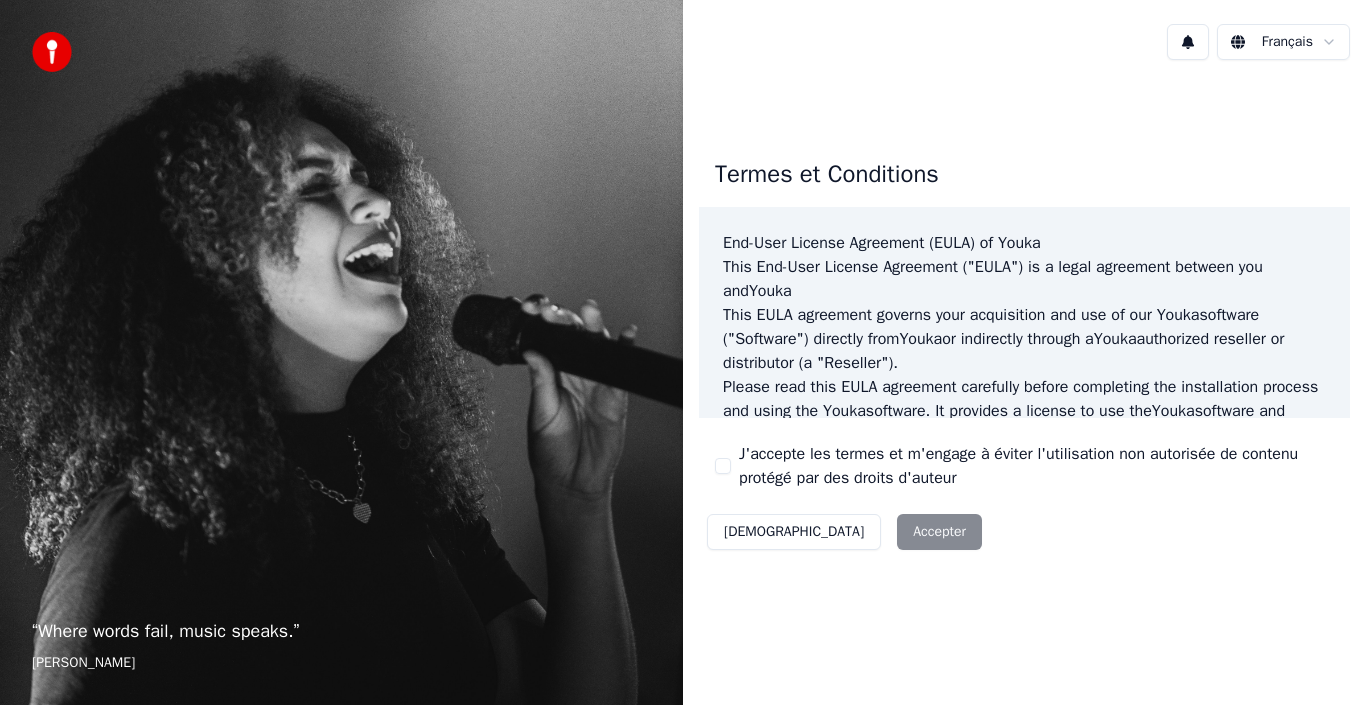 scroll, scrollTop: 0, scrollLeft: 0, axis: both 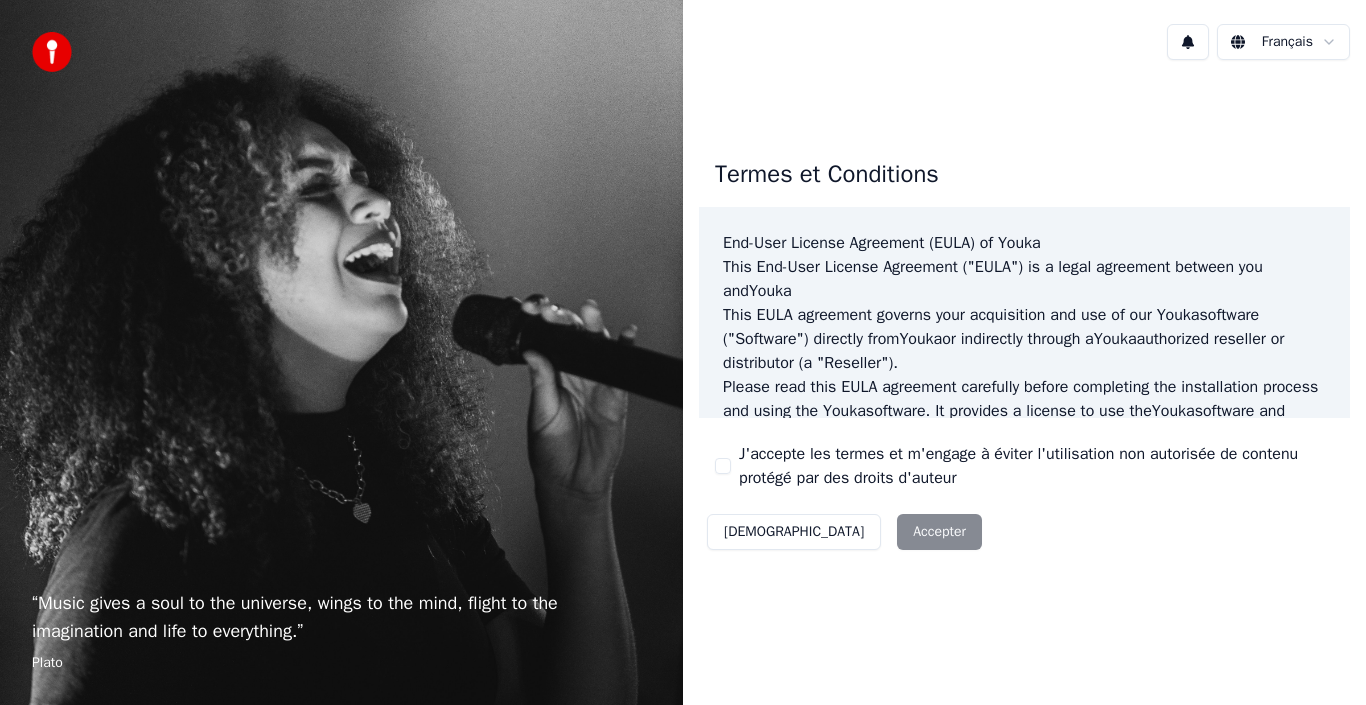 click on "Décliner Accepter" at bounding box center (844, 532) 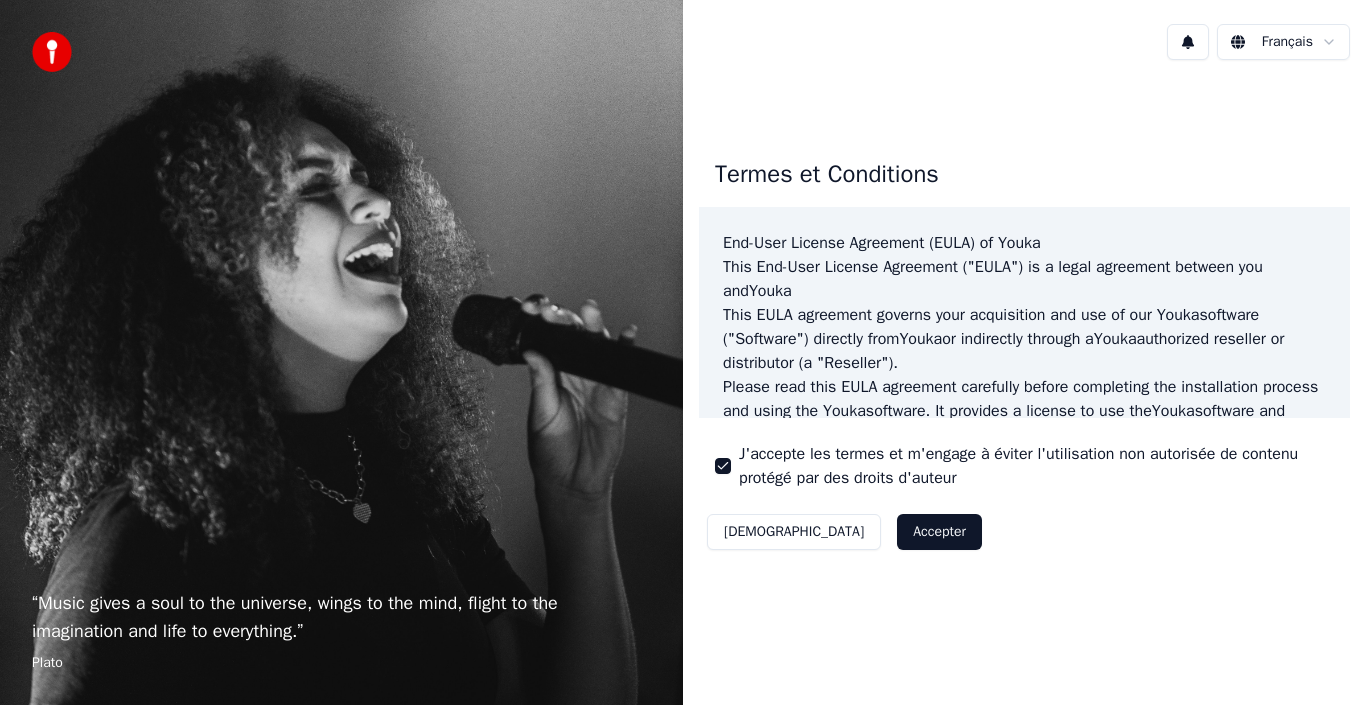 click on "Accepter" at bounding box center [939, 532] 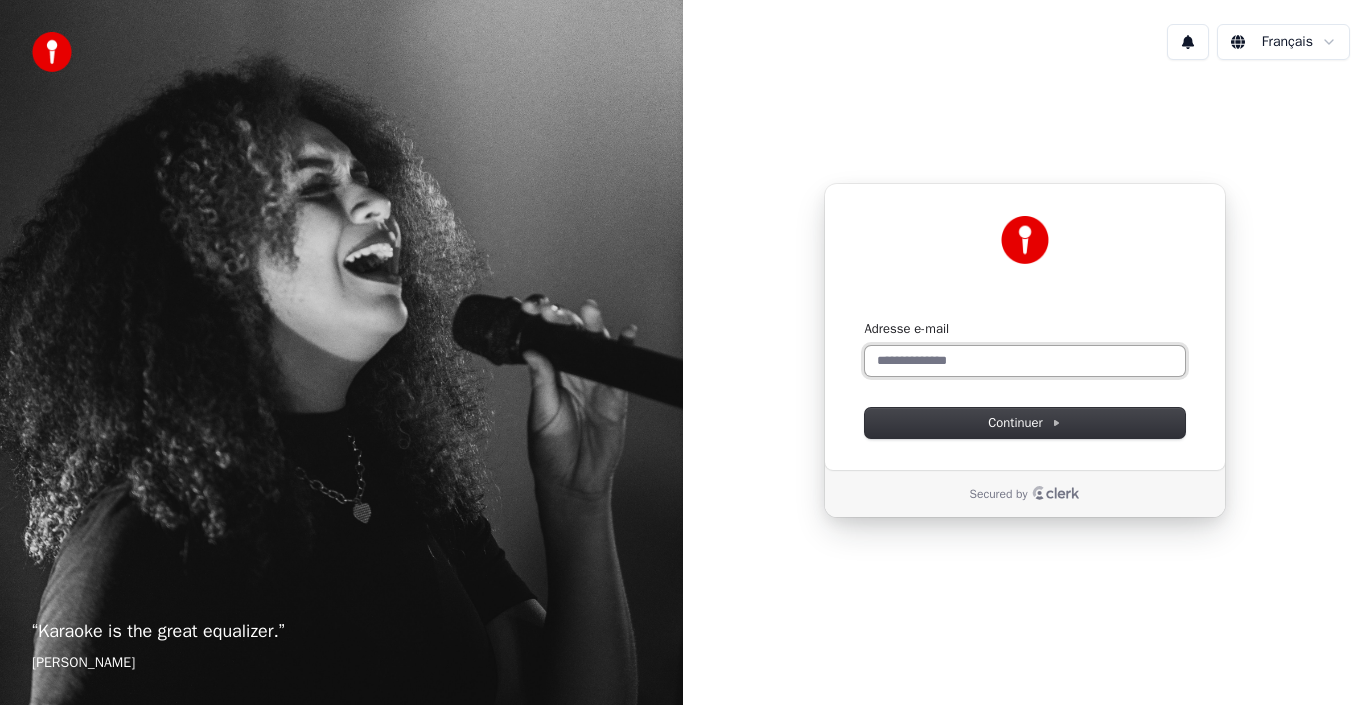 click on "Adresse e-mail" at bounding box center [1025, 361] 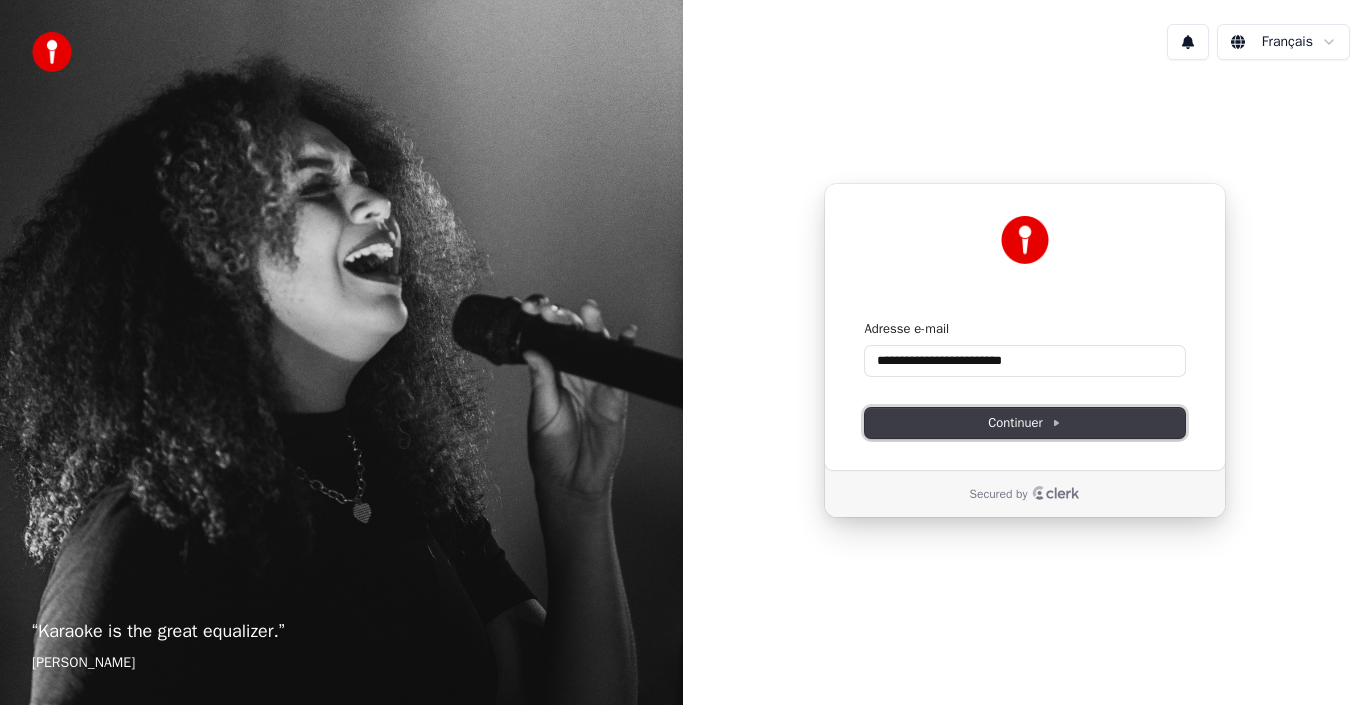 click on "Continuer" at bounding box center [1025, 423] 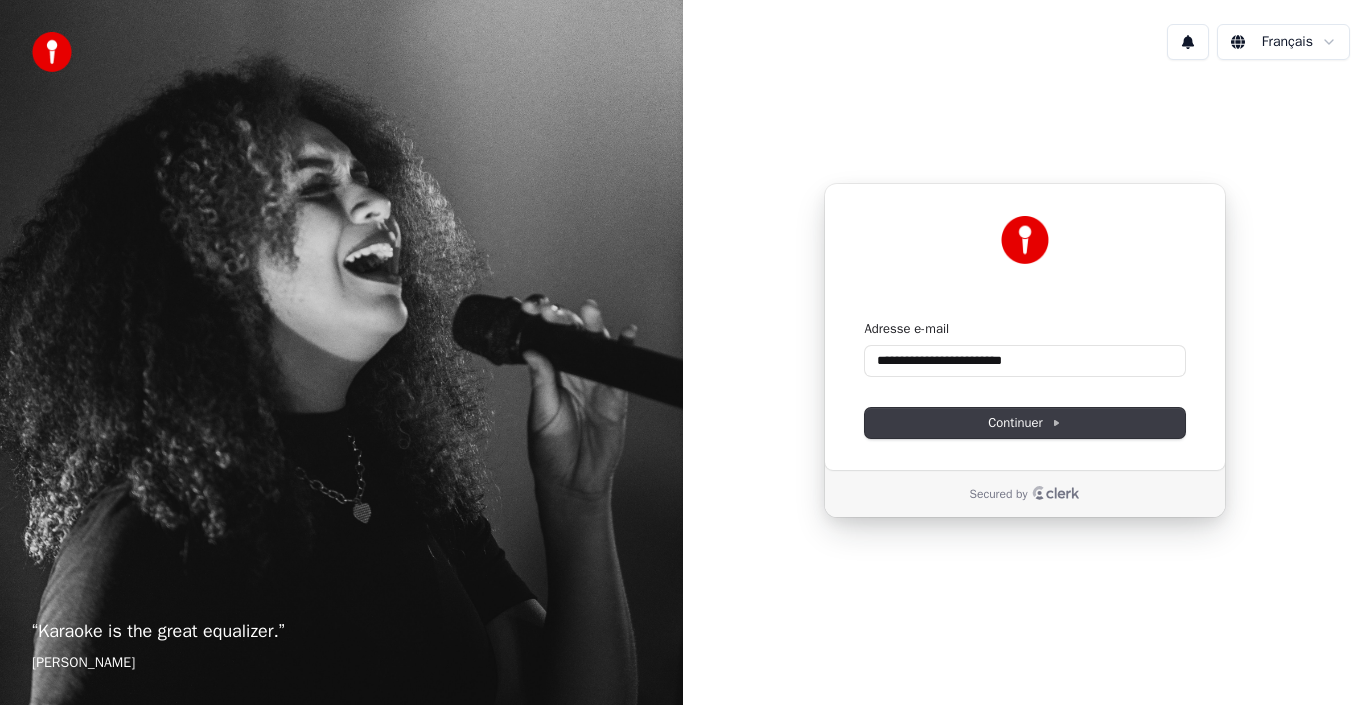 type on "**********" 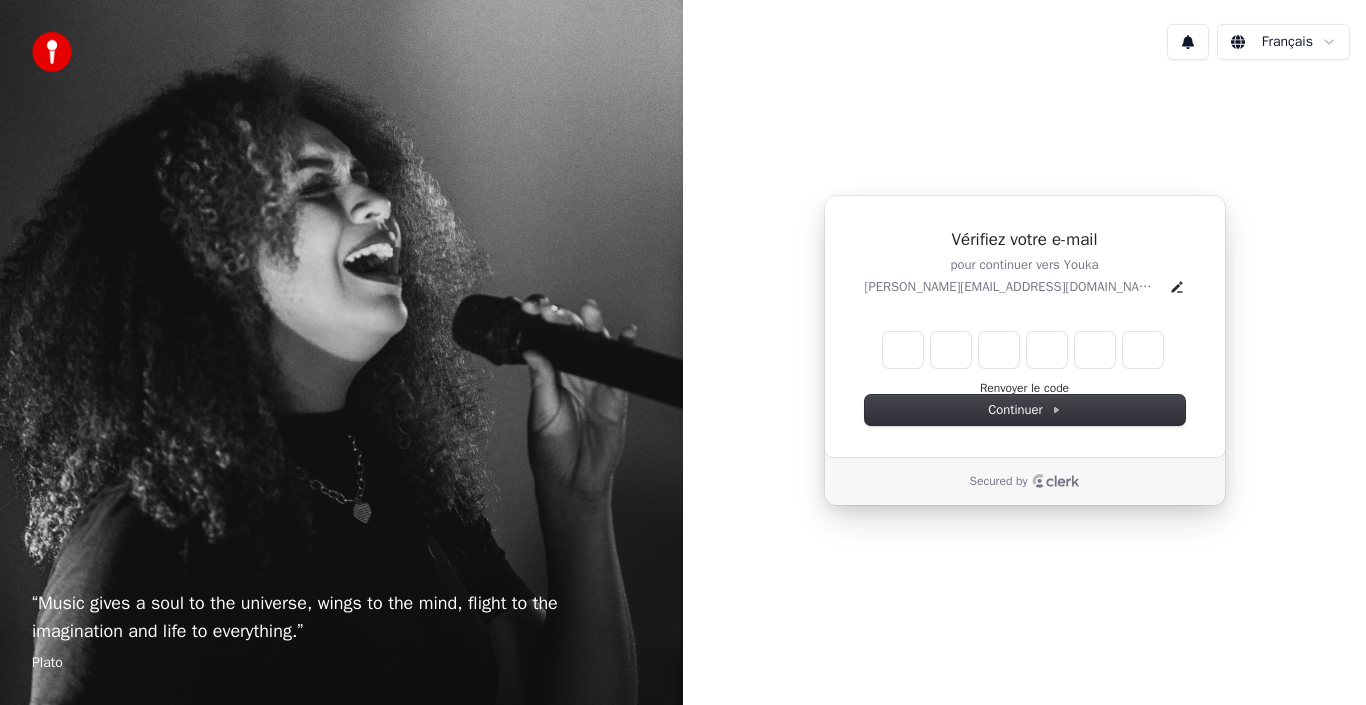 type on "*" 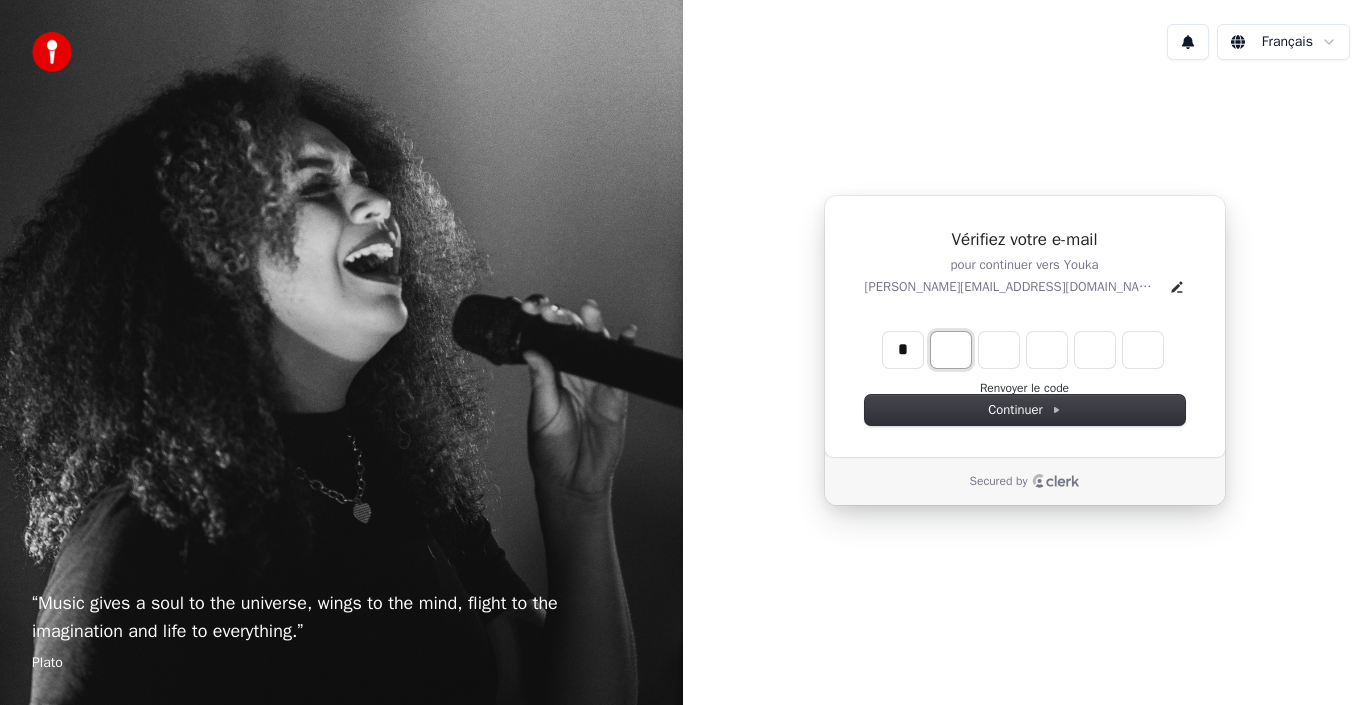 type on "*" 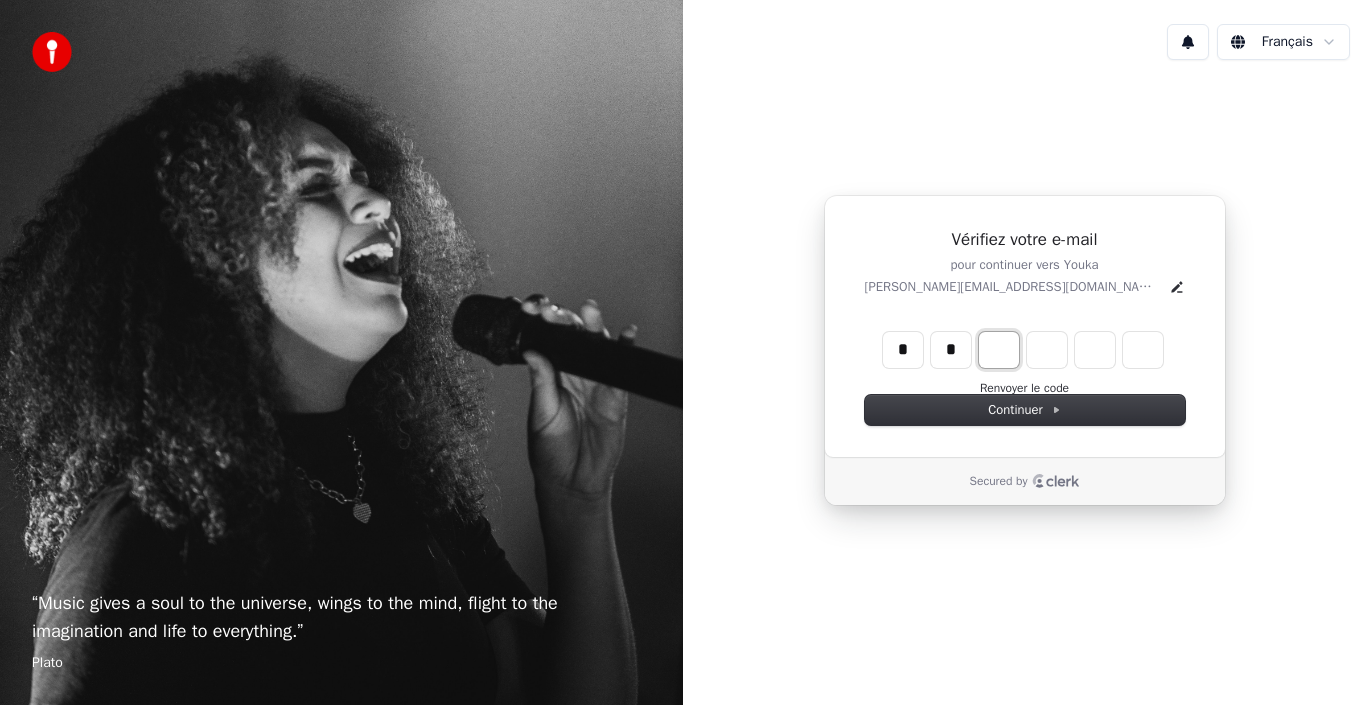 type on "*" 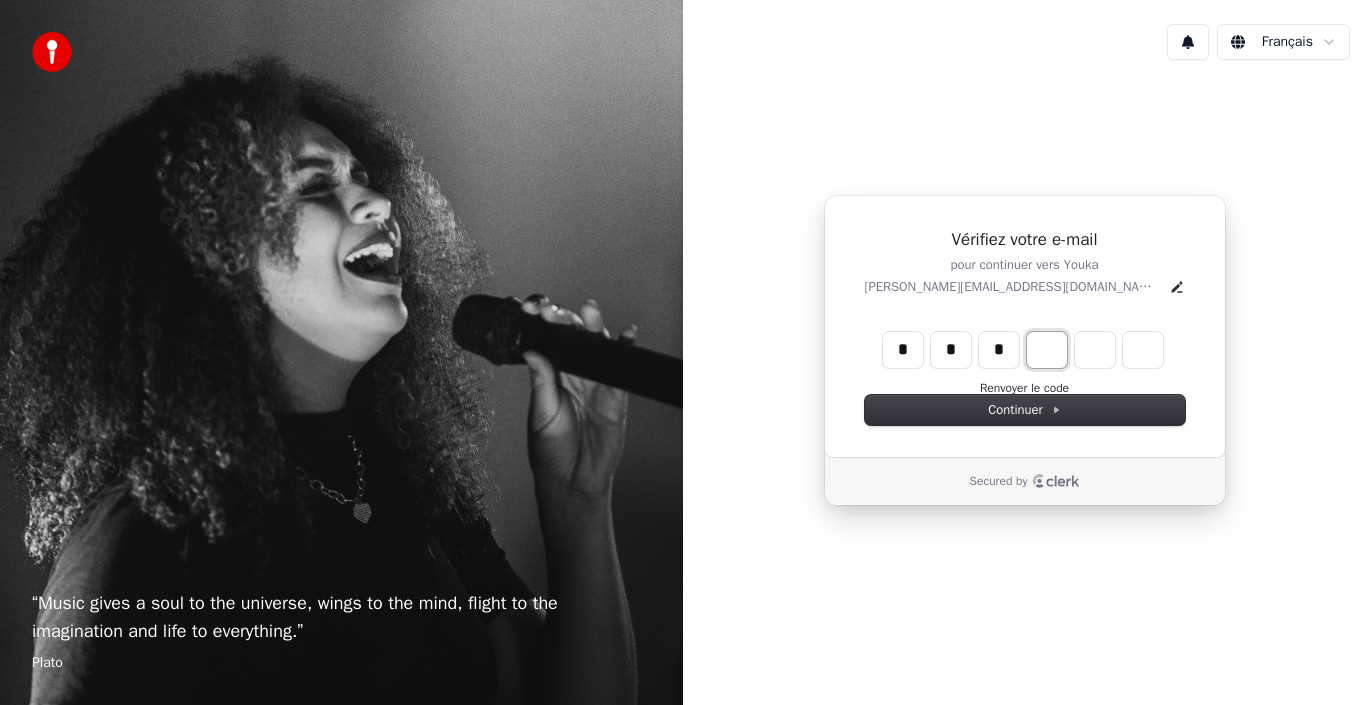 type on "*" 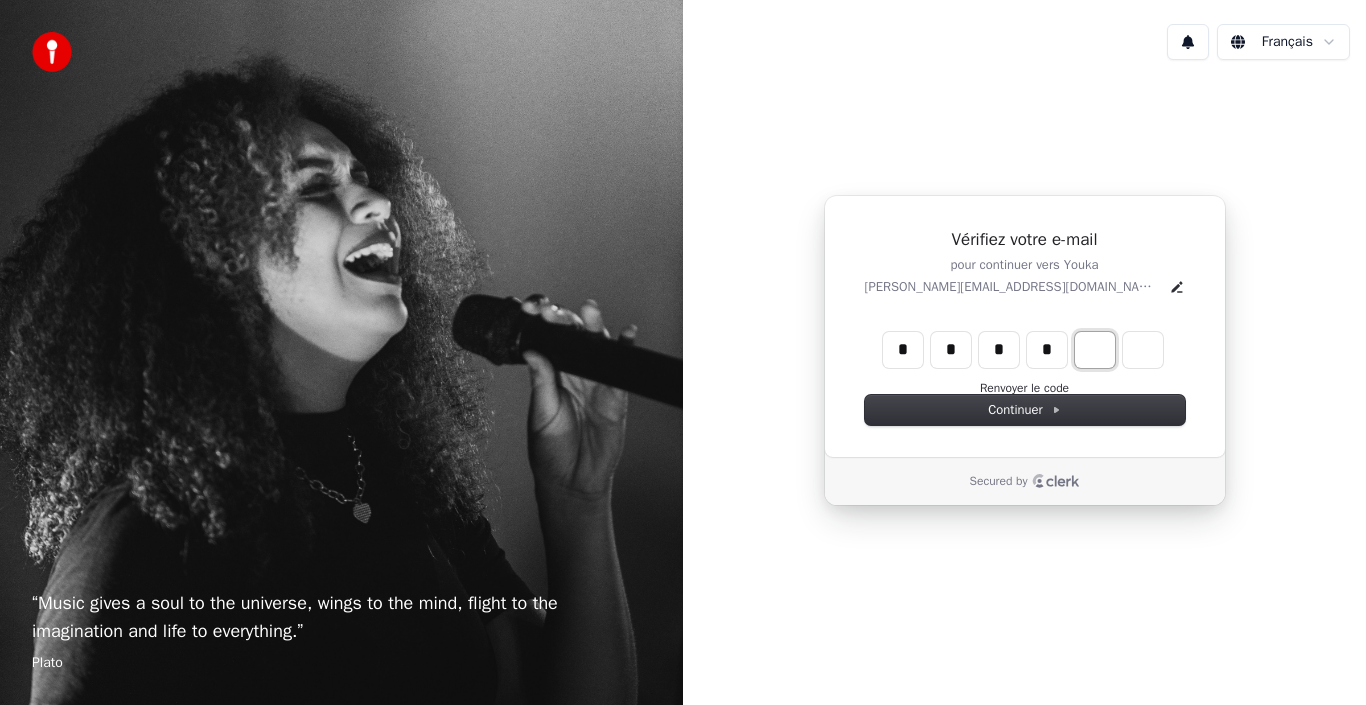 type on "*" 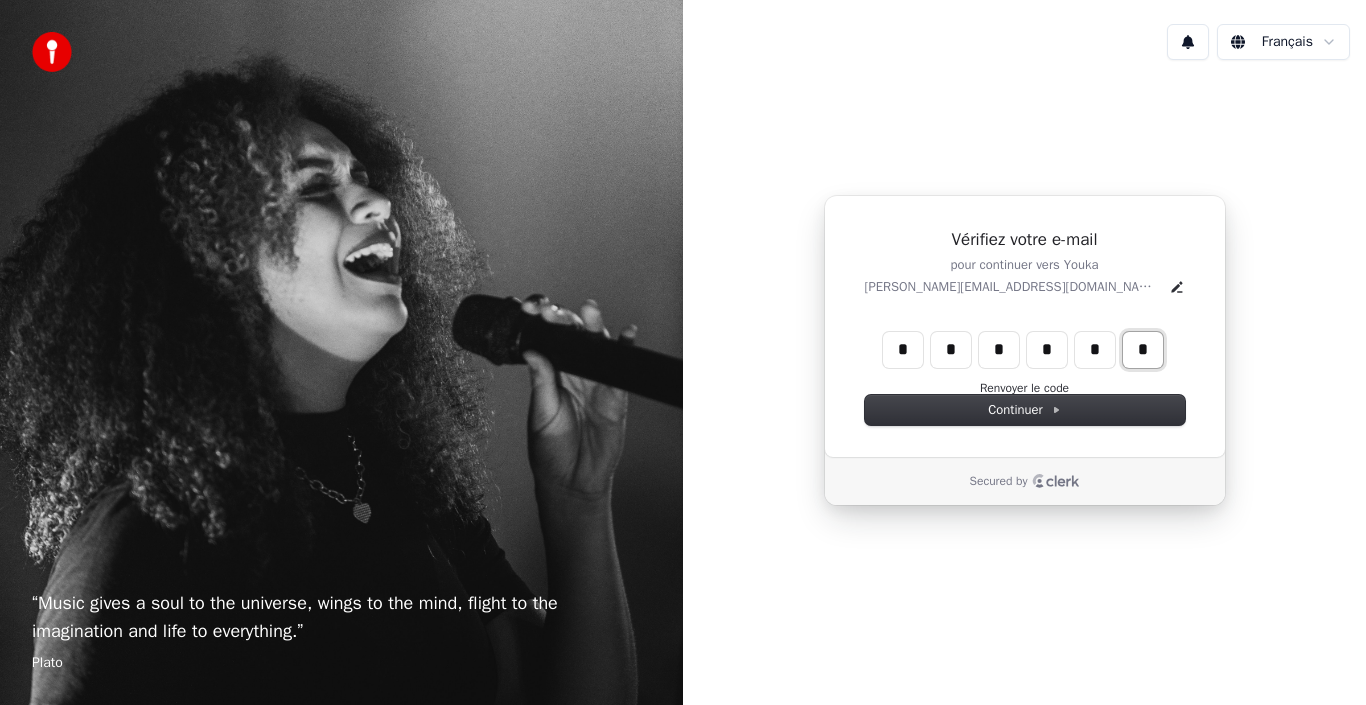 type on "*" 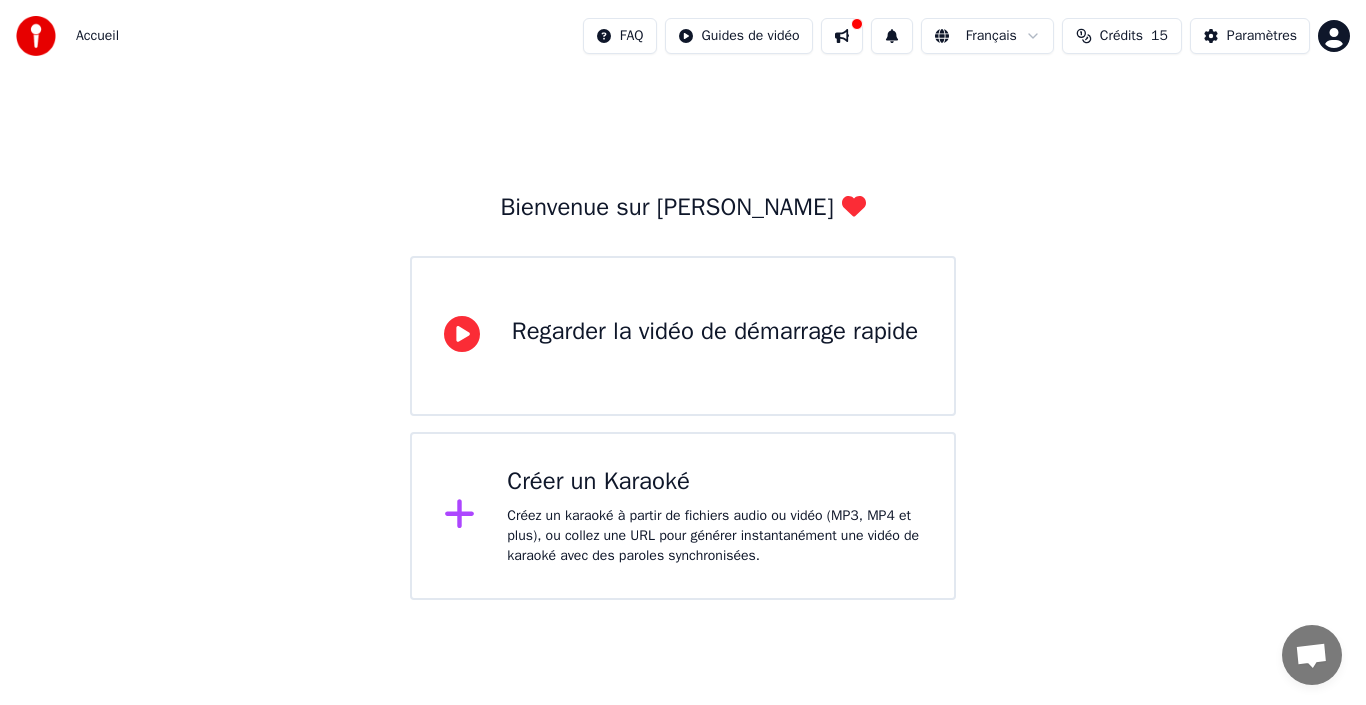 click on "Regarder la vidéo de démarrage rapide" at bounding box center (715, 332) 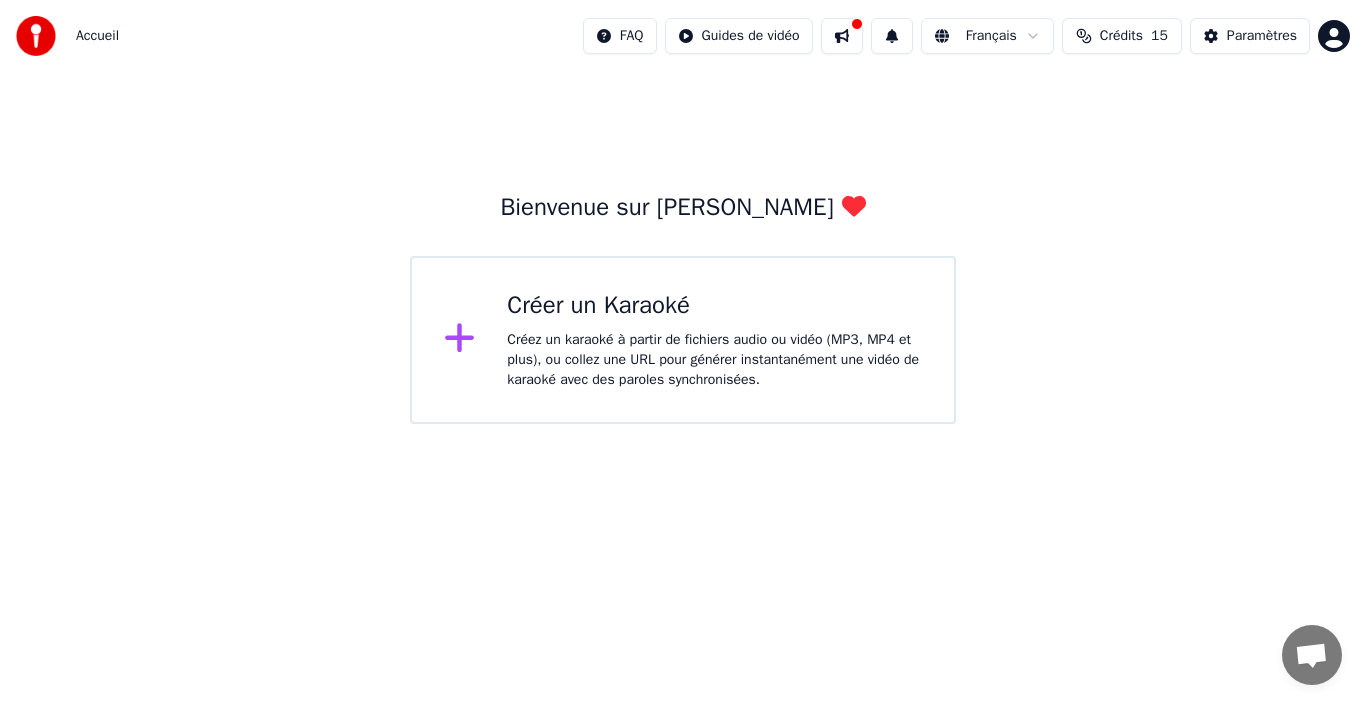 click on "Créer un Karaoké" at bounding box center [714, 306] 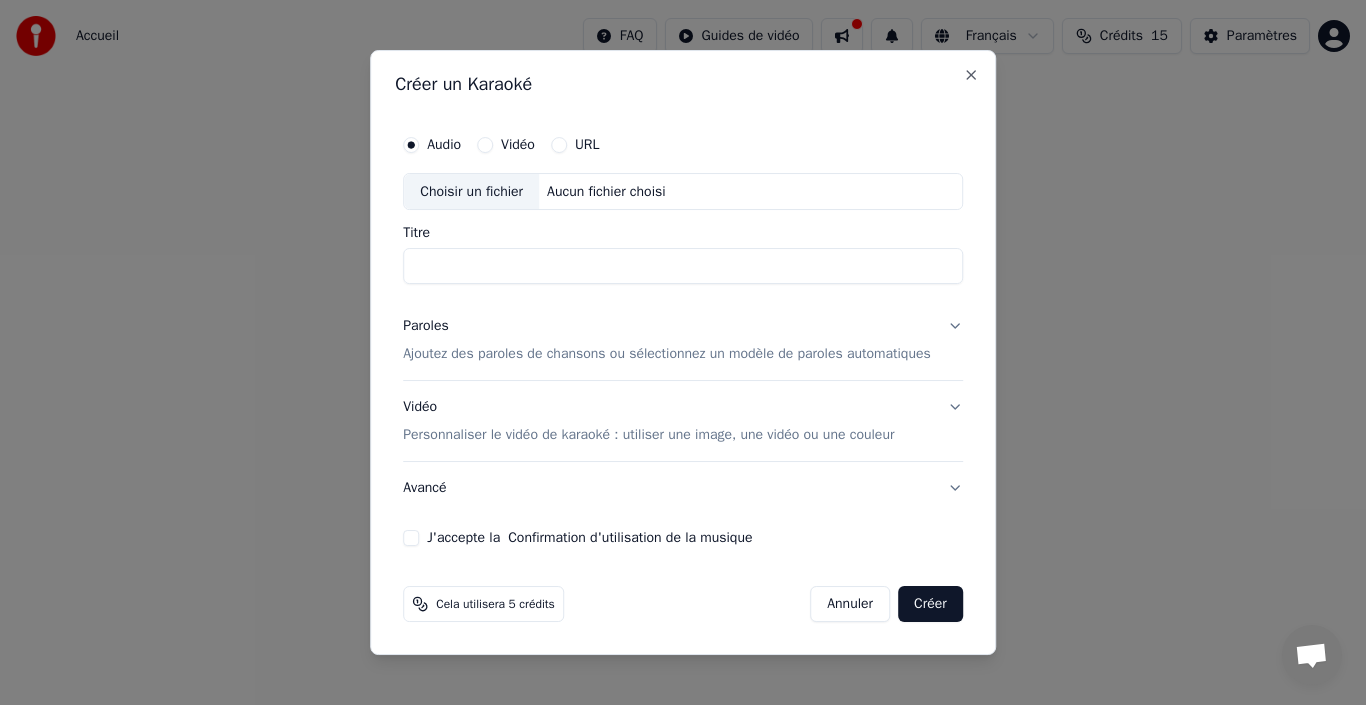 click on "Choisir un fichier" at bounding box center (471, 192) 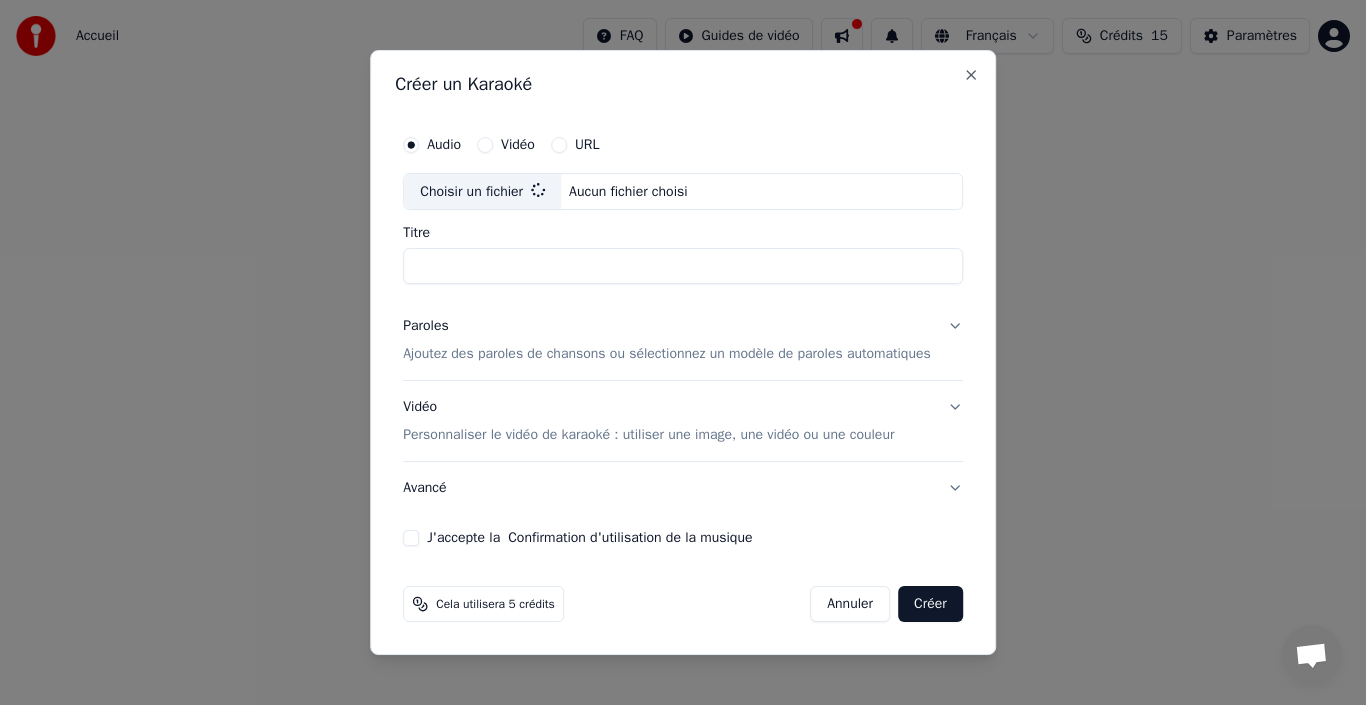 type on "**********" 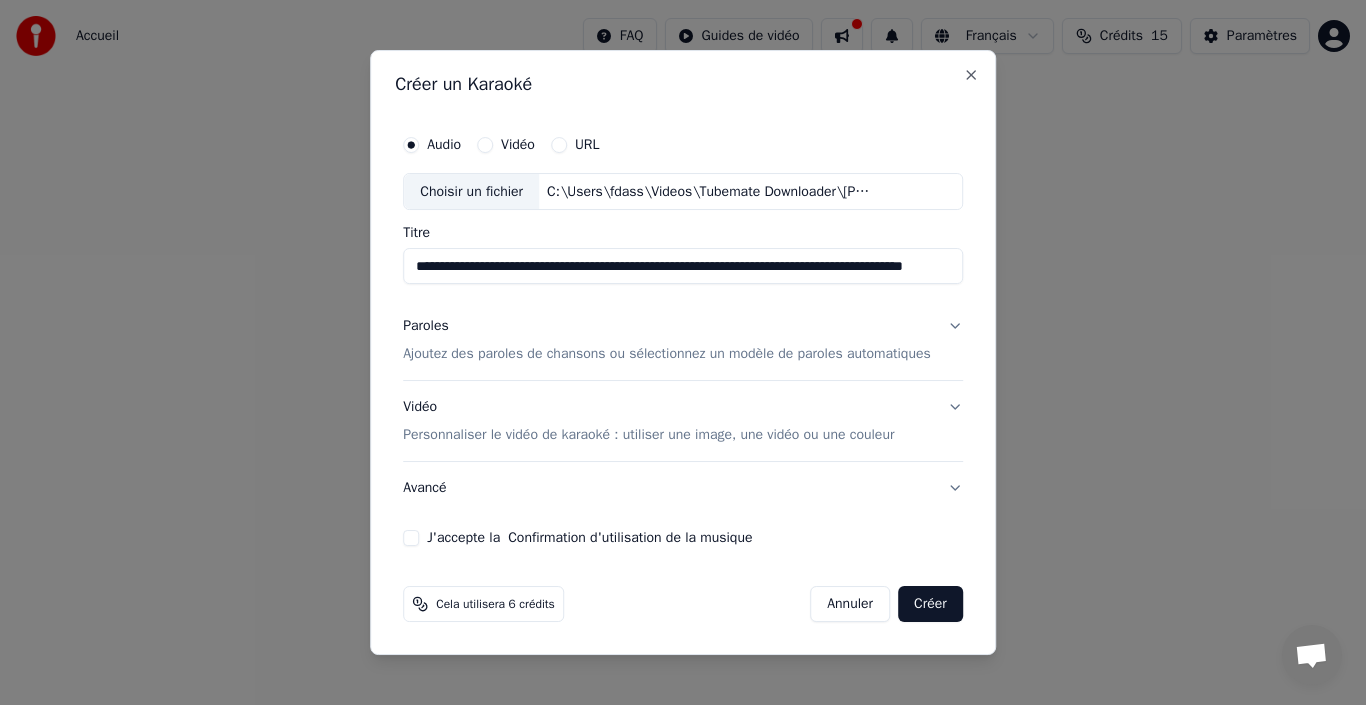 click on "Ajoutez des paroles de chansons ou sélectionnez un modèle de paroles automatiques" at bounding box center (667, 355) 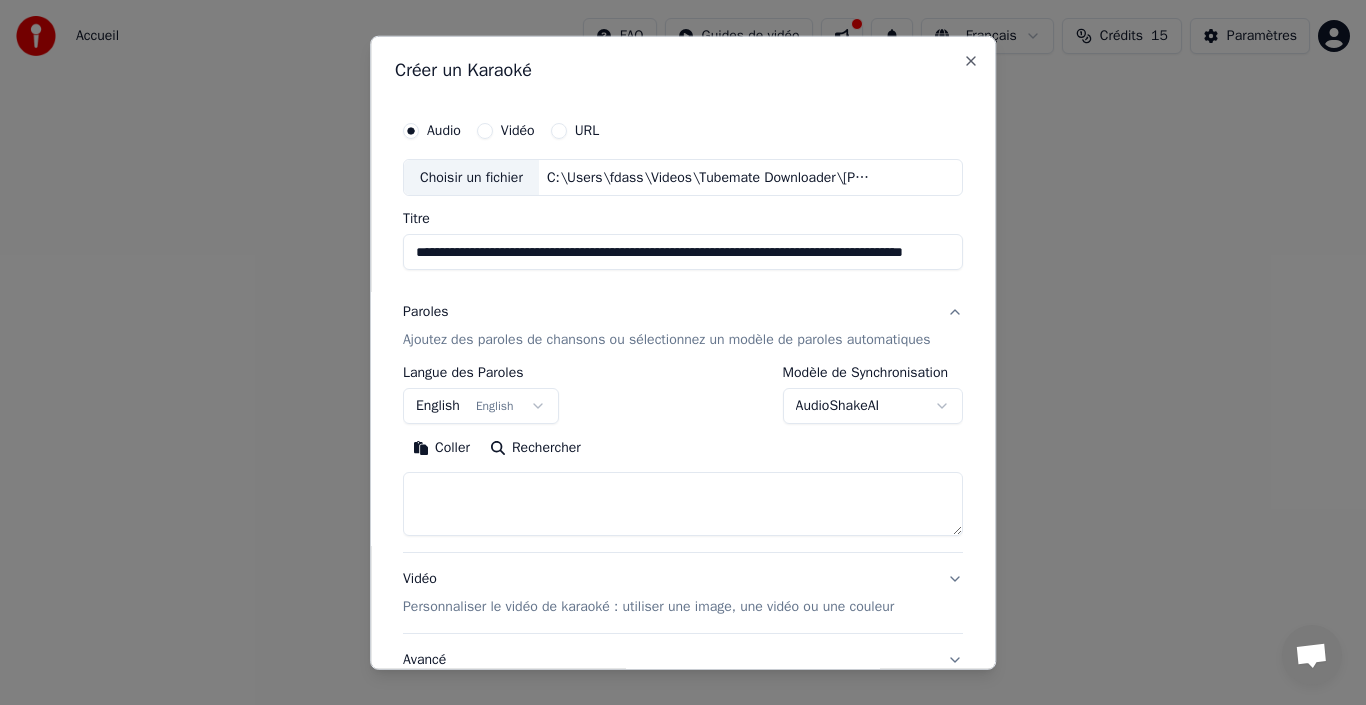 click on "English English" at bounding box center (481, 406) 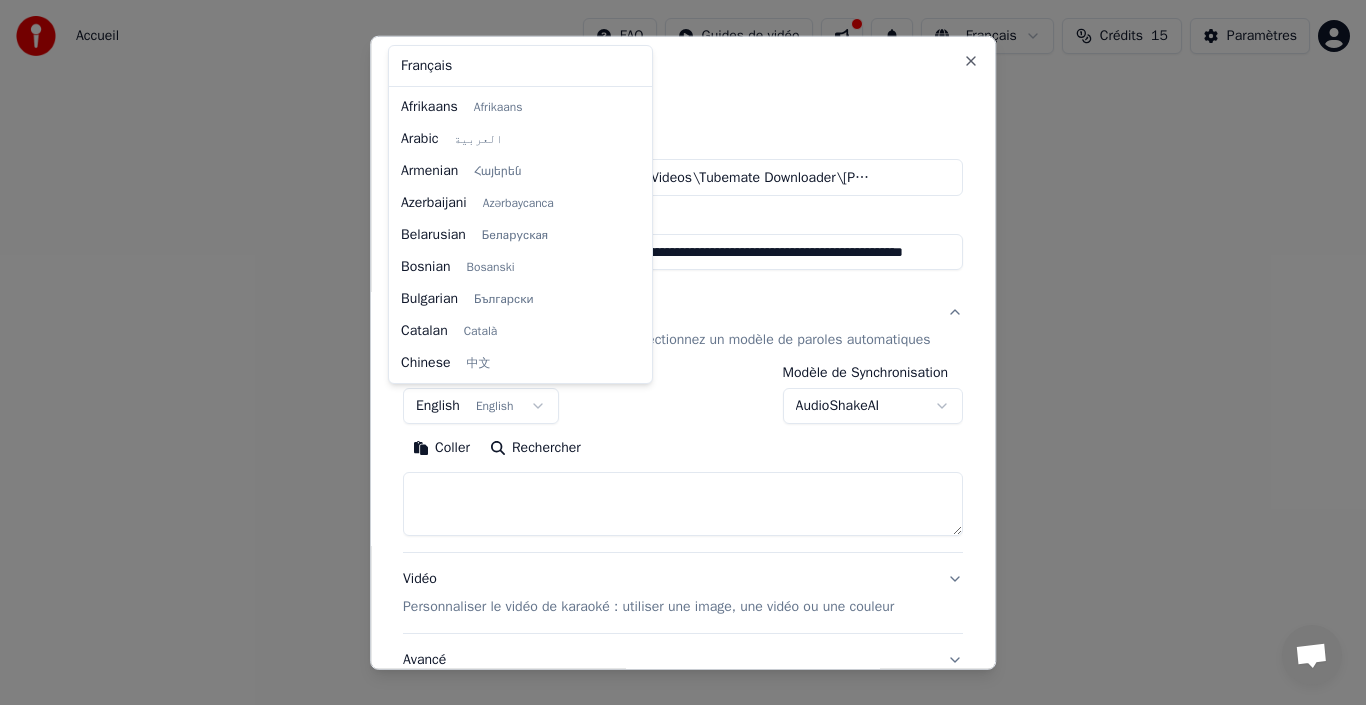 scroll, scrollTop: 160, scrollLeft: 0, axis: vertical 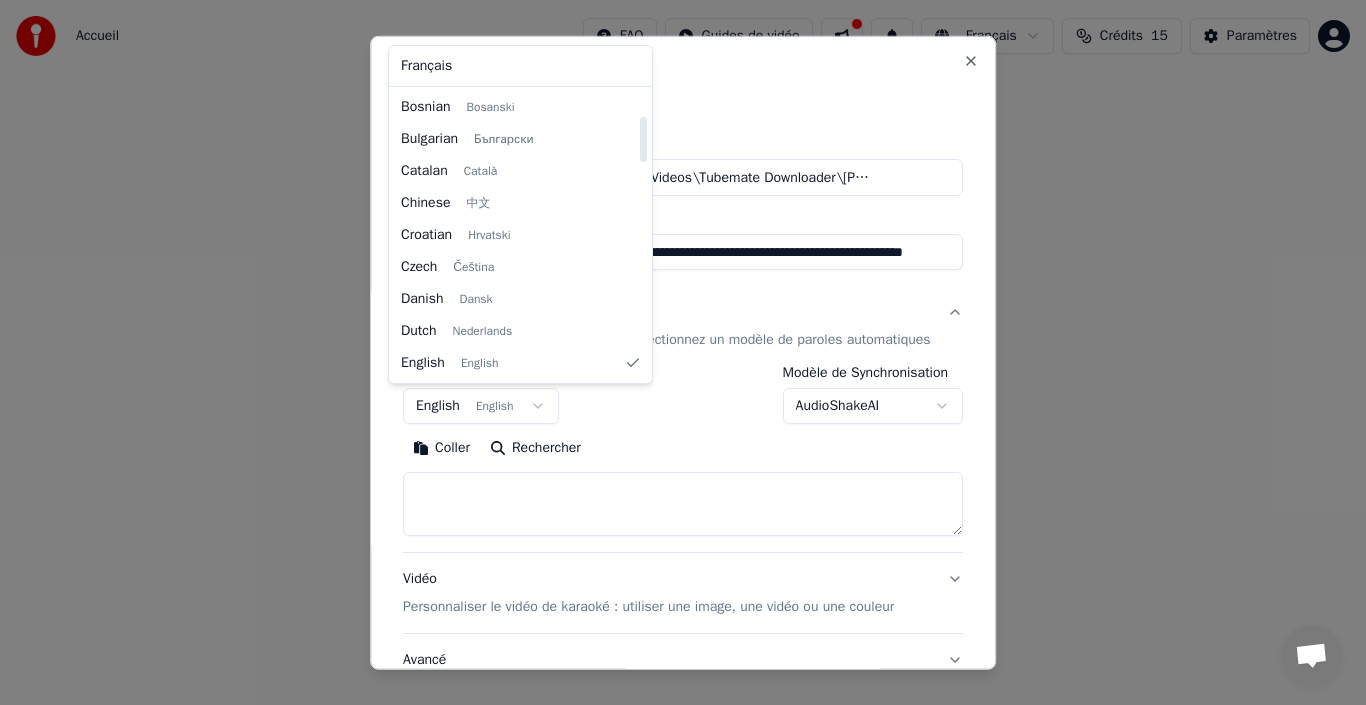 click at bounding box center [683, 352] 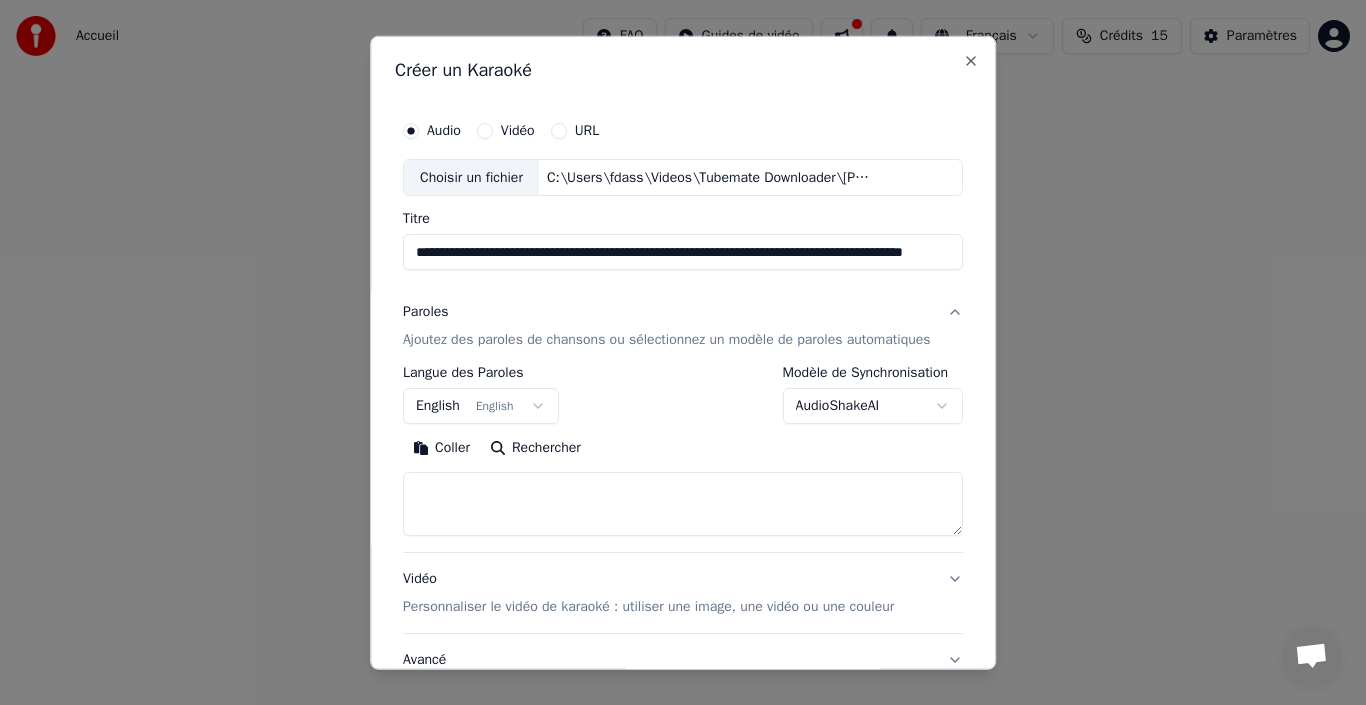 click on "Paroles Ajoutez des paroles de chansons ou sélectionnez un modèle de paroles automatiques" at bounding box center [683, 326] 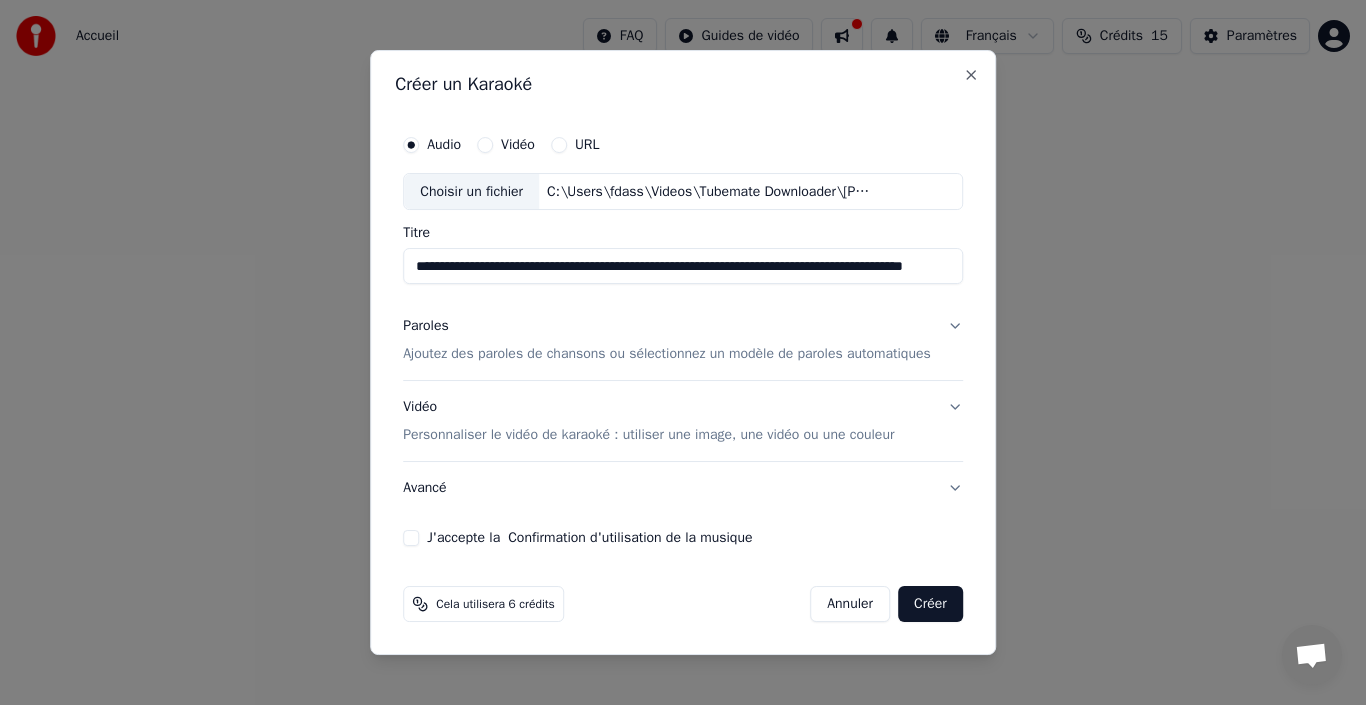 click on "Ajoutez des paroles de chansons ou sélectionnez un modèle de paroles automatiques" at bounding box center [667, 355] 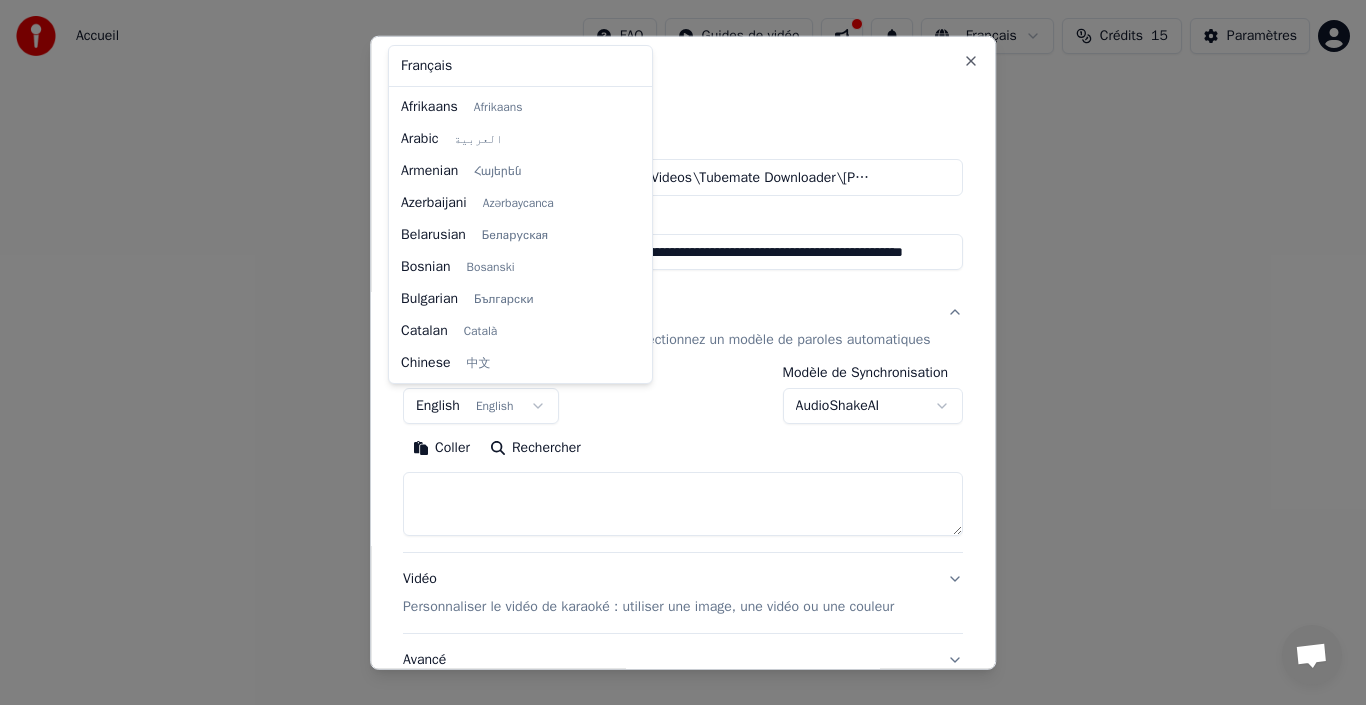 click on "**********" at bounding box center (683, 212) 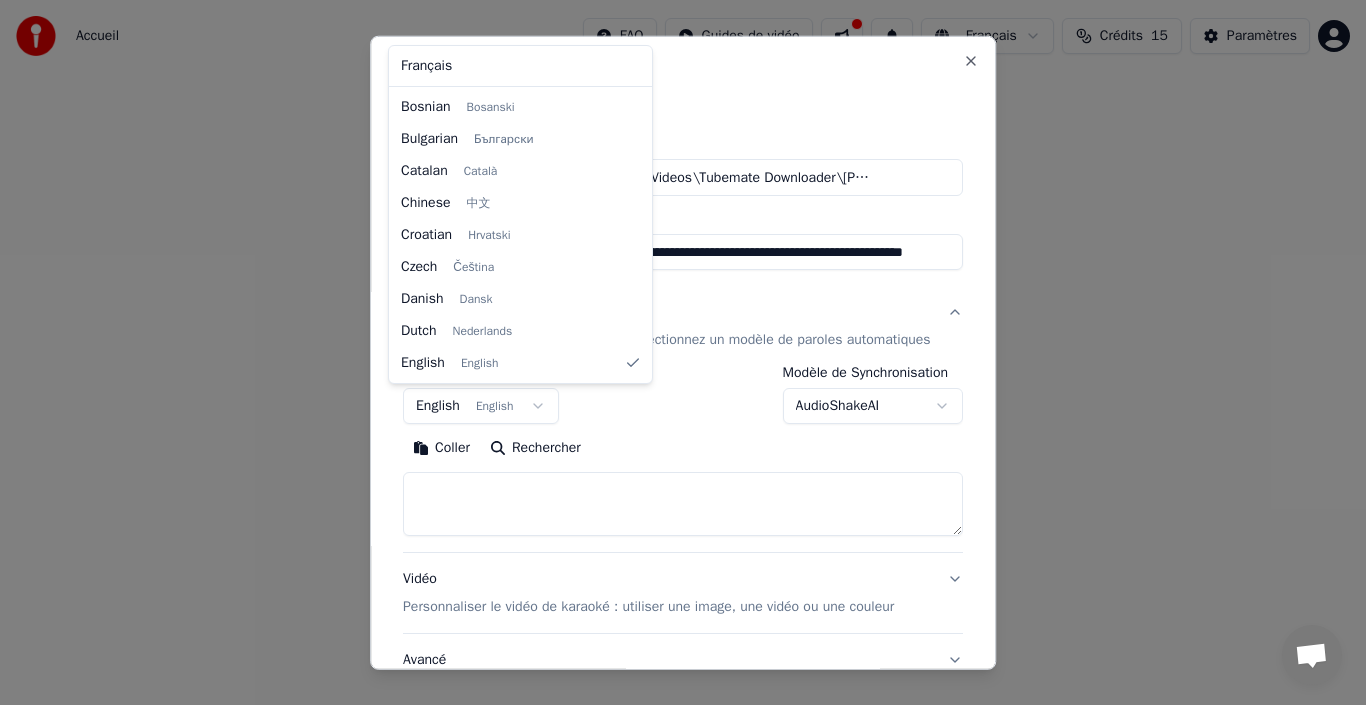 select on "**" 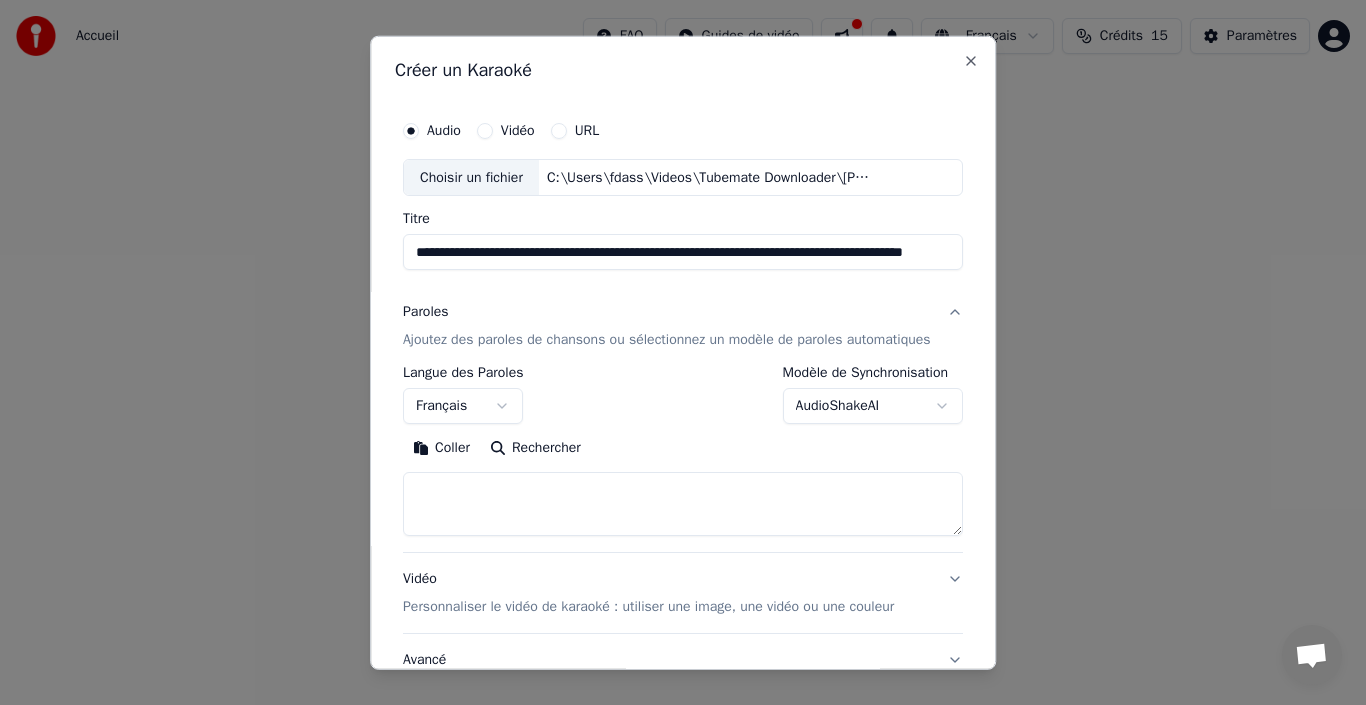 click on "Ajoutez des paroles de chansons ou sélectionnez un modèle de paroles automatiques" at bounding box center [667, 340] 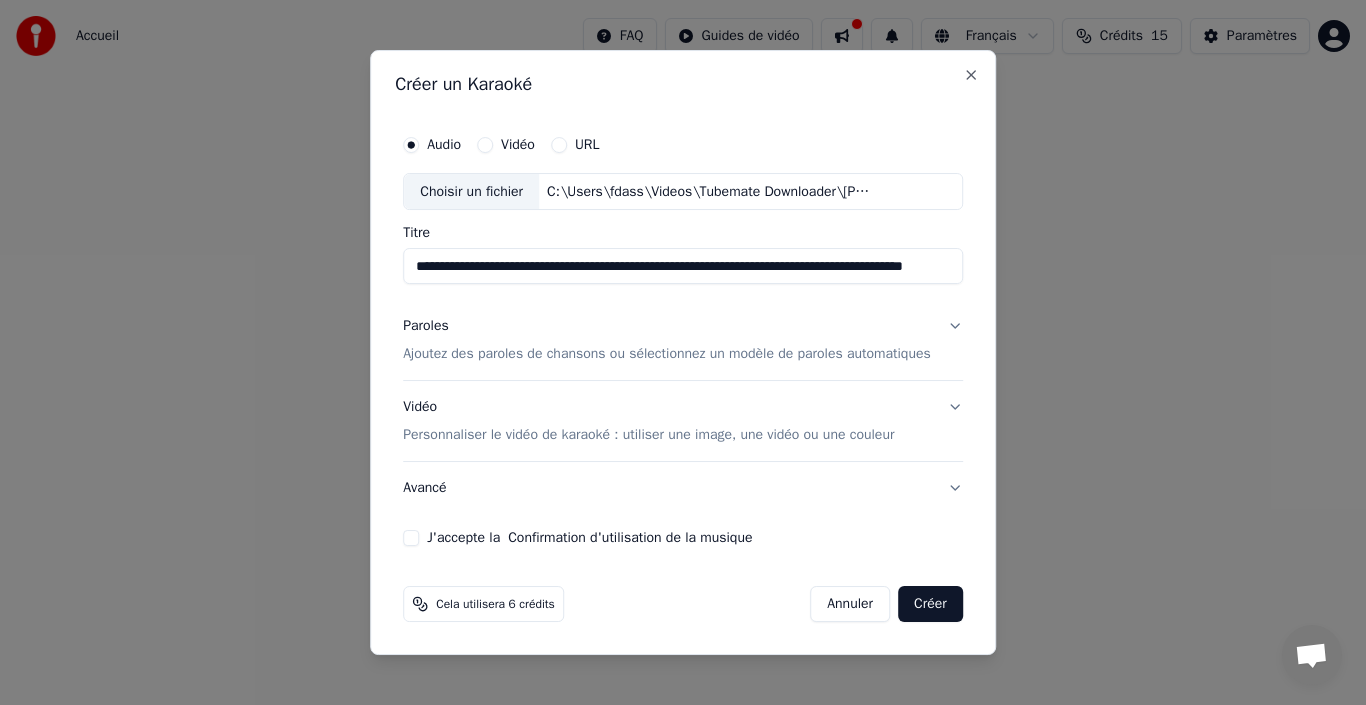 click on "Paroles Ajoutez des paroles de chansons ou sélectionnez un modèle de paroles automatiques" at bounding box center [683, 341] 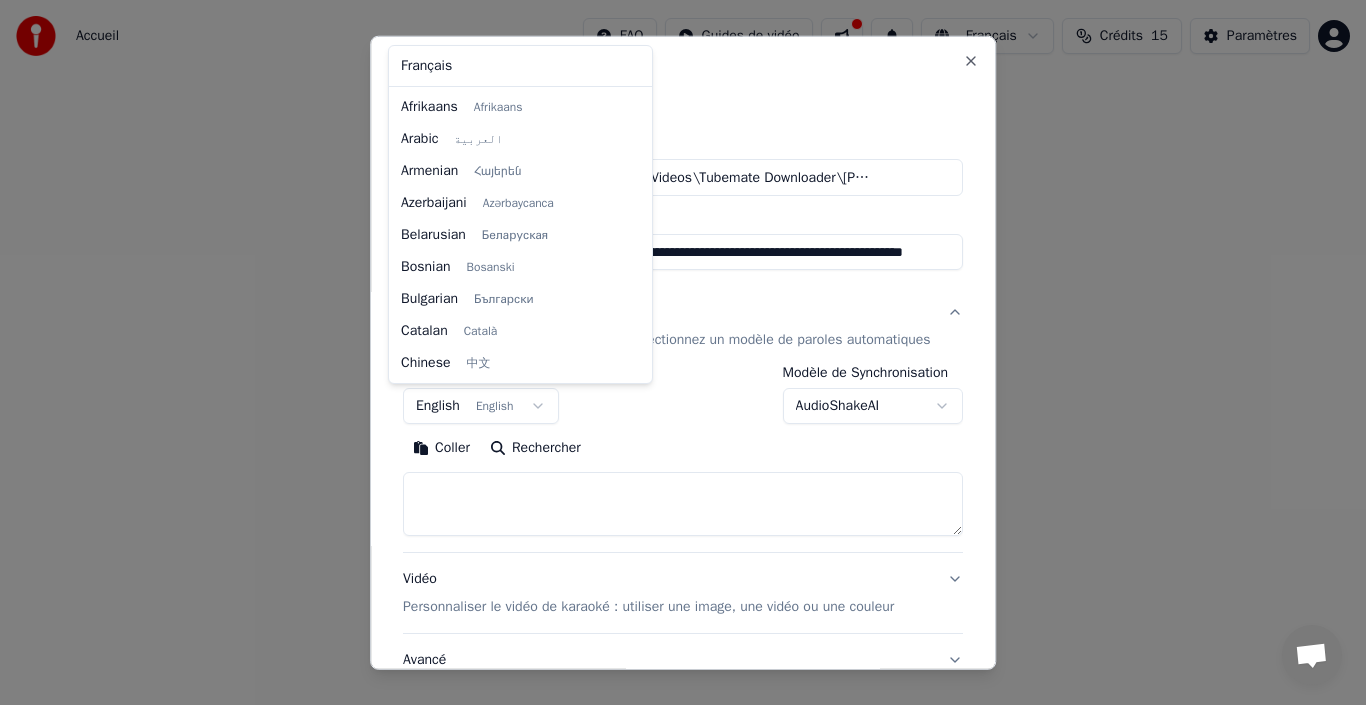 click on "**********" at bounding box center [683, 212] 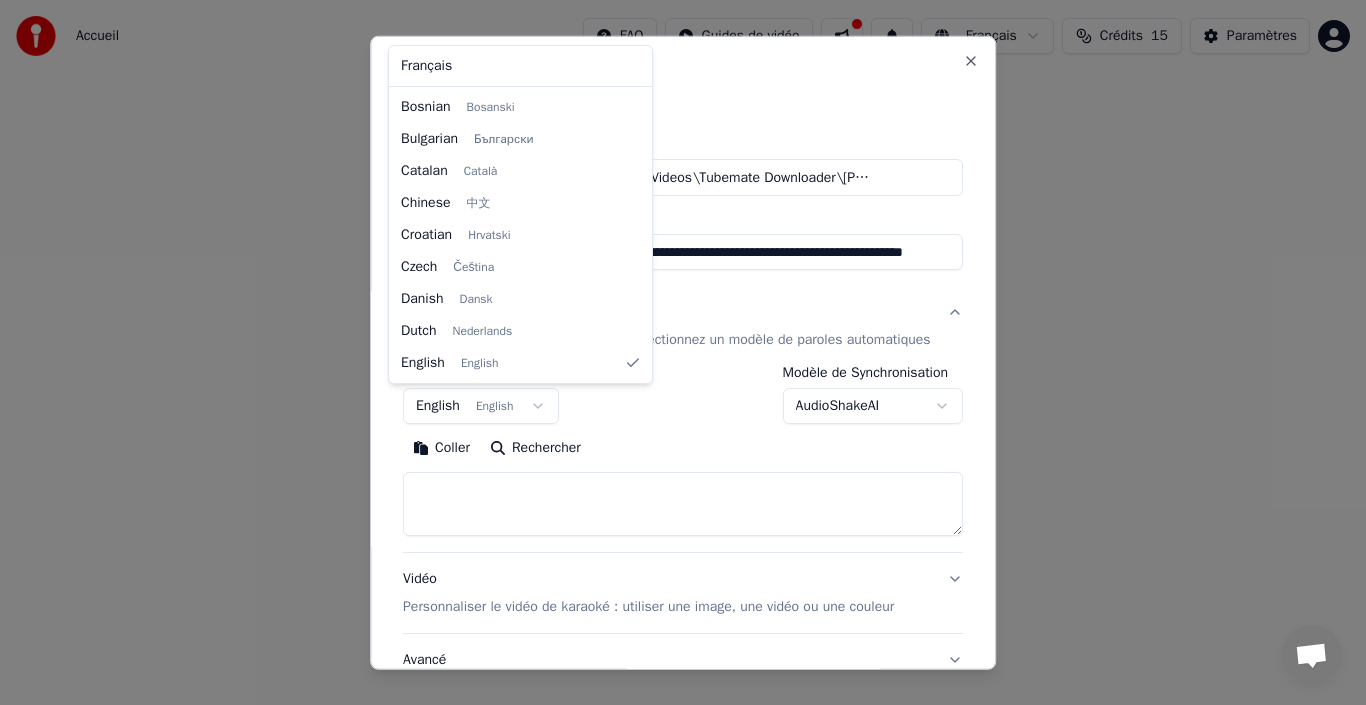 select on "**" 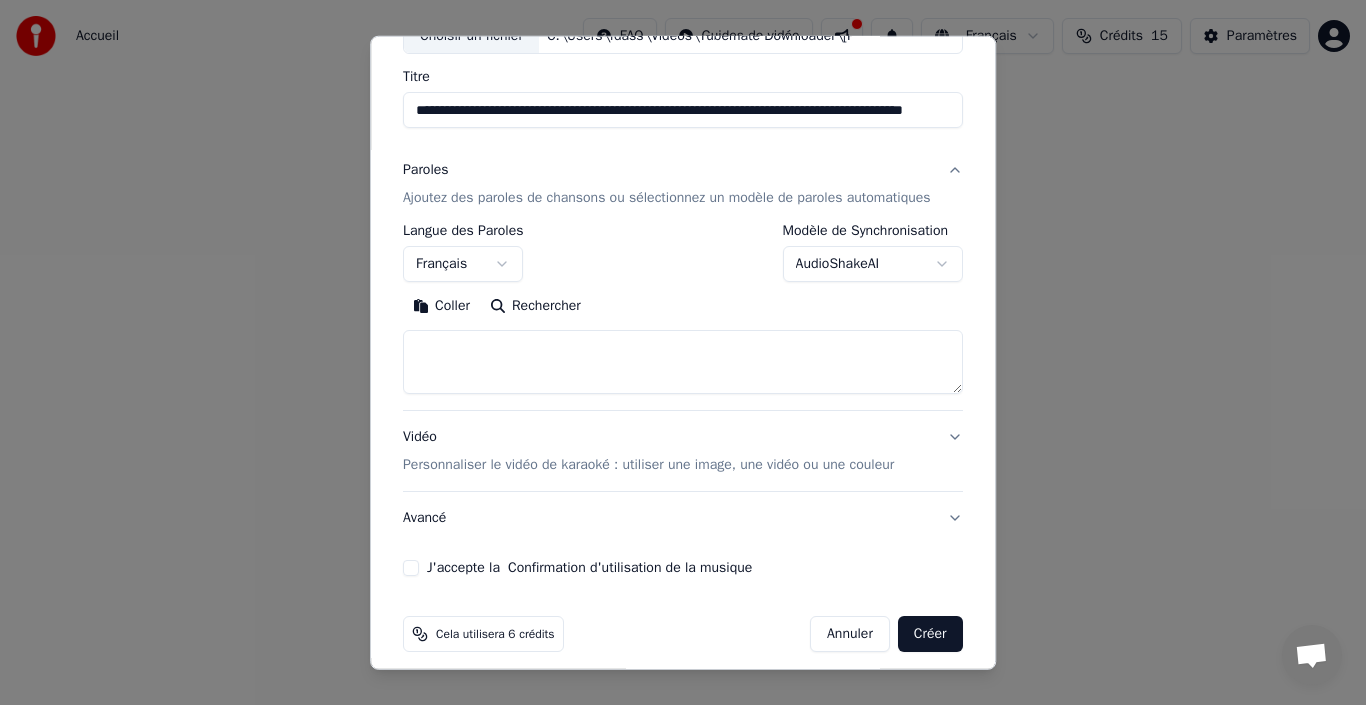 scroll, scrollTop: 157, scrollLeft: 0, axis: vertical 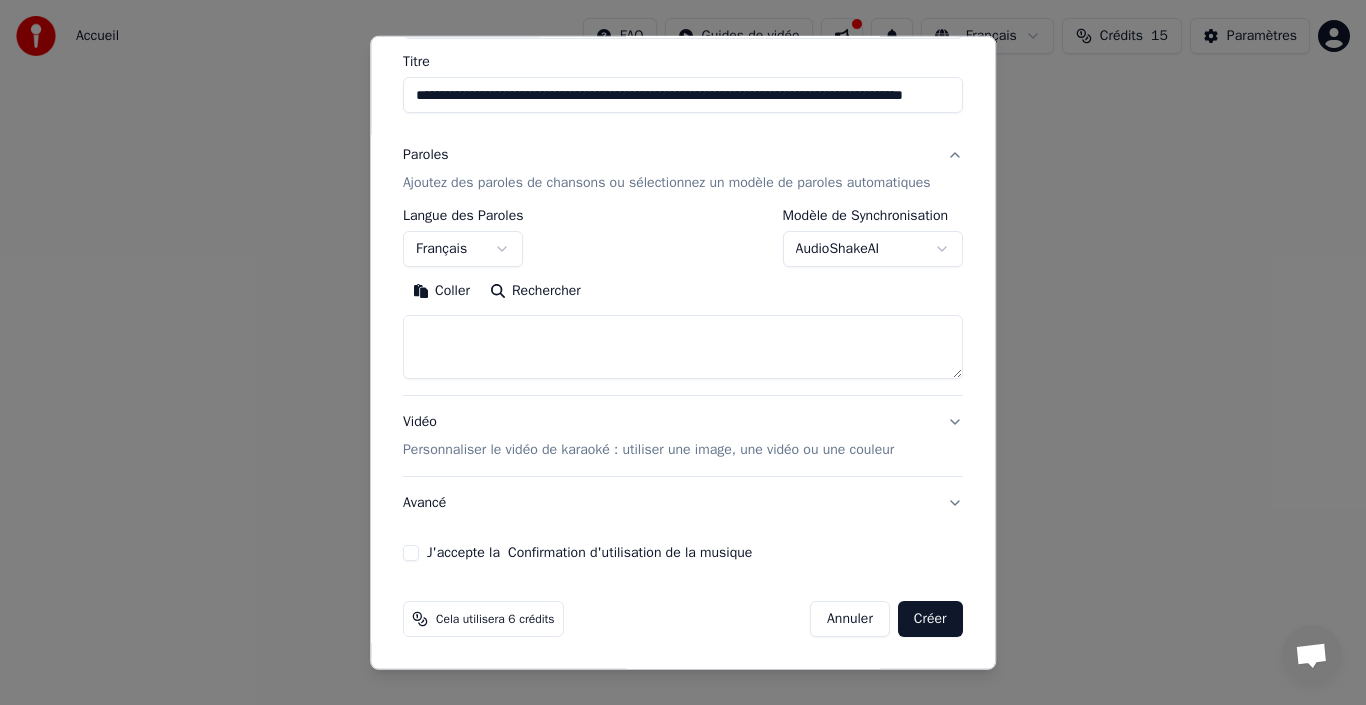 click on "J'accepte la   Confirmation d'utilisation de la musique" at bounding box center [411, 553] 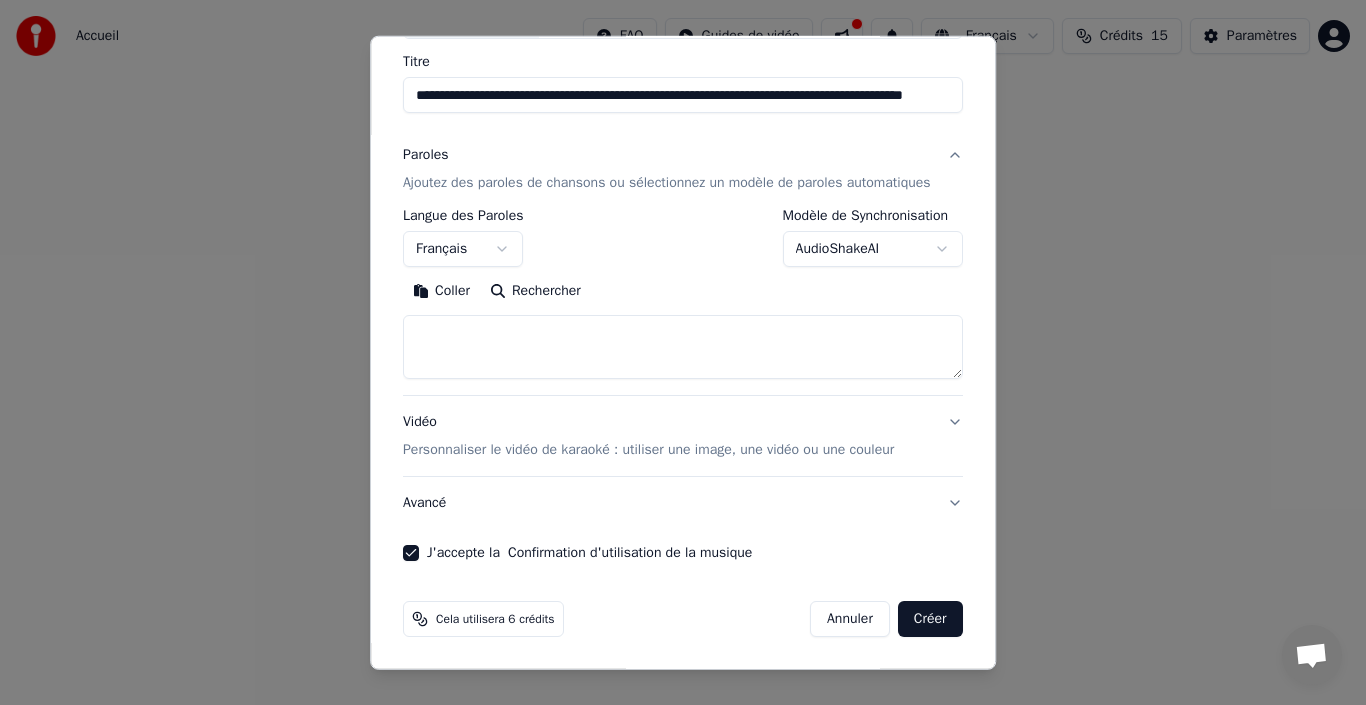 click at bounding box center (683, 347) 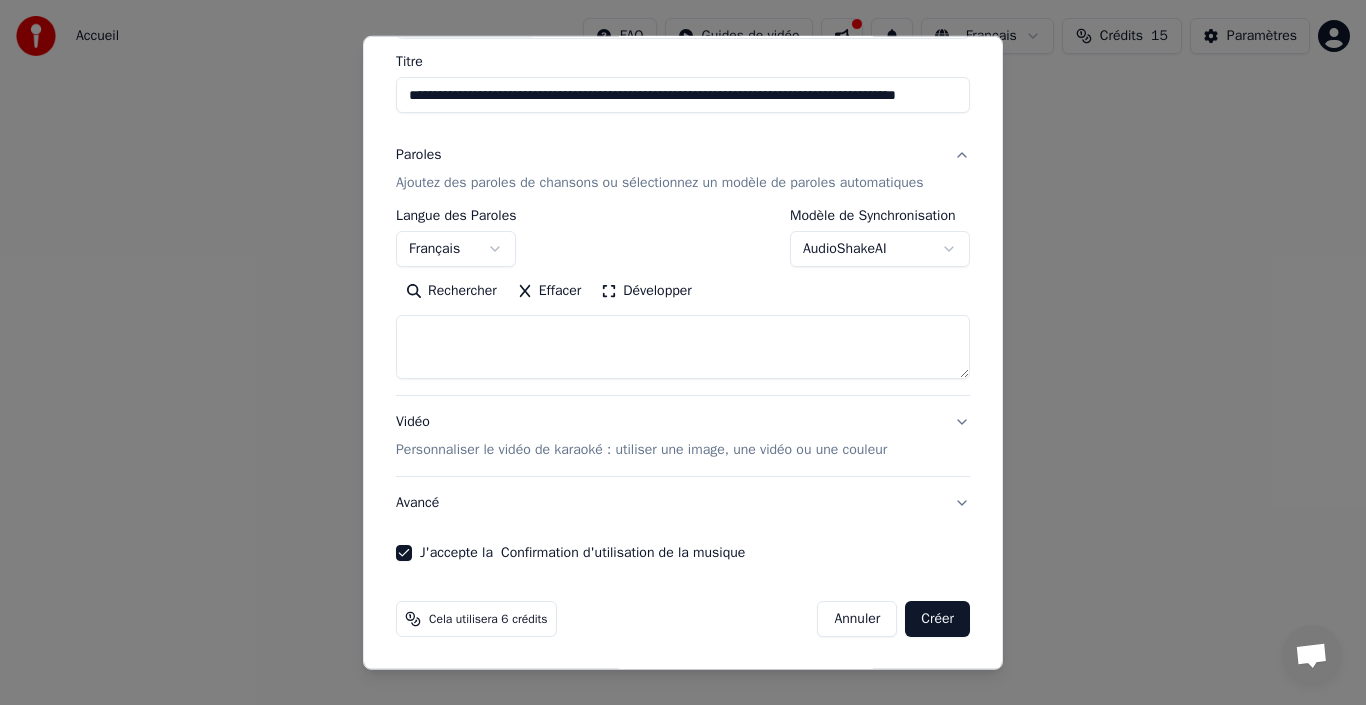 type 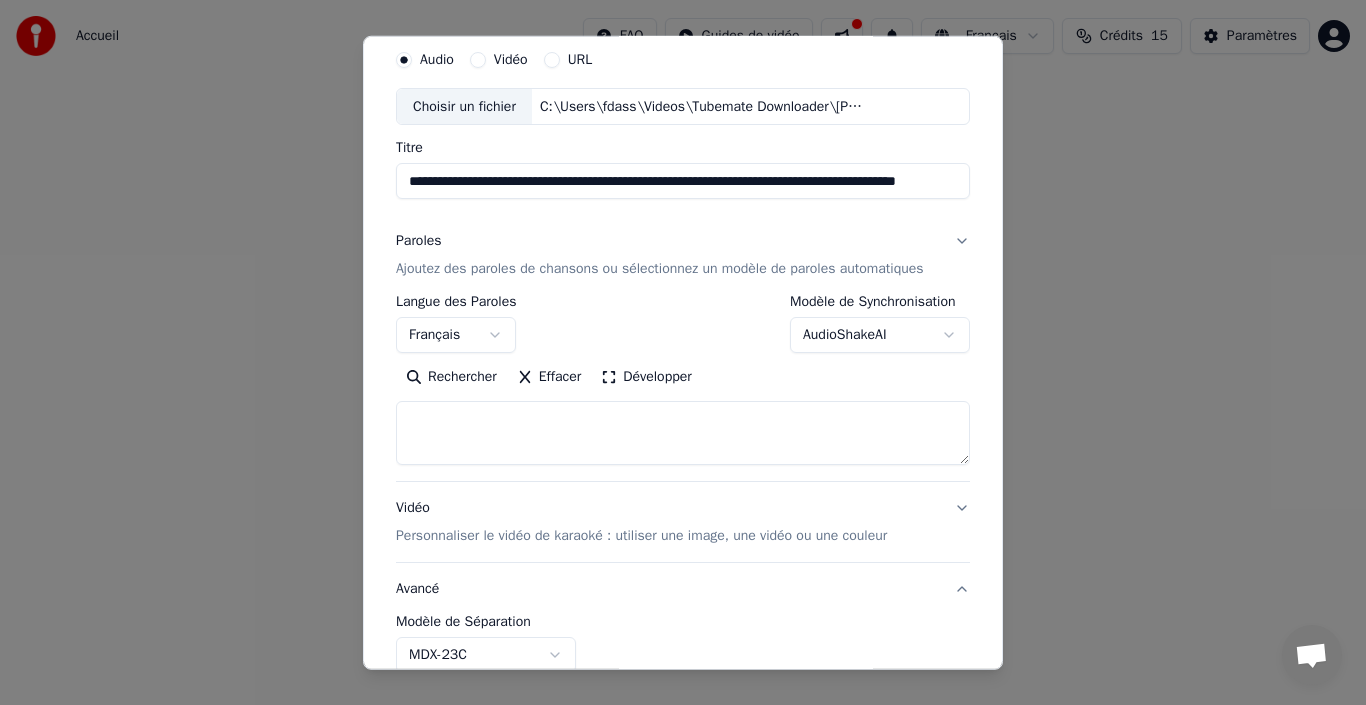 scroll, scrollTop: 45, scrollLeft: 0, axis: vertical 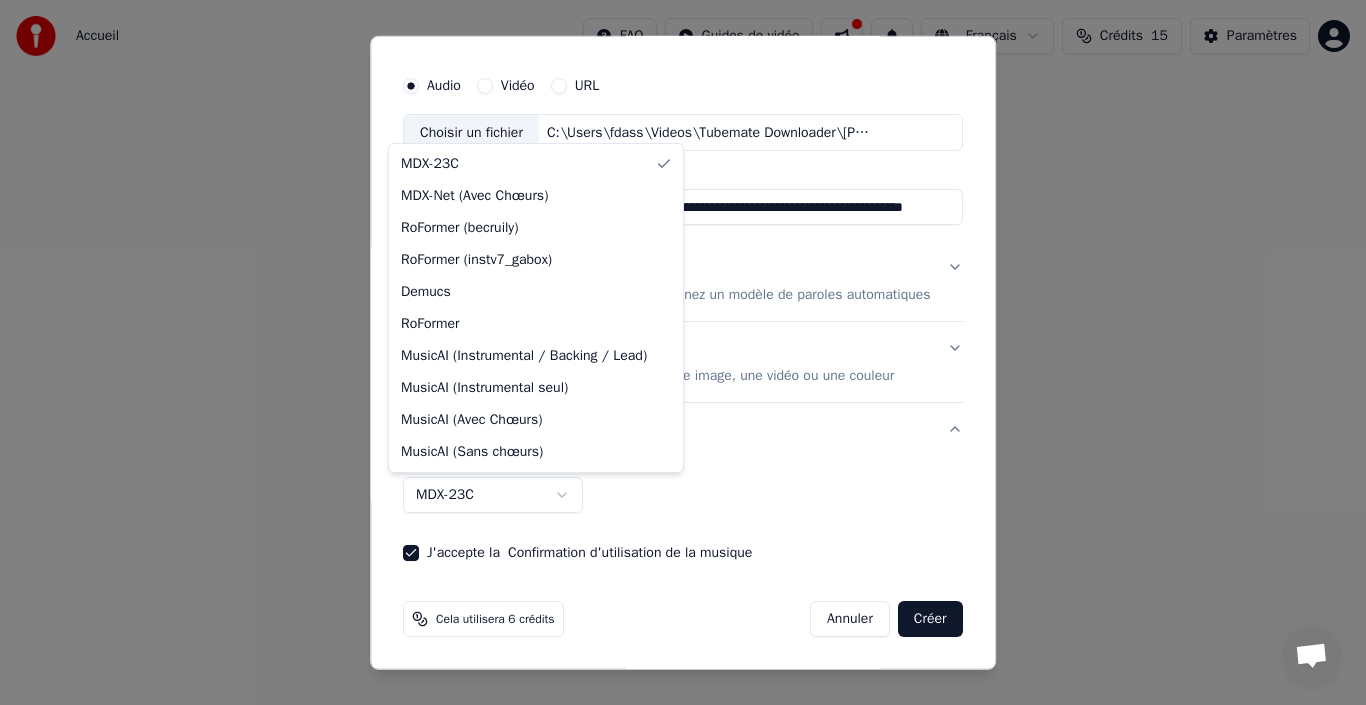 click on "**********" at bounding box center [683, 212] 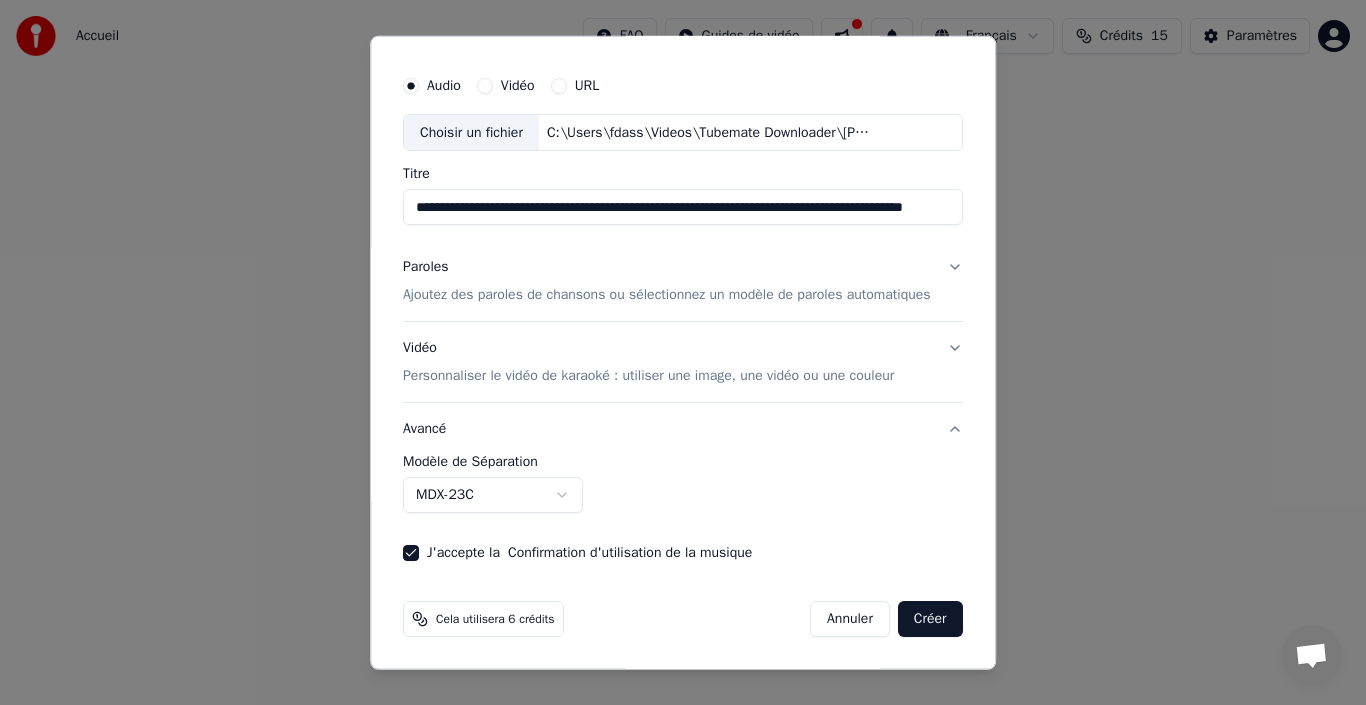 click on "**********" at bounding box center (683, 212) 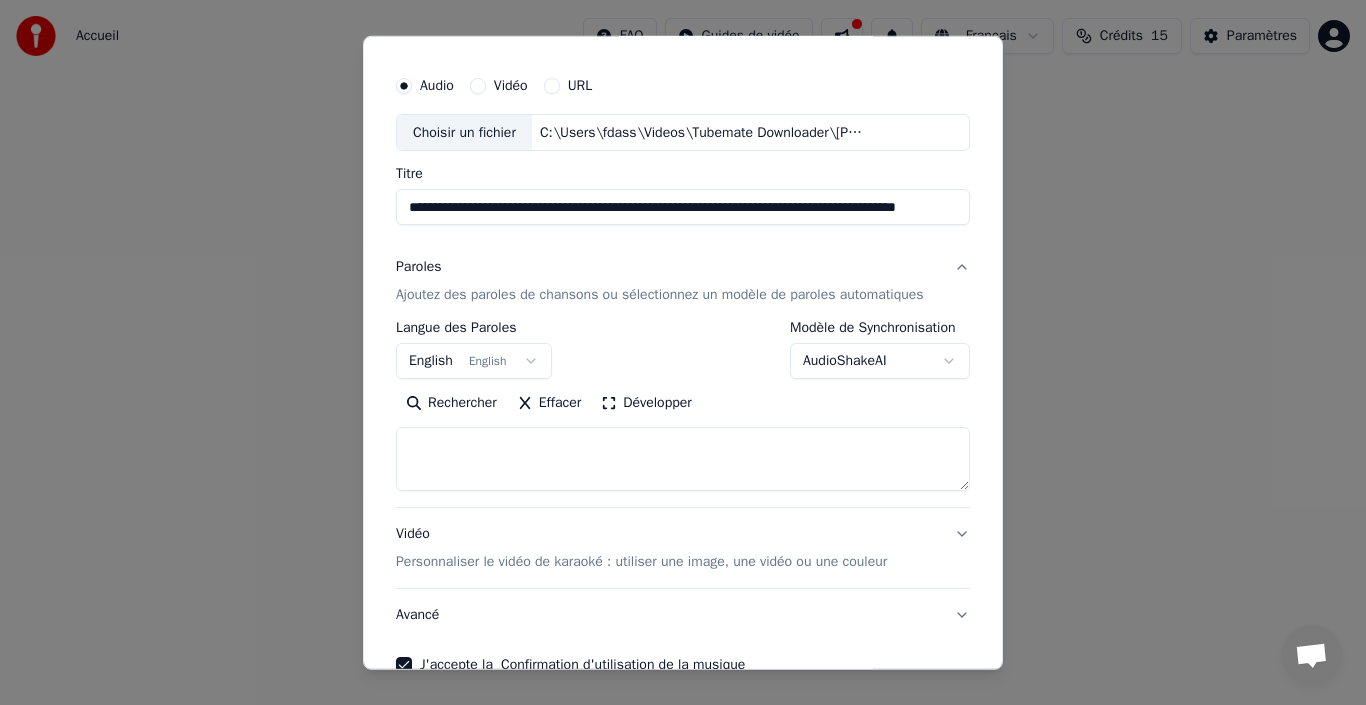 click on "**********" at bounding box center [683, 212] 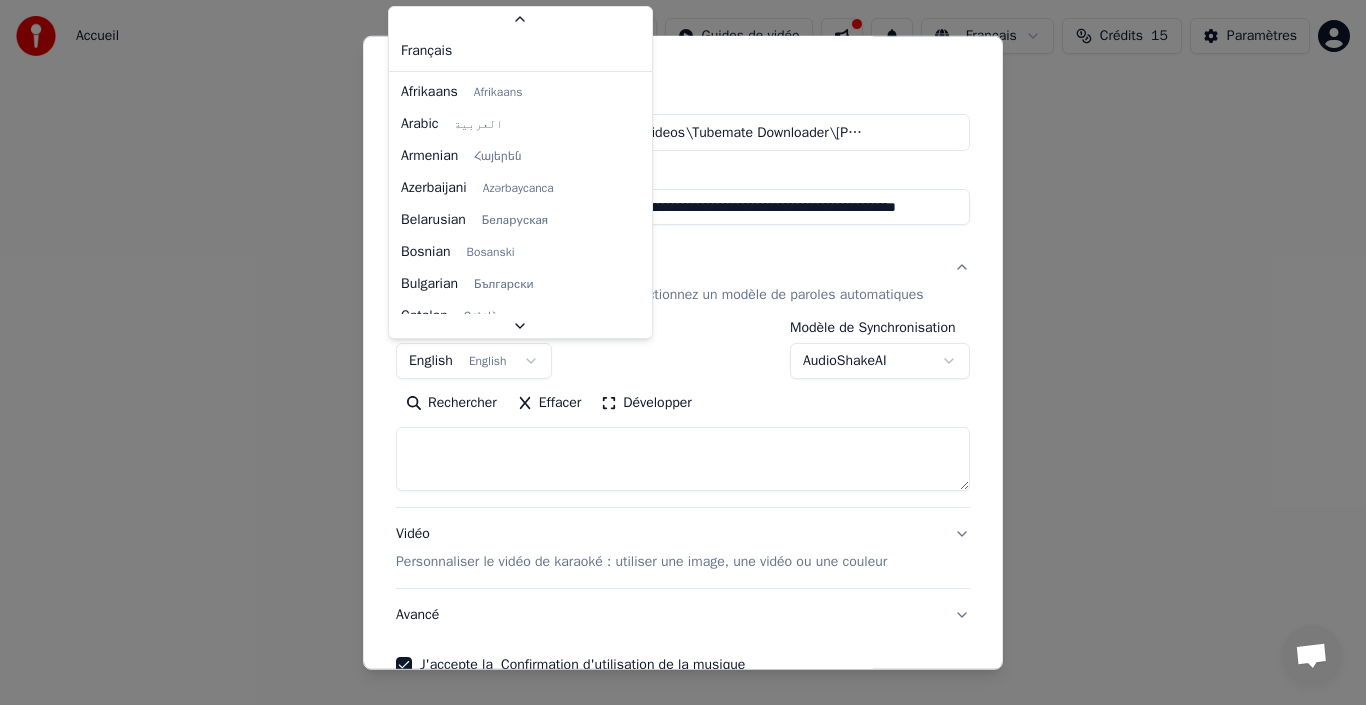 scroll, scrollTop: 50, scrollLeft: 0, axis: vertical 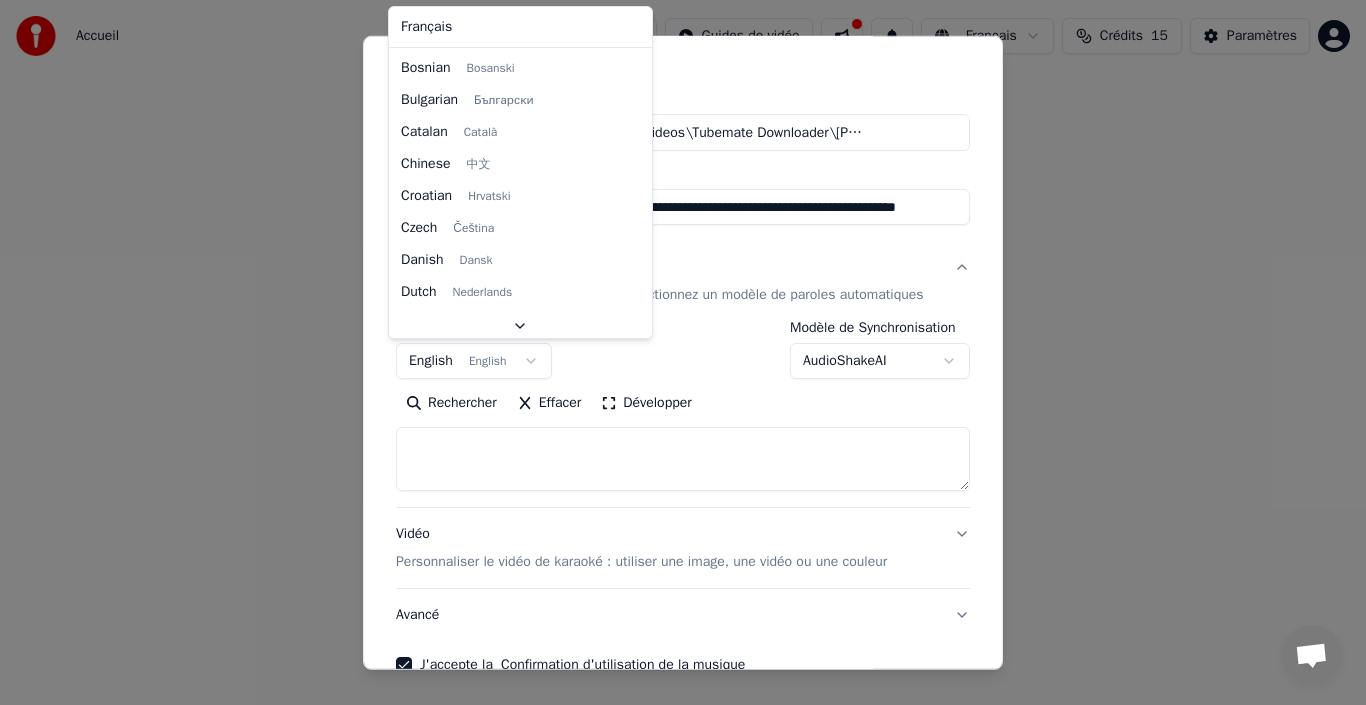 select on "**" 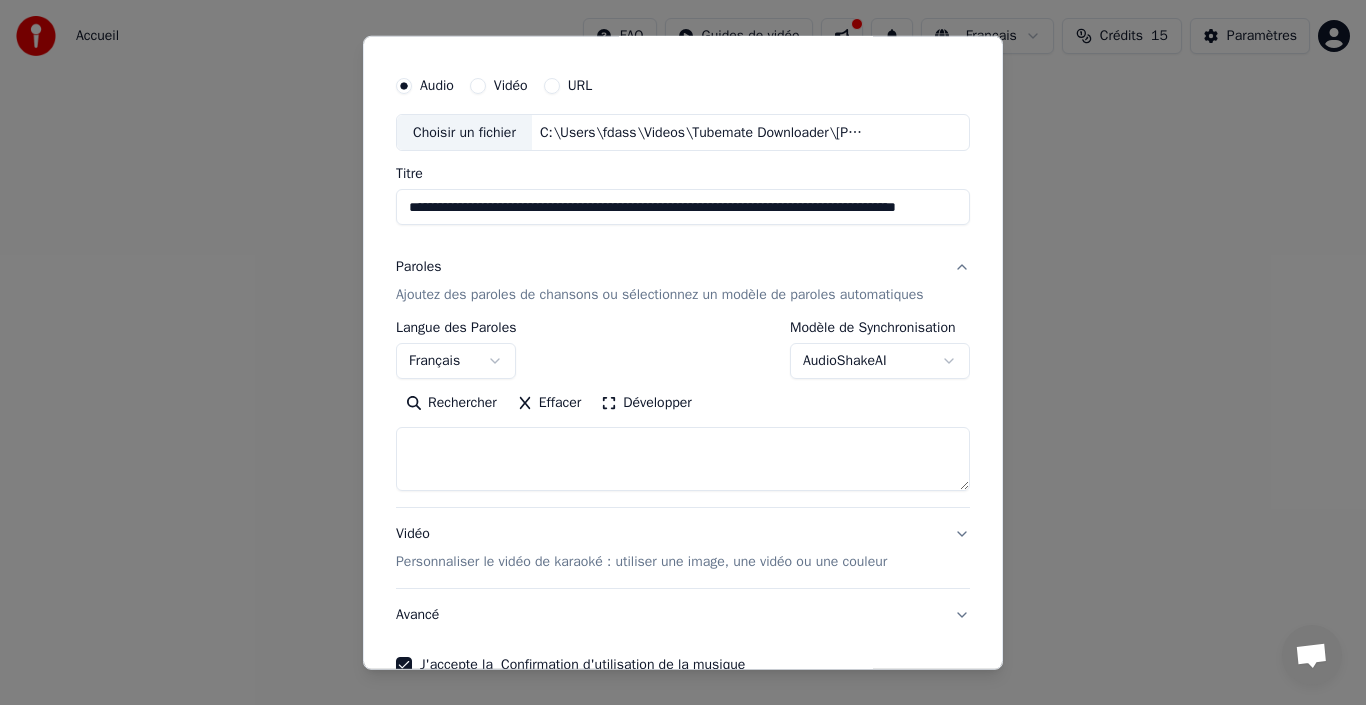 click at bounding box center (683, 459) 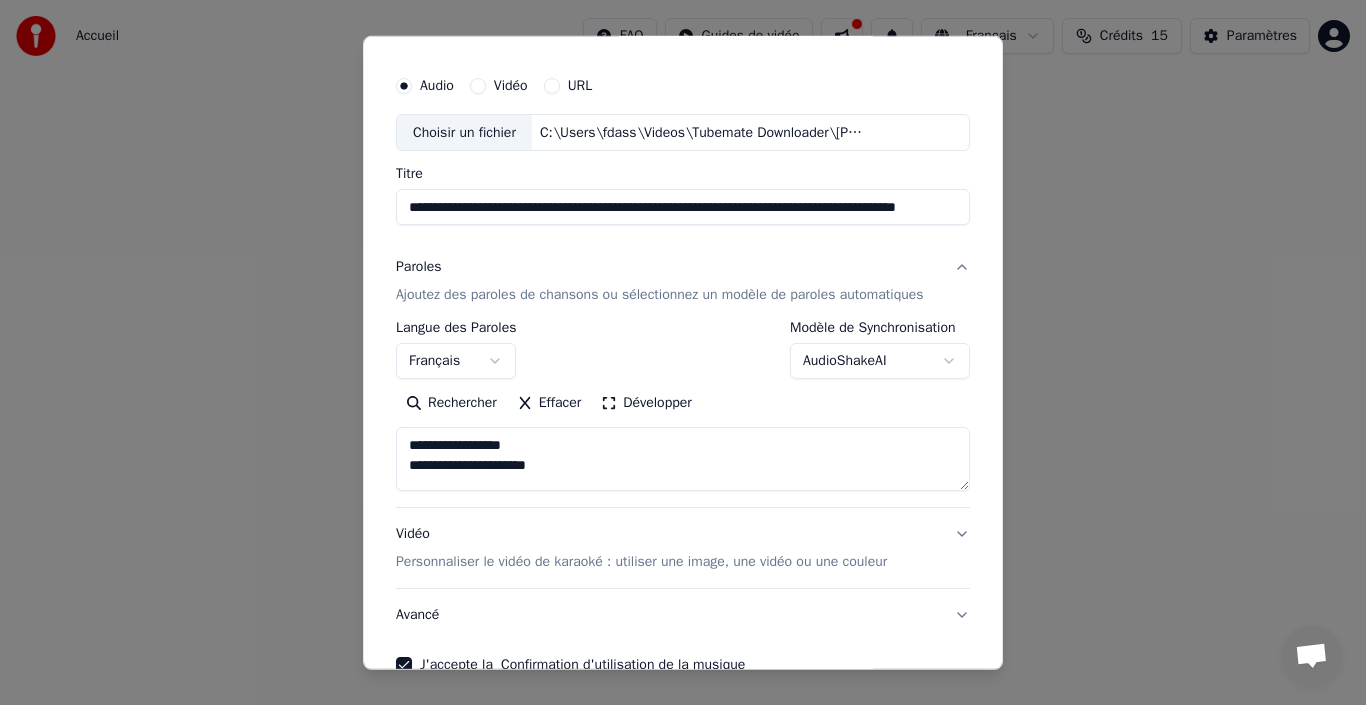 scroll, scrollTop: 6, scrollLeft: 0, axis: vertical 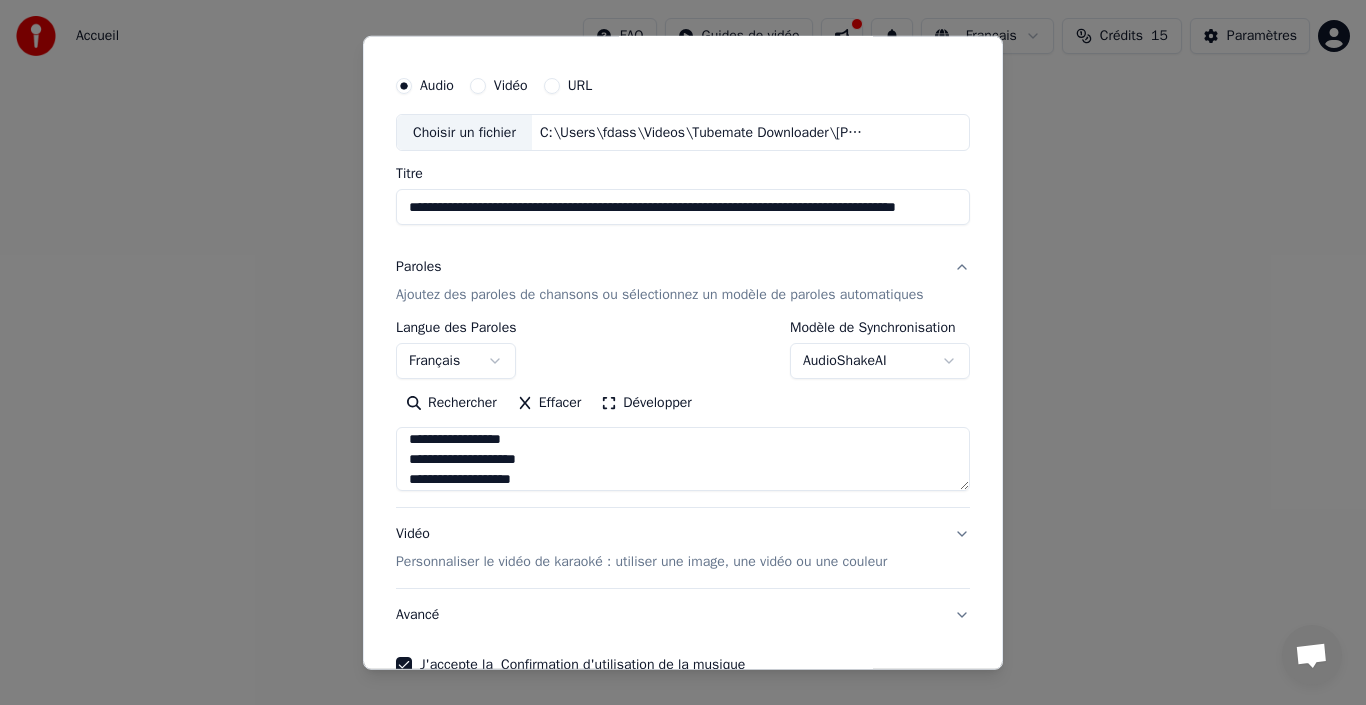 click on "**********" at bounding box center (683, 459) 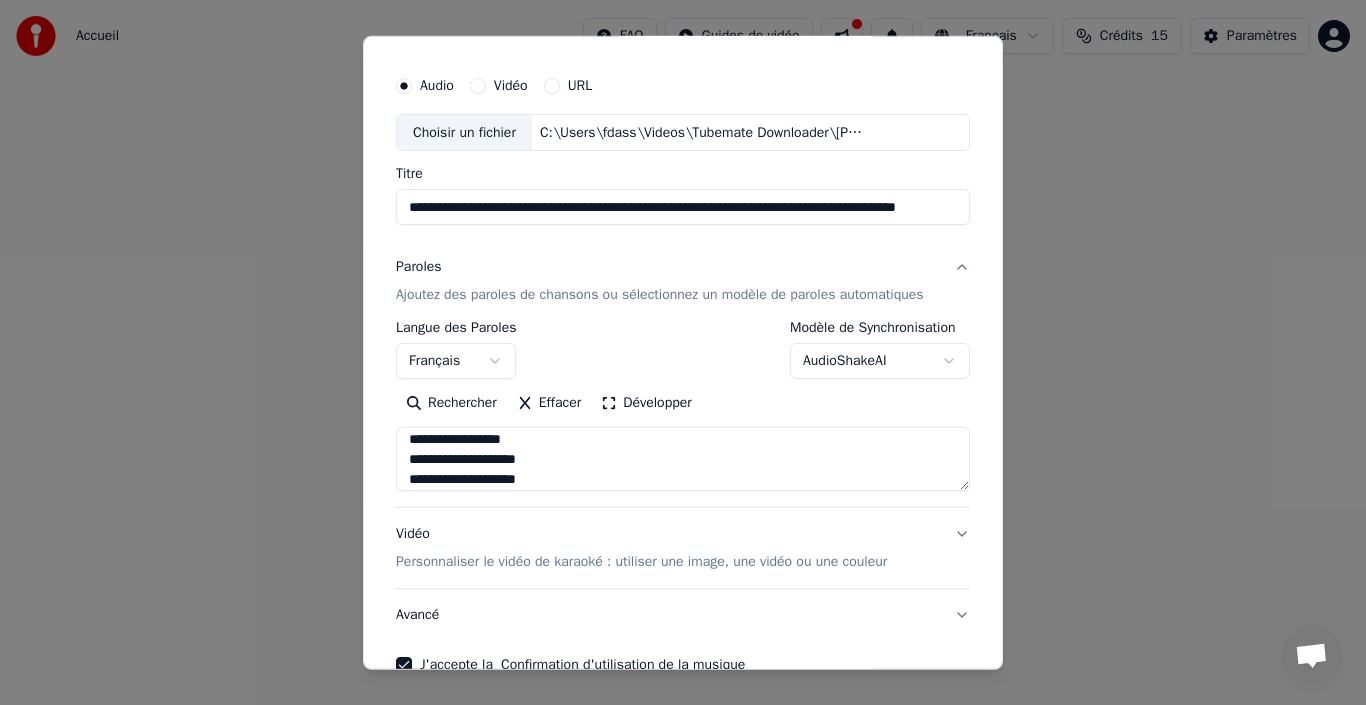 click on "**********" at bounding box center [683, 459] 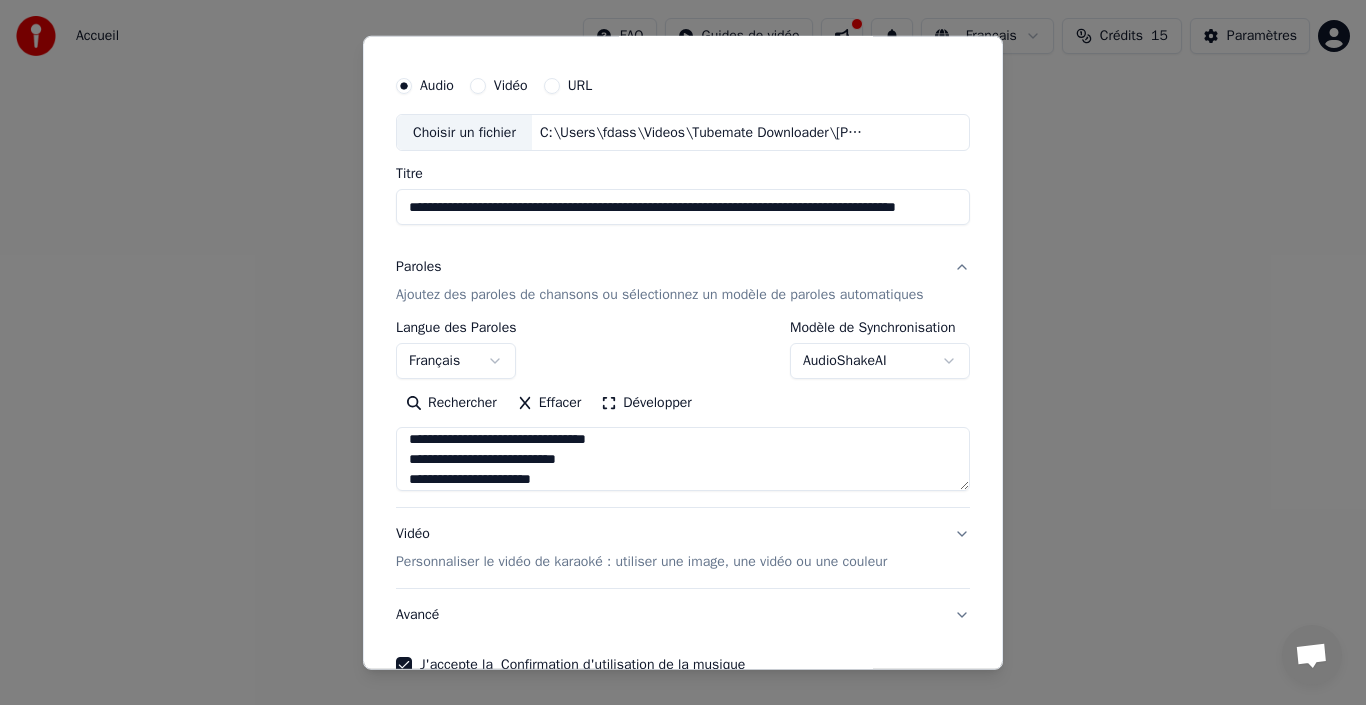 scroll, scrollTop: 66, scrollLeft: 0, axis: vertical 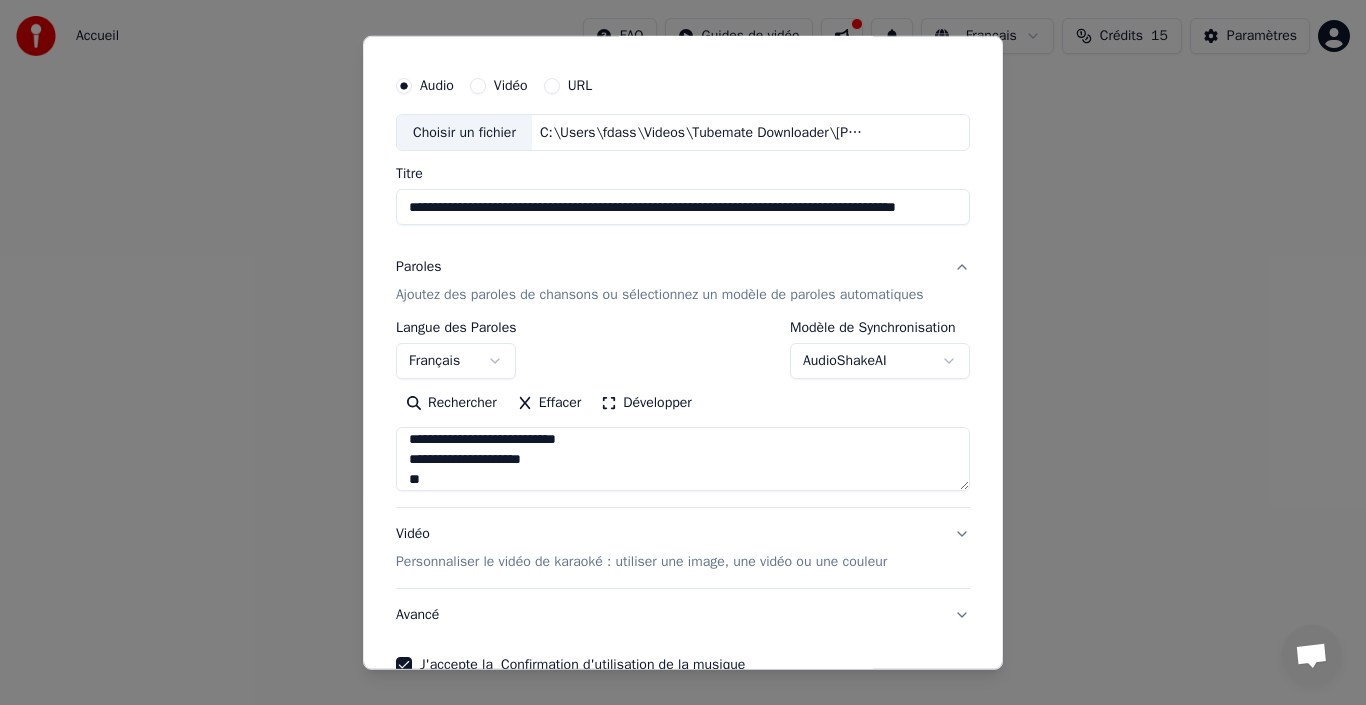 click on "**********" at bounding box center [683, 459] 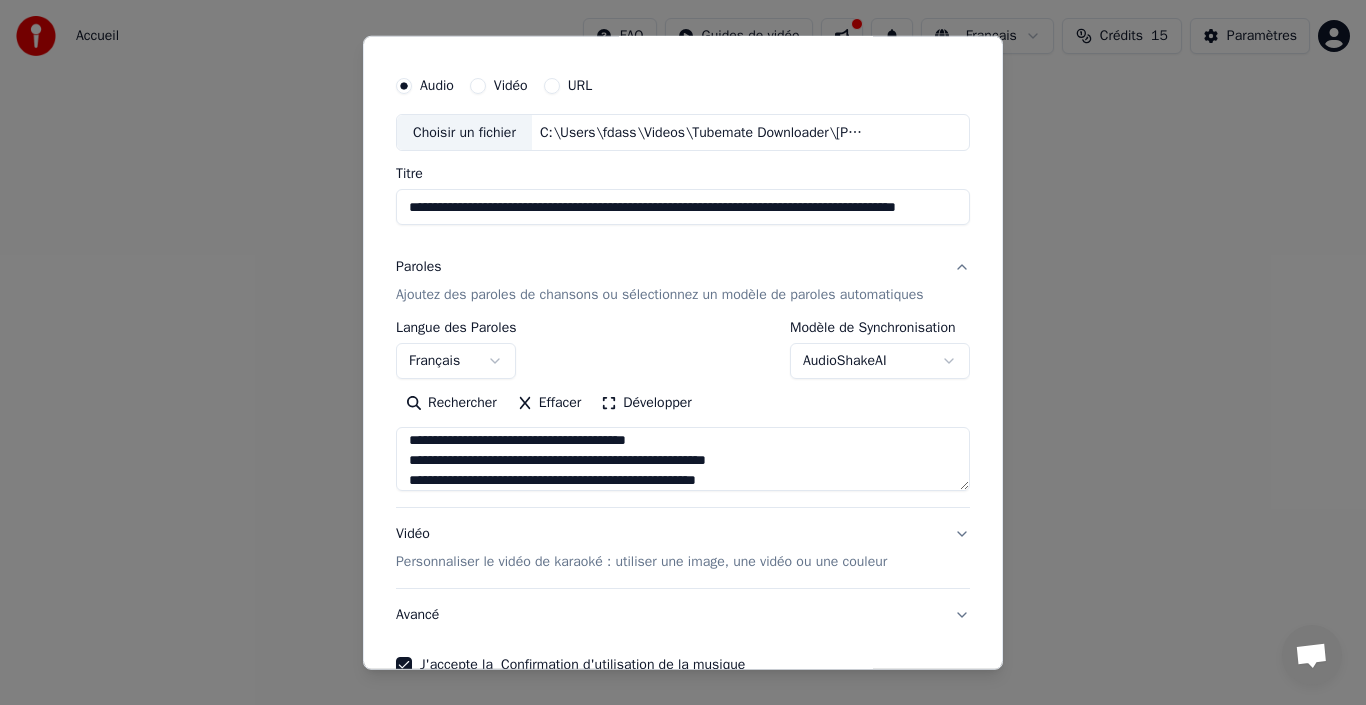 scroll, scrollTop: 425, scrollLeft: 0, axis: vertical 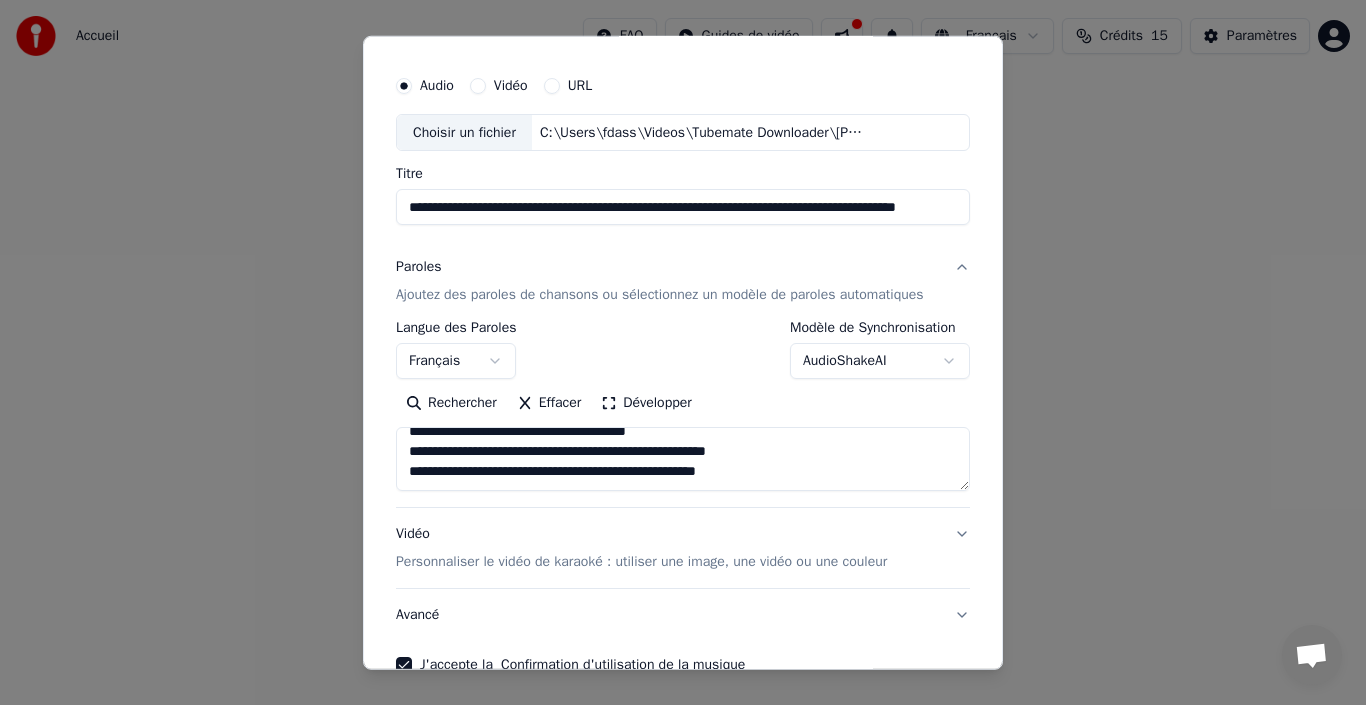 click on "**********" at bounding box center [683, 459] 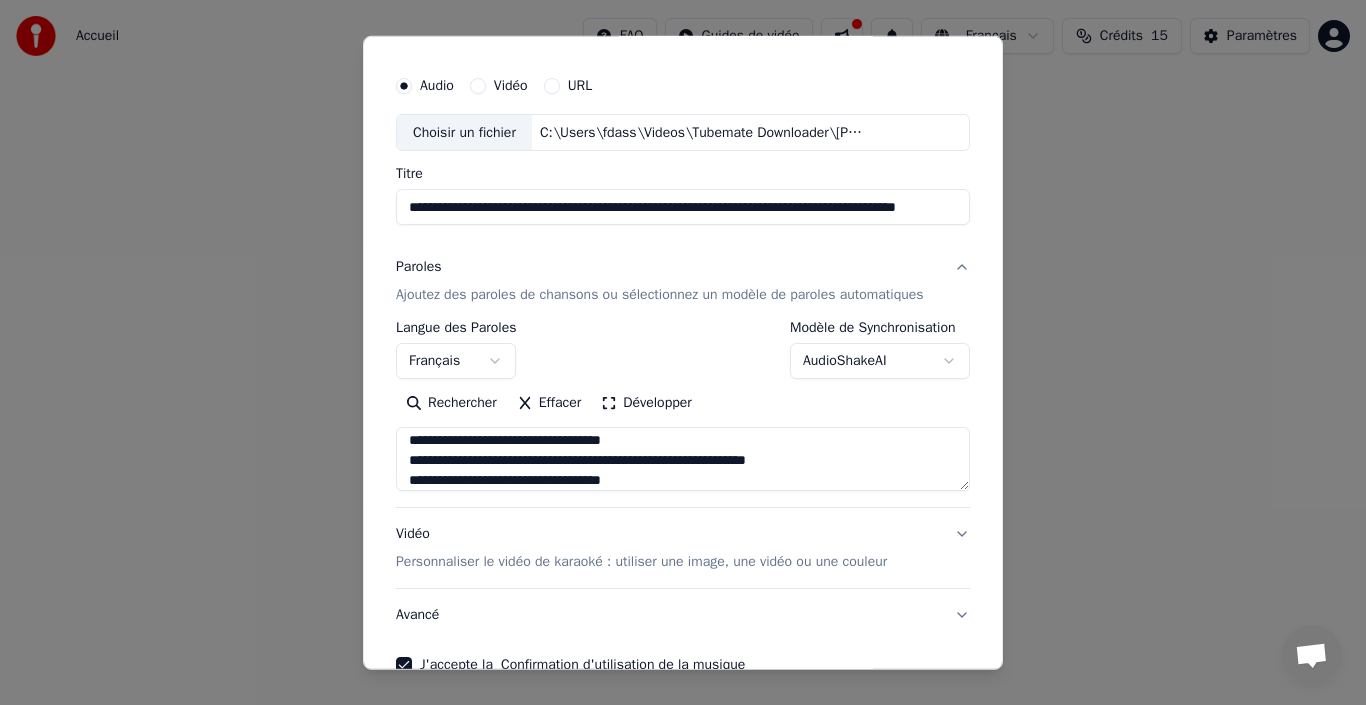 scroll, scrollTop: 585, scrollLeft: 0, axis: vertical 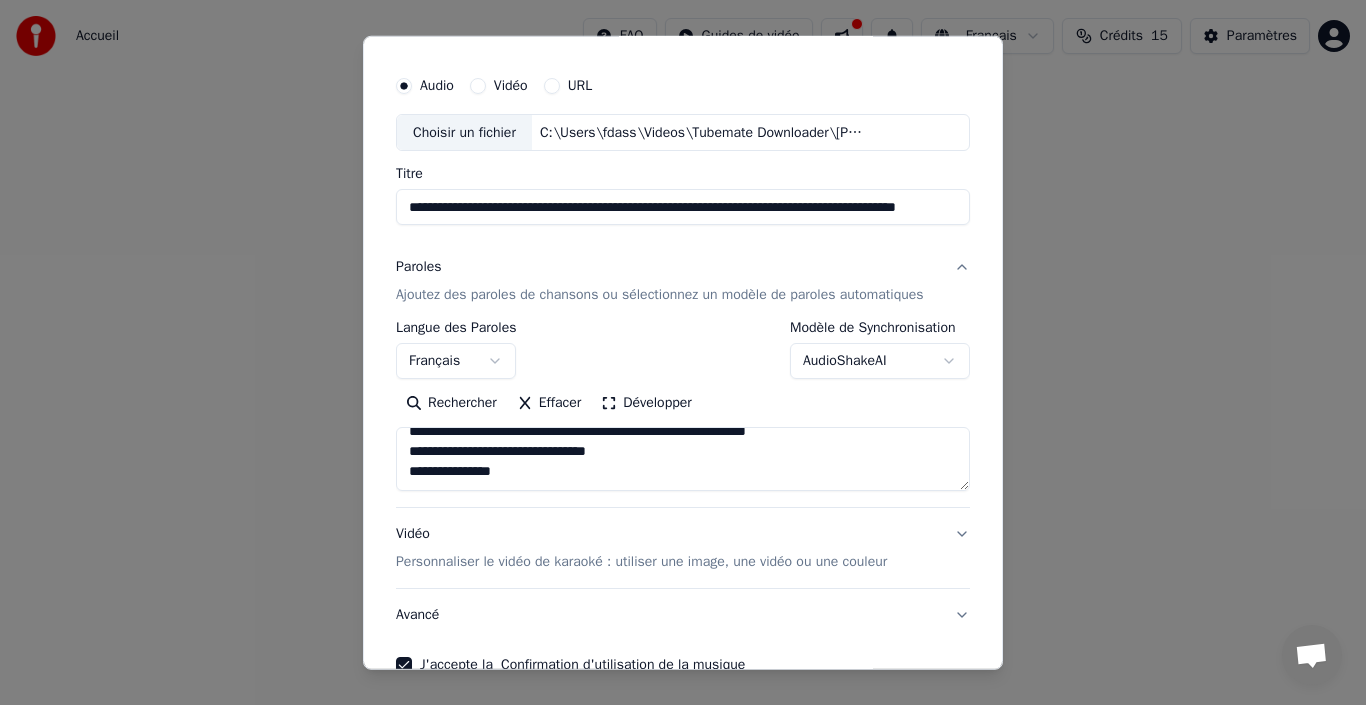 drag, startPoint x: 402, startPoint y: 459, endPoint x: 510, endPoint y: 454, distance: 108.11568 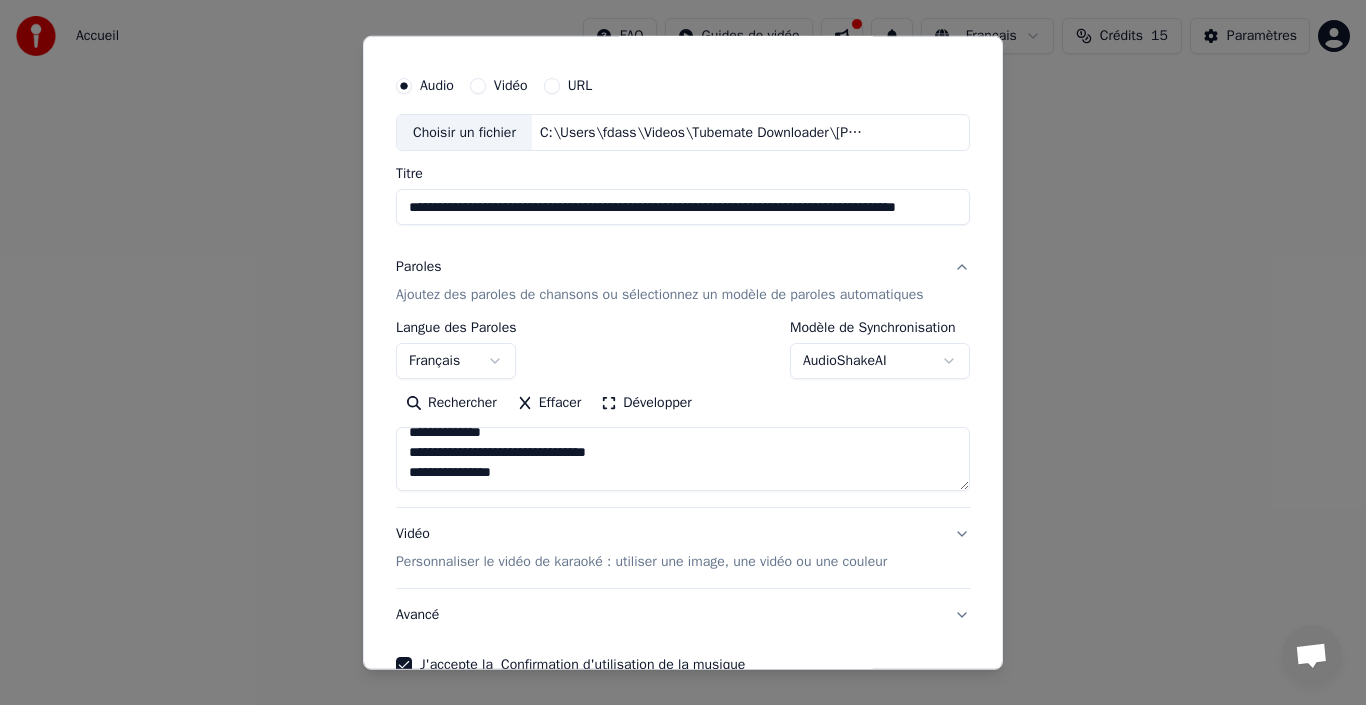 scroll, scrollTop: 645, scrollLeft: 0, axis: vertical 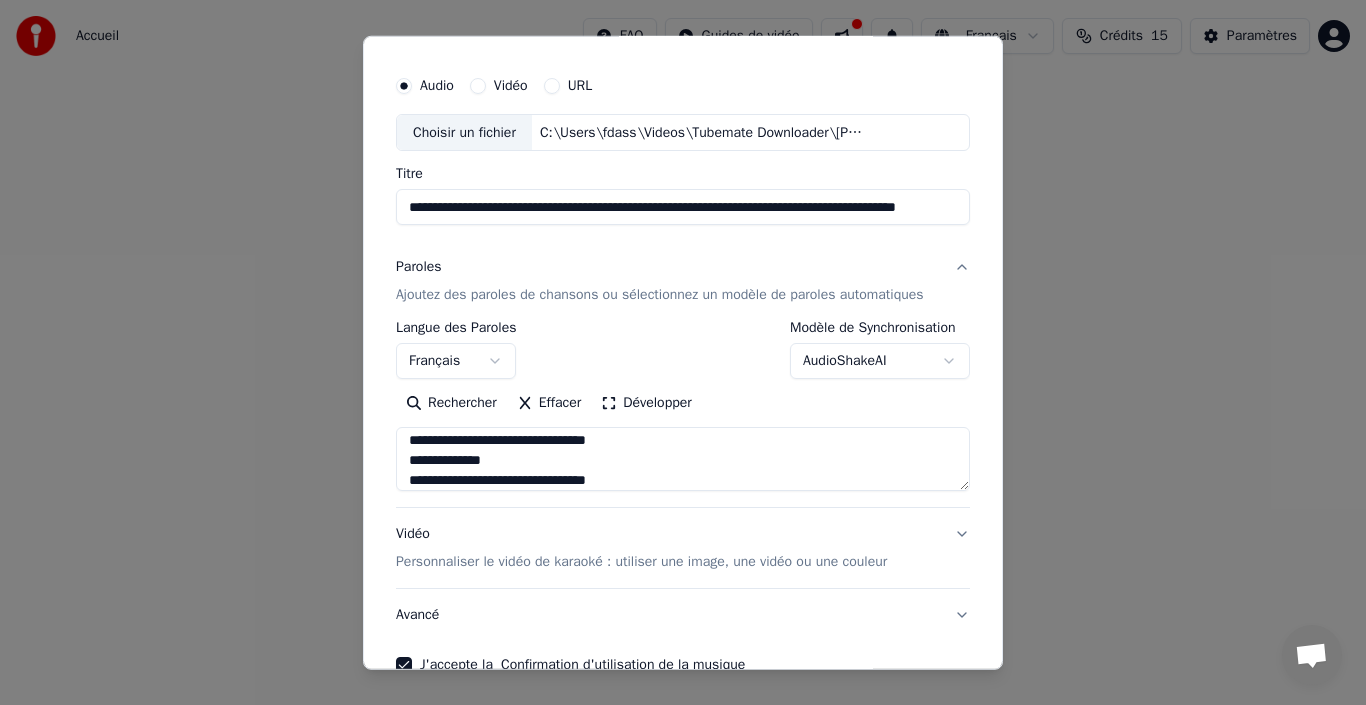 click at bounding box center [683, 459] 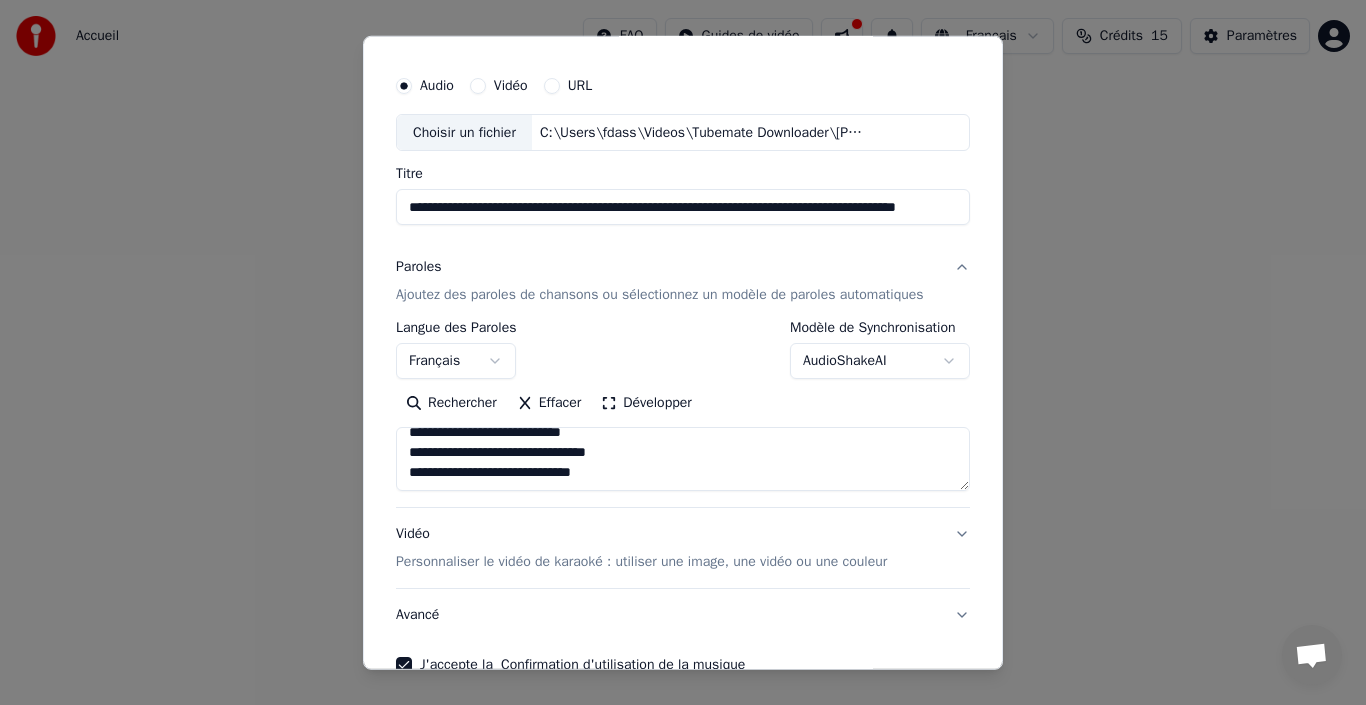 scroll, scrollTop: 673, scrollLeft: 0, axis: vertical 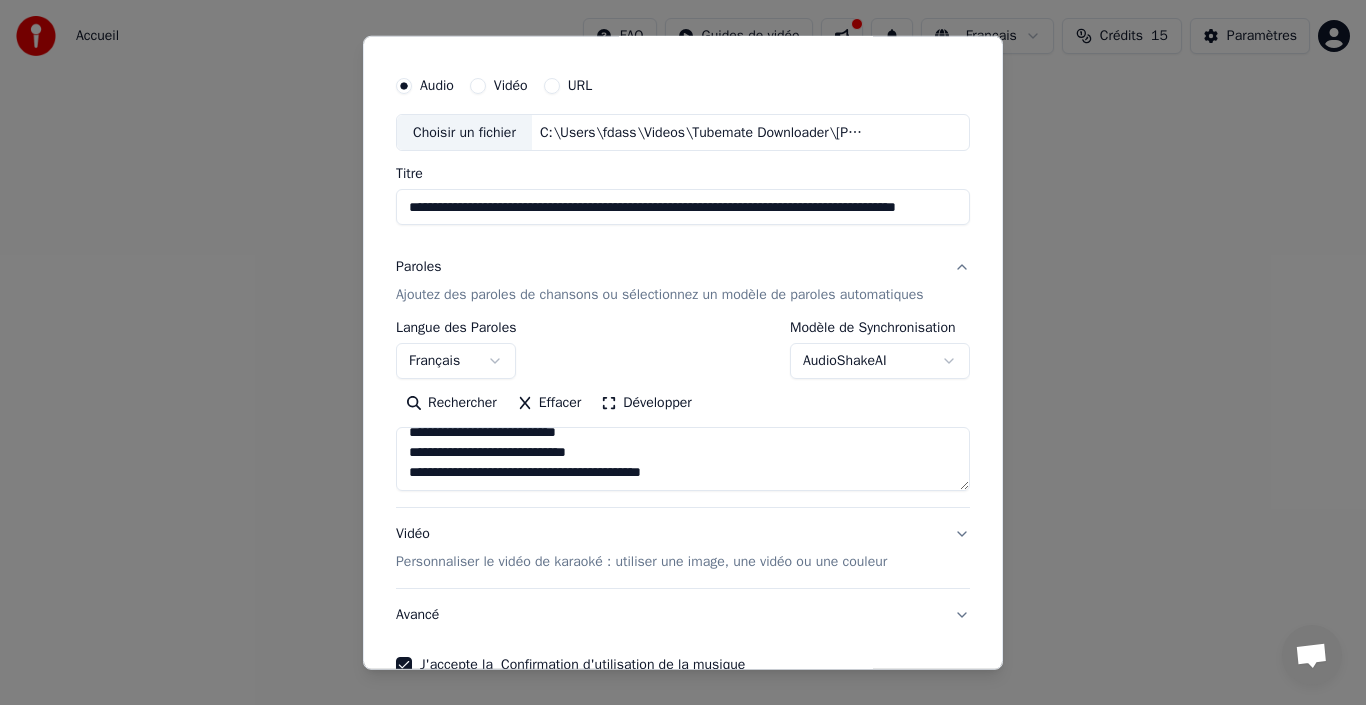 type on "**********" 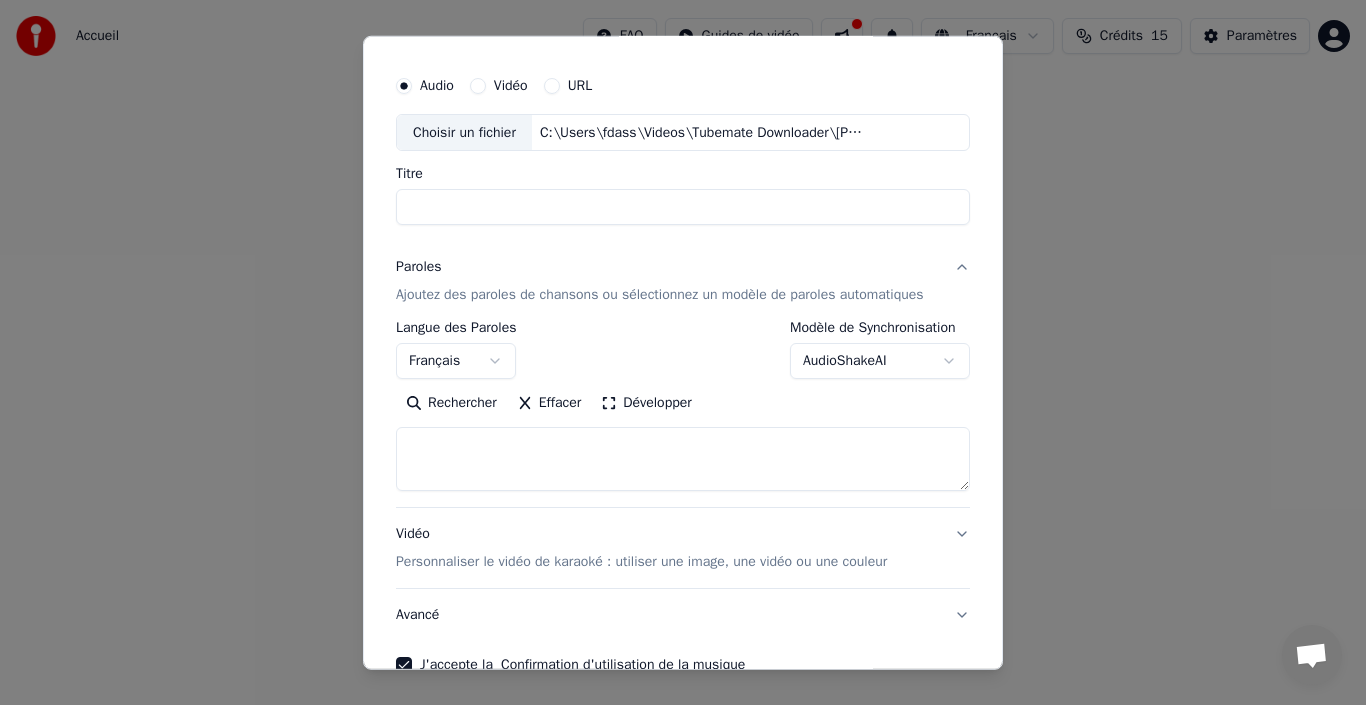 select 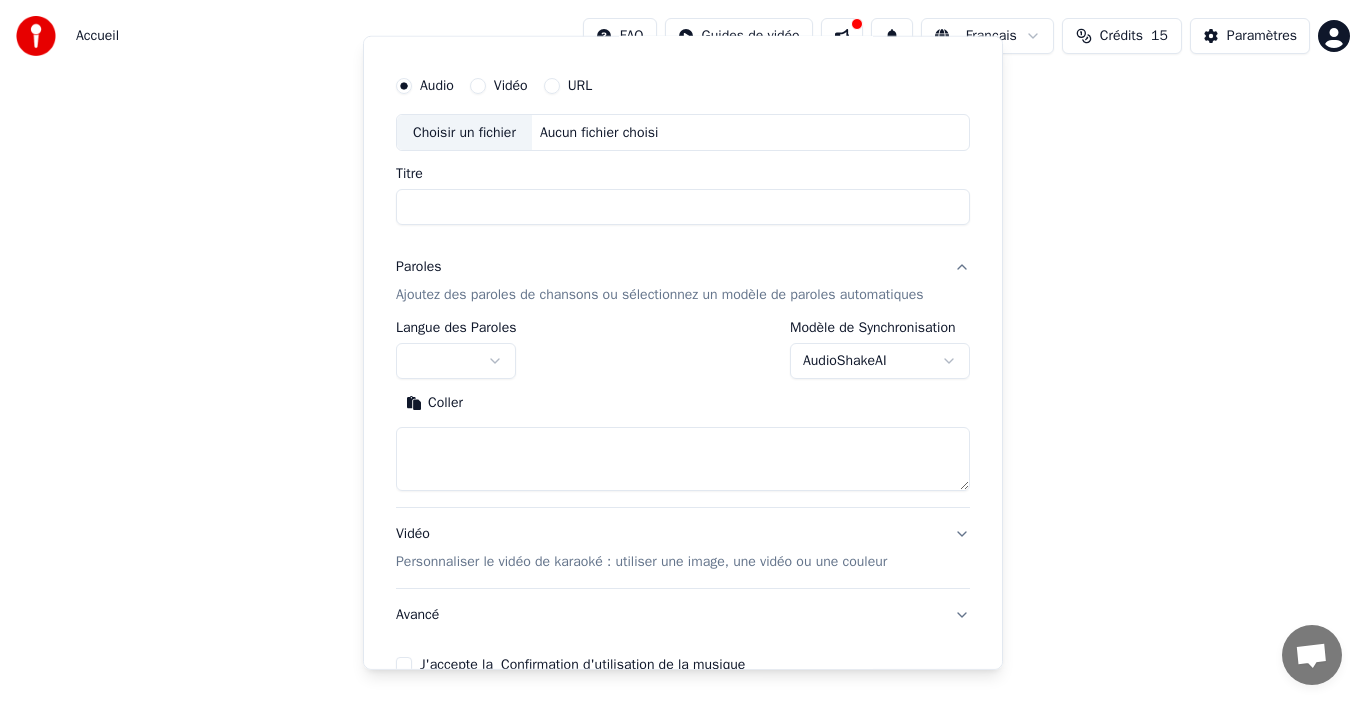 scroll, scrollTop: 0, scrollLeft: 0, axis: both 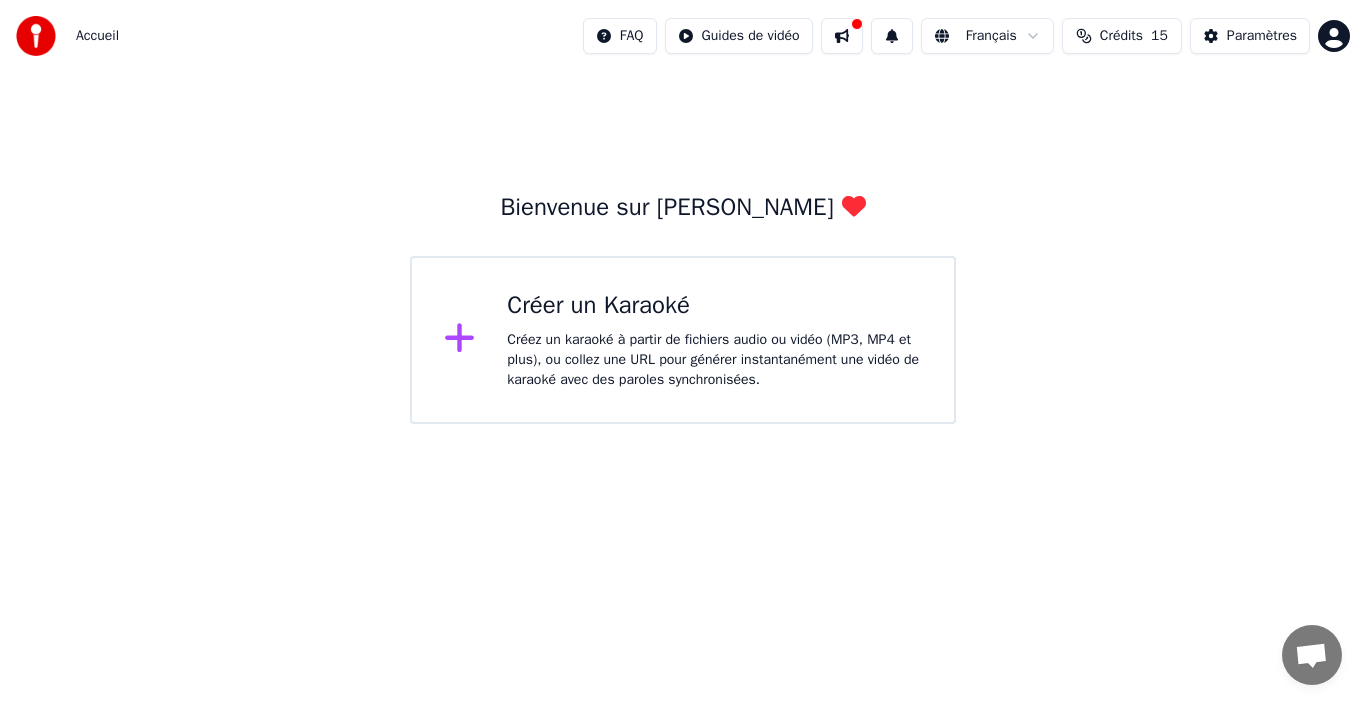 click on "Créez un karaoké à partir de fichiers audio ou vidéo (MP3, MP4 et plus), ou collez une URL pour générer instantanément une vidéo de karaoké avec des paroles synchronisées." at bounding box center [714, 360] 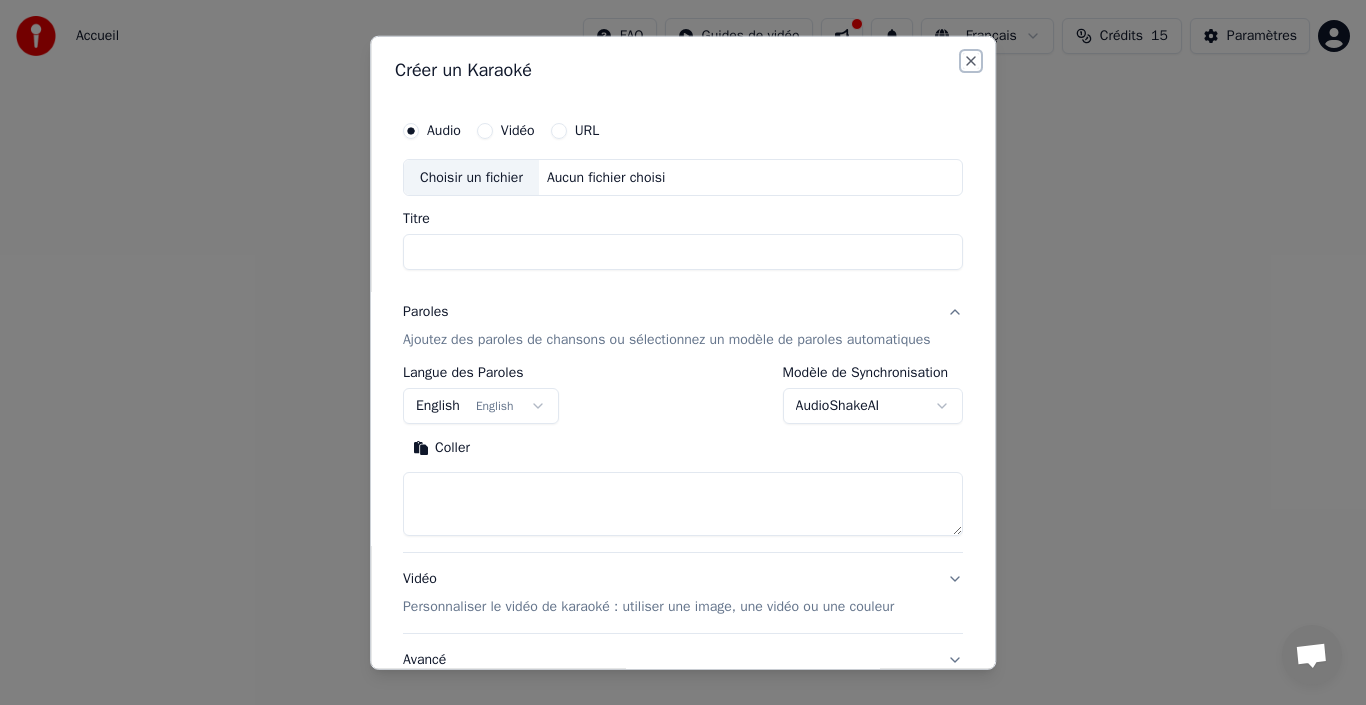 click on "Close" at bounding box center (971, 60) 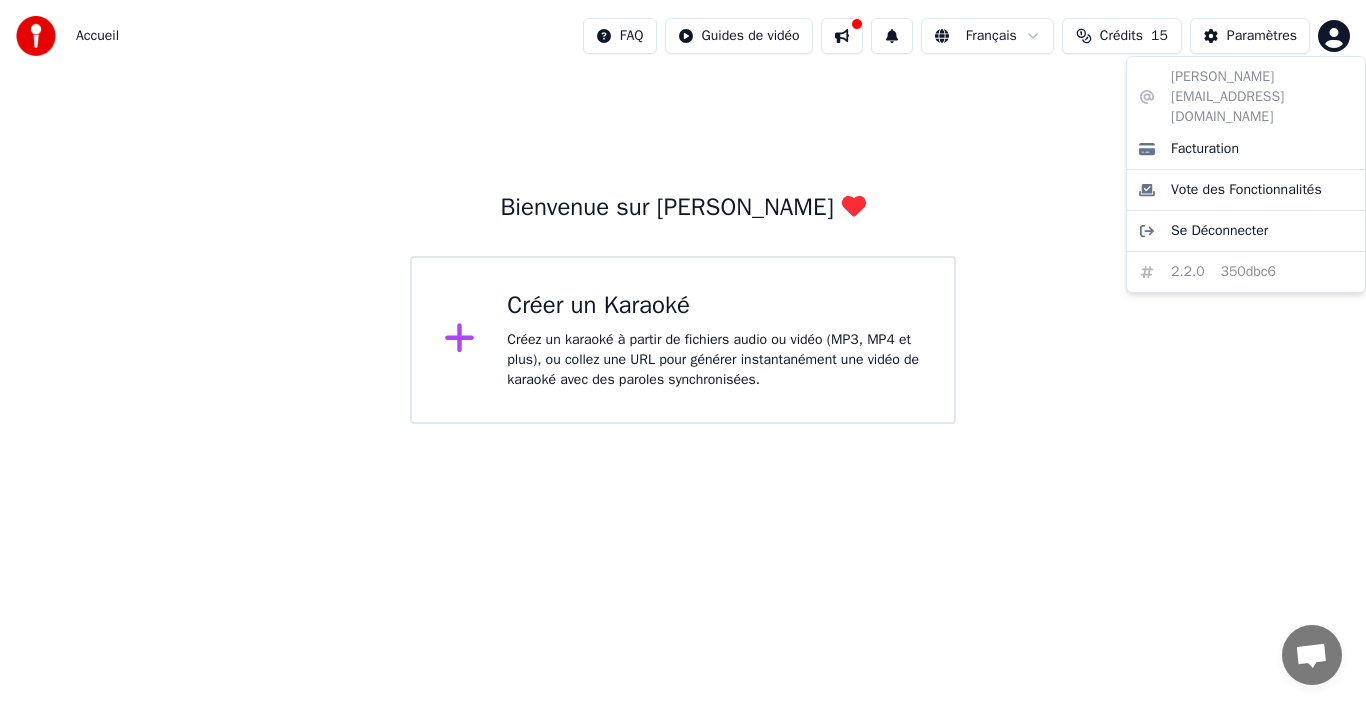 click on "Accueil FAQ Guides de vidéo Français Crédits 15 Paramètres Bienvenue sur Youka Créer un Karaoké Créez un karaoké à partir de fichiers audio ou vidéo (MP3, MP4 et plus), ou collez une URL pour générer instantanément une vidéo de karaoké avec des paroles synchronisées.
[PERSON_NAME][EMAIL_ADDRESS][DOMAIN_NAME] Facturation Vote des Fonctionnalités Se Déconnecter 2.2.0 350dbc6" at bounding box center (683, 212) 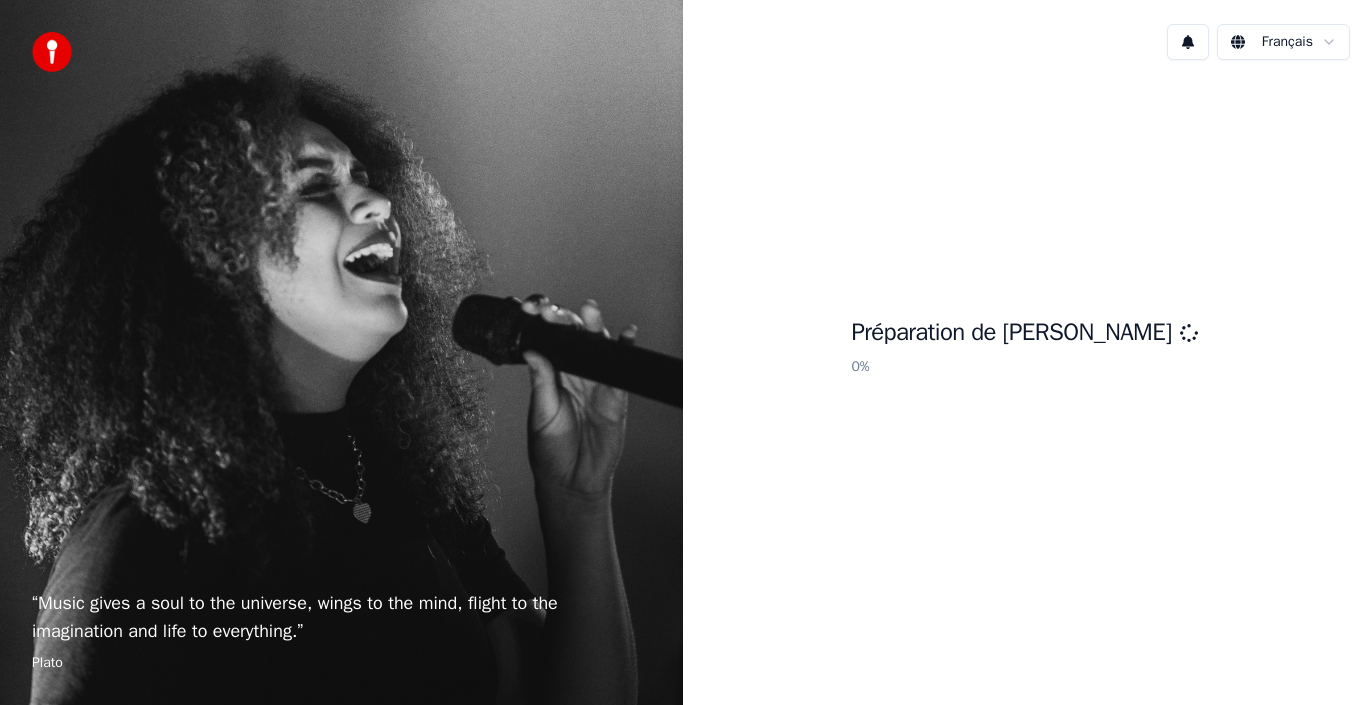 scroll, scrollTop: 0, scrollLeft: 0, axis: both 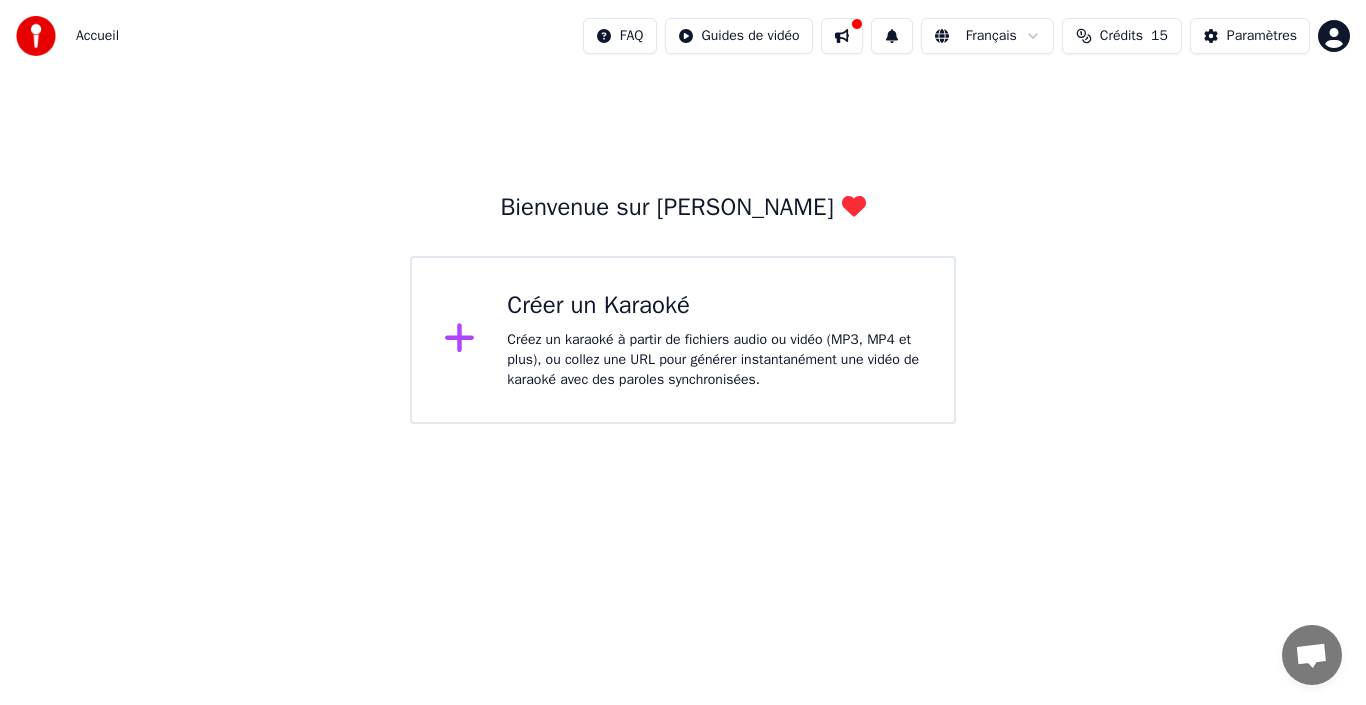 click on "Créez un karaoké à partir de fichiers audio ou vidéo (MP3, MP4 et plus), ou collez une URL pour générer instantanément une vidéo de karaoké avec des paroles synchronisées." at bounding box center [714, 360] 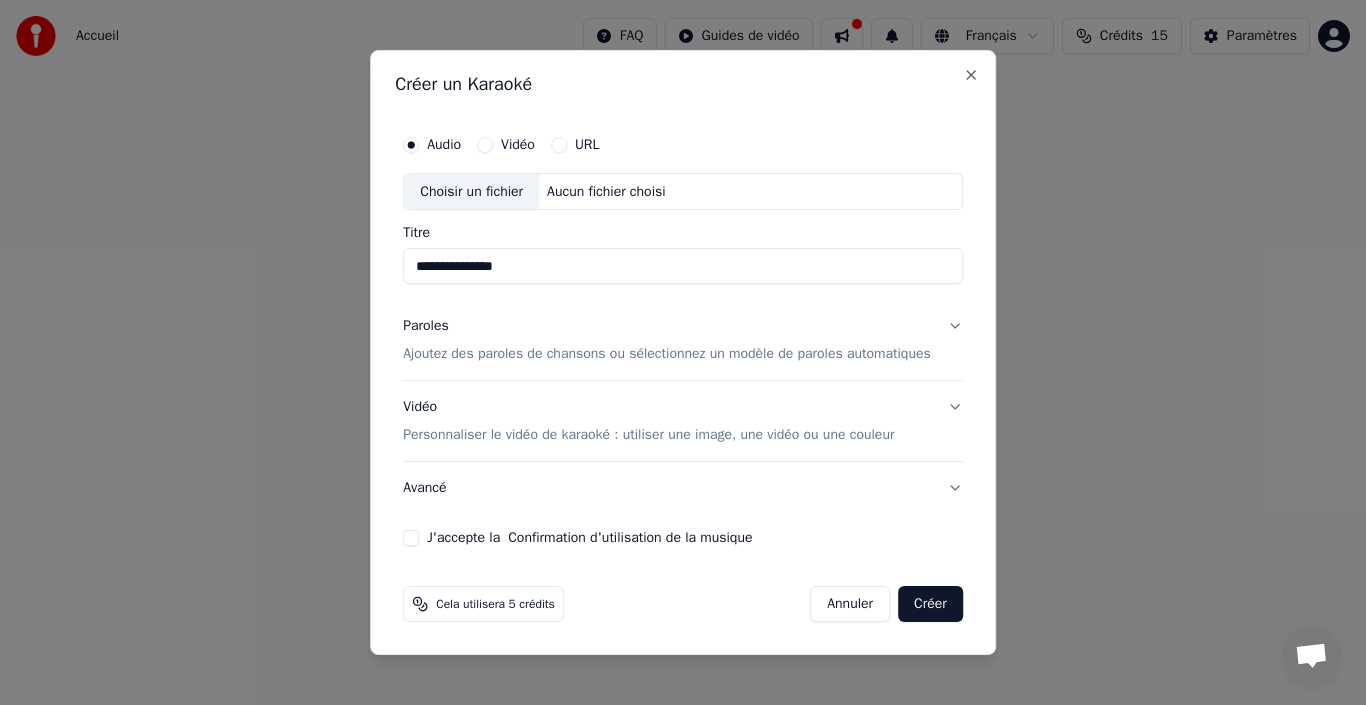 type on "**********" 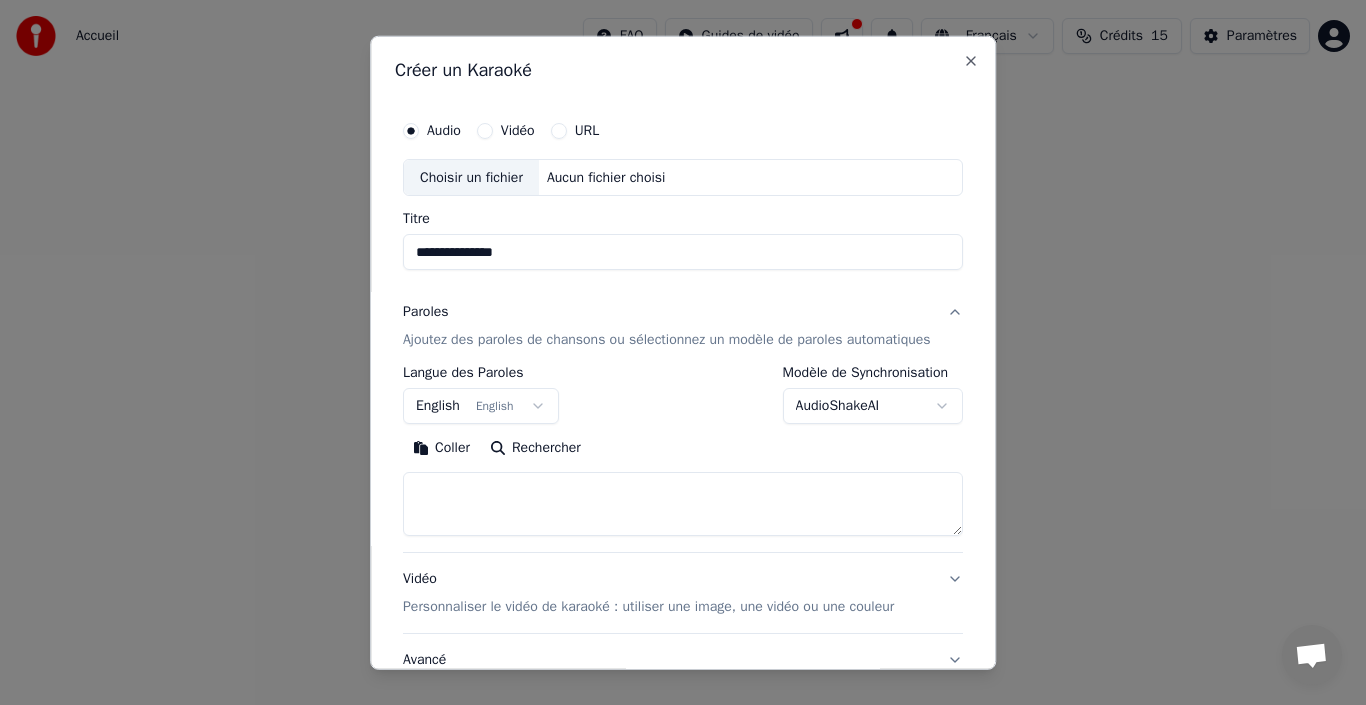 click on "English English" at bounding box center [481, 406] 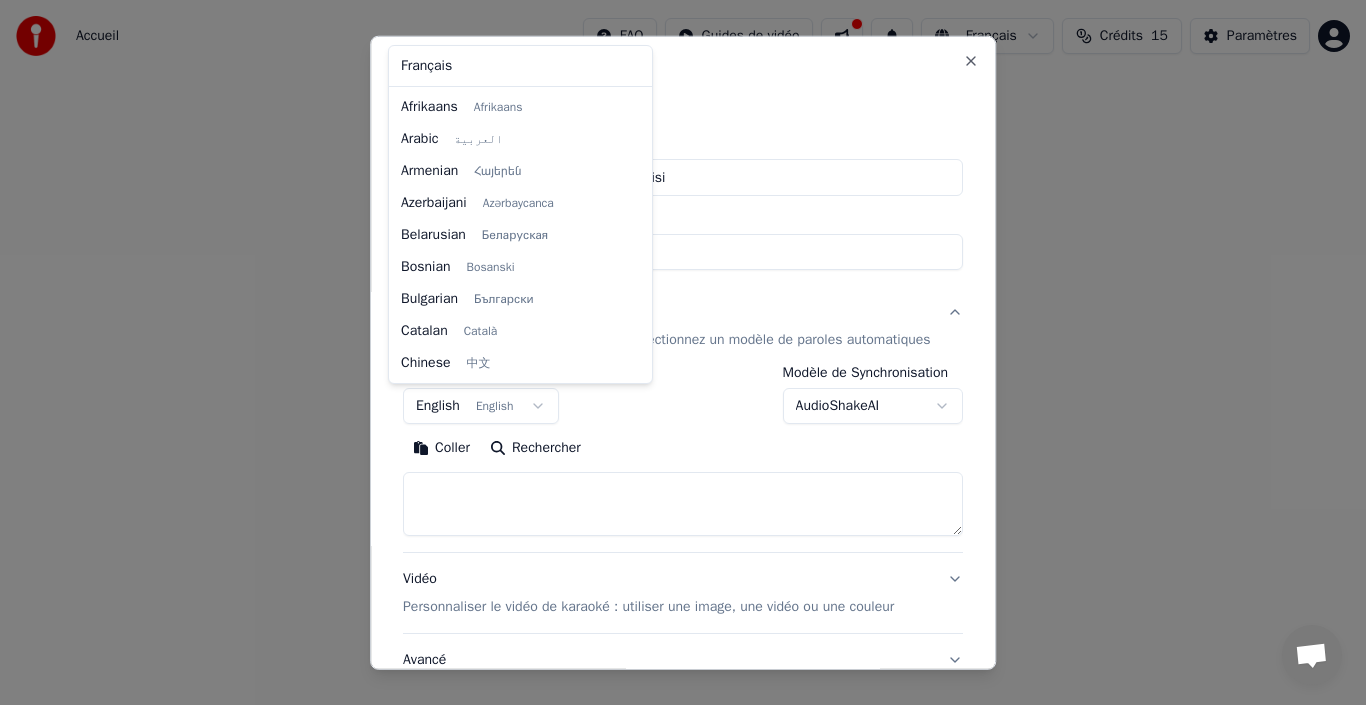 scroll, scrollTop: 160, scrollLeft: 0, axis: vertical 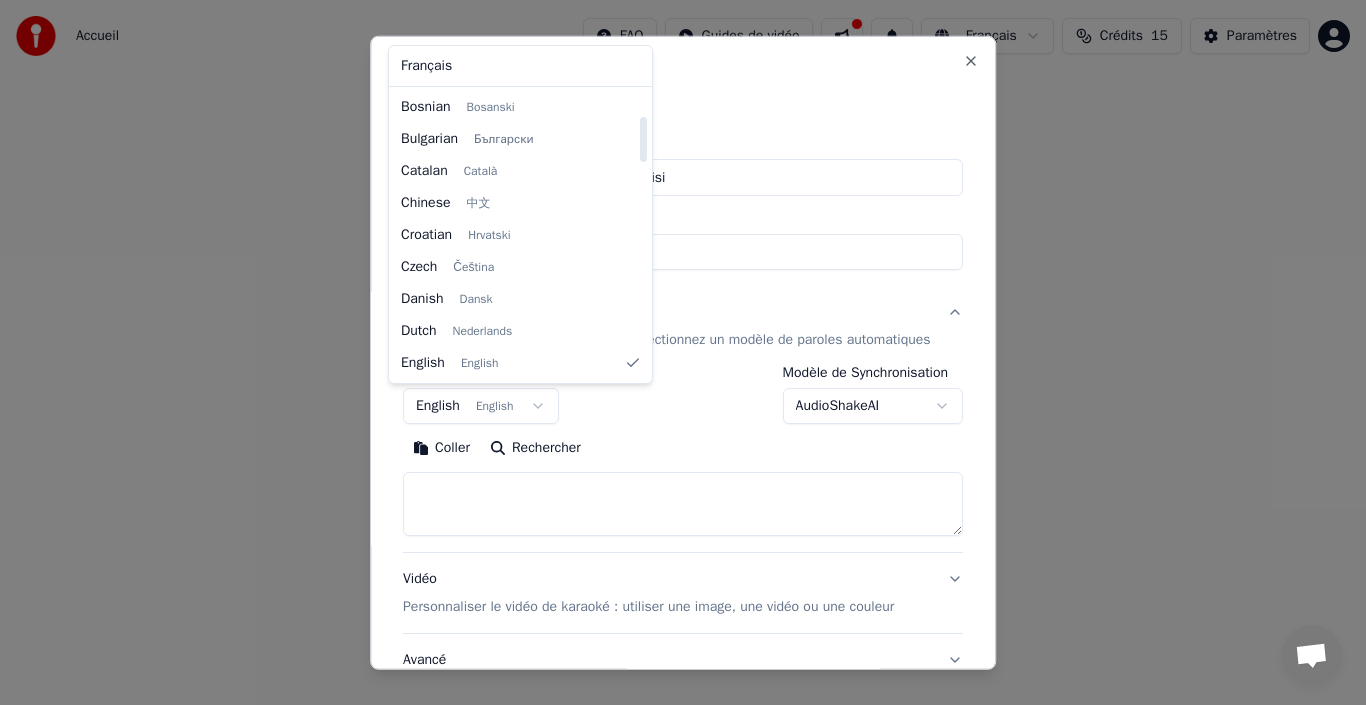select on "**" 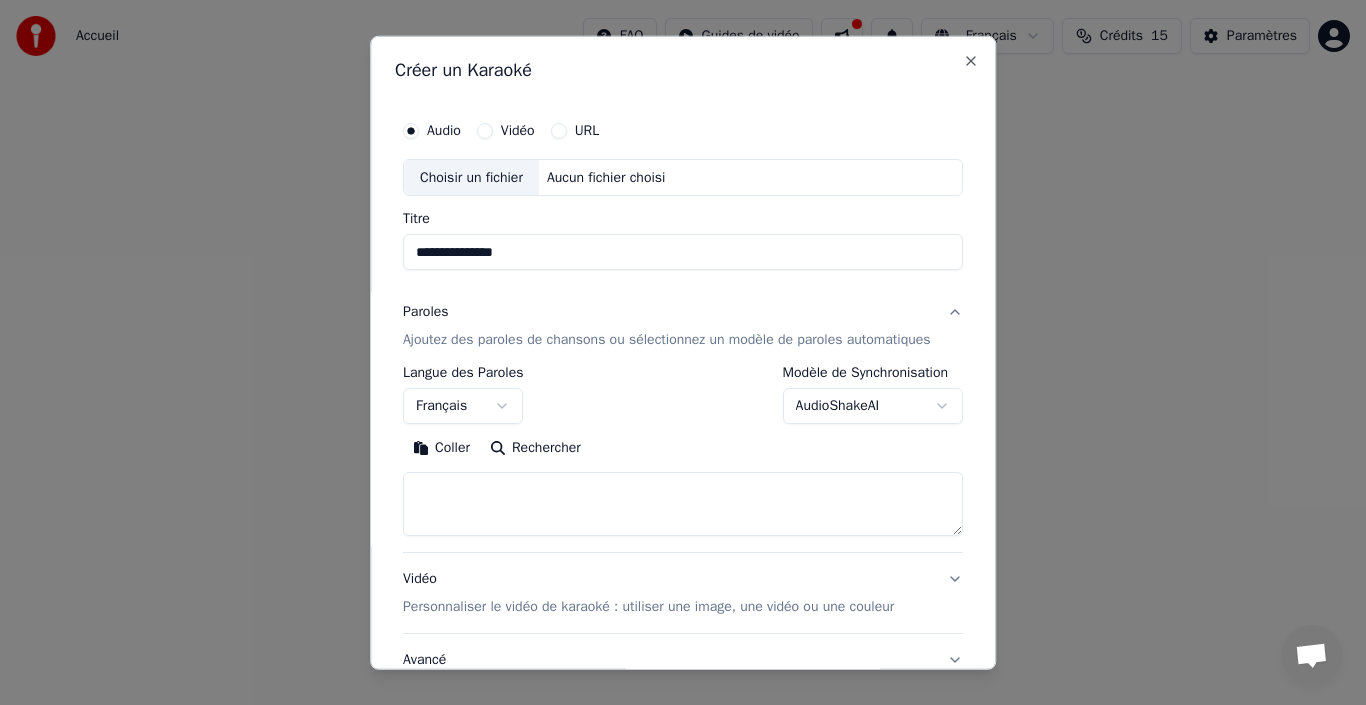 click at bounding box center [683, 504] 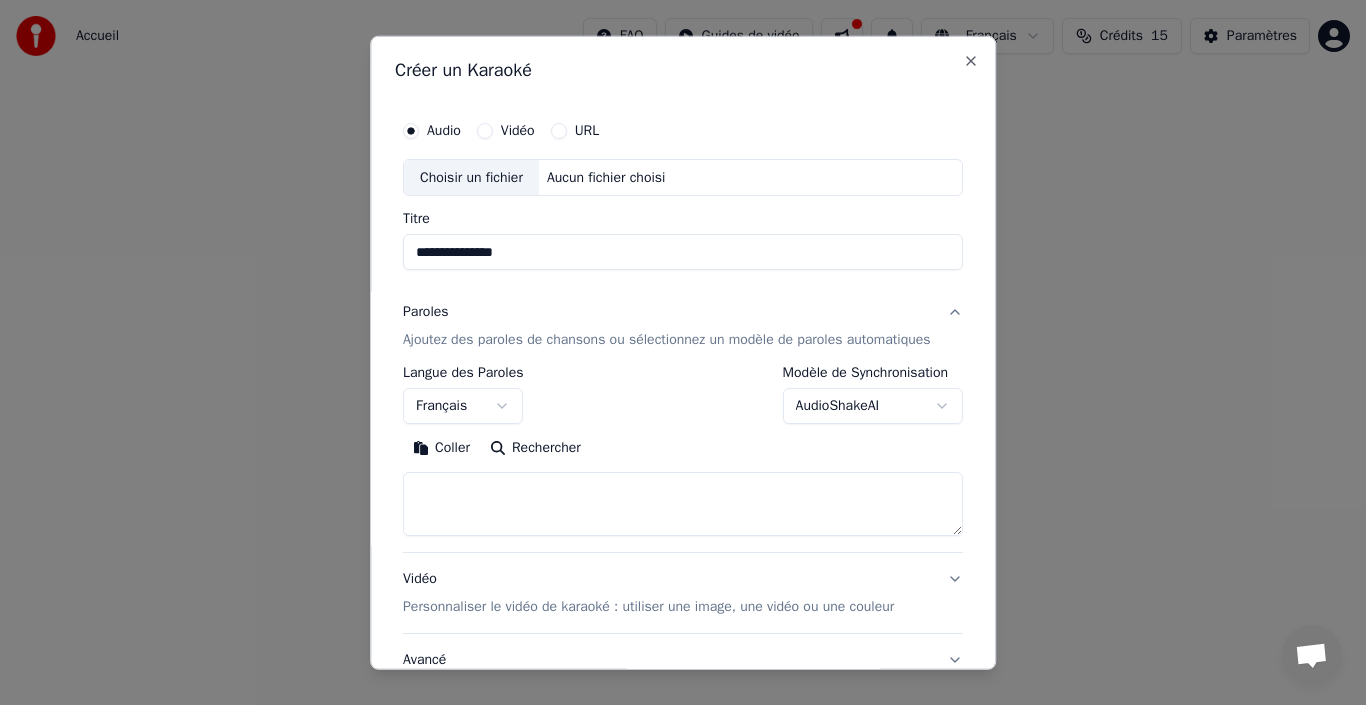 click at bounding box center (683, 504) 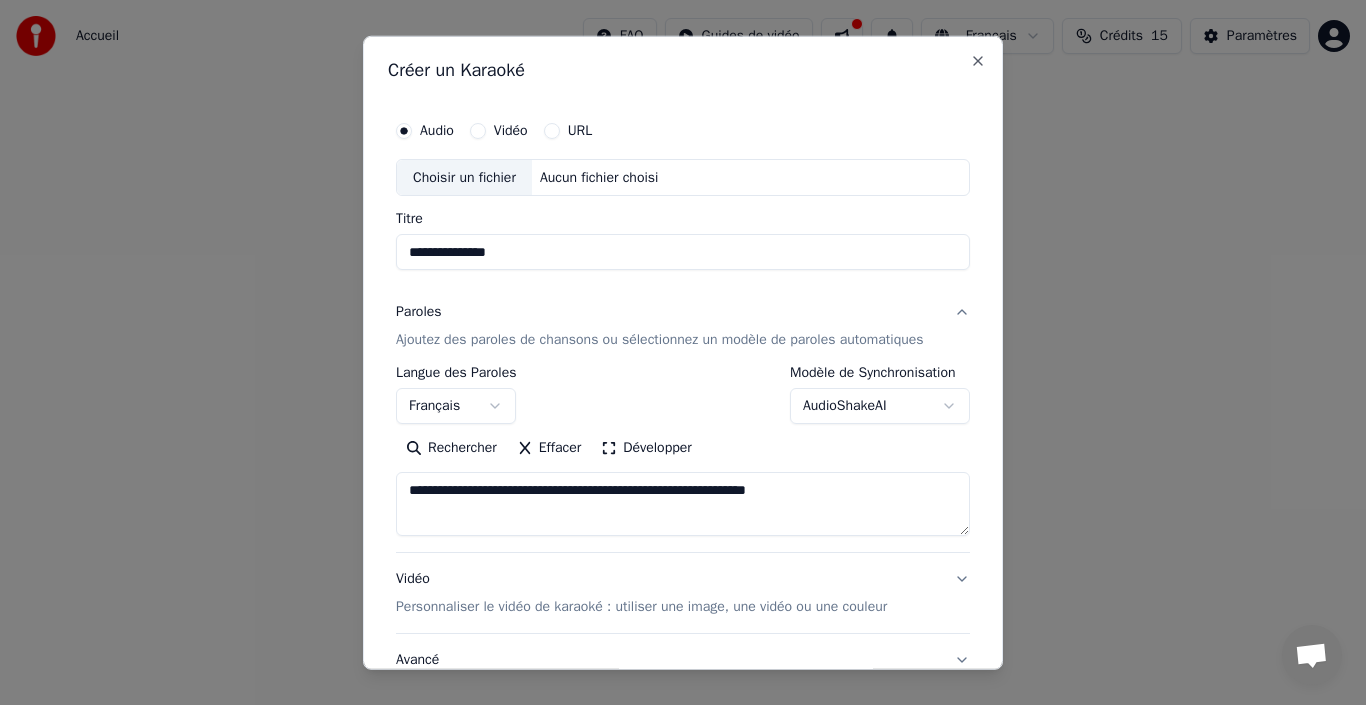 click on "**********" at bounding box center (683, 504) 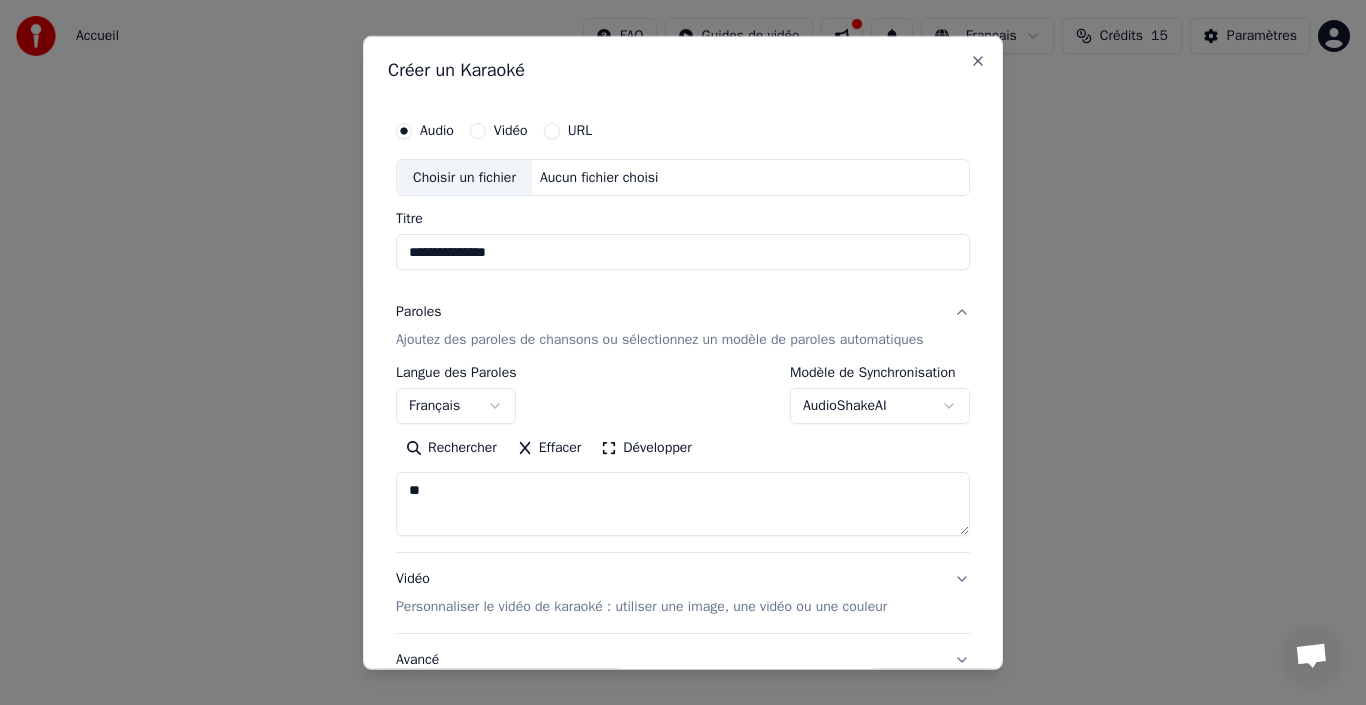 type on "*" 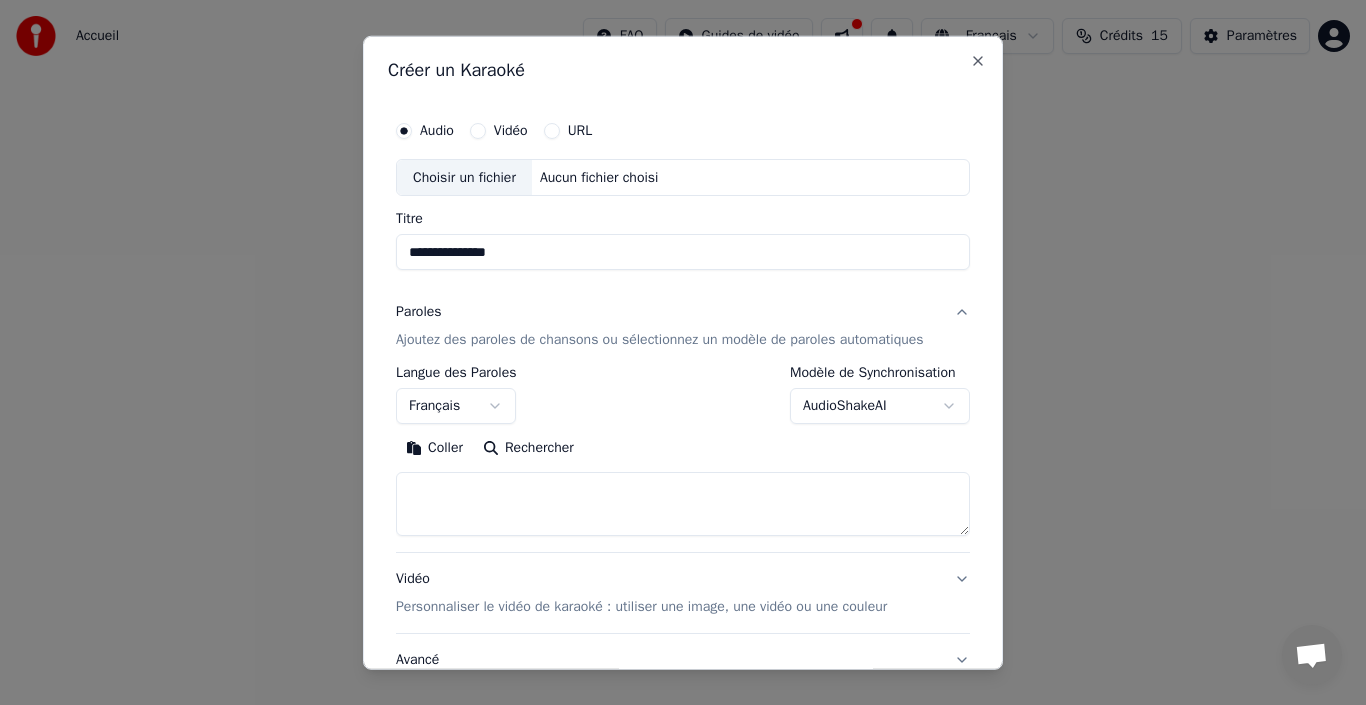 click on "Coller" at bounding box center (434, 448) 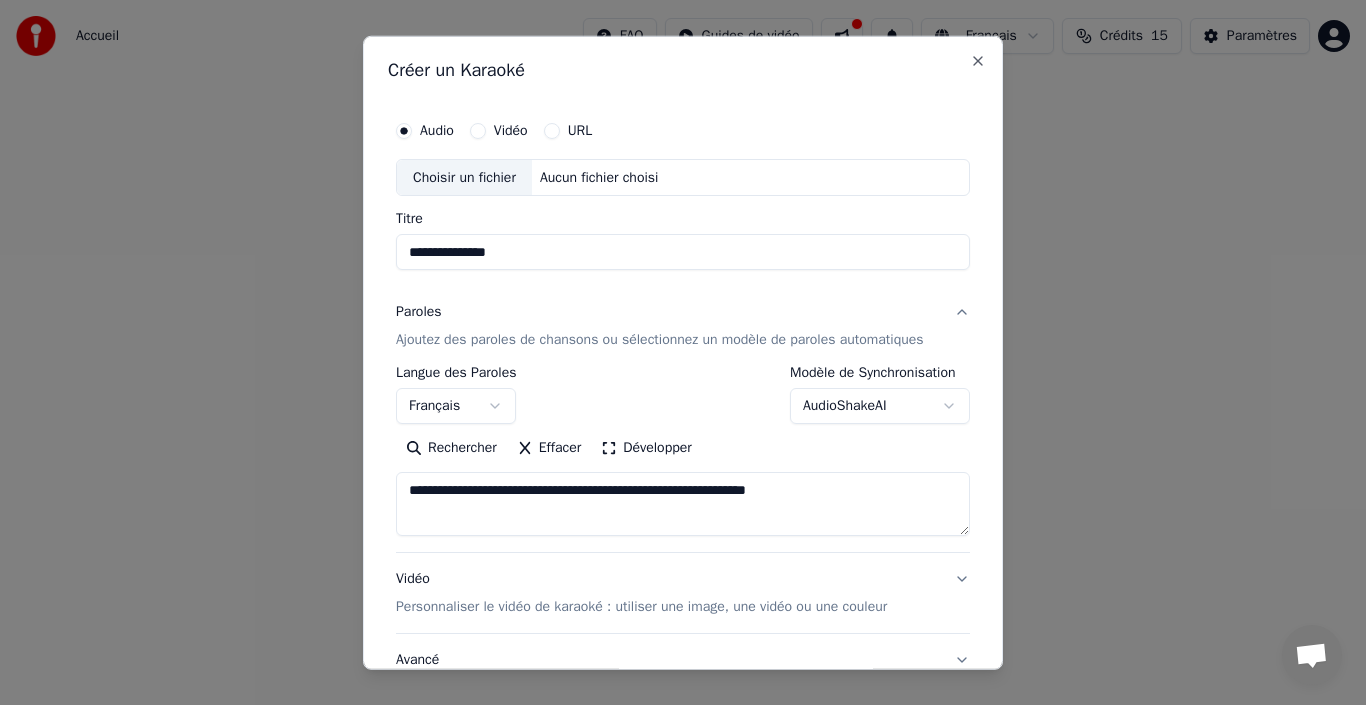 click on "Développer" at bounding box center (646, 448) 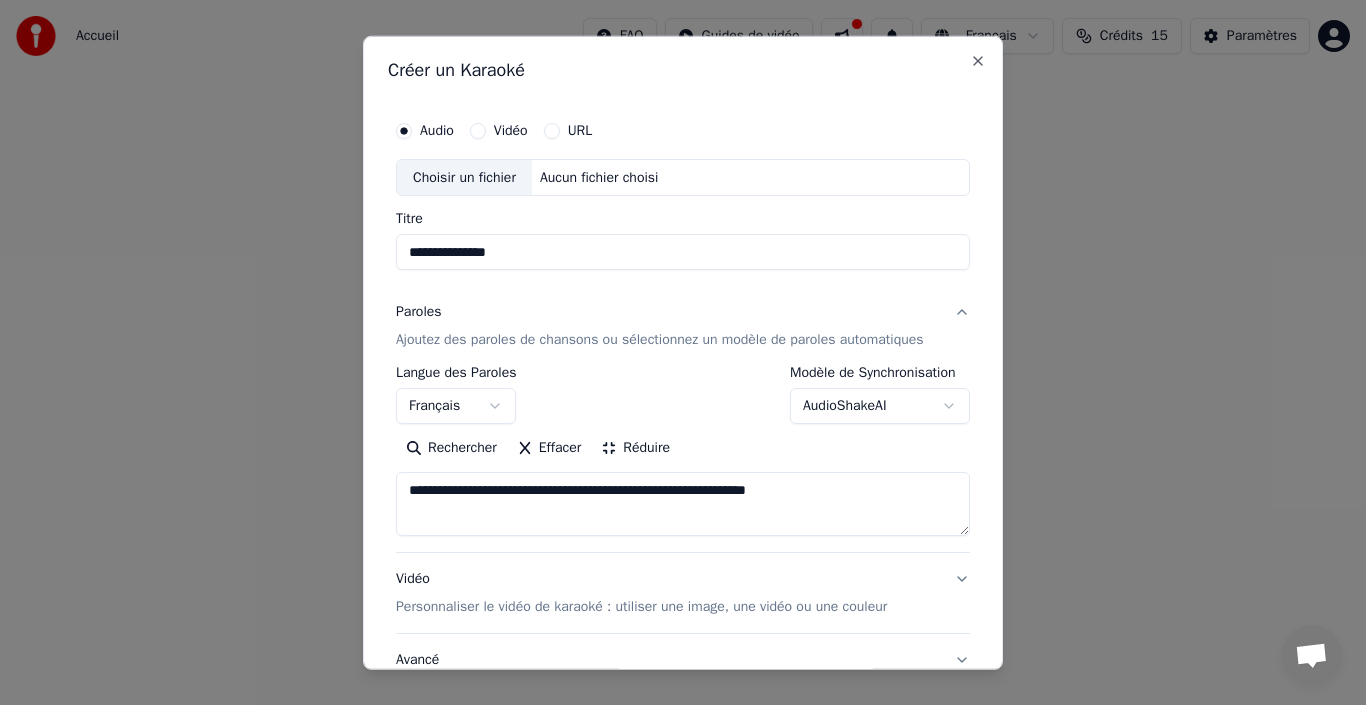 click on "Effacer" at bounding box center [549, 448] 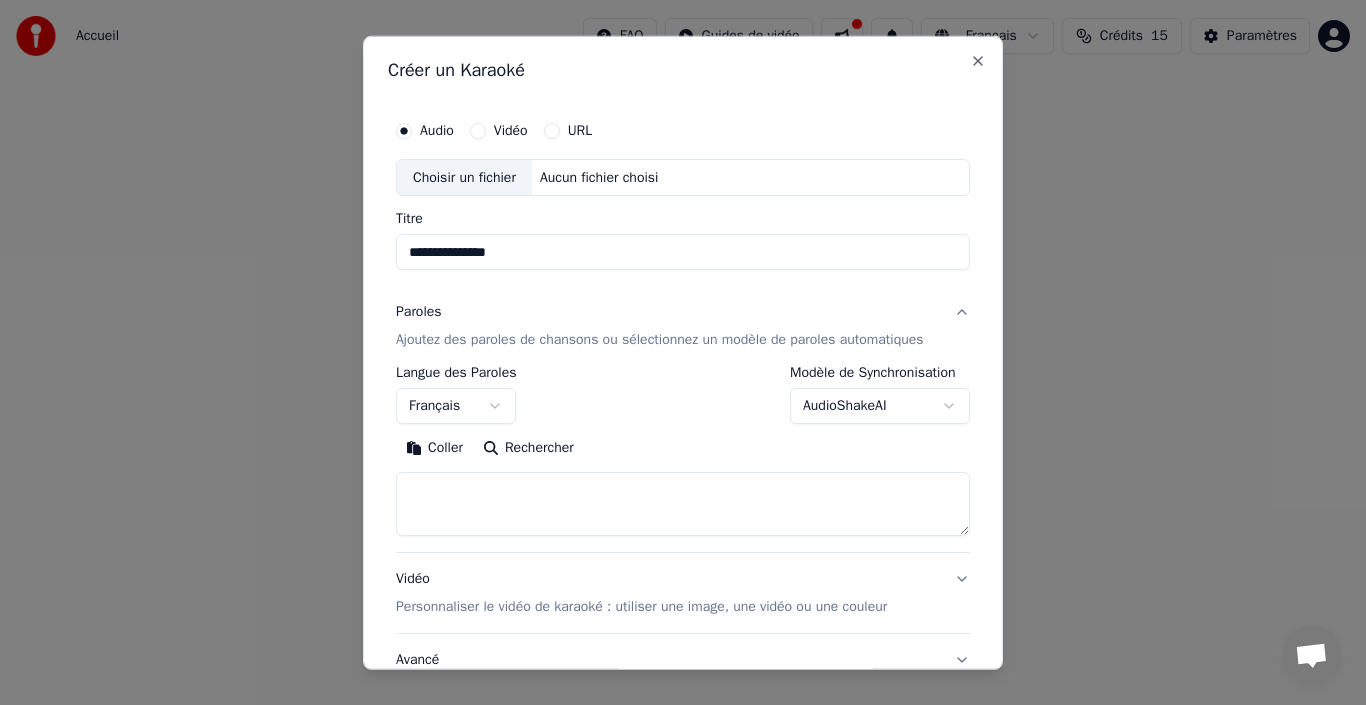click on "Coller" at bounding box center [434, 448] 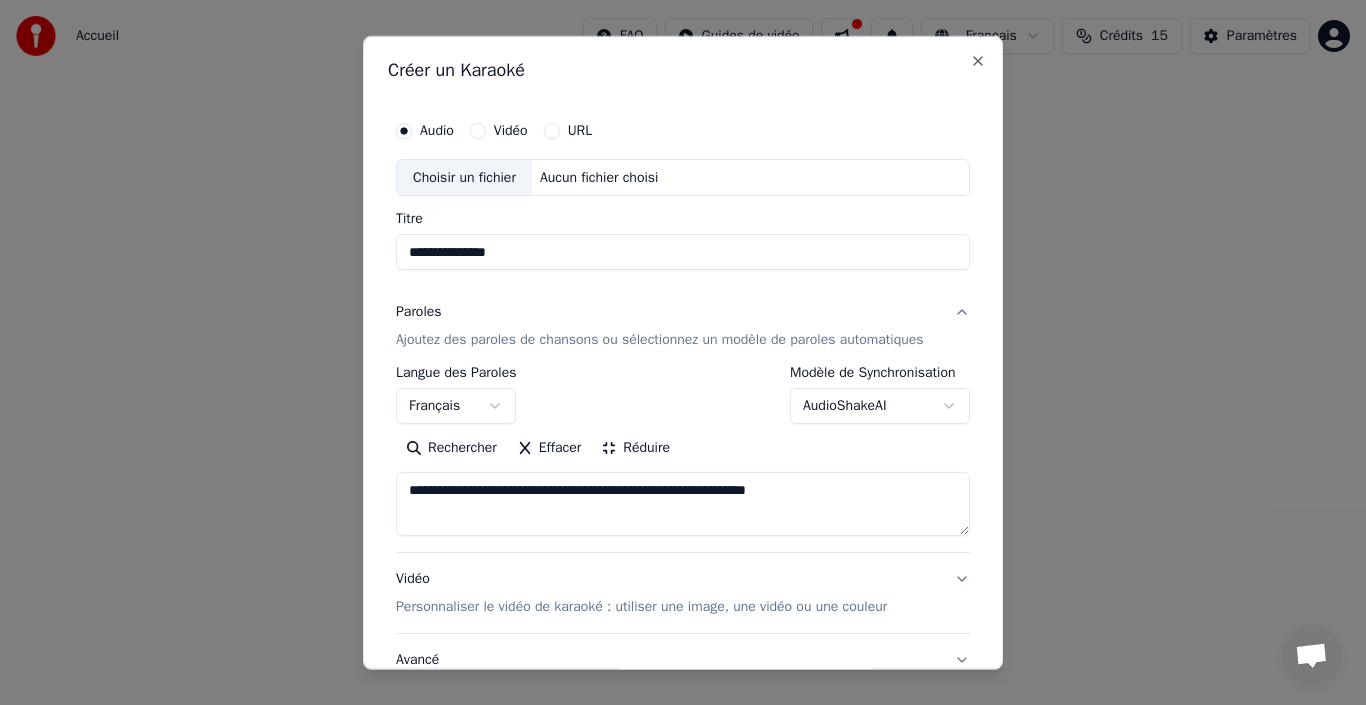 click on "Effacer" at bounding box center [549, 448] 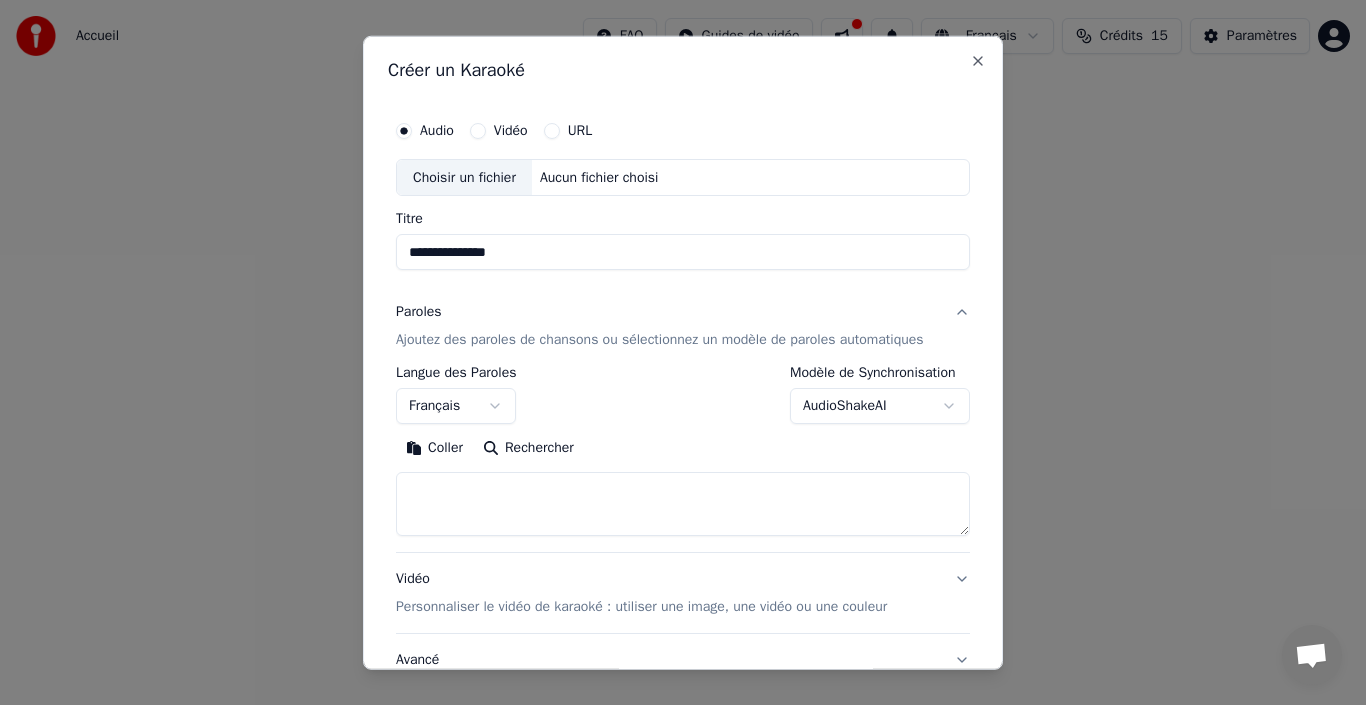 click on "Coller" at bounding box center (434, 448) 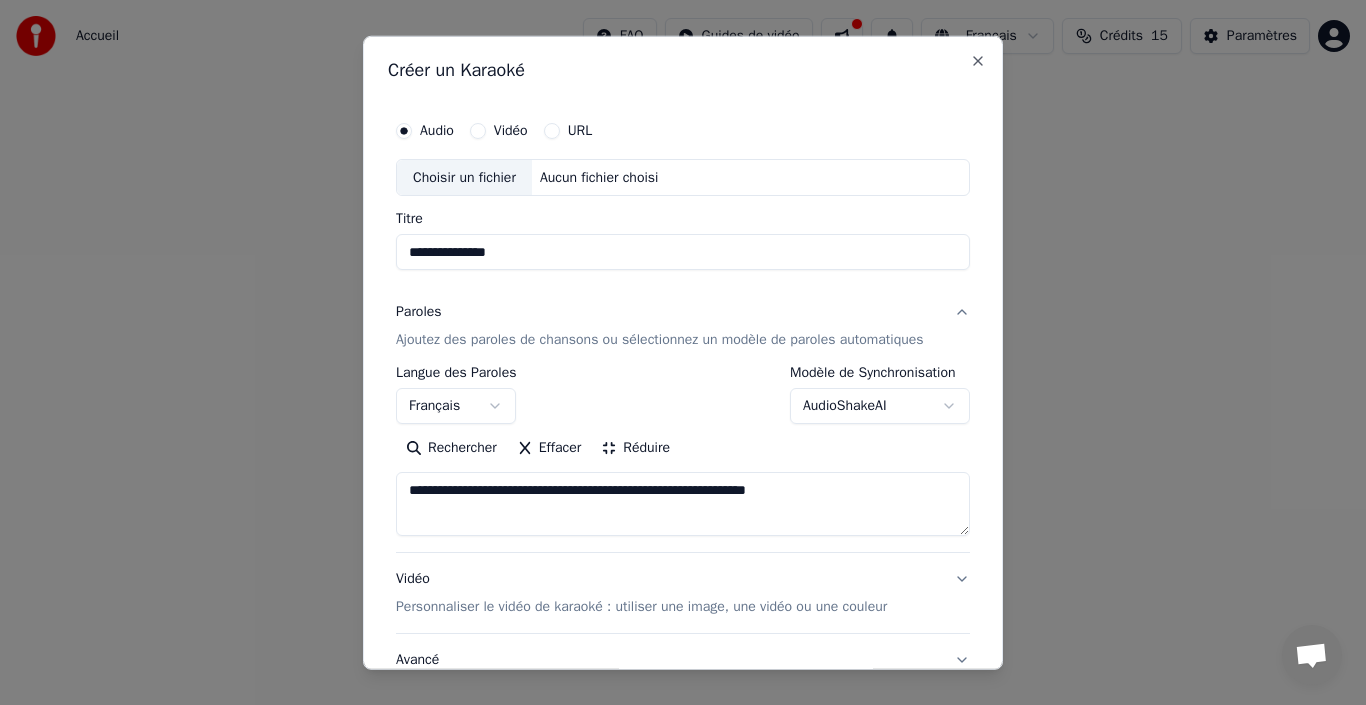 click on "Rechercher" at bounding box center [451, 448] 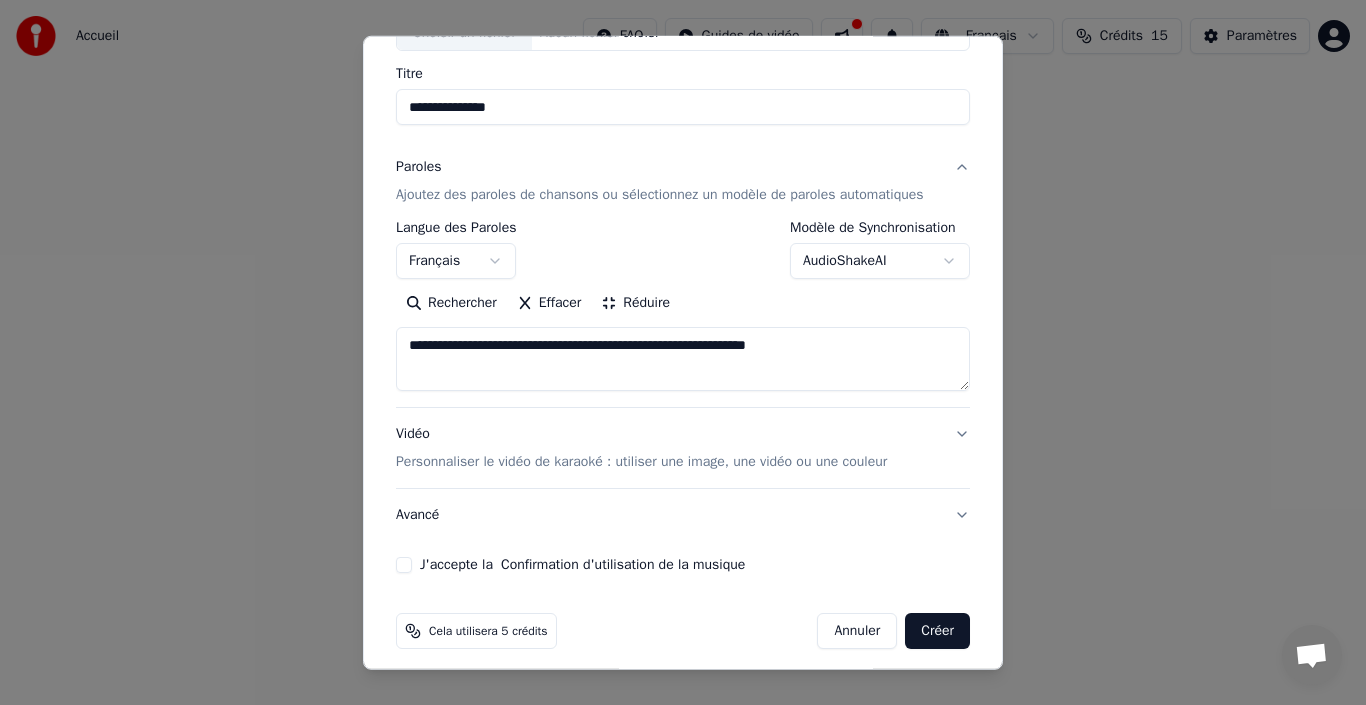 scroll, scrollTop: 157, scrollLeft: 0, axis: vertical 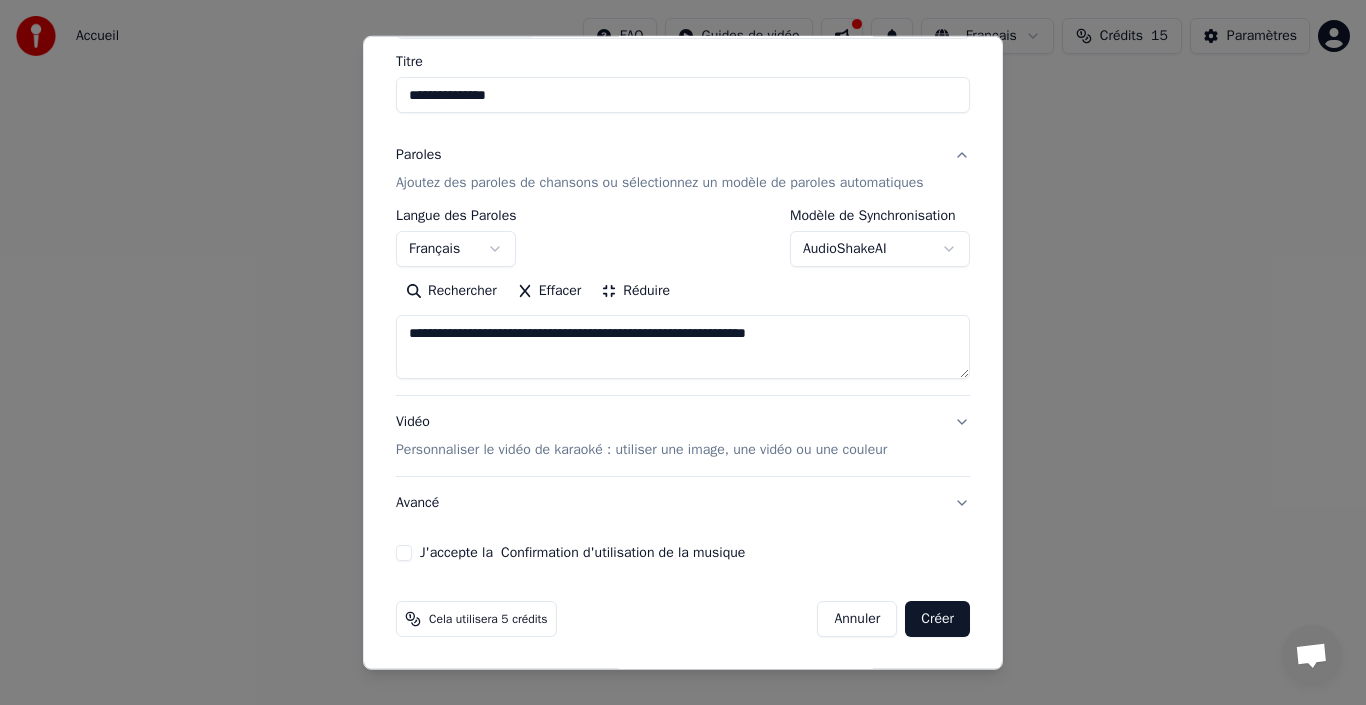 click on "J'accepte la   Confirmation d'utilisation de la musique" at bounding box center (404, 553) 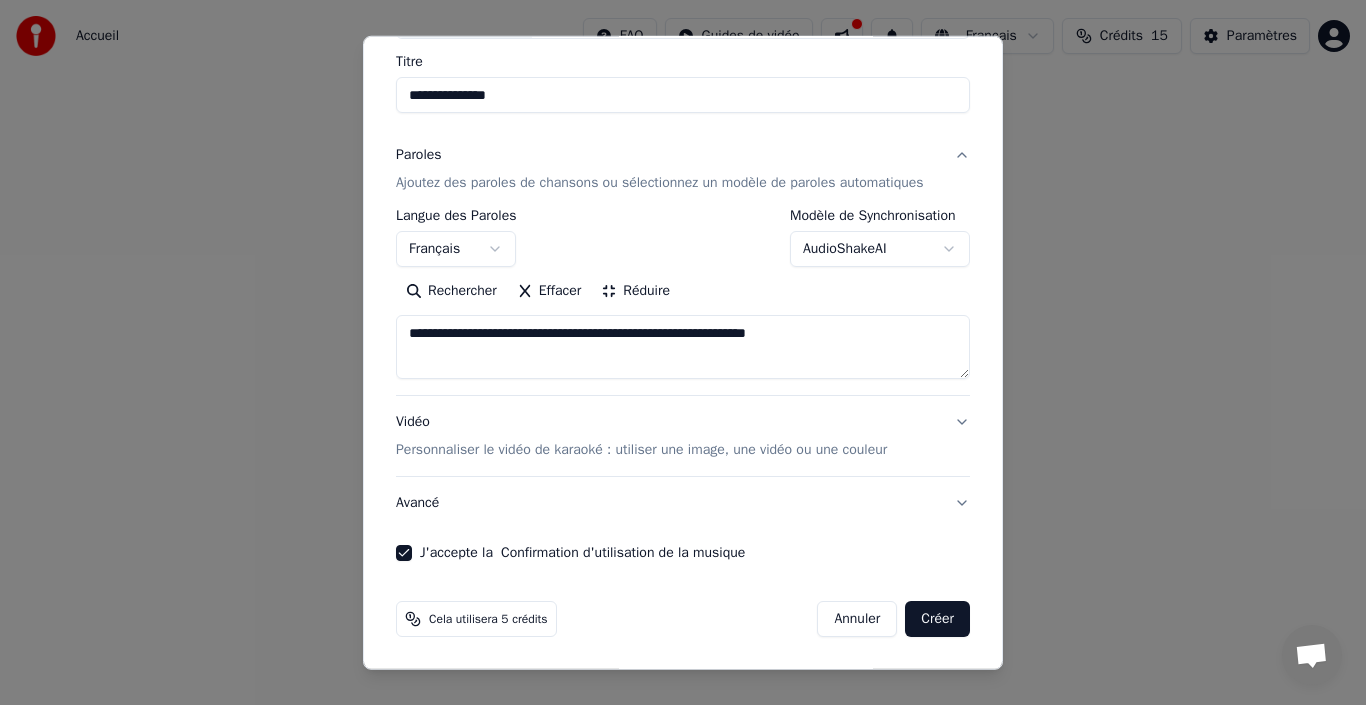 click on "Créer" at bounding box center [937, 619] 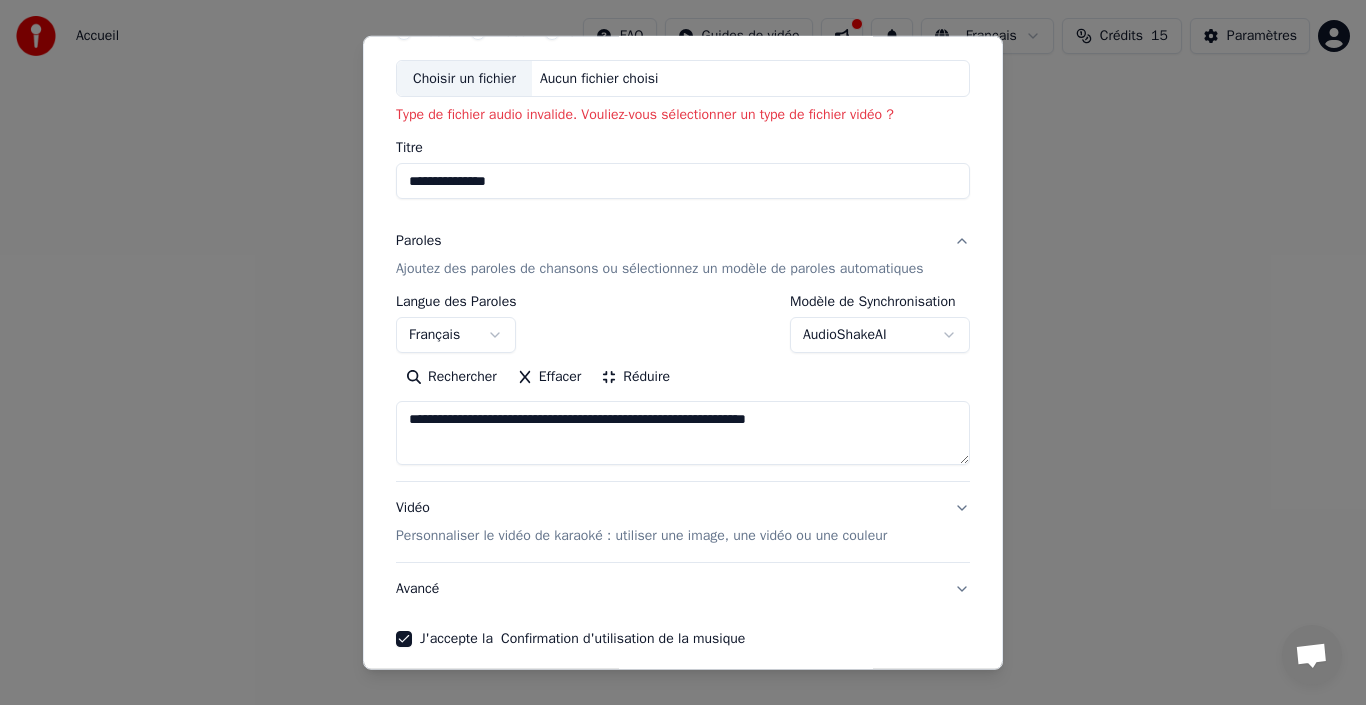scroll, scrollTop: 0, scrollLeft: 0, axis: both 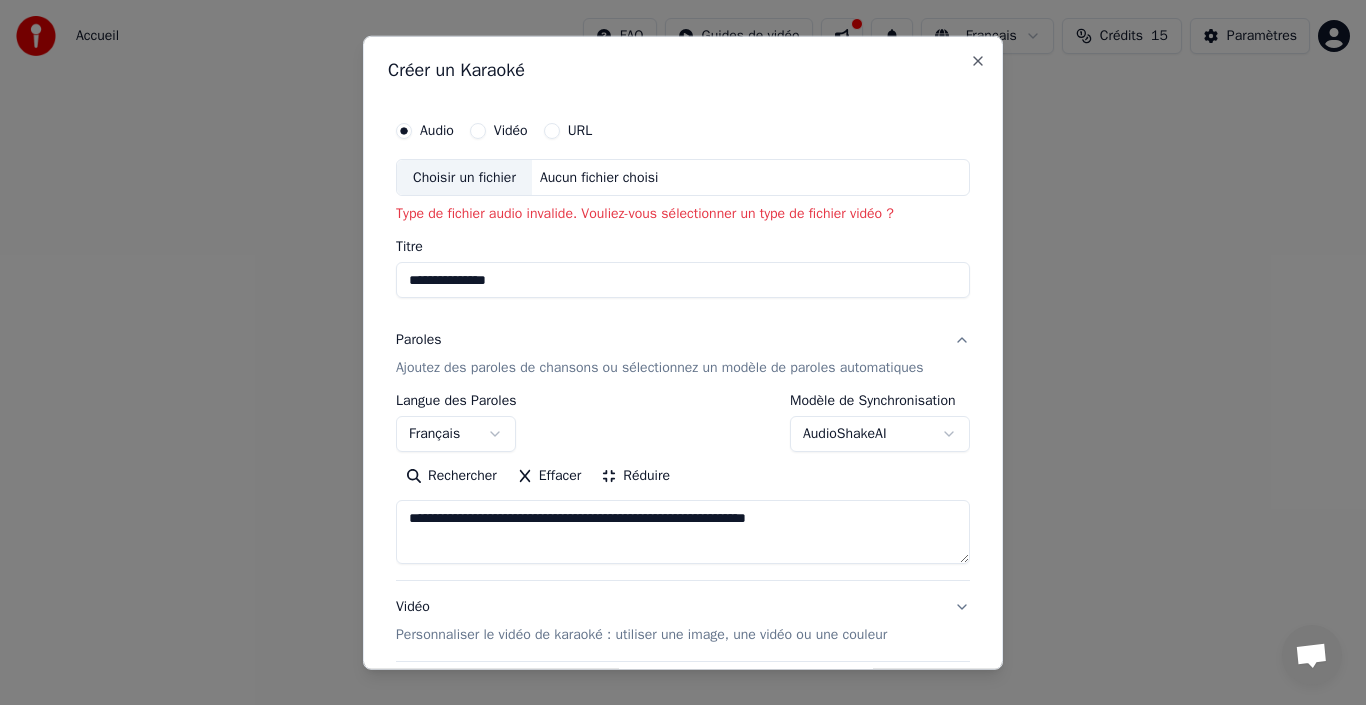 click on "Choisir un fichier" at bounding box center (464, 177) 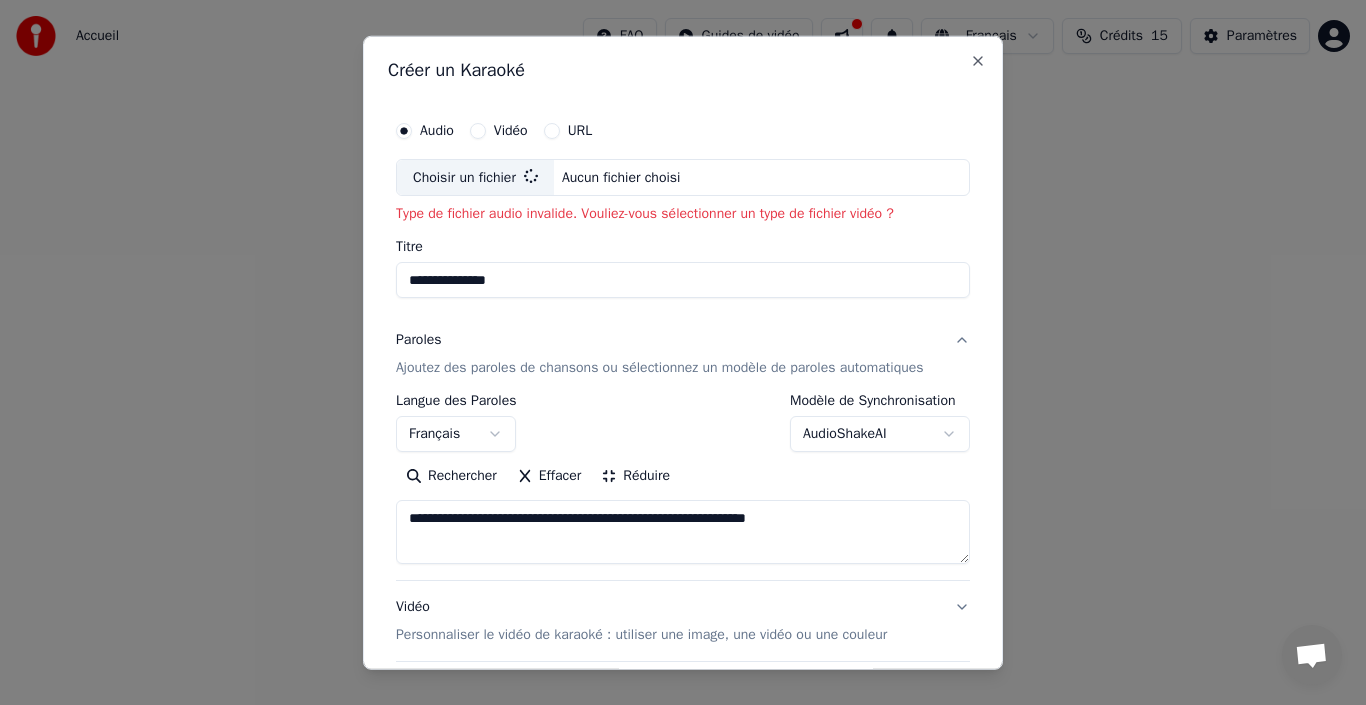 type on "**********" 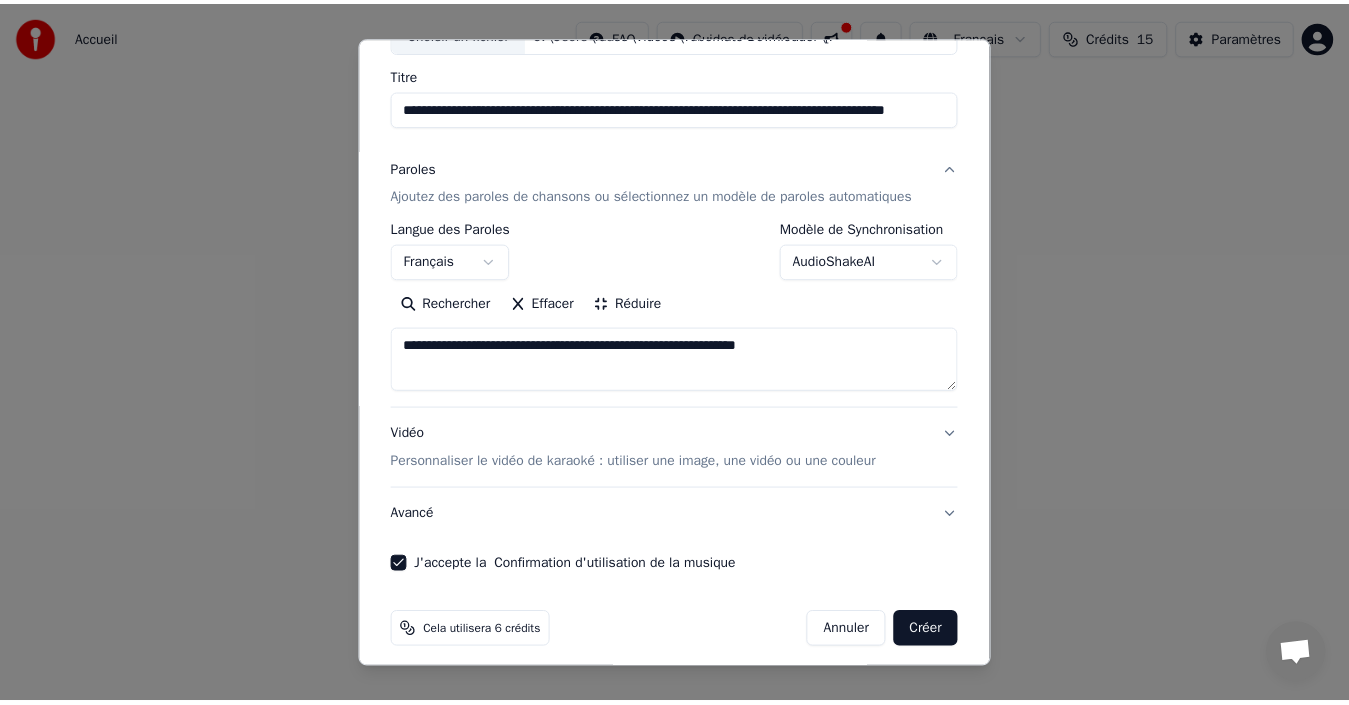 scroll, scrollTop: 157, scrollLeft: 0, axis: vertical 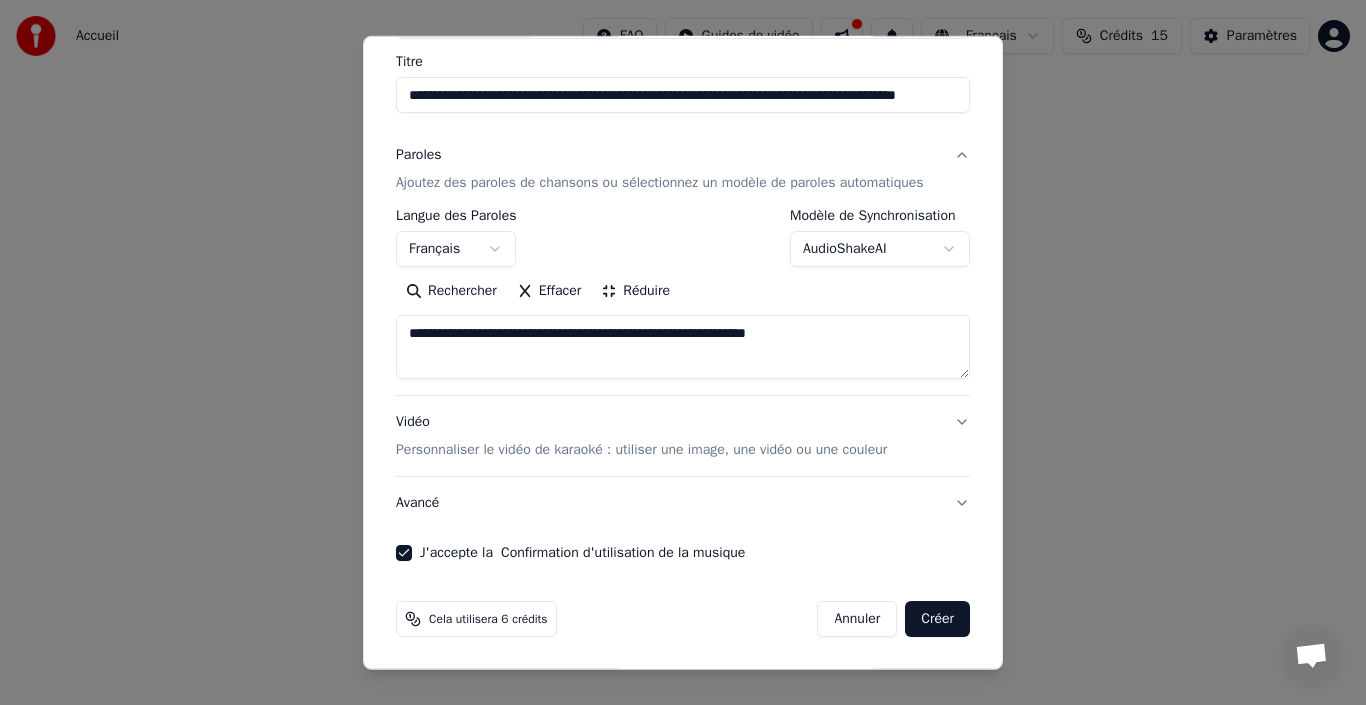 click on "Créer" at bounding box center [937, 619] 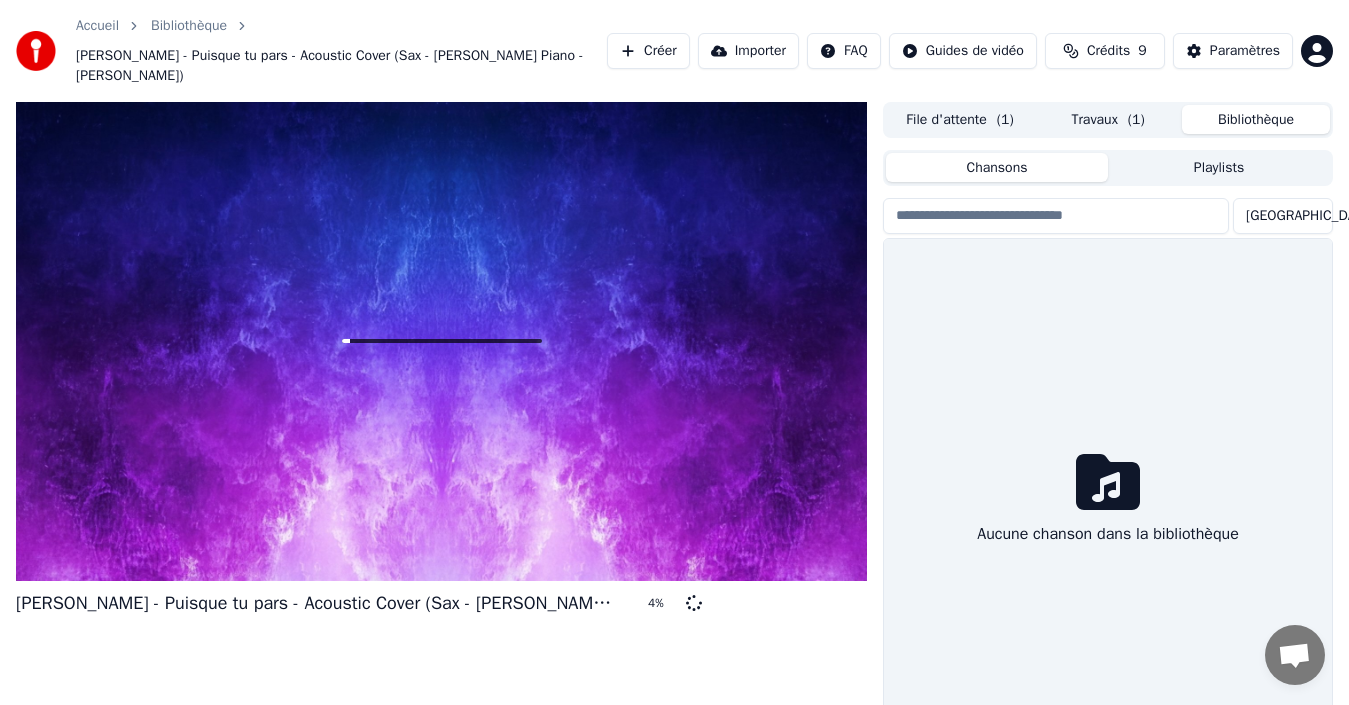 click on "Bibliothèque" at bounding box center (1256, 119) 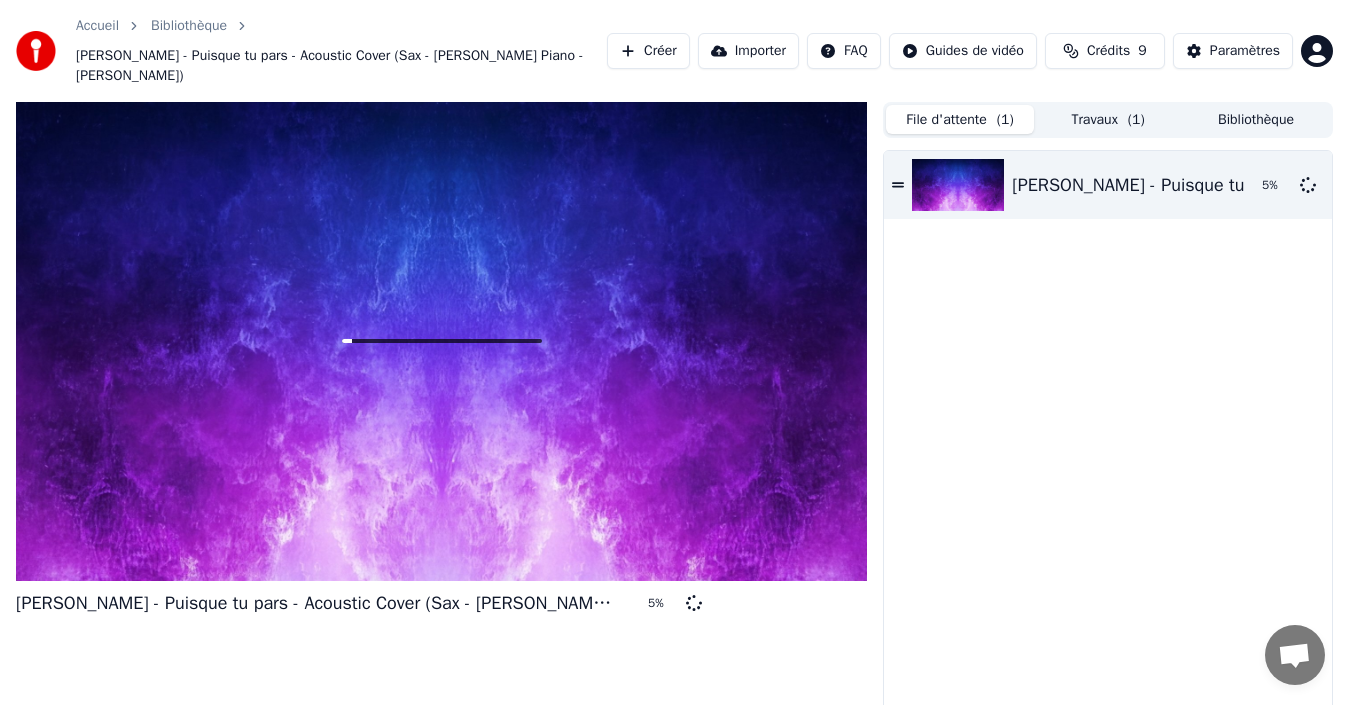 click on "File d'attente ( 1 )" at bounding box center (960, 119) 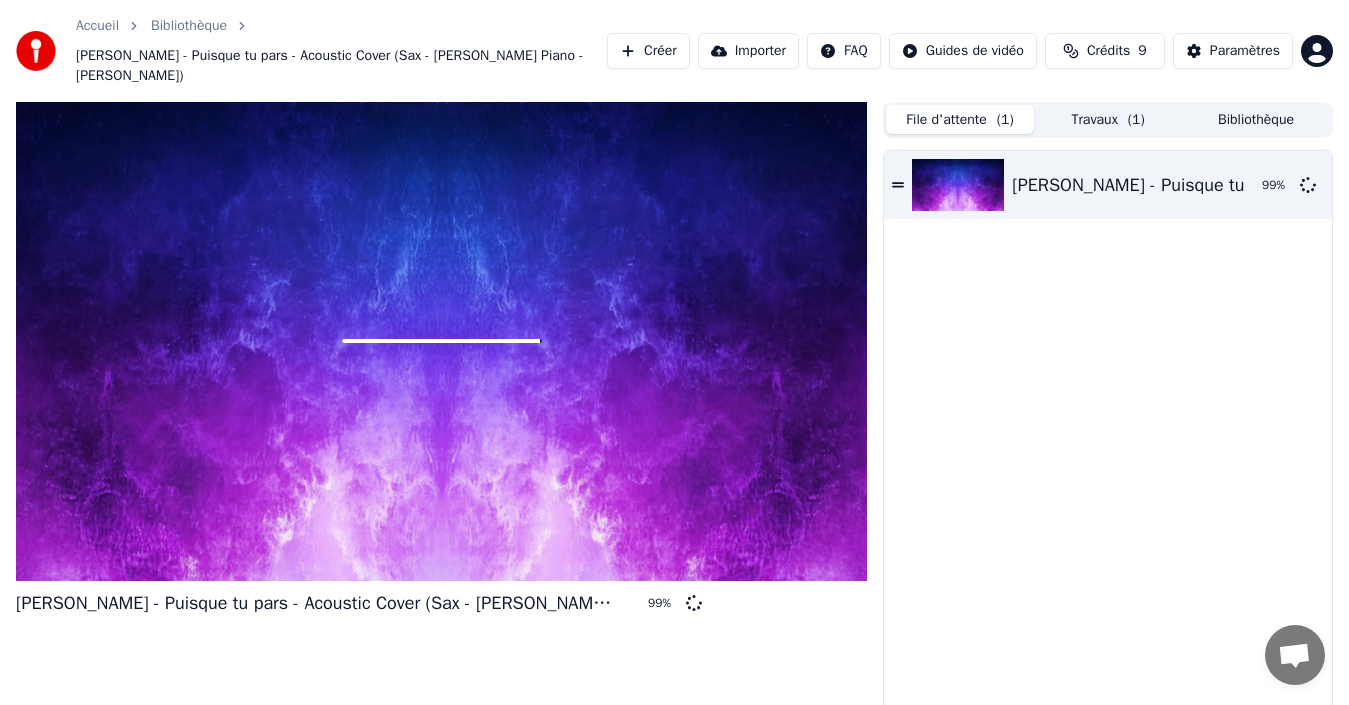 click on "Travaux ( 1 )" at bounding box center [1108, 119] 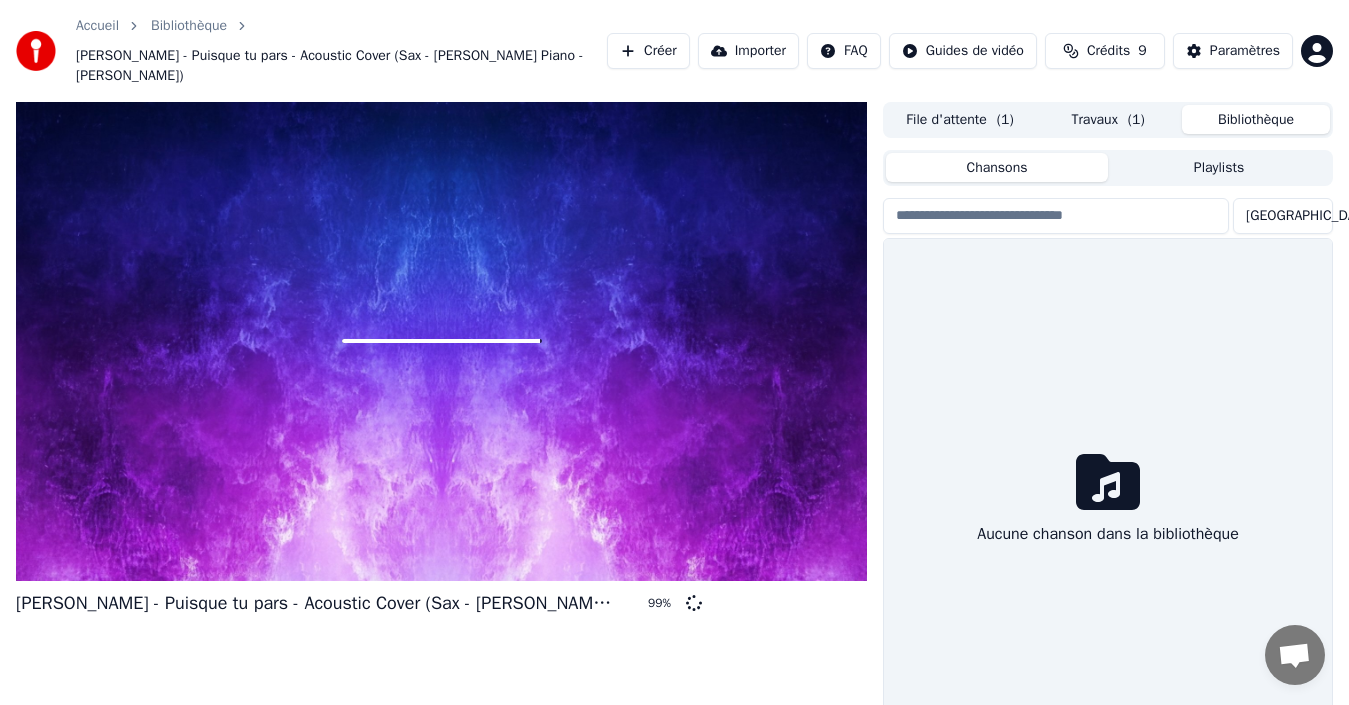 click on "Bibliothèque" at bounding box center (1256, 119) 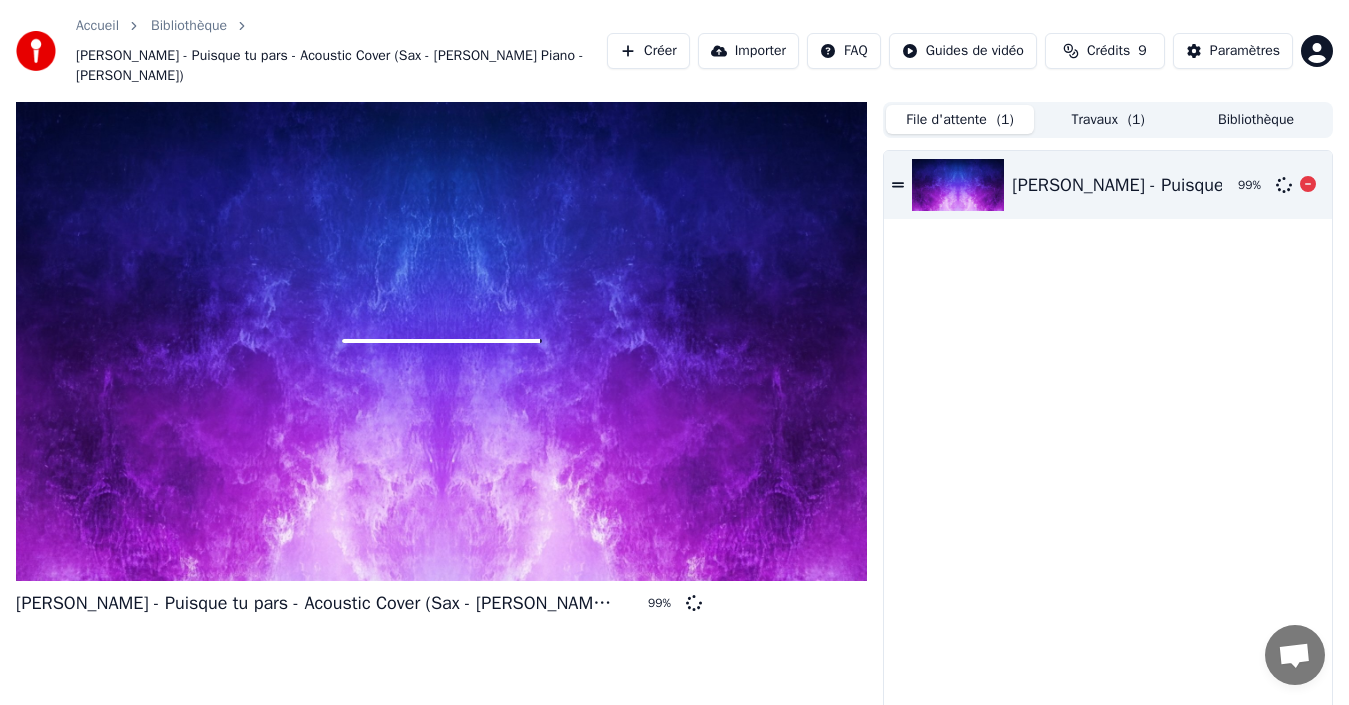 click on "Jean-Jacques Goldman - Puisque tu pars - Acoustic Cover (Sax - James E. Green  Piano - John Revy) 99 %" at bounding box center [1108, 185] 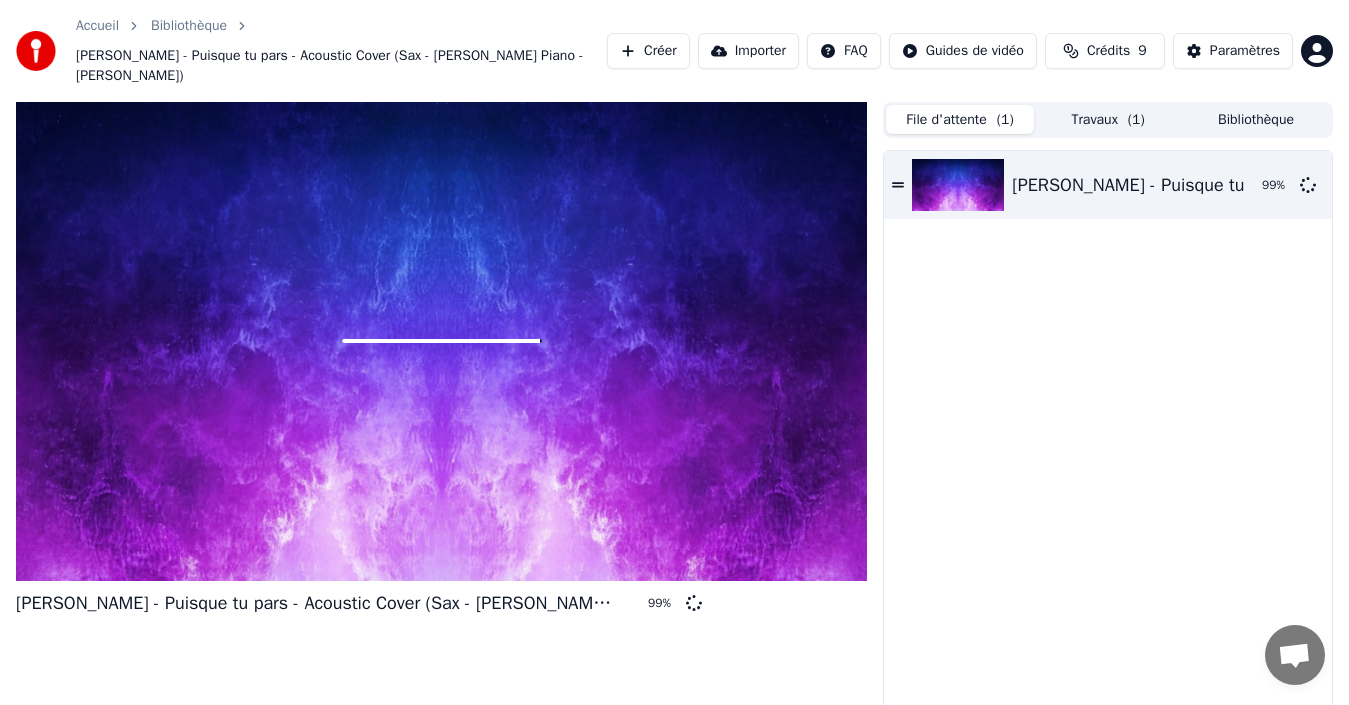 click at bounding box center [441, 341] 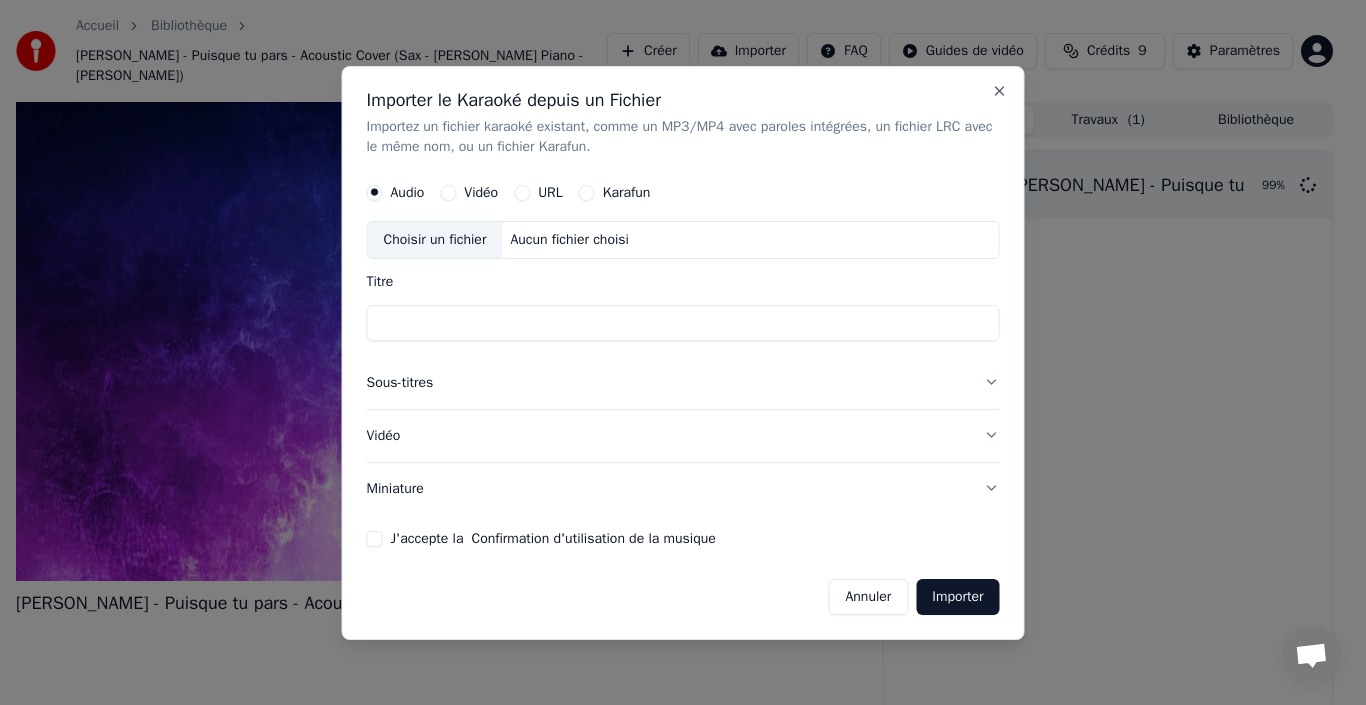 click on "Annuler" at bounding box center (868, 596) 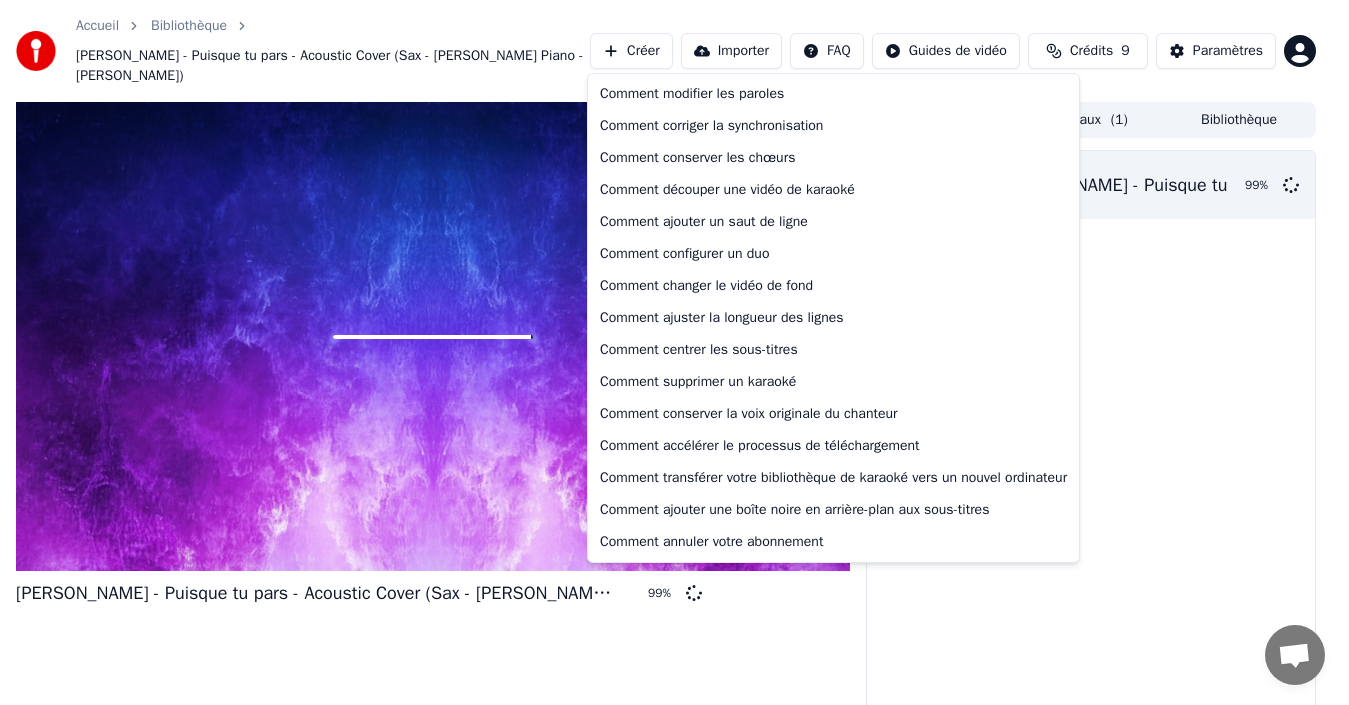 click on "Accueil Bibliothèque Jean-Jacques Goldman - Puisque tu pars - Acoustic Cover (Sax - James E. Green  Piano - John Revy) Créer Importer FAQ Guides de vidéo Crédits 9 Paramètres Jean-Jacques Goldman - Puisque tu pars - Acoustic Cover (Sax - James E. Green  Piano - John Revy) 99 % File d'attente ( 1 ) Travaux ( 1 ) Bibliothèque Jean-Jacques Goldman - Puisque tu pars - Acoustic Cover (Sax - James E. Green  Piano - John Revy) 99 % Comment modifier les paroles Comment corriger la synchronisation Comment conserver les chœurs Comment découper une vidéo de karaoké Comment ajouter un saut de ligne Comment configurer un duo Comment changer le vidéo de fond Comment ajuster la longueur des lignes Comment centrer les sous-titres Comment supprimer un karaoké Comment conserver la voix originale du chanteur Comment accélérer le processus de téléchargement Comment transférer votre bibliothèque de karaoké vers un nouvel ordinateur Comment ajouter une boîte noire en arrière-plan aux sous-titres" at bounding box center (674, 352) 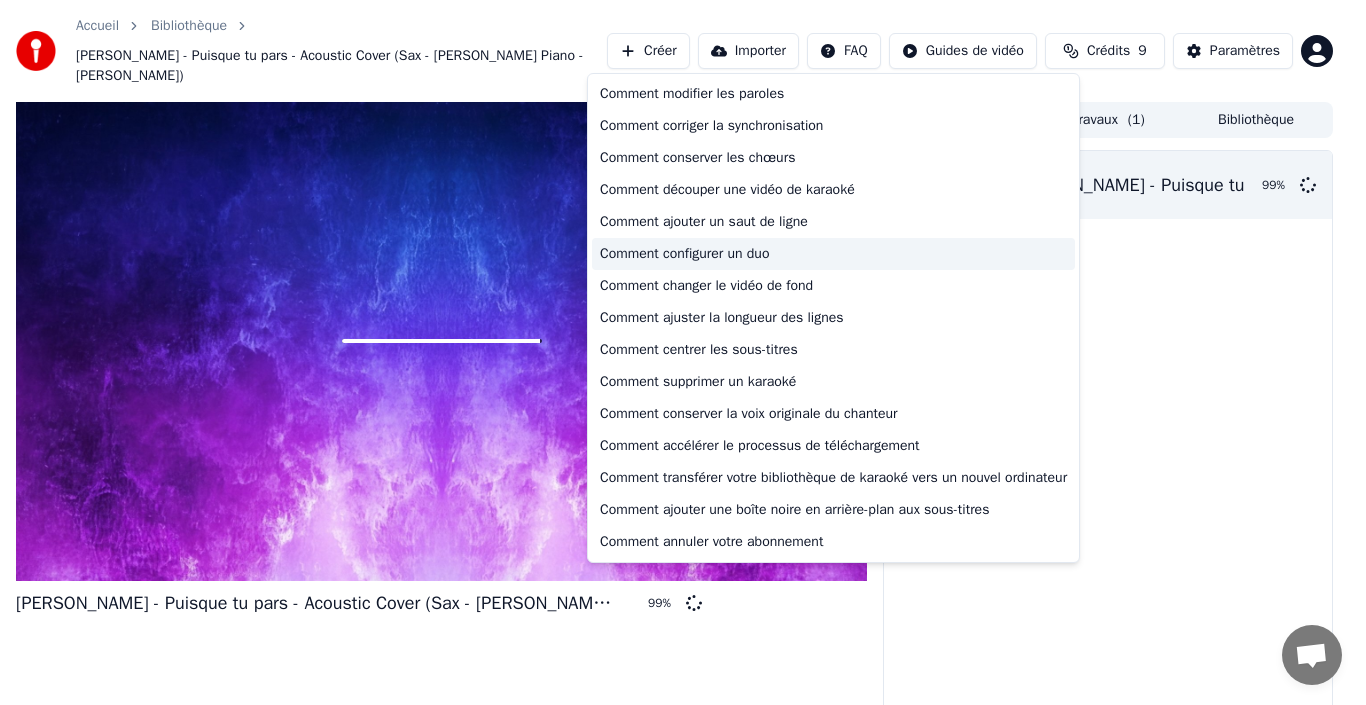 drag, startPoint x: 896, startPoint y: 293, endPoint x: 930, endPoint y: 244, distance: 59.64059 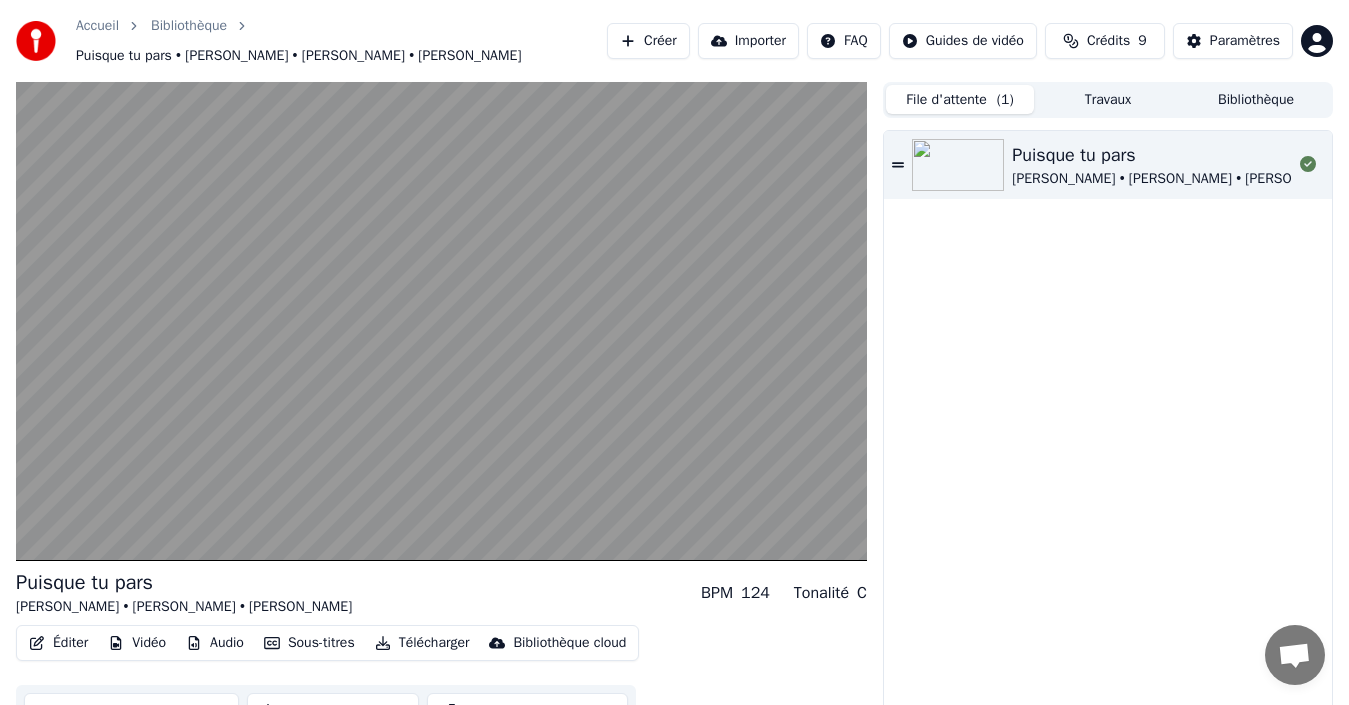 scroll, scrollTop: 32, scrollLeft: 0, axis: vertical 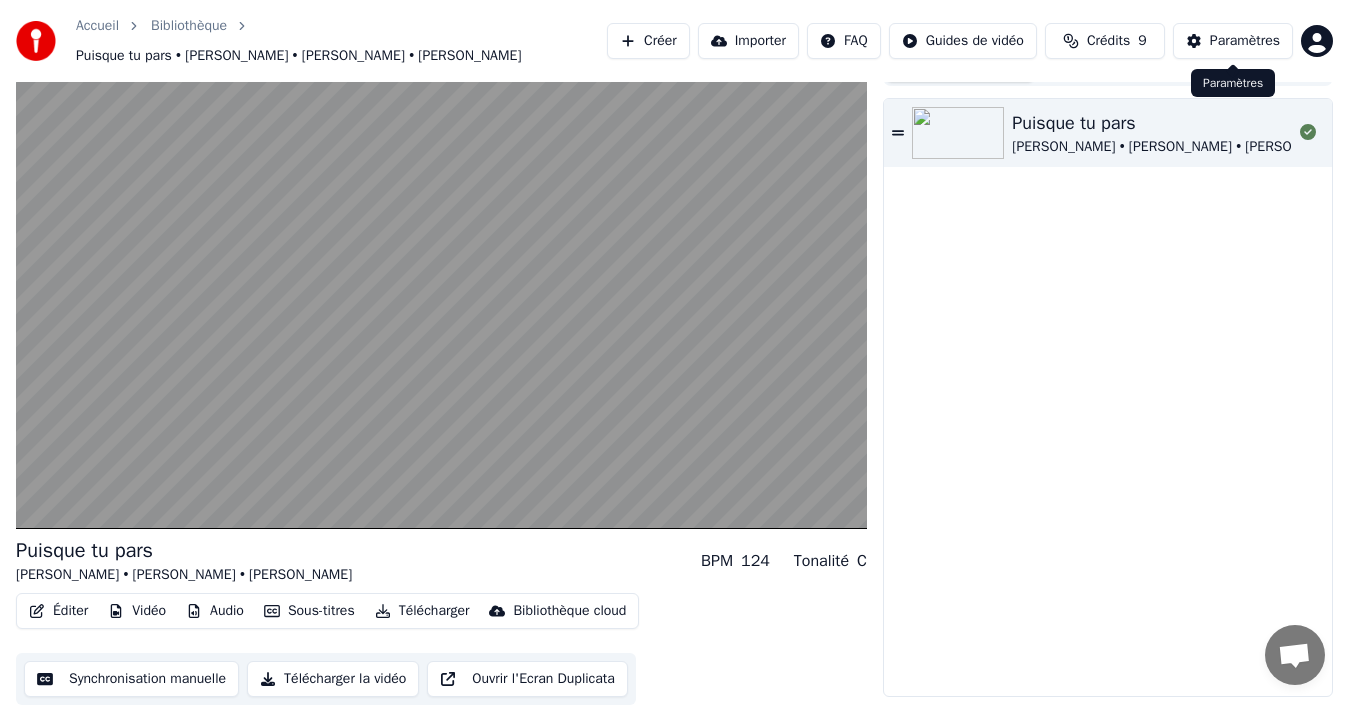 click on "Paramètres" at bounding box center (1245, 41) 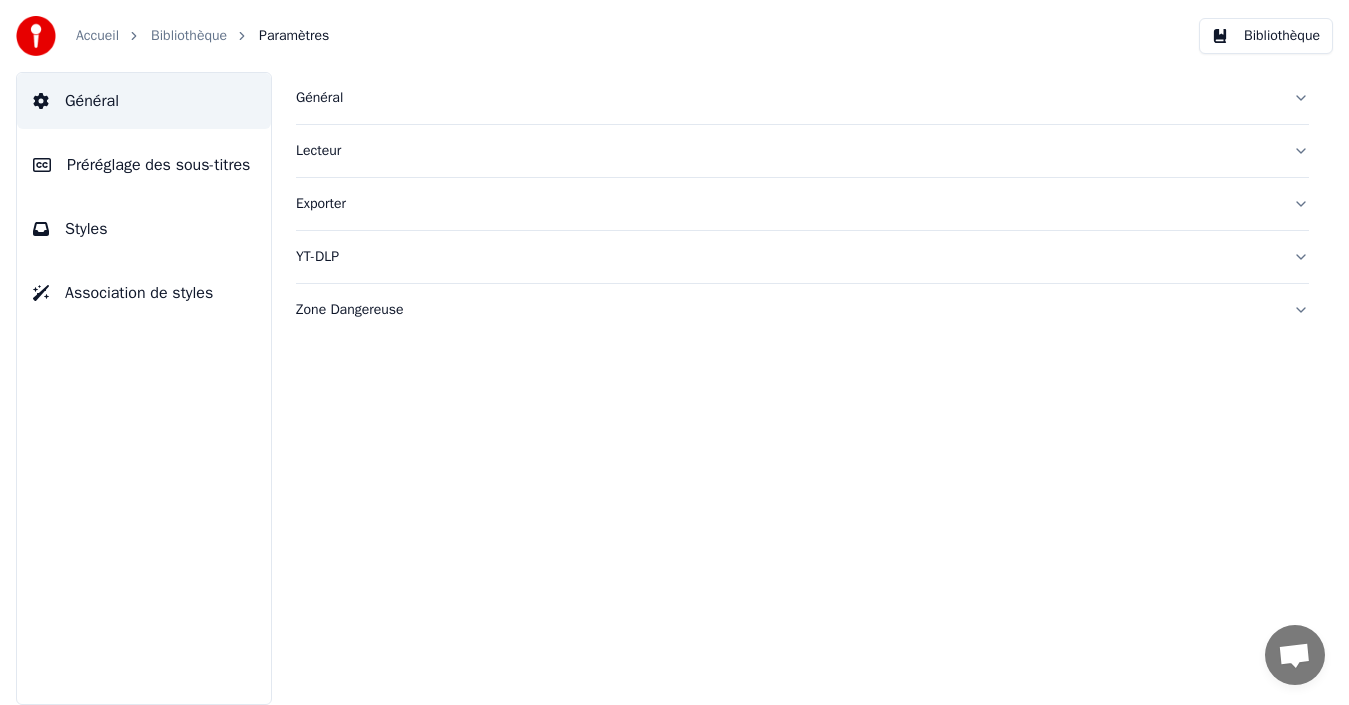 scroll, scrollTop: 0, scrollLeft: 0, axis: both 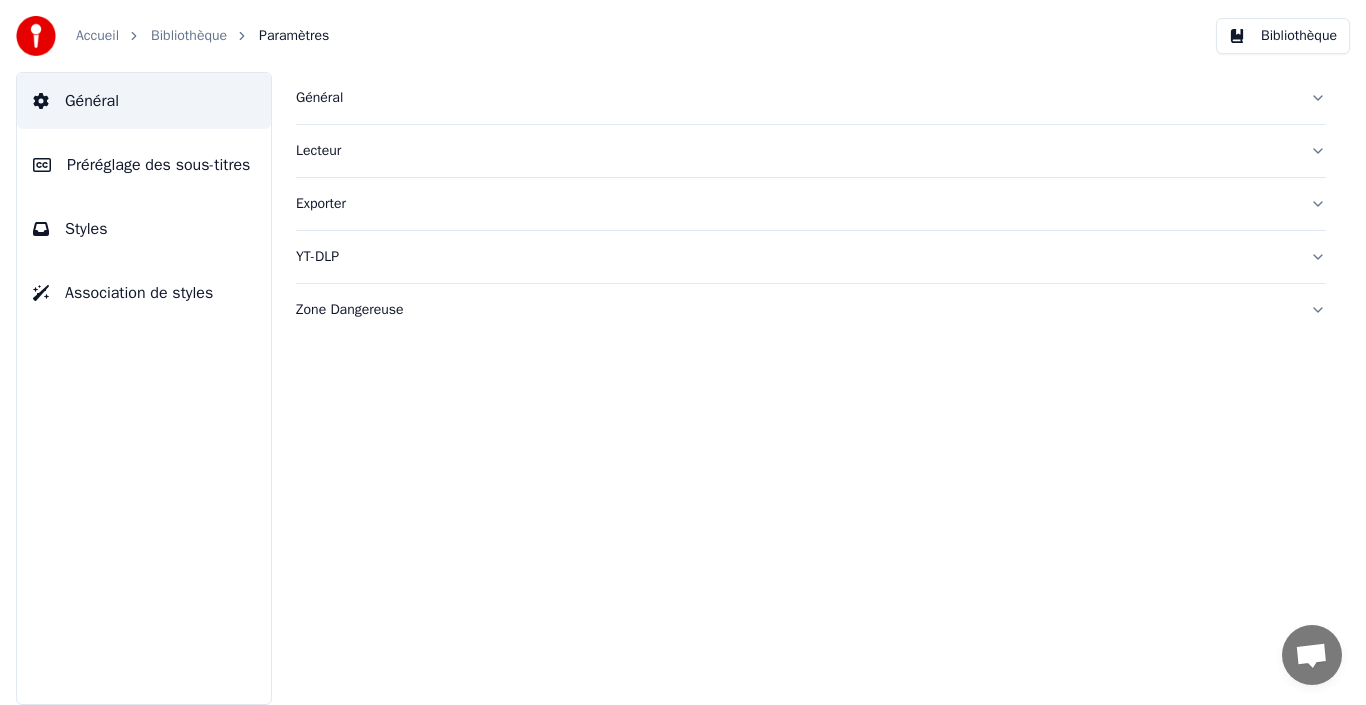 click on "Accueil" at bounding box center (97, 36) 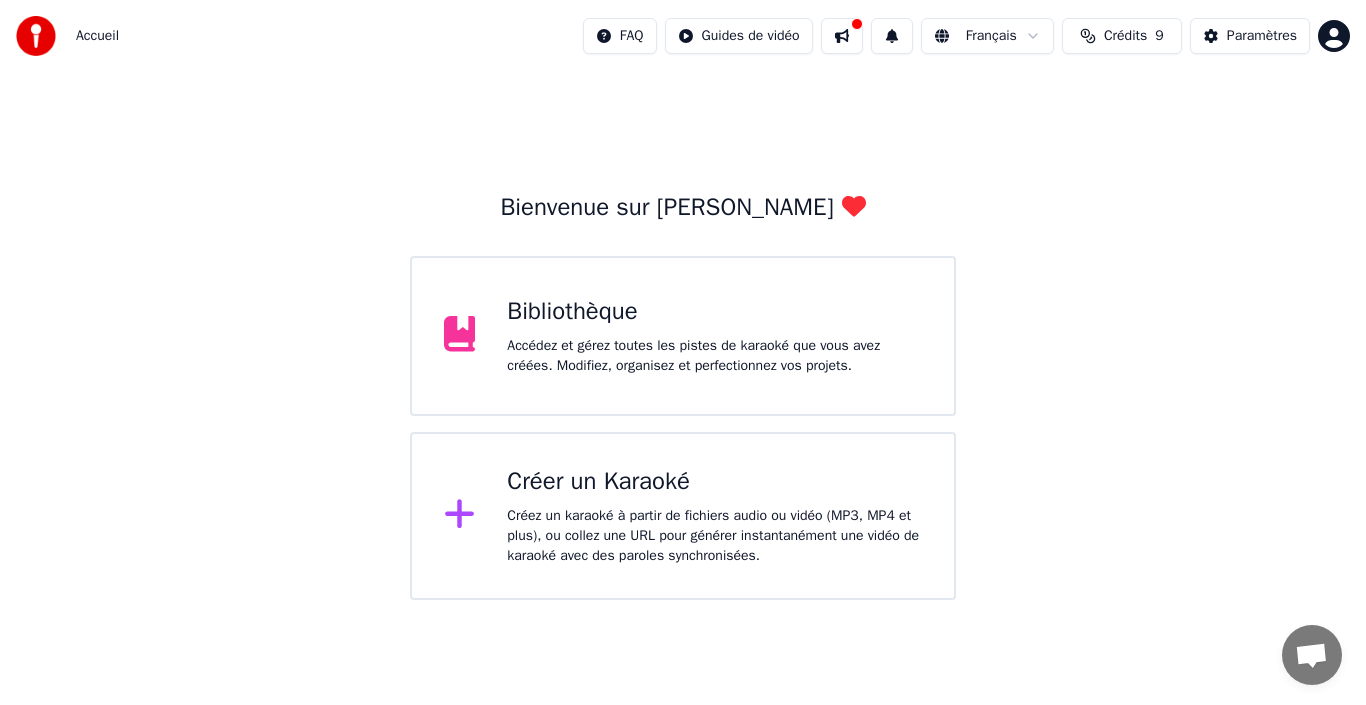 click on "Bibliothèque Accédez et gérez toutes les pistes de karaoké que vous avez créées. Modifiez, organisez et perfectionnez vos projets." at bounding box center (683, 336) 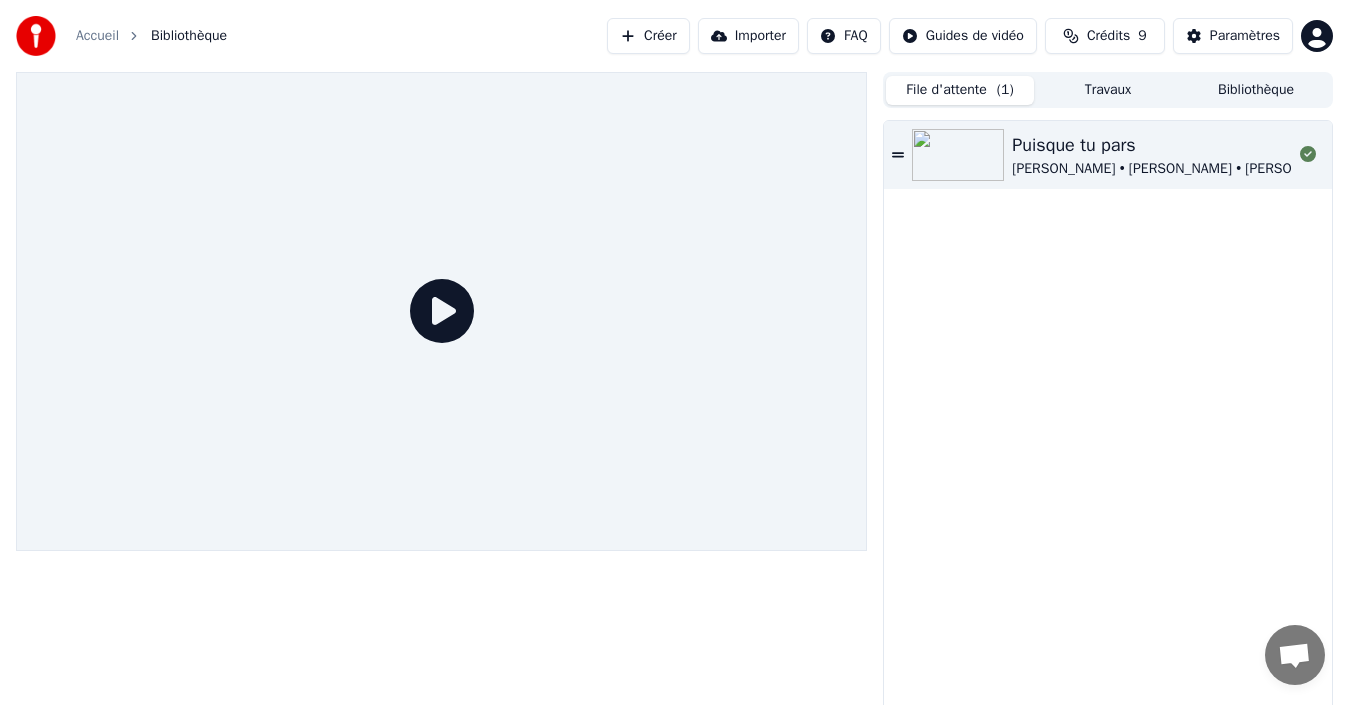 click on "Jean-Jacques Goldman • James E. Green • John Revy" at bounding box center [1180, 169] 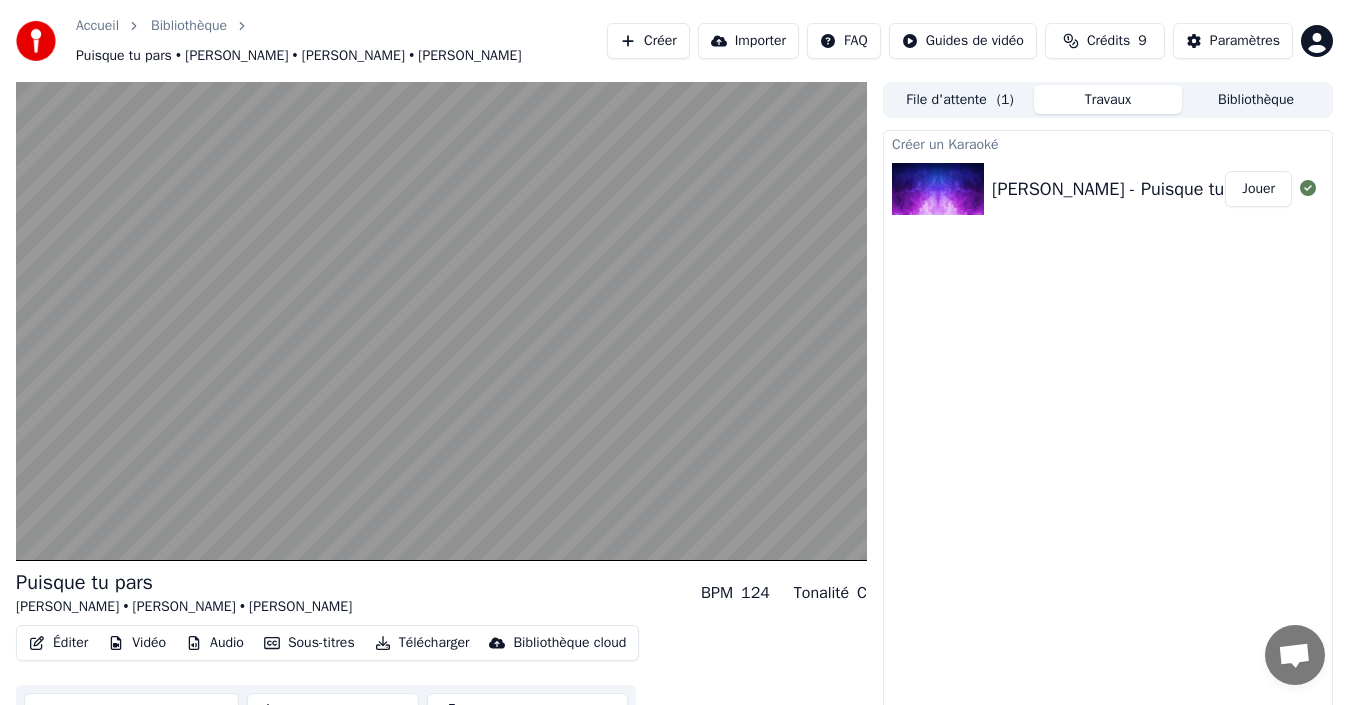 click on "Travaux" at bounding box center (1108, 99) 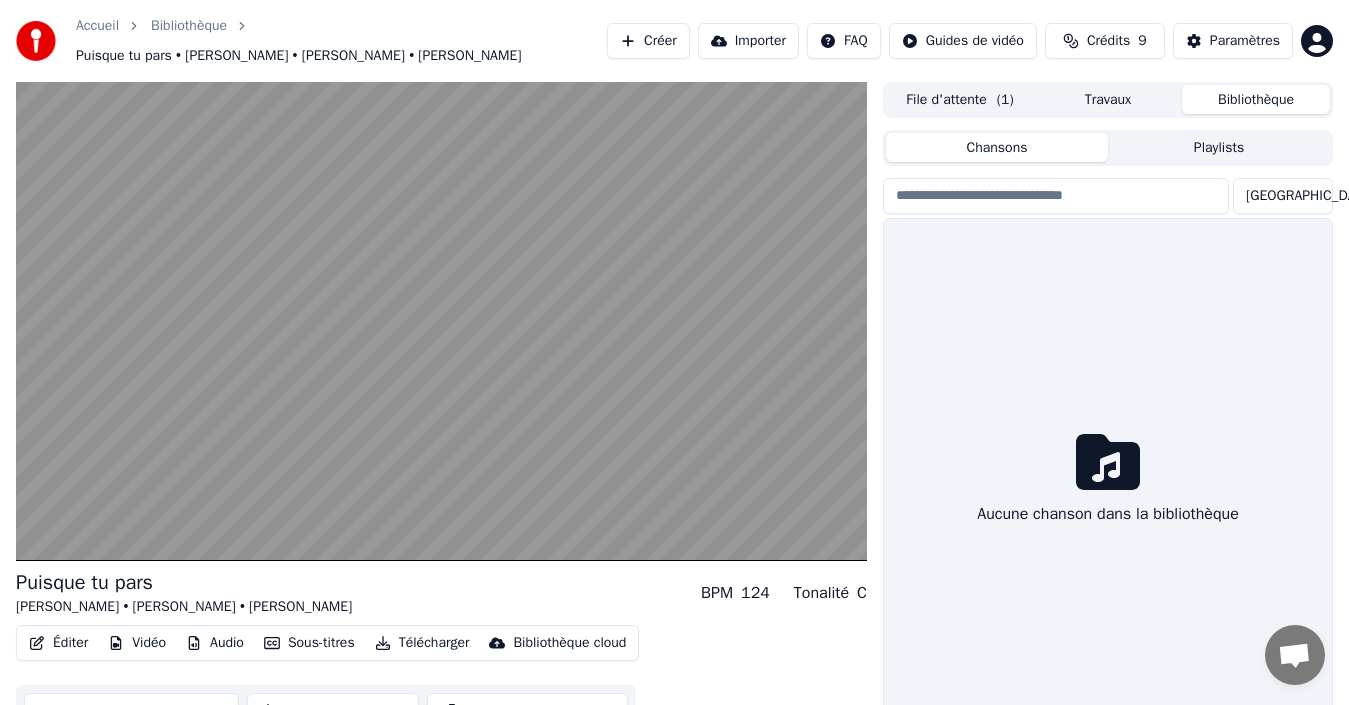 click on "Bibliothèque" at bounding box center (1256, 99) 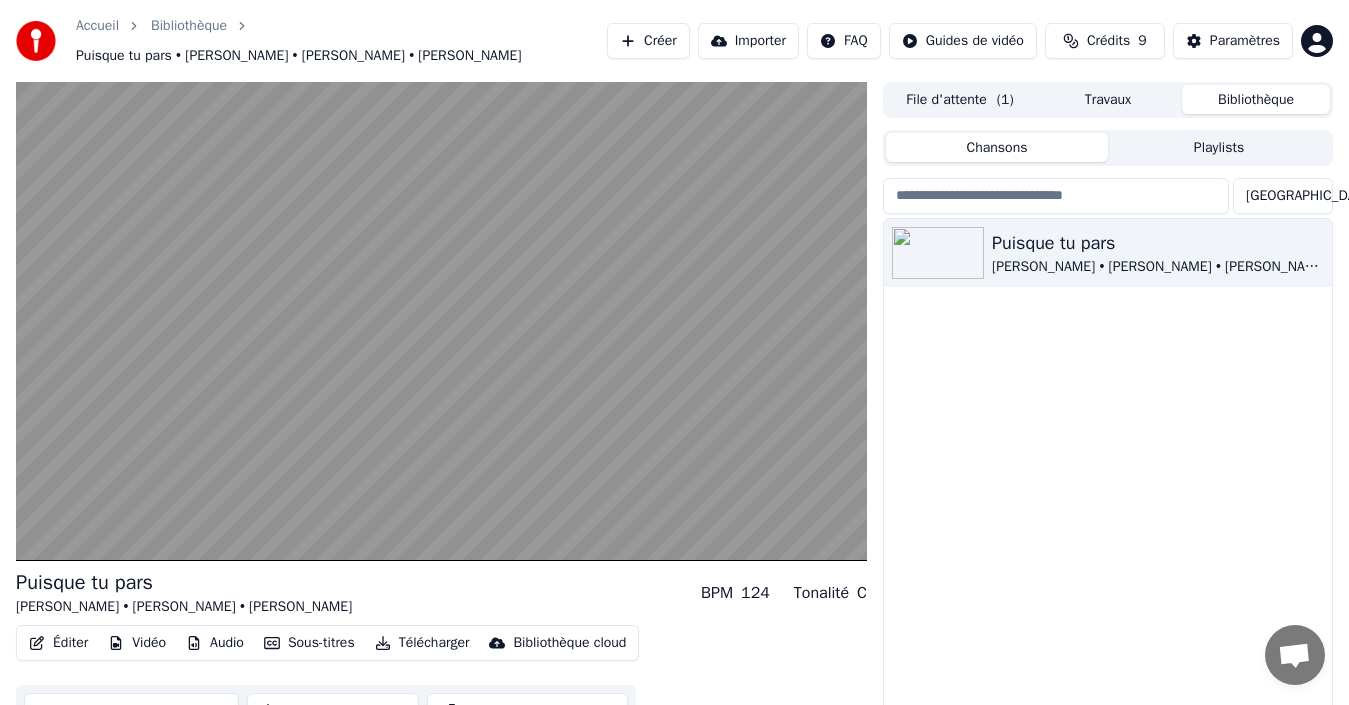 click at bounding box center [1056, 196] 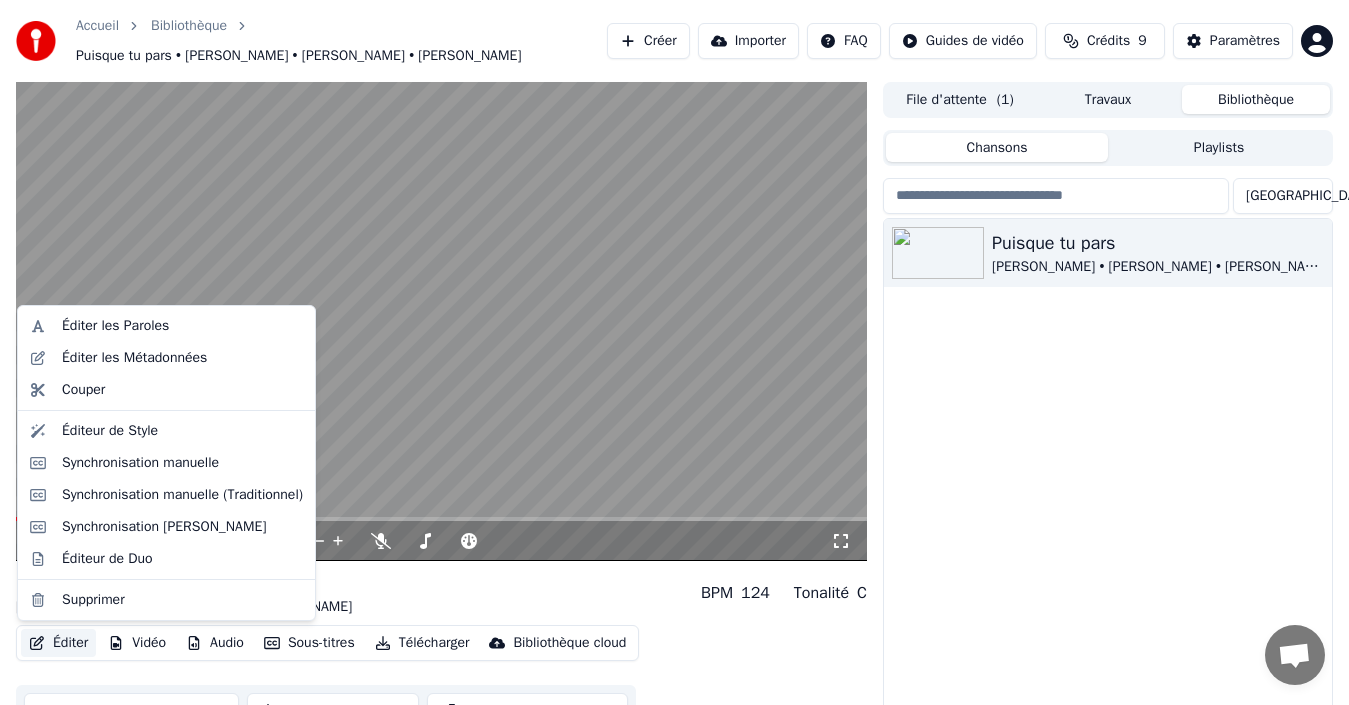 click on "Éditer" at bounding box center (58, 643) 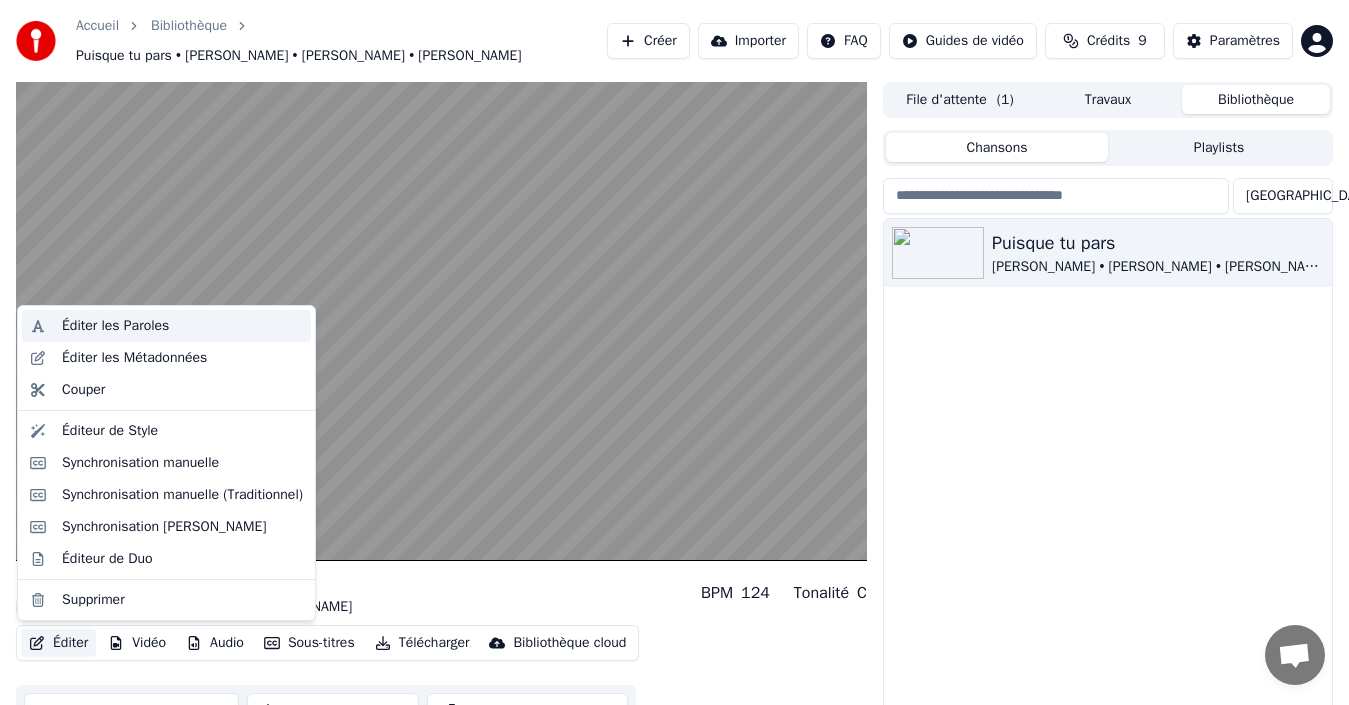 click on "Éditer les Paroles" at bounding box center [115, 326] 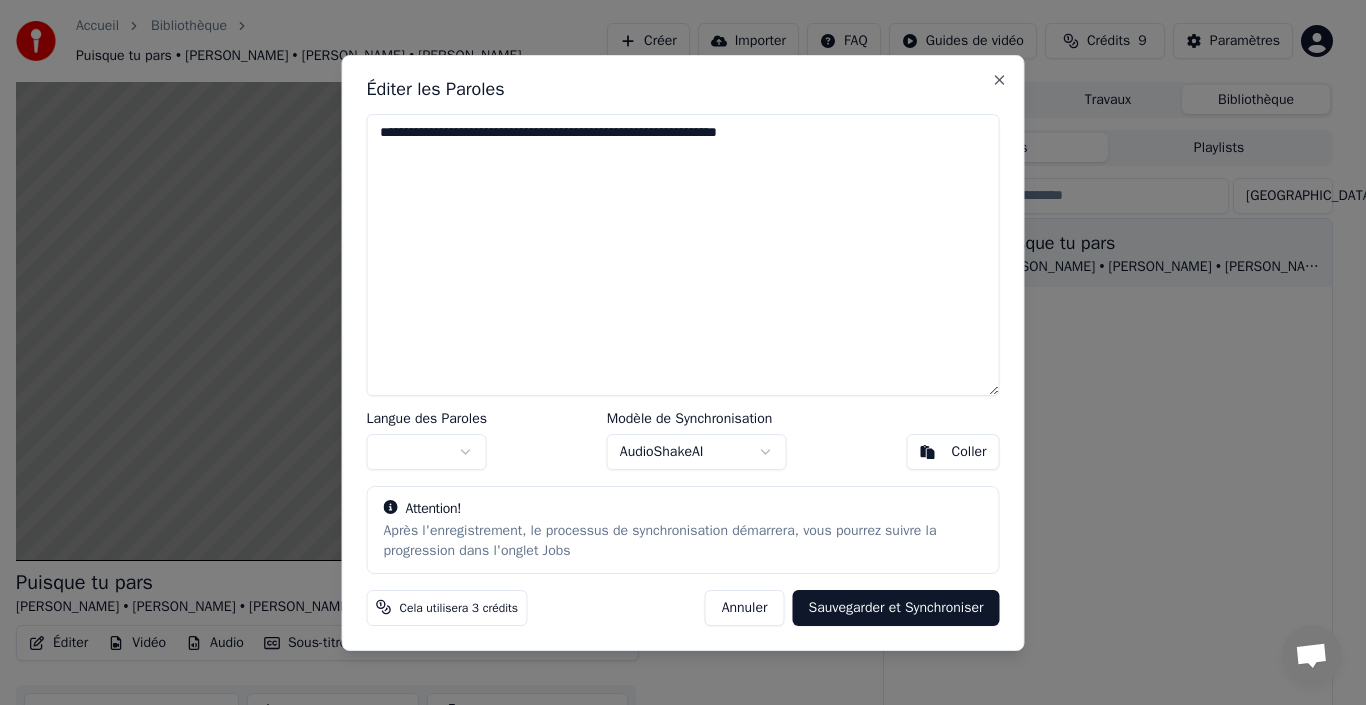 click on "**********" at bounding box center (683, 255) 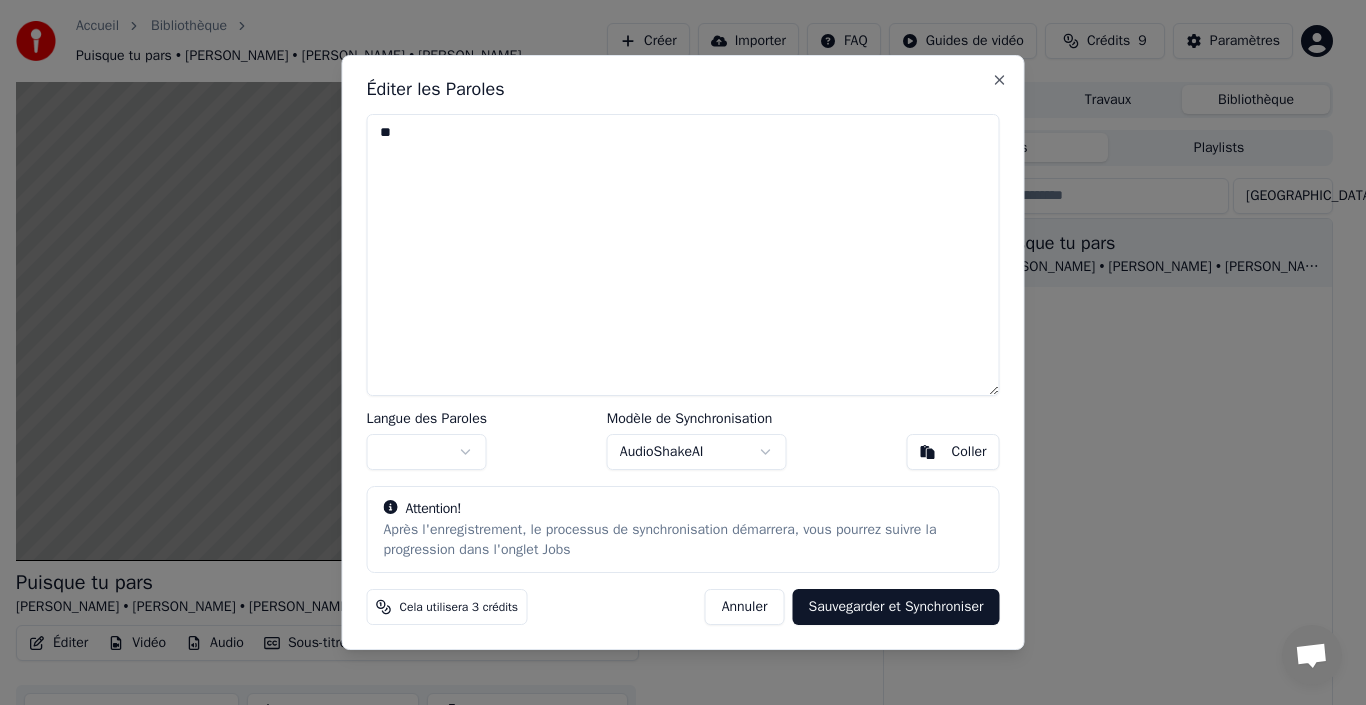 type on "*" 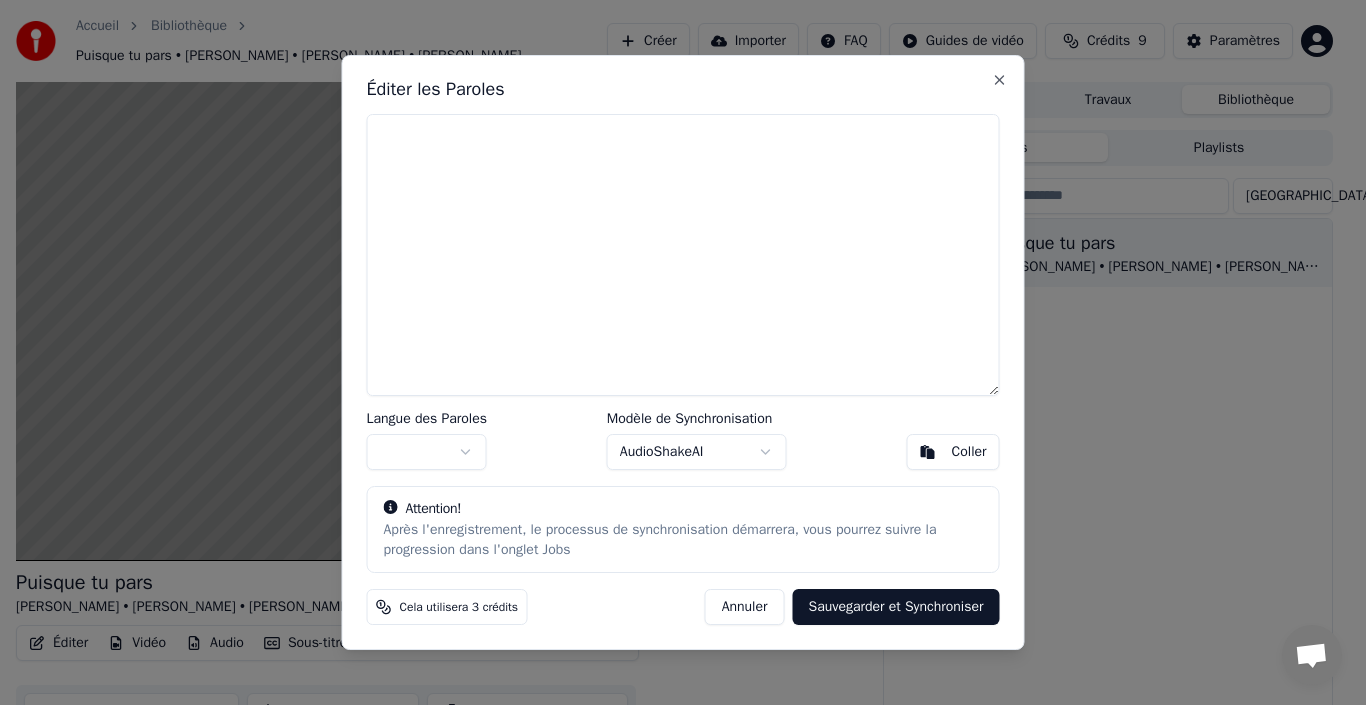 click on "Coller" at bounding box center [969, 452] 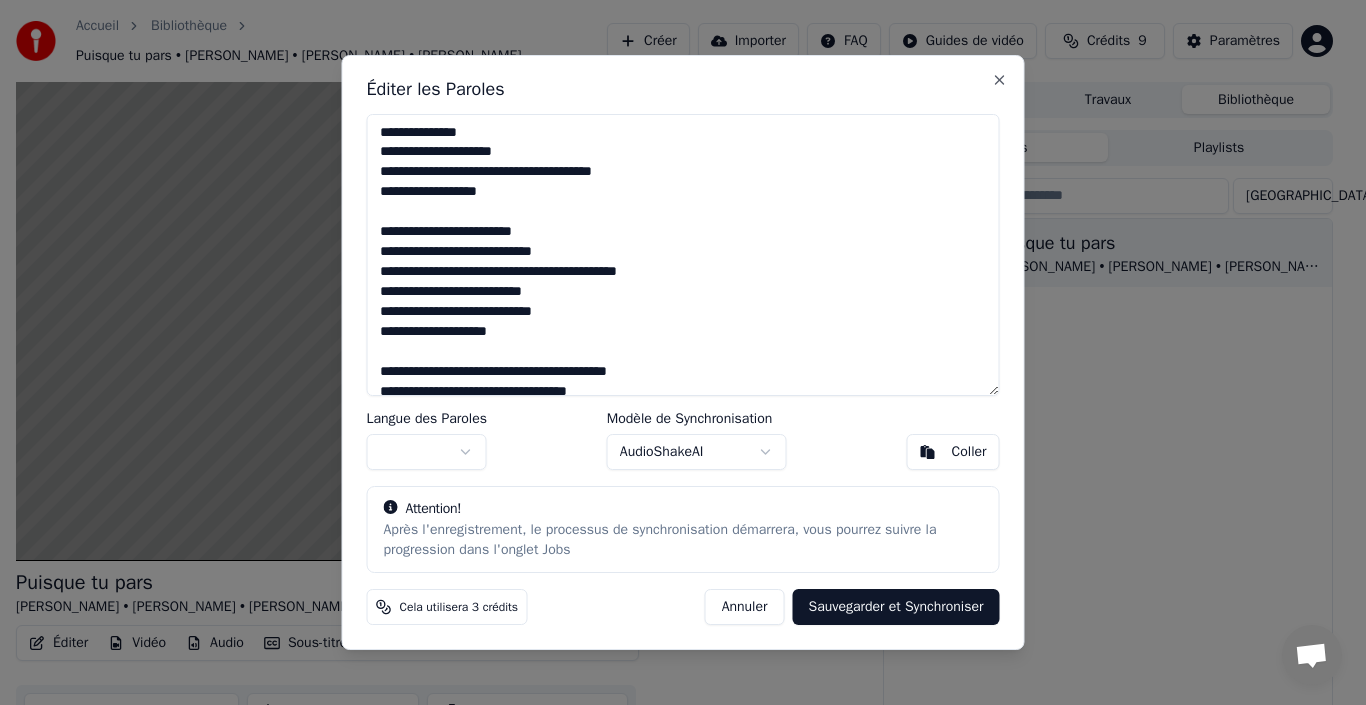 type on "**********" 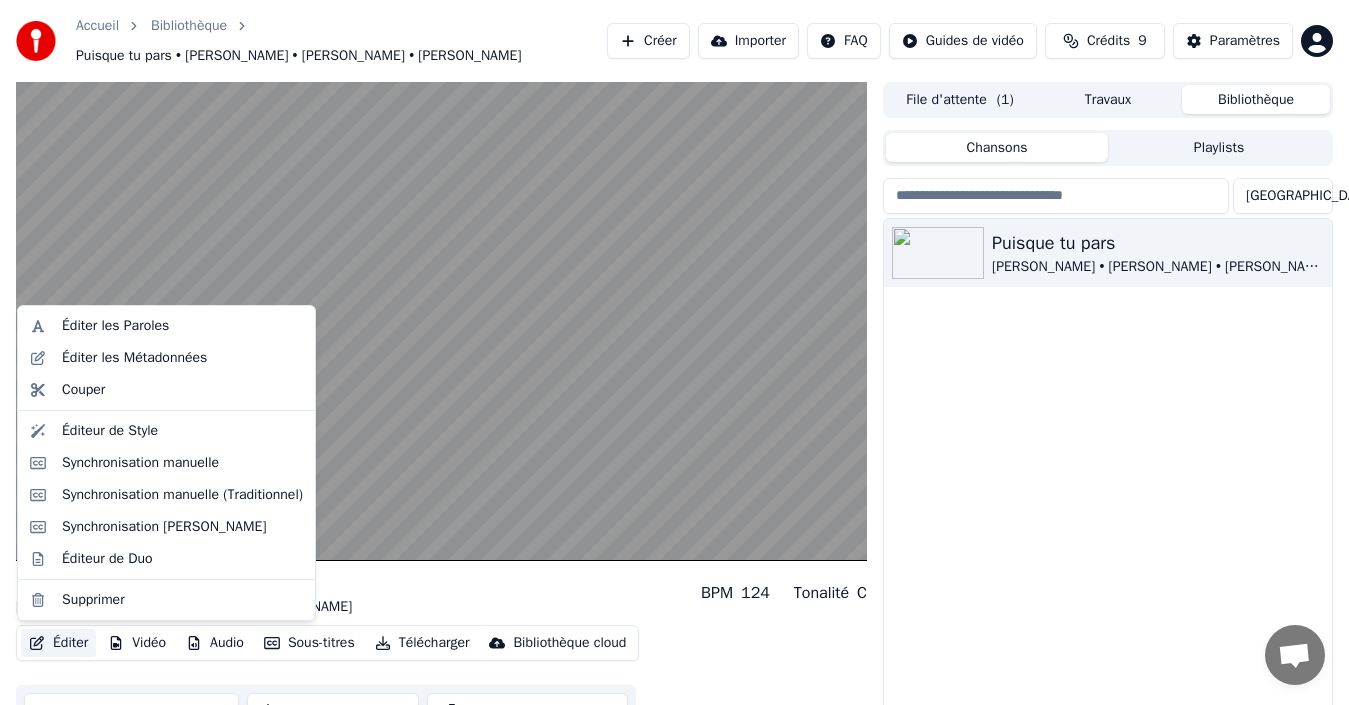click on "Éditer" at bounding box center (58, 643) 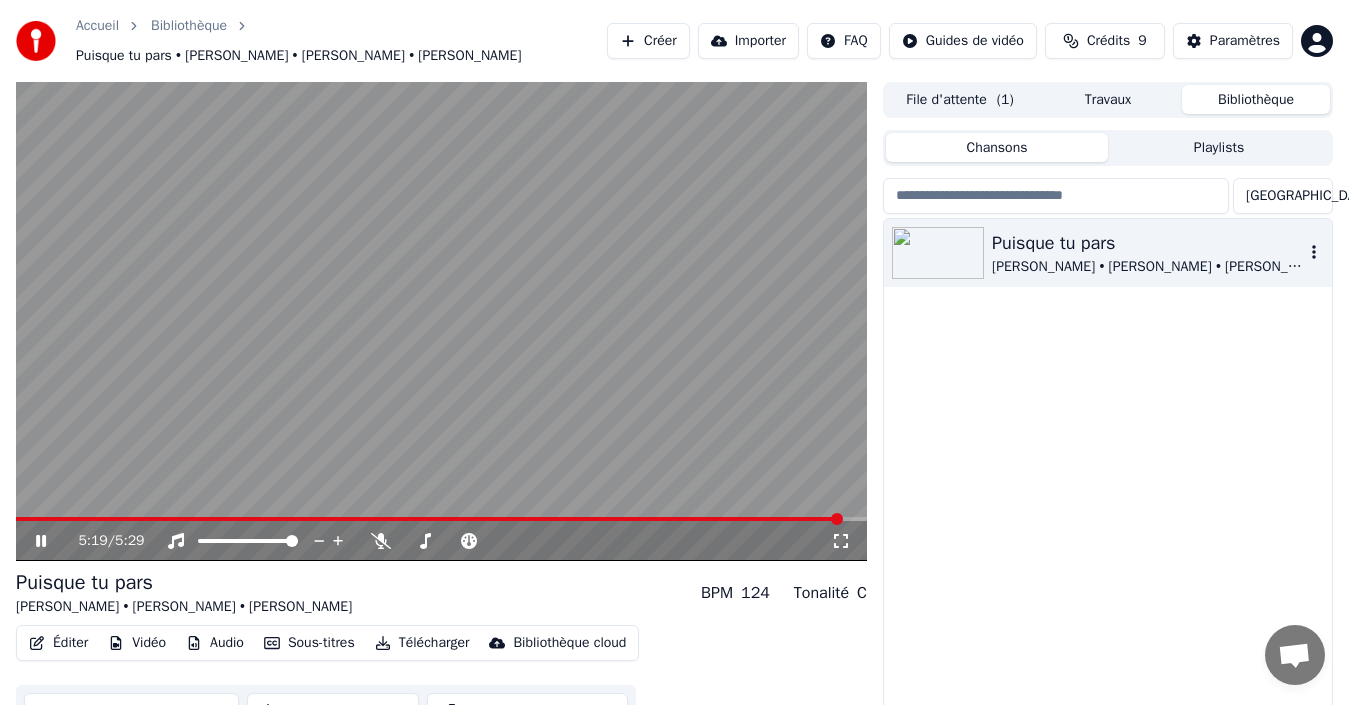 click on "Puisque tu pars" at bounding box center (1148, 243) 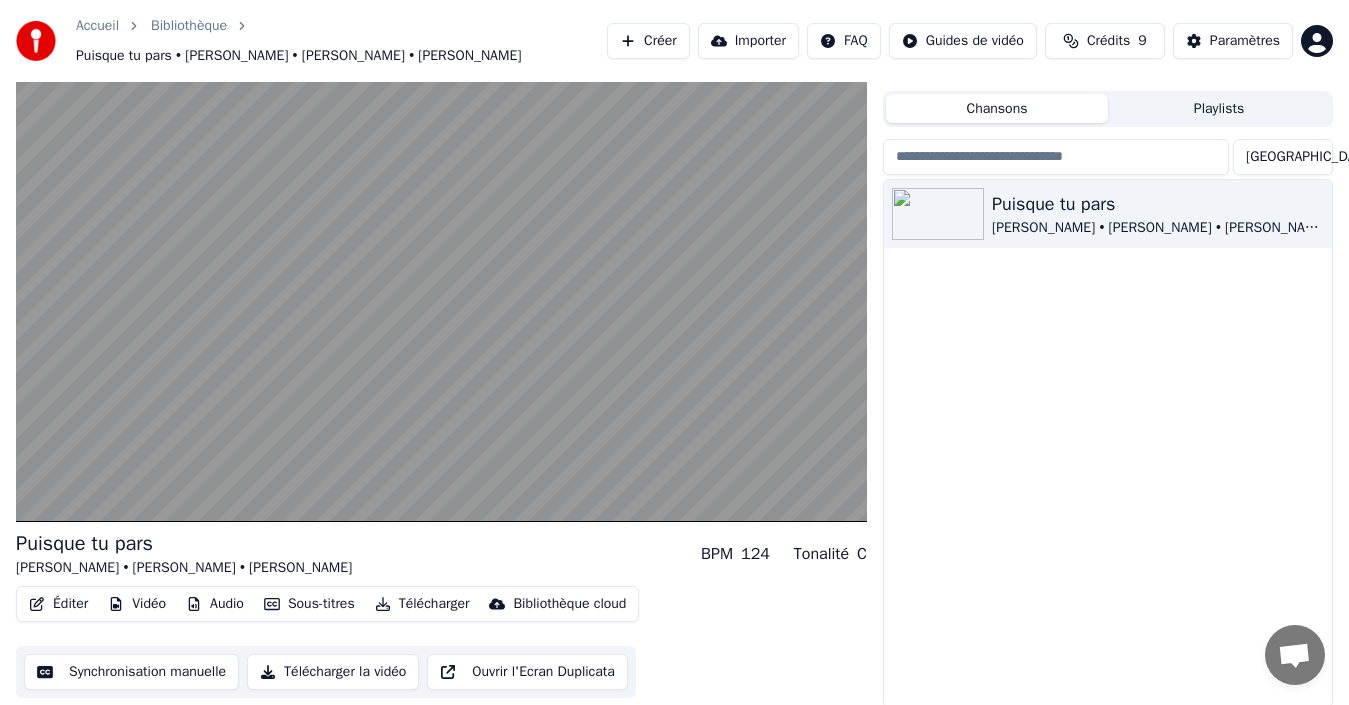 scroll, scrollTop: 42, scrollLeft: 0, axis: vertical 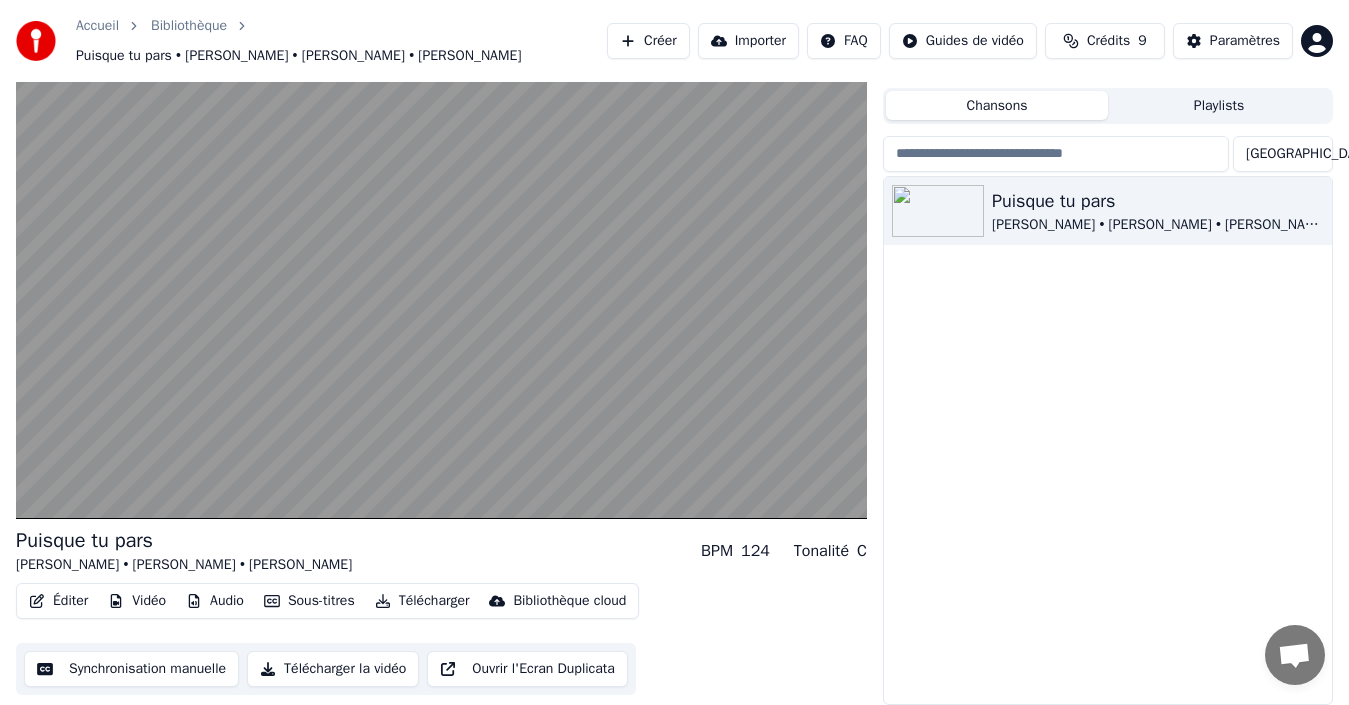 click on "Synchronisation manuelle" at bounding box center (131, 669) 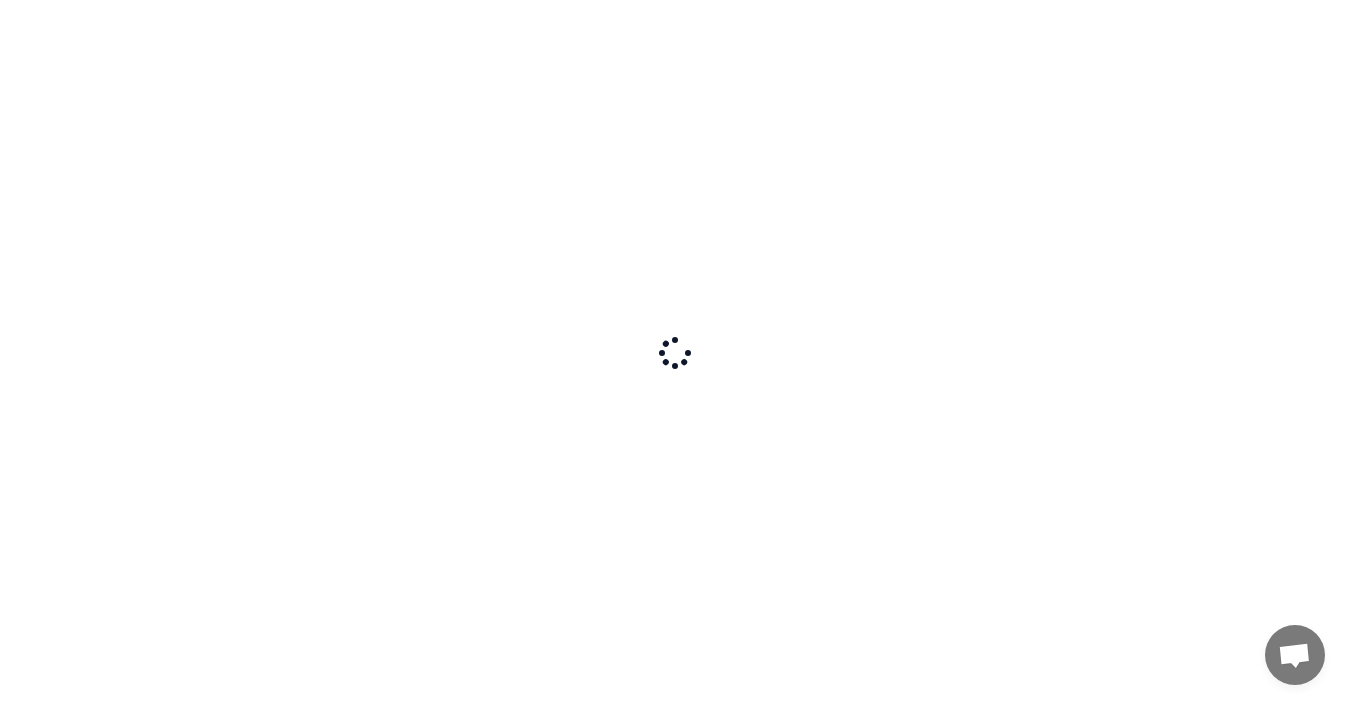 scroll, scrollTop: 0, scrollLeft: 0, axis: both 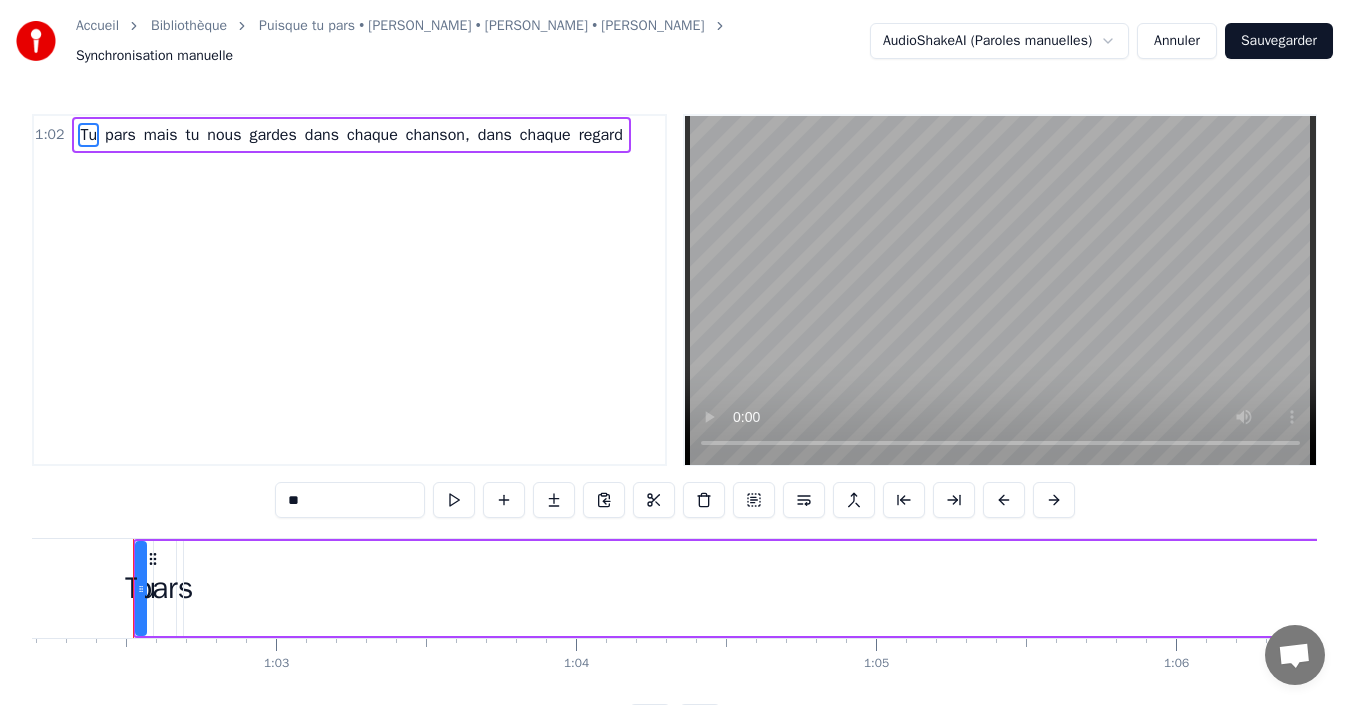 type on "****" 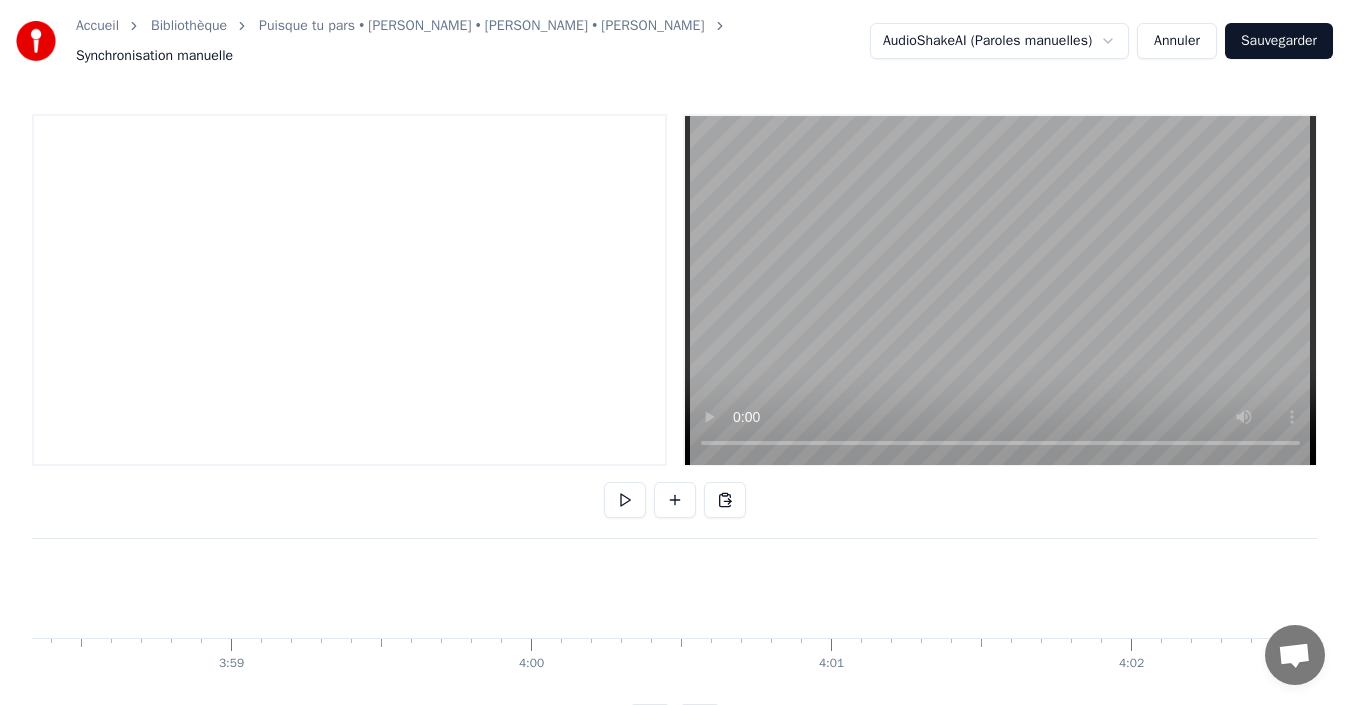 scroll, scrollTop: 0, scrollLeft: 84658, axis: horizontal 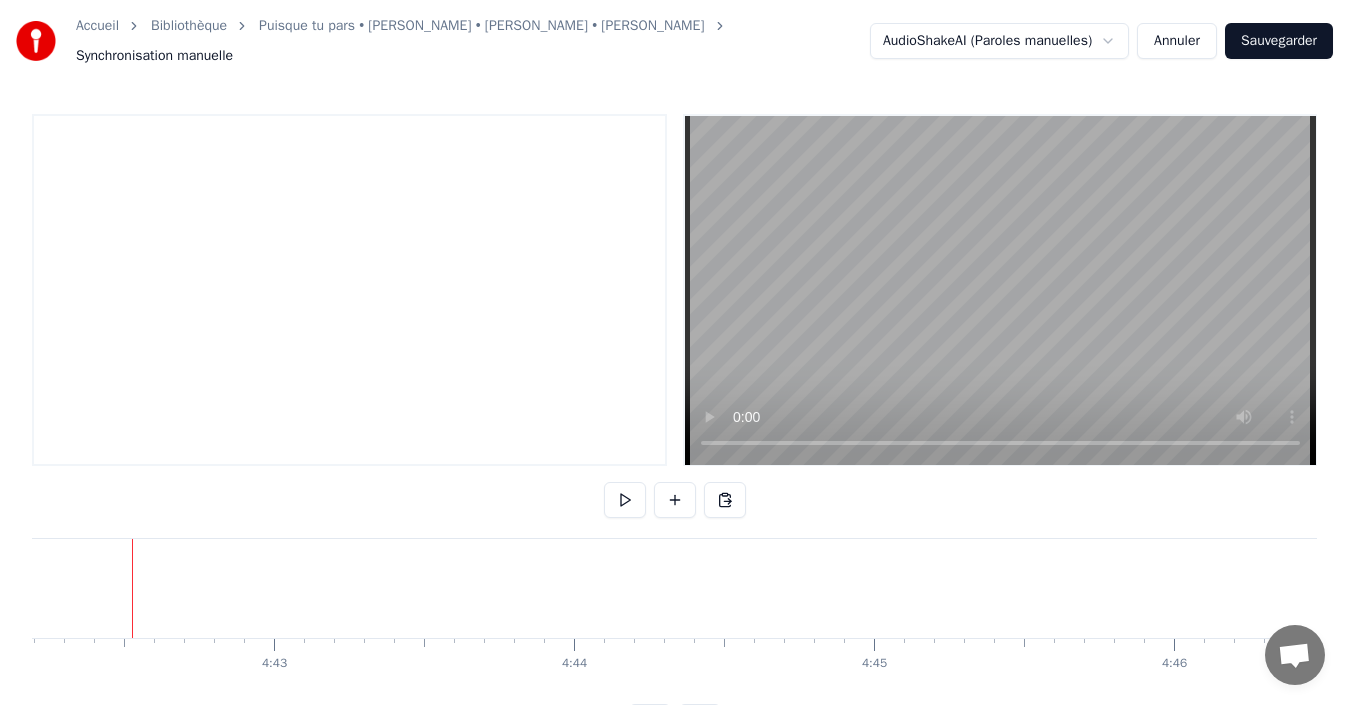 click on "Annuler" at bounding box center [1177, 41] 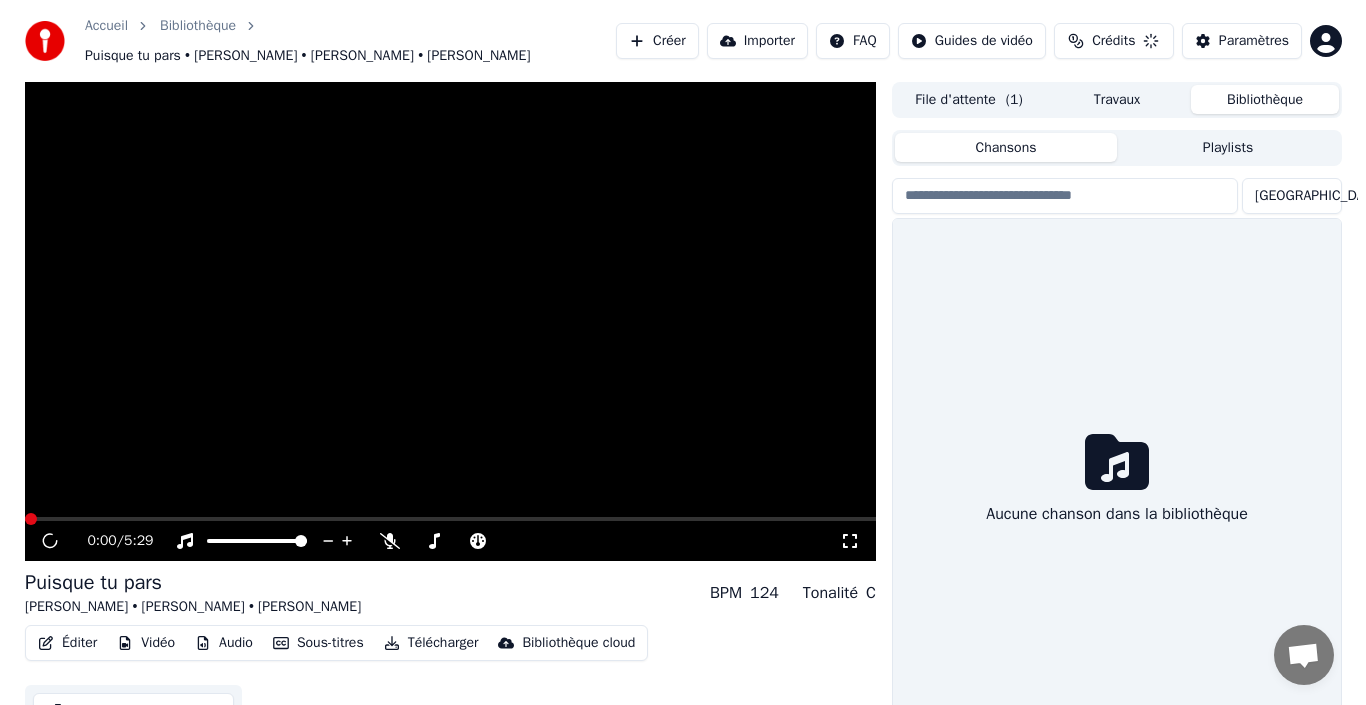 scroll, scrollTop: 42, scrollLeft: 0, axis: vertical 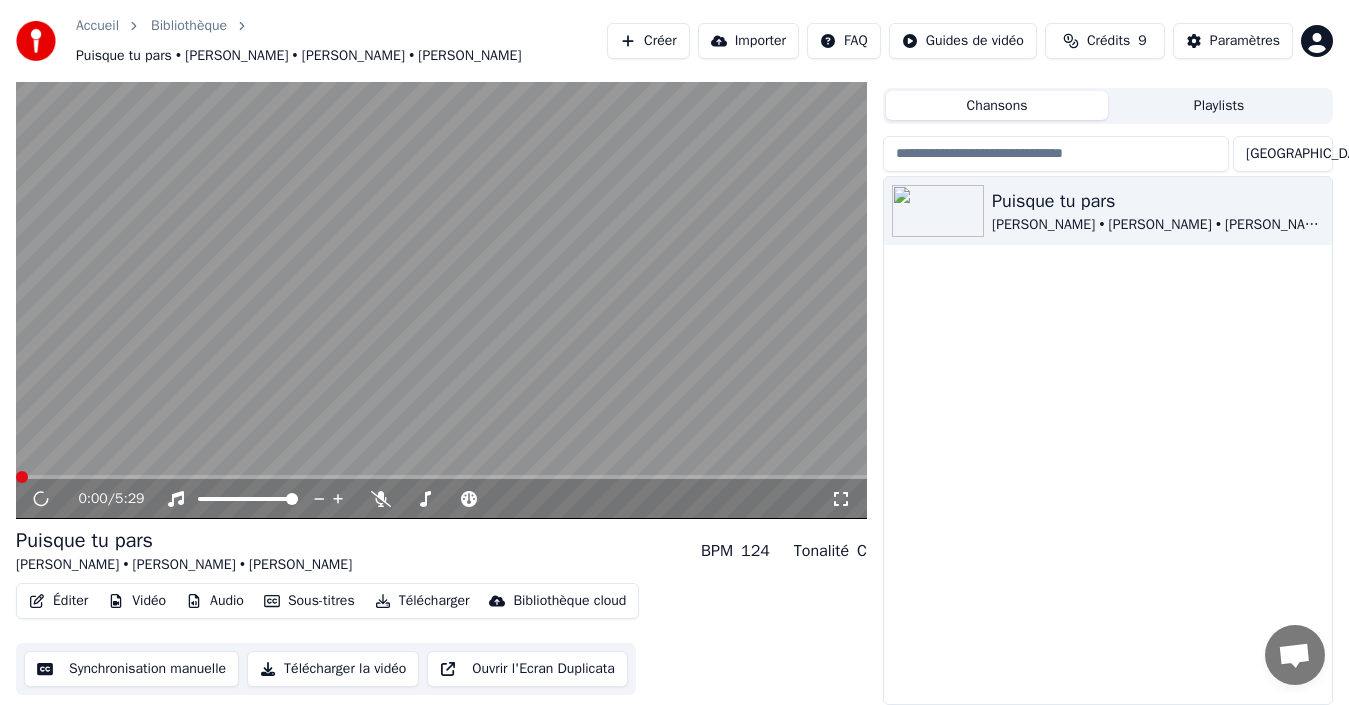 click on "Éditer" at bounding box center (58, 601) 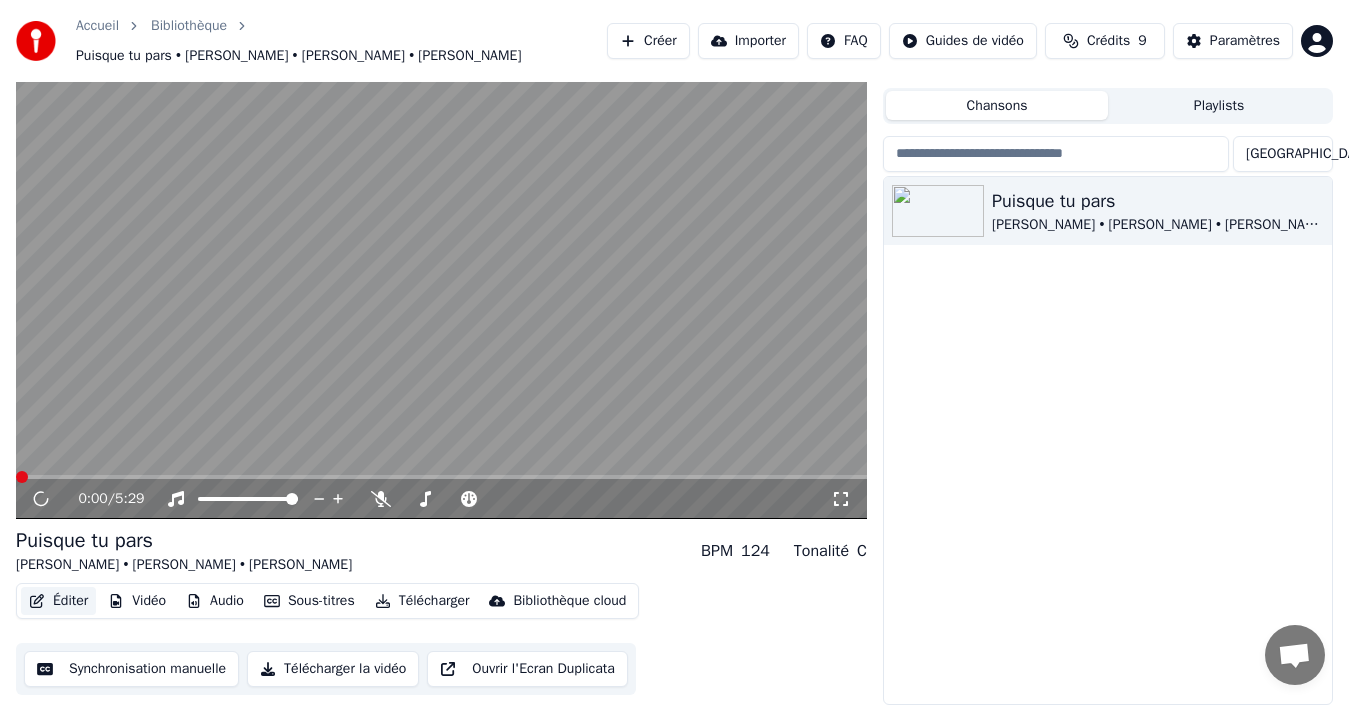 click on "Éditer" at bounding box center [58, 601] 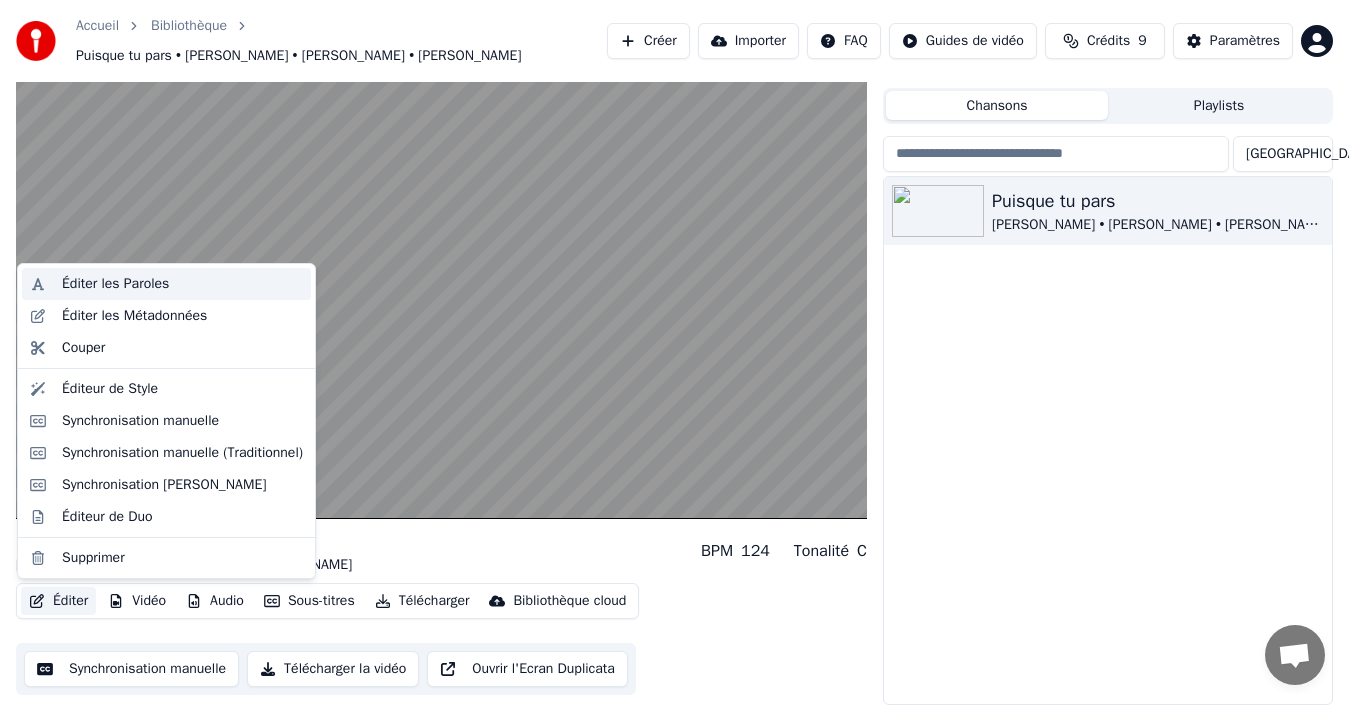 click on "Éditer les Paroles" at bounding box center [115, 284] 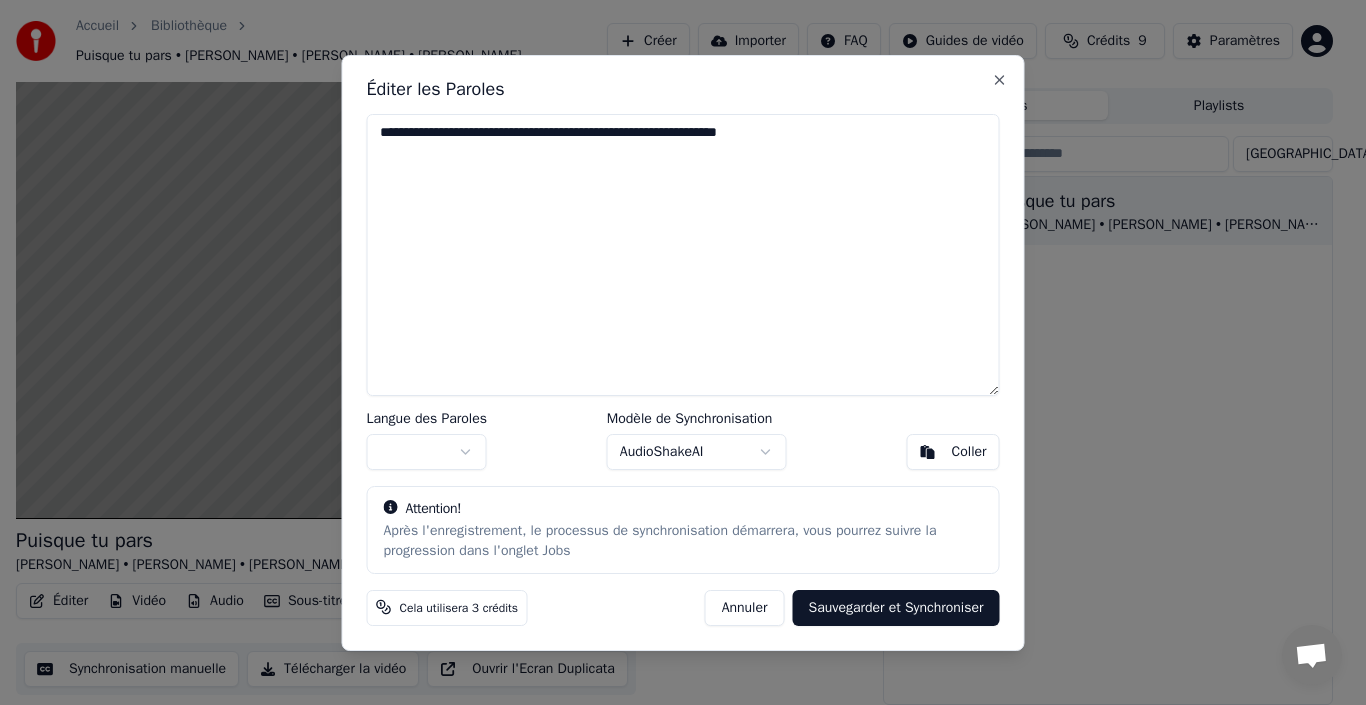 click on "**********" at bounding box center (683, 255) 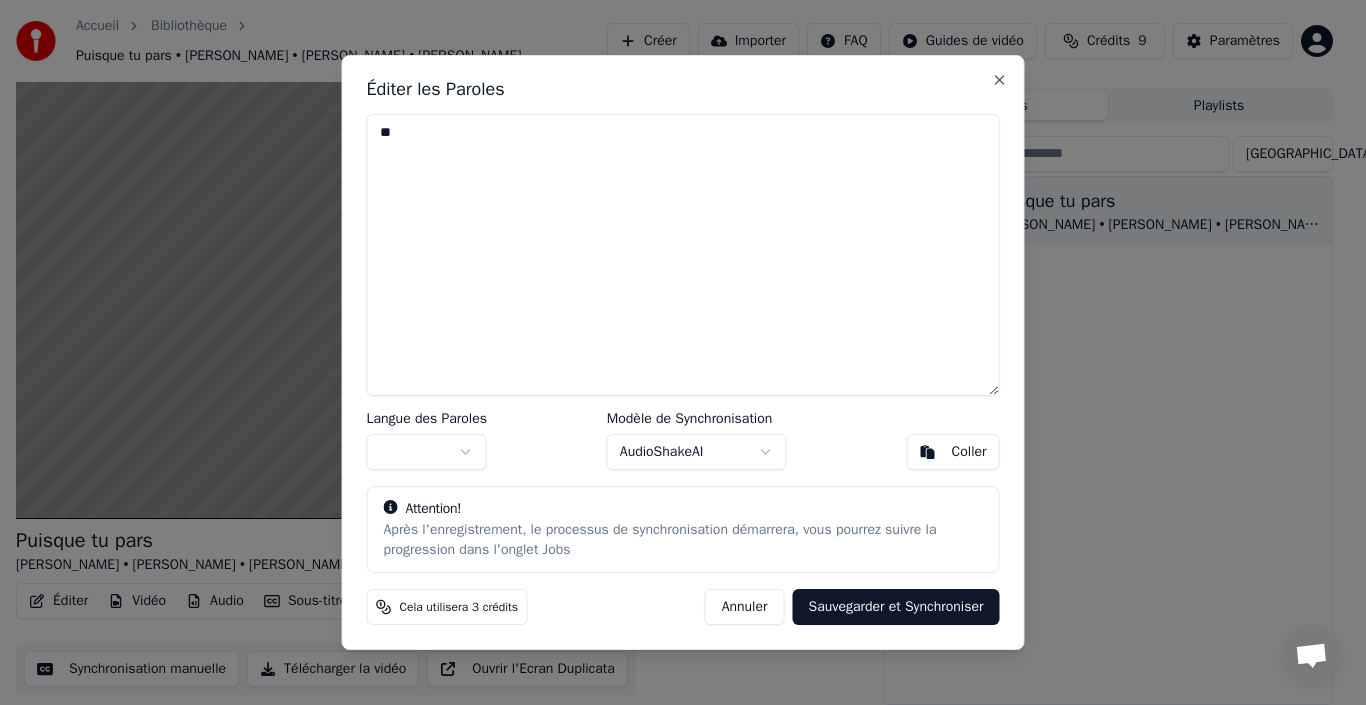 type on "*" 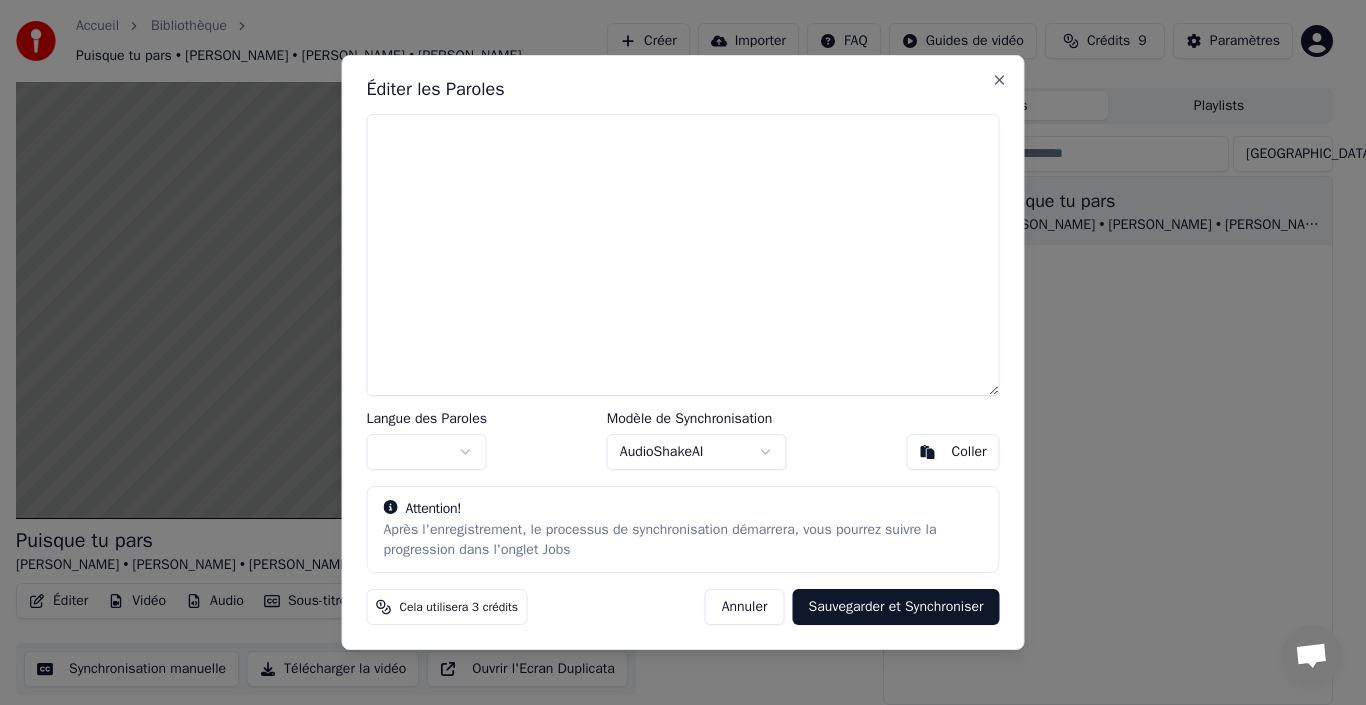 click on "Coller" at bounding box center [969, 452] 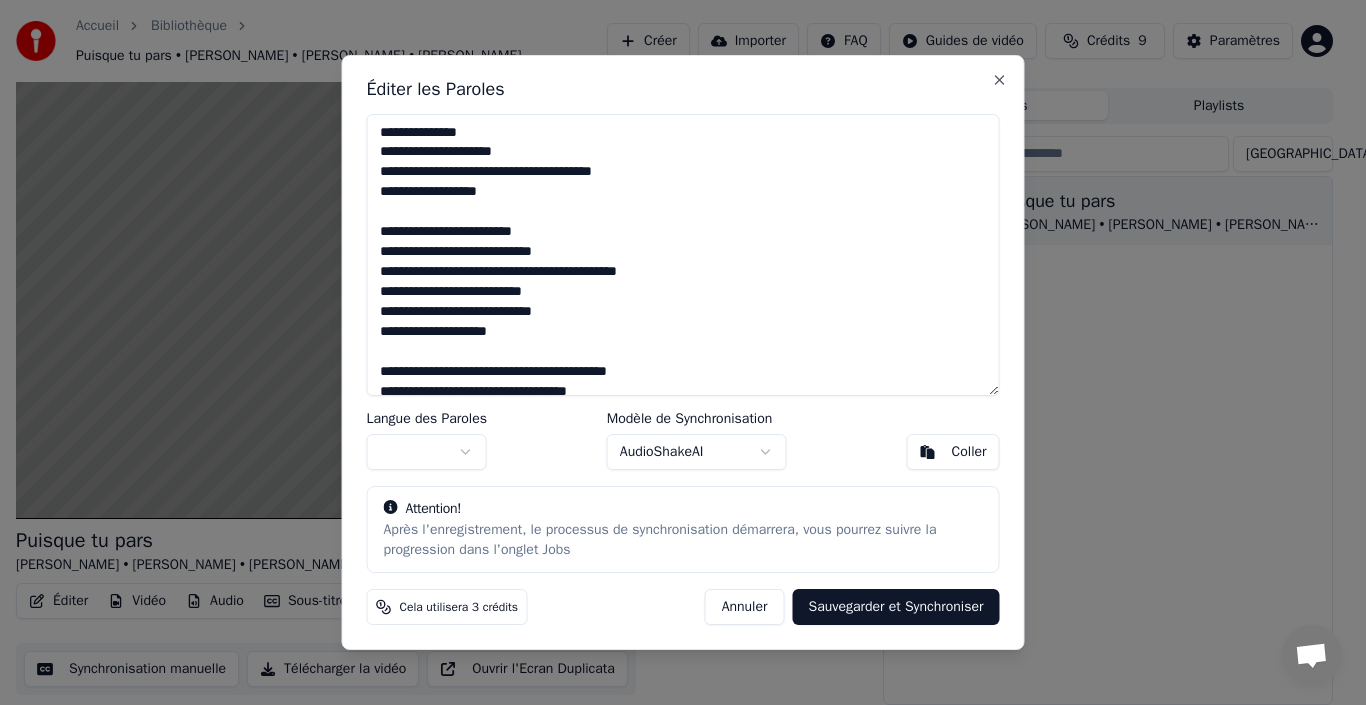 click on "Sauvegarder et Synchroniser" at bounding box center [895, 607] 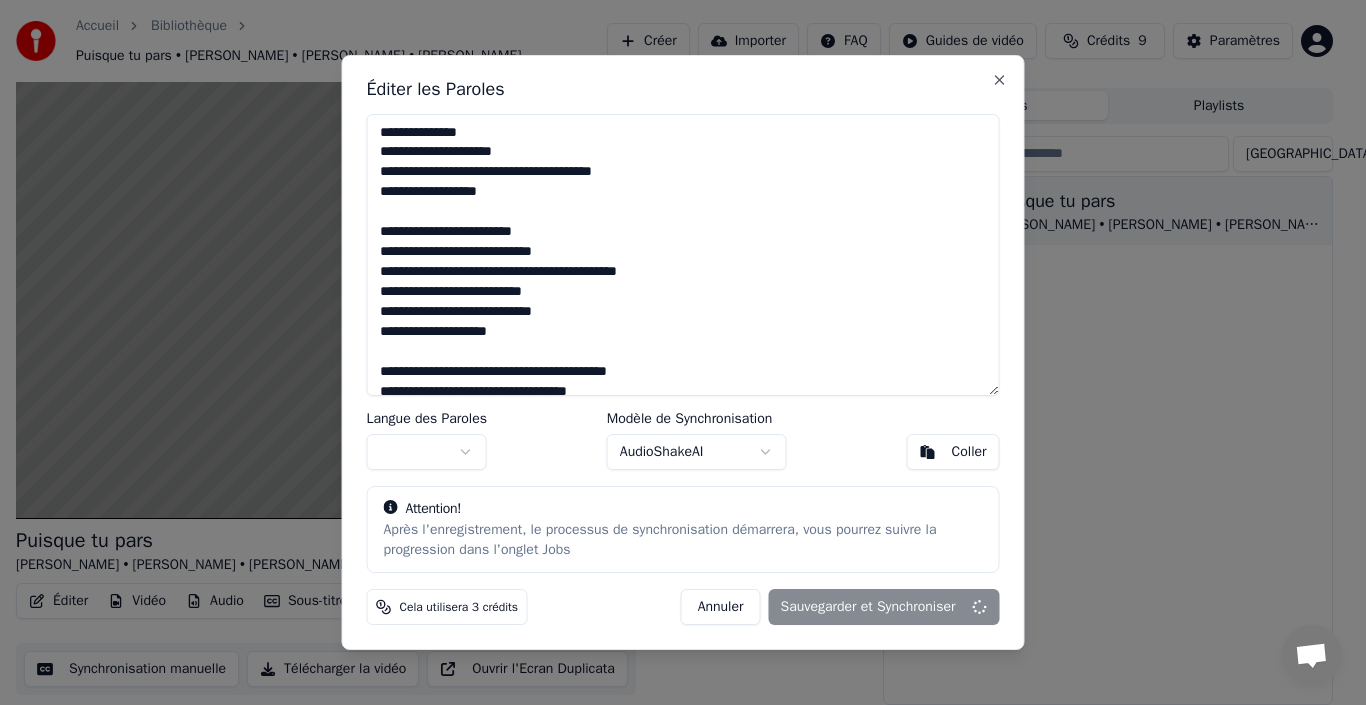 type on "**********" 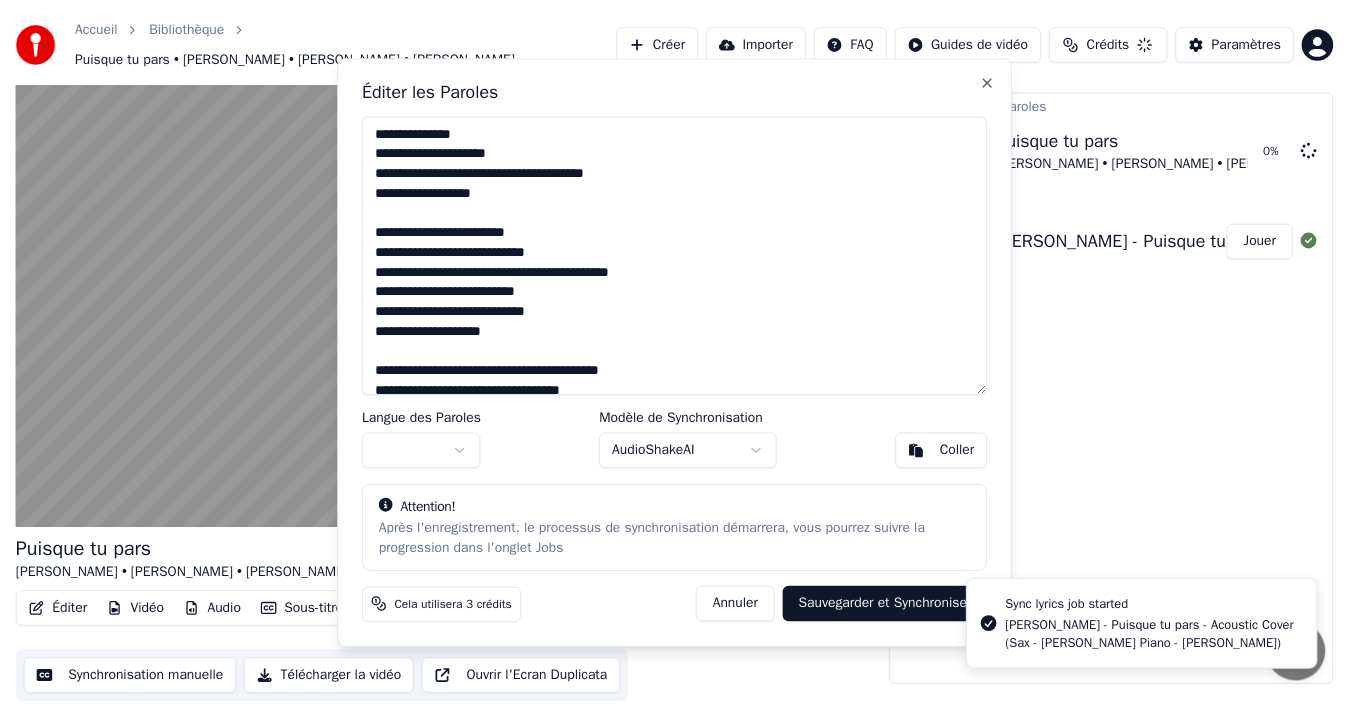 scroll, scrollTop: 32, scrollLeft: 0, axis: vertical 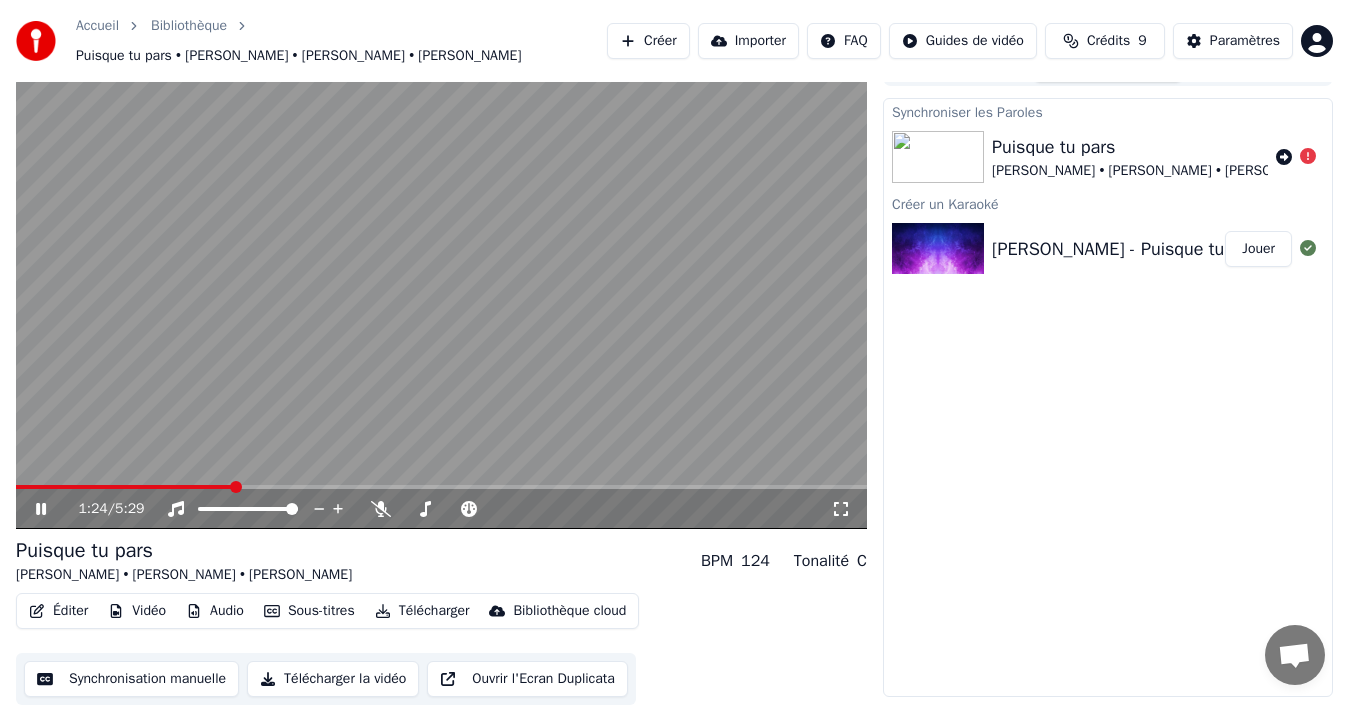 click 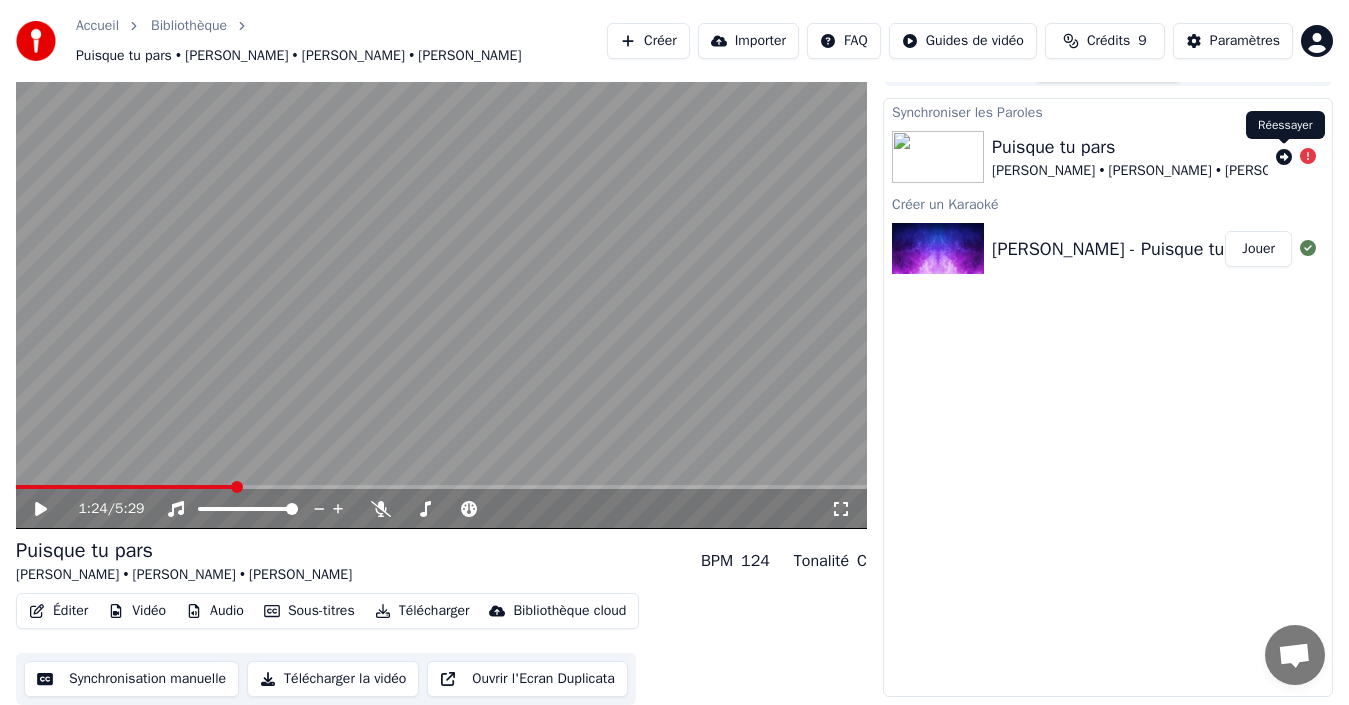 click 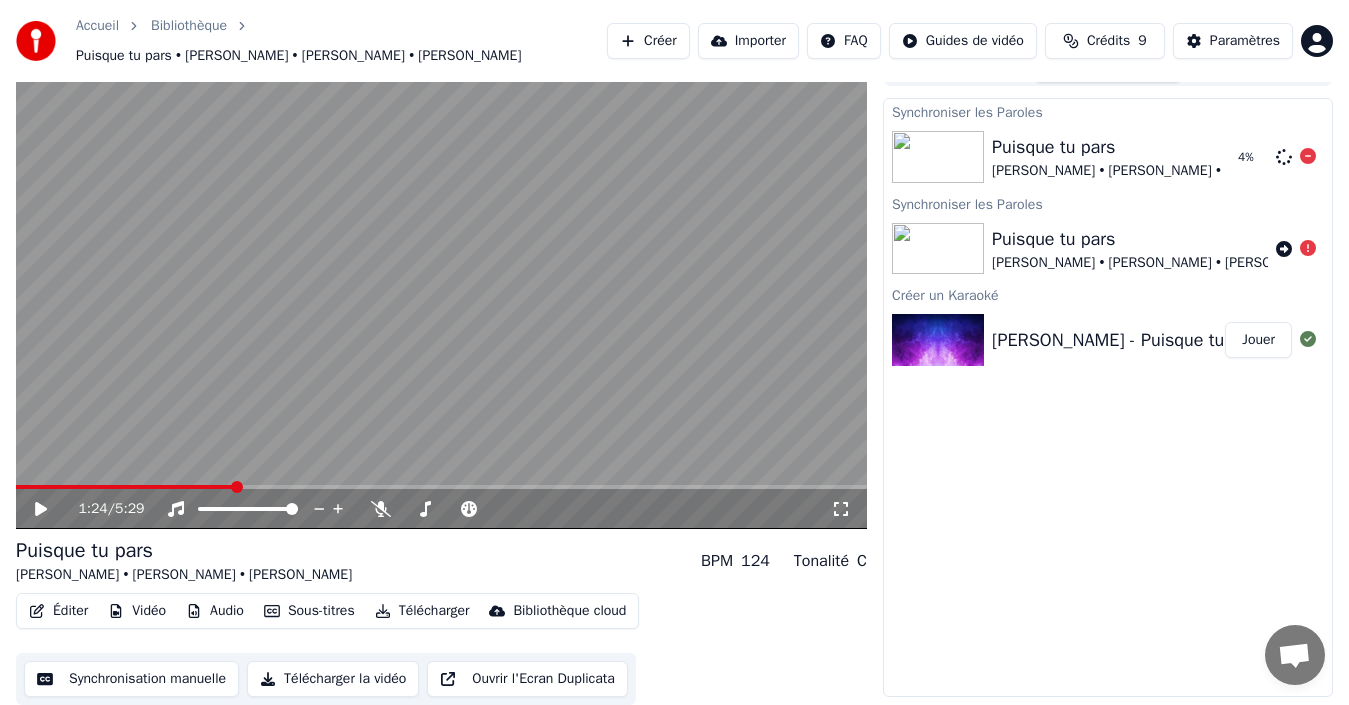 click on "Puisque tu pars" at bounding box center [1160, 147] 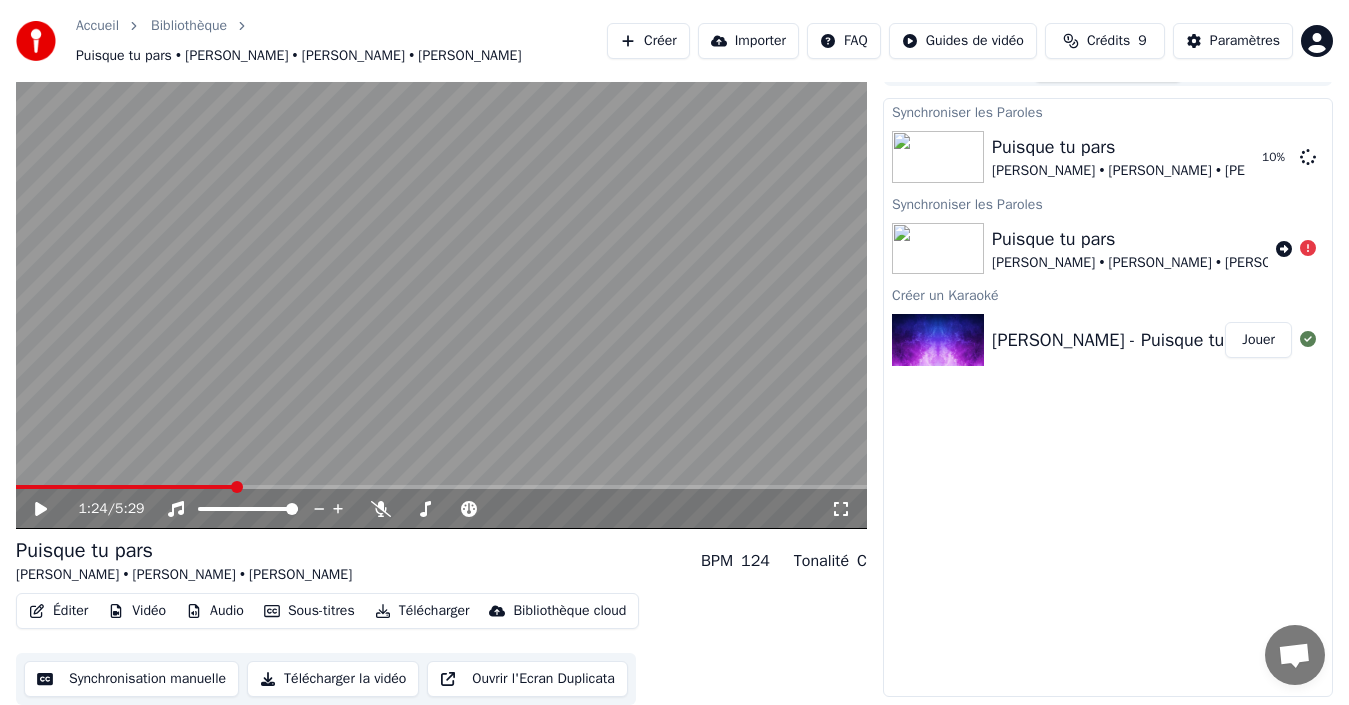 click on "Synchroniser les Paroles Puisque tu pars Jean-Jacques Goldman • James E. Green • John Revy 10 % Synchroniser les Paroles Puisque tu pars Jean-Jacques Goldman • James E. Green • John Revy Créer un Karaoké Jean-Jacques Goldman - Puisque tu pars - Acoustic Cover (Sax - James E. Green  Piano - John Revy) Jouer" at bounding box center [1108, 397] 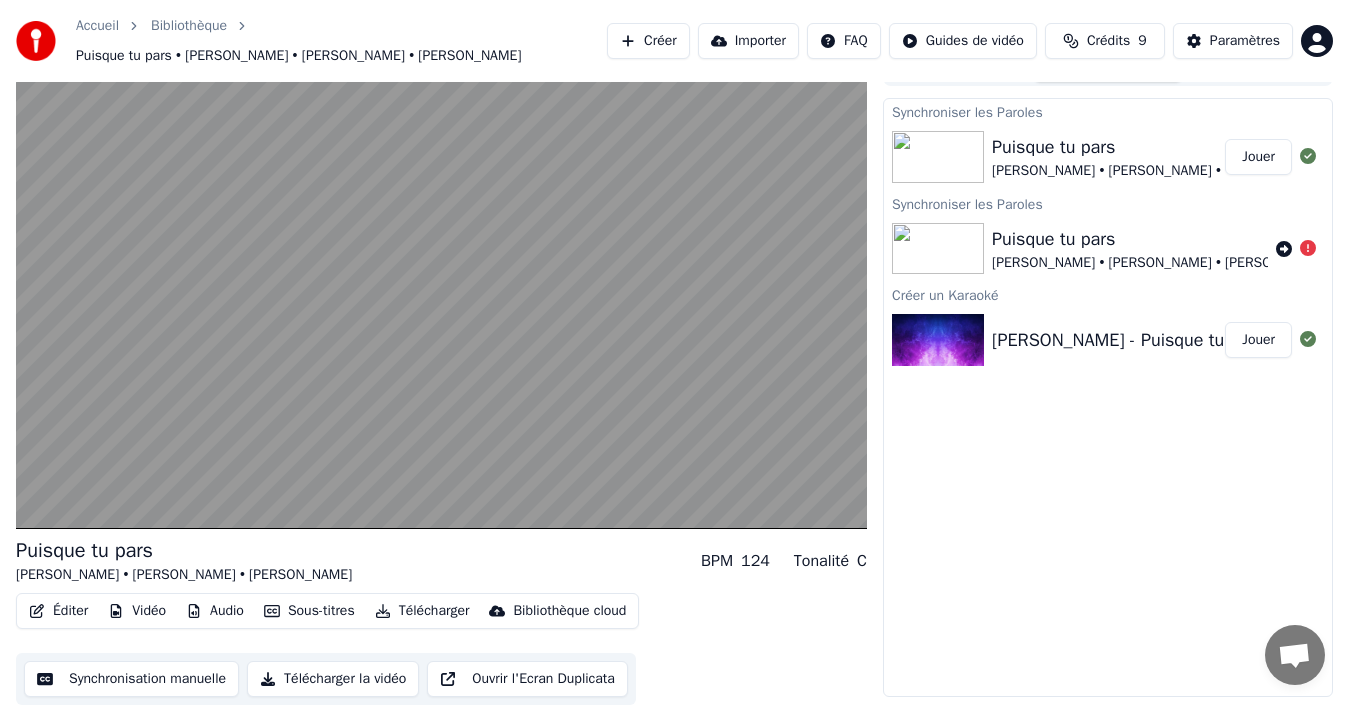 scroll, scrollTop: 0, scrollLeft: 0, axis: both 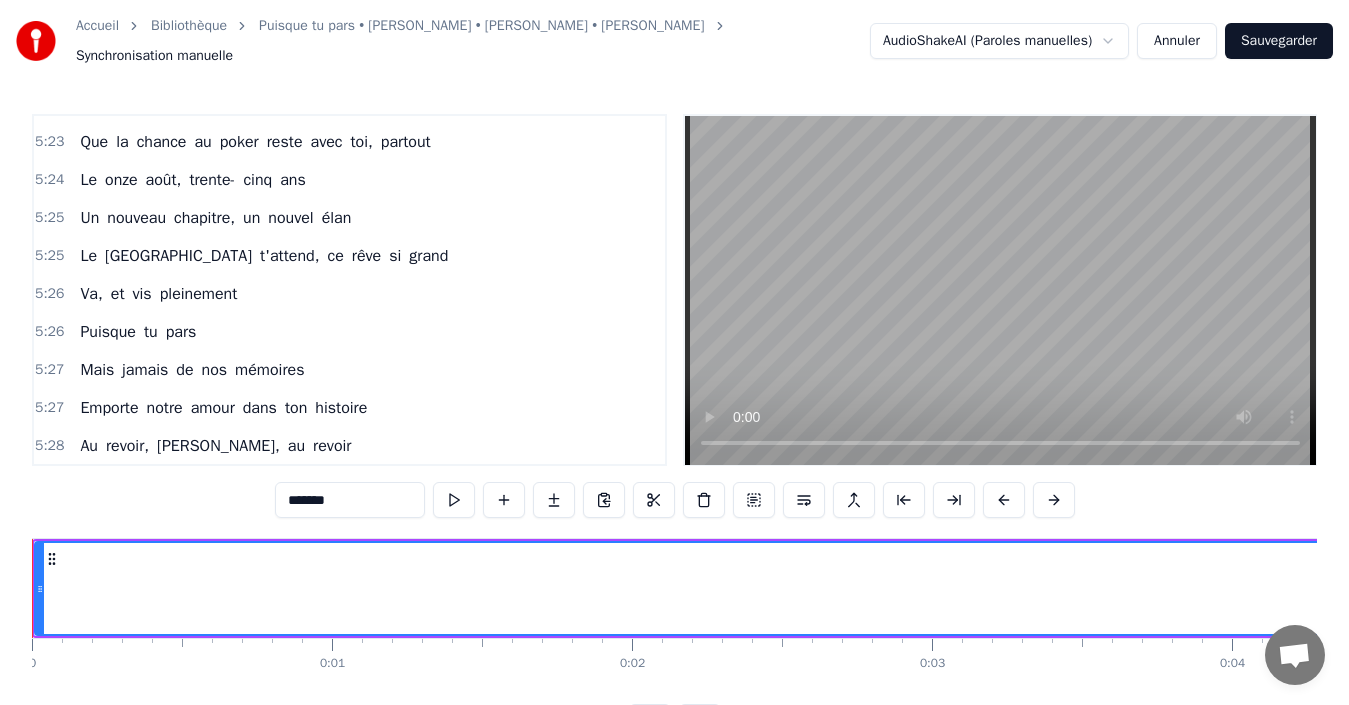 click on "Annuler" at bounding box center [1177, 41] 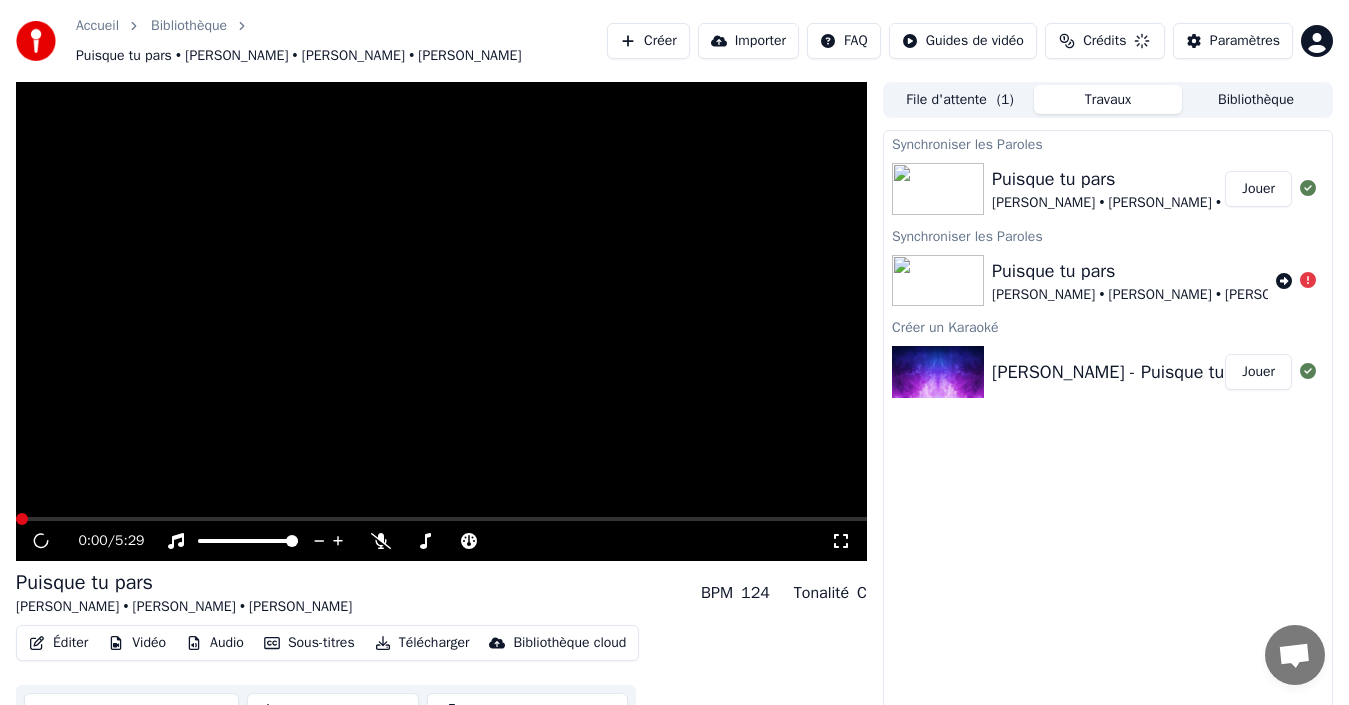 scroll, scrollTop: 24, scrollLeft: 0, axis: vertical 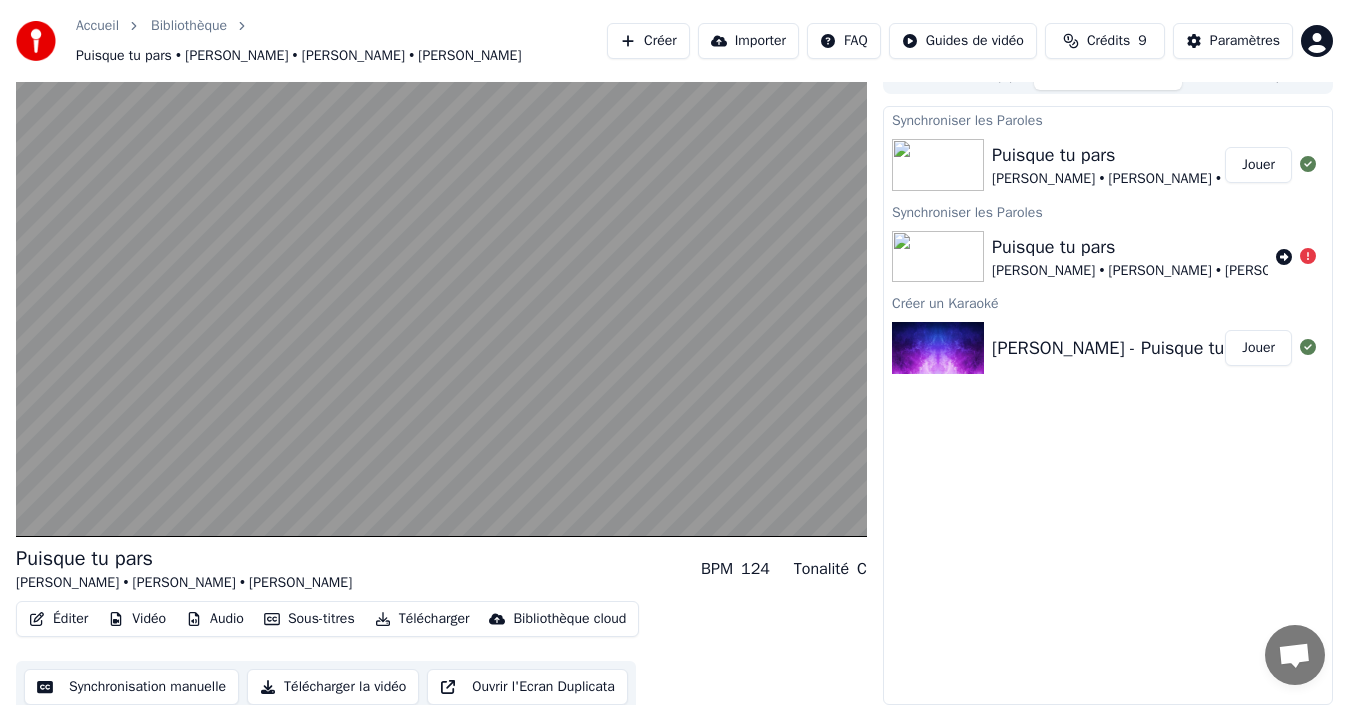 click on "Synchronisation manuelle" at bounding box center (131, 687) 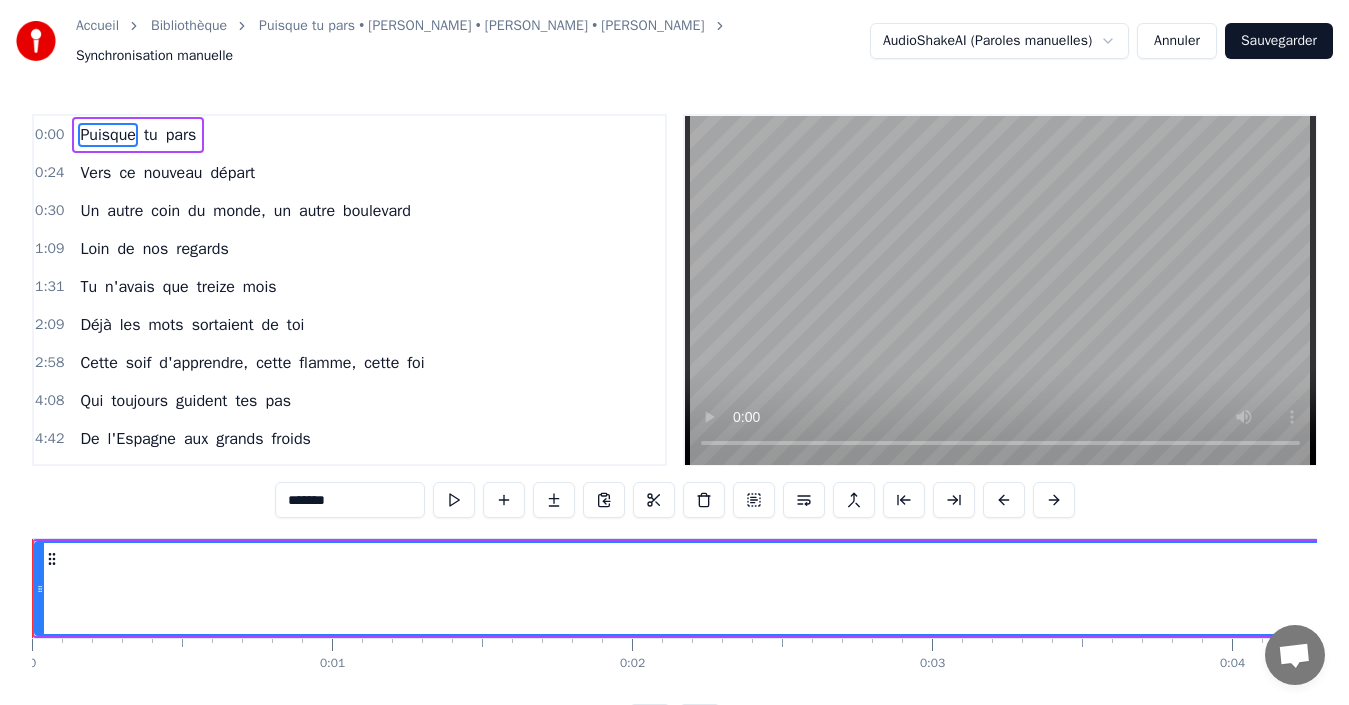 drag, startPoint x: 100, startPoint y: 167, endPoint x: 233, endPoint y: 178, distance: 133.45412 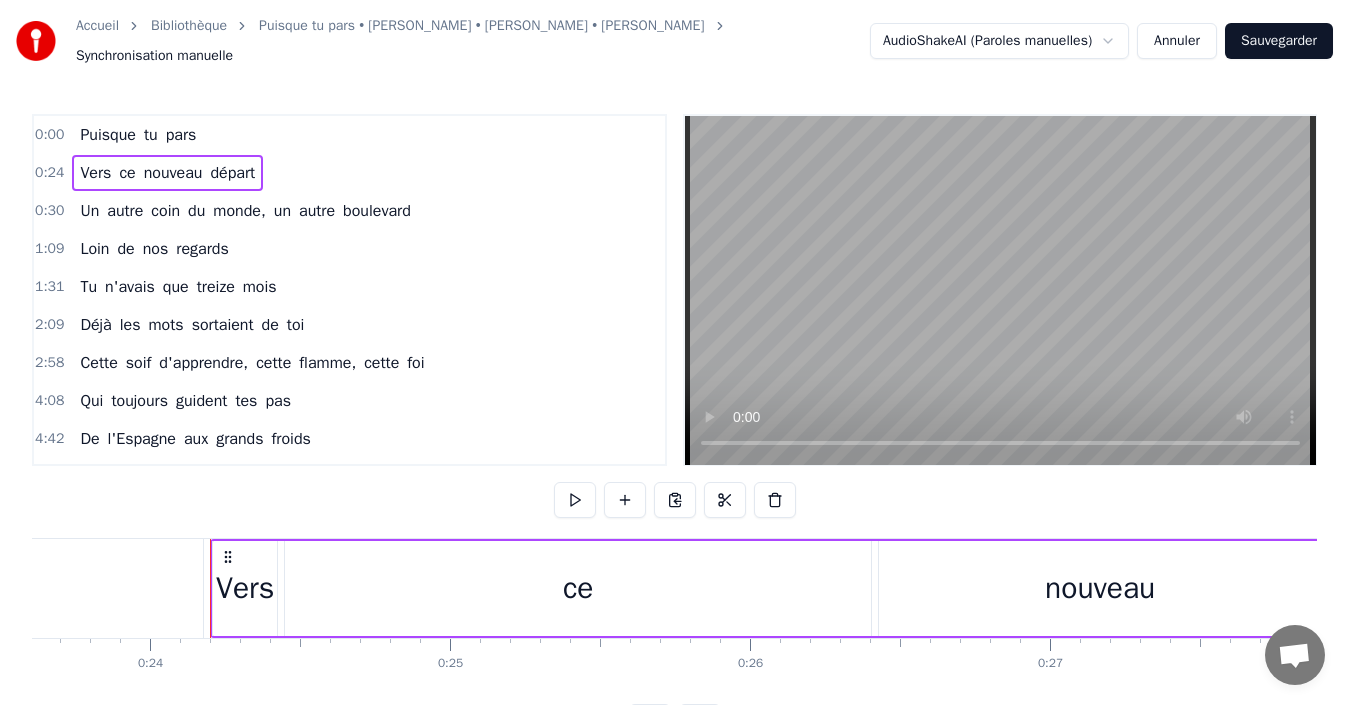 scroll, scrollTop: 0, scrollLeft: 7160, axis: horizontal 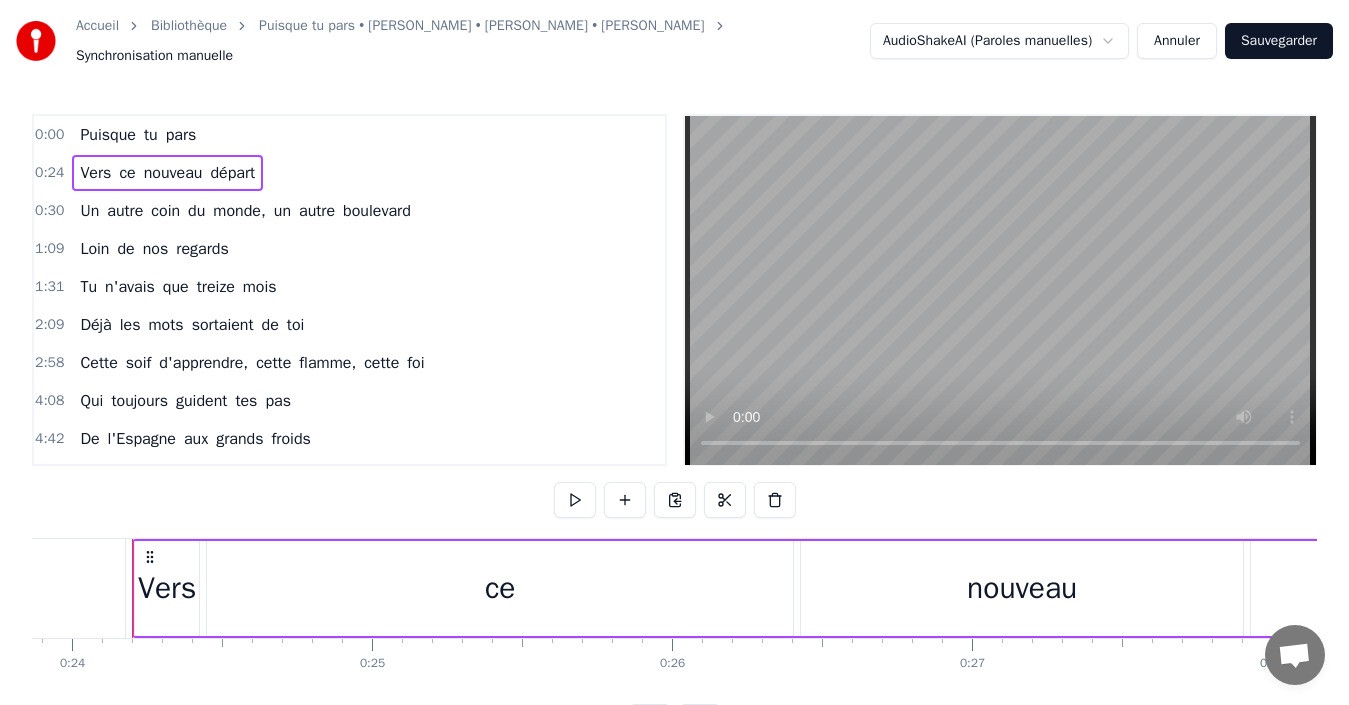 click on "ce" at bounding box center (500, 588) 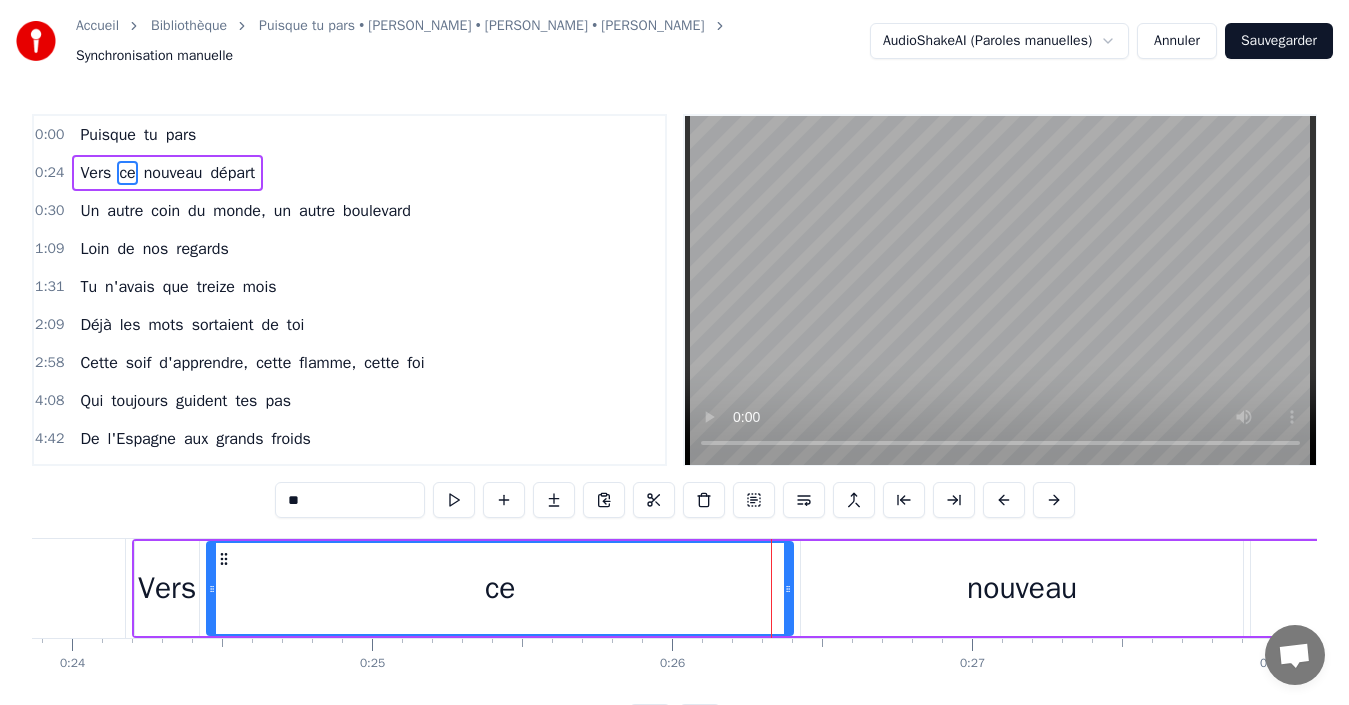 click on "0:00 Puisque tu pars 0:24 Vers ce nouveau départ 0:30 Un autre coin du monde, un autre boulevard 1:09 Loin de nos regards 1:31 Tu n'avais que treize mois 2:09 Déjà les mots sortaient de toi 2:58 Cette soif d'apprendre, cette flamme, cette foi 4:08 Qui toujours guident tes pas 4:42 De l'Espagne aux grands froids 5:09 Tu voyages et tu vois 5:11 Puisque tu pars, que les vents te soient doux 5:12 Que le bonheur soit à tes rendez- vous 5:13 Toi qui tends la main à ceux qui sont à genoux 5:14 Qui soignes les âmes et leurs verrous 5:15 Que la chance au poker reste avec toi, partout 5:16 Tes amis sont légions 5:16 Preuve de tes belles actions 5:17 Ta tolérance est ta religion 5:18 Sans faire d'exceptions 5:18 Sur les courts de padel, tu mets la passion 5:19 Tu gagnes chaque confrontation 5:20 Puisque tu pars, que les vents te soient doux 5:21 Que le bonheur soit à tes rendez- vous 5:21 Toi qui tends la main à ceux qui sont à genoux 5:22 Qui soignes les âmes et leurs verrous 5:23 Que la chance au poker Le" at bounding box center [674, 427] 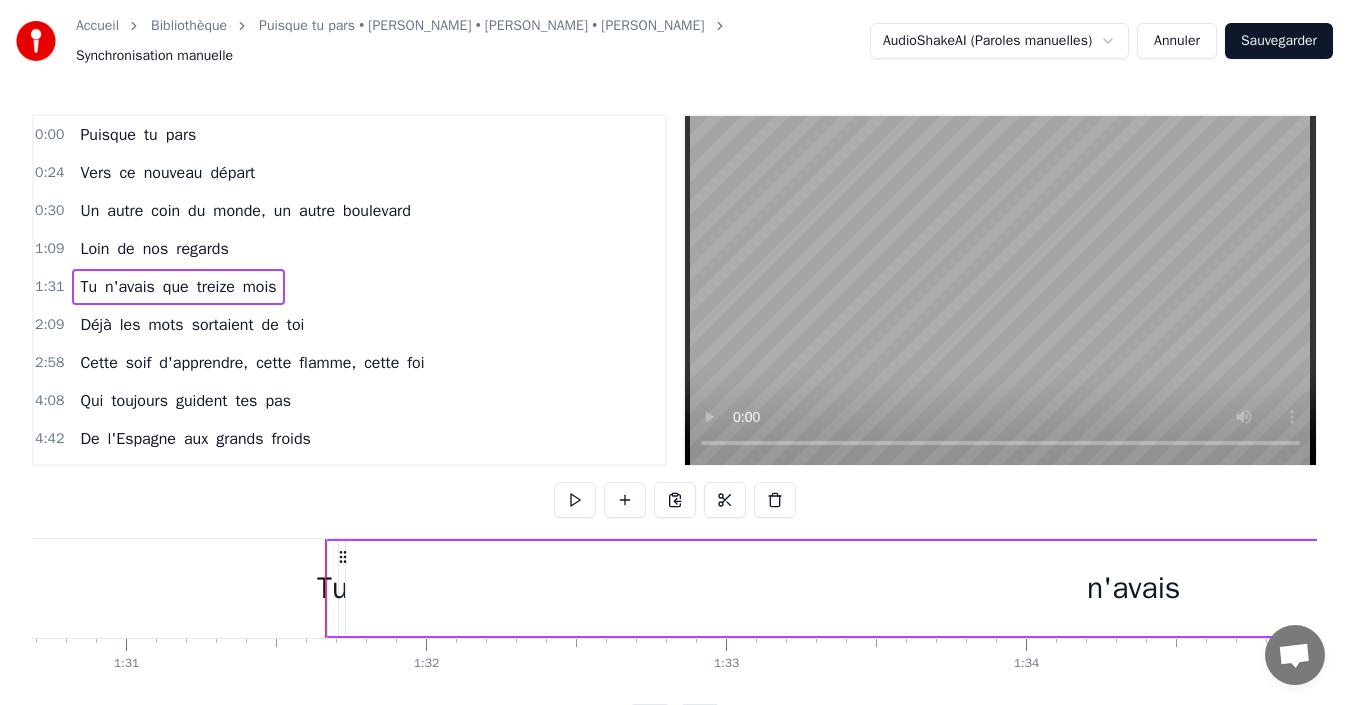 scroll, scrollTop: 0, scrollLeft: 27398, axis: horizontal 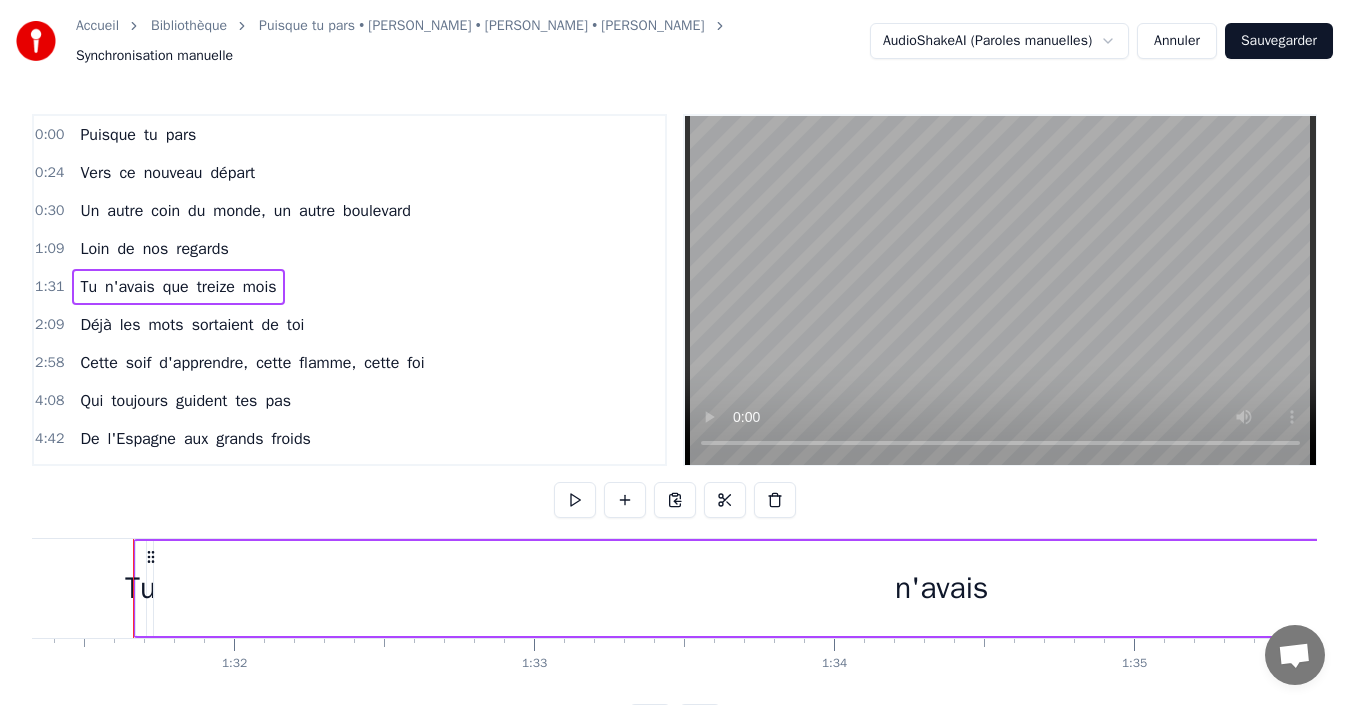 click on "nouveau" at bounding box center [173, 173] 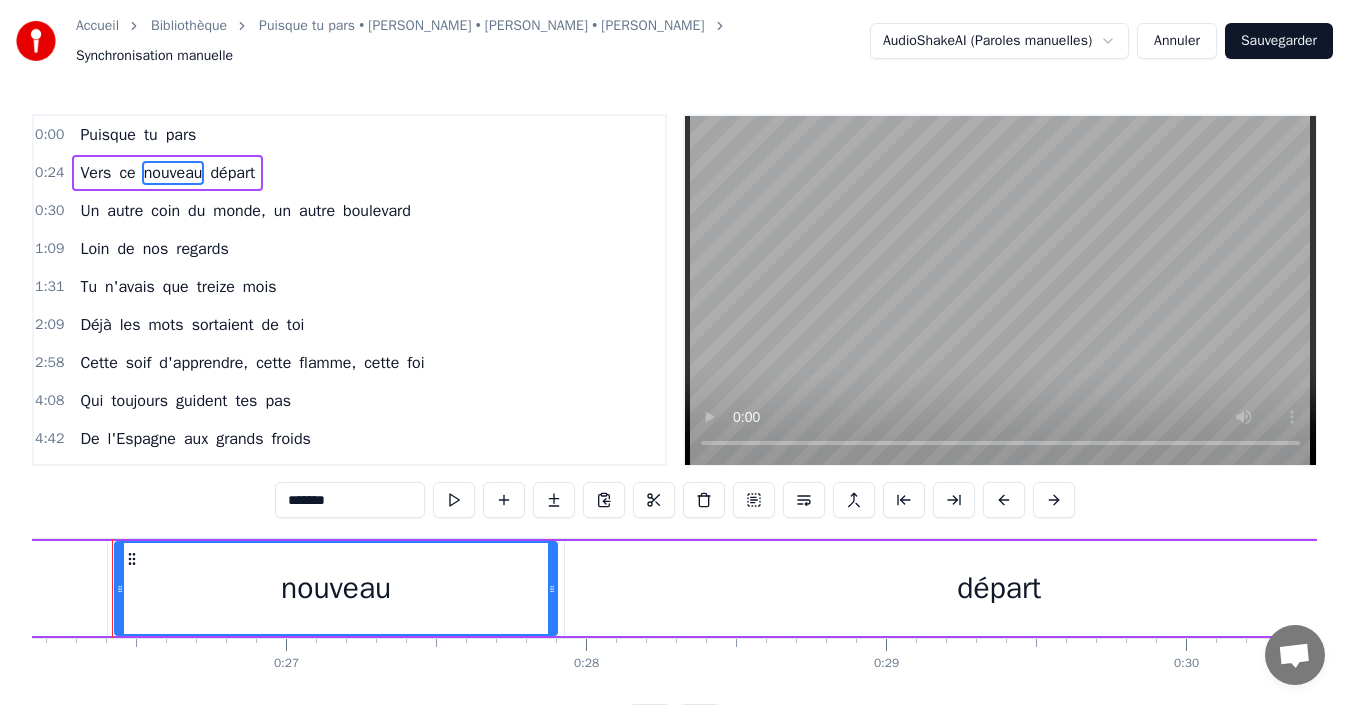 scroll, scrollTop: 0, scrollLeft: 7826, axis: horizontal 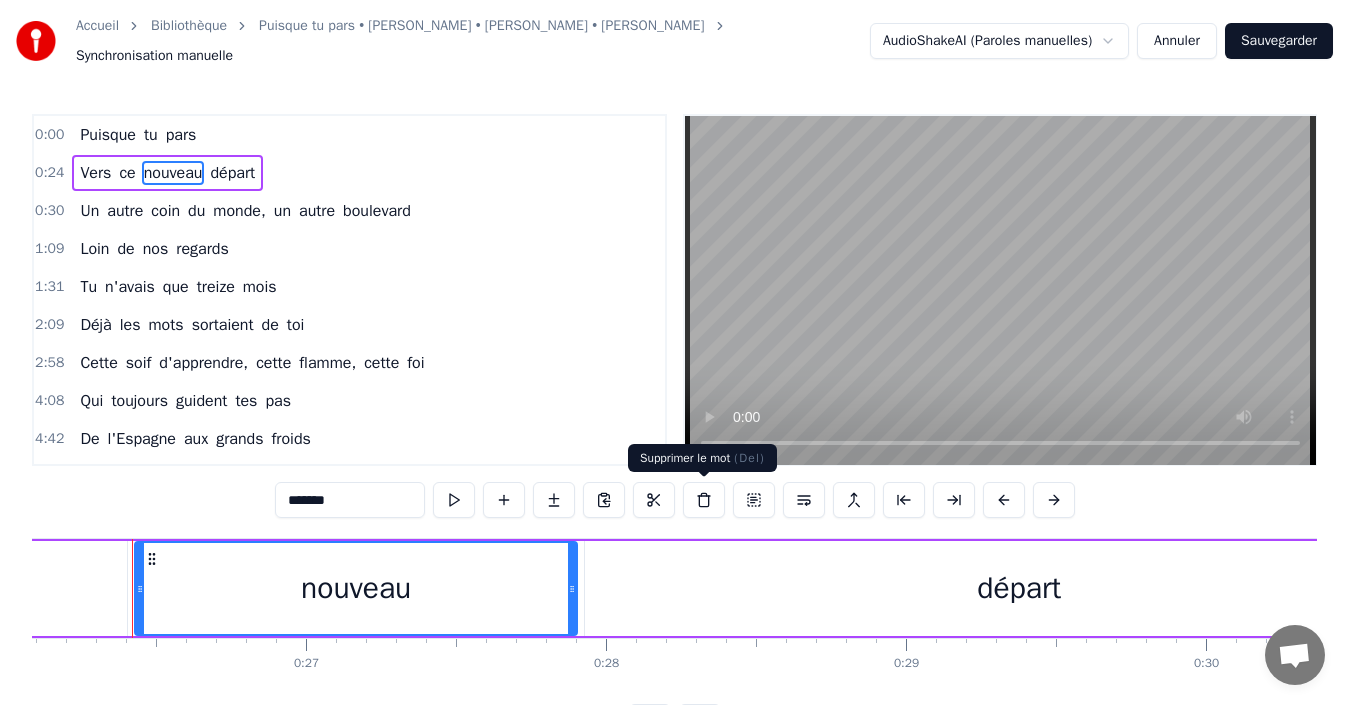 click at bounding box center [704, 500] 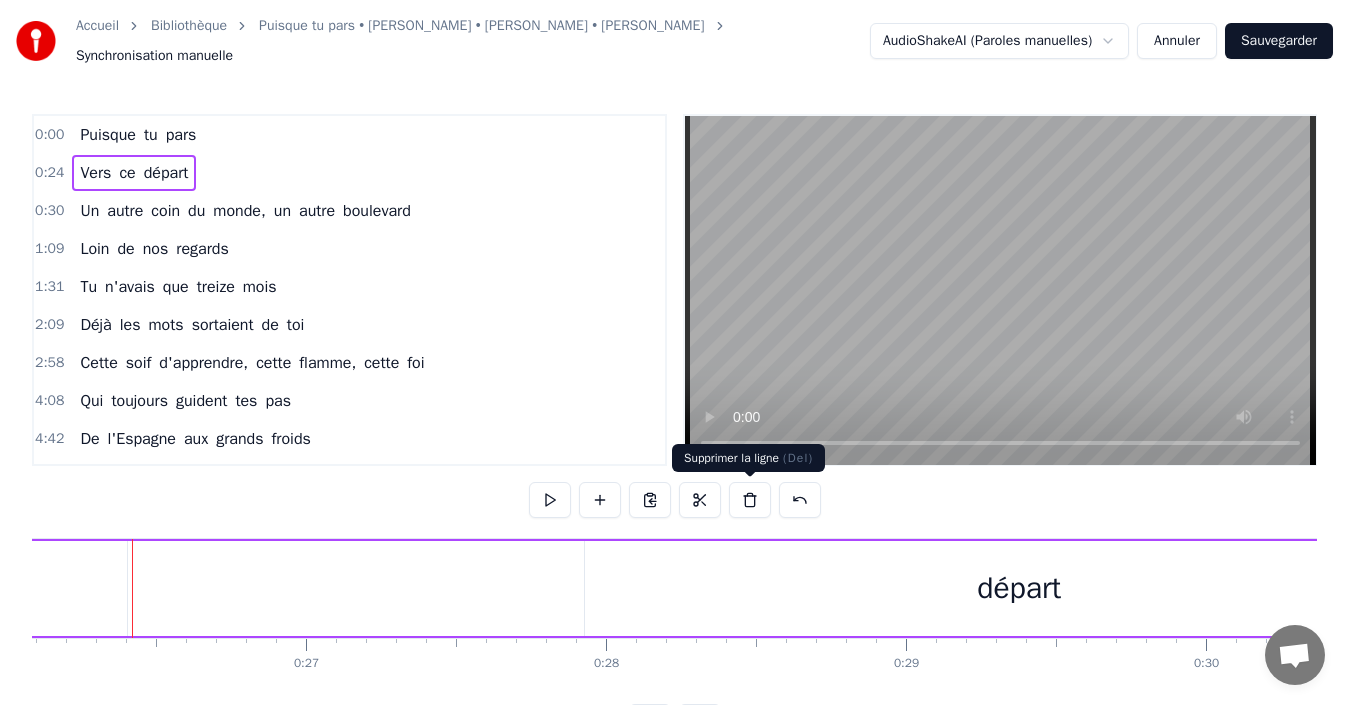 click at bounding box center (750, 500) 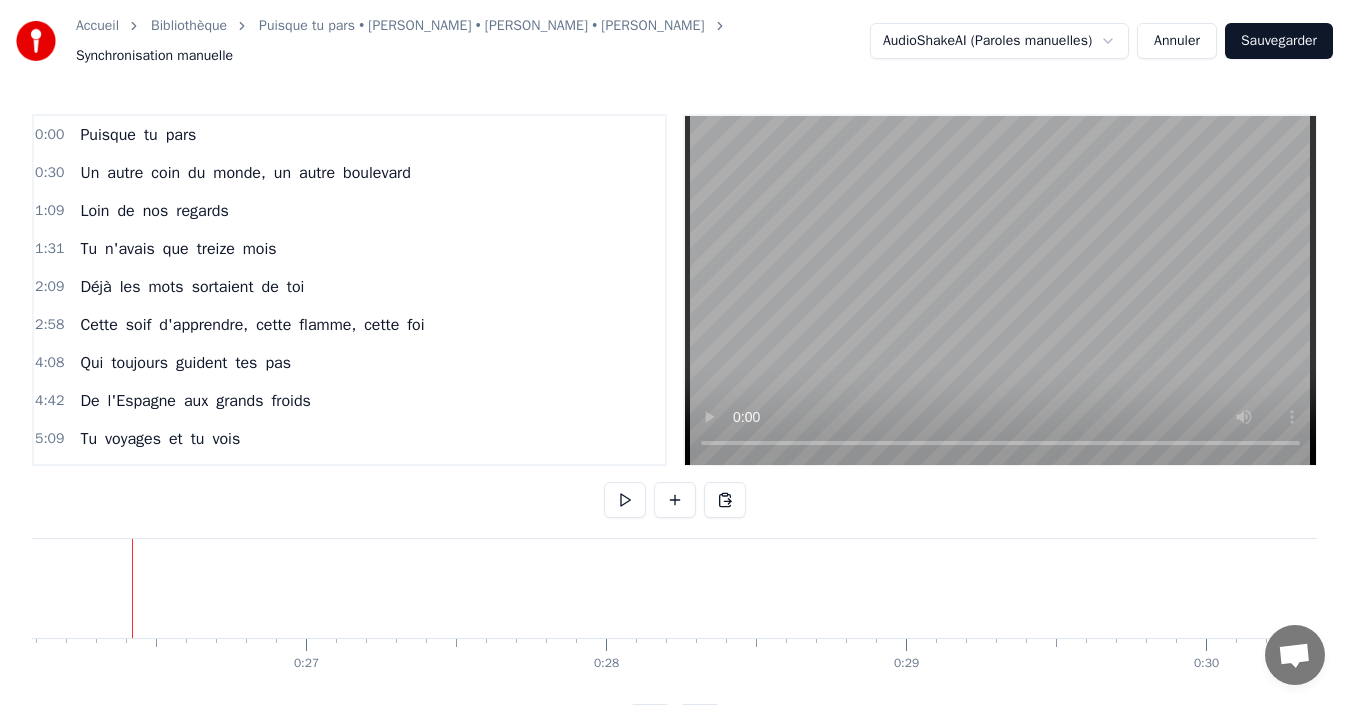 click on "autre" at bounding box center [317, 173] 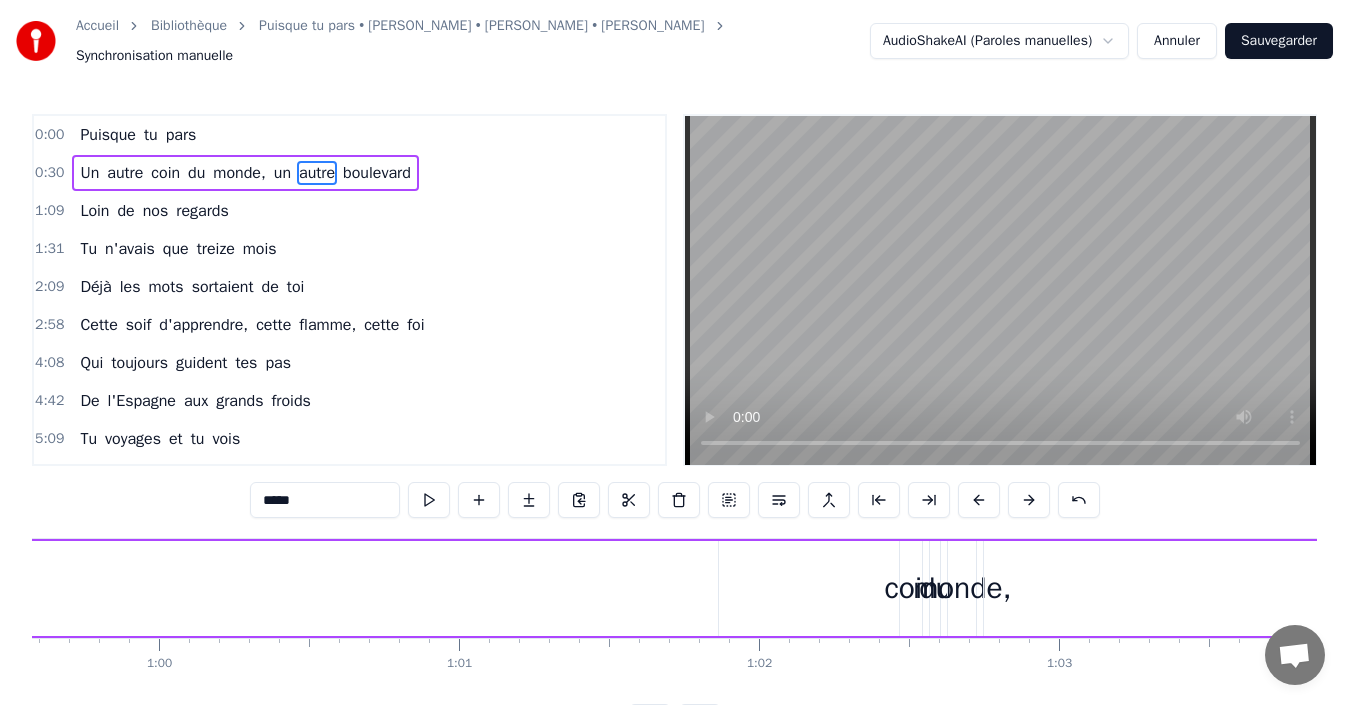 scroll, scrollTop: 0, scrollLeft: 19922, axis: horizontal 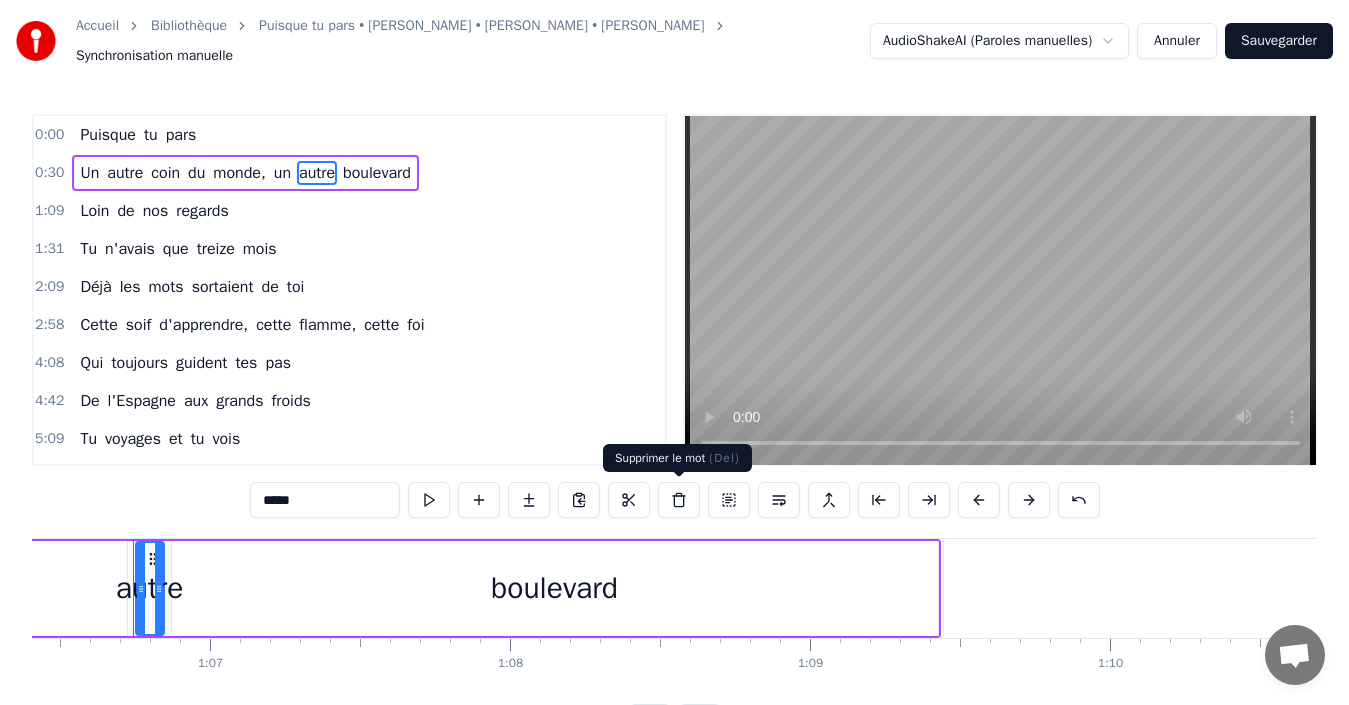 click at bounding box center (679, 500) 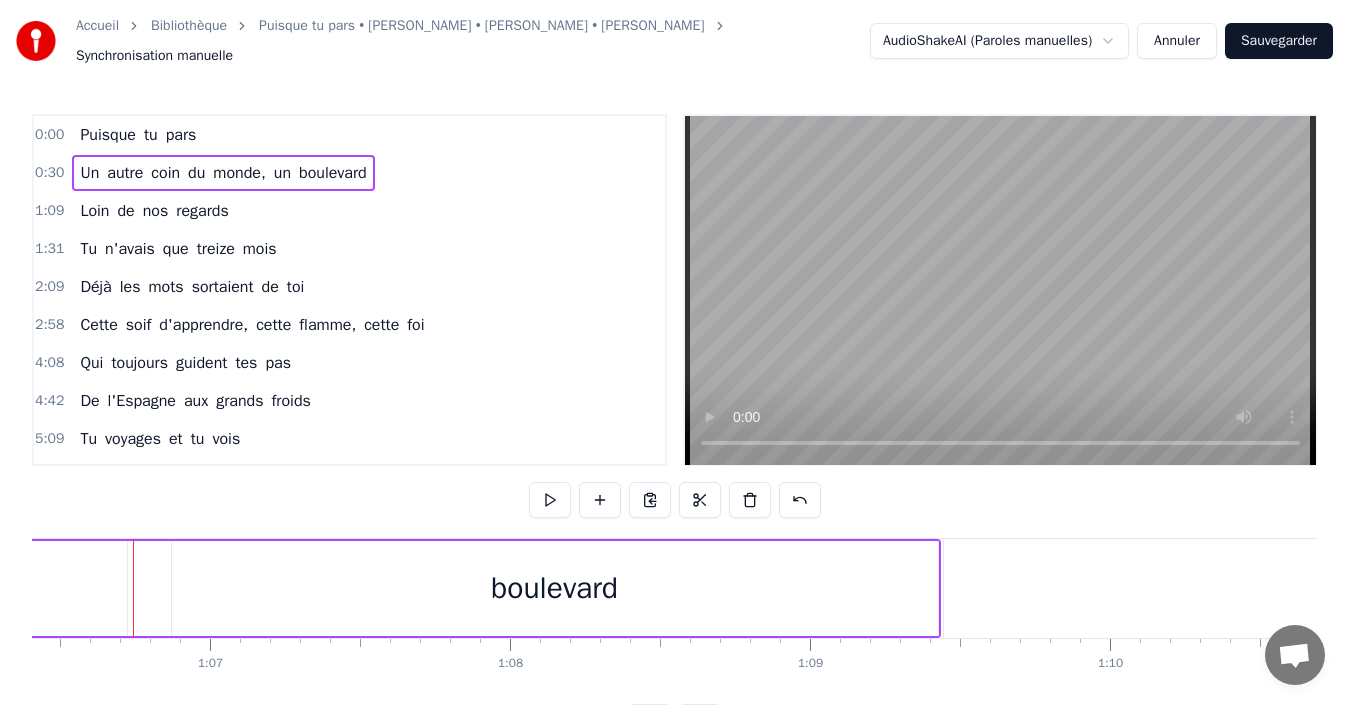 click on "boulevard" at bounding box center (333, 173) 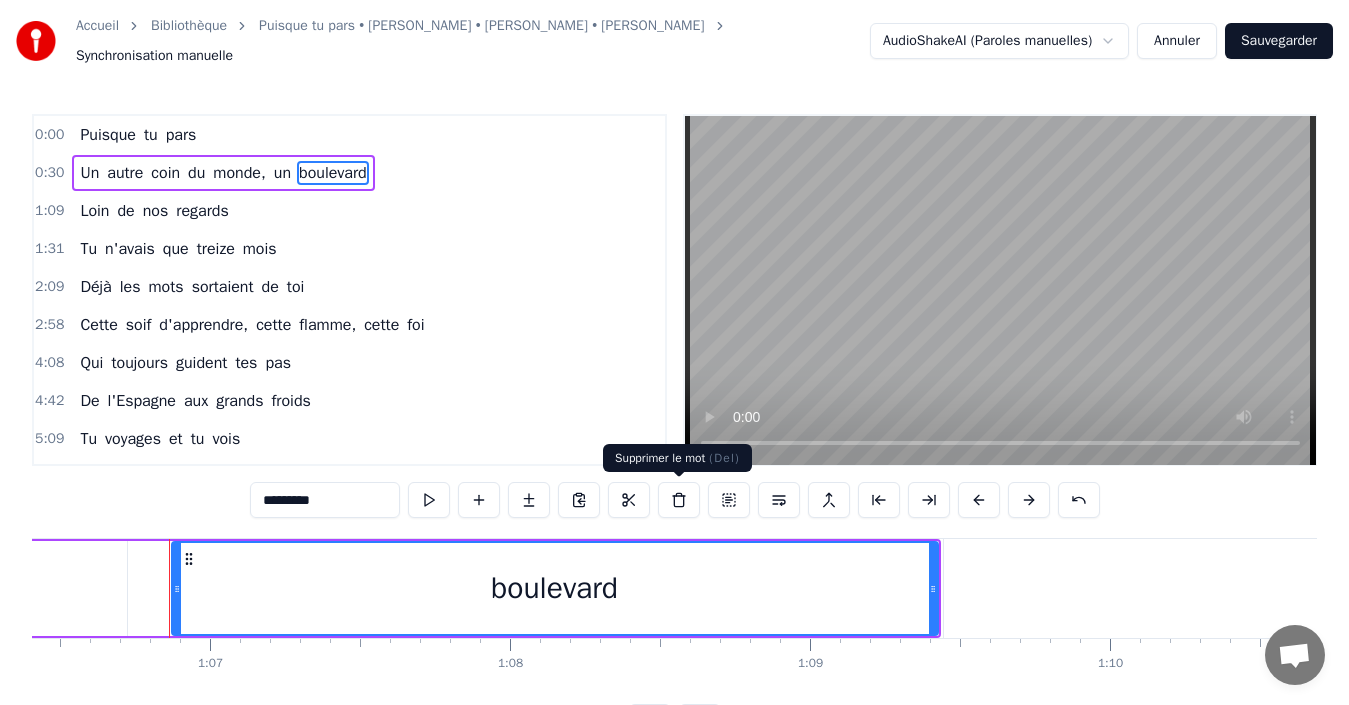 click at bounding box center (679, 500) 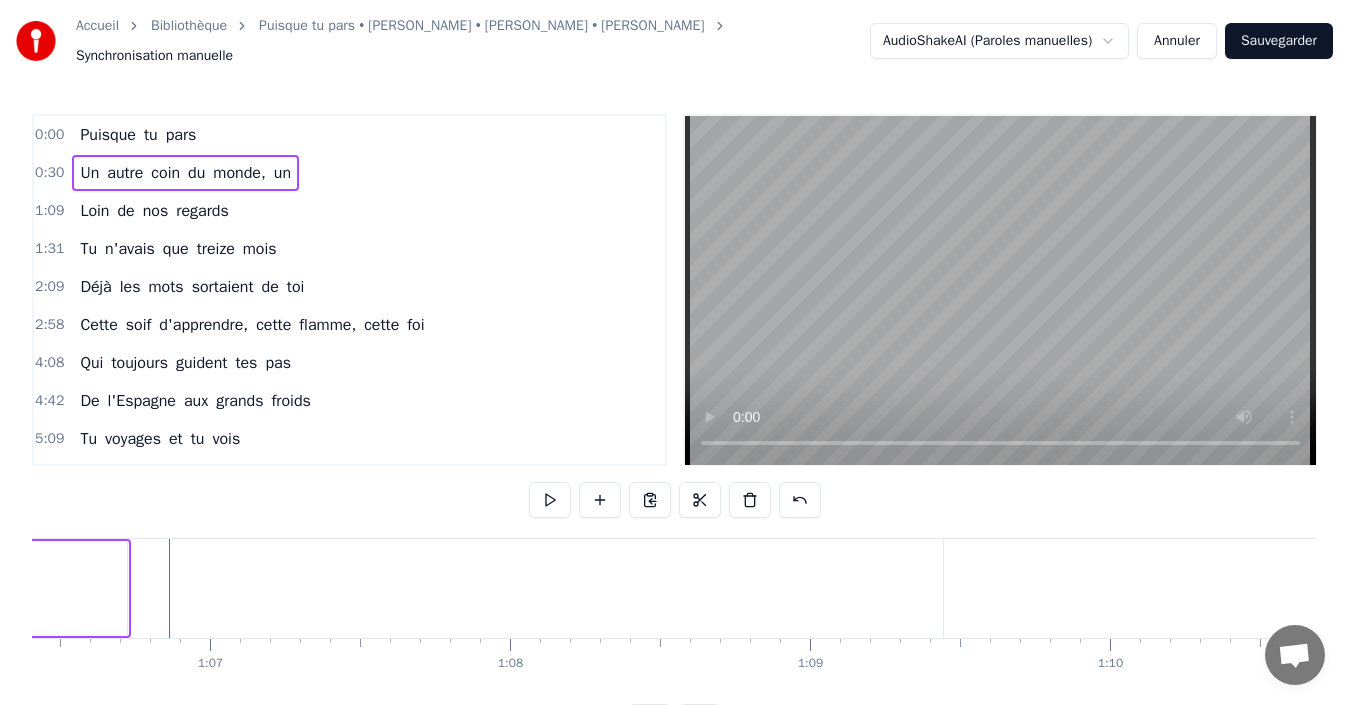 click on "Puisque tu pars Un autre coin du monde, un Loin de nos regards Tu n'avais que treize mois Déjà les mots sortaient de toi Cette soif d'apprendre, cette flamme, cette foi Qui toujours guident tes pas De l'Espagne aux grands froids Tu voyages et tu vois Puisque tu pars, que les vents te soient doux Que le bonheur soit à tes rendez- vous Toi qui tends la main à ceux qui sont à genoux Qui soignes les âmes et leurs verrous Que la chance au poker reste avec toi, partout Tes amis sont légions Preuve de tes belles actions Ta tolérance est ta religion Sans faire d'exceptions Sur les courts de padel, tu mets la passion Tu gagnes chaque confrontation Puisque tu pars, que les vents te soient doux Que le bonheur soit à tes rendez- vous Toi qui tends la main à ceux qui sont à genoux Qui soignes les âmes et leurs verrous Que la chance au poker reste avec toi, partout Le onze août, trente- cinq ans Un nouveau chapitre, un nouvel élan Le Canada t'attend, ce rêve si grand Va, et vis pleinement Puisque tu pars de" at bounding box center (29473, 588) 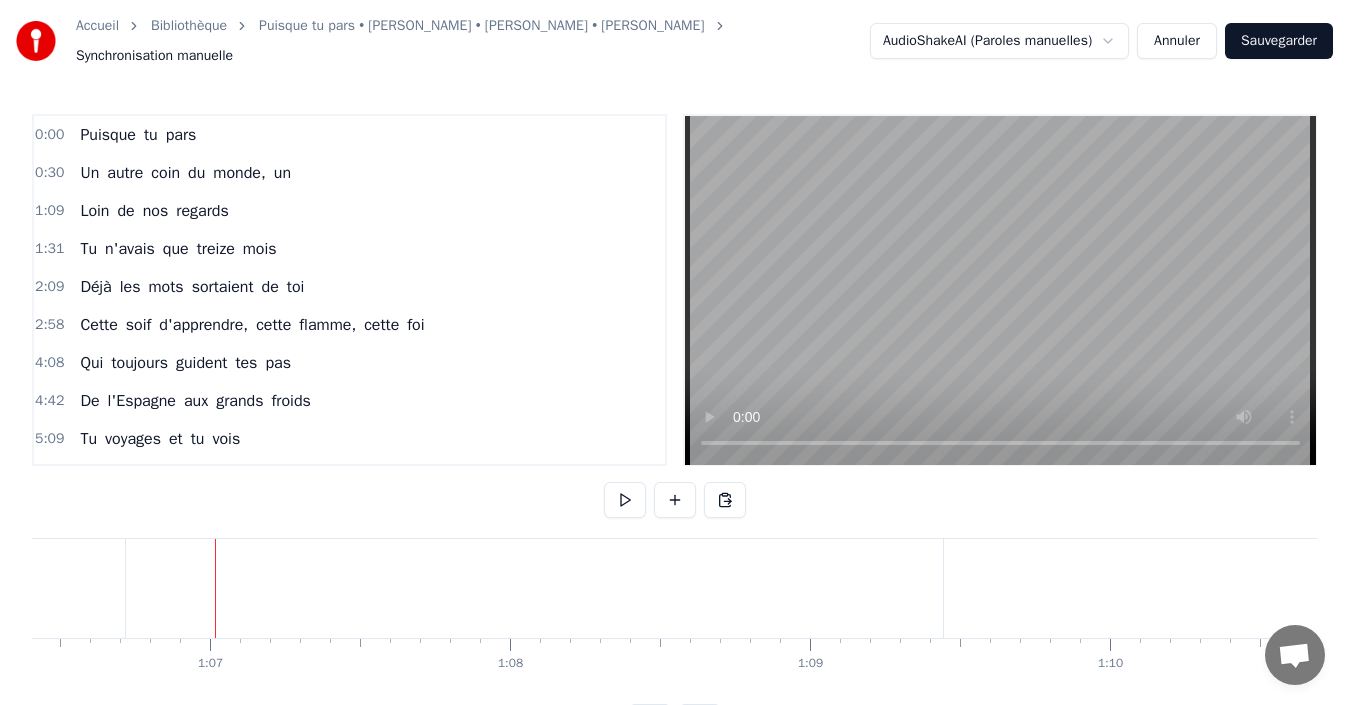 click on "Annuler" at bounding box center (1177, 41) 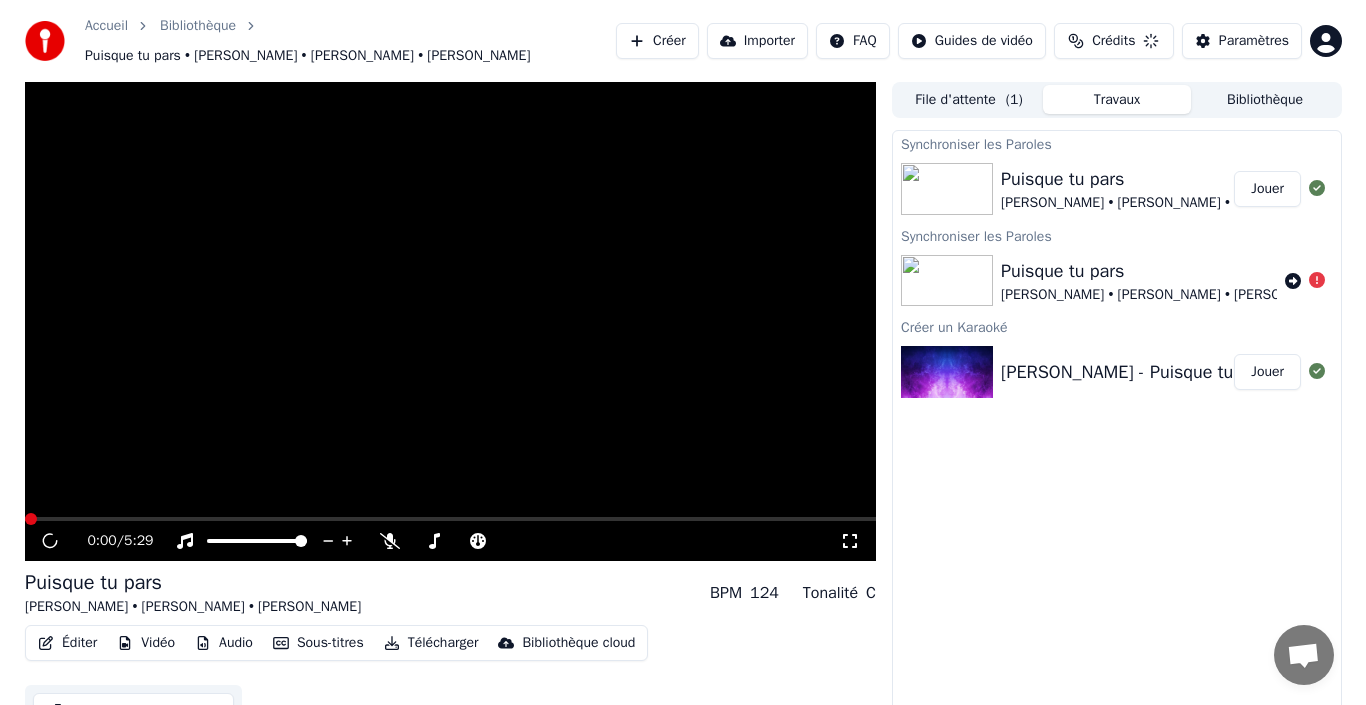 scroll, scrollTop: 24, scrollLeft: 0, axis: vertical 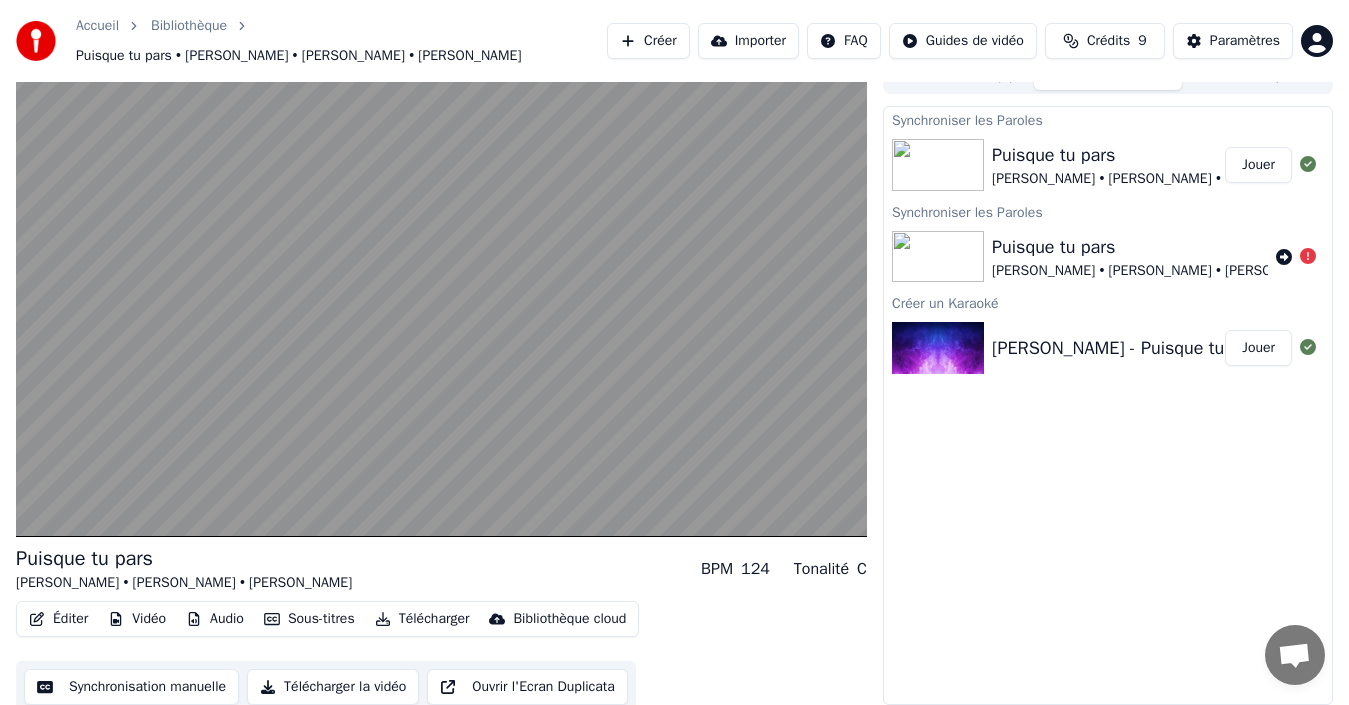 click on "Jean-Jacques Goldman - Puisque tu pars - Acoustic Cover (Sax - James E. Green  Piano - John Revy)" at bounding box center (1390, 348) 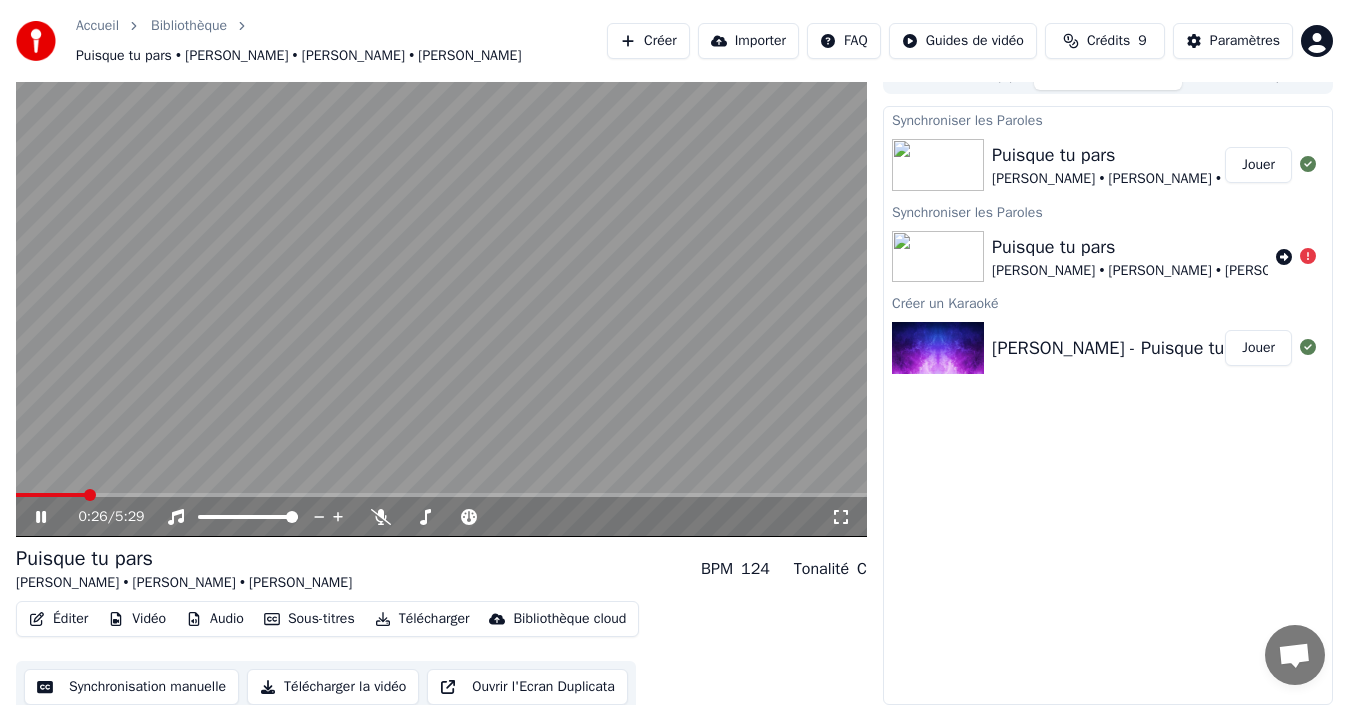 click on "Créer" at bounding box center (648, 41) 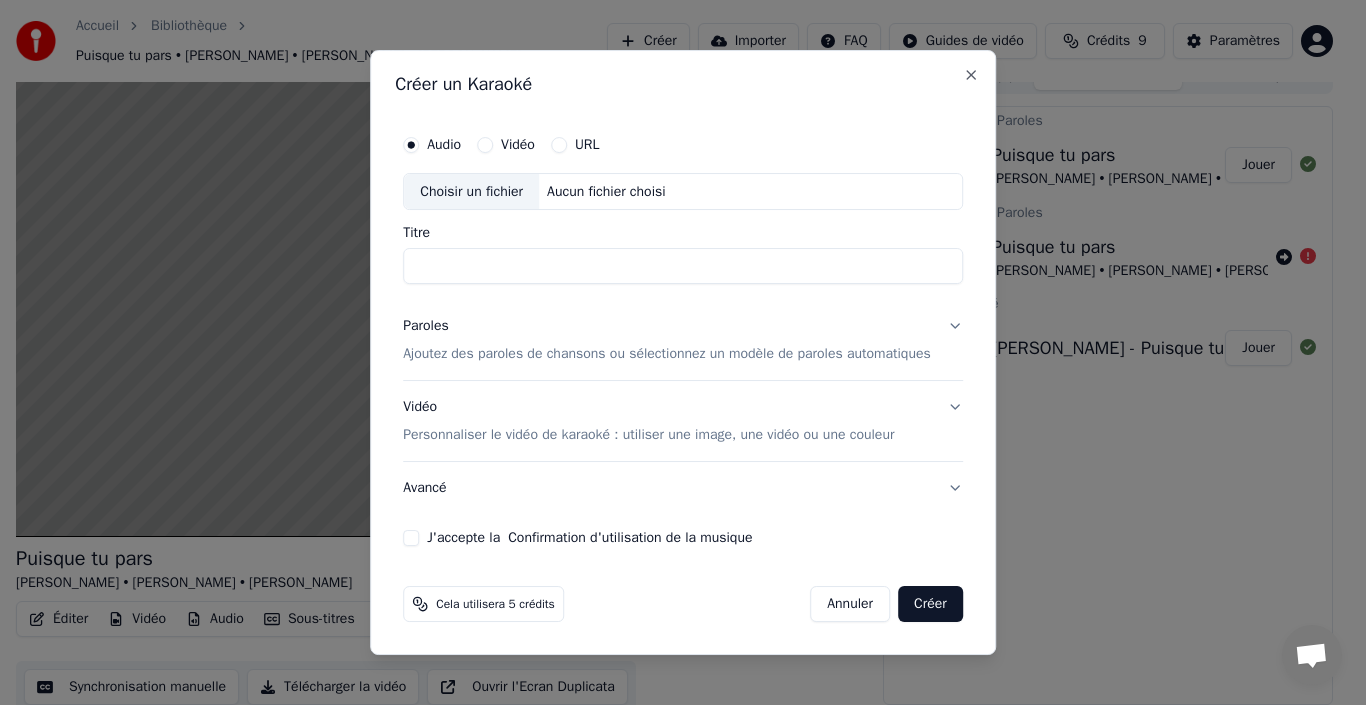 drag, startPoint x: 582, startPoint y: 263, endPoint x: 596, endPoint y: 142, distance: 121.80723 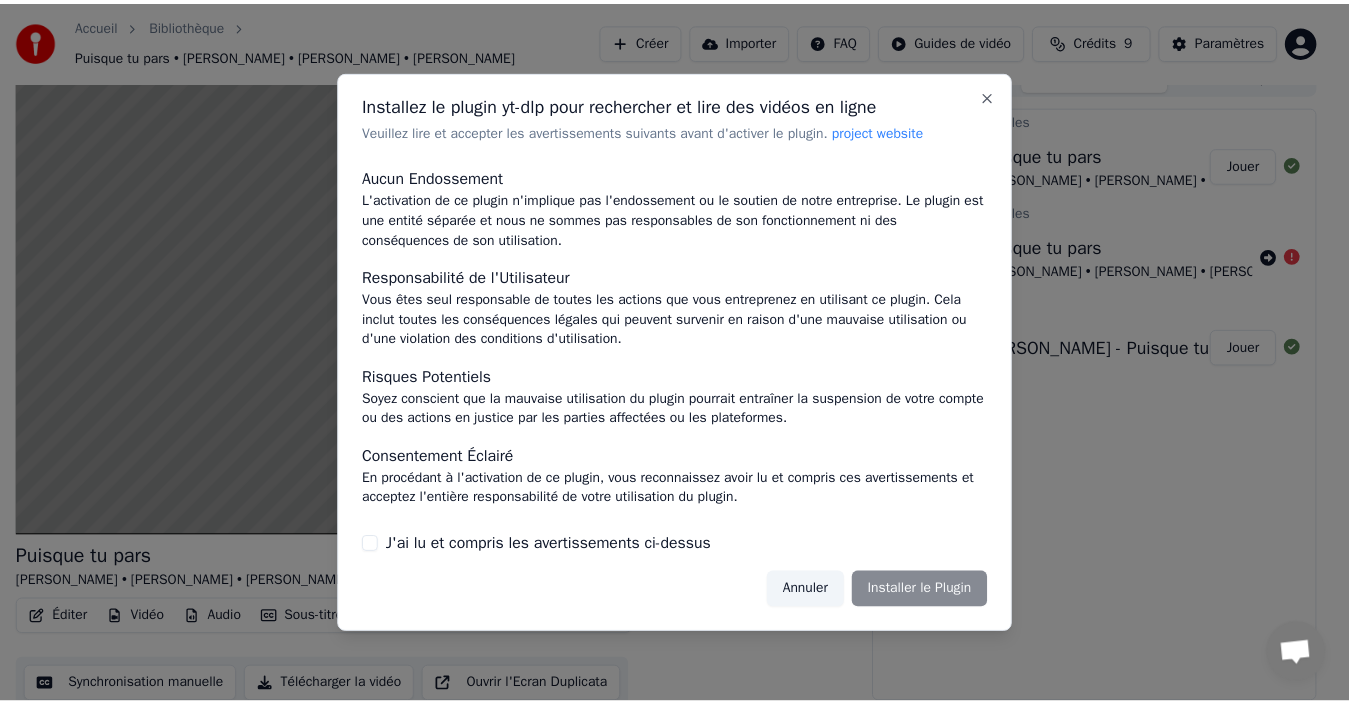 scroll, scrollTop: 0, scrollLeft: 0, axis: both 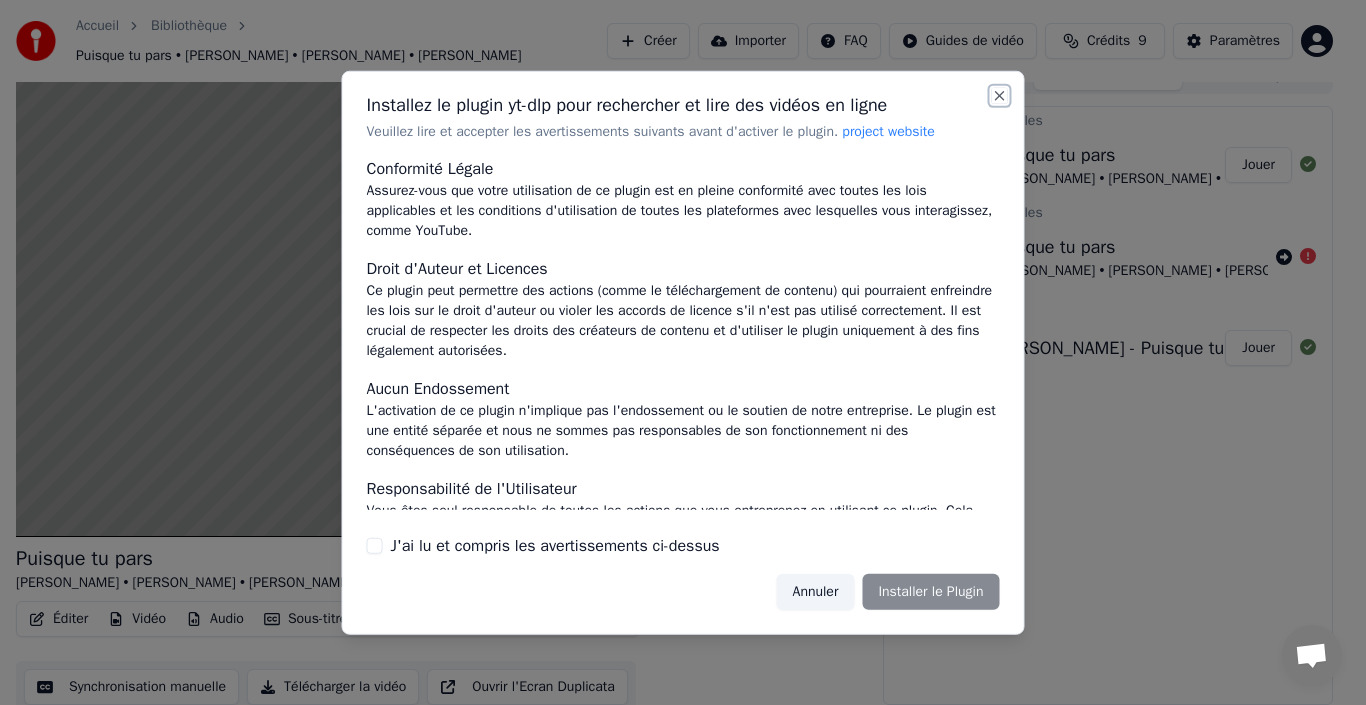 click on "Close" at bounding box center [1000, 95] 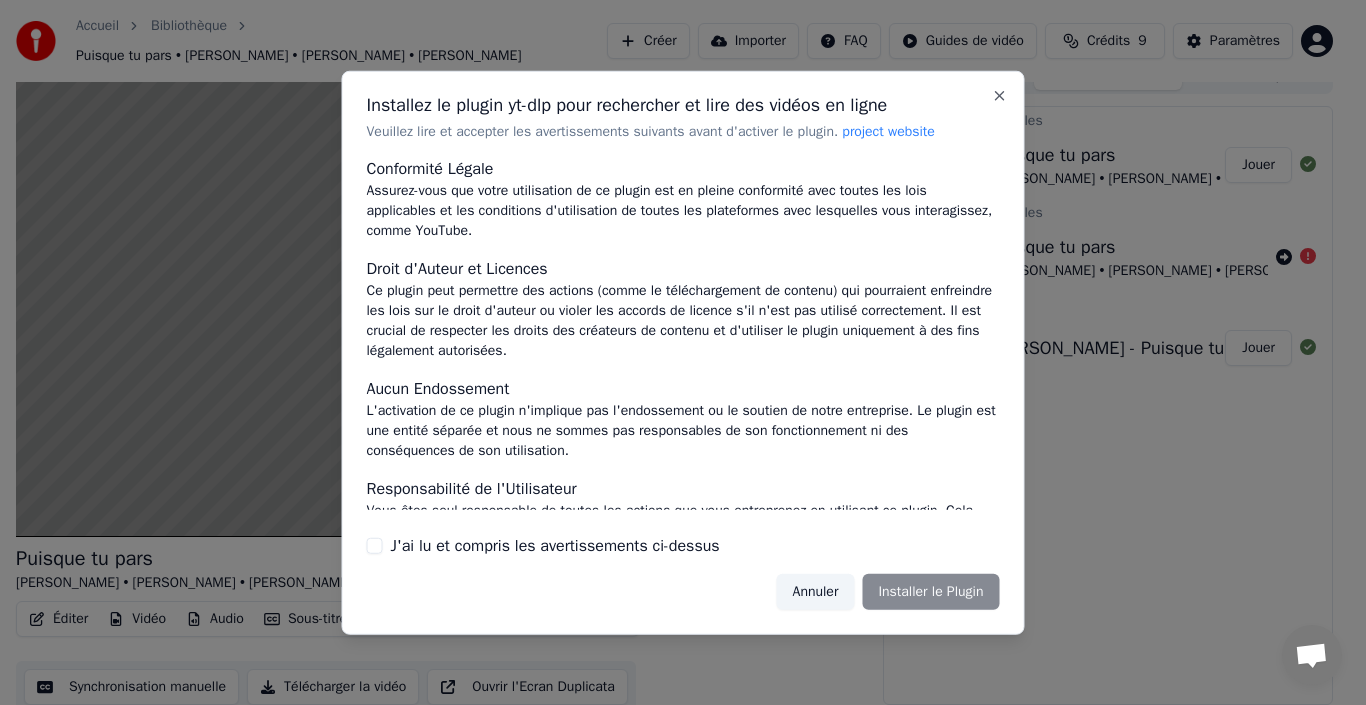 click on "Annuler" at bounding box center (816, 592) 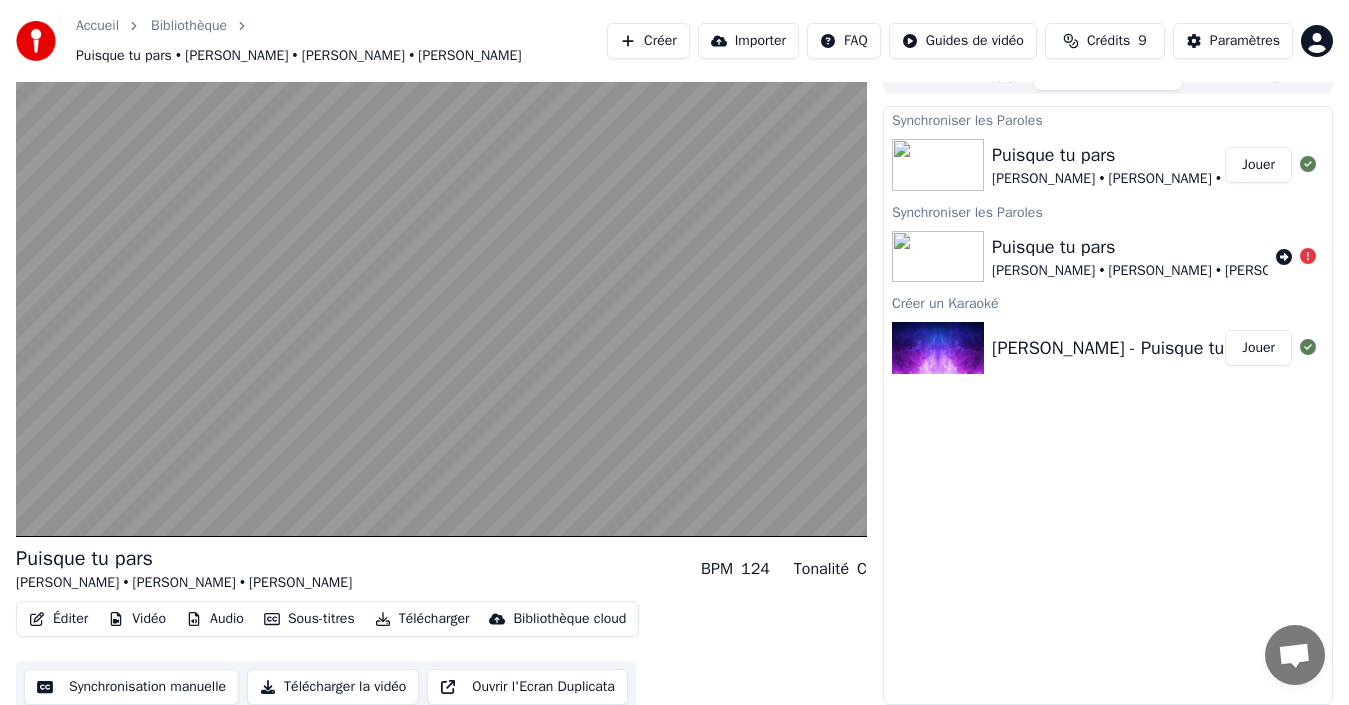 click at bounding box center (938, 348) 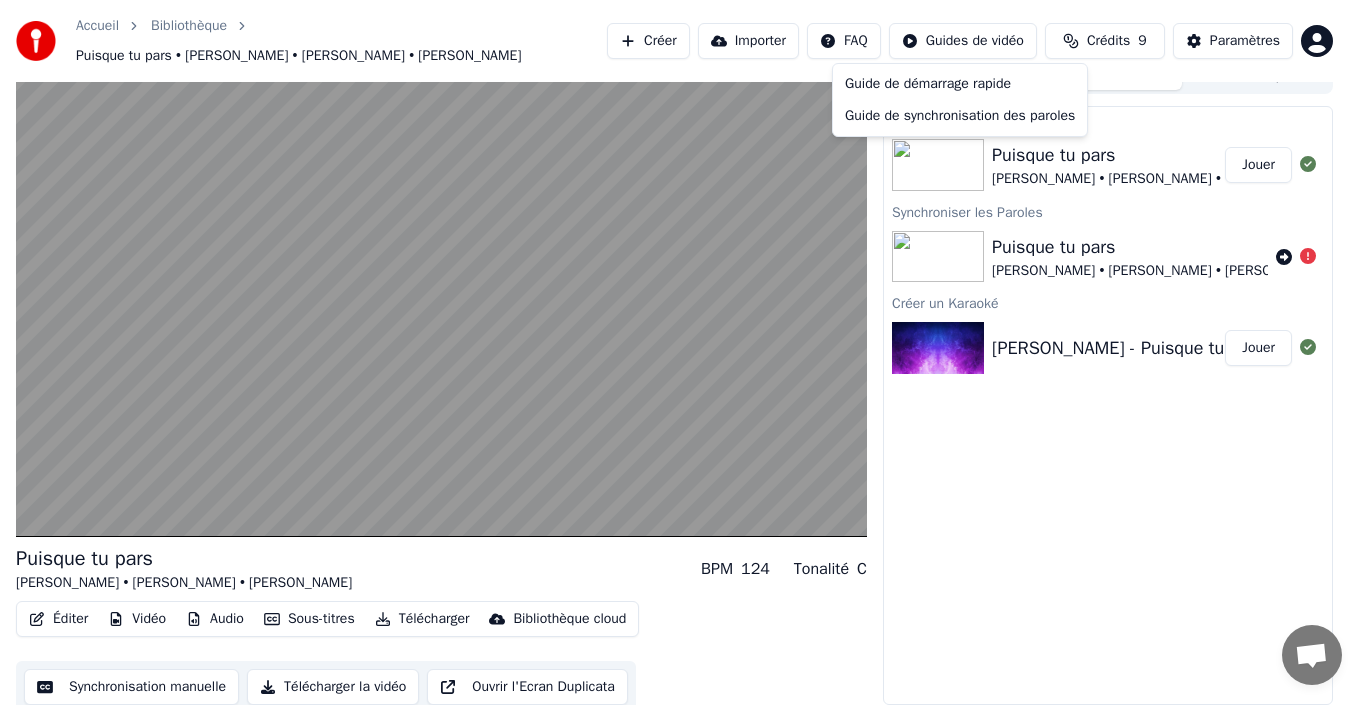 click on "Accueil Bibliothèque Puisque tu pars • Jean-Jacques Goldman • James E. Green • John Revy Créer Importer FAQ Guides de vidéo Crédits 9 Paramètres Puisque tu pars Jean-Jacques Goldman • James E. Green • John Revy BPM 124 Tonalité C Éditer Vidéo Audio Sous-titres Télécharger Bibliothèque cloud Synchronisation manuelle Télécharger la vidéo Ouvrir l'Ecran Duplicata File d'attente ( 1 ) Travaux Bibliothèque Synchroniser les Paroles Puisque tu pars Jean-Jacques Goldman • James E. Green • John Revy Jouer Synchroniser les Paroles Puisque tu pars Jean-Jacques Goldman • James E. Green • John Revy Créer un Karaoké Jean-Jacques Goldman - Puisque tu pars - Acoustic Cover (Sax - James E. Green  Piano - John Revy) Jouer Guide de démarrage rapide Guide de synchronisation des paroles" at bounding box center [683, 328] 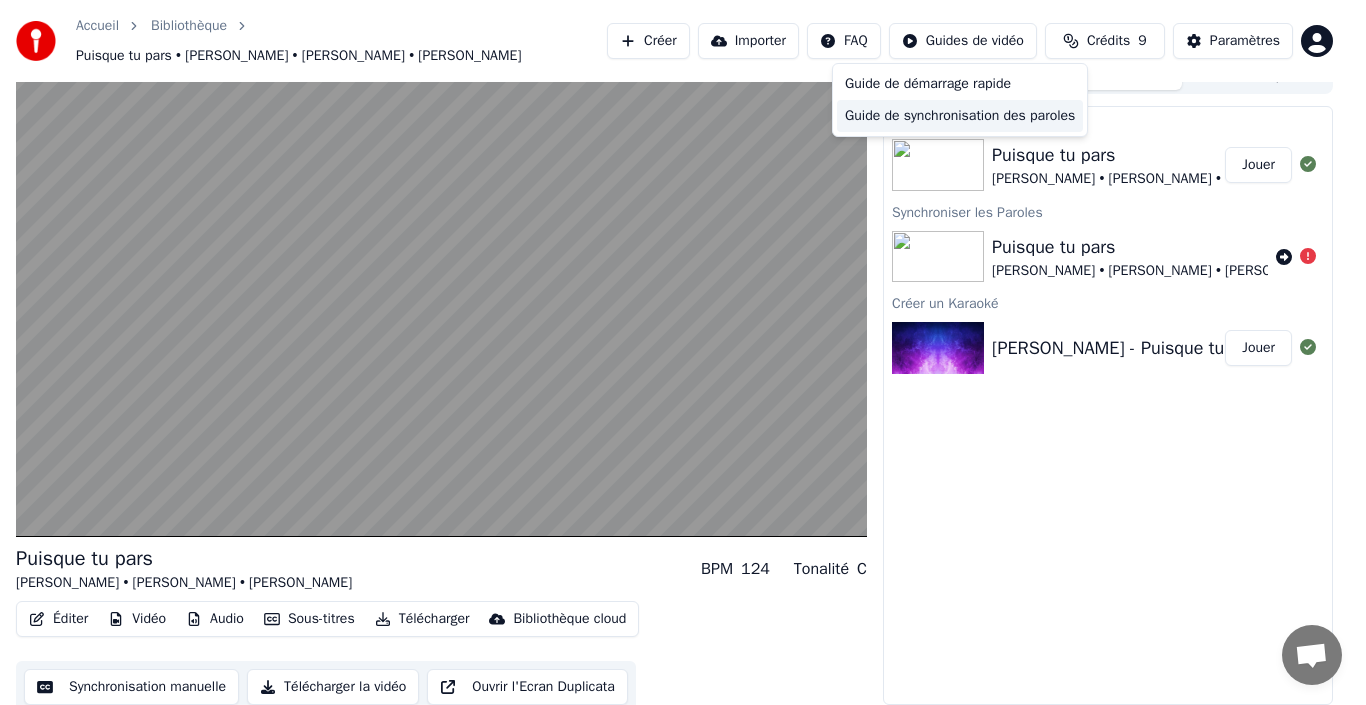 click on "Guide de synchronisation des paroles" at bounding box center [960, 116] 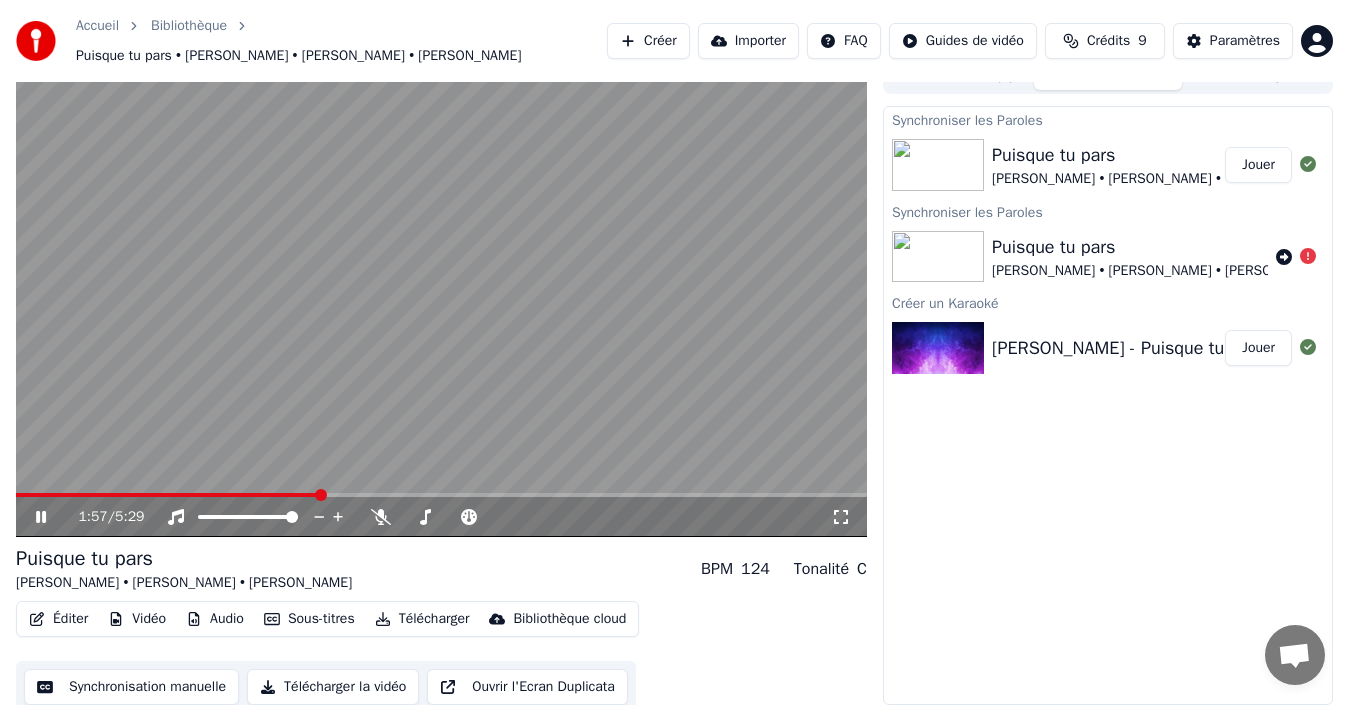 click on "Puisque tu pars • Jean-Jacques Goldman • James E. Green • John Revy" at bounding box center (298, 56) 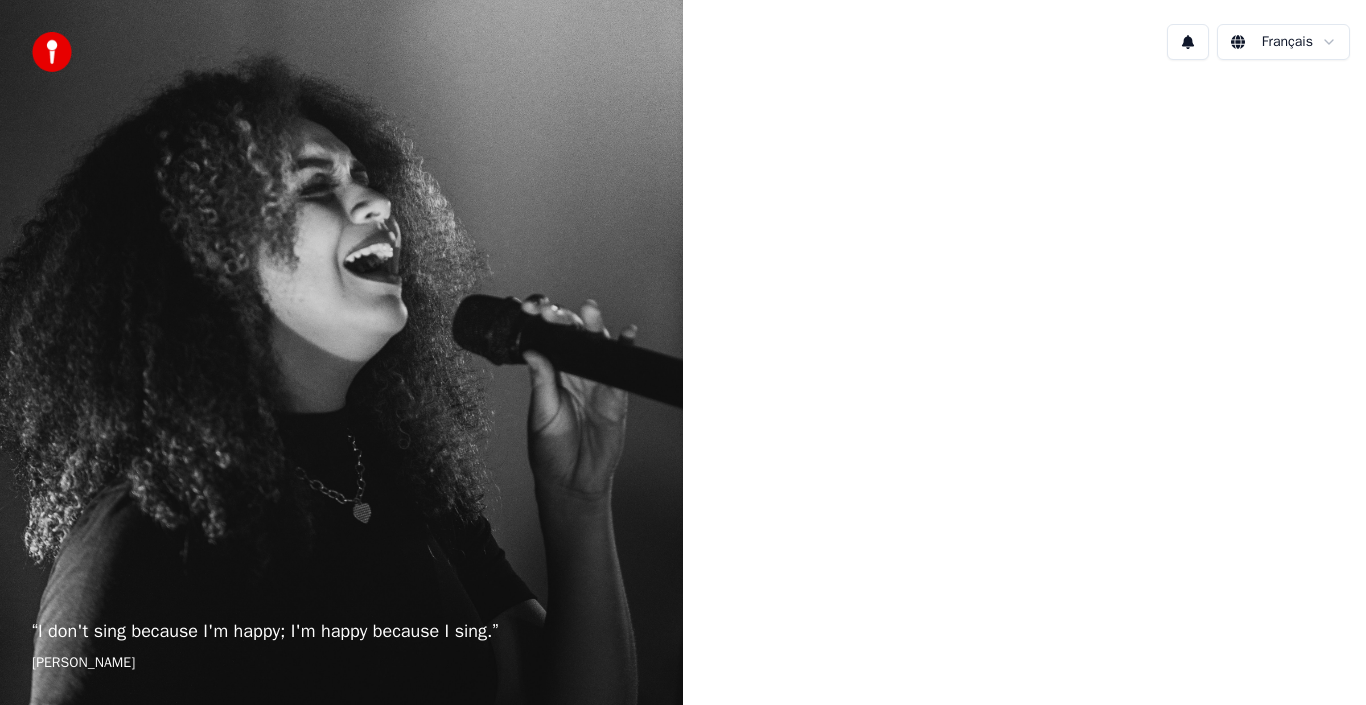scroll, scrollTop: 0, scrollLeft: 0, axis: both 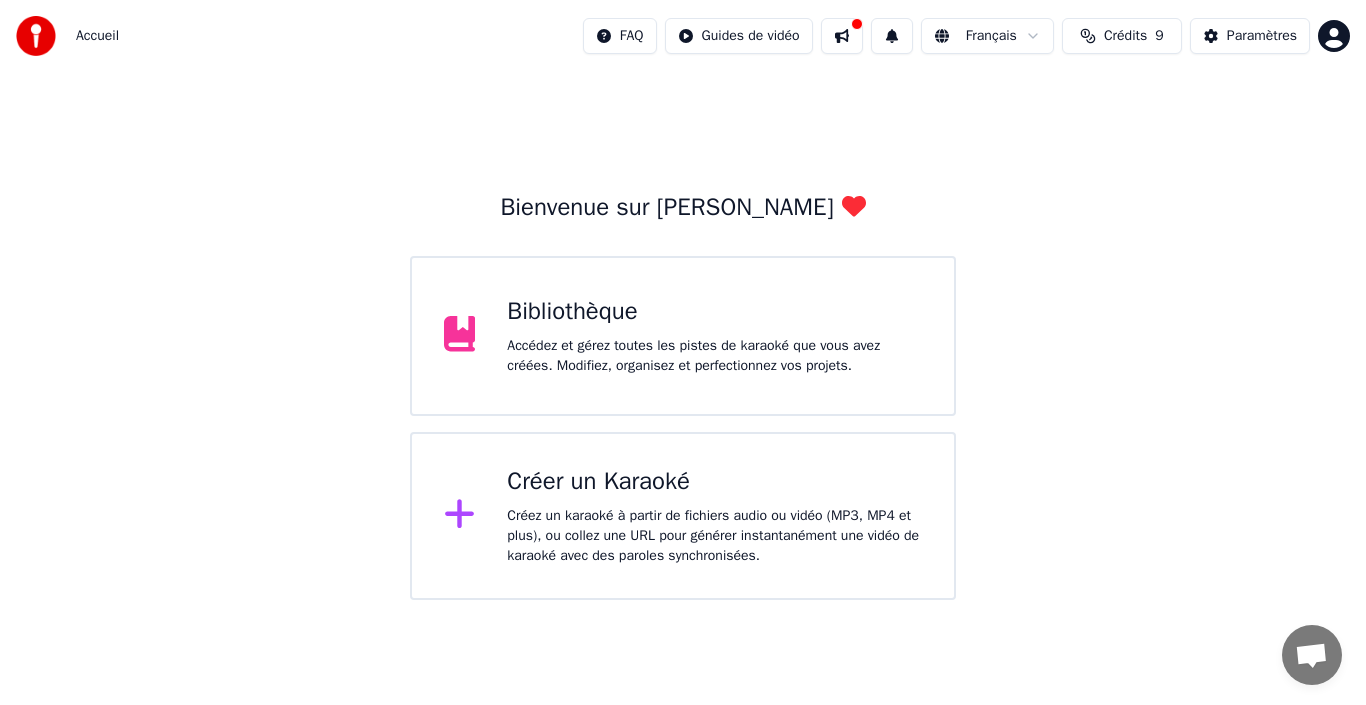 click on "Accédez et gérez toutes les pistes de karaoké que vous avez créées. Modifiez, organisez et perfectionnez vos projets." at bounding box center [714, 356] 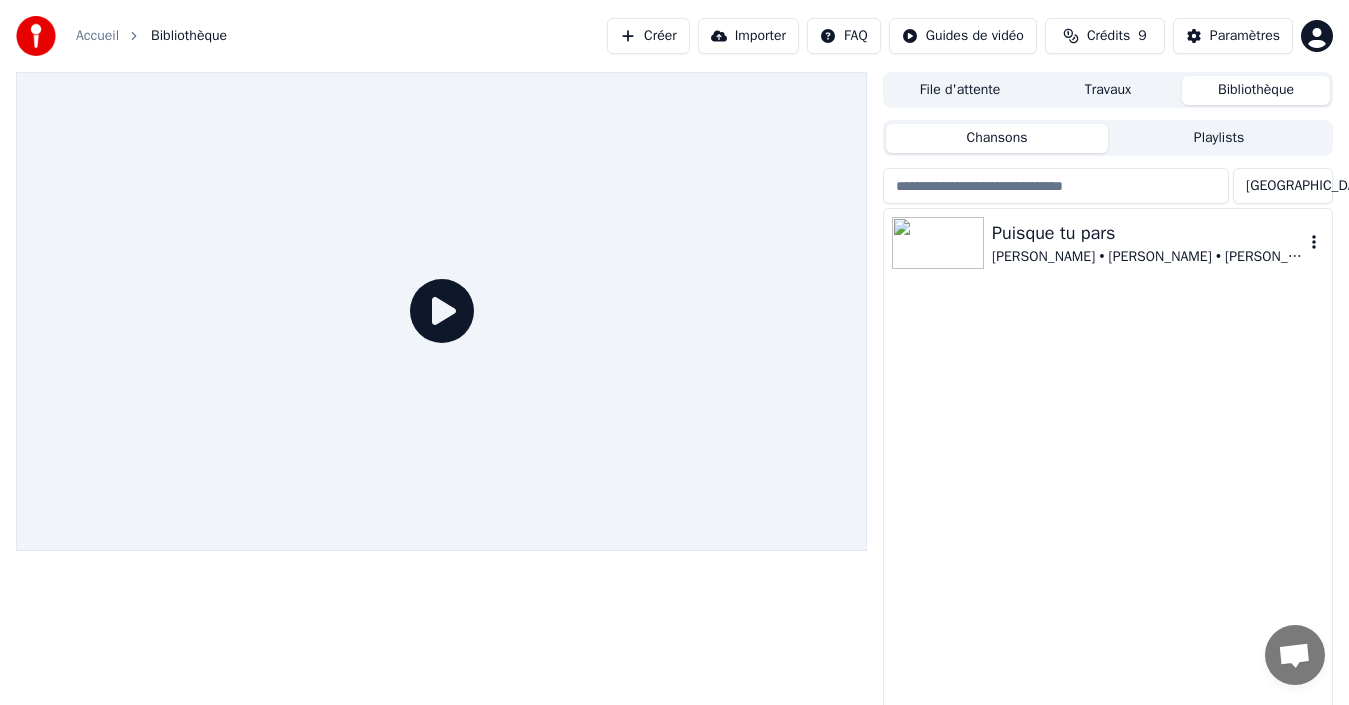 click on "Jean-Jacques Goldman • James E. Green • John Revy" at bounding box center (1148, 257) 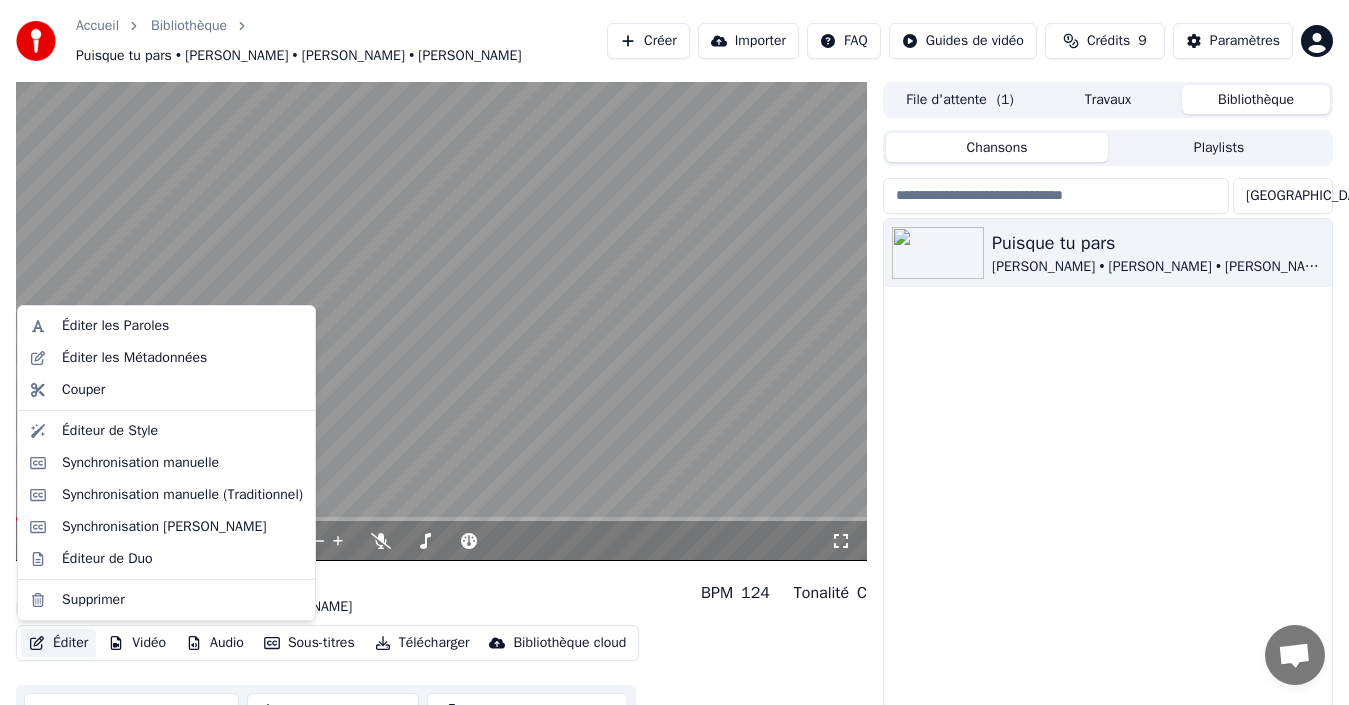 click on "Éditer" at bounding box center (58, 643) 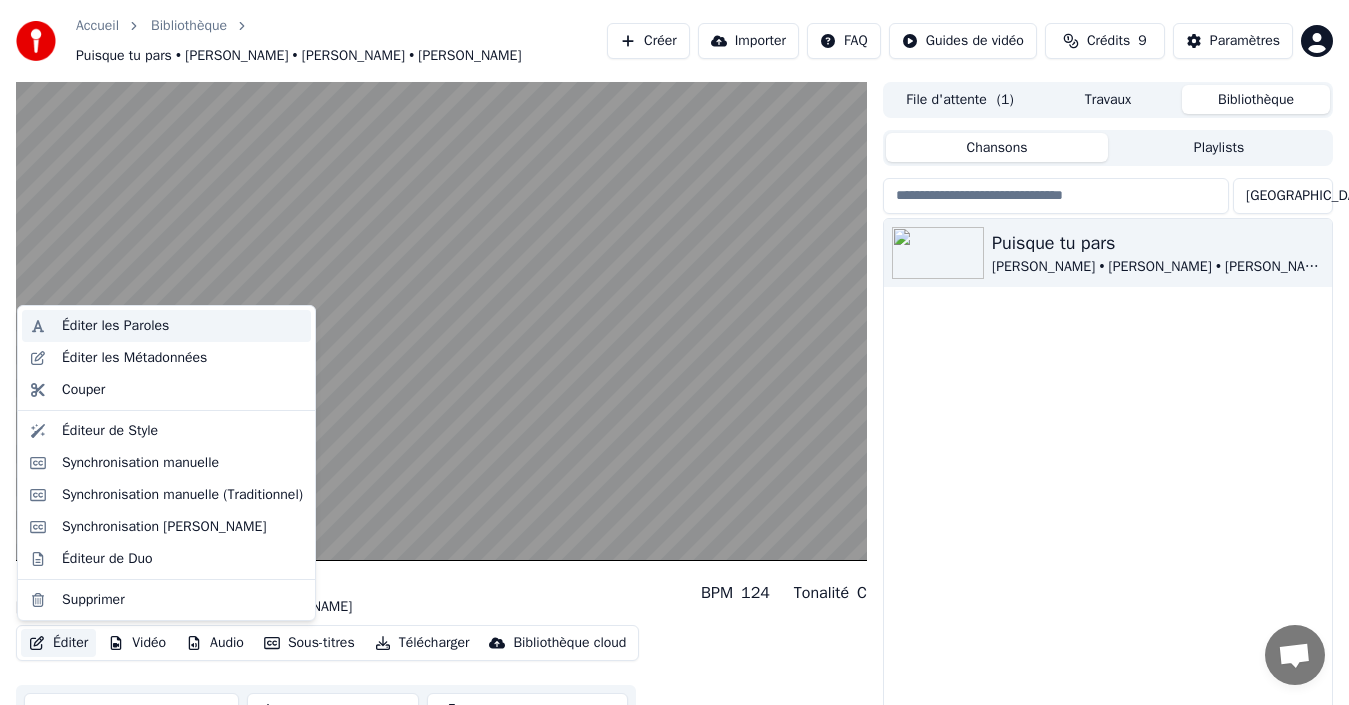 click on "Éditer les Paroles" at bounding box center (115, 326) 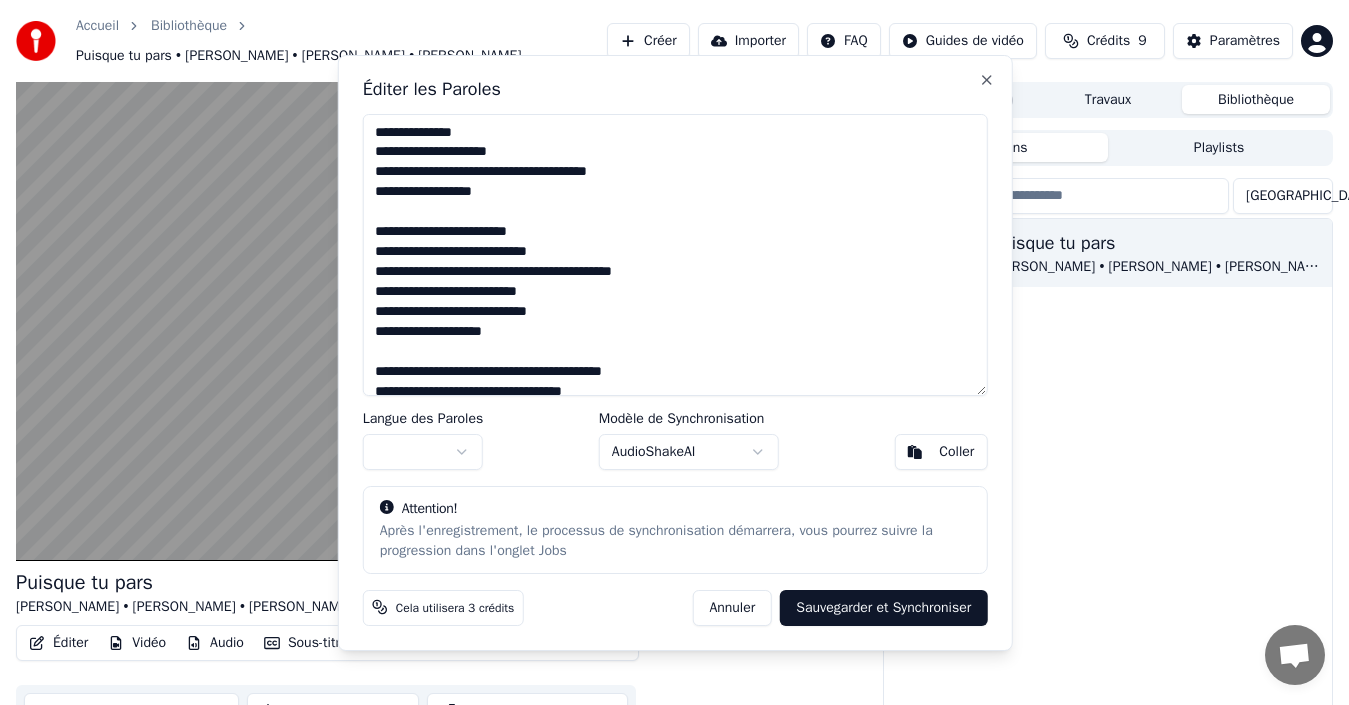 type on "**********" 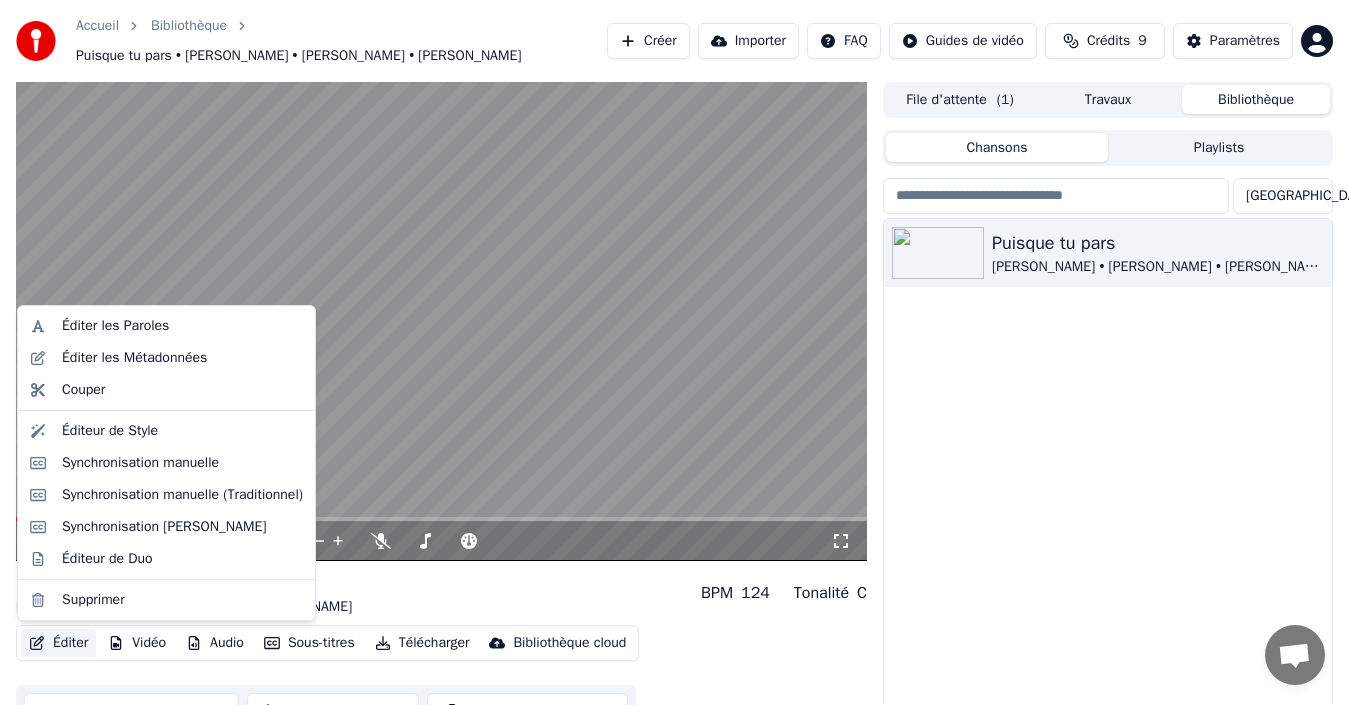 click on "Éditer" at bounding box center [58, 643] 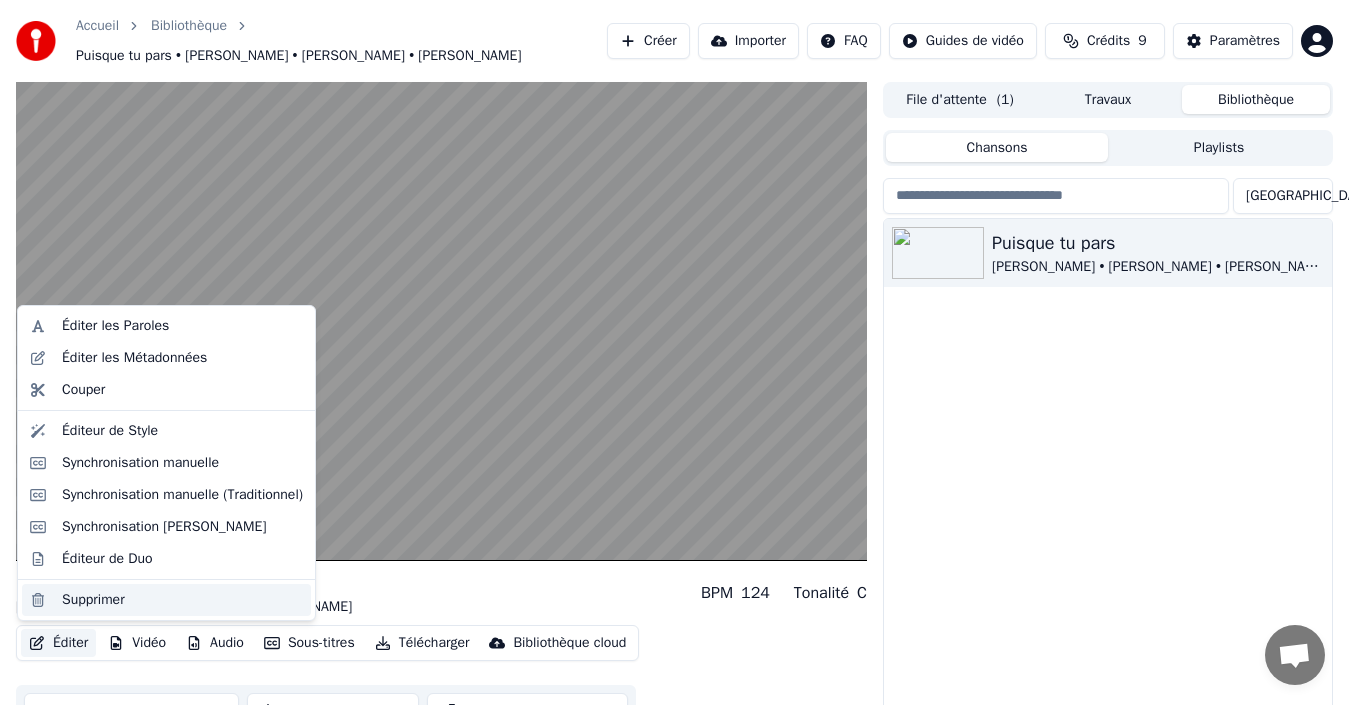 click on "Supprimer" at bounding box center (93, 600) 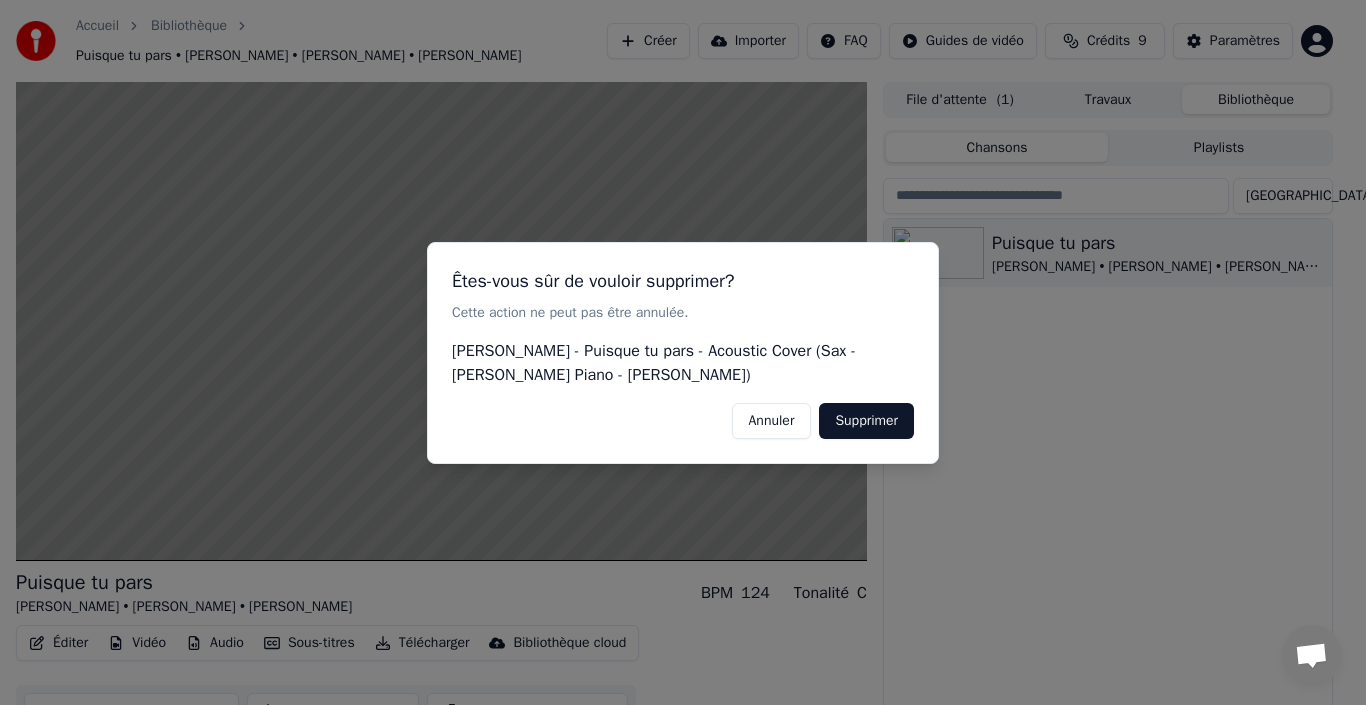 click on "Annuler" at bounding box center (772, 420) 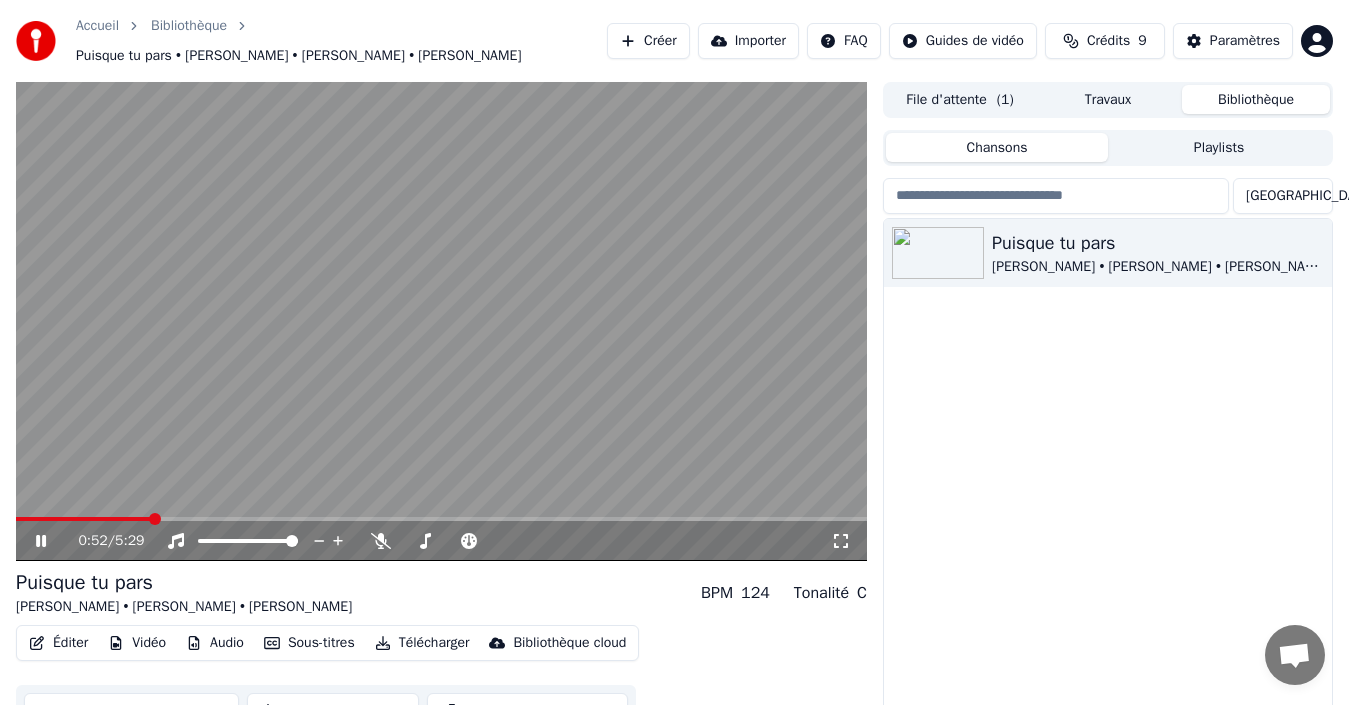 click on "Éditer" at bounding box center [58, 643] 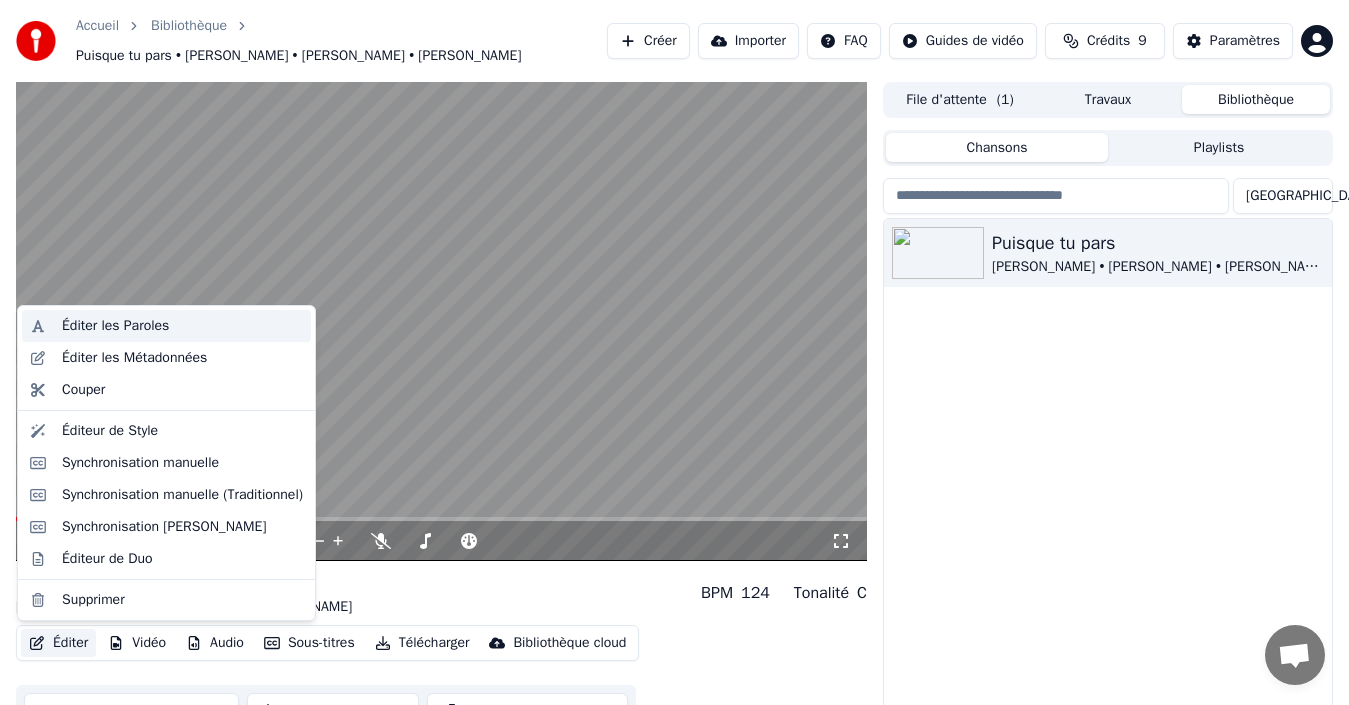 click on "Éditer les Paroles" at bounding box center [115, 326] 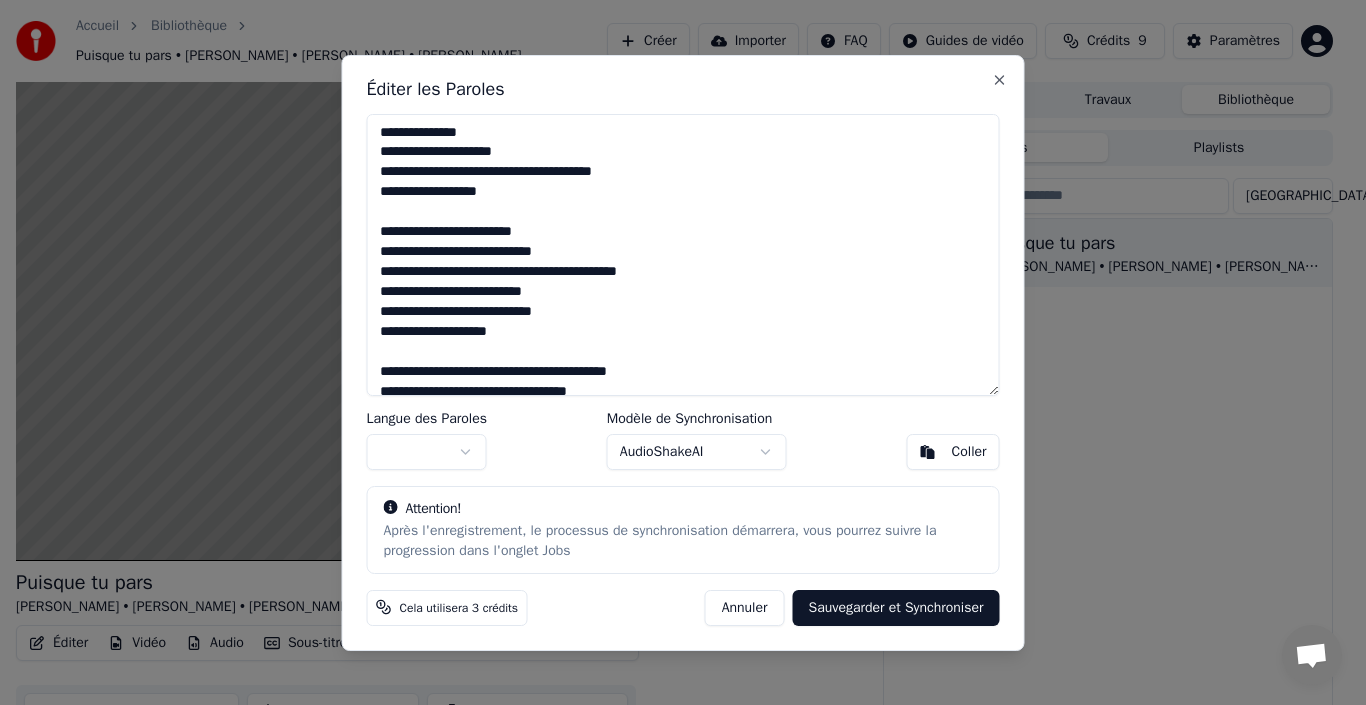 click at bounding box center [683, 255] 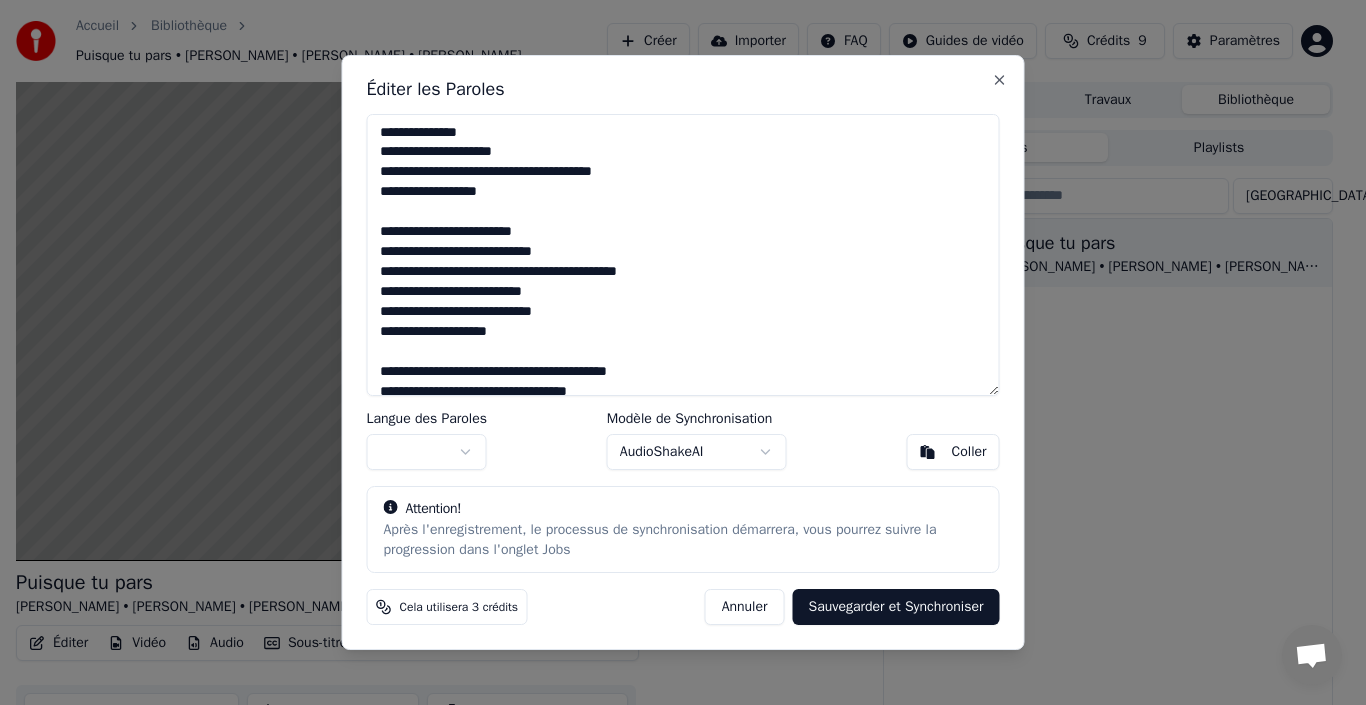 drag, startPoint x: 381, startPoint y: 154, endPoint x: 541, endPoint y: 203, distance: 167.33499 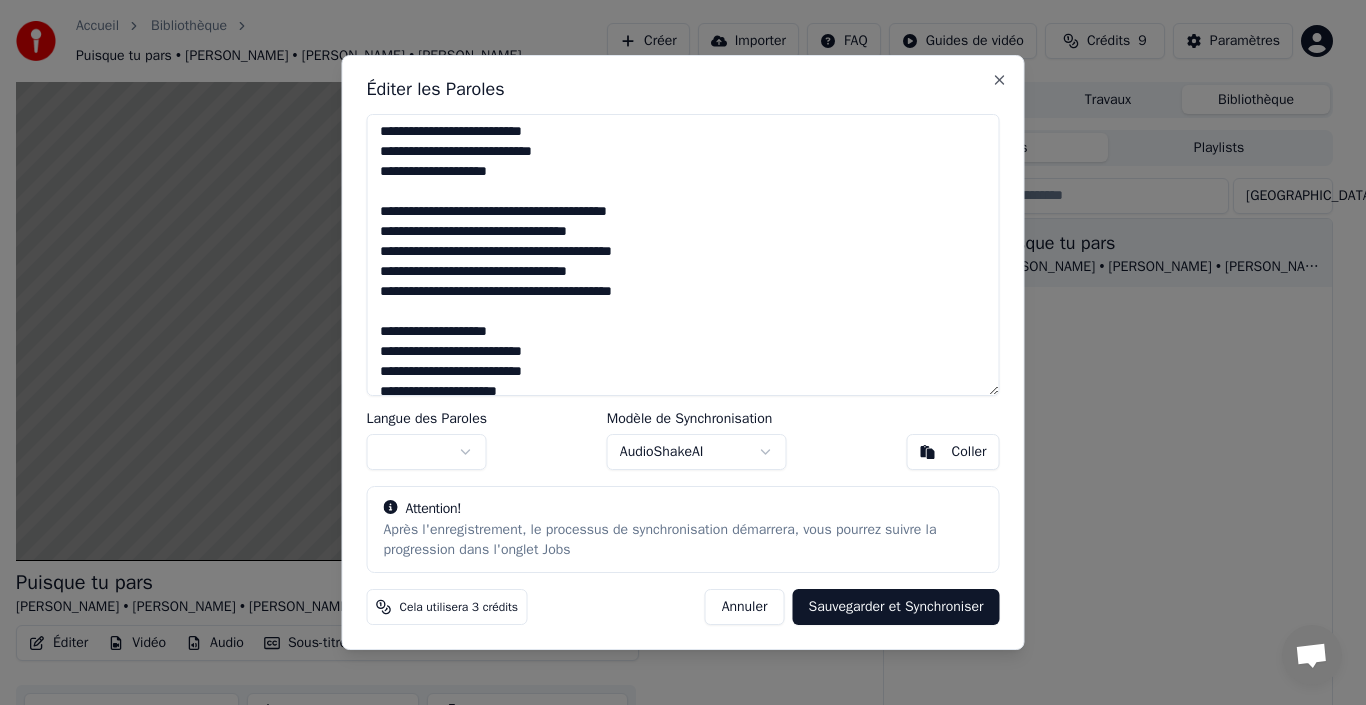 scroll, scrollTop: 200, scrollLeft: 0, axis: vertical 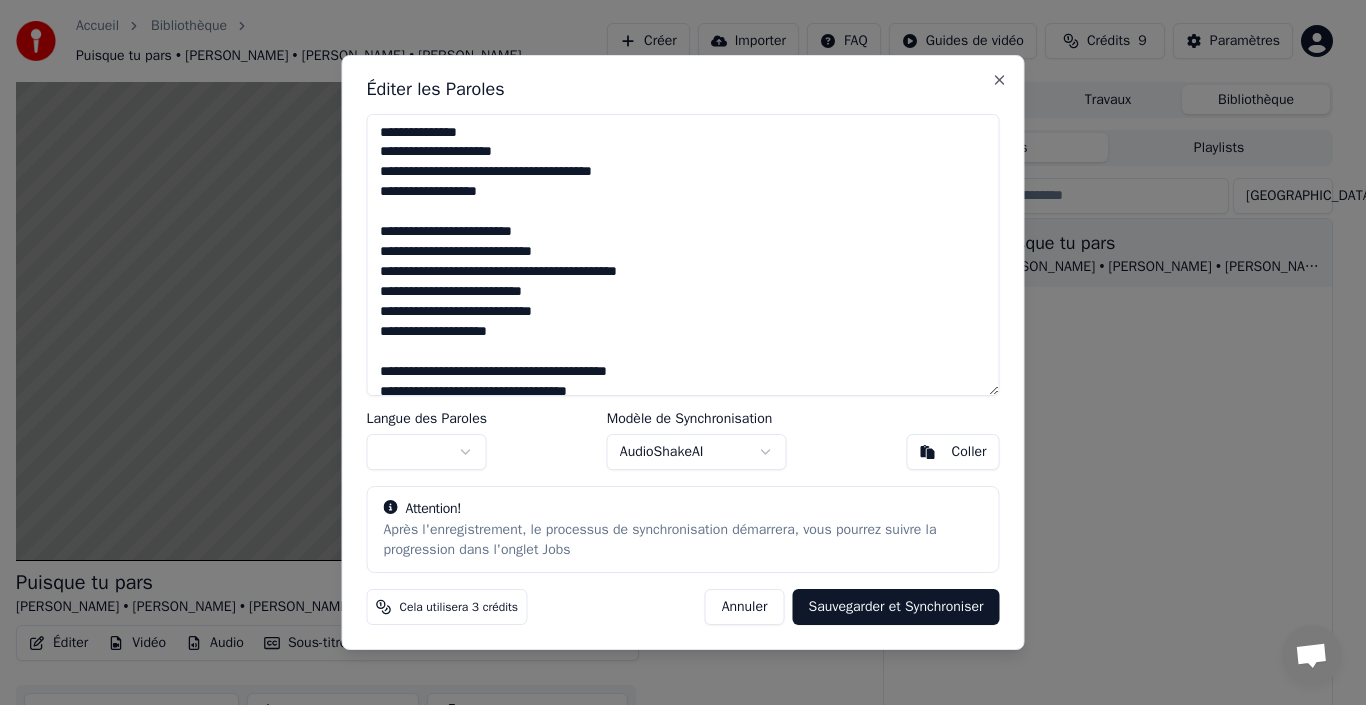 click on "Annuler" at bounding box center (745, 607) 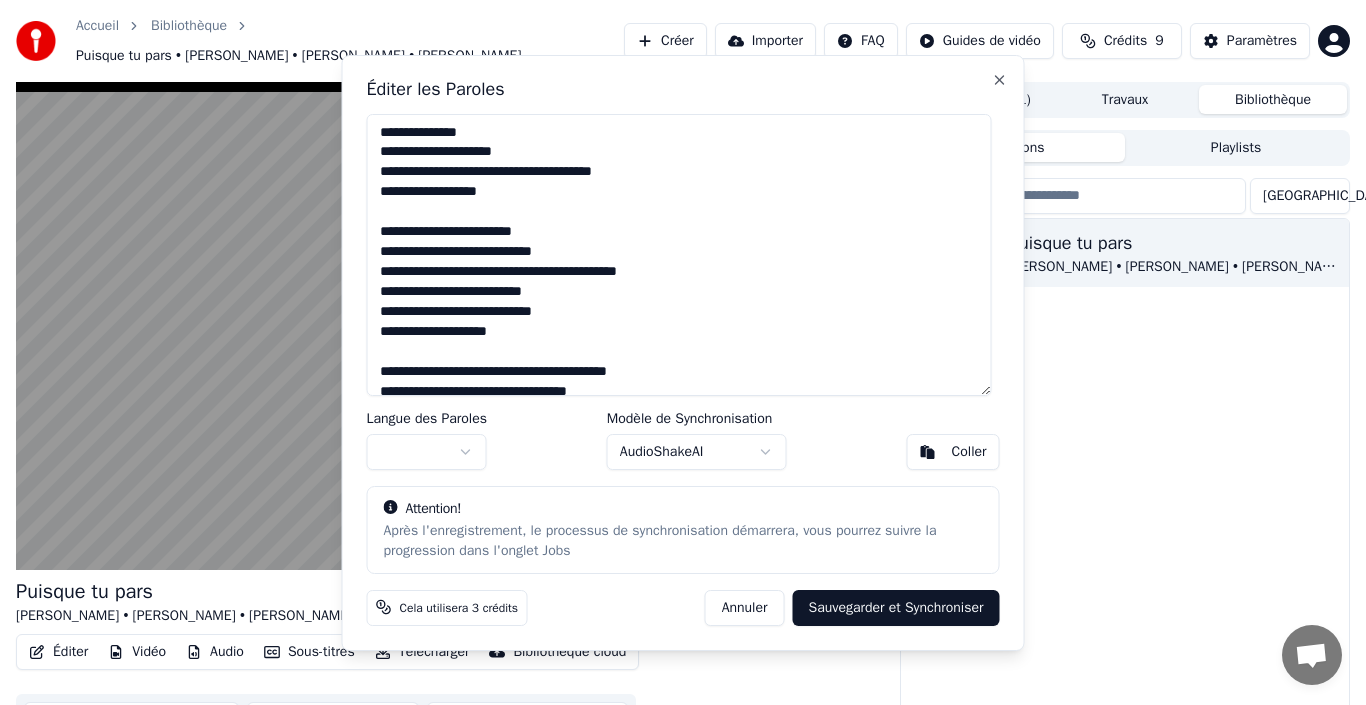type on "**********" 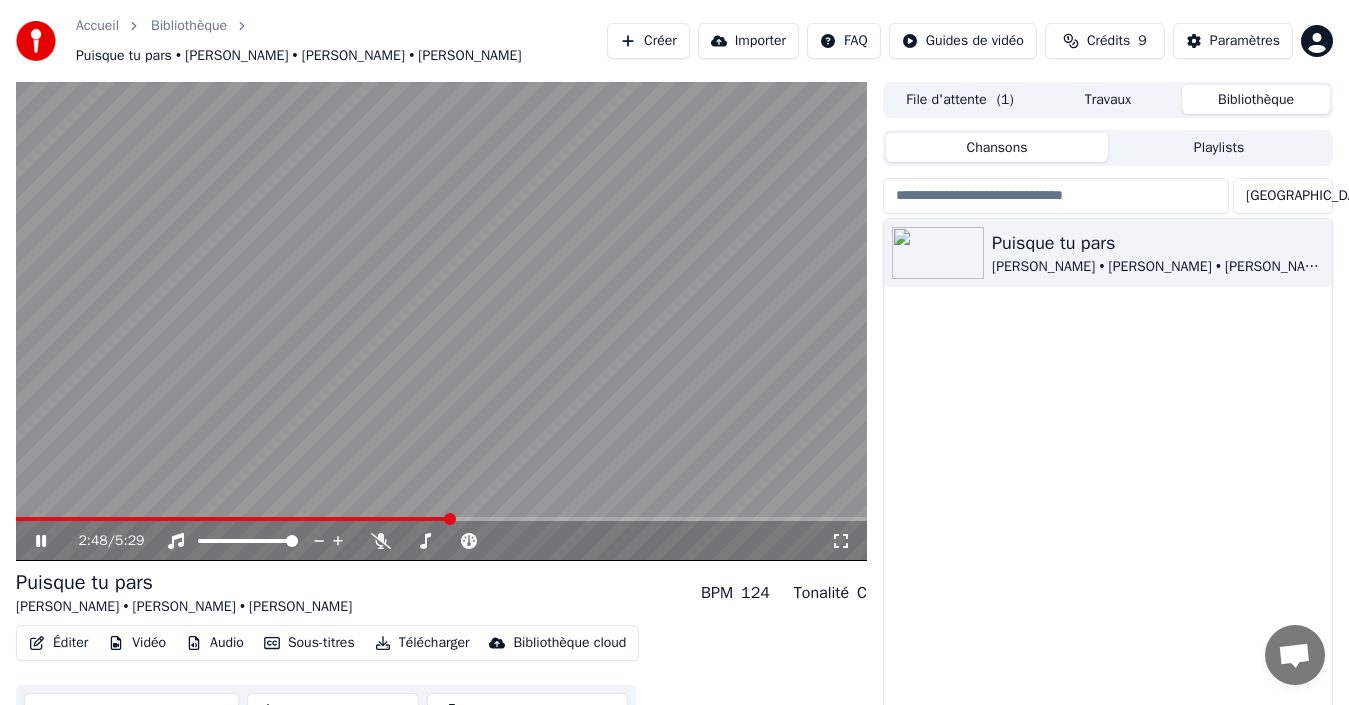 click on "Puisque tu pars Jean-Jacques Goldman • James E. Green • John Revy" at bounding box center (1108, 482) 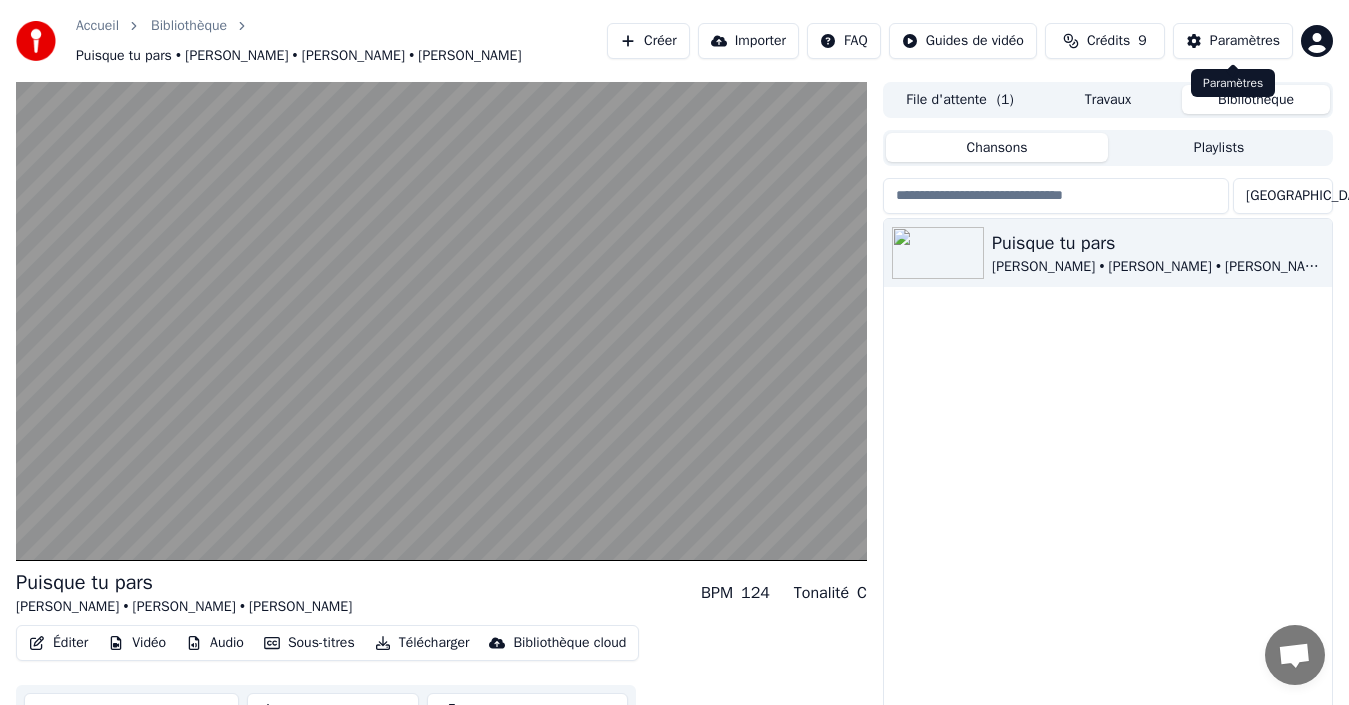 scroll, scrollTop: 40, scrollLeft: 0, axis: vertical 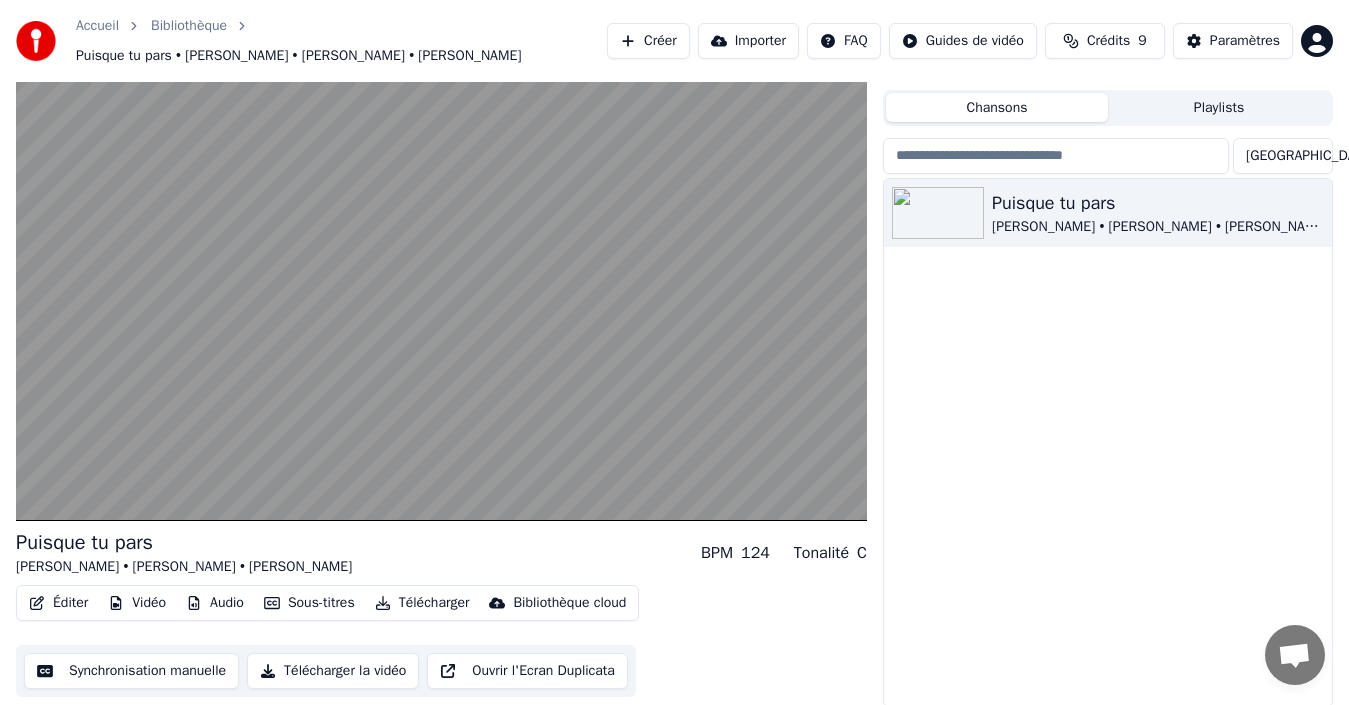 drag, startPoint x: 1180, startPoint y: 22, endPoint x: 1118, endPoint y: 296, distance: 280.92703 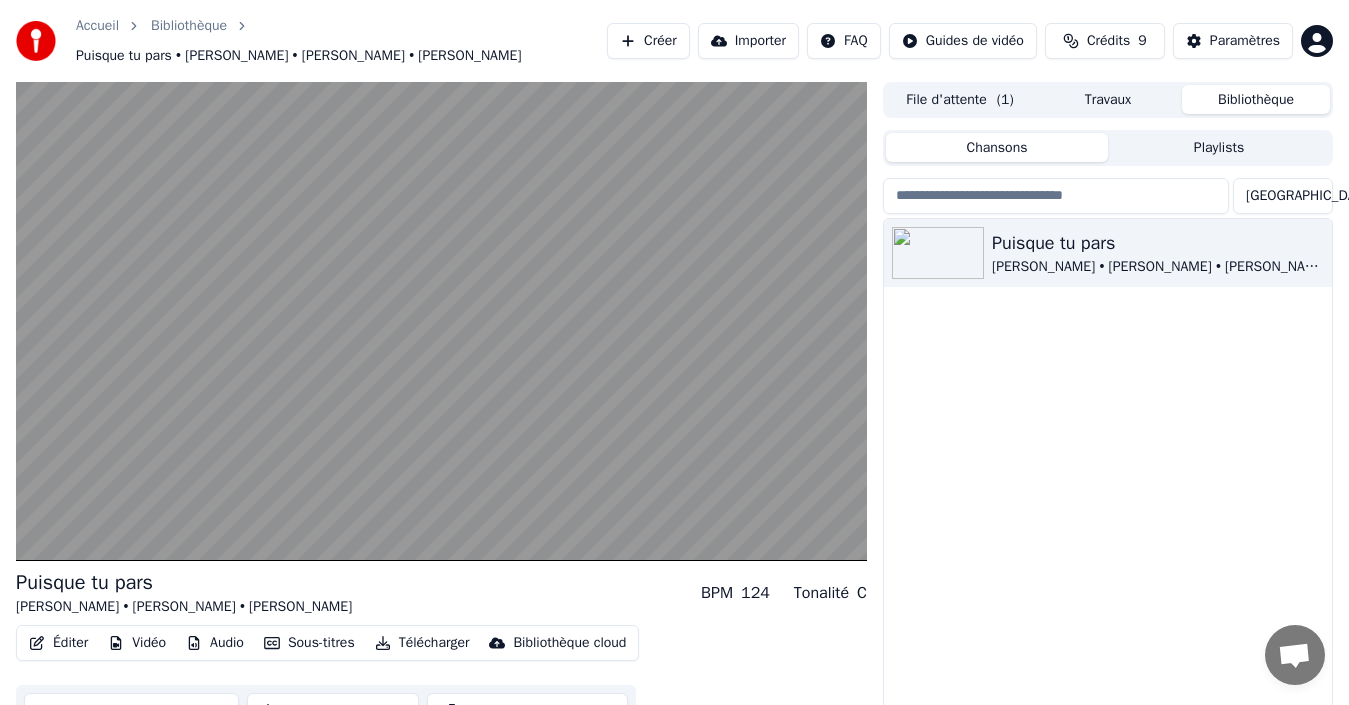 click on "Bibliothèque" at bounding box center (1256, 99) 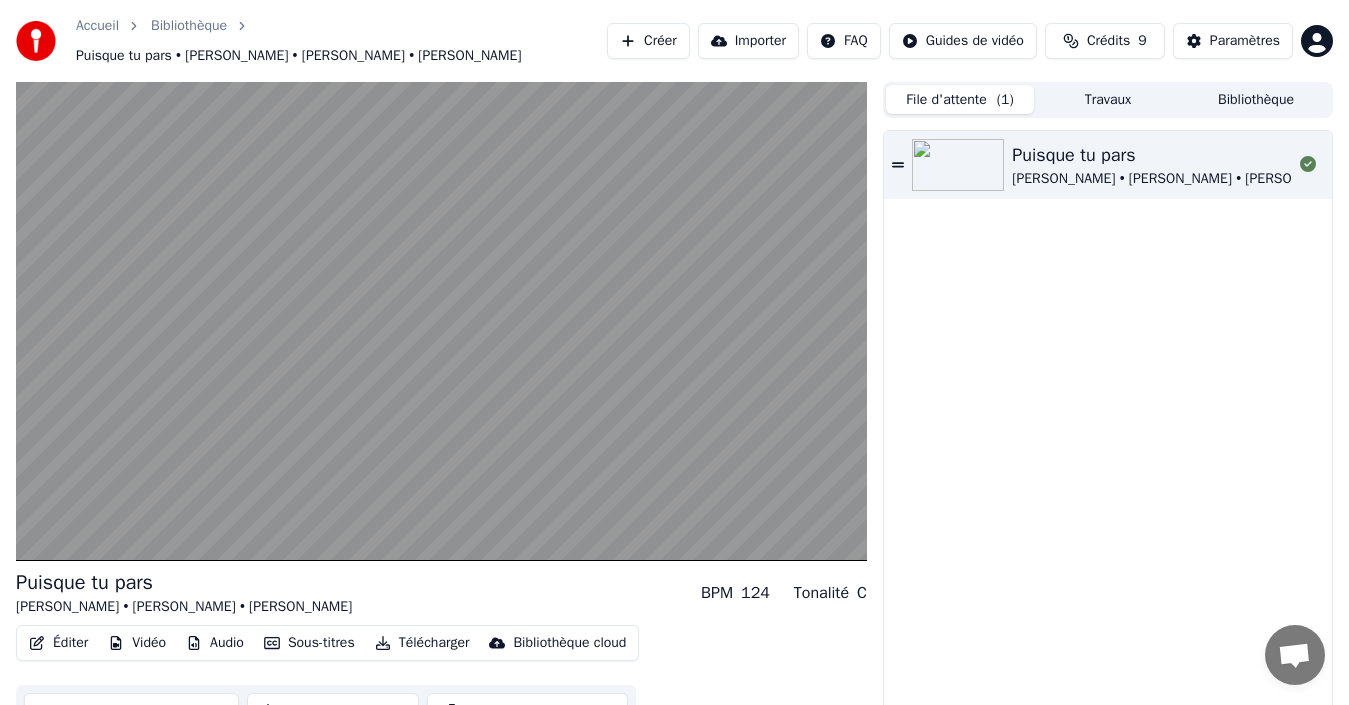 click on "File d'attente ( 1 )" at bounding box center (960, 99) 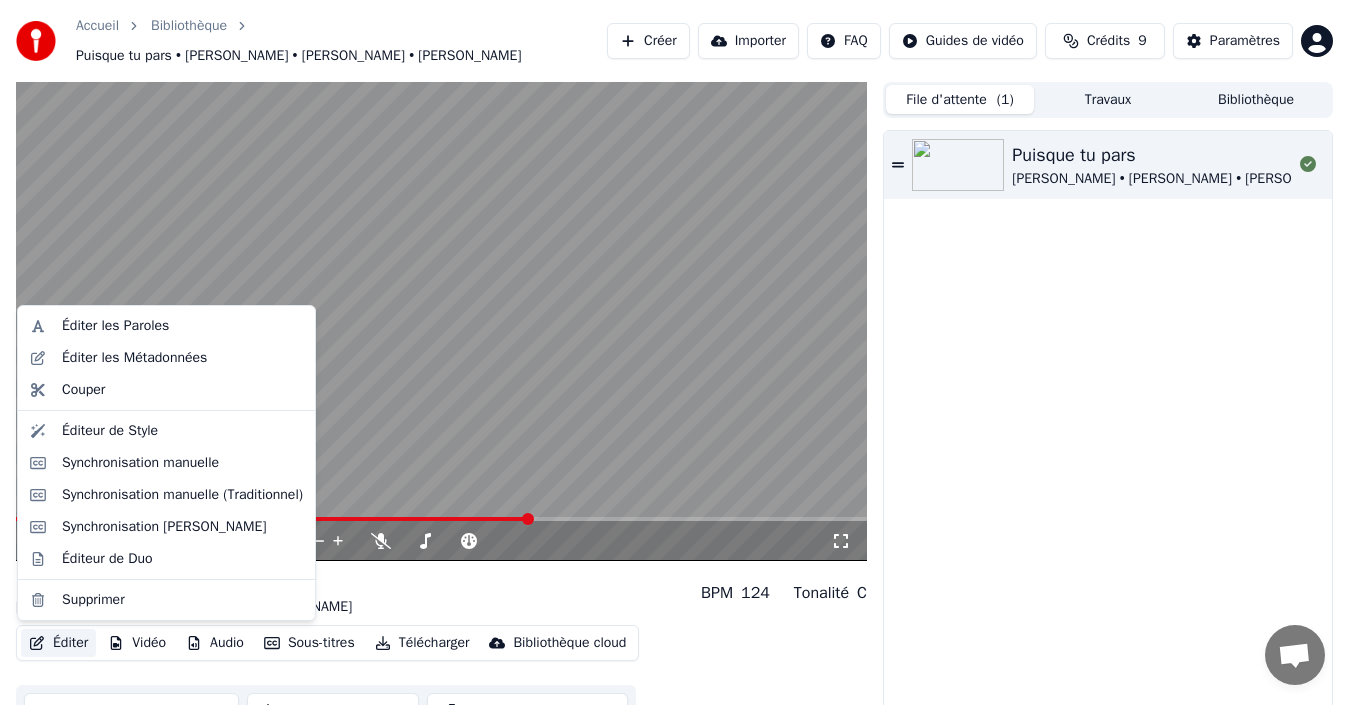 click on "Éditer" at bounding box center [58, 643] 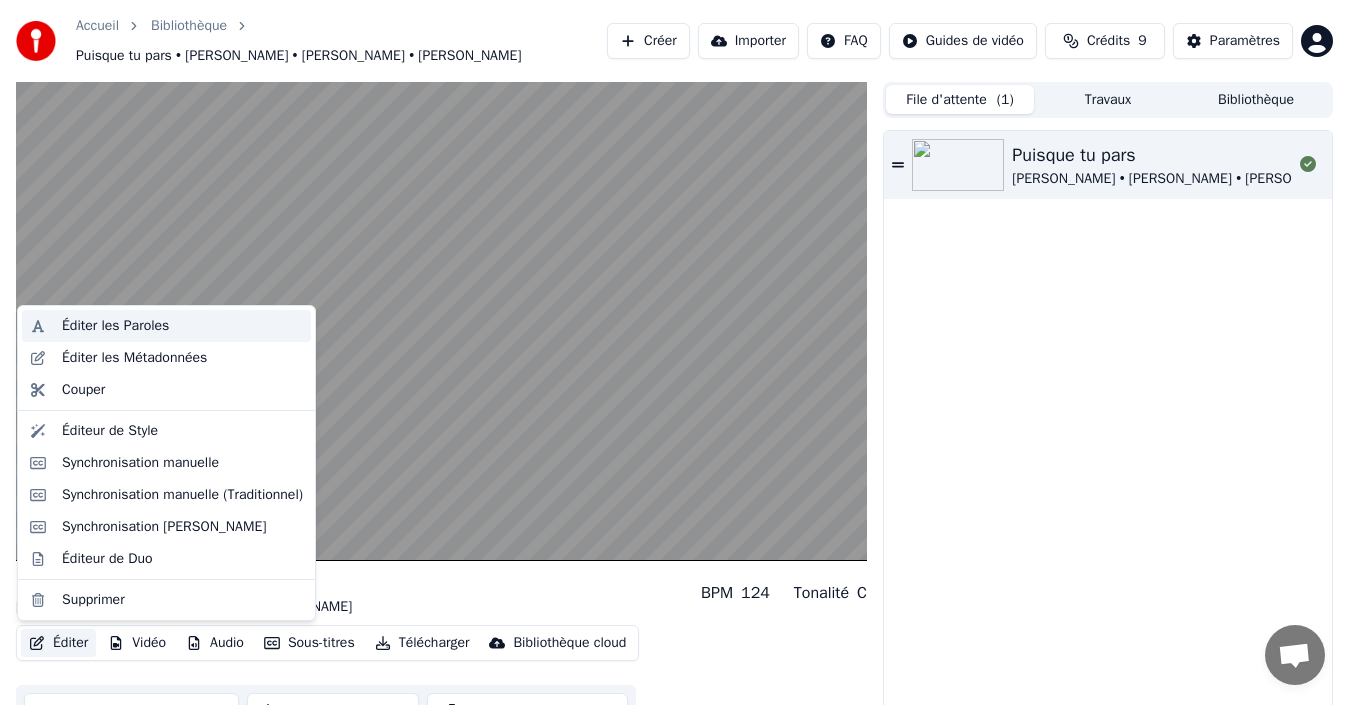 click on "Éditer les Paroles" at bounding box center [115, 326] 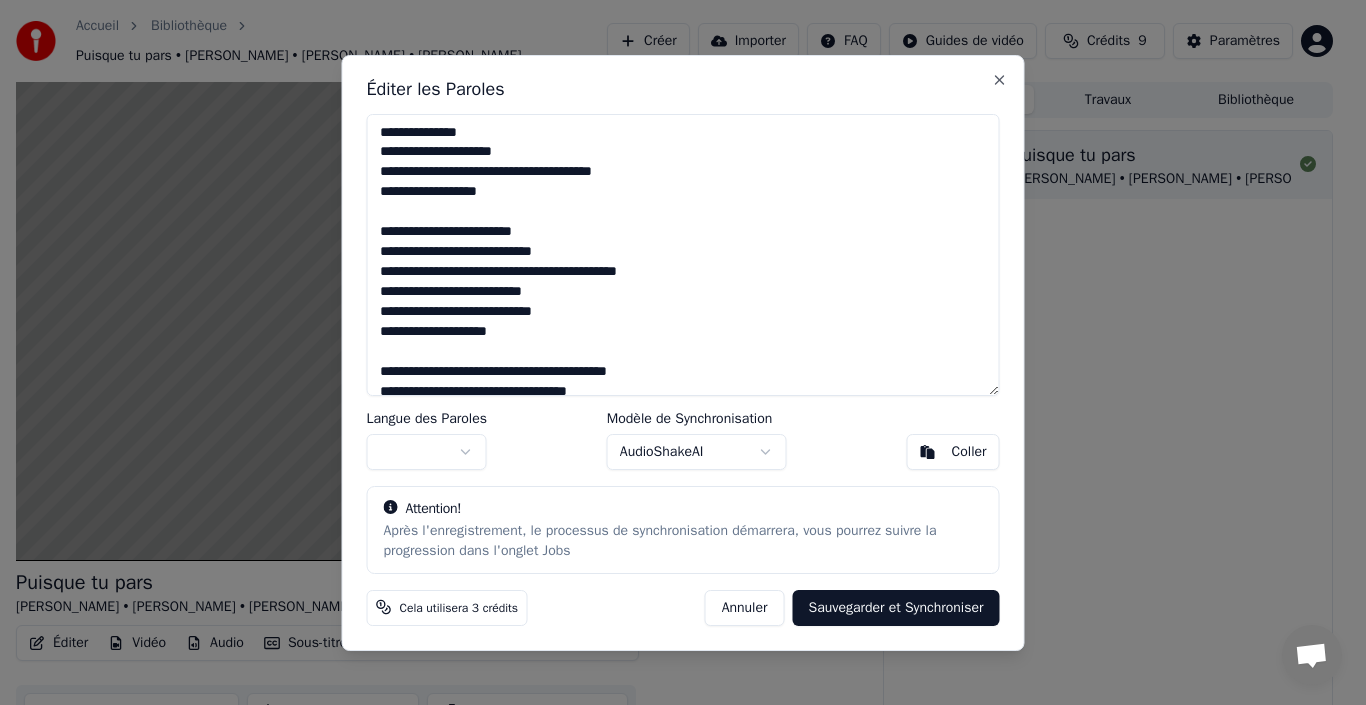 click on "Annuler" at bounding box center [745, 607] 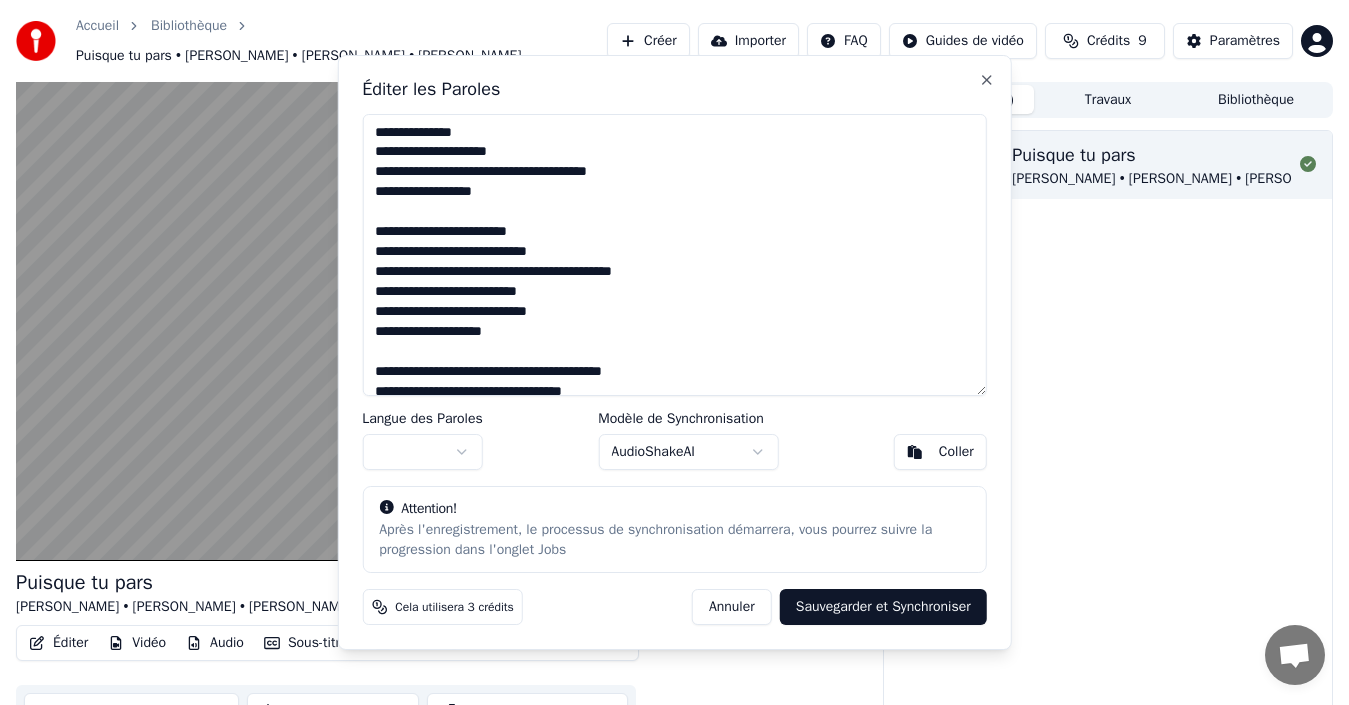 type on "**********" 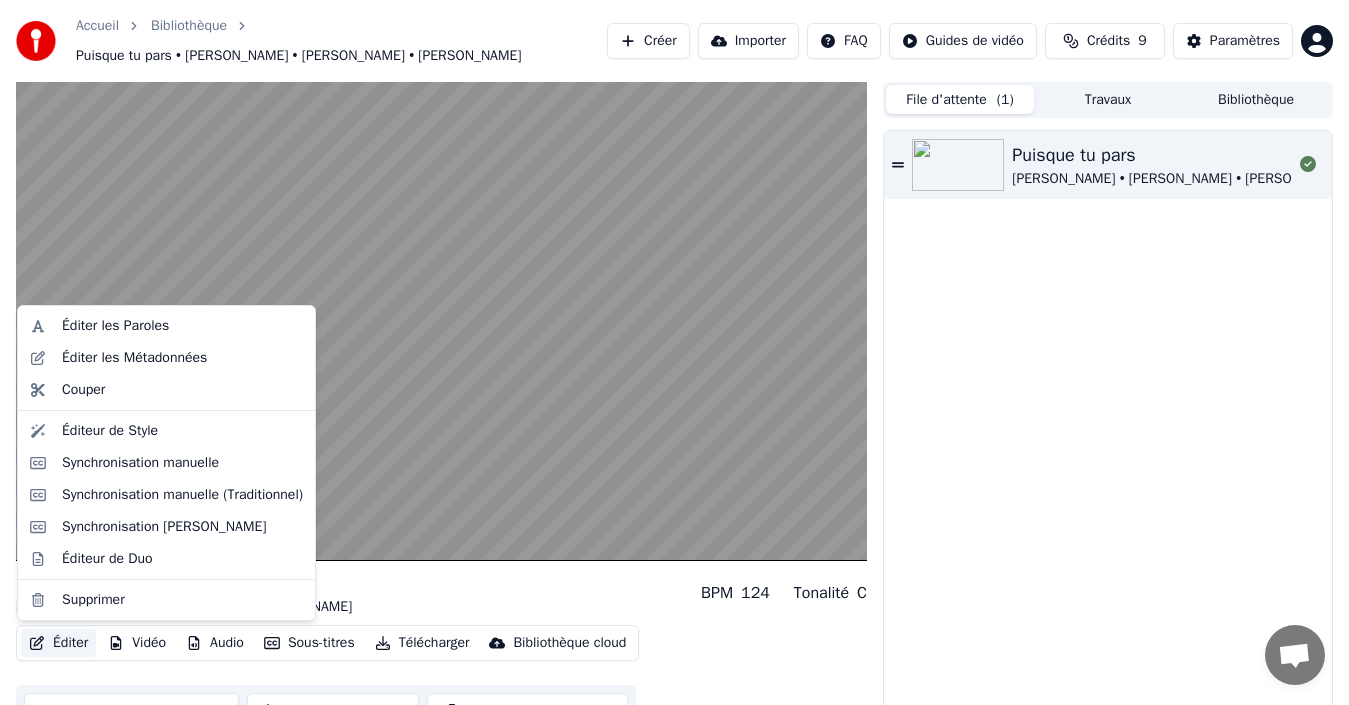 click on "Éditer" at bounding box center (58, 643) 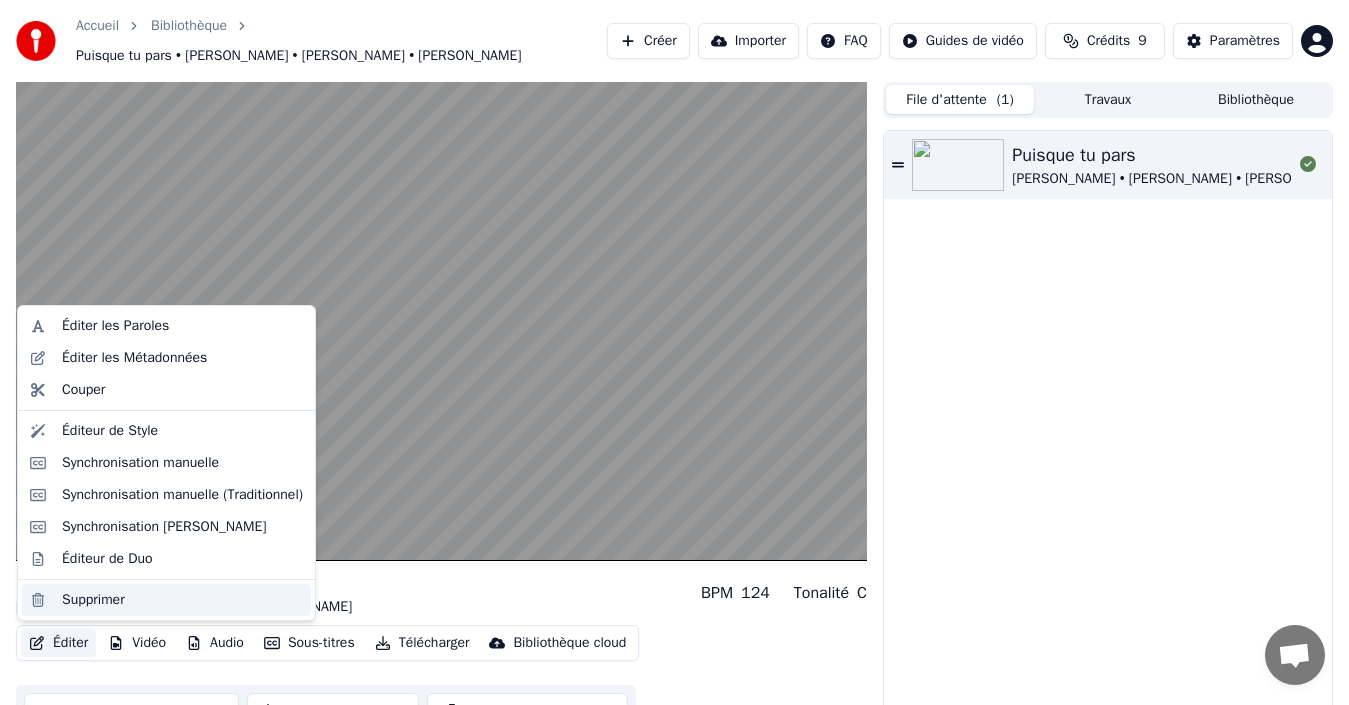 click on "Supprimer" at bounding box center (93, 600) 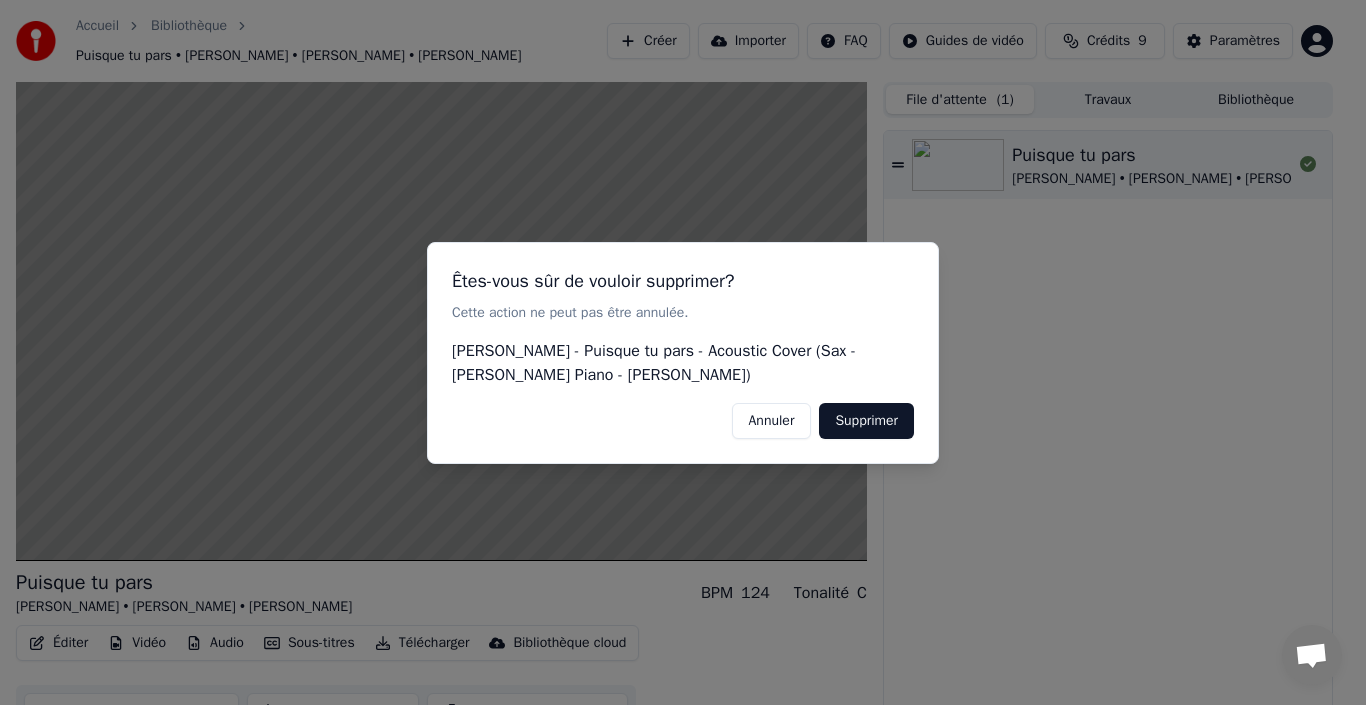 click on "Annuler" at bounding box center (772, 420) 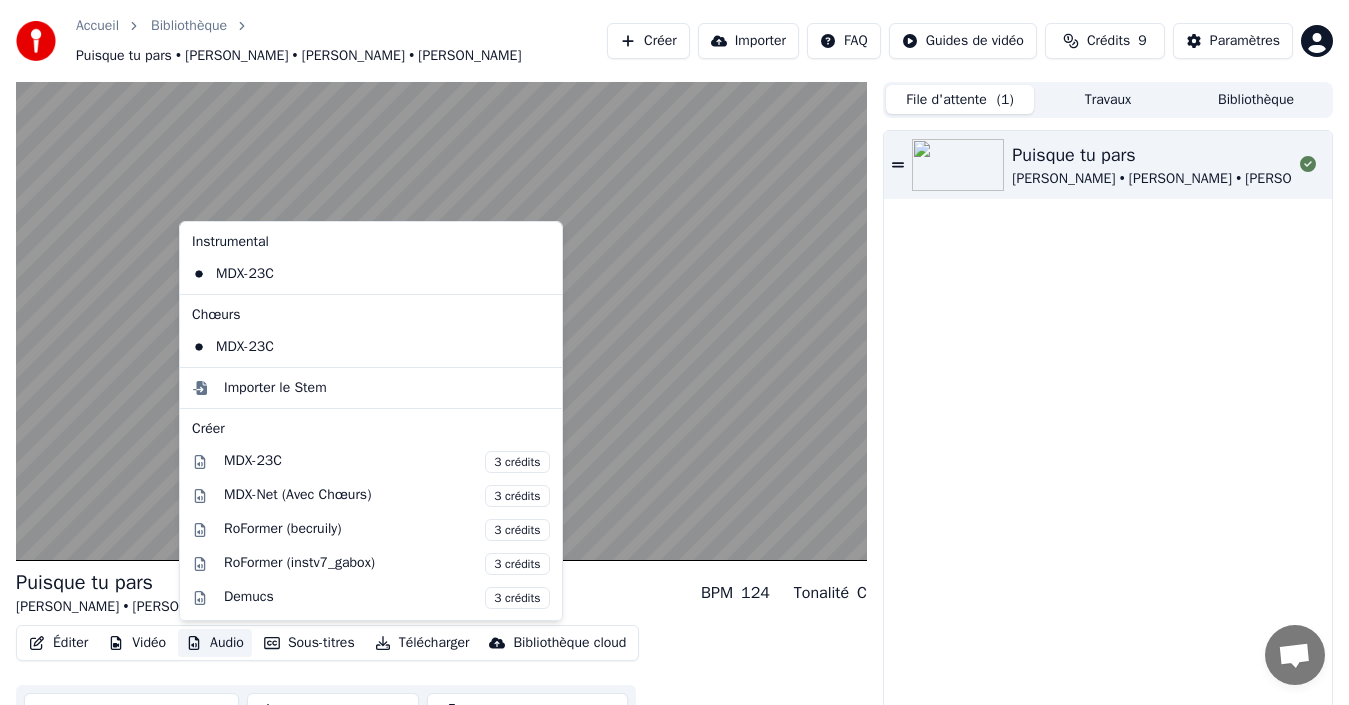click 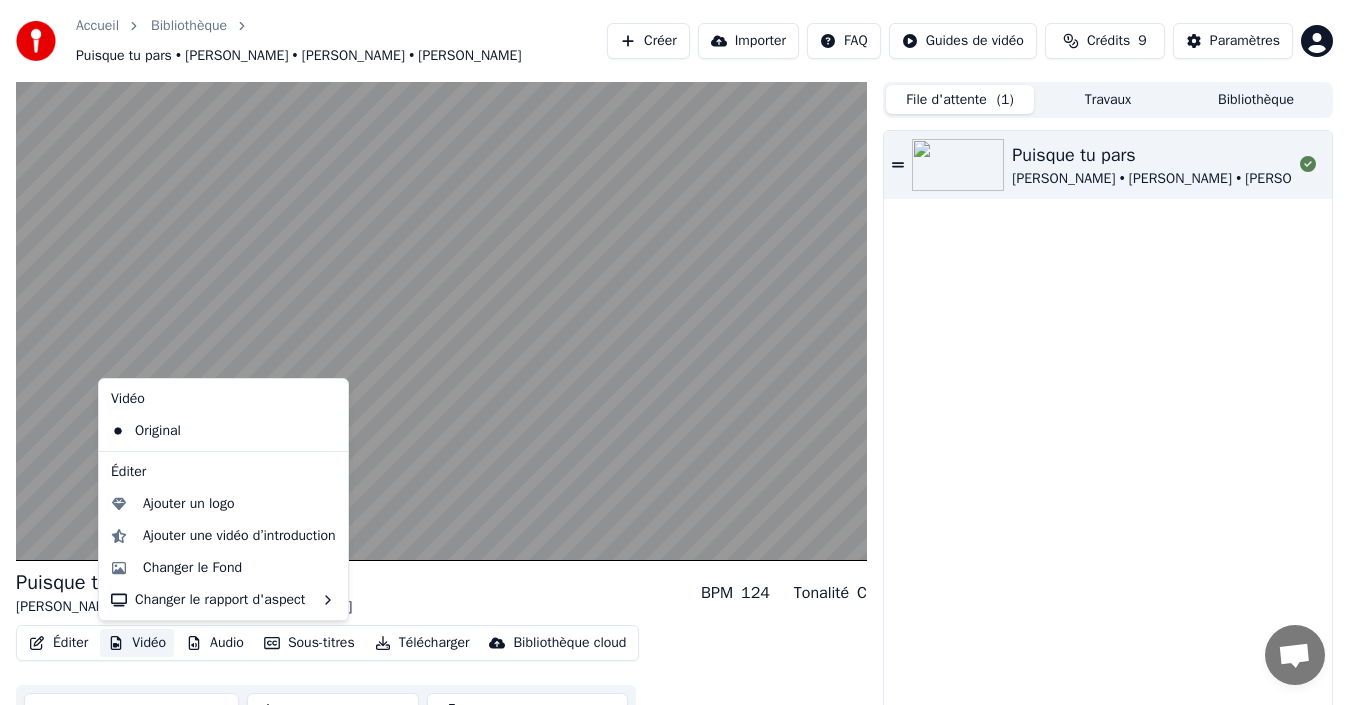 click on "Vidéo" at bounding box center [137, 643] 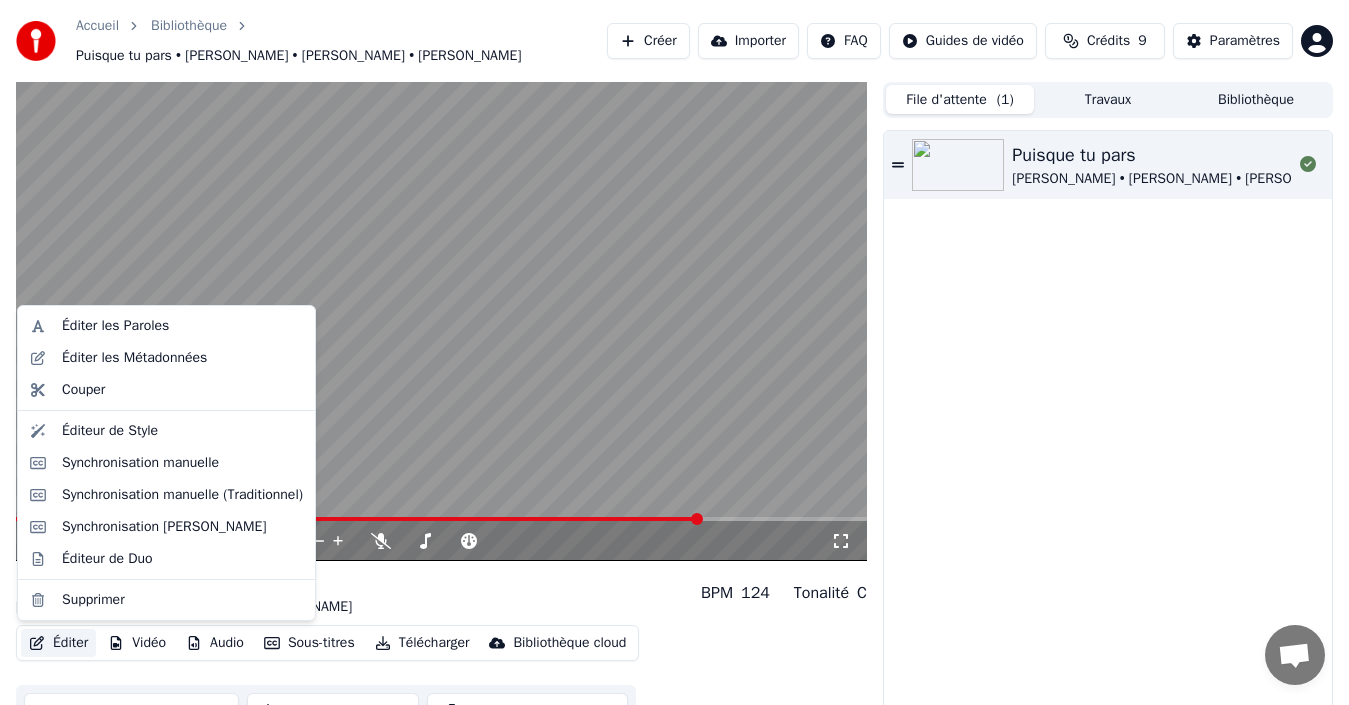 click on "Éditer" at bounding box center (58, 643) 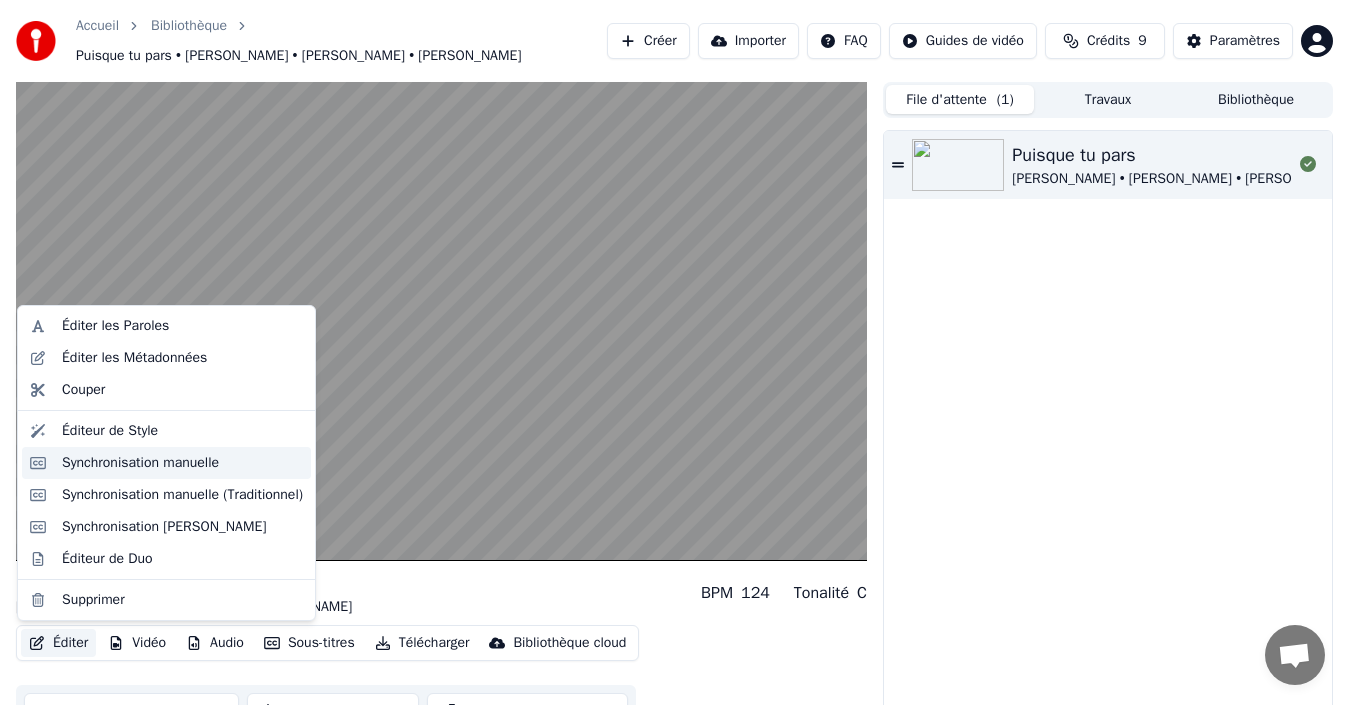 click on "Synchronisation manuelle" at bounding box center [140, 463] 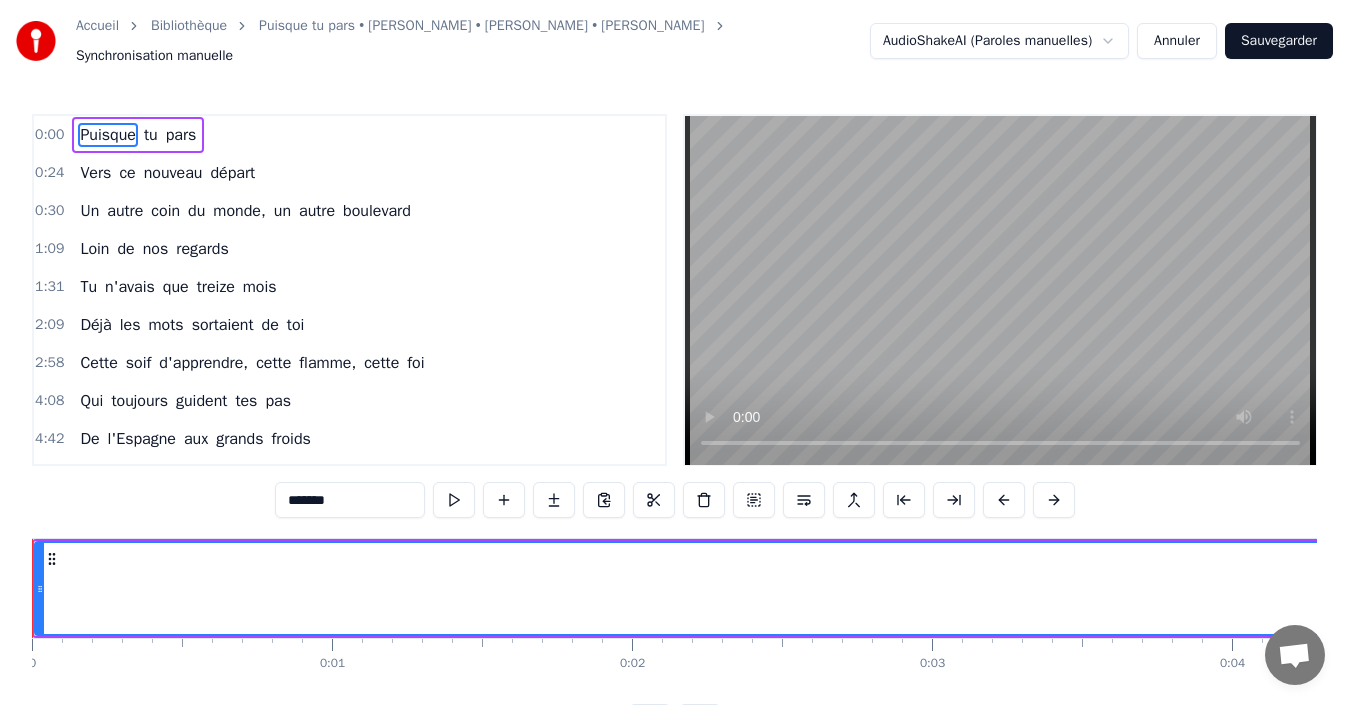 click on "Tu voyages et tu vois" at bounding box center [160, 477] 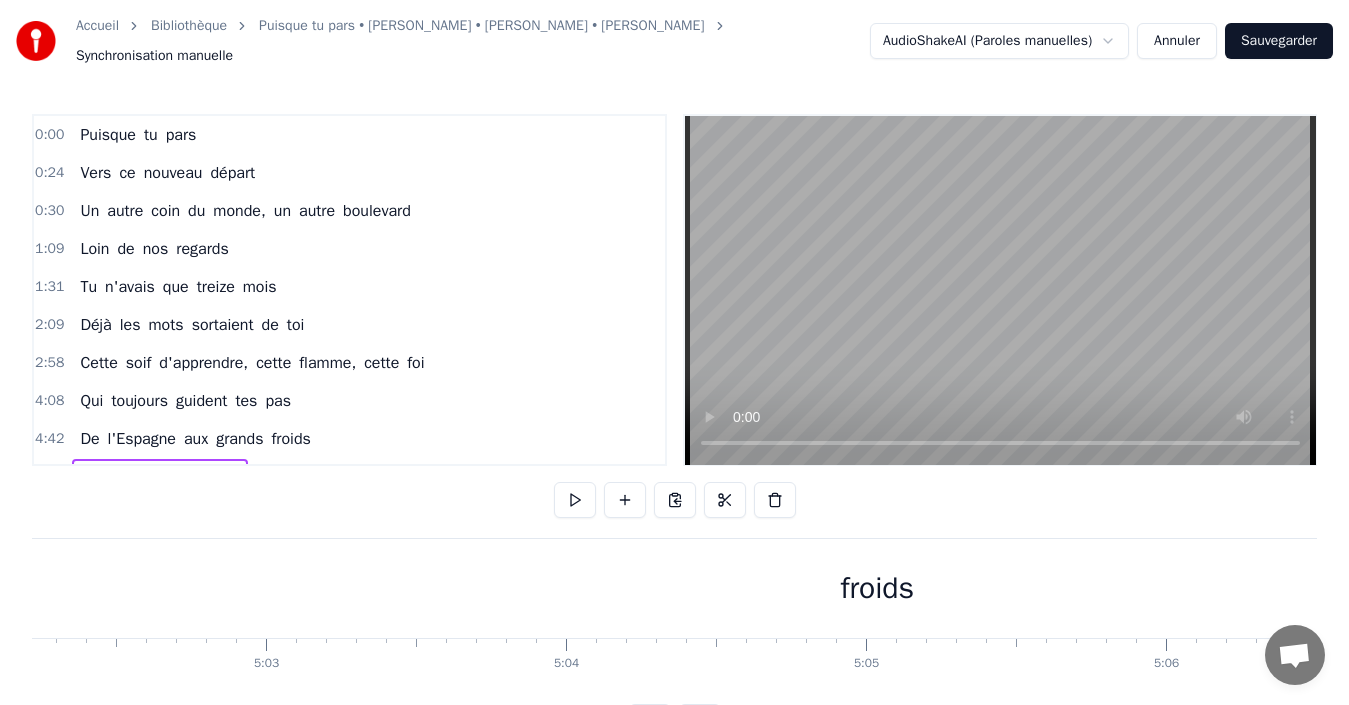 scroll, scrollTop: 0, scrollLeft: 92836, axis: horizontal 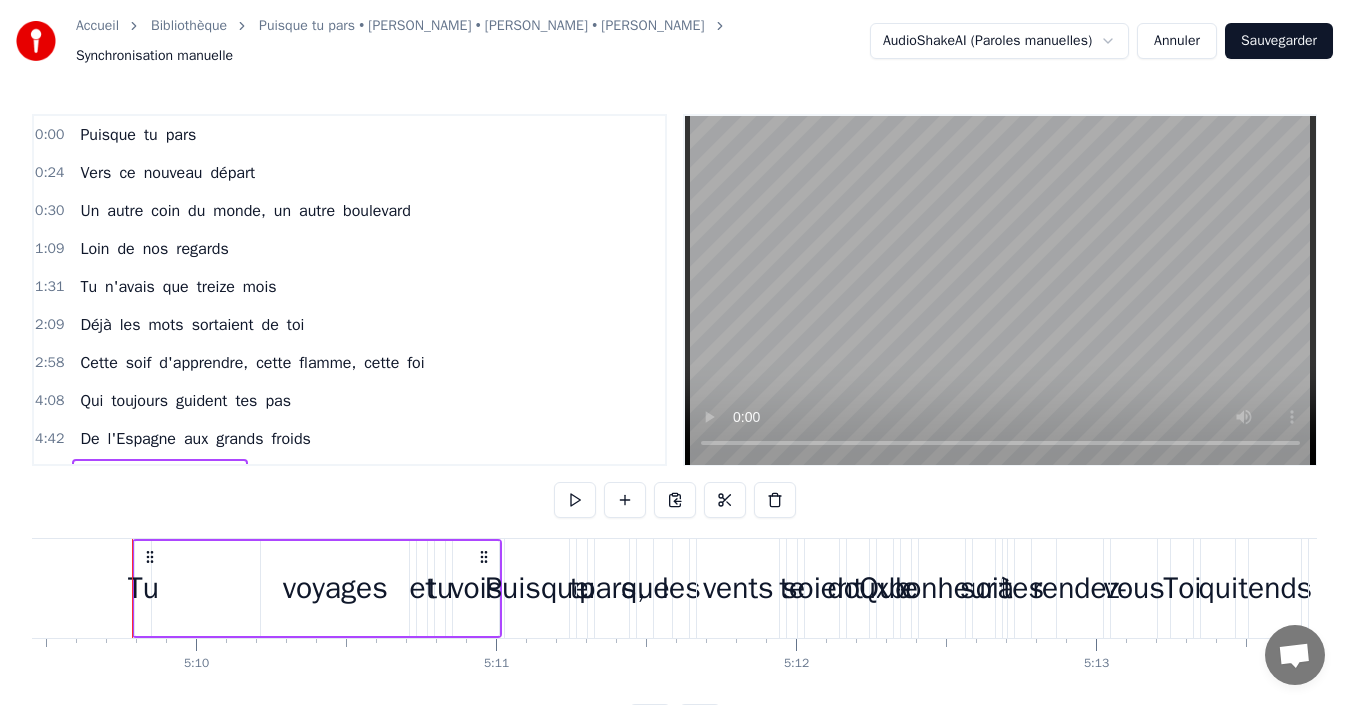 drag, startPoint x: 187, startPoint y: 172, endPoint x: 169, endPoint y: 169, distance: 18.248287 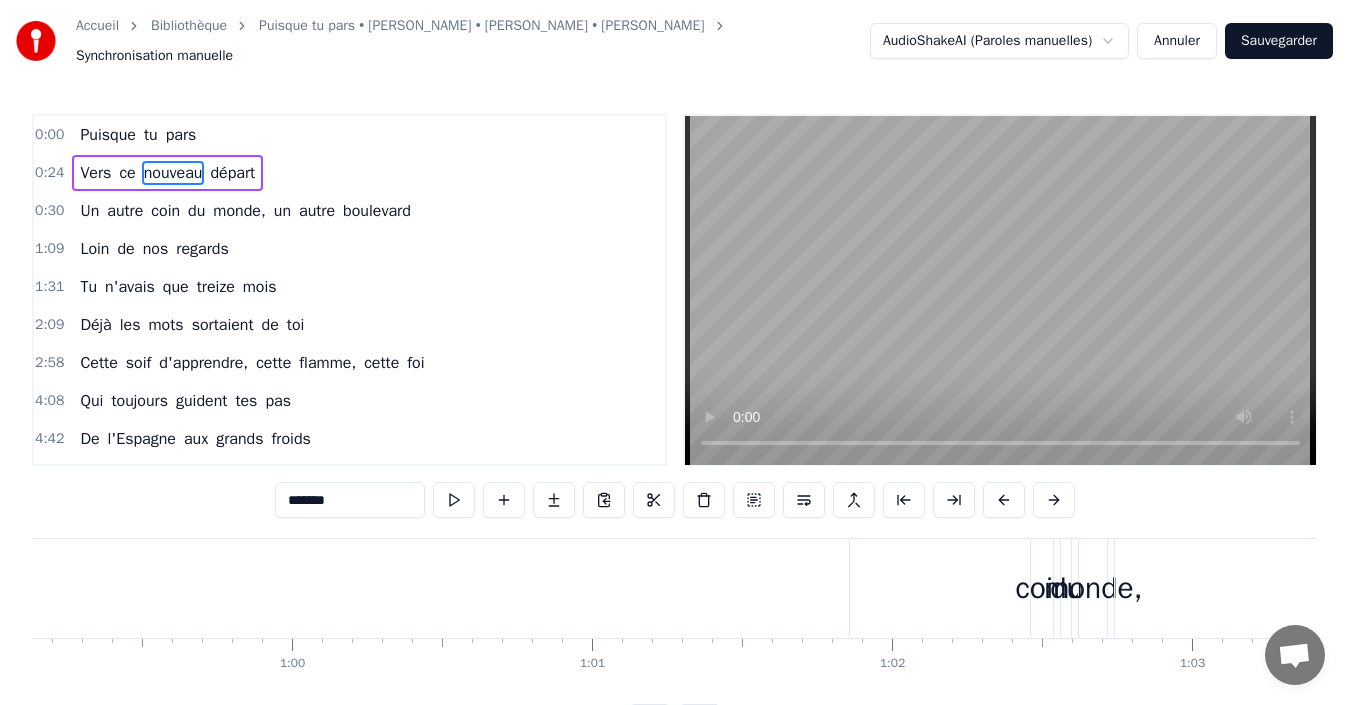 scroll, scrollTop: 0, scrollLeft: 7826, axis: horizontal 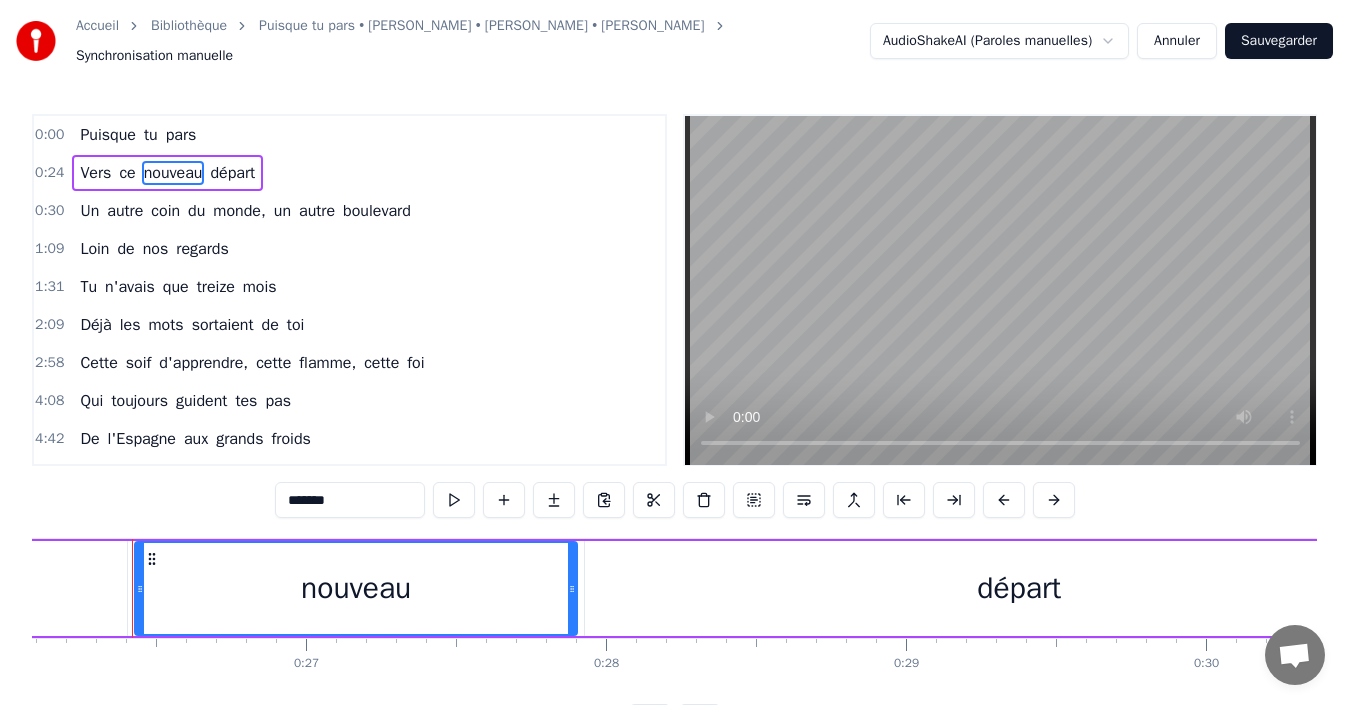 click on "Vers" at bounding box center [95, 173] 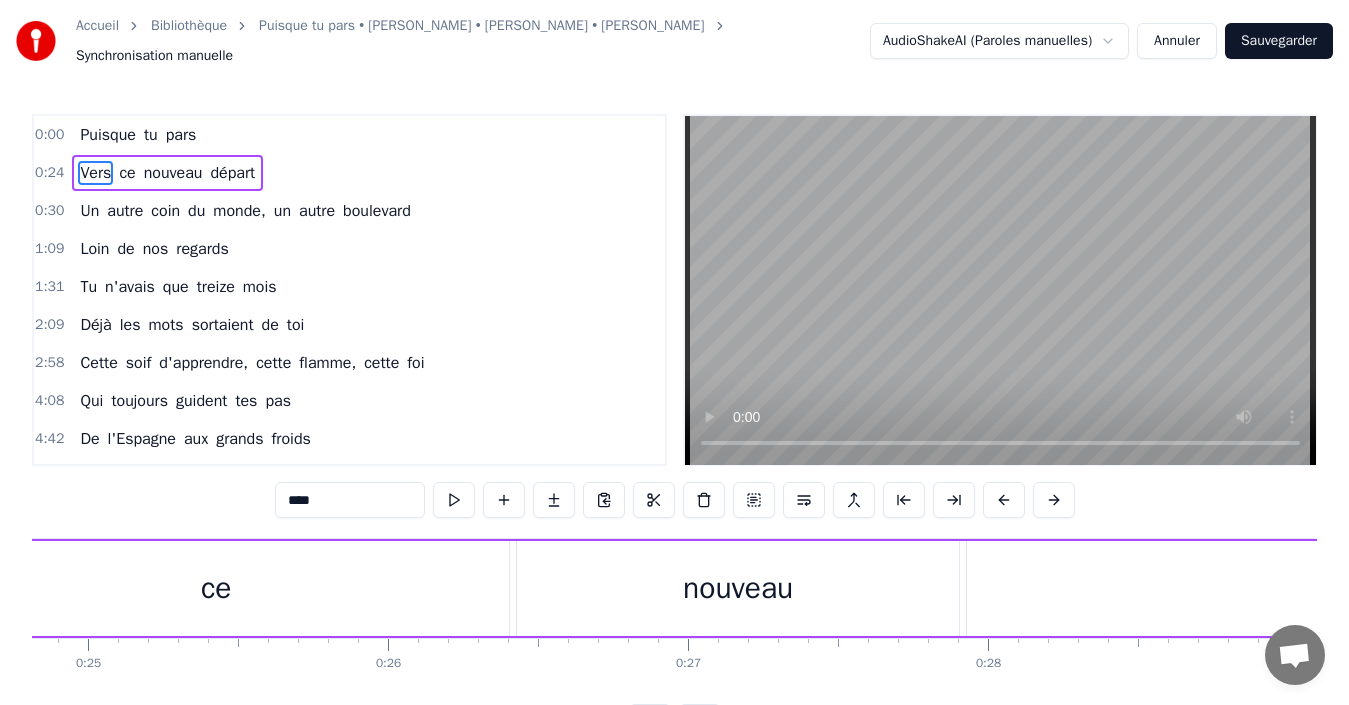 scroll, scrollTop: 0, scrollLeft: 7160, axis: horizontal 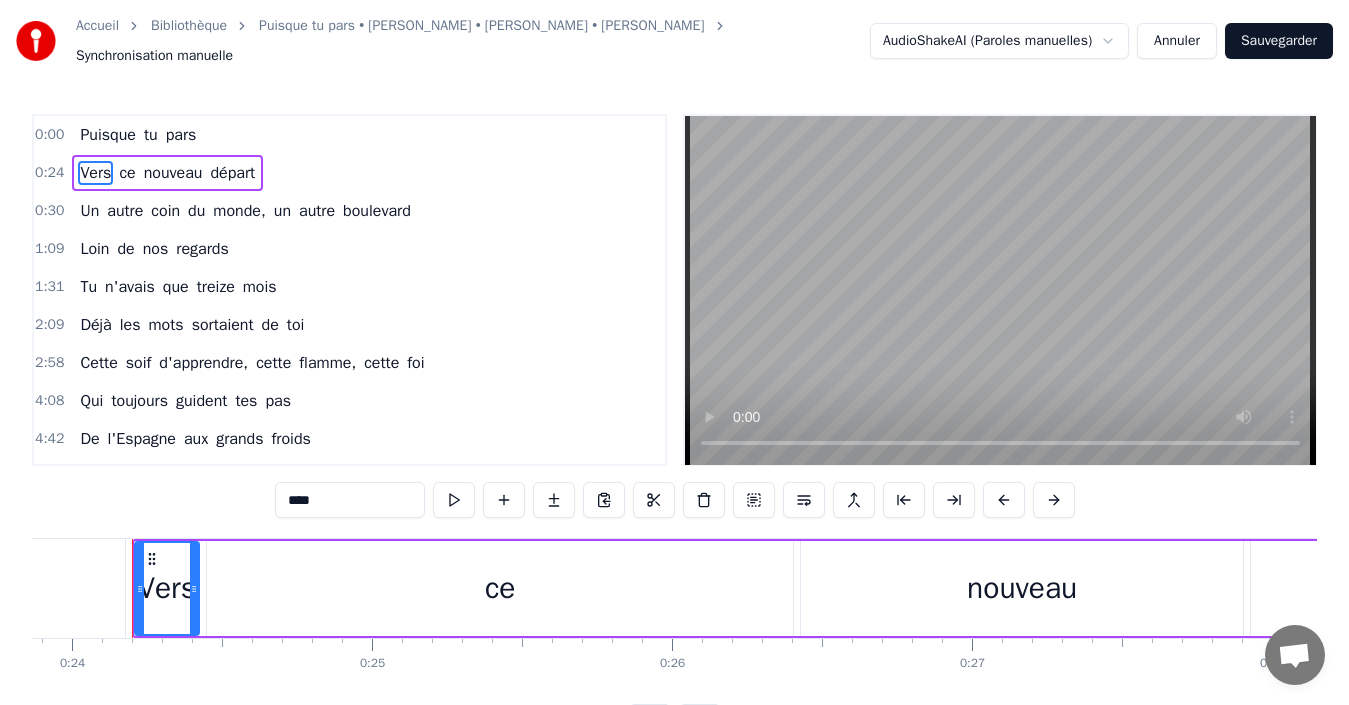 click on "Vers" at bounding box center [95, 173] 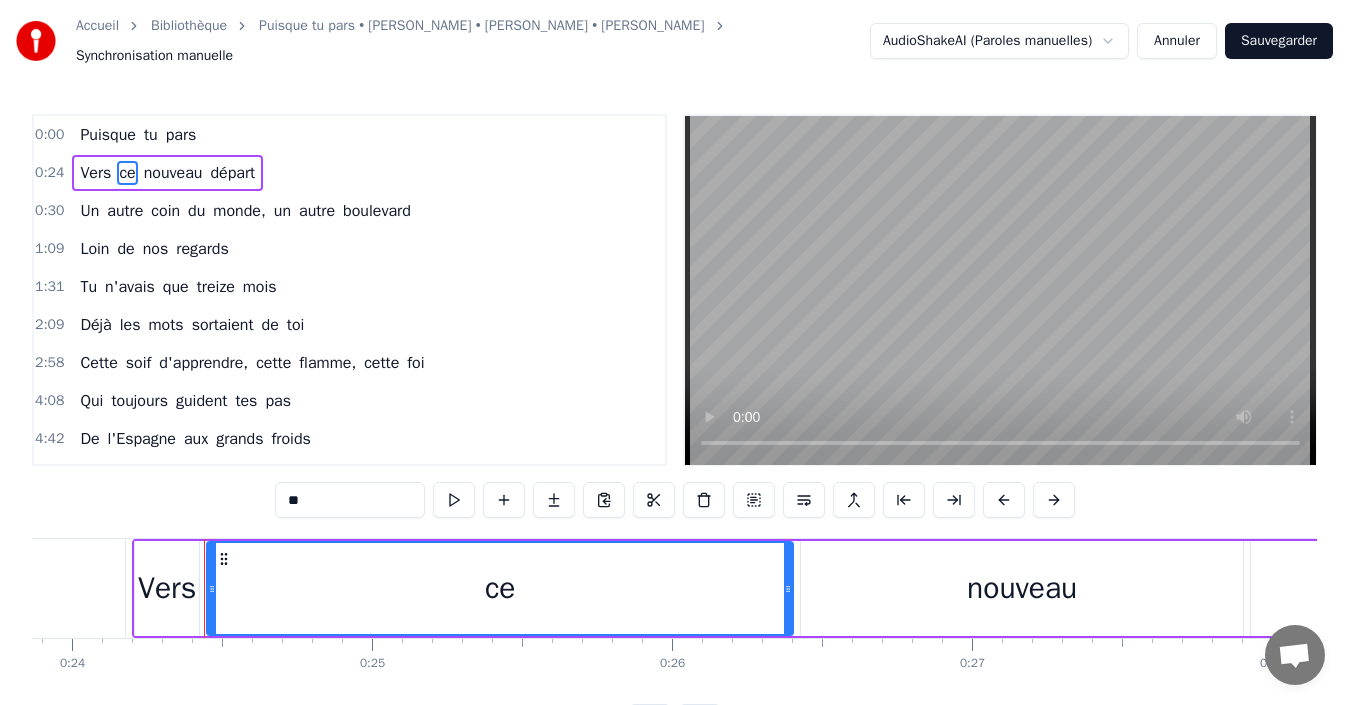 drag, startPoint x: 78, startPoint y: 186, endPoint x: 212, endPoint y: 205, distance: 135.34032 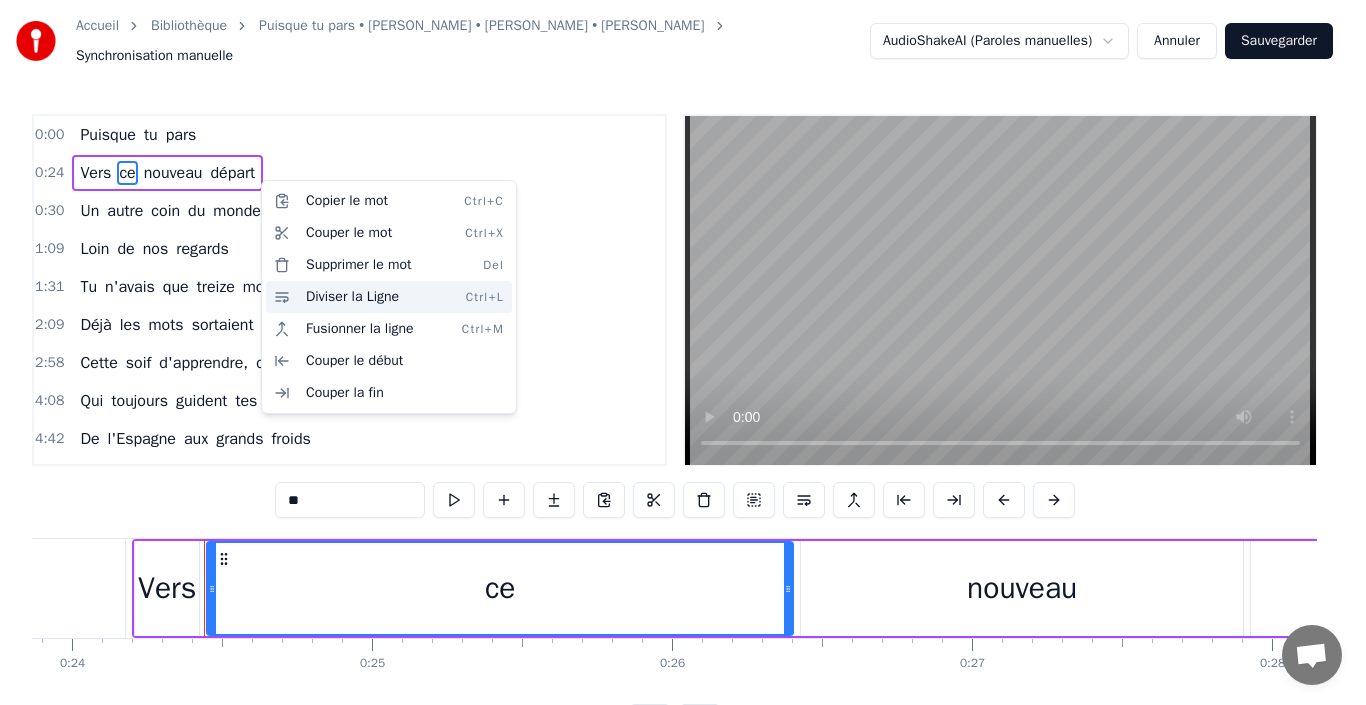 click on "Diviser la Ligne Ctrl+L" at bounding box center (389, 297) 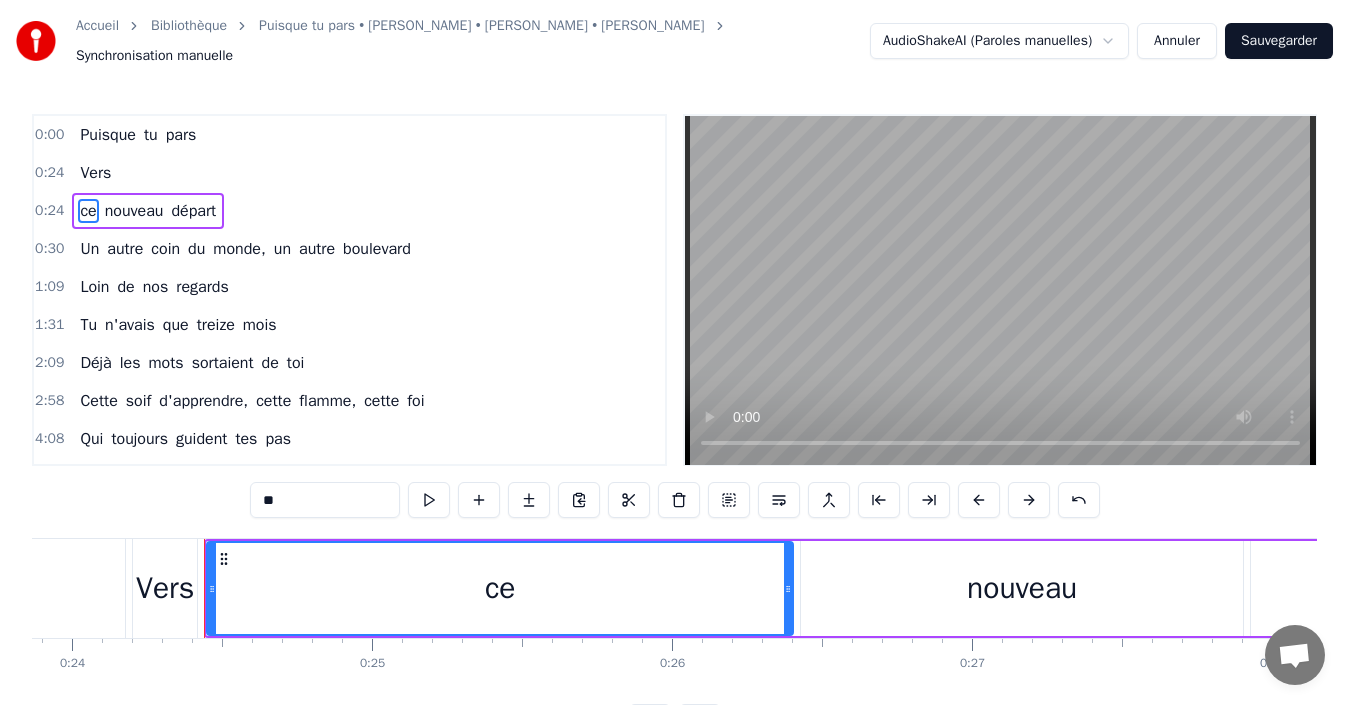 click on "Vers" at bounding box center [95, 173] 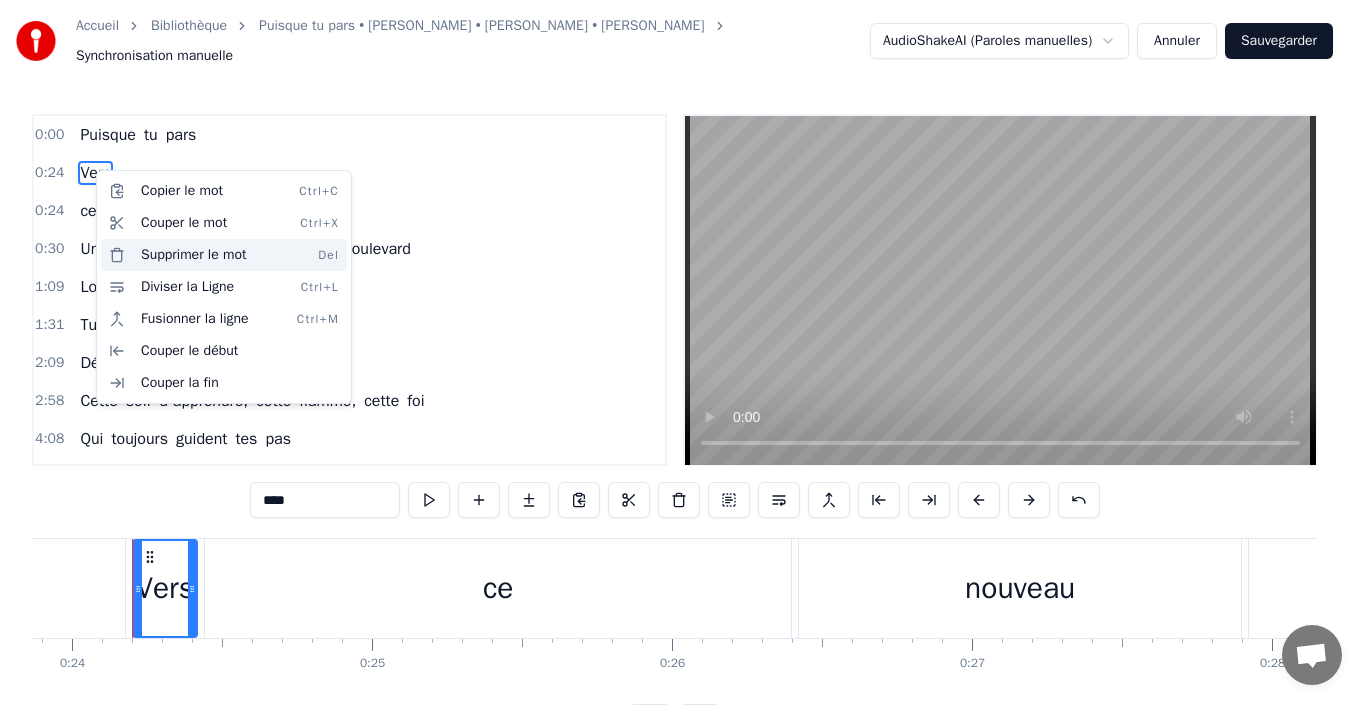 click on "Supprimer le mot Del" at bounding box center (224, 255) 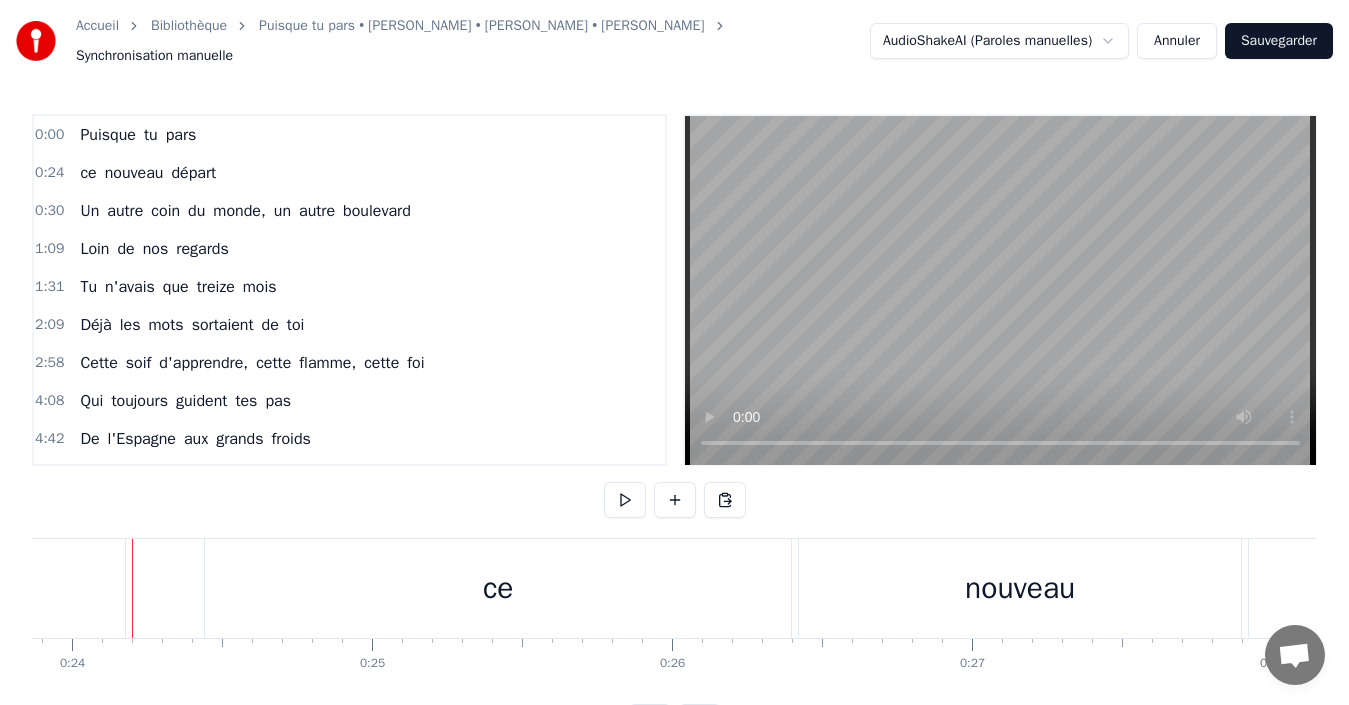 click on "regards" at bounding box center (202, 249) 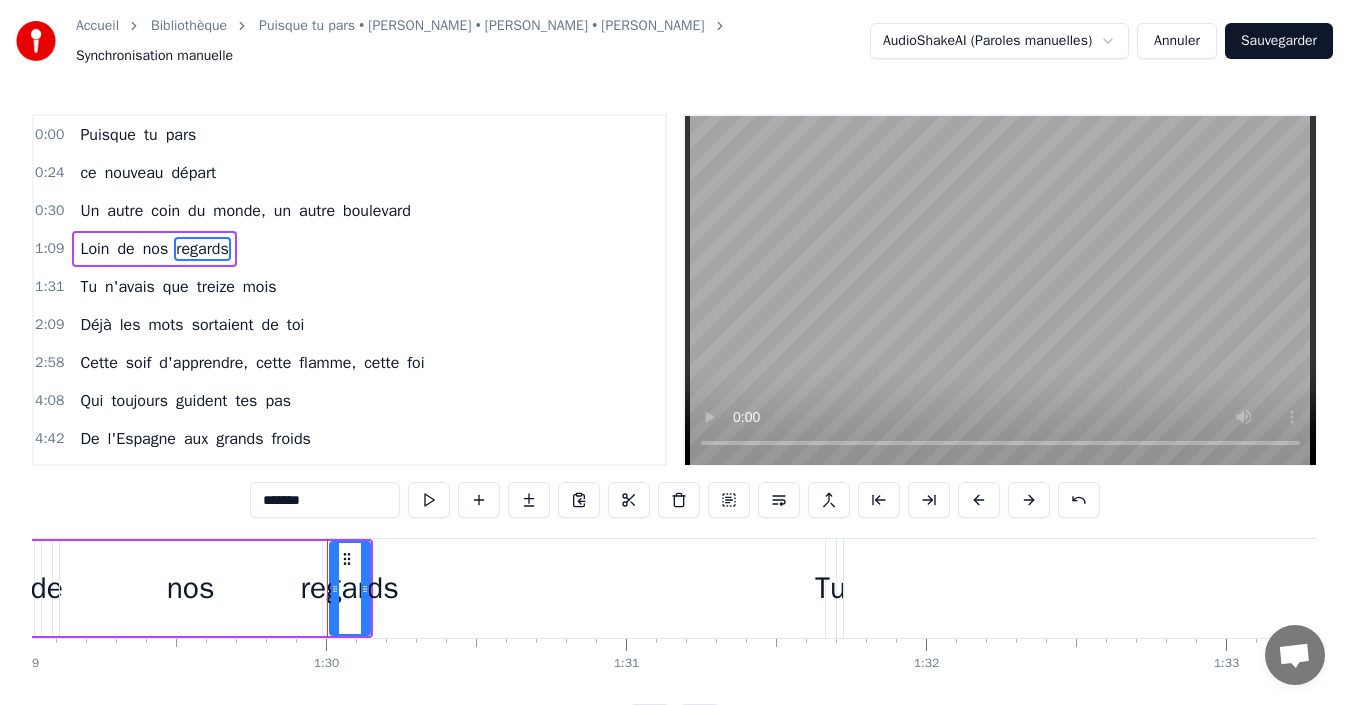 scroll, scrollTop: 0, scrollLeft: 26900, axis: horizontal 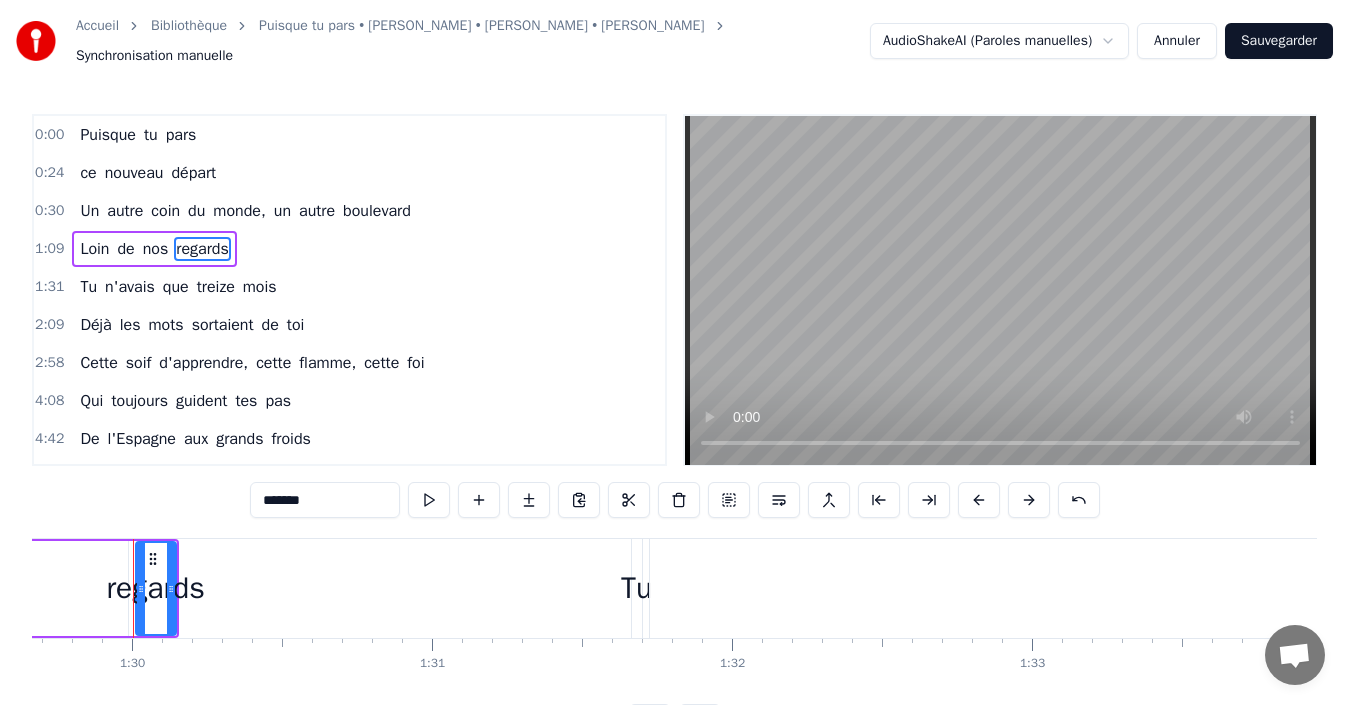 click on "départ" at bounding box center (193, 173) 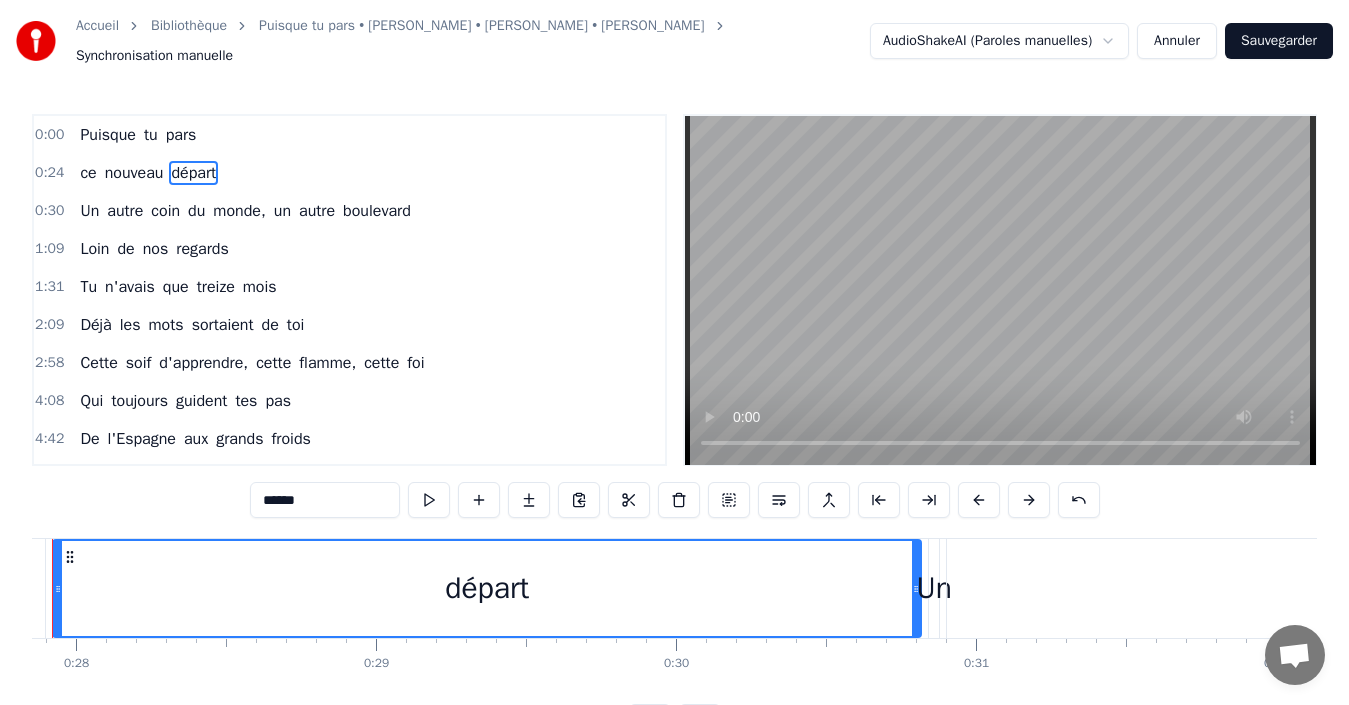 scroll, scrollTop: 0, scrollLeft: 8276, axis: horizontal 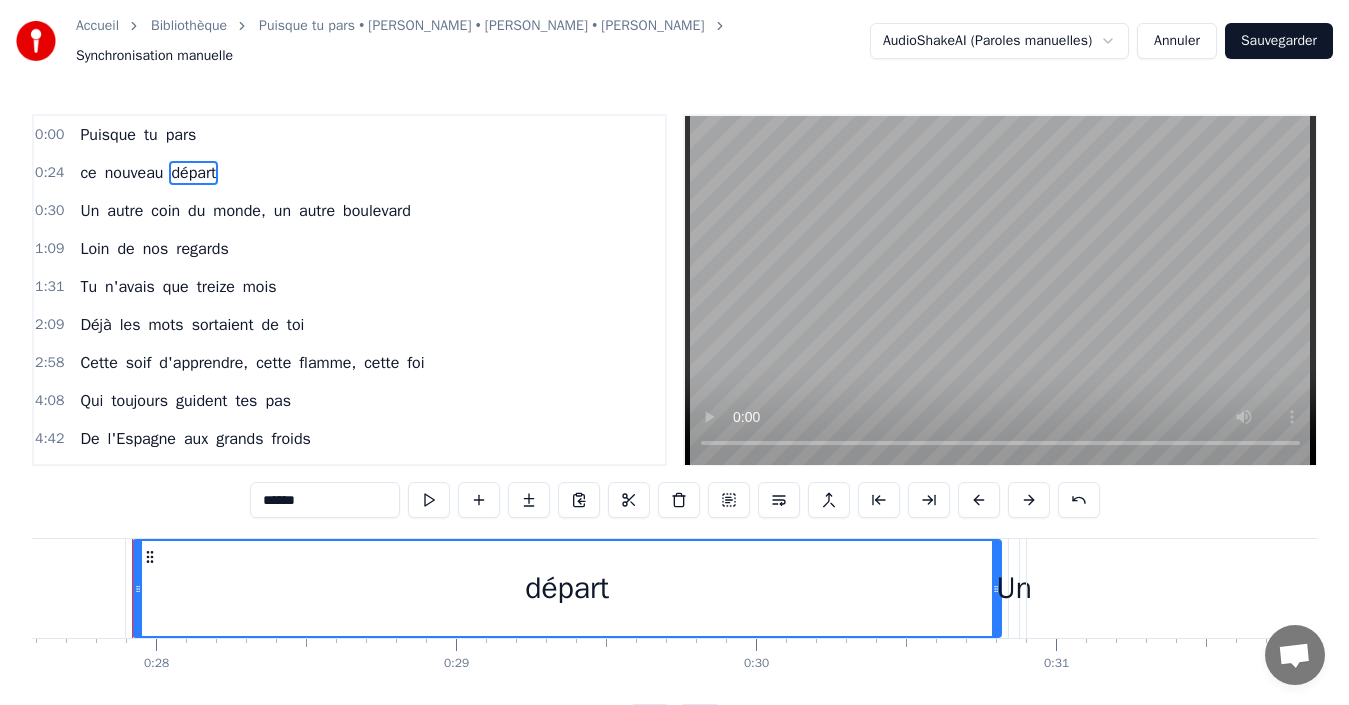 drag, startPoint x: 172, startPoint y: 171, endPoint x: 86, endPoint y: 171, distance: 86 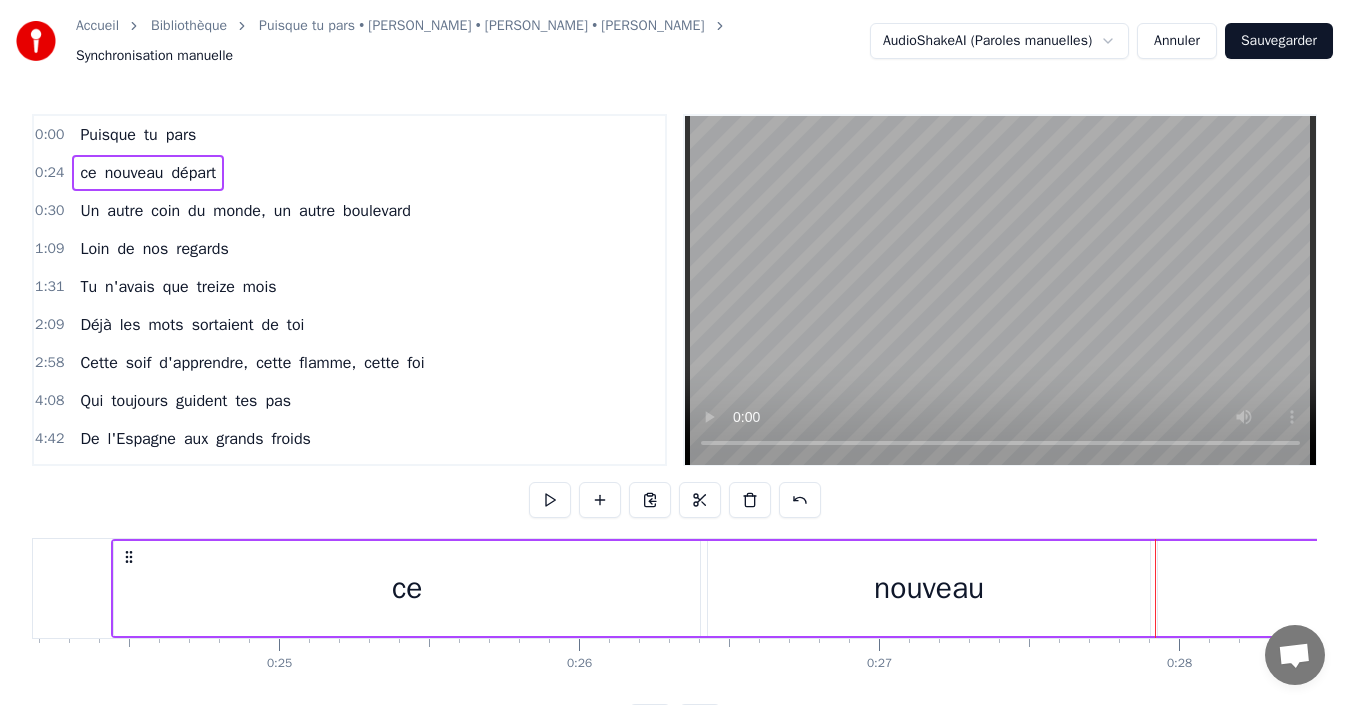 scroll, scrollTop: 0, scrollLeft: 7232, axis: horizontal 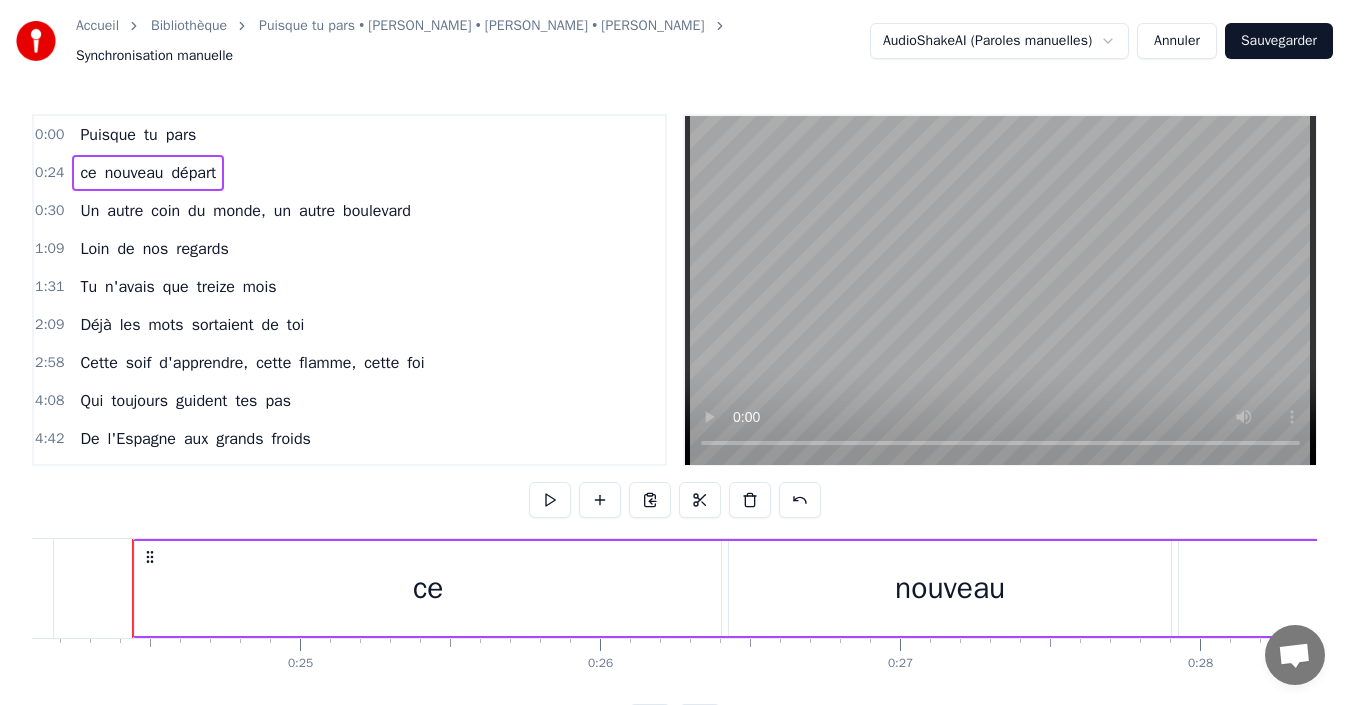 drag, startPoint x: 276, startPoint y: 174, endPoint x: 710, endPoint y: 721, distance: 698.25854 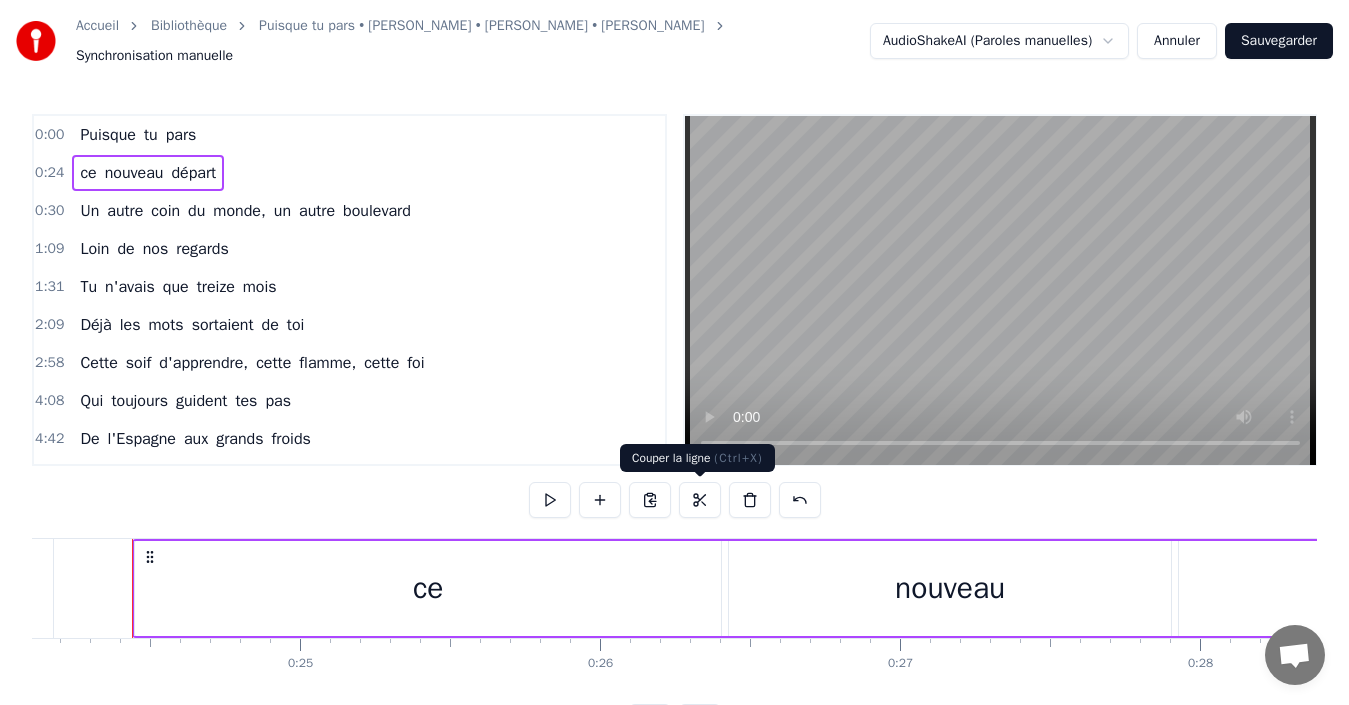 click at bounding box center [700, 500] 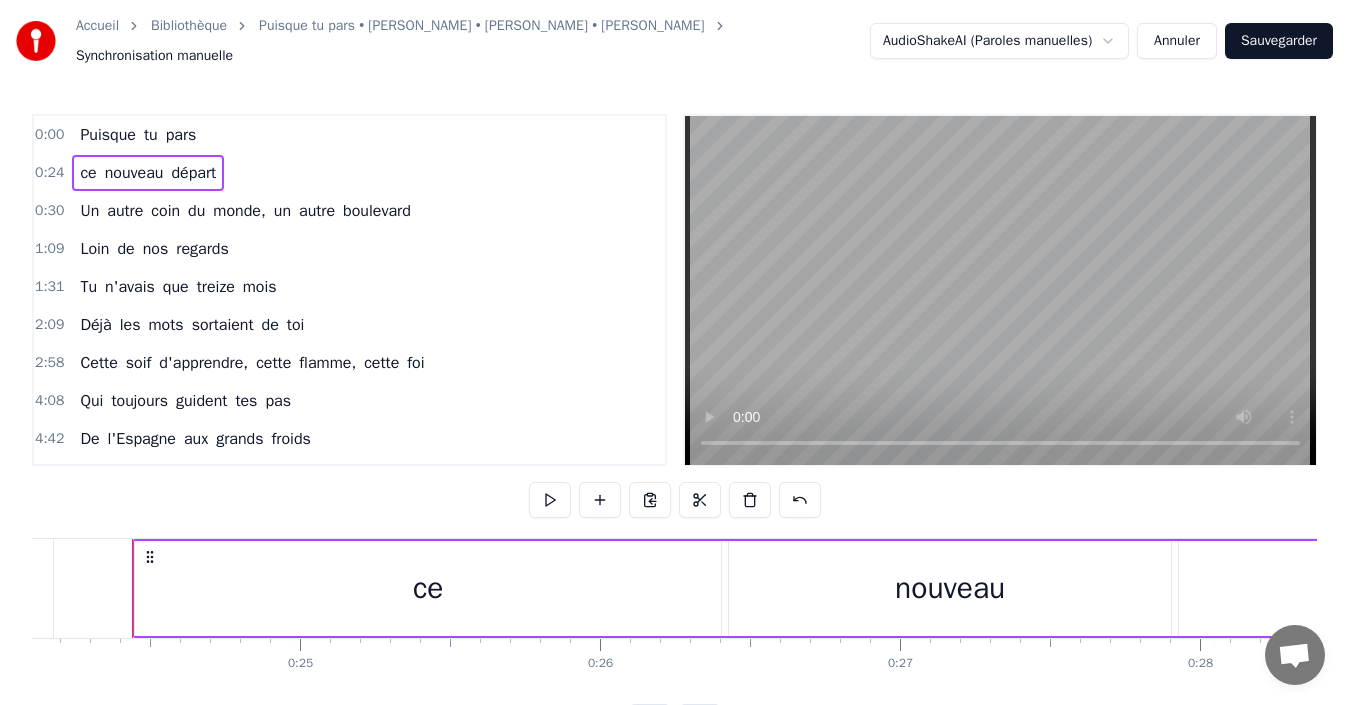 click at bounding box center (700, 500) 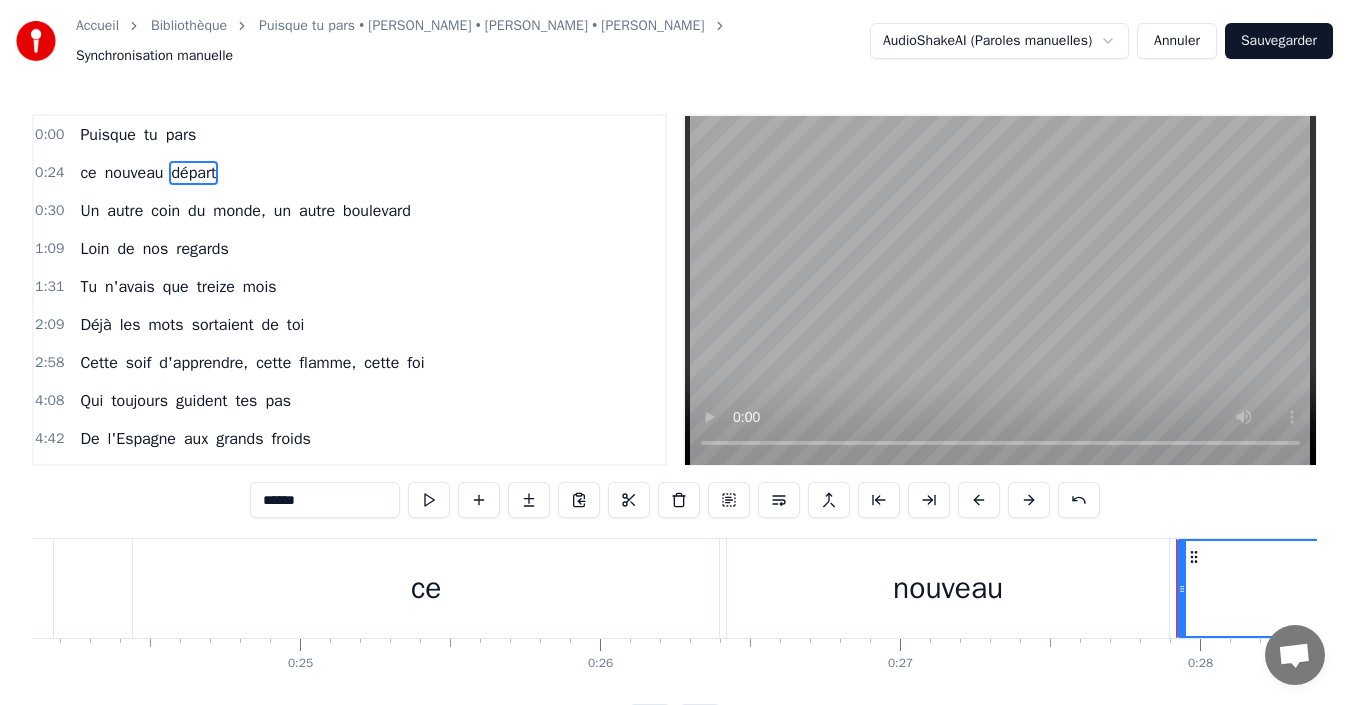 click on "départ" at bounding box center [193, 173] 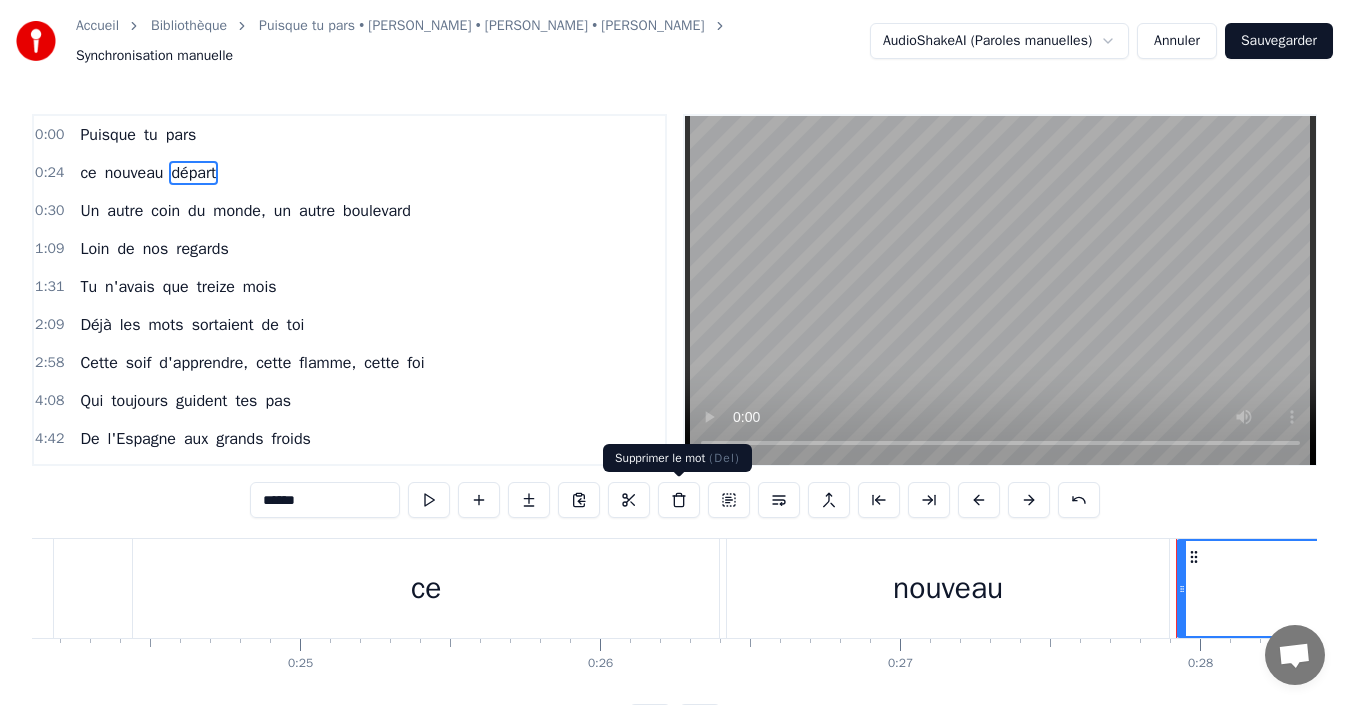 click at bounding box center (679, 500) 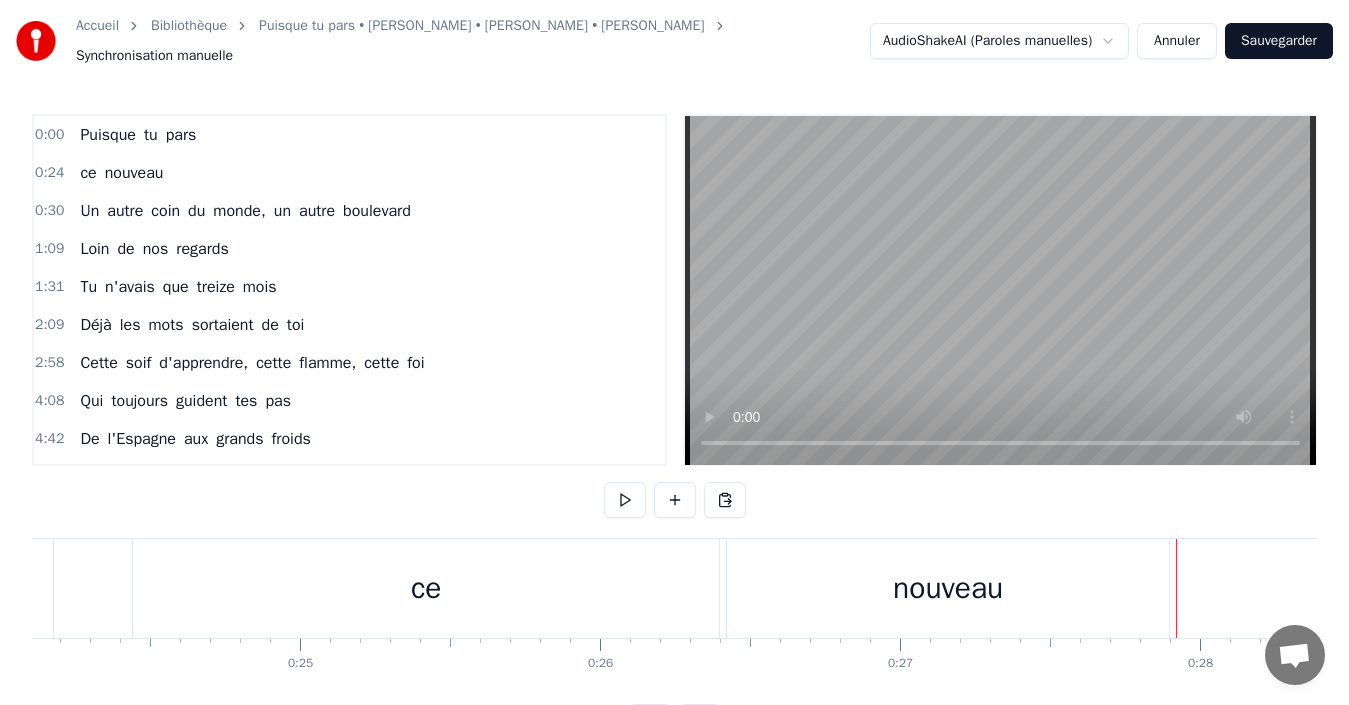 click on "nouveau" at bounding box center (134, 173) 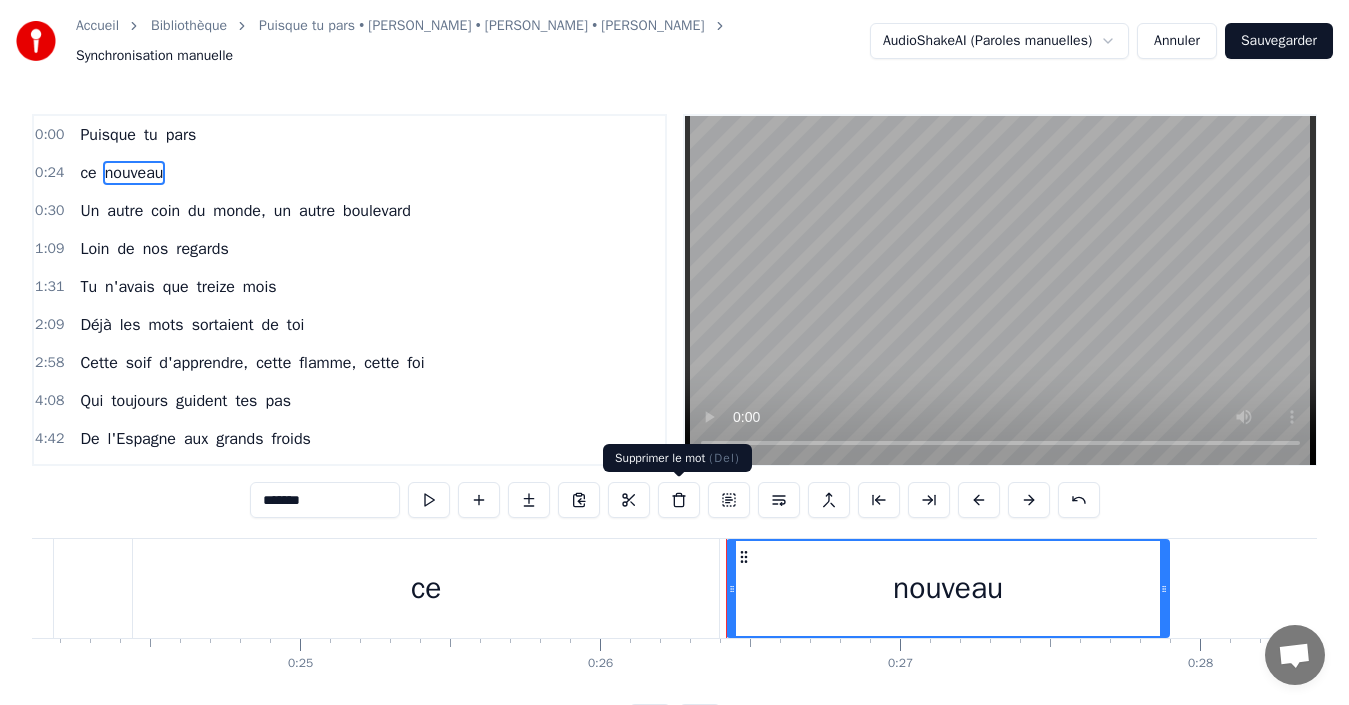 click at bounding box center (679, 500) 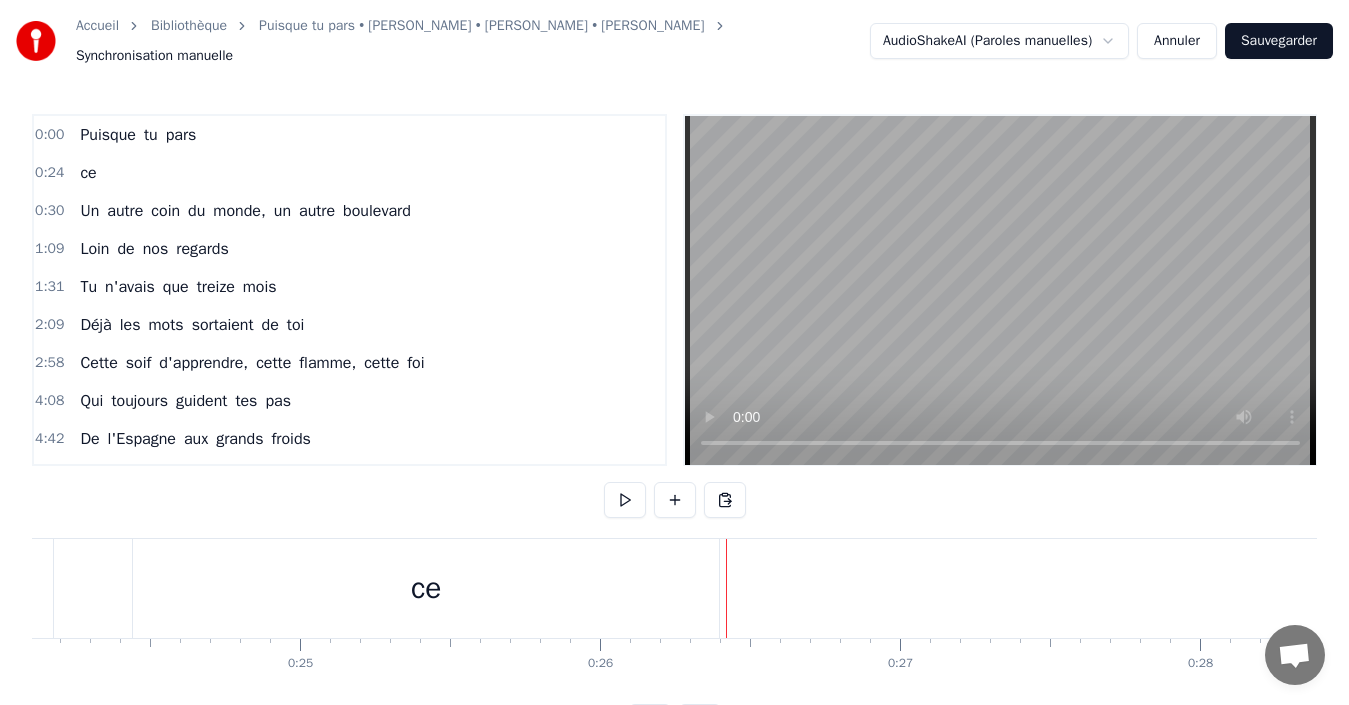 click on "ce" at bounding box center [88, 173] 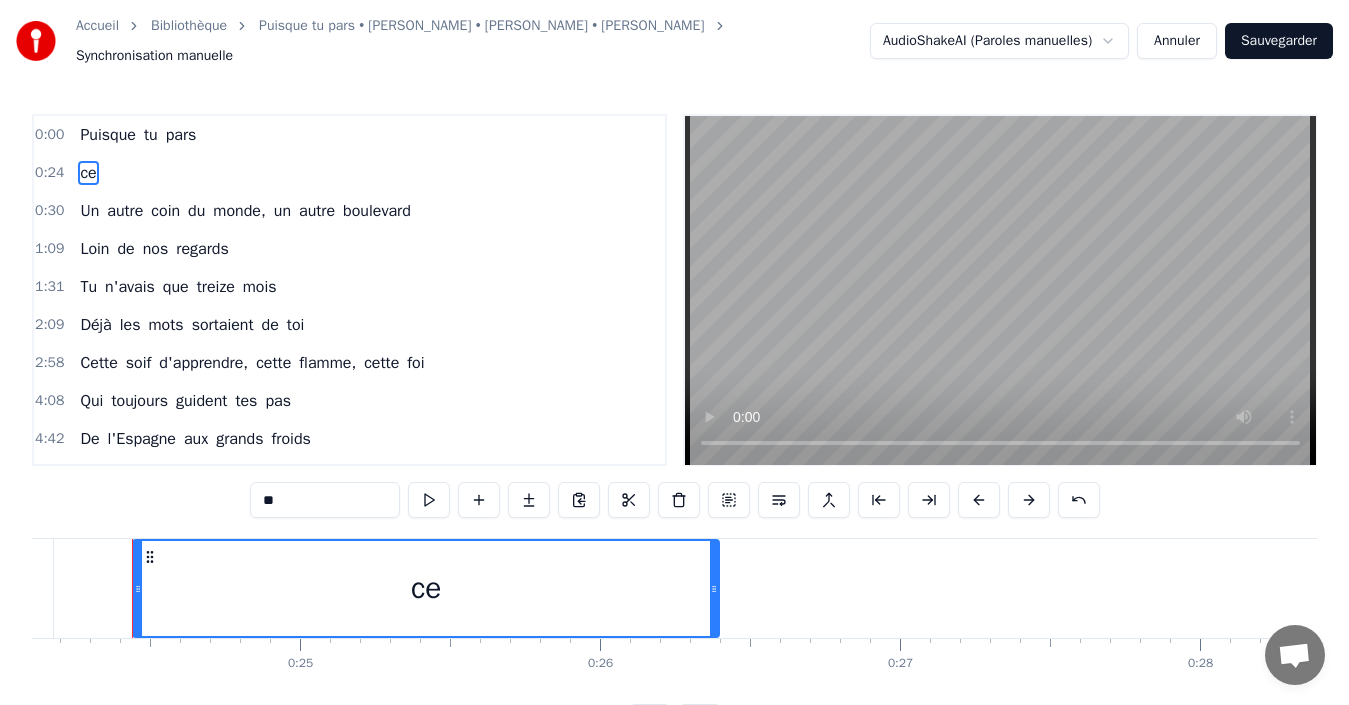 click on "ce" at bounding box center (88, 173) 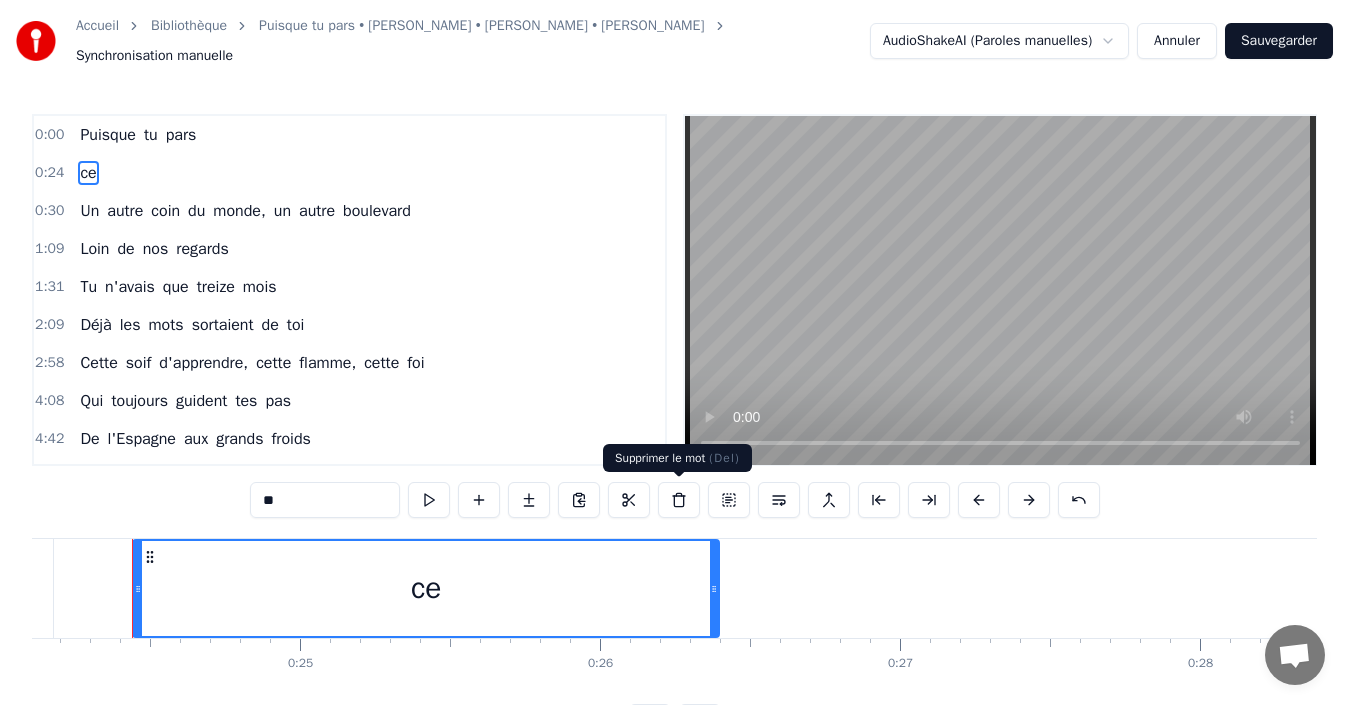 click at bounding box center [679, 500] 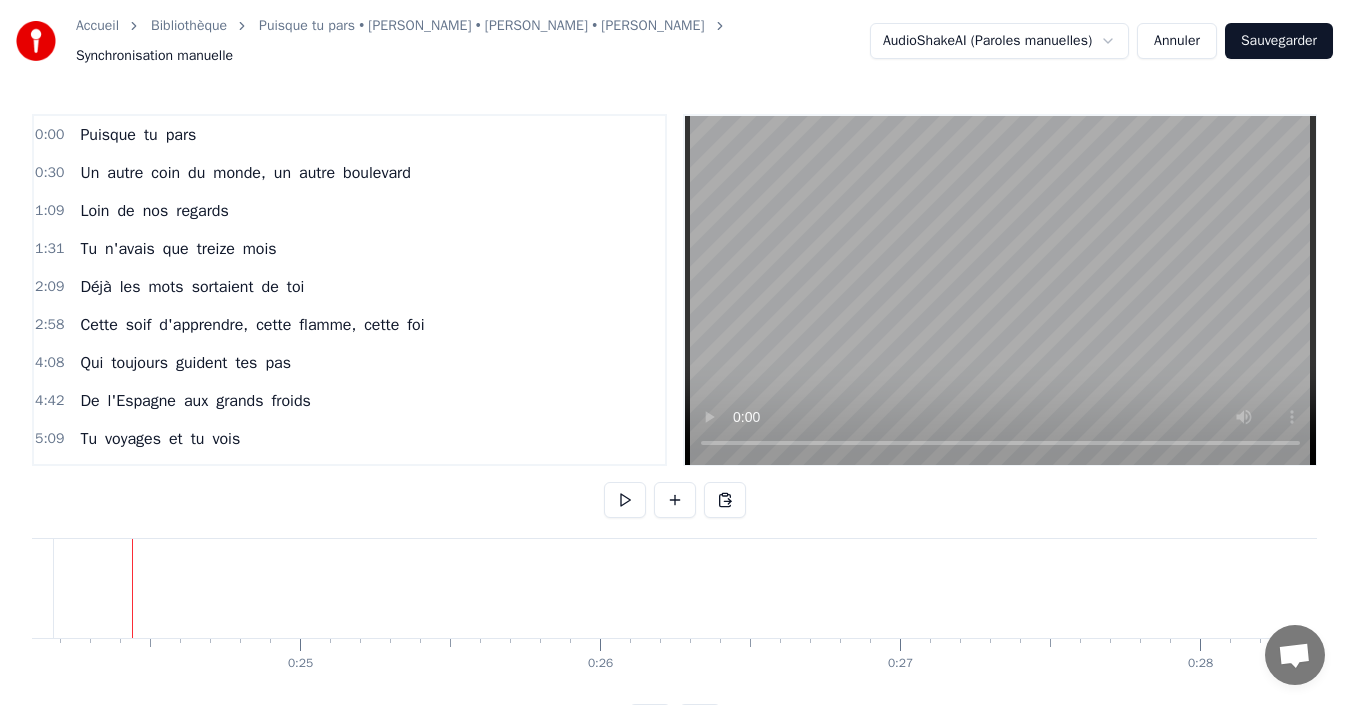 click on "Accueil Bibliothèque Puisque tu pars • Jean-Jacques Goldman • James E. Green • John Revy Synchronisation manuelle AudioShakeAI (Paroles manuelles) Annuler Sauvegarder 0:00 Puisque tu pars 0:30 Un autre coin du monde, un autre boulevard 1:09 Loin de nos regards 1:31 Tu n'avais que treize mois 2:09 Déjà les mots sortaient de toi 2:58 Cette soif d'apprendre, cette flamme, cette foi 4:08 Qui toujours guident tes pas 4:42 De l'Espagne aux grands froids 5:09 Tu voyages et tu vois 5:11 Puisque tu pars, que les vents te soient doux 5:12 Que le bonheur soit à tes rendez- vous 5:13 Toi qui tends la main à ceux qui sont à genoux 5:14 Qui soignes les âmes et leurs verrous 5:15 Que la chance au poker reste avec toi, partout 5:16 Tes amis sont légions 5:16 Preuve de tes belles actions 5:17 Ta tolérance est ta religion 5:18 Sans faire d'exceptions 5:18 Sur les courts de padel, tu mets la passion 5:19 Tu gagnes chaque confrontation 5:20 Puisque tu pars, que les vents te soient doux 5:21 Que le bonheur soit à" at bounding box center [674, 386] 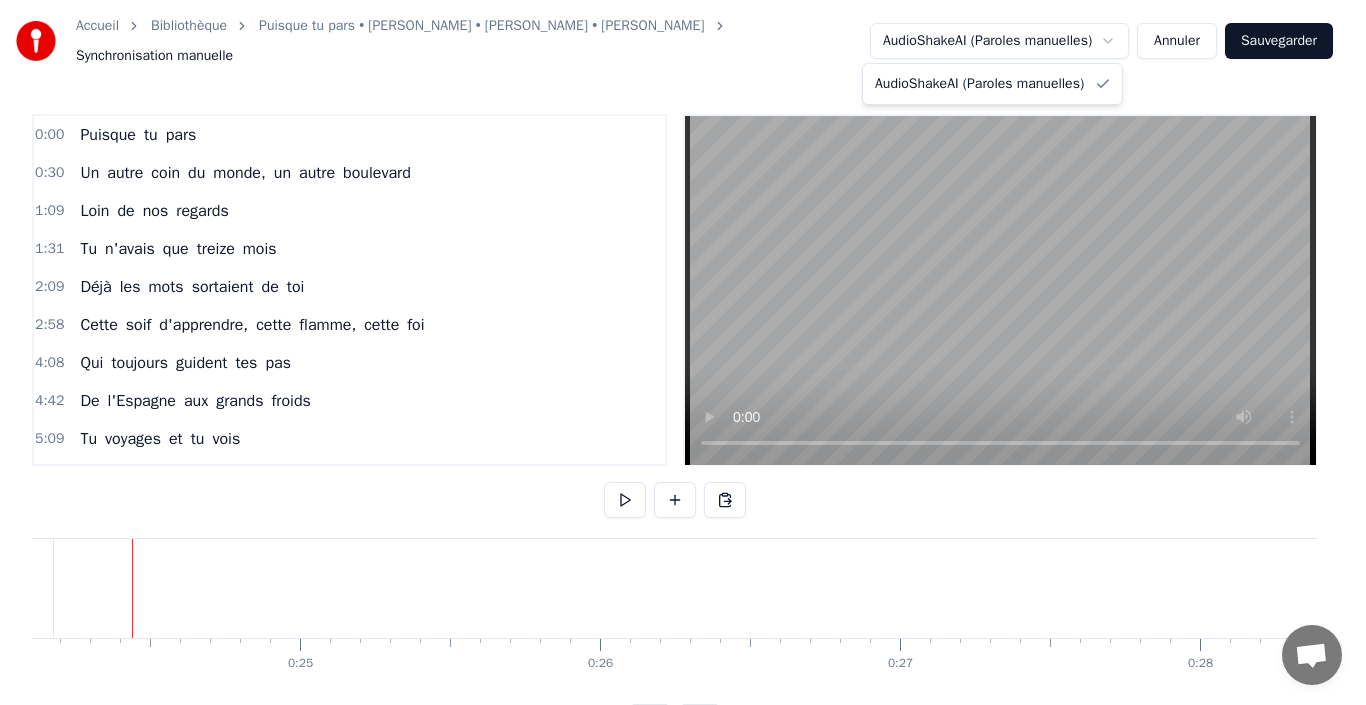 click on "Accueil Bibliothèque Puisque tu pars • Jean-Jacques Goldman • James E. Green • John Revy Synchronisation manuelle AudioShakeAI (Paroles manuelles) Annuler Sauvegarder 0:00 Puisque tu pars 0:30 Un autre coin du monde, un autre boulevard 1:09 Loin de nos regards 1:31 Tu n'avais que treize mois 2:09 Déjà les mots sortaient de toi 2:58 Cette soif d'apprendre, cette flamme, cette foi 4:08 Qui toujours guident tes pas 4:42 De l'Espagne aux grands froids 5:09 Tu voyages et tu vois 5:11 Puisque tu pars, que les vents te soient doux 5:12 Que le bonheur soit à tes rendez- vous 5:13 Toi qui tends la main à ceux qui sont à genoux 5:14 Qui soignes les âmes et leurs verrous 5:15 Que la chance au poker reste avec toi, partout 5:16 Tes amis sont légions 5:16 Preuve de tes belles actions 5:17 Ta tolérance est ta religion 5:18 Sans faire d'exceptions 5:18 Sur les courts de padel, tu mets la passion 5:19 Tu gagnes chaque confrontation 5:20 Puisque tu pars, que les vents te soient doux 5:21 Que le bonheur soit à" at bounding box center [683, 386] 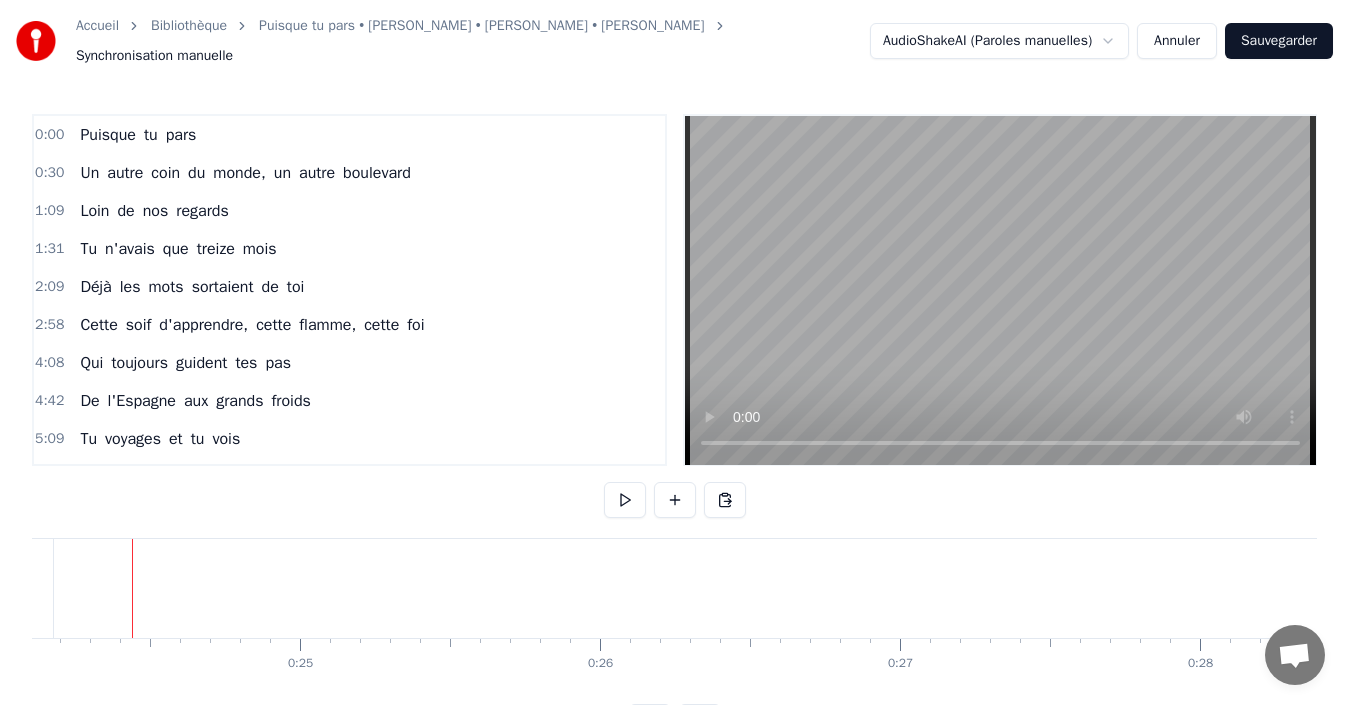 click on "Bibliothèque" at bounding box center (189, 26) 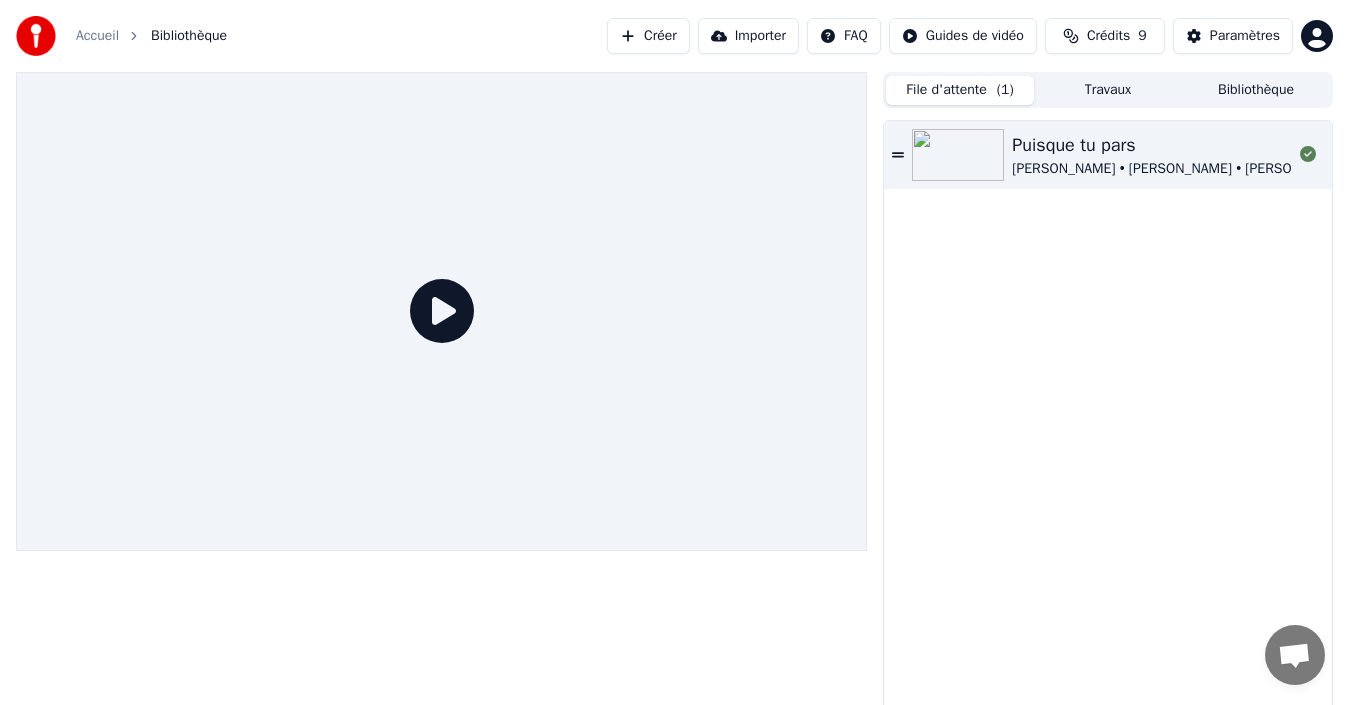 click on "Accueil Bibliothèque" at bounding box center (121, 36) 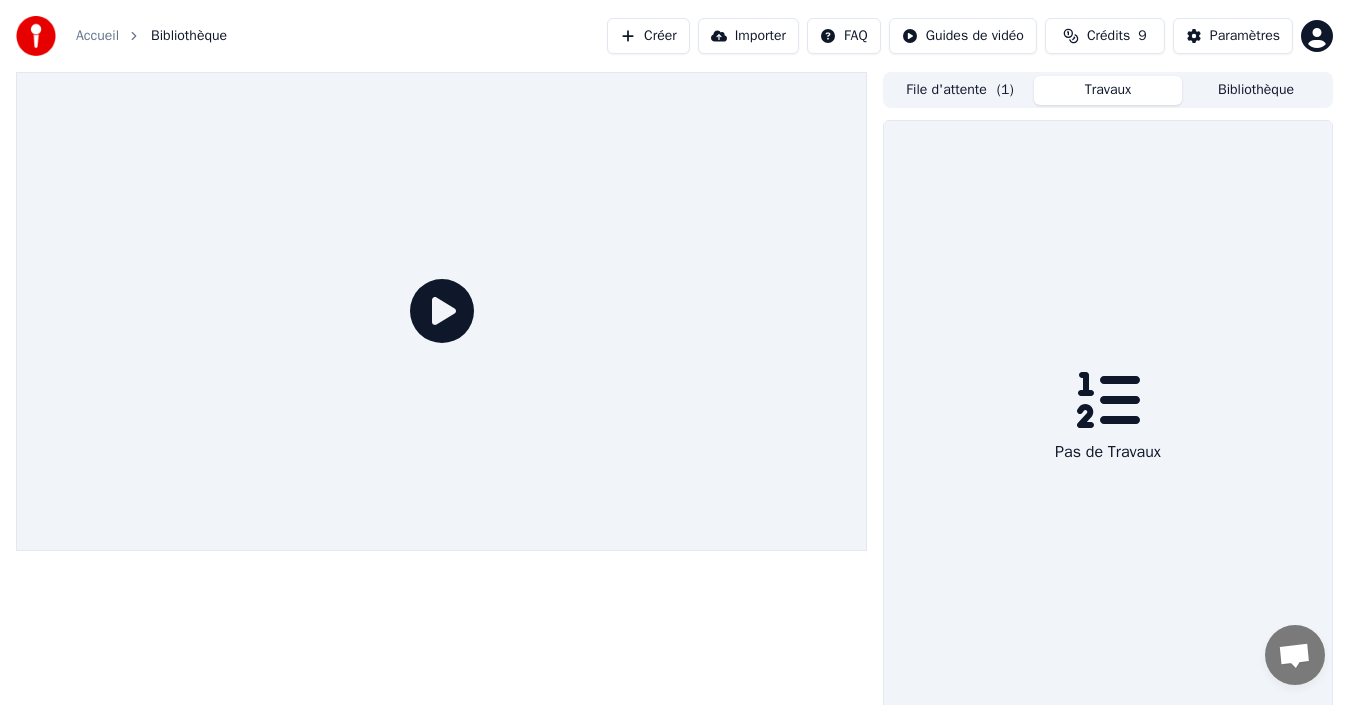 click on "Travaux" at bounding box center [1108, 90] 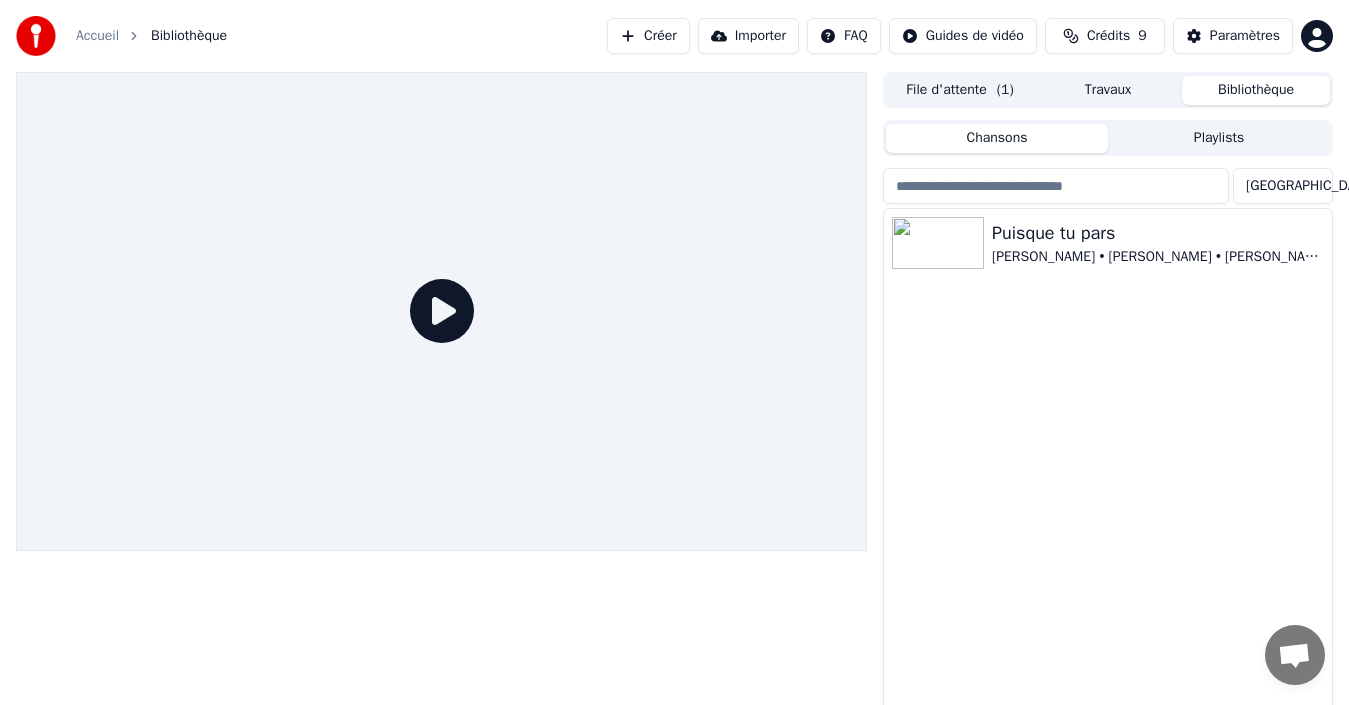 click on "Bibliothèque" at bounding box center (1256, 90) 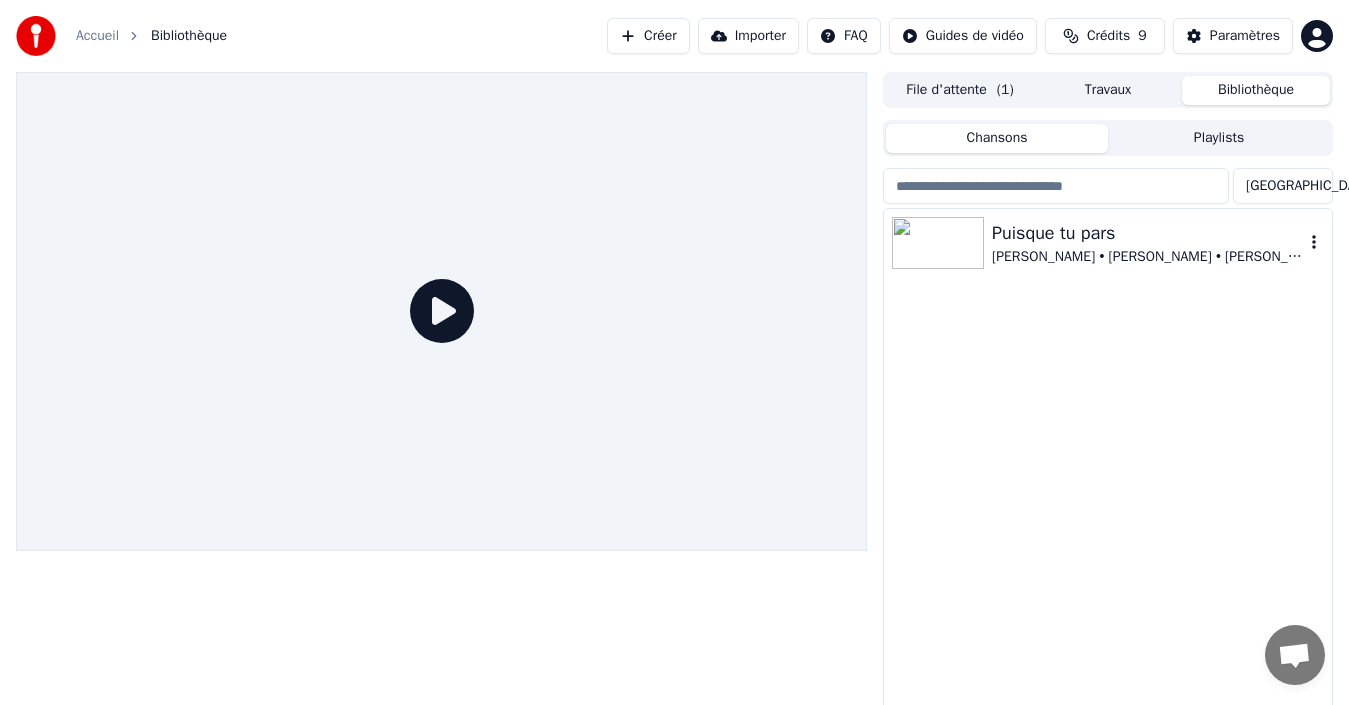 click on "Puisque tu pars" at bounding box center (1148, 233) 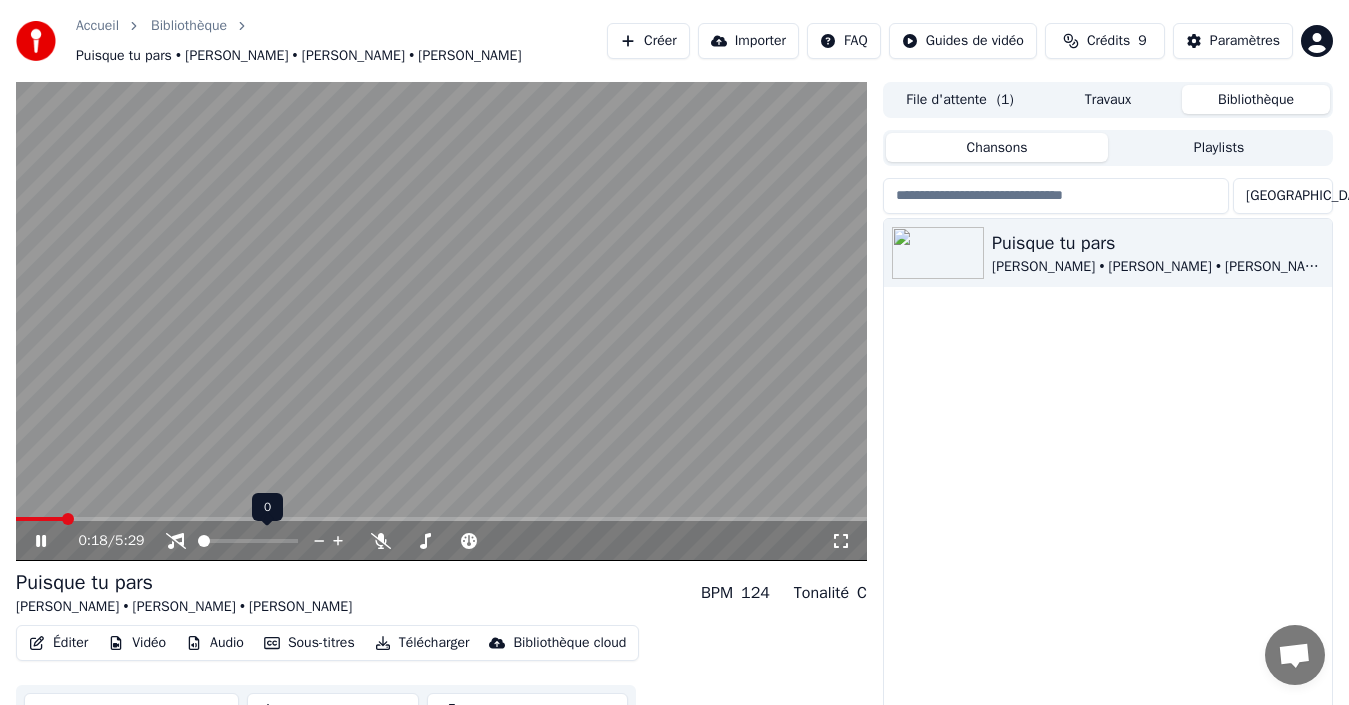 click at bounding box center [204, 541] 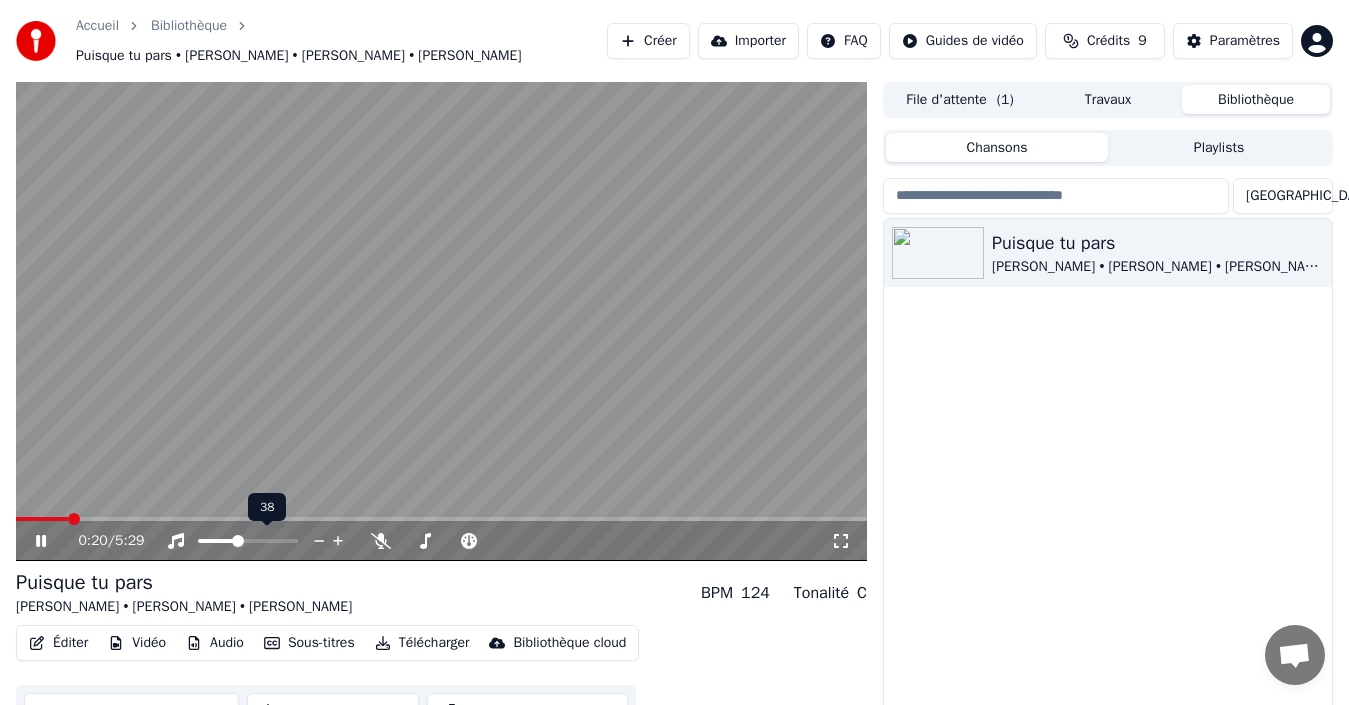 click at bounding box center (238, 541) 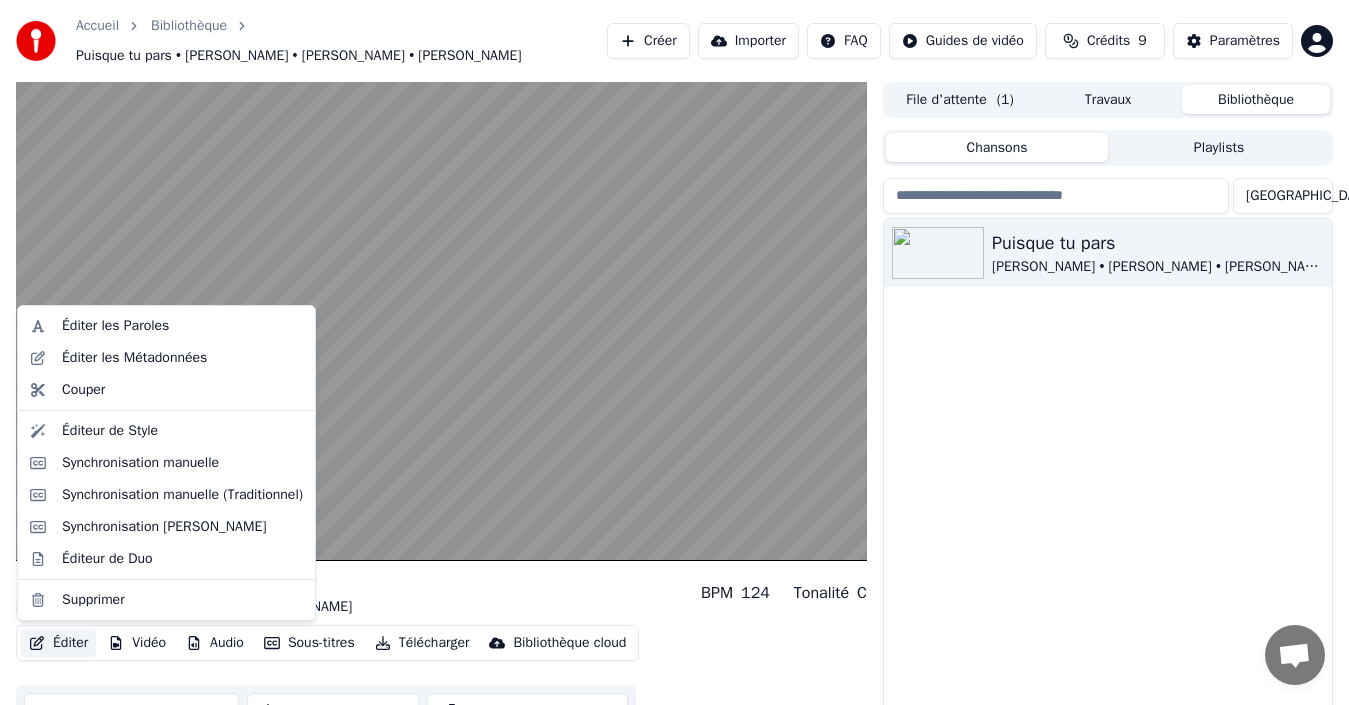 click on "Éditer" at bounding box center [58, 643] 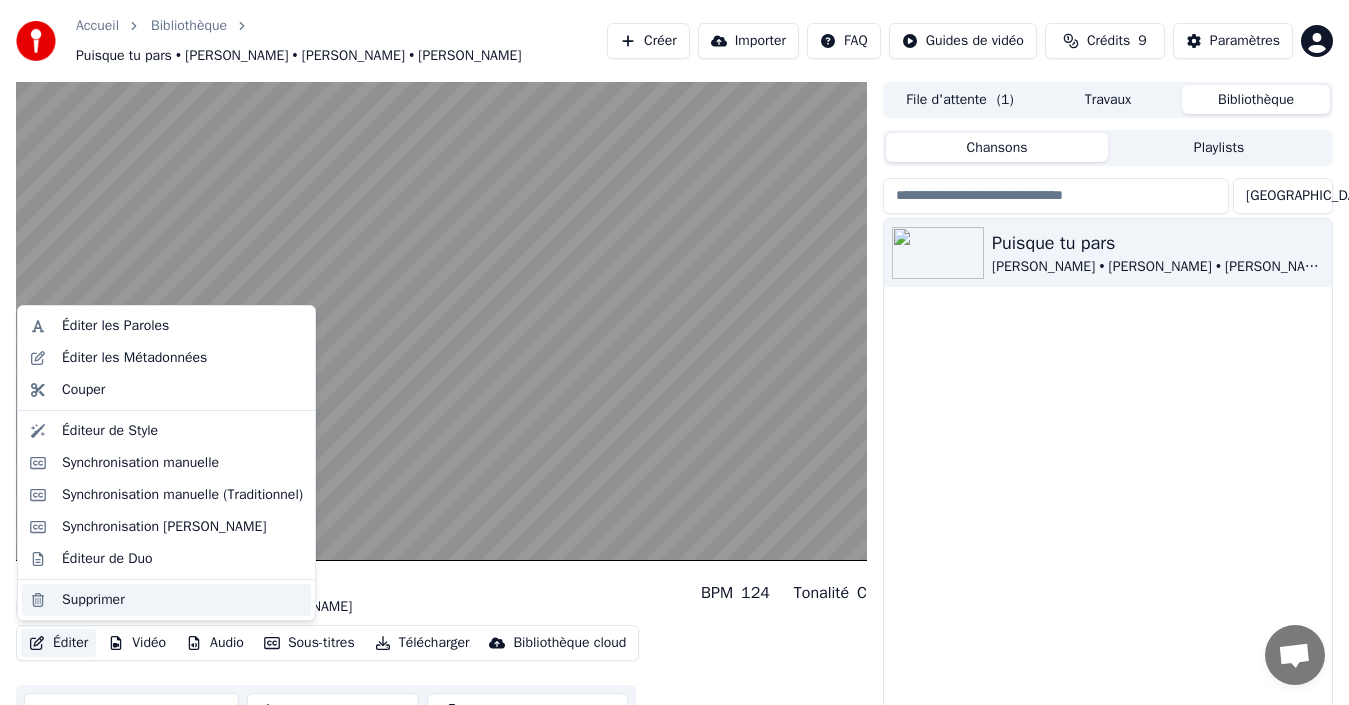 click on "Supprimer" at bounding box center (93, 600) 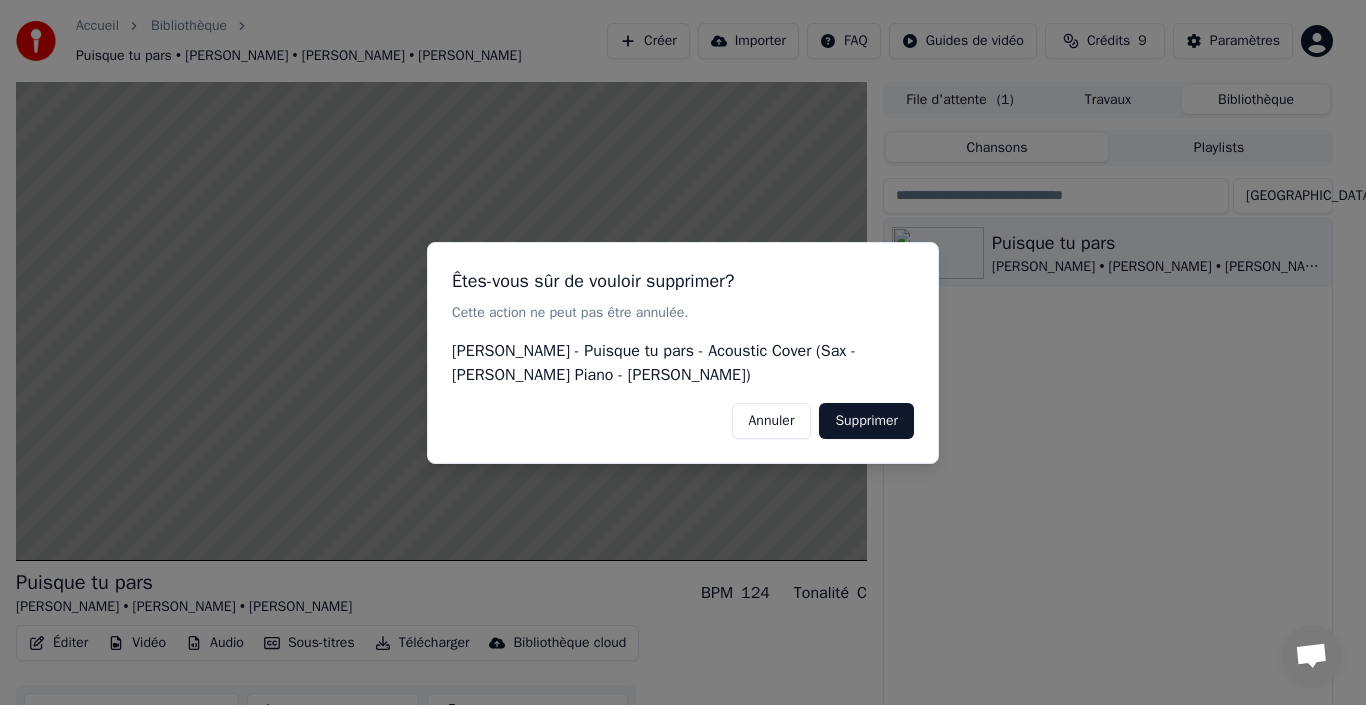 click on "Supprimer" at bounding box center (866, 420) 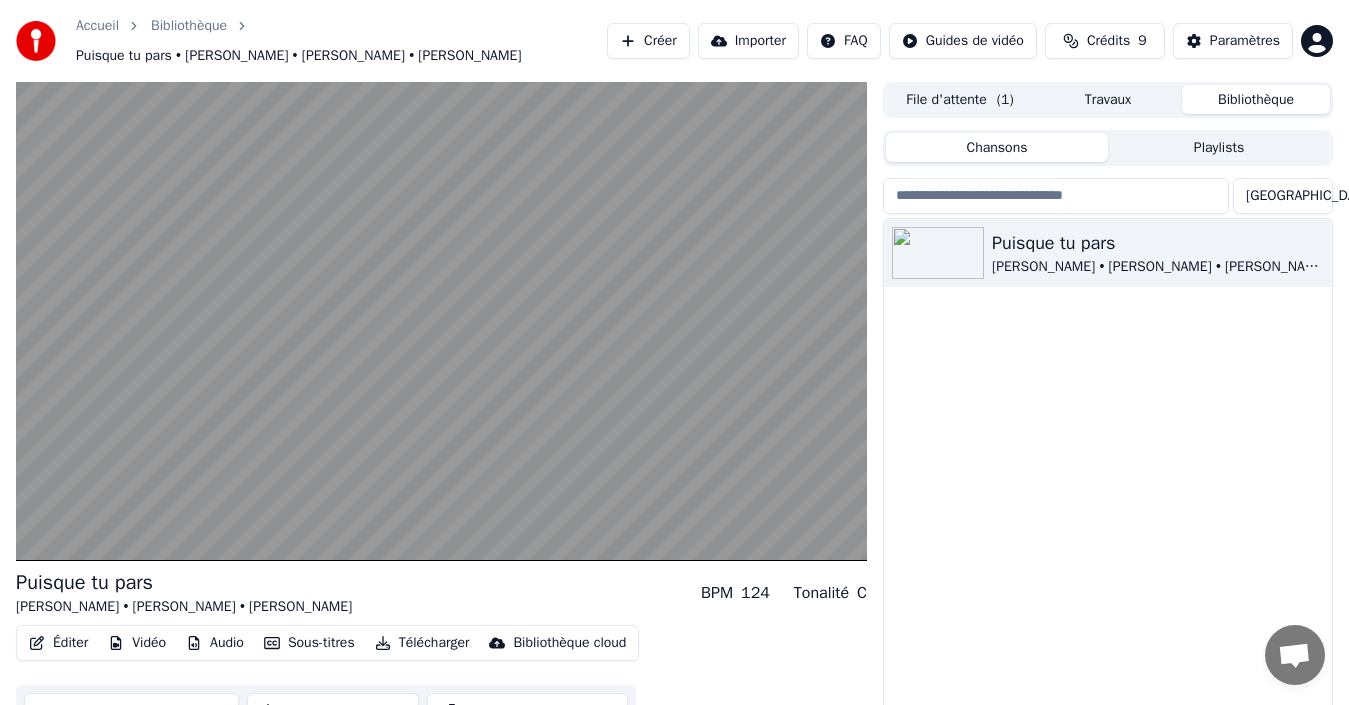 click on "Créer" at bounding box center (648, 41) 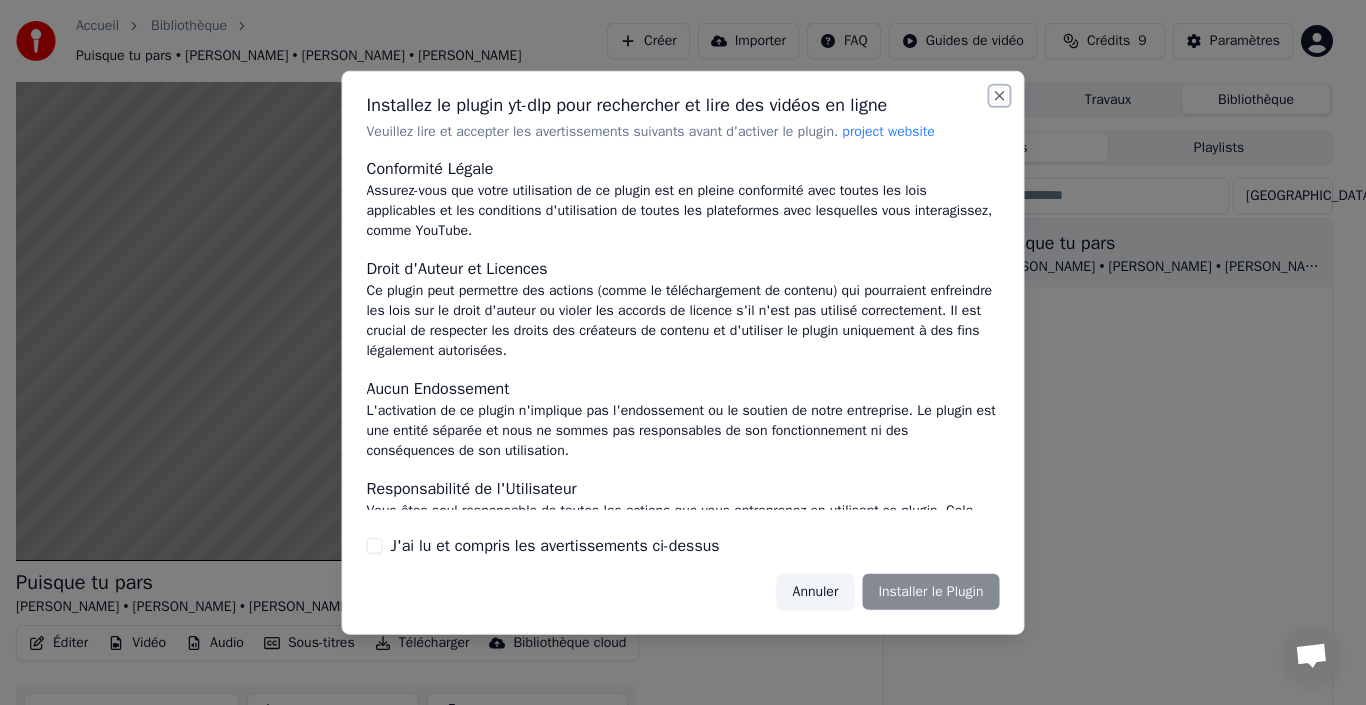 click on "Close" at bounding box center (1000, 95) 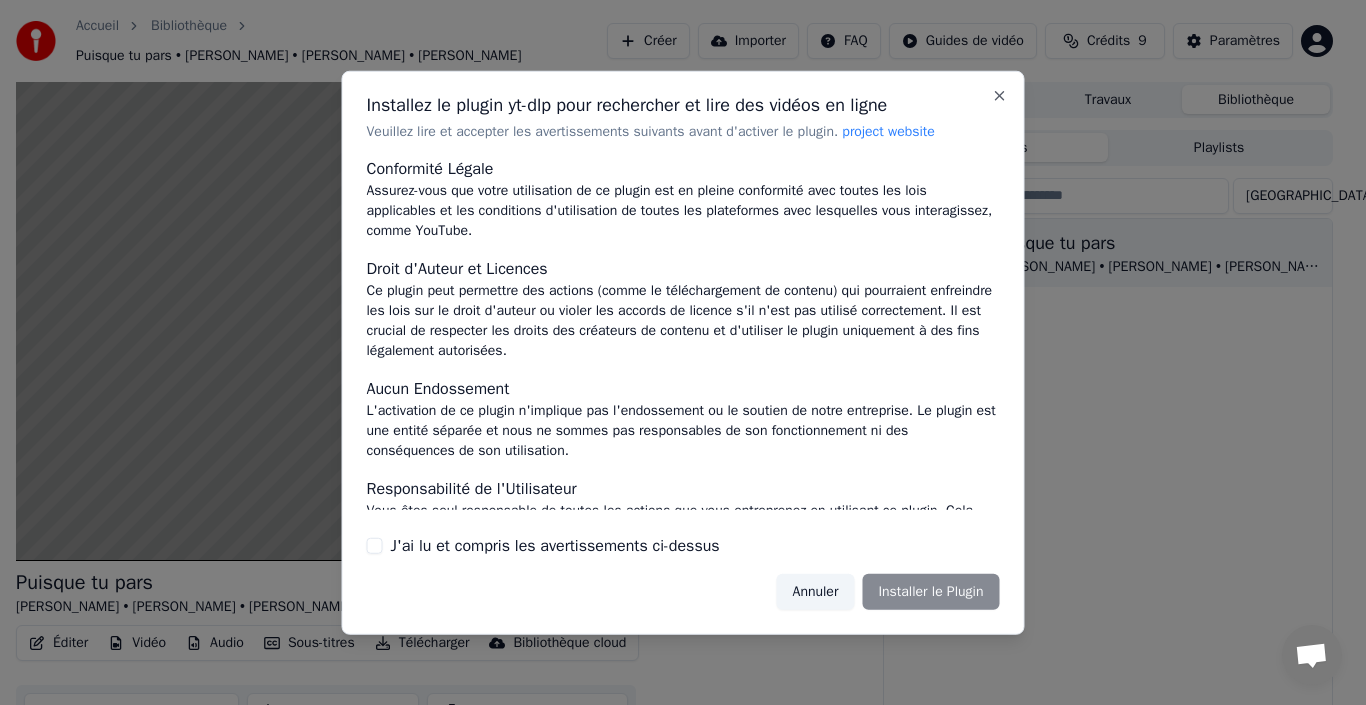 click on "Annuler" at bounding box center [816, 592] 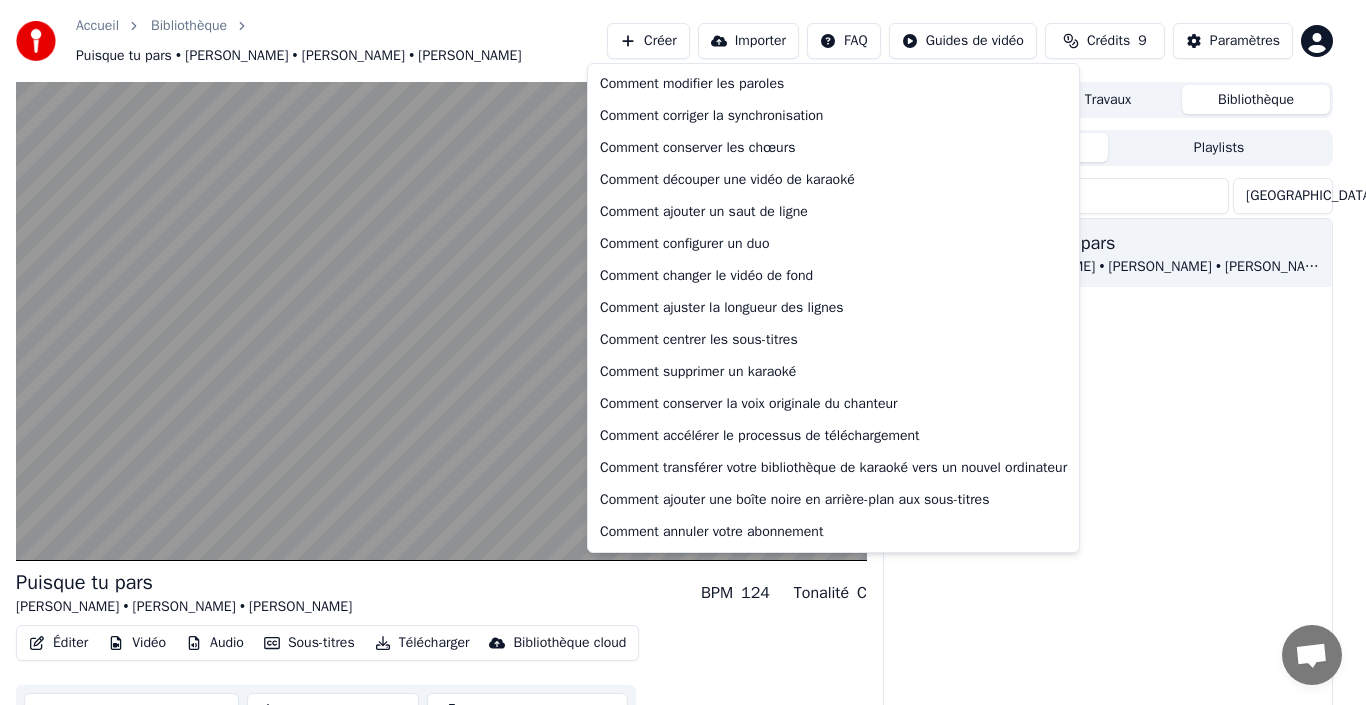 click on "Accueil Bibliothèque Puisque tu pars • Jean-Jacques Goldman • James E. Green • John Revy Créer Importer FAQ Guides de vidéo Crédits 9 Paramètres Puisque tu pars Jean-Jacques Goldman • James E. Green • John Revy BPM 124 Tonalité C Éditer Vidéo Audio Sous-titres Télécharger Bibliothèque cloud Synchronisation manuelle Télécharger la vidéo Ouvrir l'Ecran Duplicata File d'attente ( 1 ) Travaux Bibliothèque Chansons Playlists Trier Puisque tu pars Jean-Jacques Goldman • James E. Green • John Revy Comment modifier les paroles Comment corriger la synchronisation Comment conserver les chœurs Comment découper une vidéo de karaoké Comment ajouter un saut de ligne Comment configurer un duo Comment changer le vidéo de fond Comment ajuster la longueur des lignes Comment centrer les sous-titres Comment supprimer un karaoké Comment conserver la voix originale du chanteur Comment accélérer le processus de téléchargement Comment ajouter une boîte noire en arrière-plan aux sous-titres" at bounding box center [683, 352] 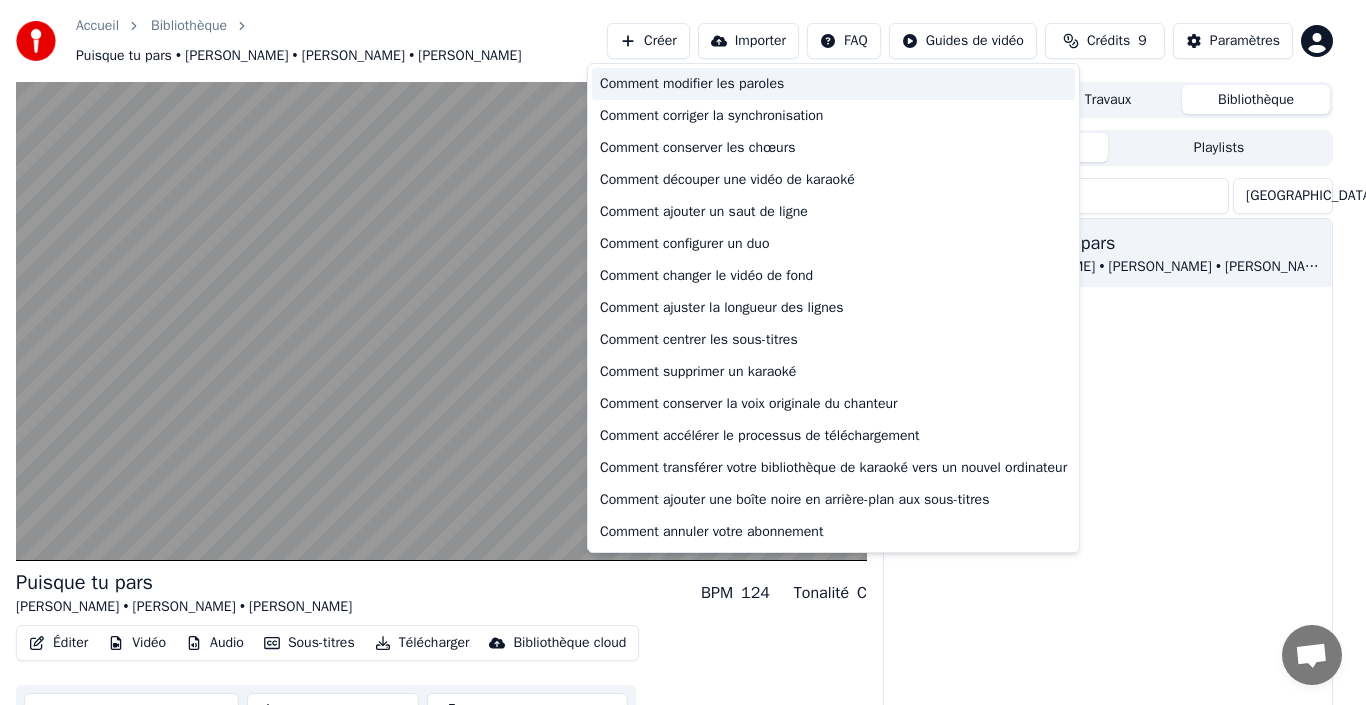 click on "Comment modifier les paroles" at bounding box center [833, 84] 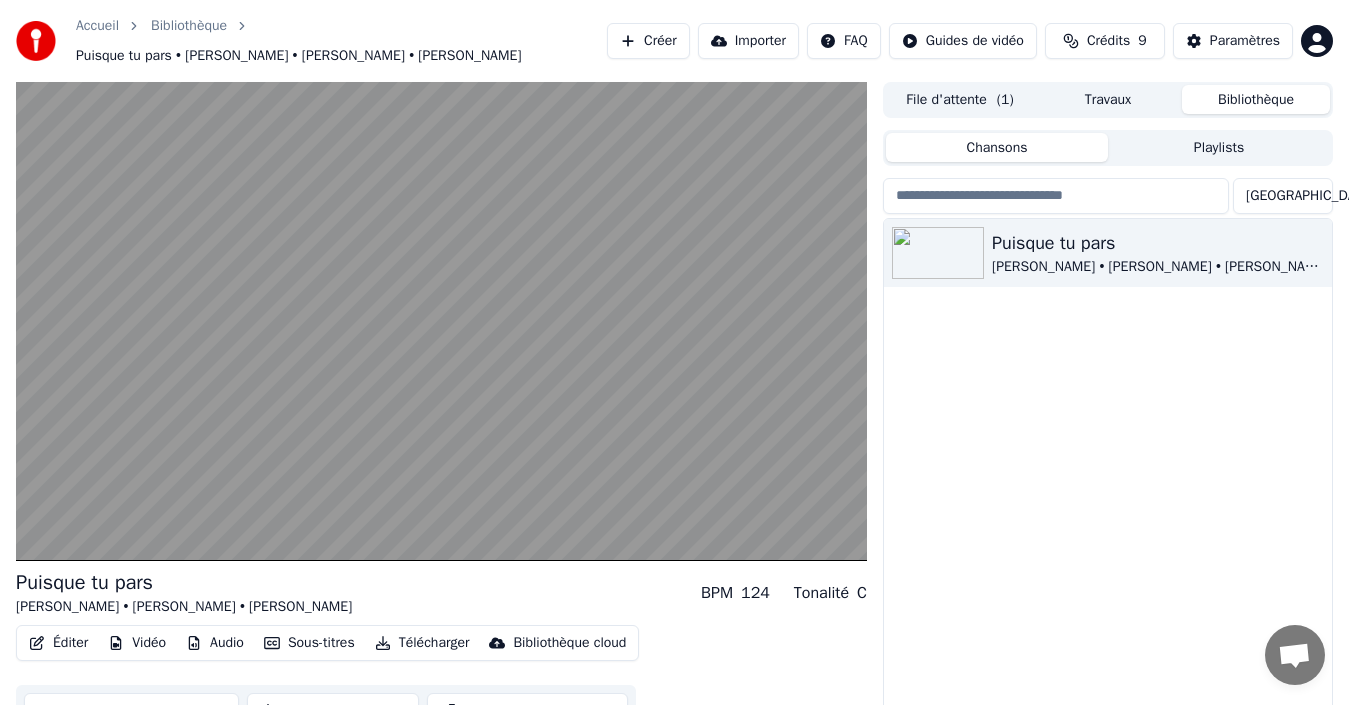 scroll, scrollTop: 42, scrollLeft: 0, axis: vertical 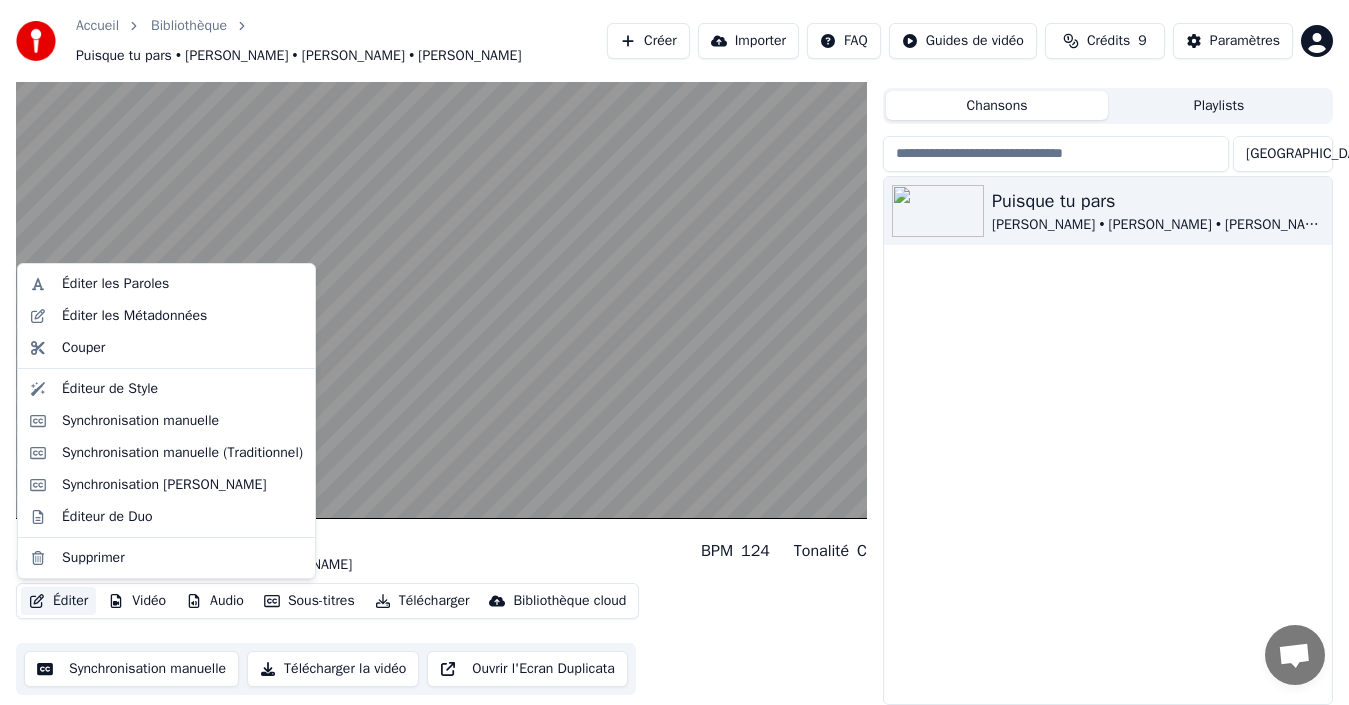 click on "Éditer" at bounding box center (58, 601) 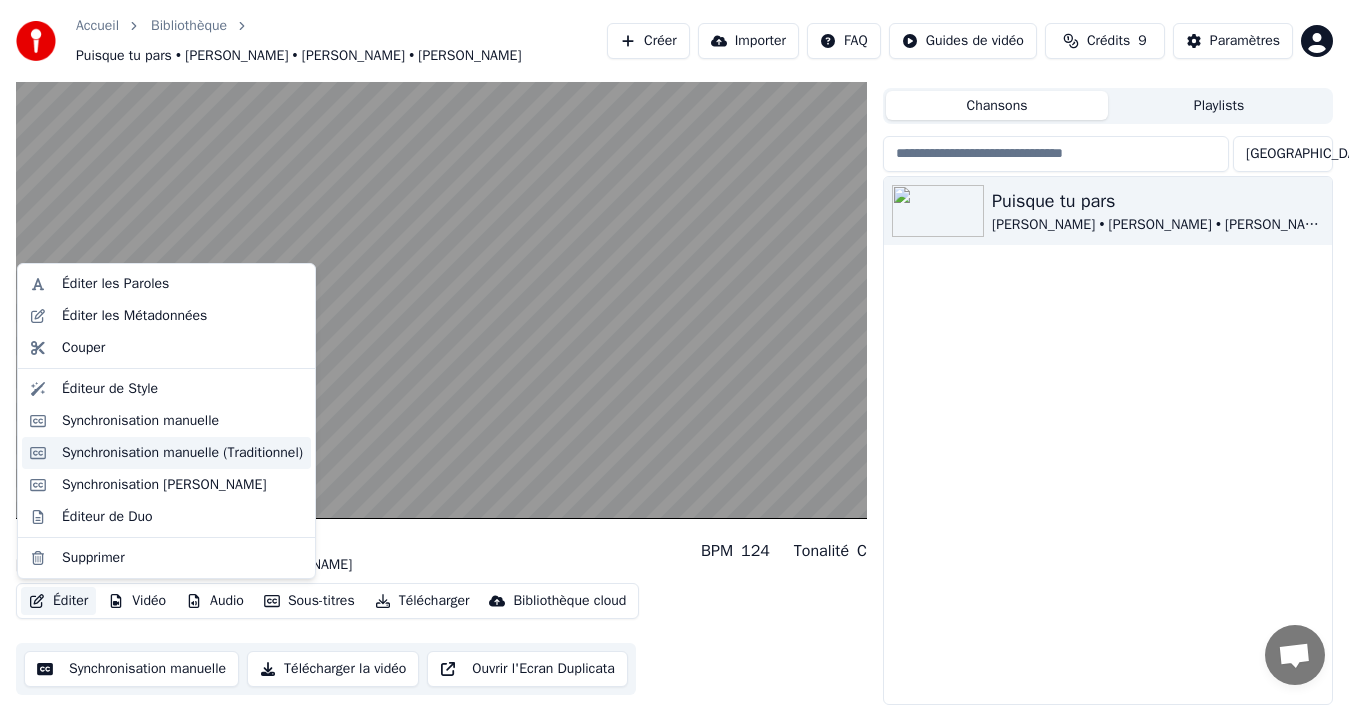 click on "Synchronisation manuelle (Traditionnel)" at bounding box center [182, 453] 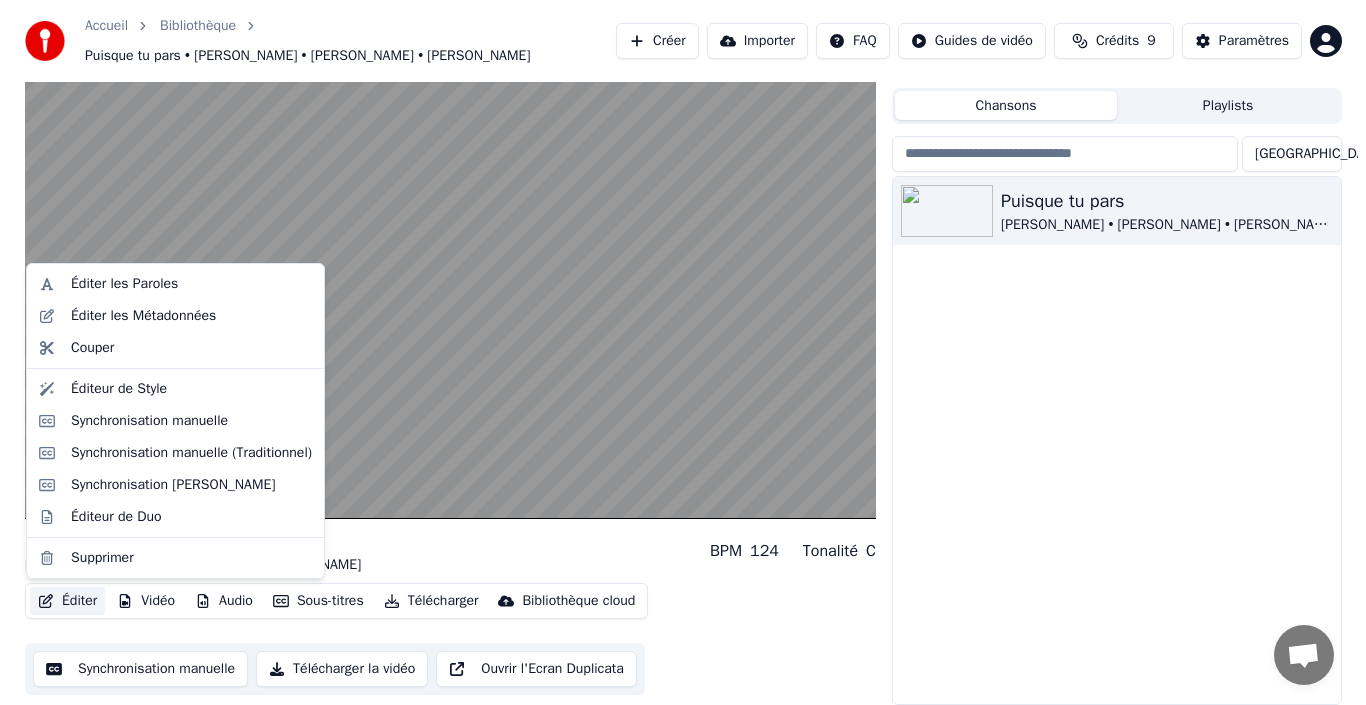 scroll, scrollTop: 0, scrollLeft: 0, axis: both 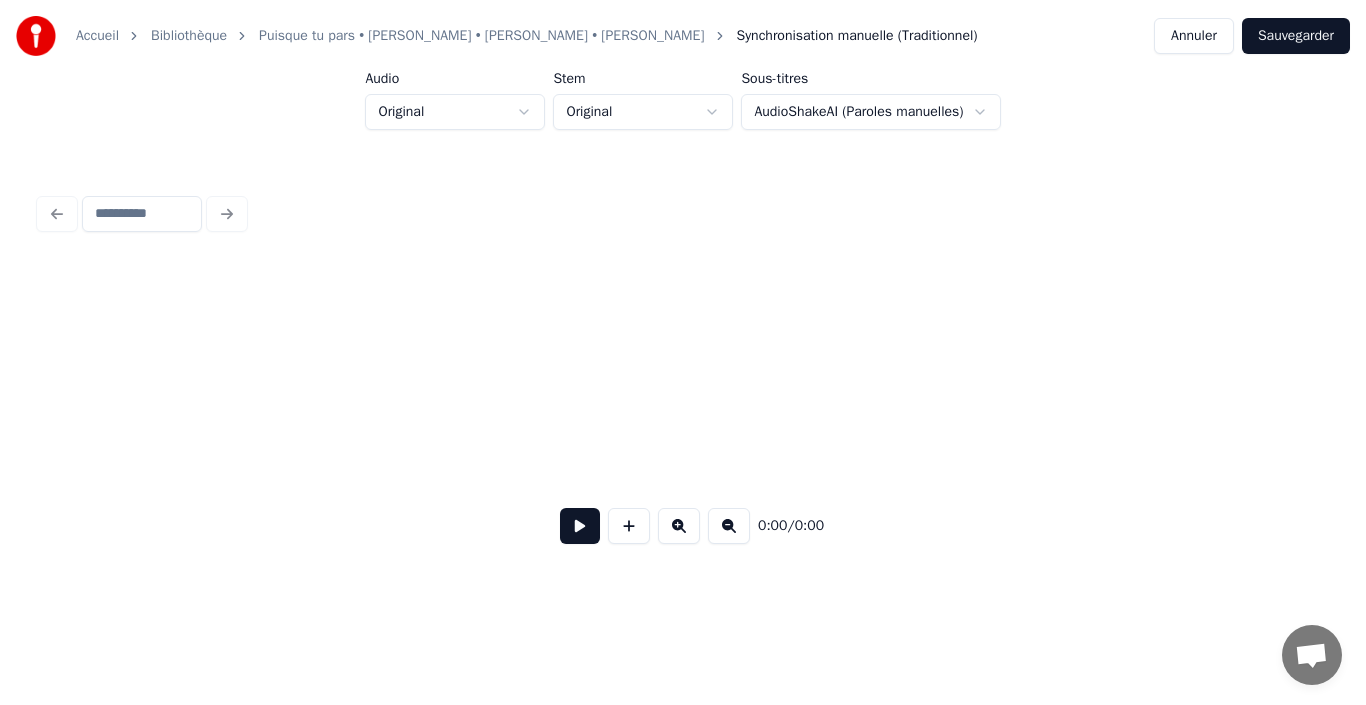 click on "Annuler" at bounding box center (1194, 36) 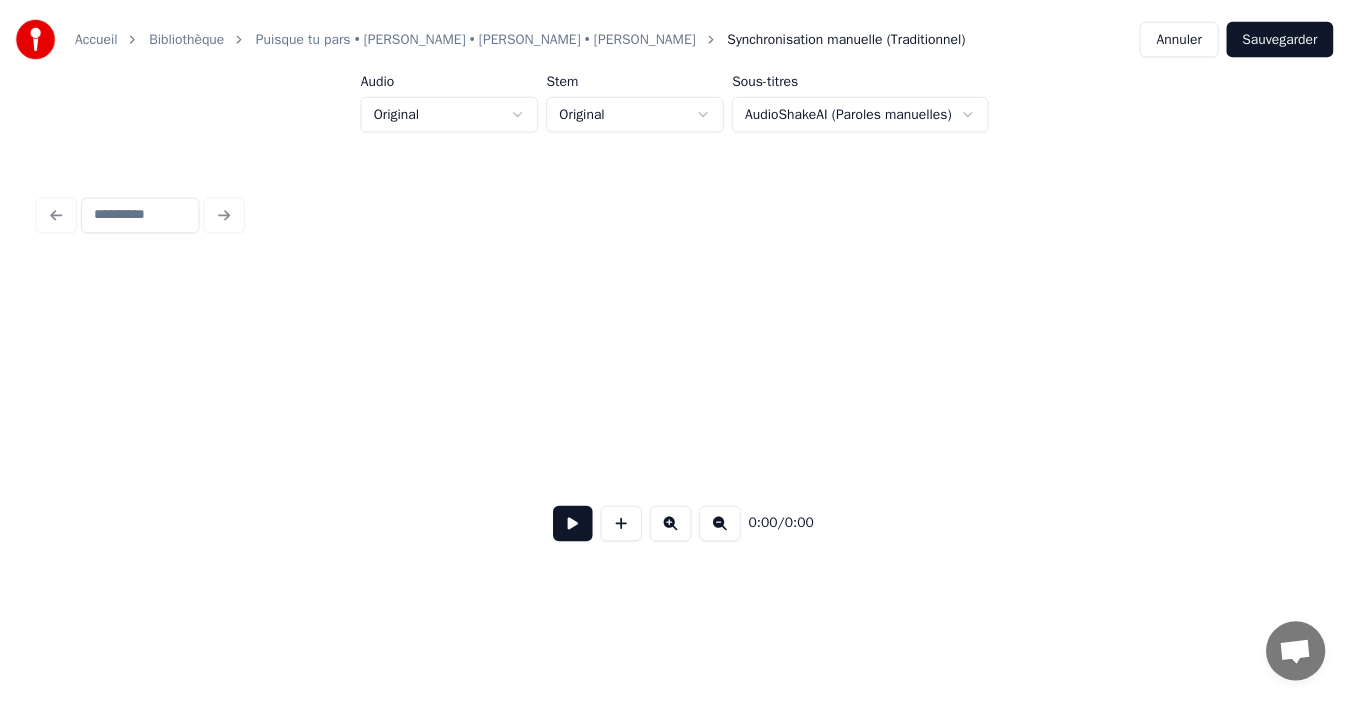 scroll, scrollTop: 42, scrollLeft: 0, axis: vertical 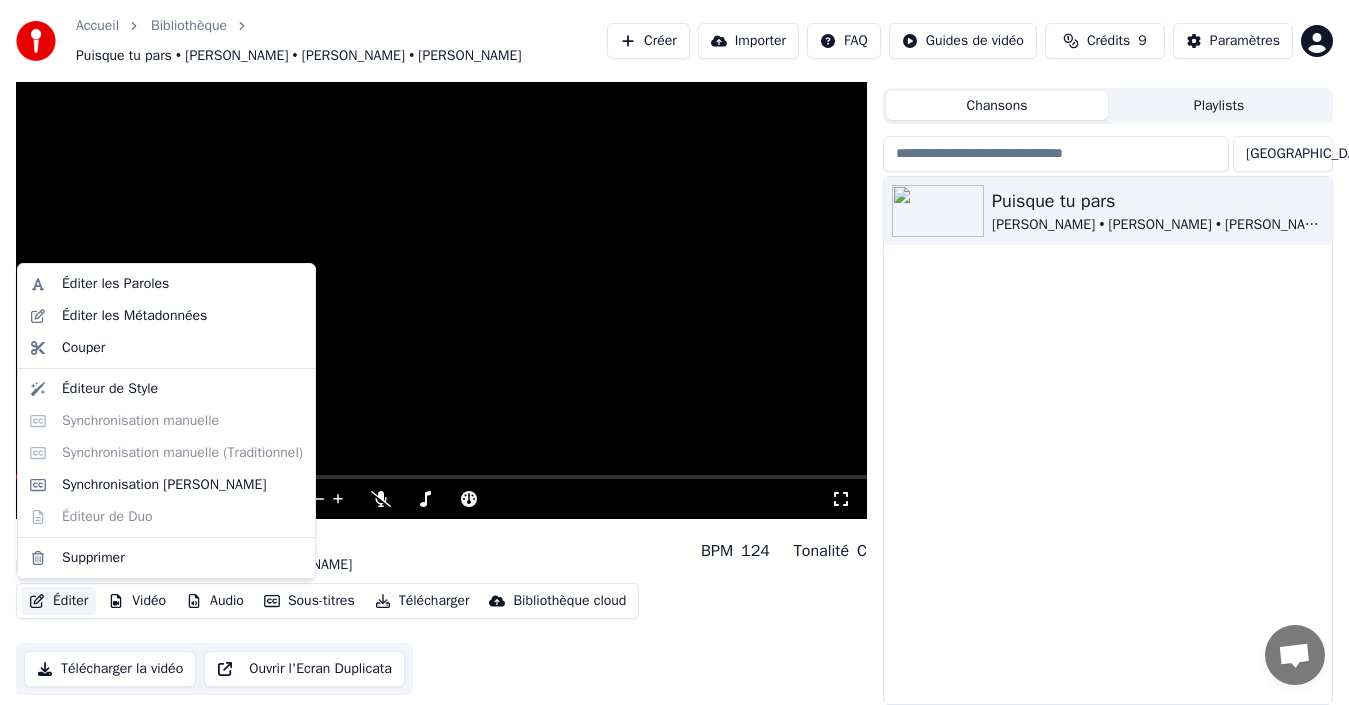 click on "Éditer" at bounding box center (58, 601) 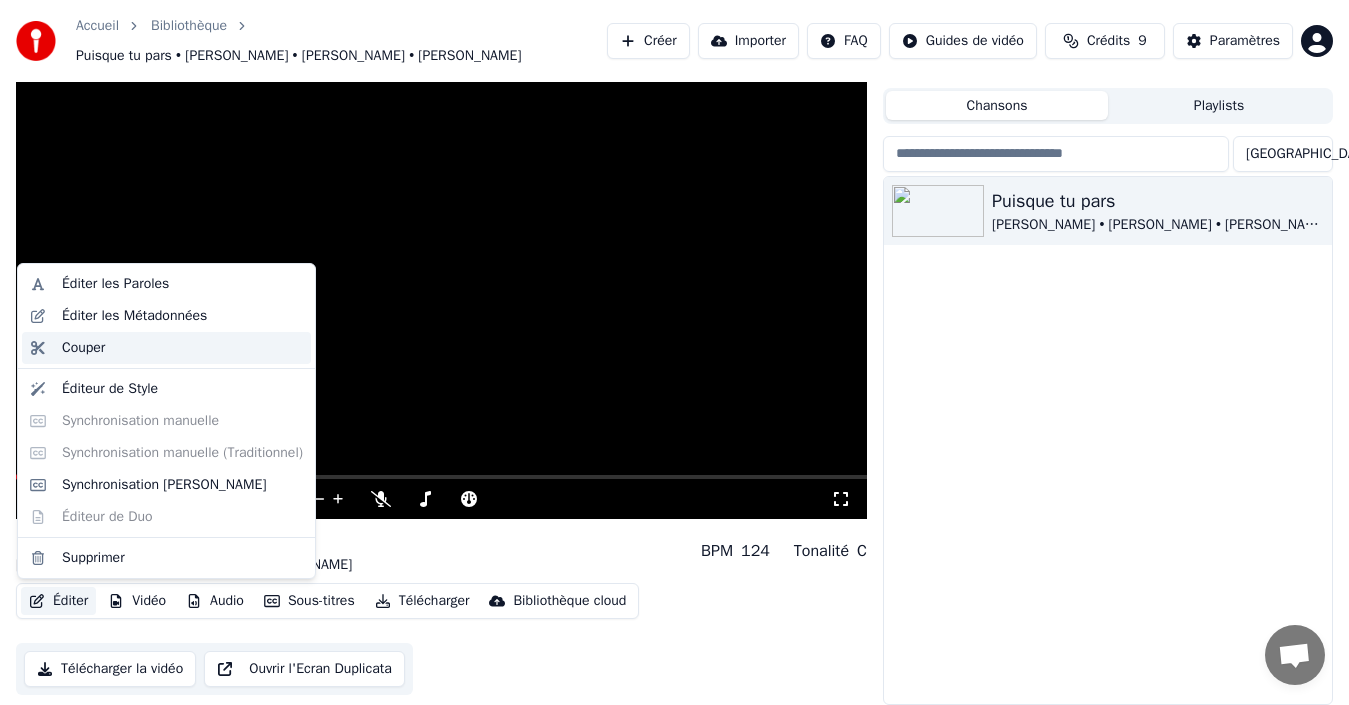 click on "Couper" at bounding box center [166, 348] 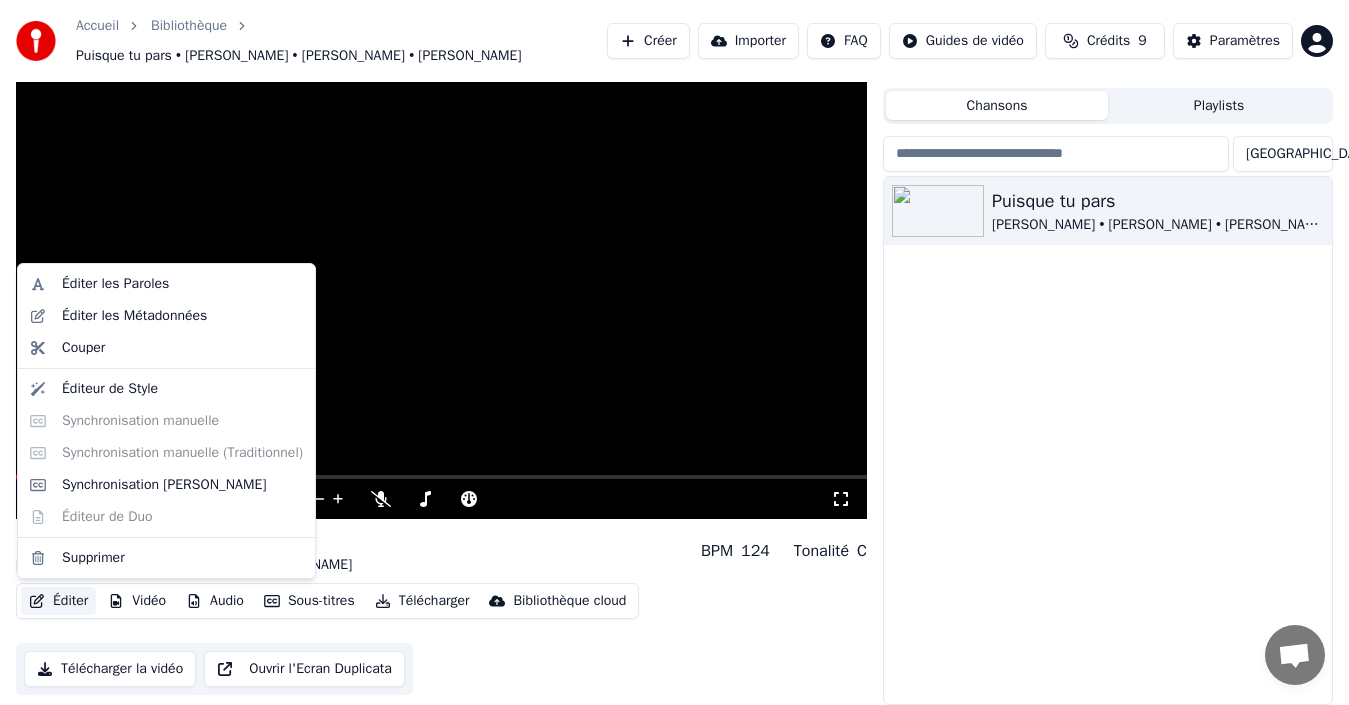 scroll, scrollTop: 0, scrollLeft: 0, axis: both 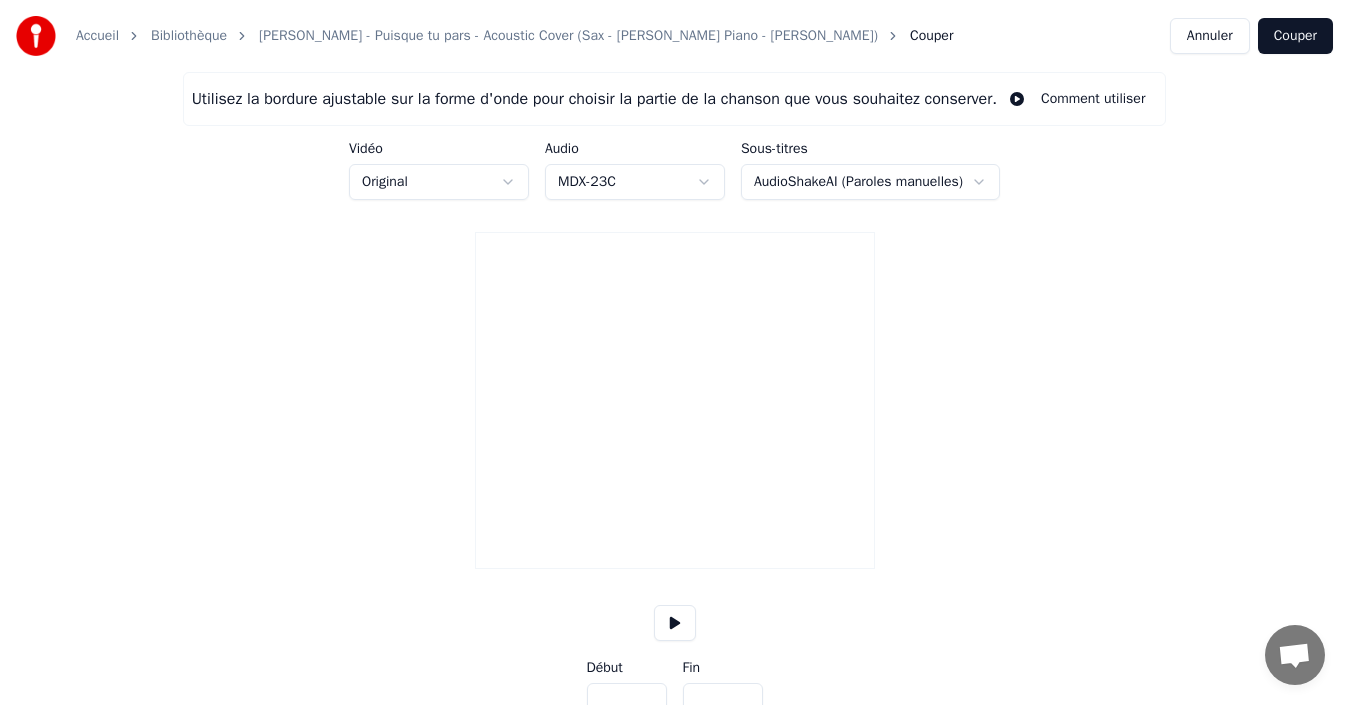 click on "Utilisez la bordure ajustable sur la forme d'onde pour choisir la partie de la chanson que vous souhaitez conserver. Comment utiliser Vidéo Original Audio MDX-23C Sous-titres AudioShakeAI (Paroles manuelles) Début *** Fin *** Temps :  0:00 Début :  0:00 Fin :  0:00 Durée :  0:00" at bounding box center (674, 415) 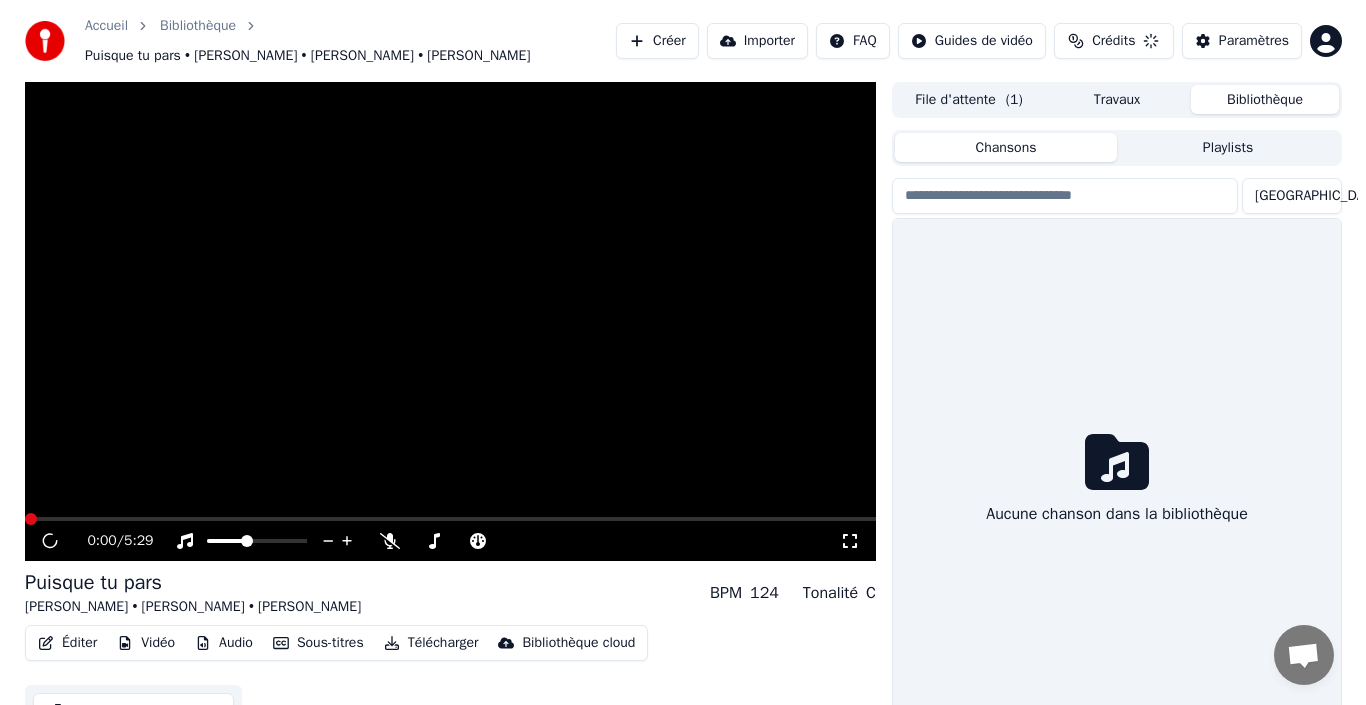 scroll, scrollTop: 42, scrollLeft: 0, axis: vertical 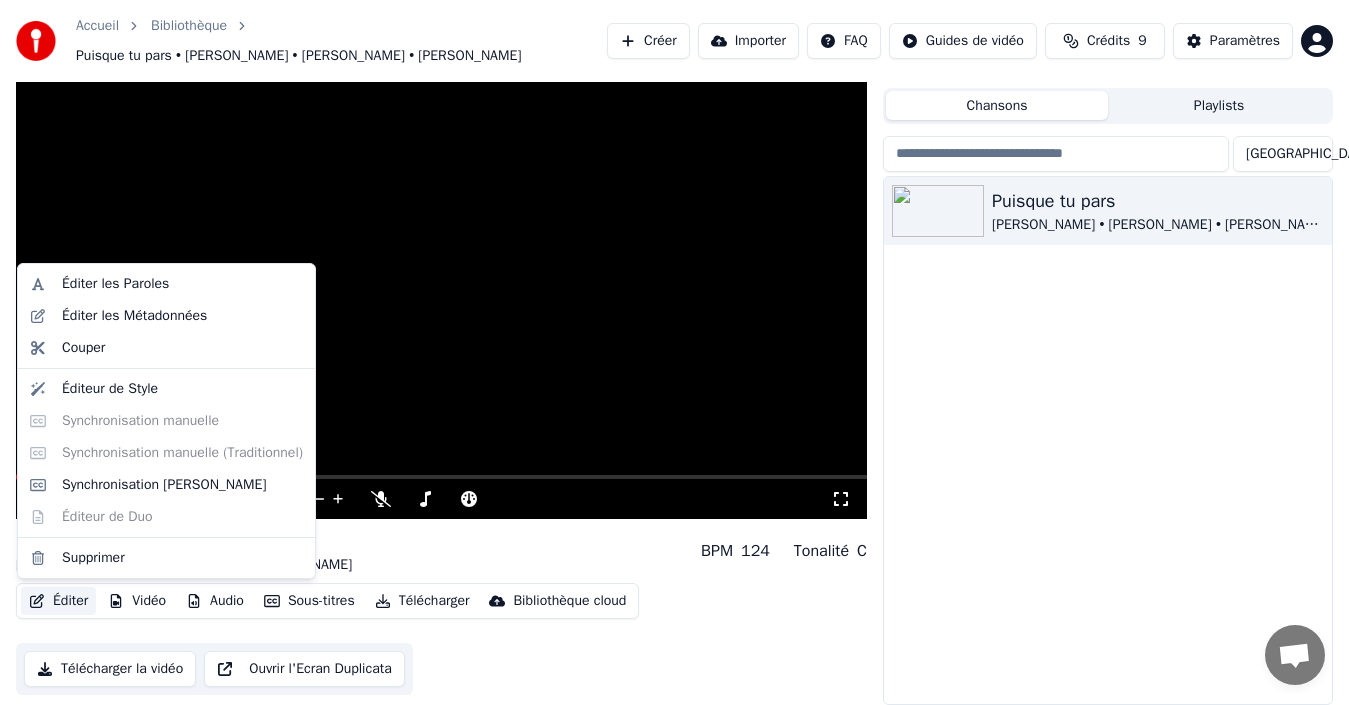 click on "Éditer" at bounding box center (58, 601) 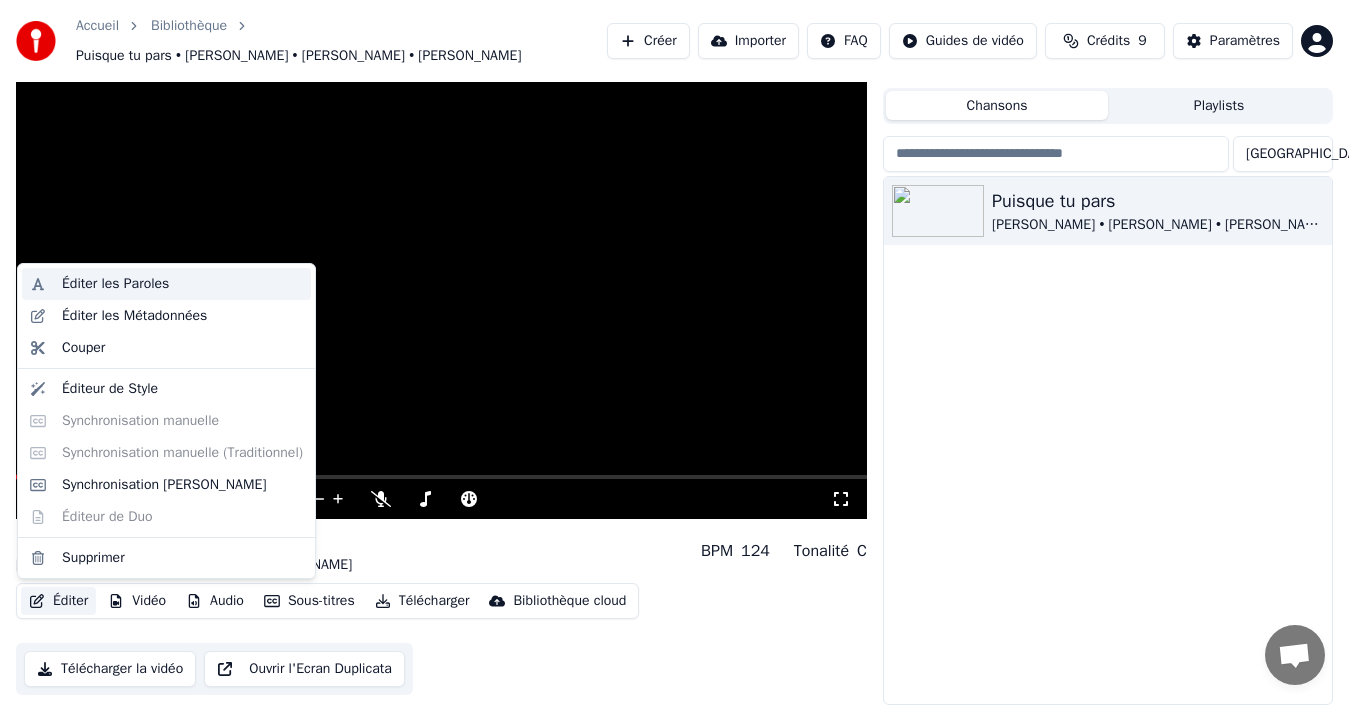 click on "Éditer les Paroles" at bounding box center (115, 284) 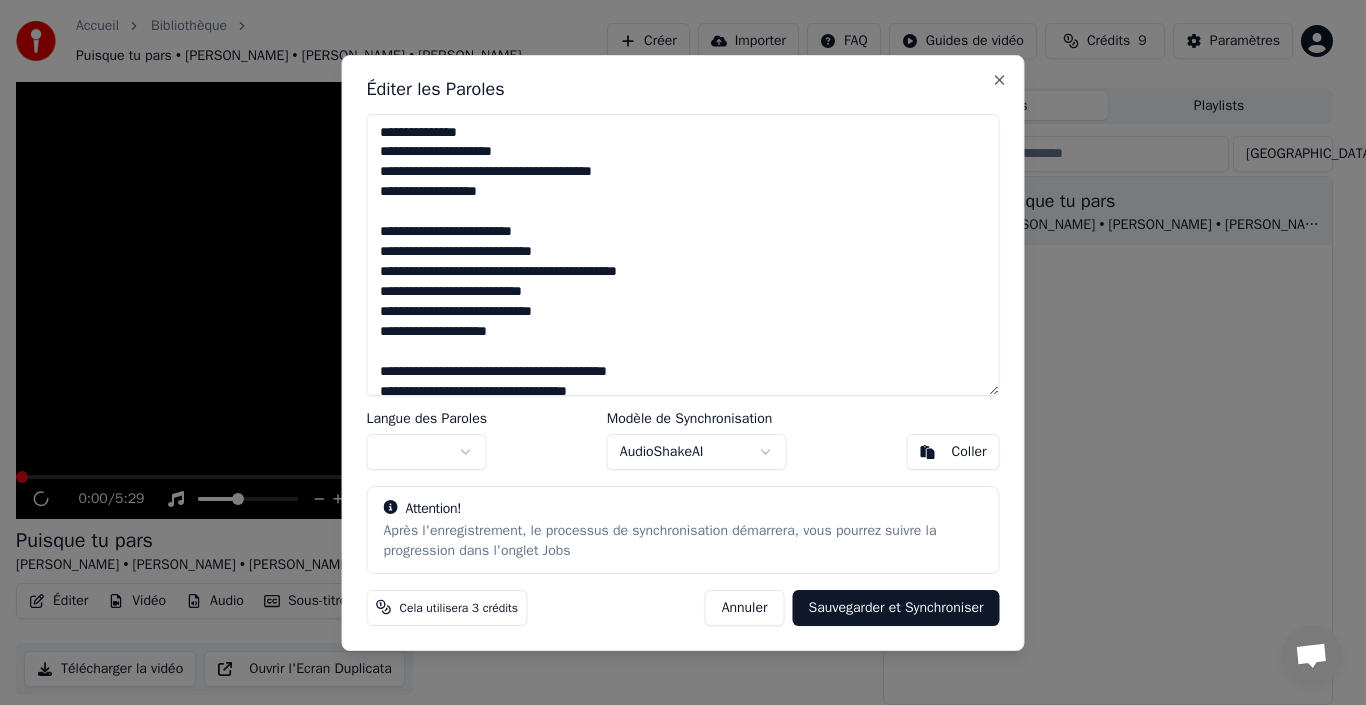 type on "**********" 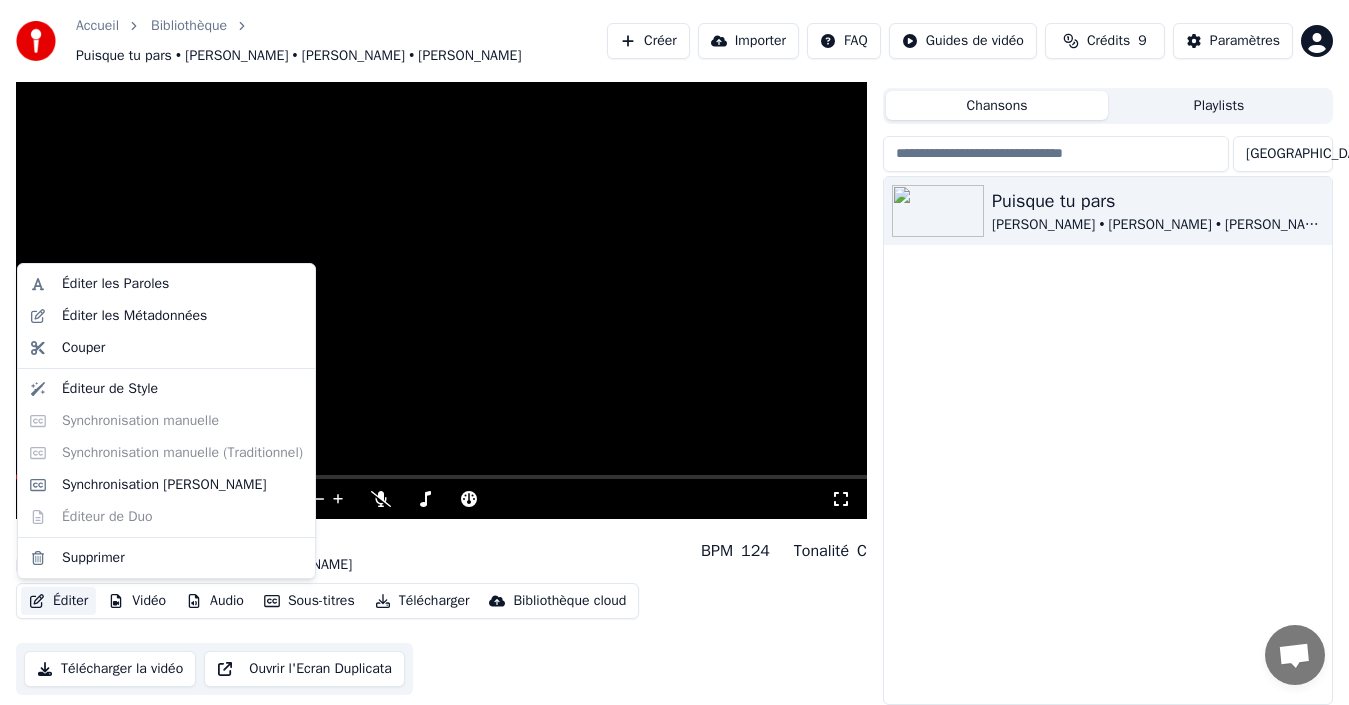 click on "Éditer" at bounding box center [58, 601] 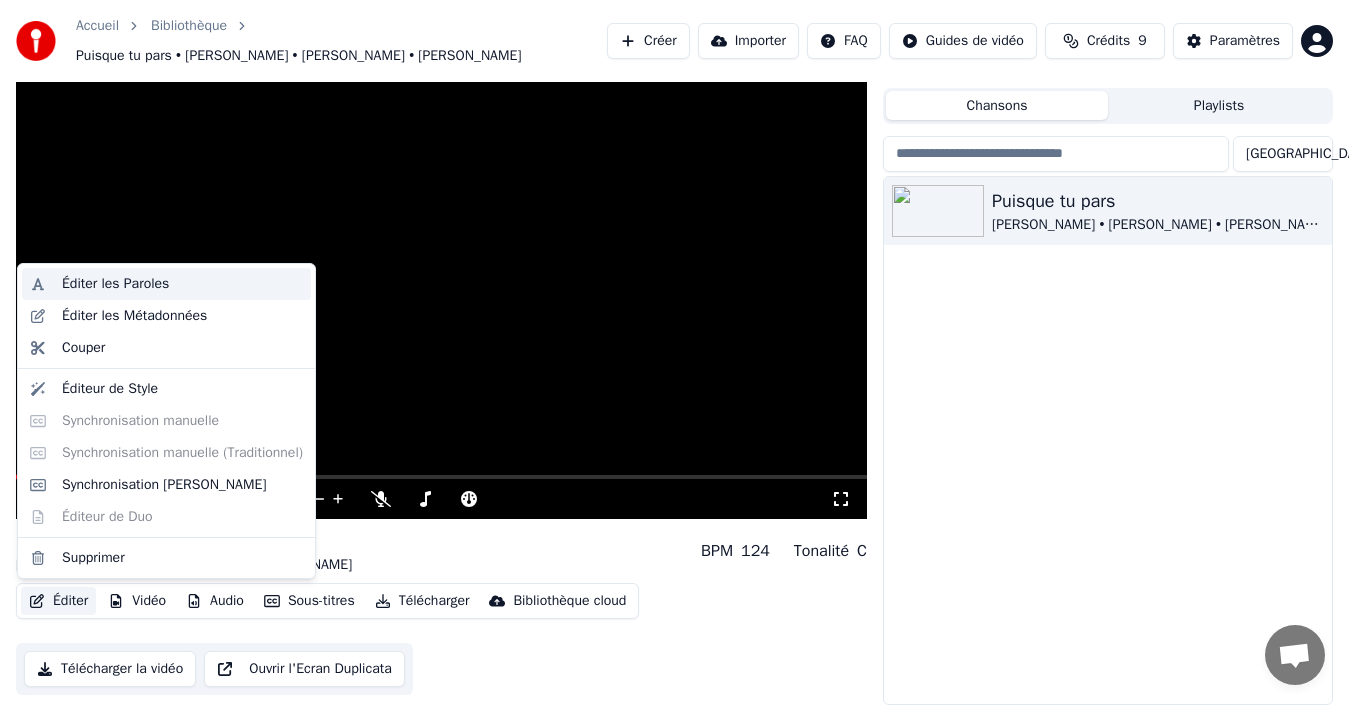 click on "Éditer les Paroles" at bounding box center [115, 284] 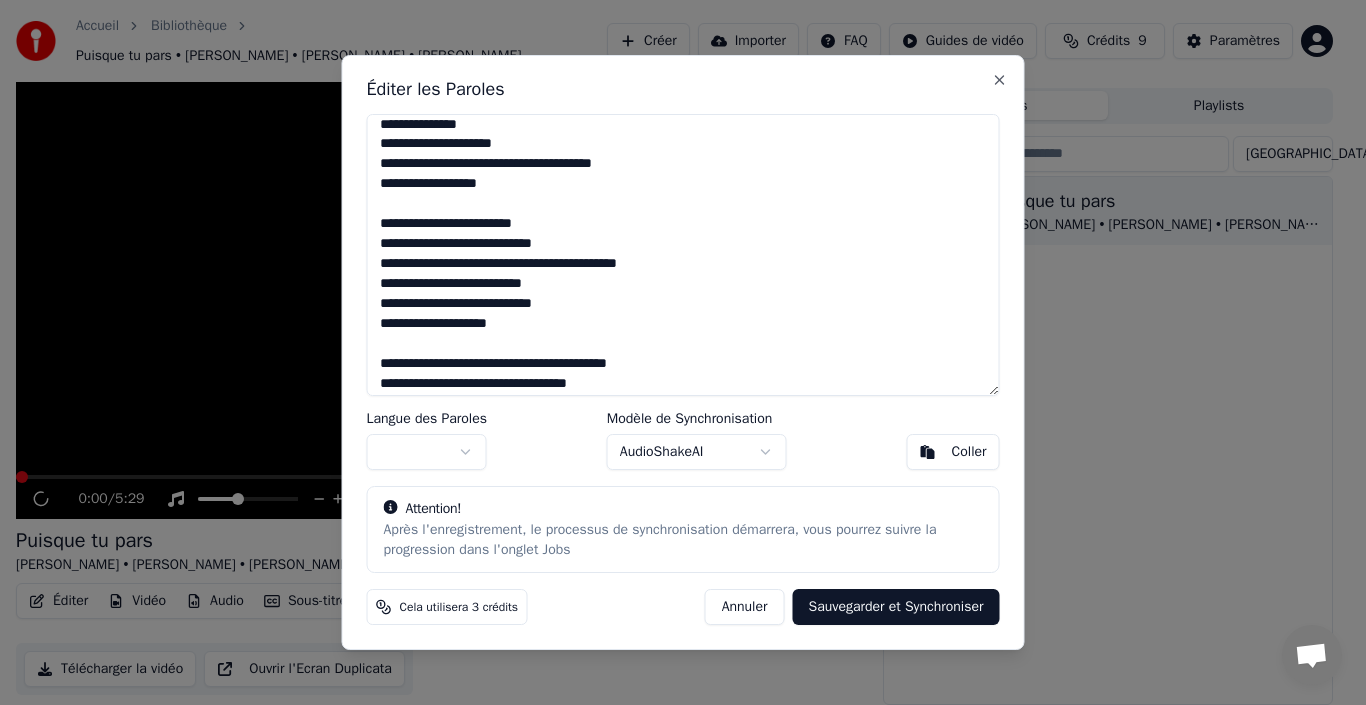scroll, scrollTop: 0, scrollLeft: 0, axis: both 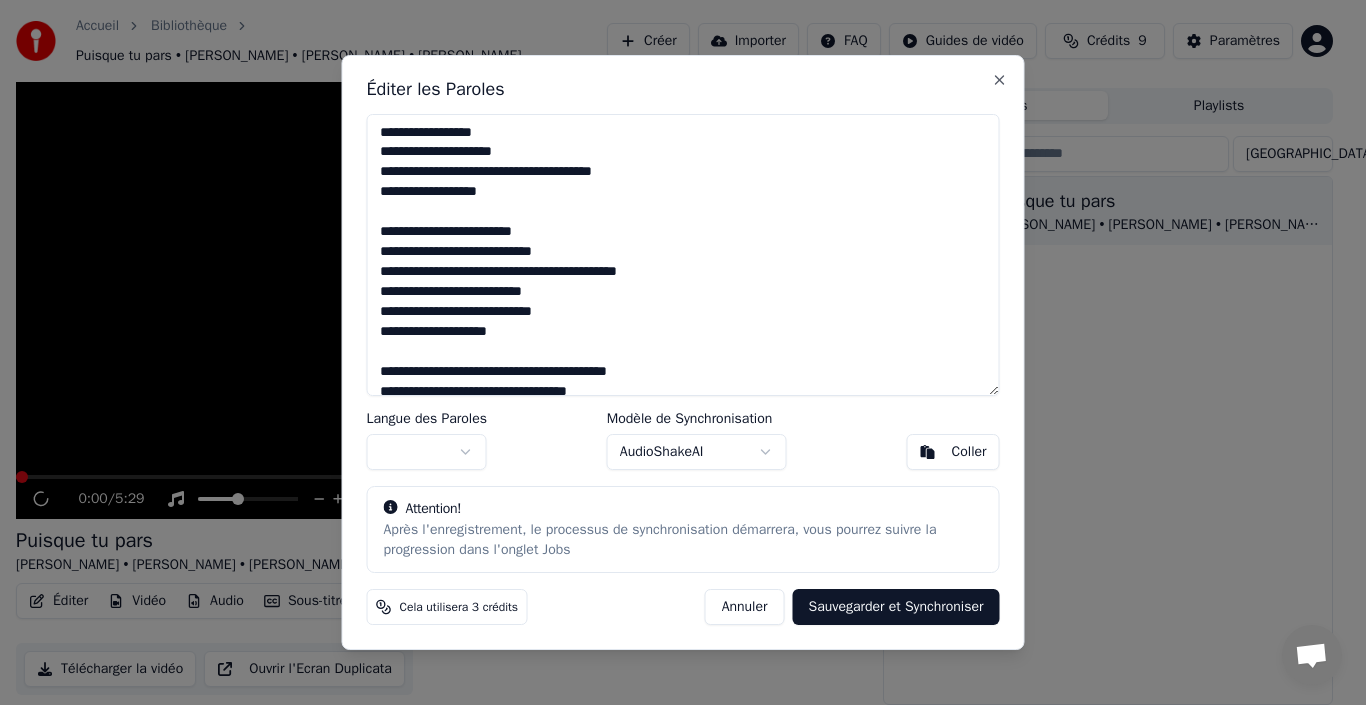 click at bounding box center [683, 255] 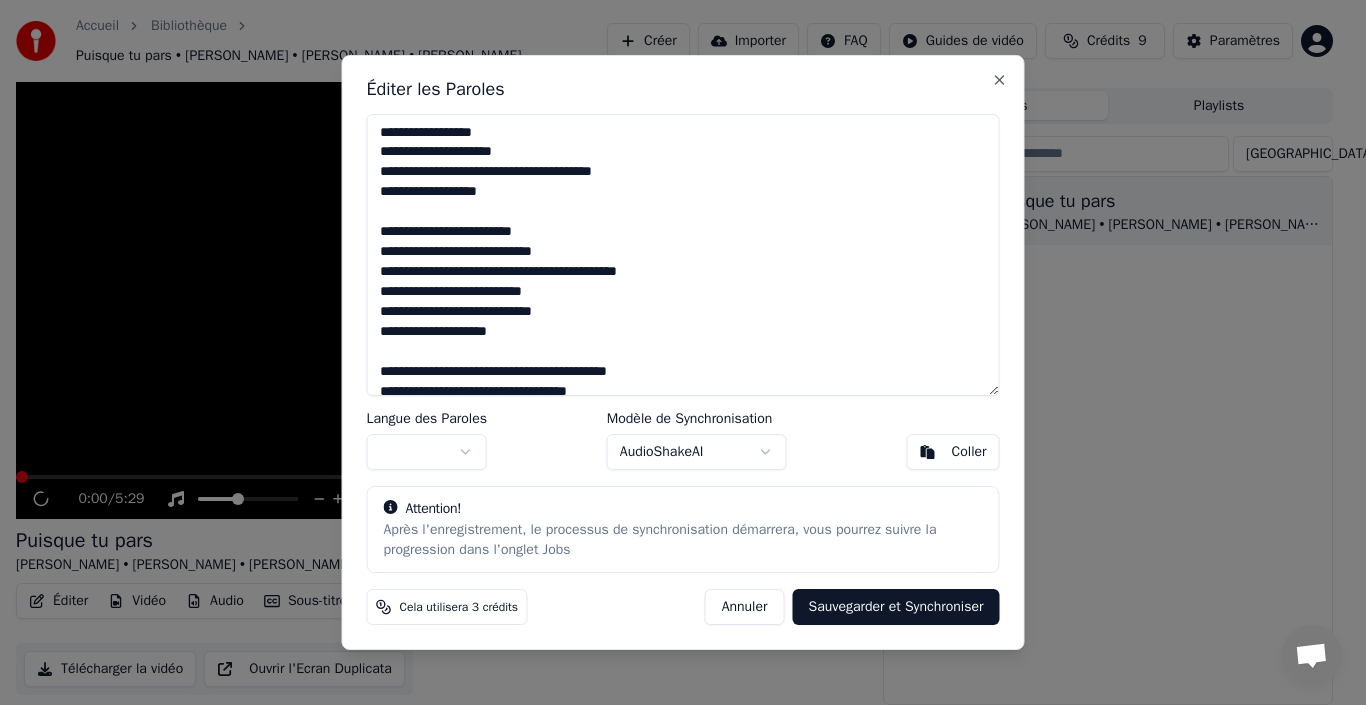 drag, startPoint x: 525, startPoint y: 156, endPoint x: 376, endPoint y: 157, distance: 149.00336 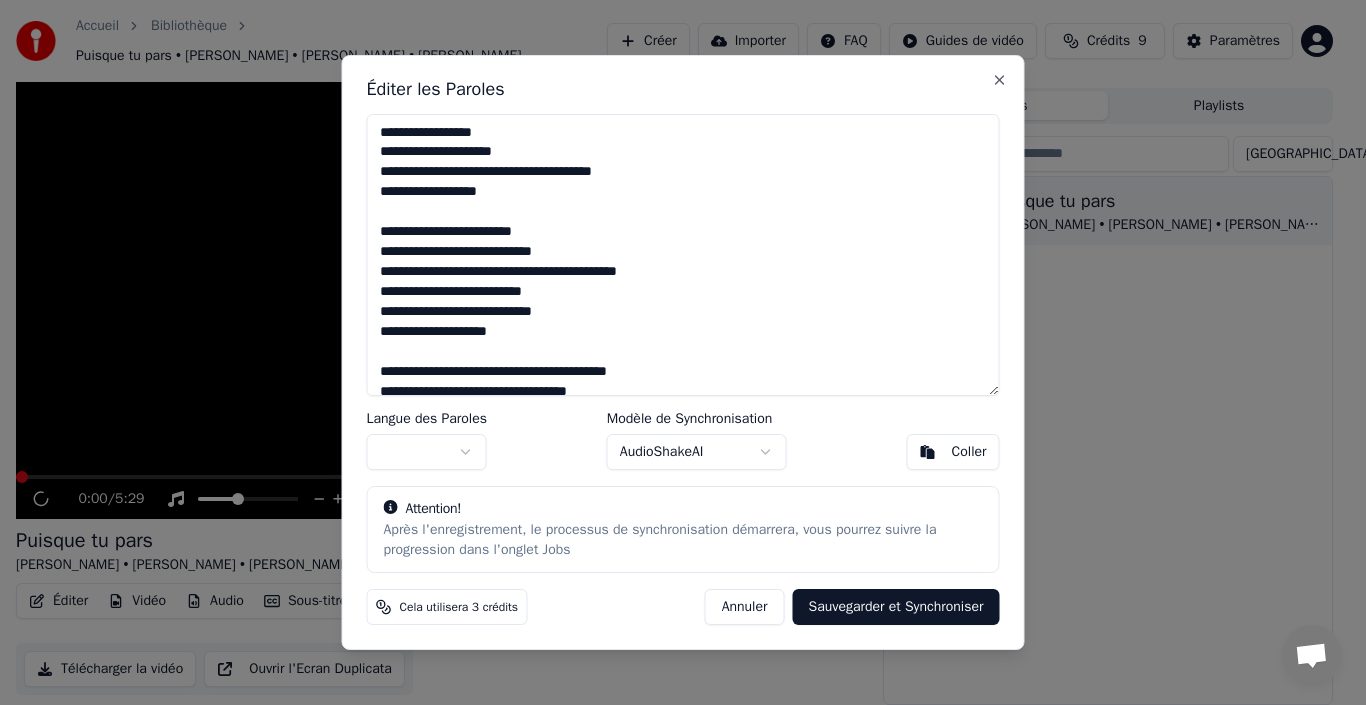click at bounding box center [683, 255] 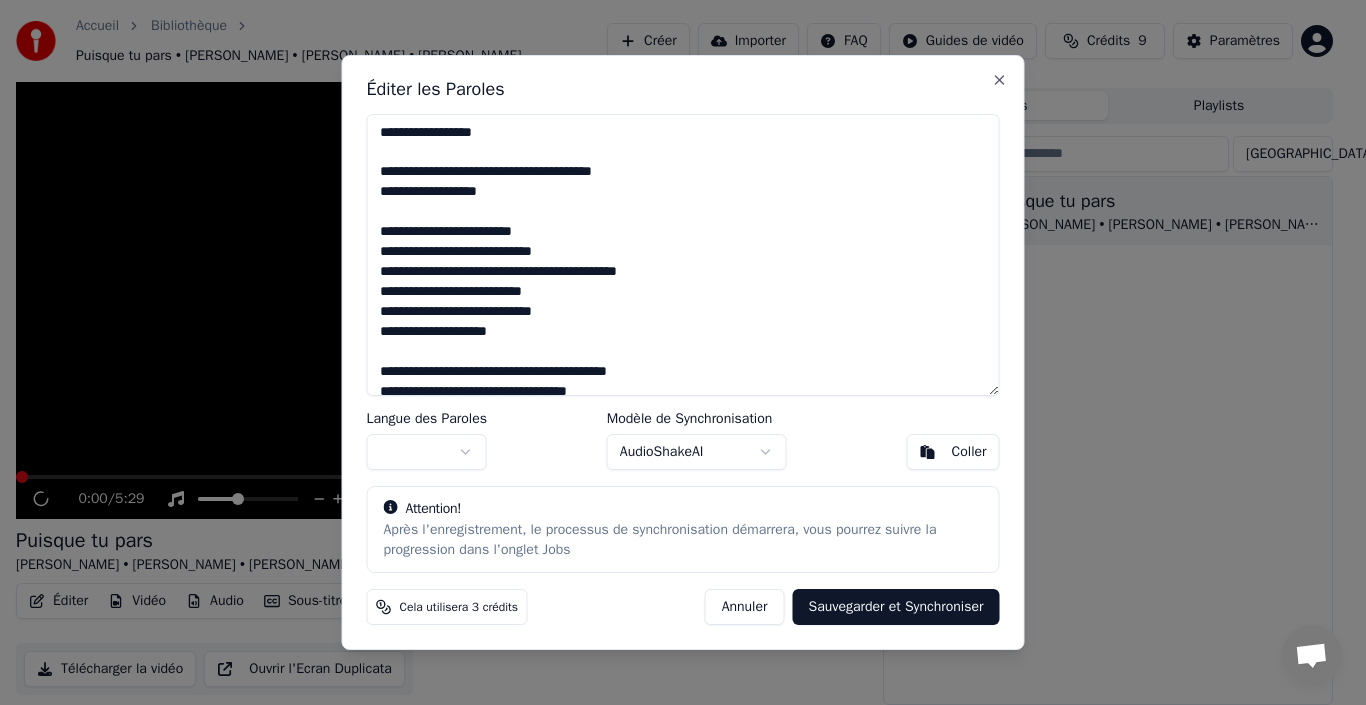 drag, startPoint x: 674, startPoint y: 167, endPoint x: 452, endPoint y: 190, distance: 223.18826 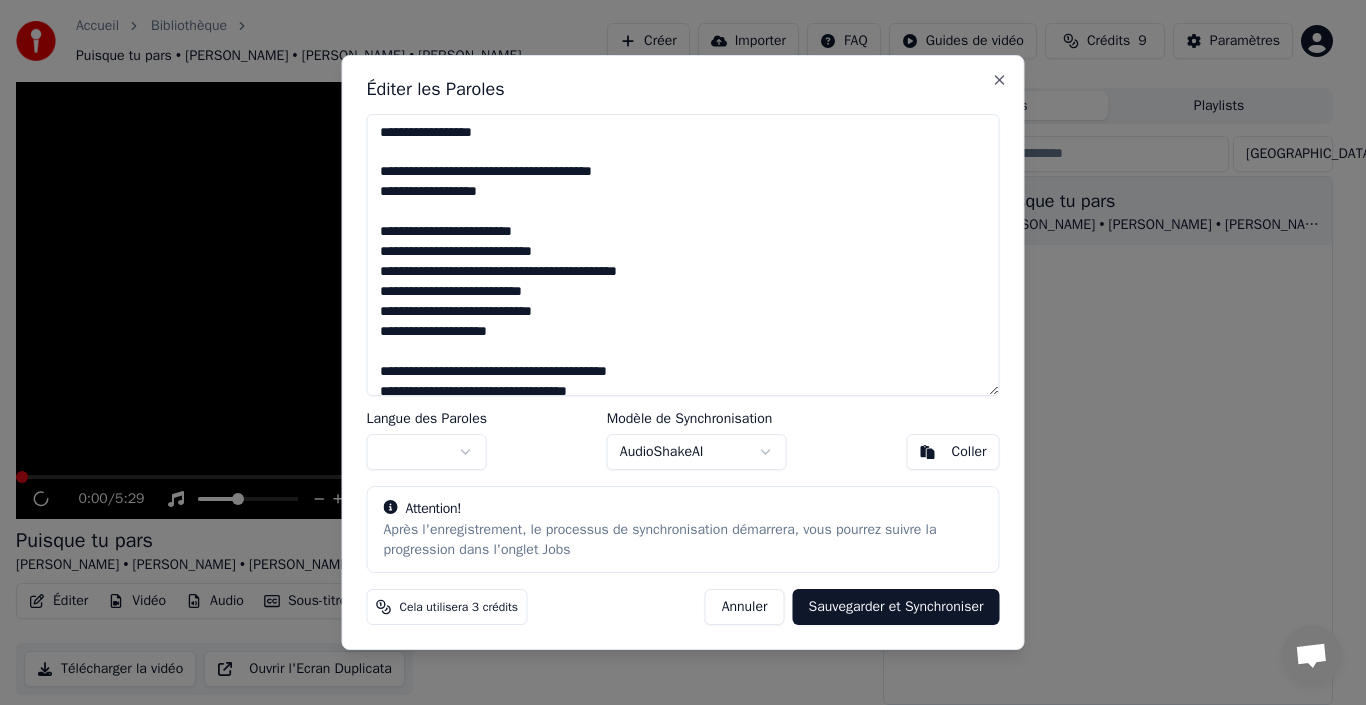 click at bounding box center [683, 255] 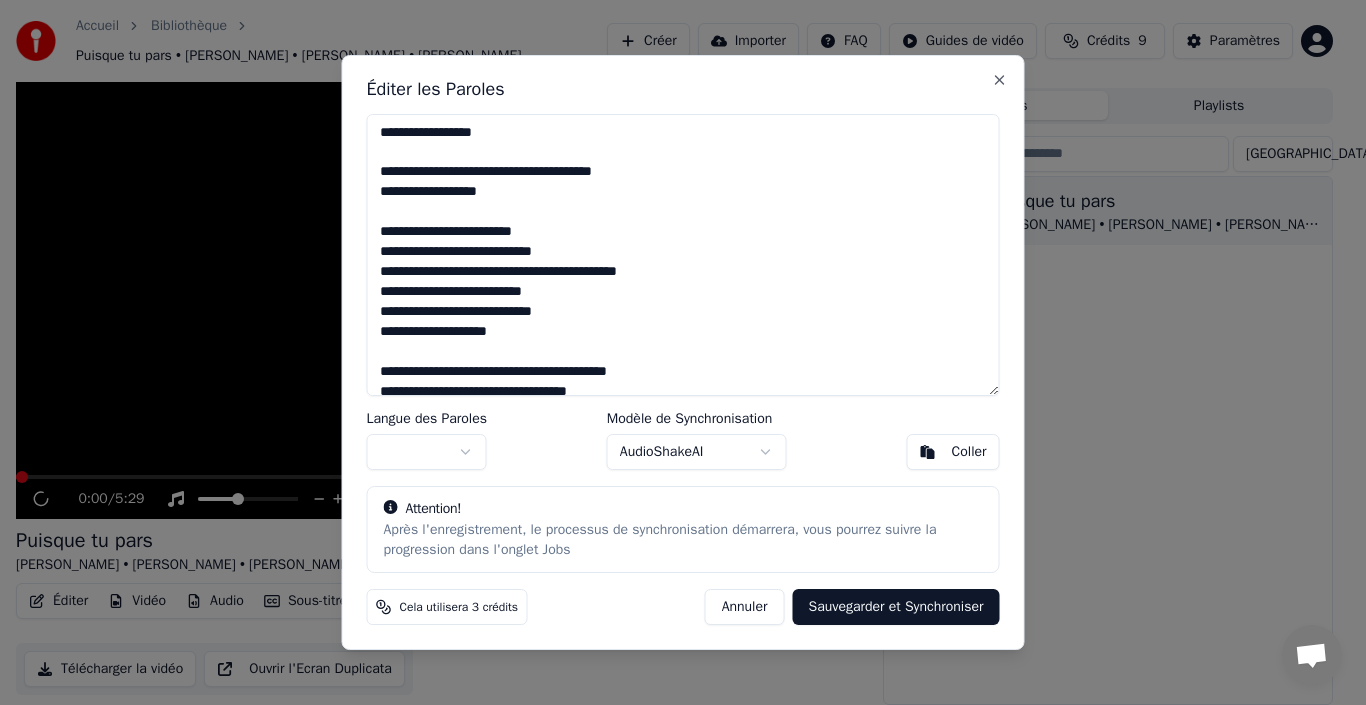 drag, startPoint x: 377, startPoint y: 170, endPoint x: 547, endPoint y: 330, distance: 233.45235 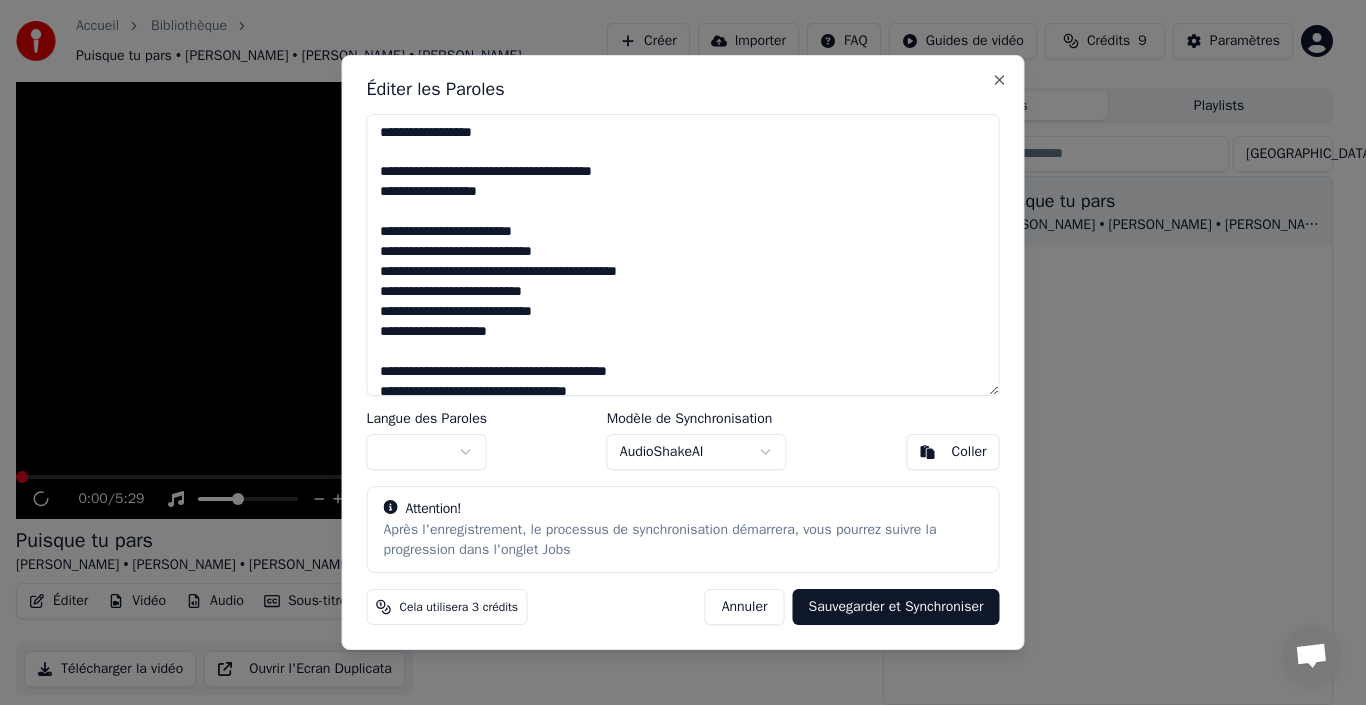 click at bounding box center (683, 255) 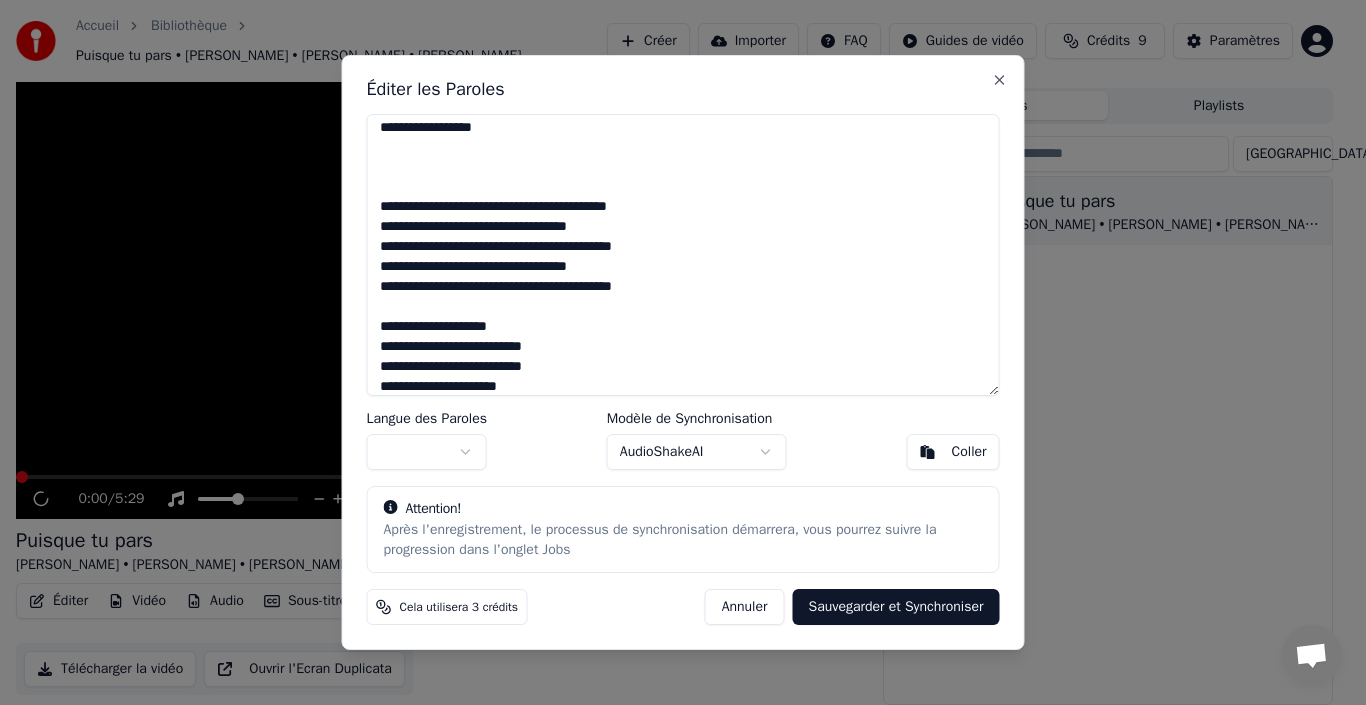 scroll, scrollTop: 0, scrollLeft: 0, axis: both 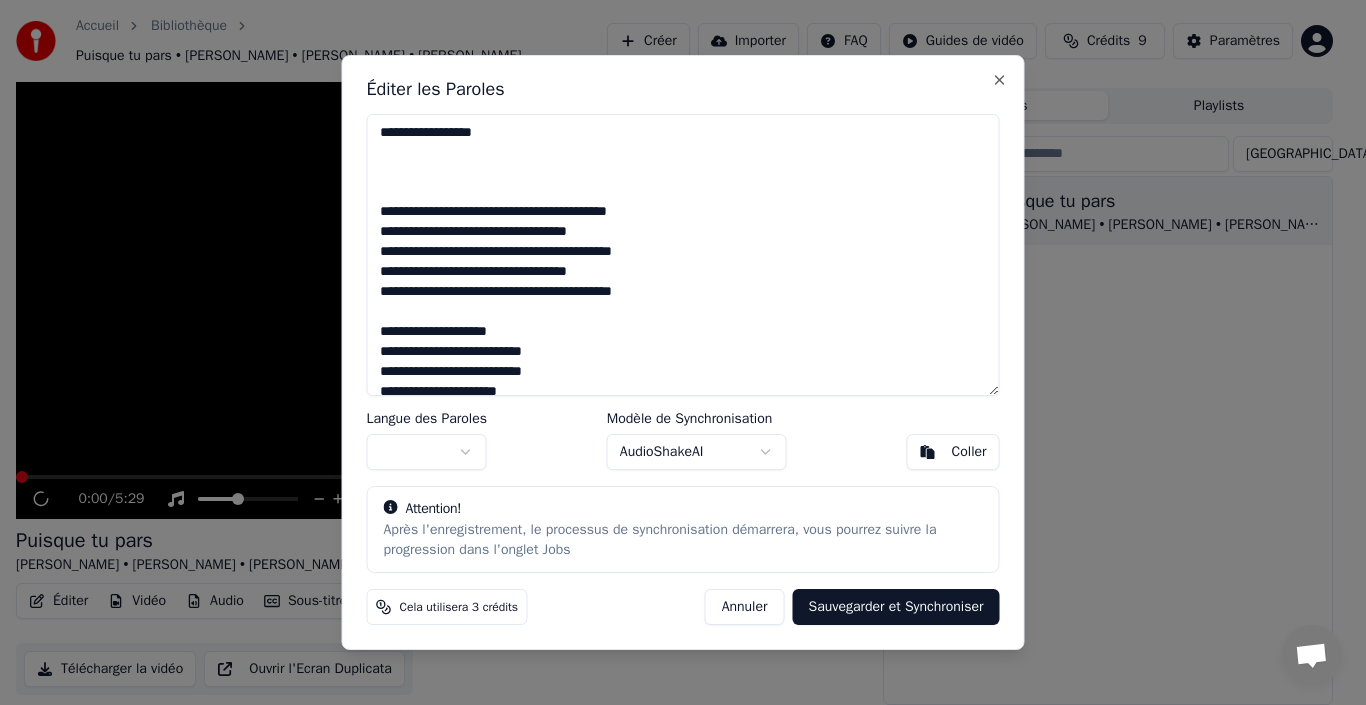 click on "**********" at bounding box center [683, 255] 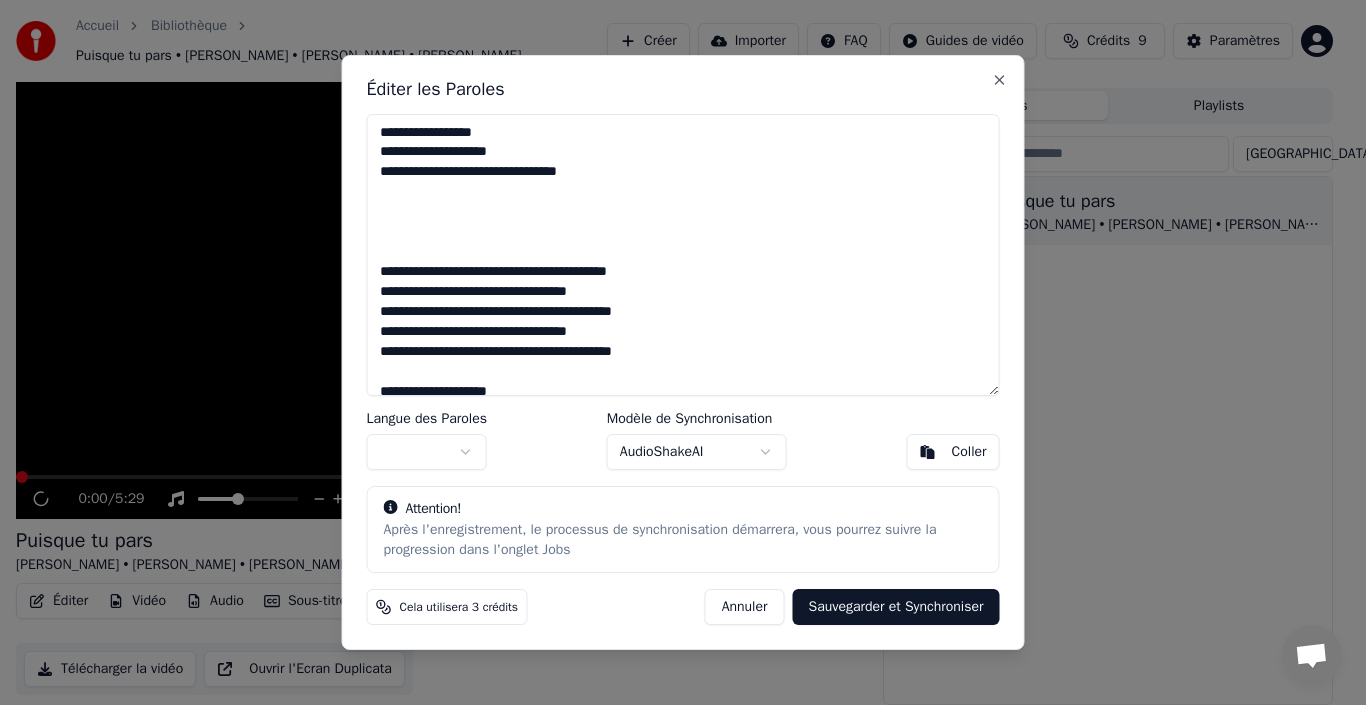 click on "**********" at bounding box center [683, 255] 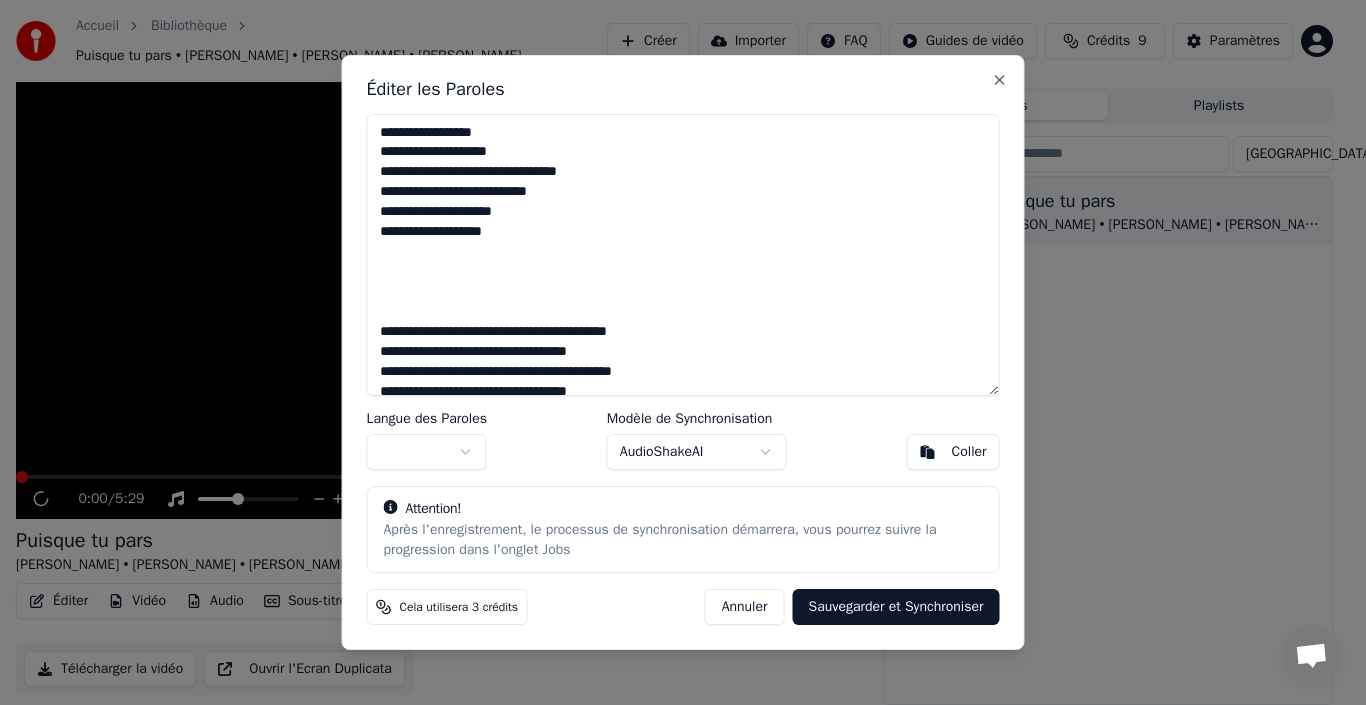 click on "**********" at bounding box center (683, 255) 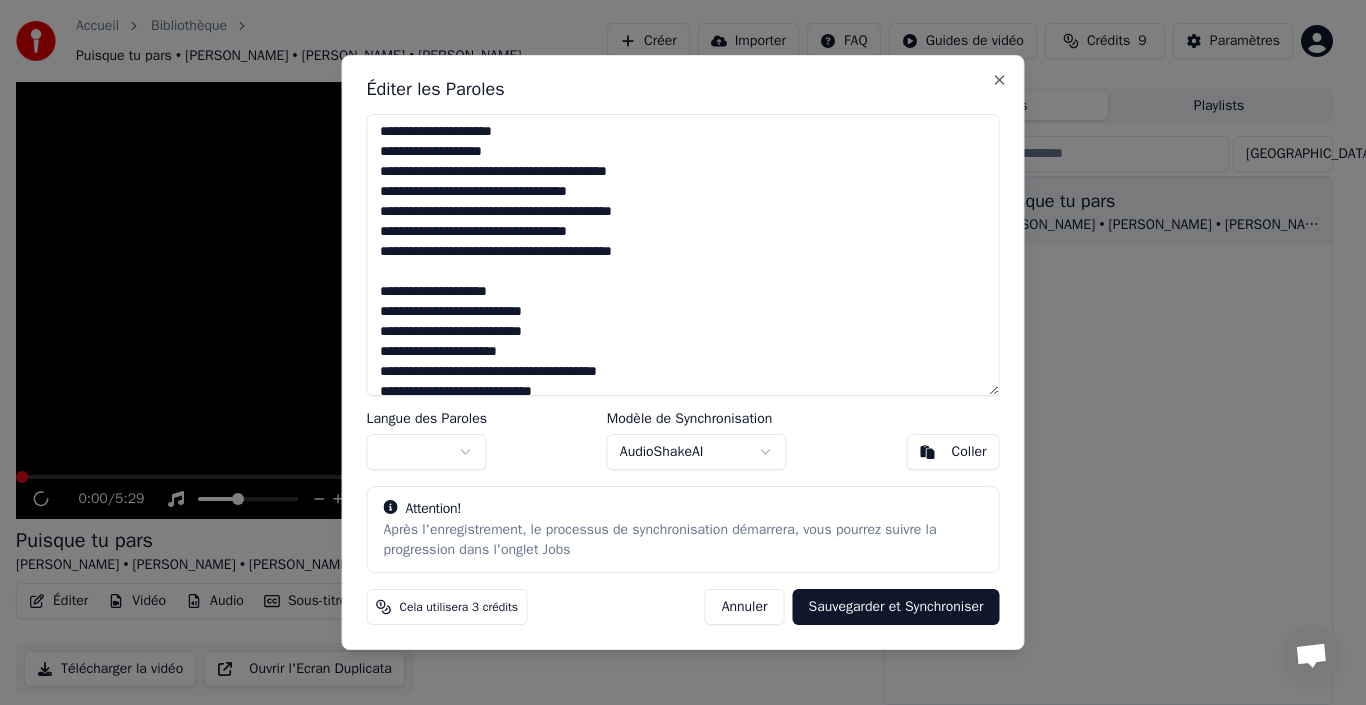 scroll, scrollTop: 120, scrollLeft: 0, axis: vertical 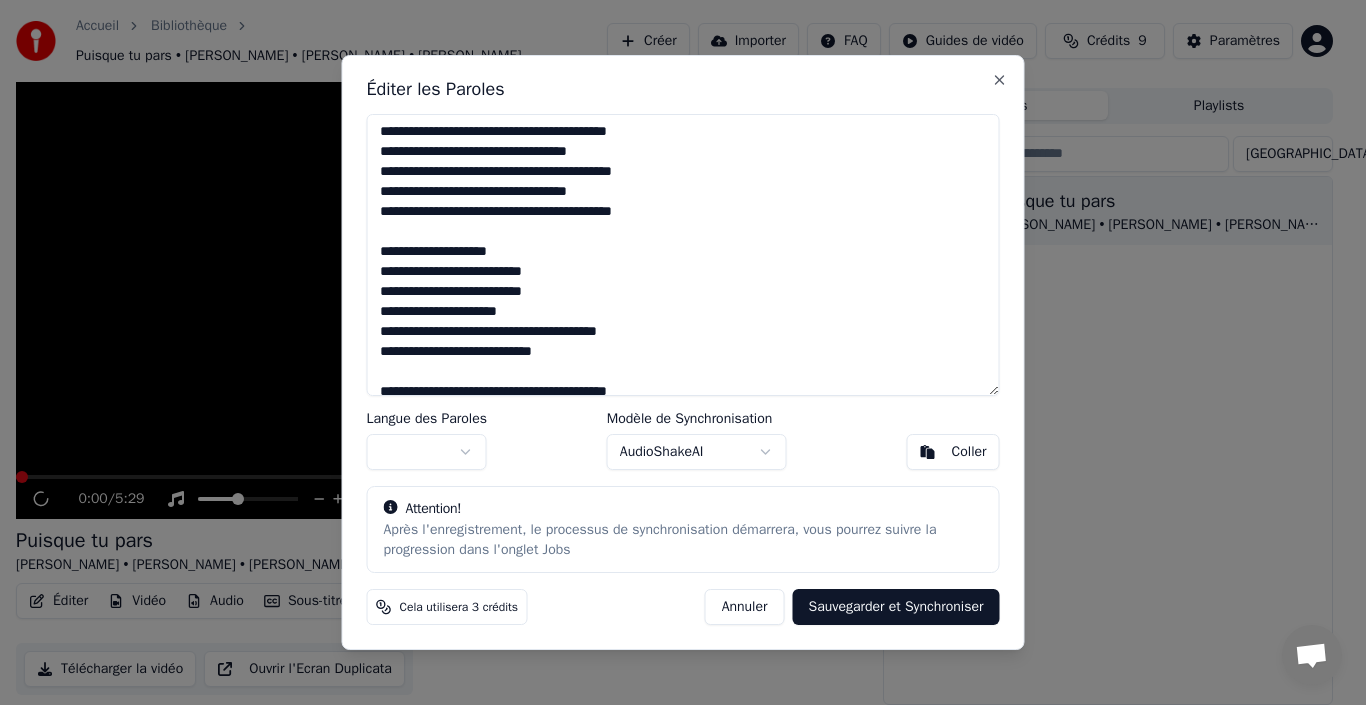 click on "**********" at bounding box center [683, 255] 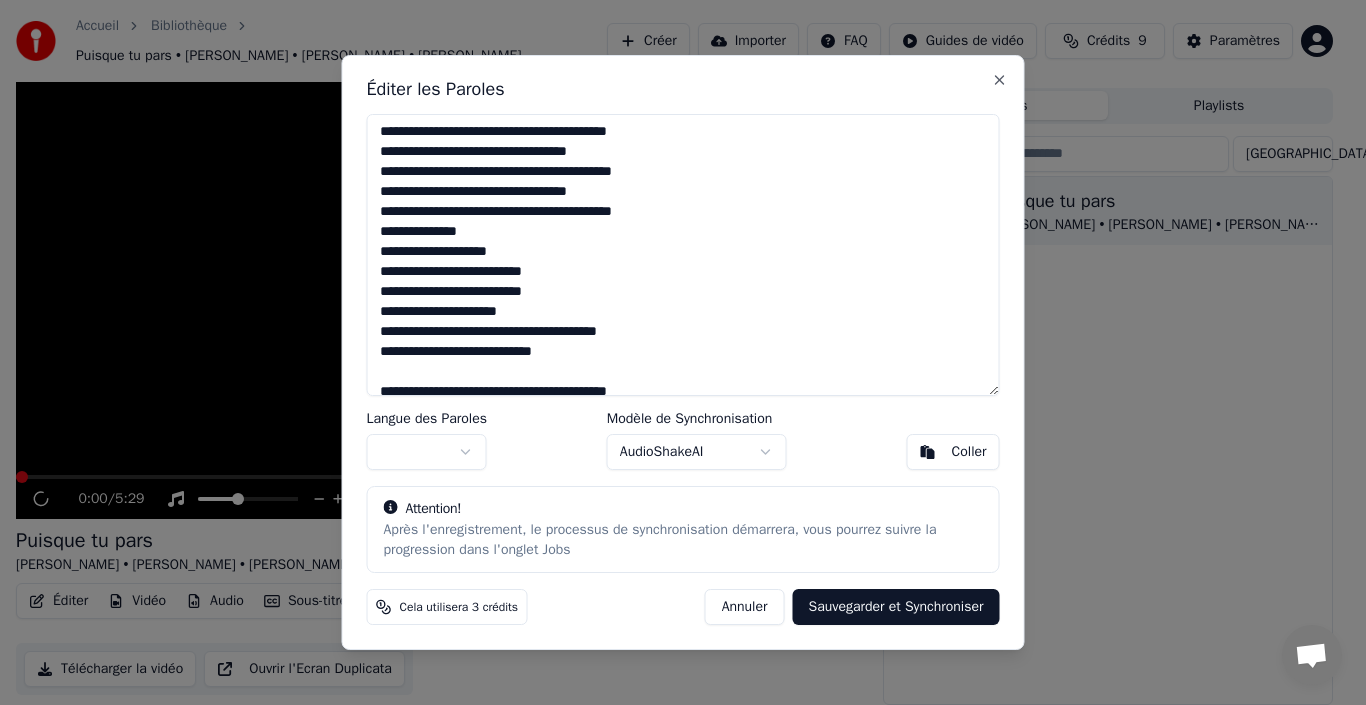 click on "**********" at bounding box center (683, 255) 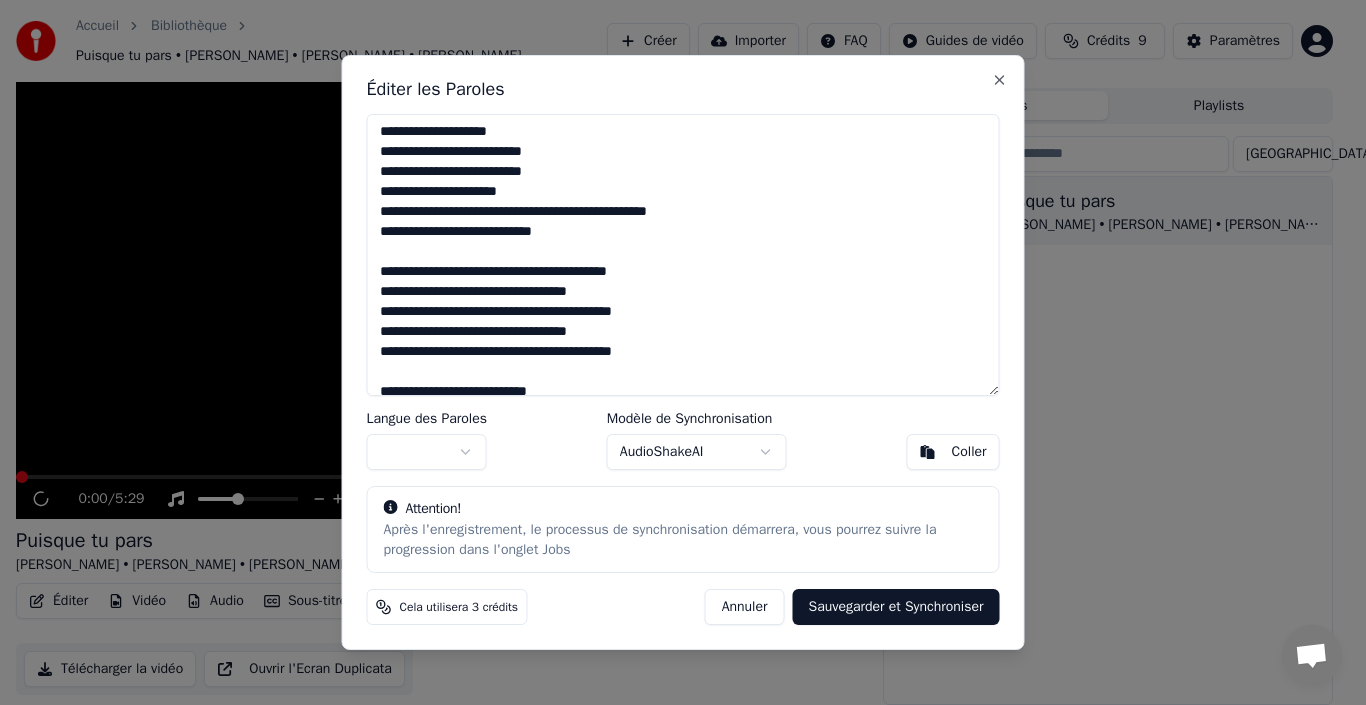 scroll, scrollTop: 320, scrollLeft: 0, axis: vertical 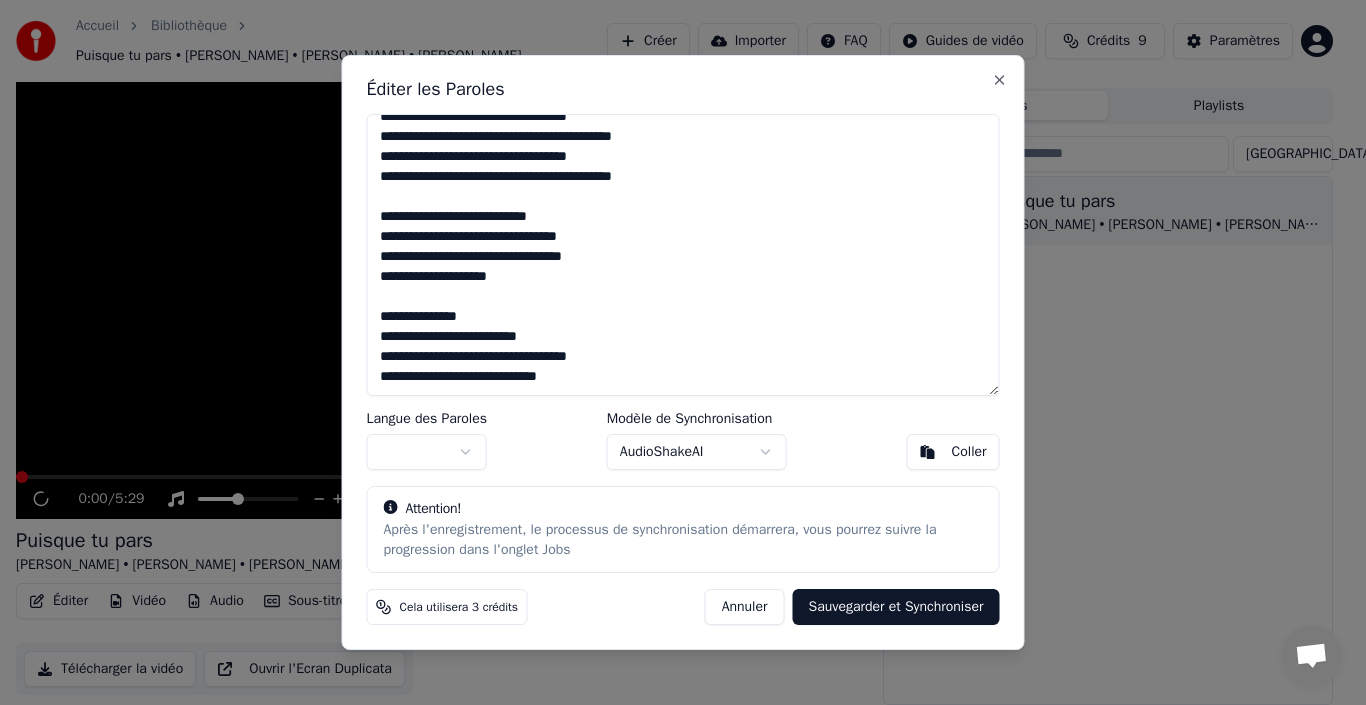 click at bounding box center [683, 255] 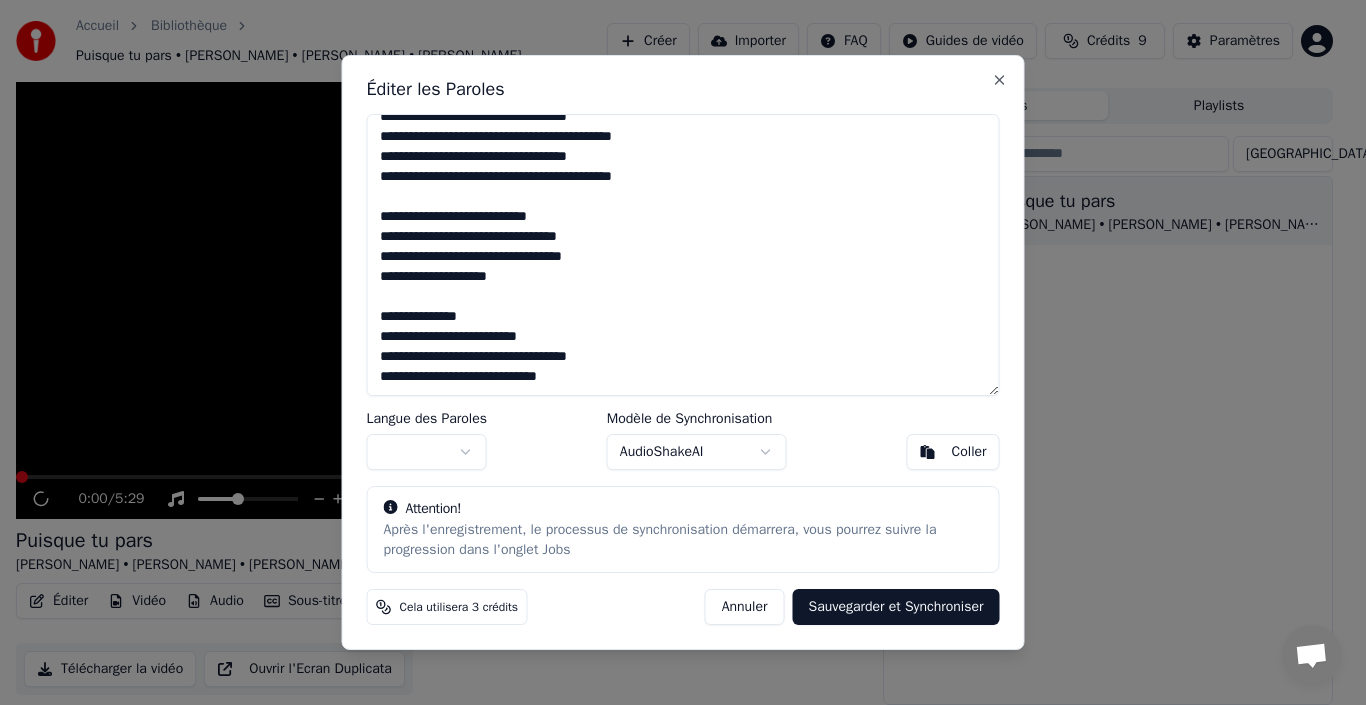 drag, startPoint x: 379, startPoint y: 294, endPoint x: 649, endPoint y: 367, distance: 279.6945 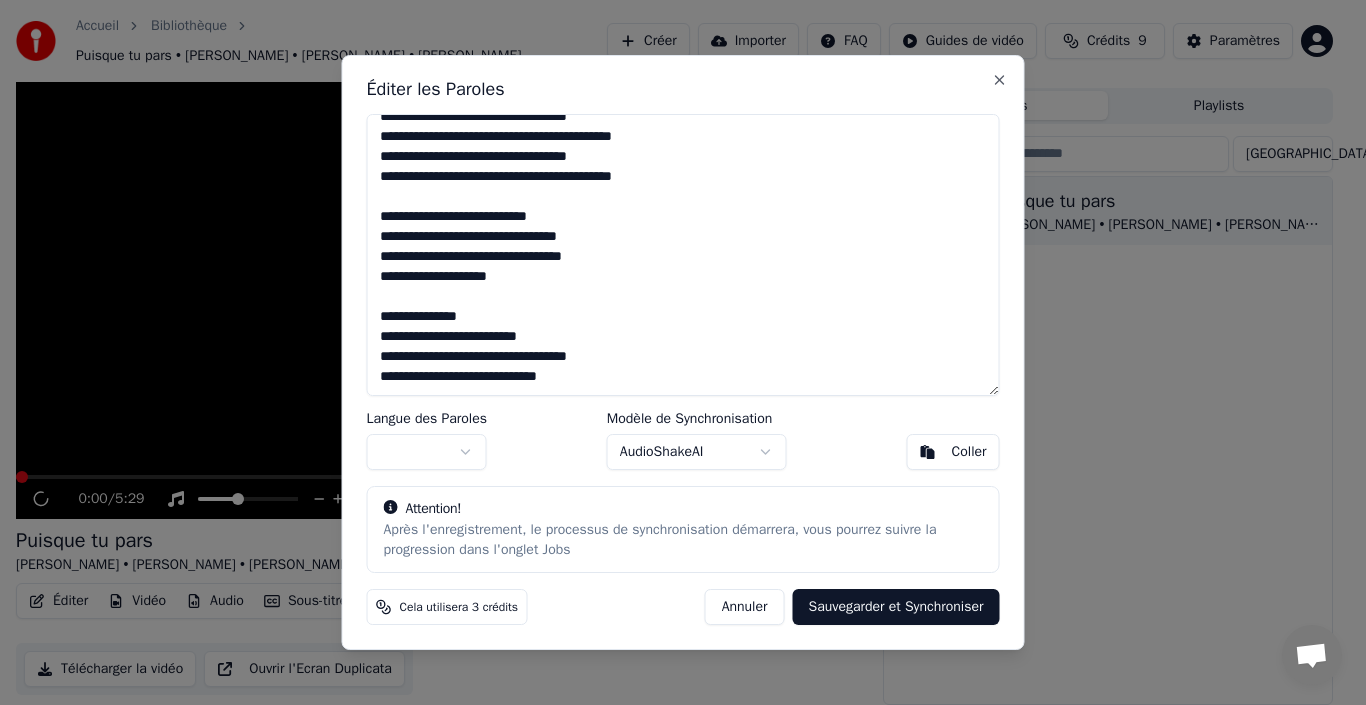click at bounding box center (683, 255) 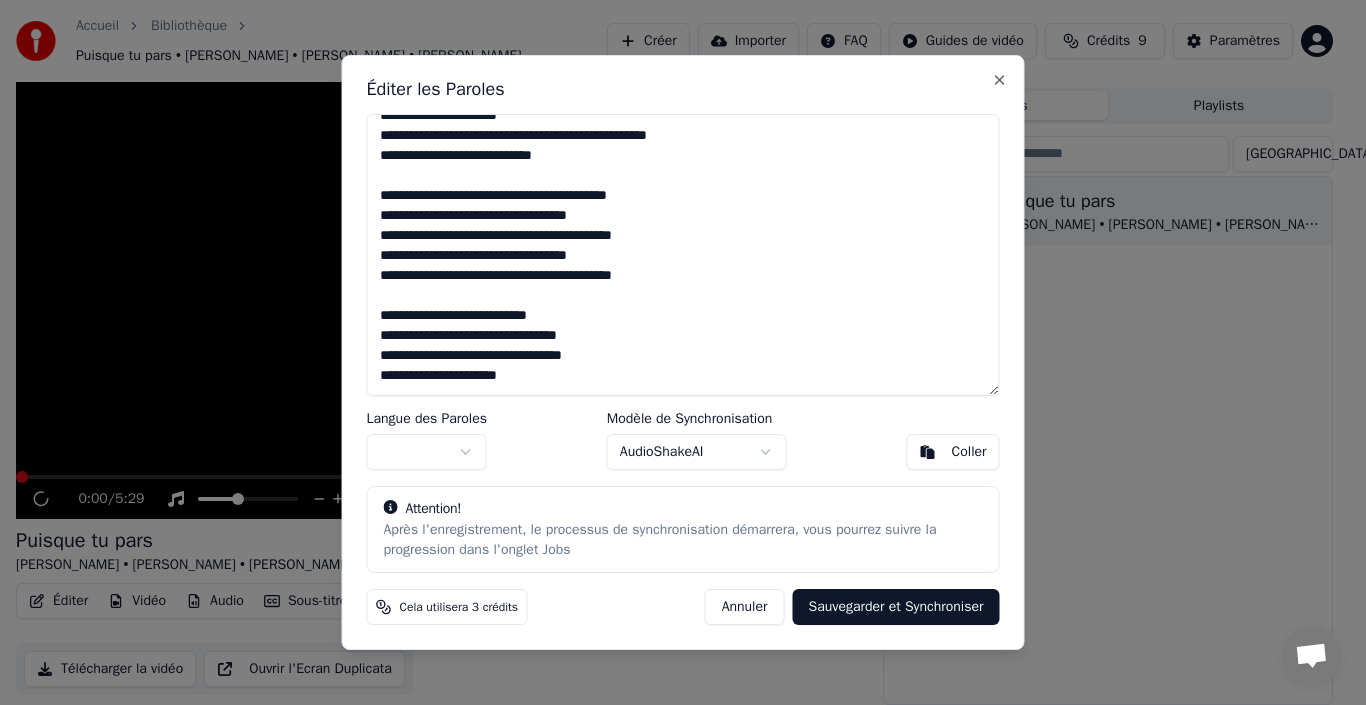 scroll, scrollTop: 356, scrollLeft: 0, axis: vertical 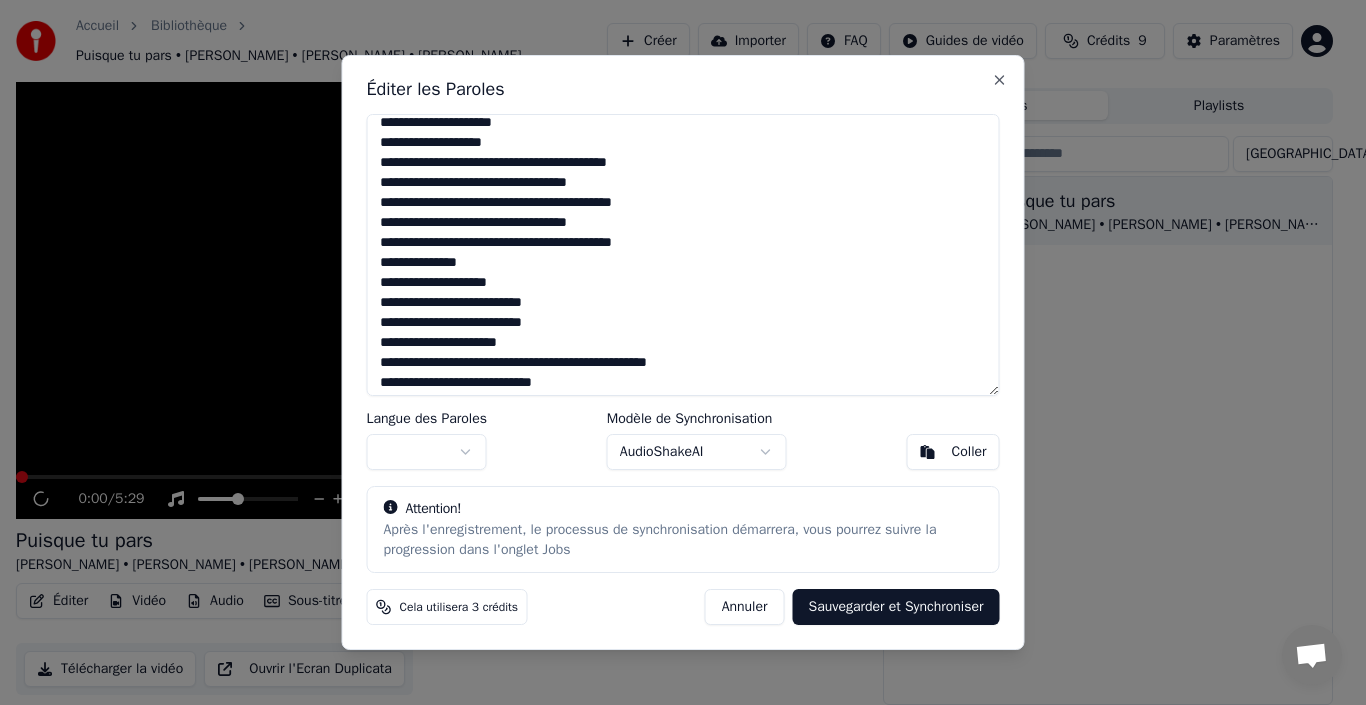 click on "**********" at bounding box center [683, 255] 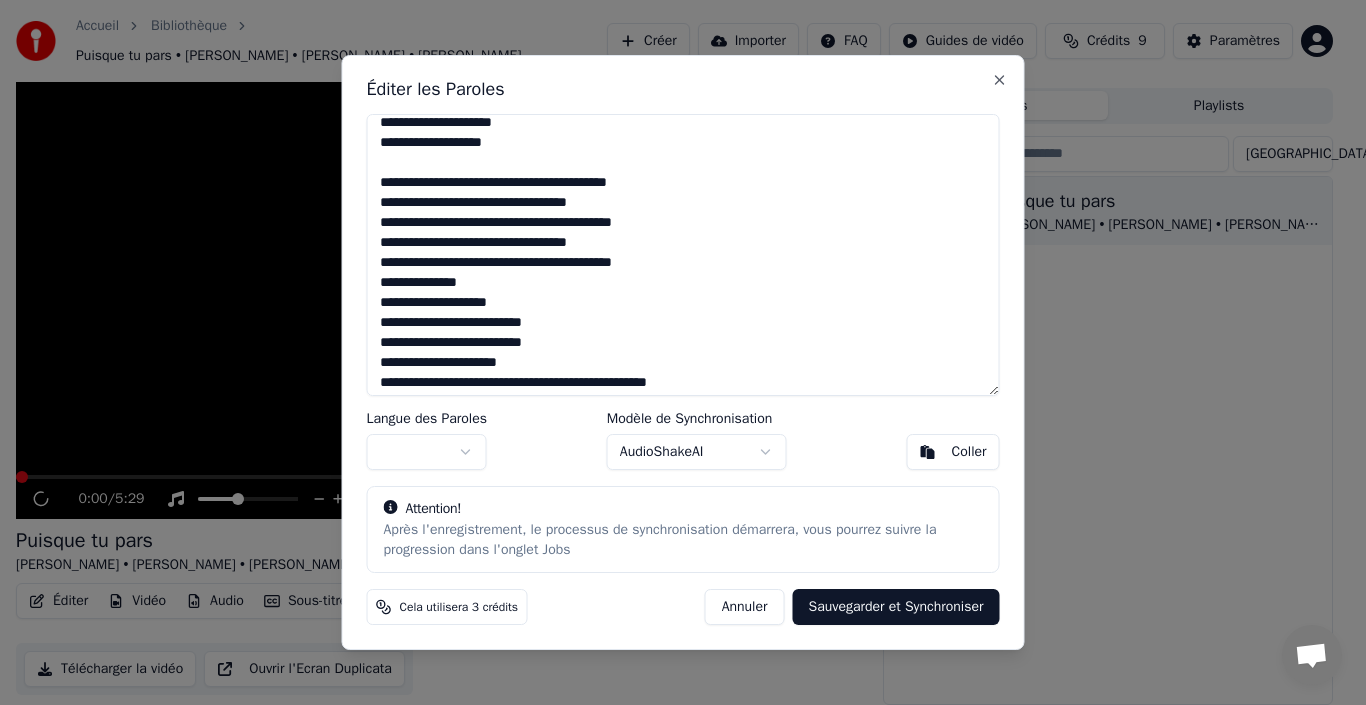click on "**********" at bounding box center (683, 255) 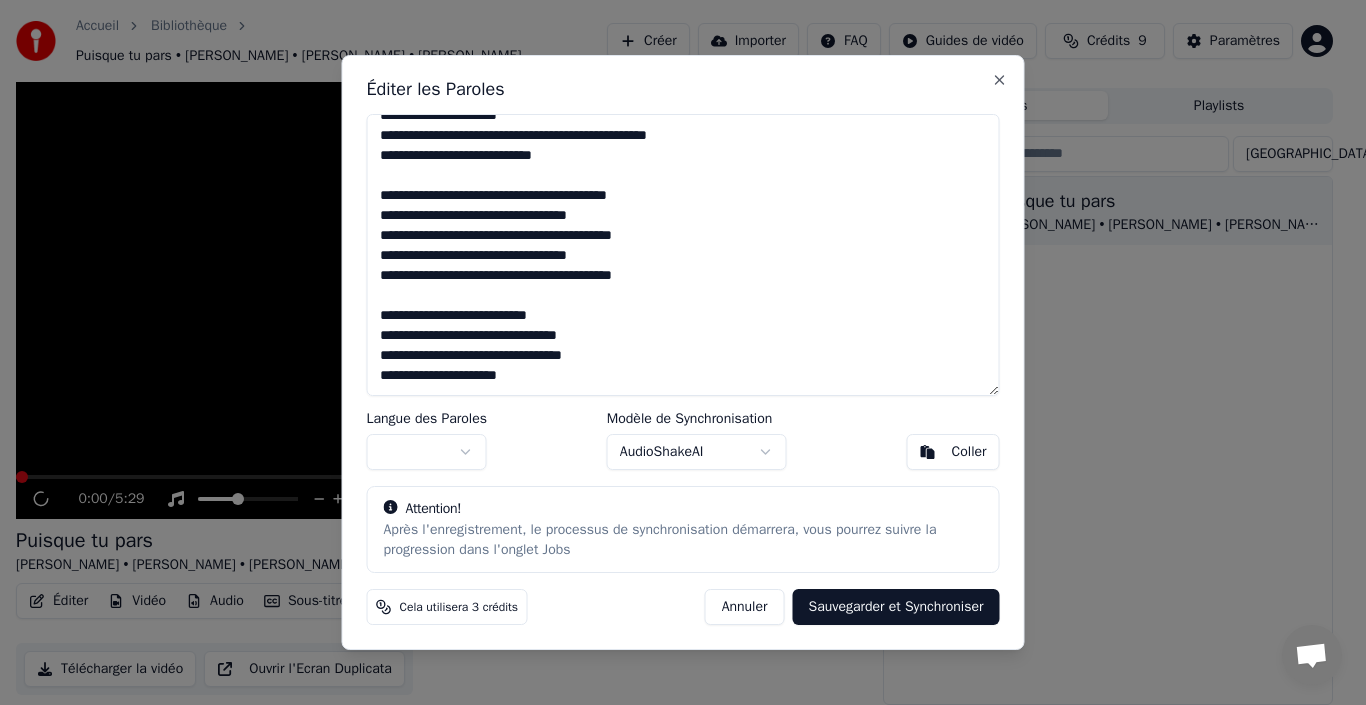 scroll, scrollTop: 369, scrollLeft: 0, axis: vertical 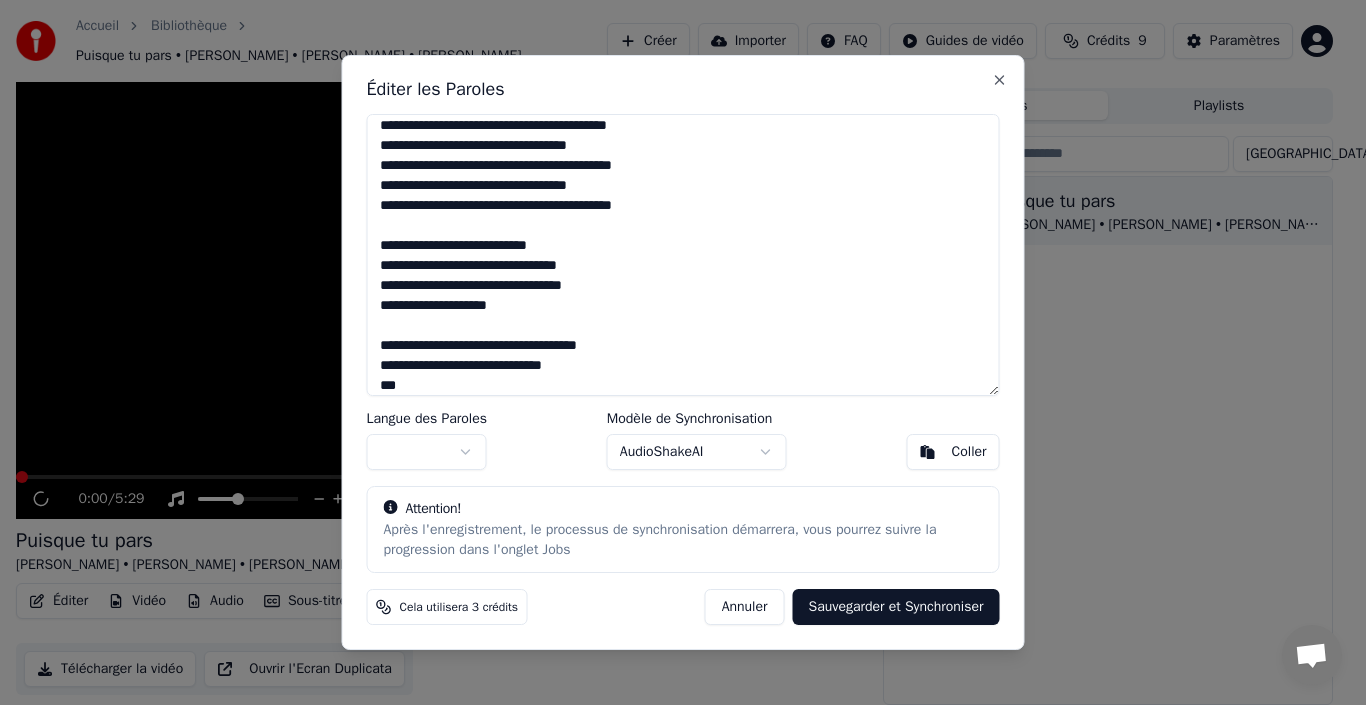 click on "**********" at bounding box center [683, 255] 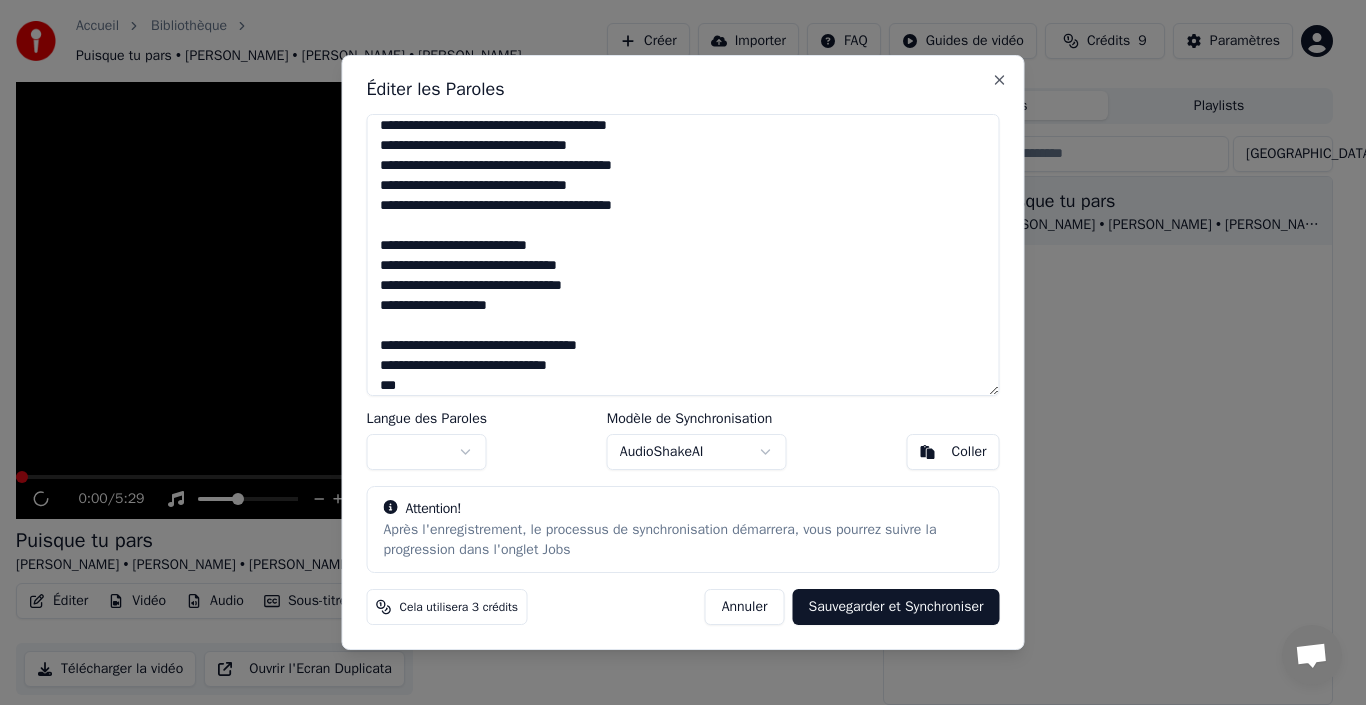 click on "**********" at bounding box center [683, 255] 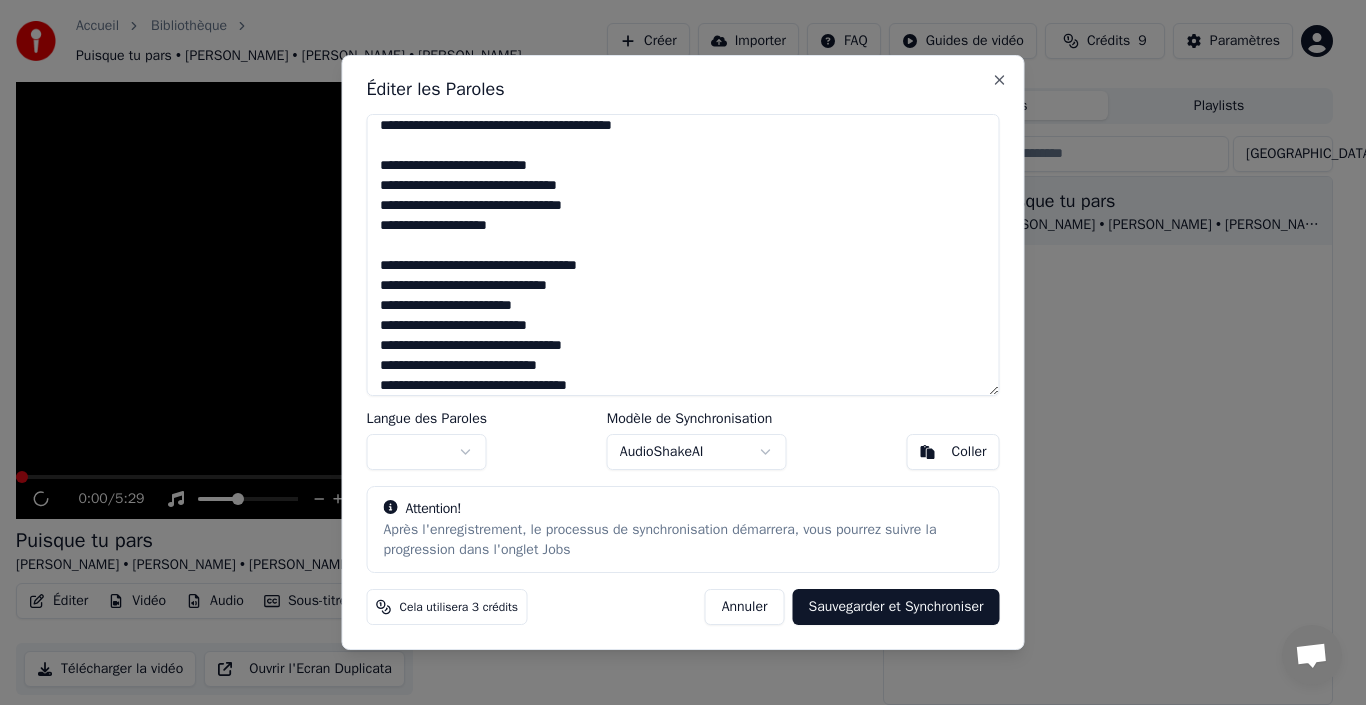 scroll, scrollTop: 526, scrollLeft: 0, axis: vertical 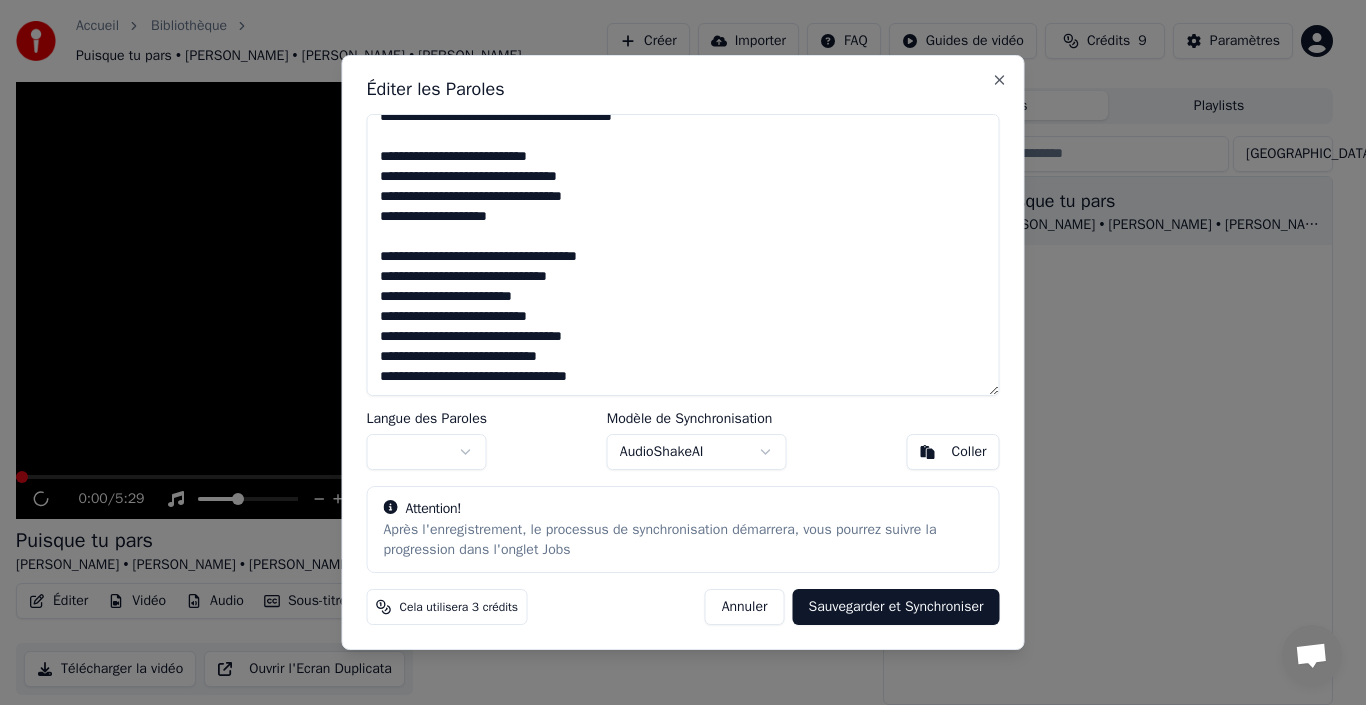 click on "Après l'enregistrement, le processus de synchronisation démarrera, vous pourrez suivre la progression dans l'onglet Jobs" at bounding box center [683, 541] 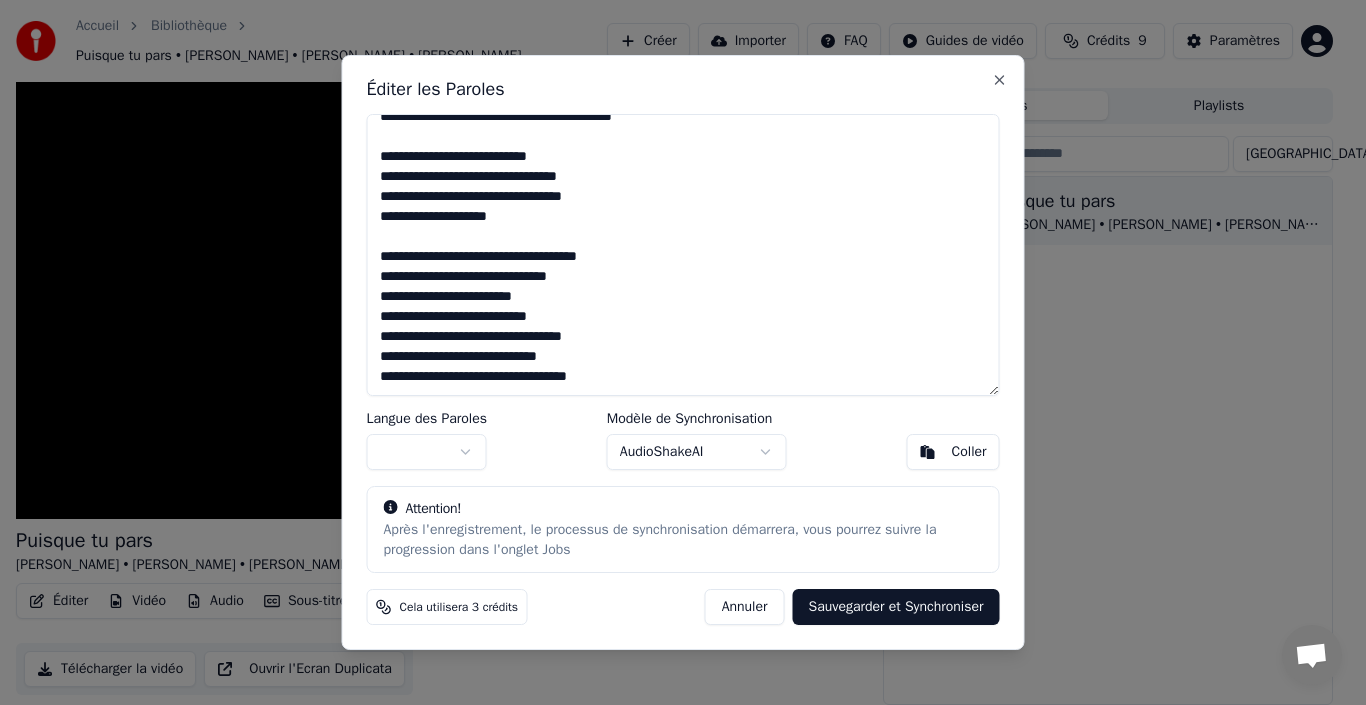 click at bounding box center (683, 255) 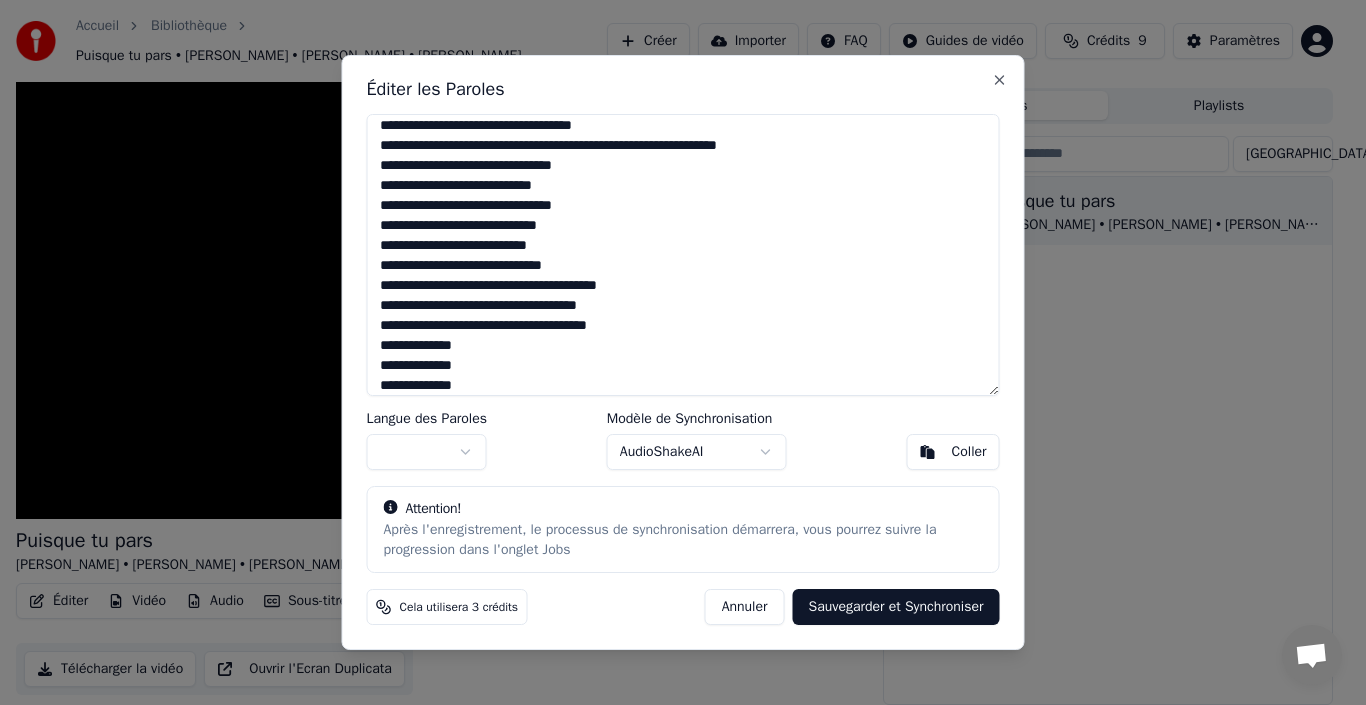 scroll, scrollTop: 806, scrollLeft: 0, axis: vertical 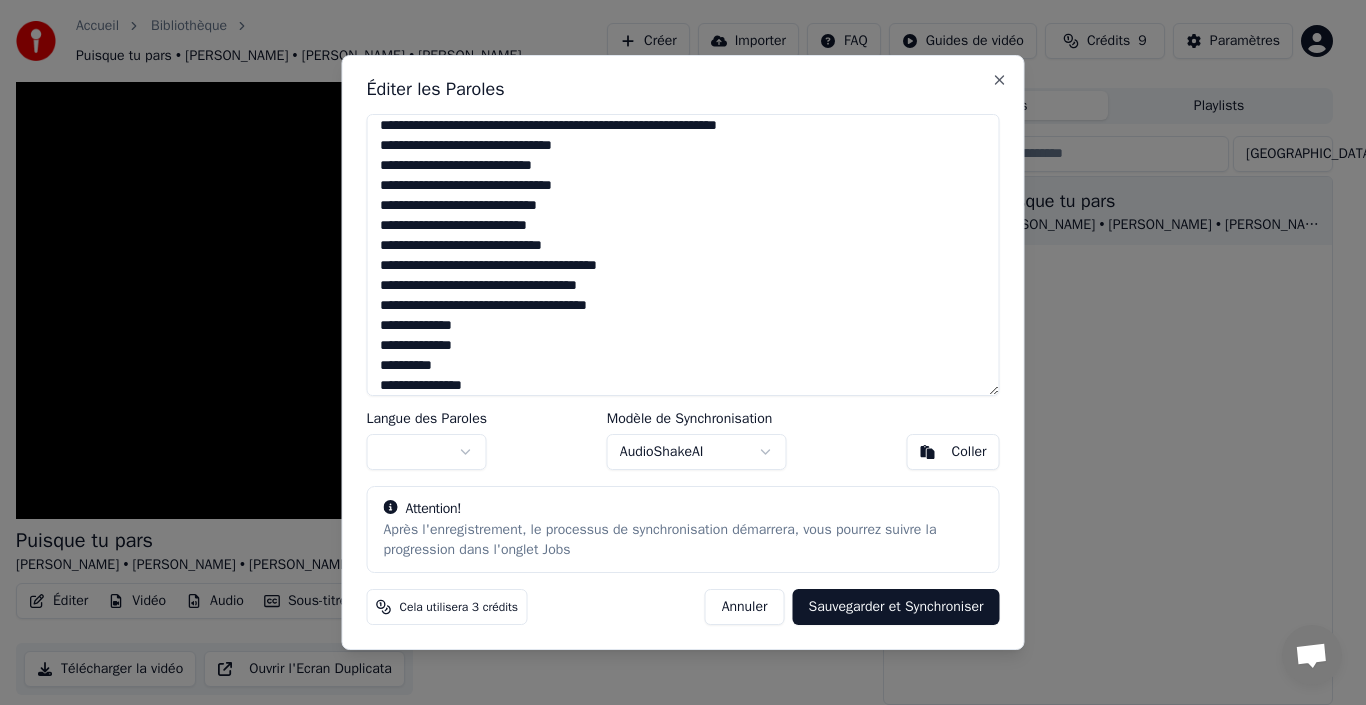 click at bounding box center (683, 255) 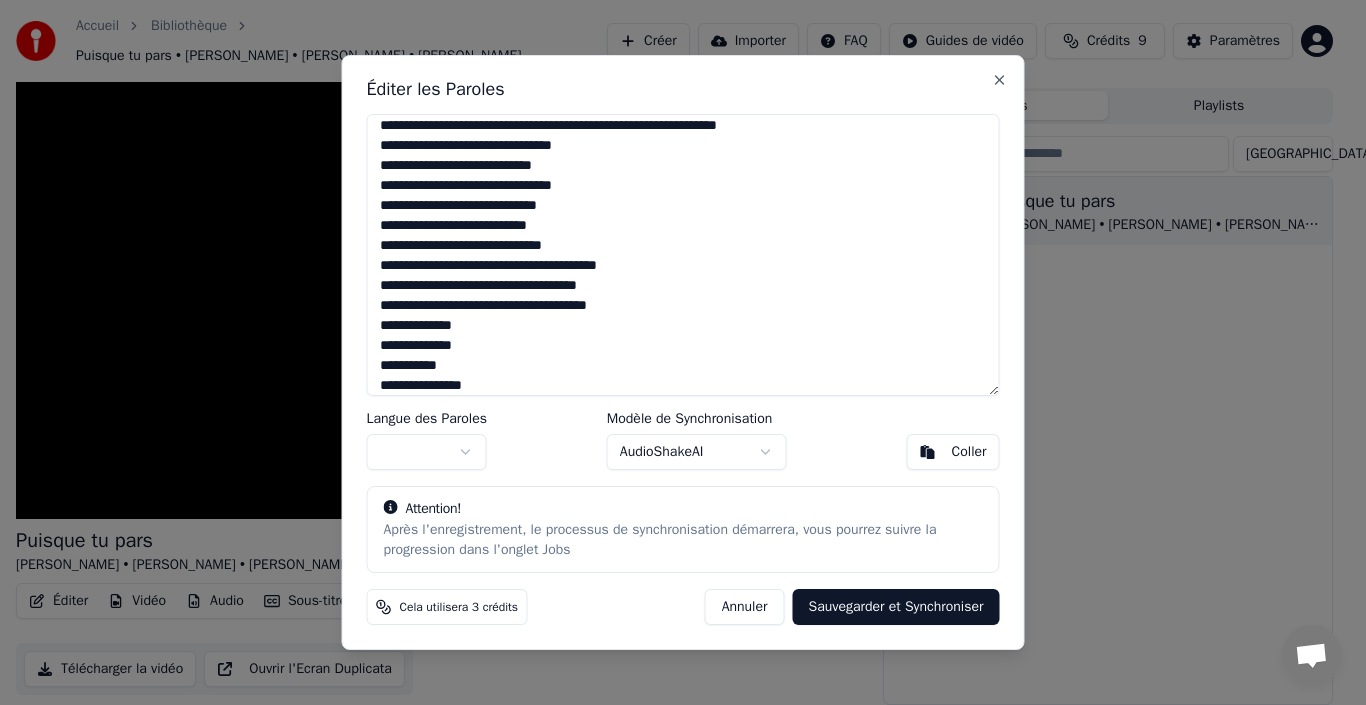 click at bounding box center (683, 255) 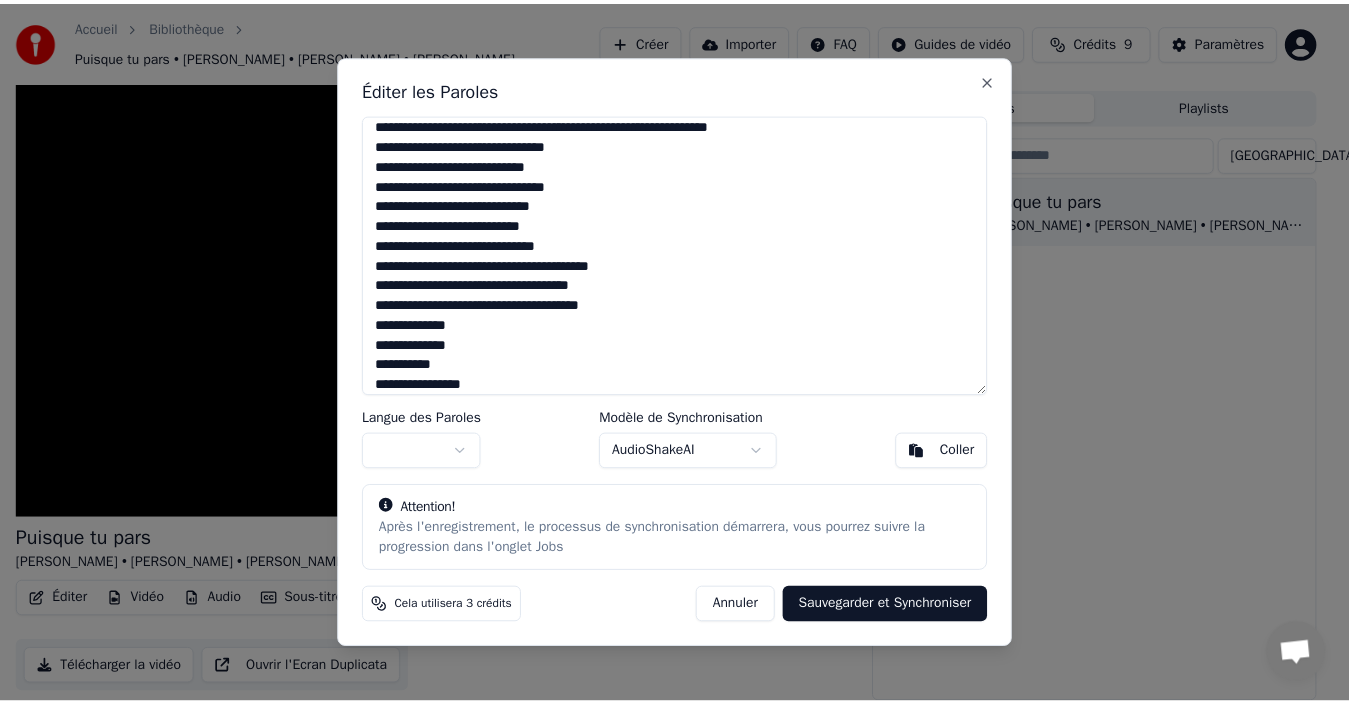 scroll, scrollTop: 826, scrollLeft: 0, axis: vertical 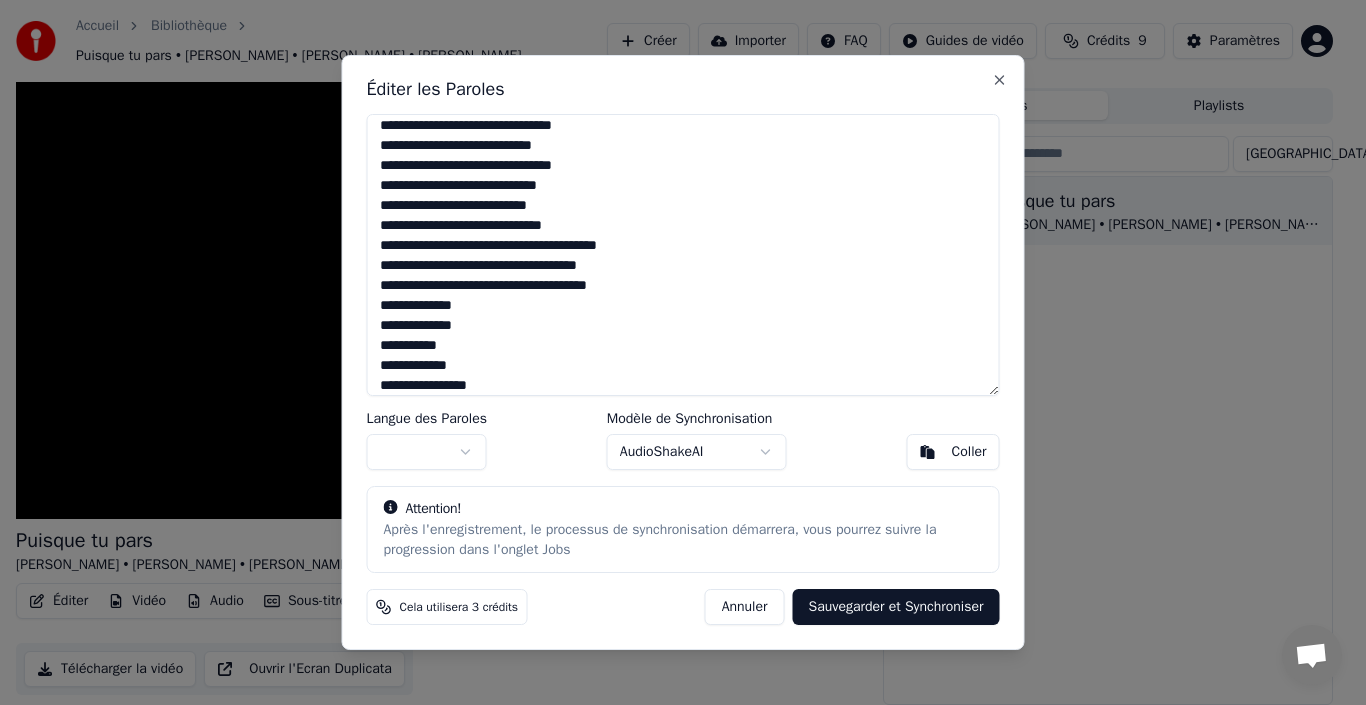 click at bounding box center (427, 452) 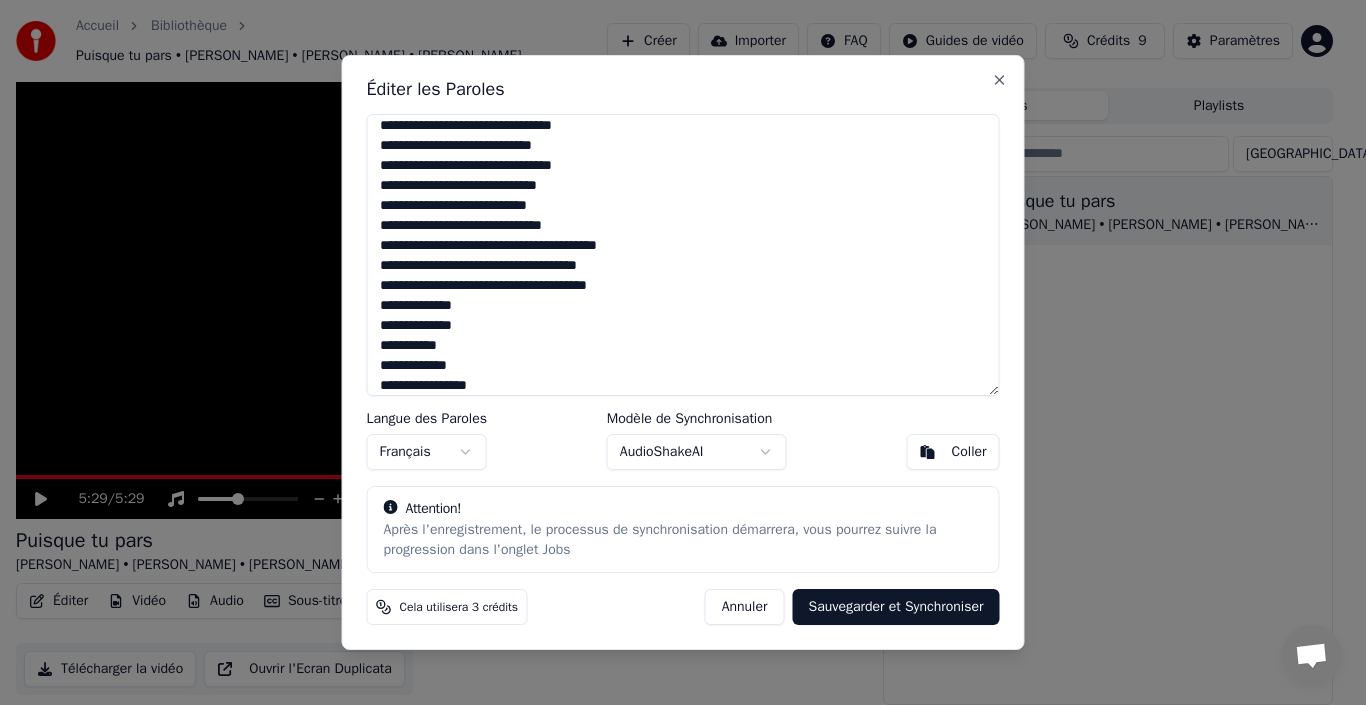 click on "Sauvegarder et Synchroniser" at bounding box center [895, 607] 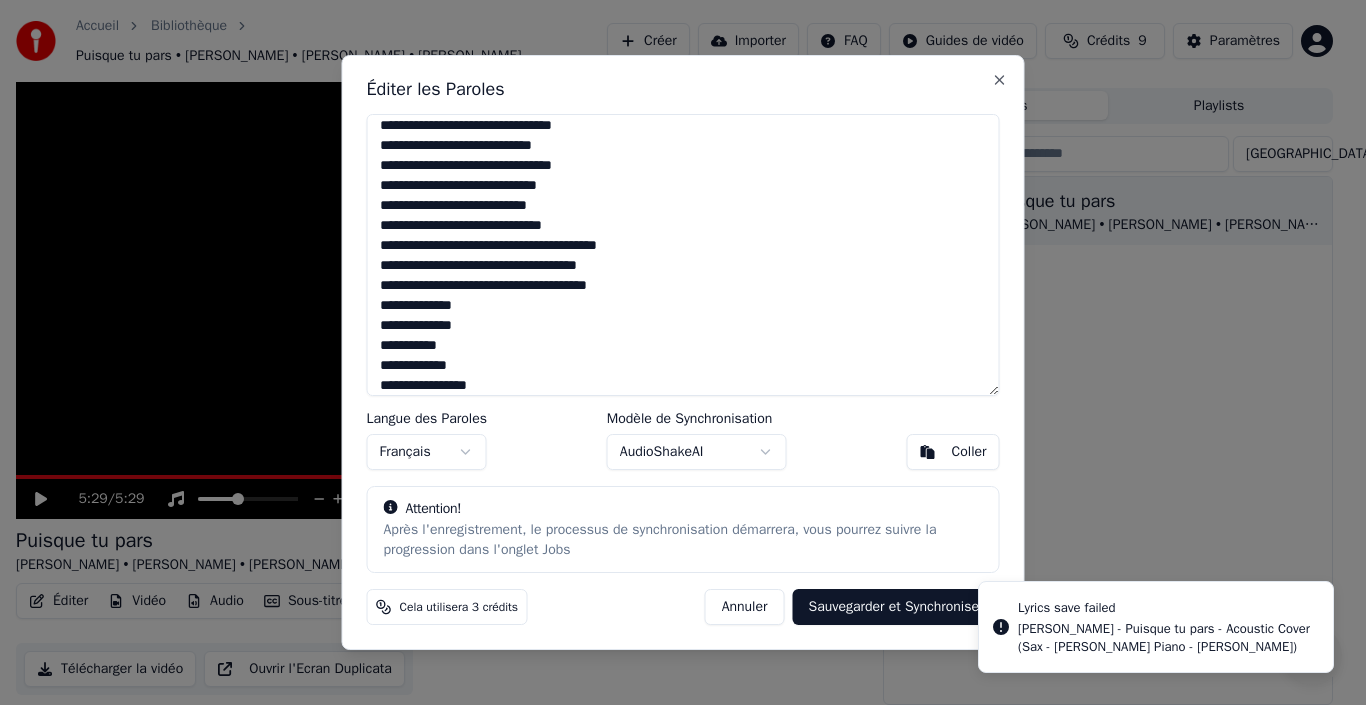 type on "**********" 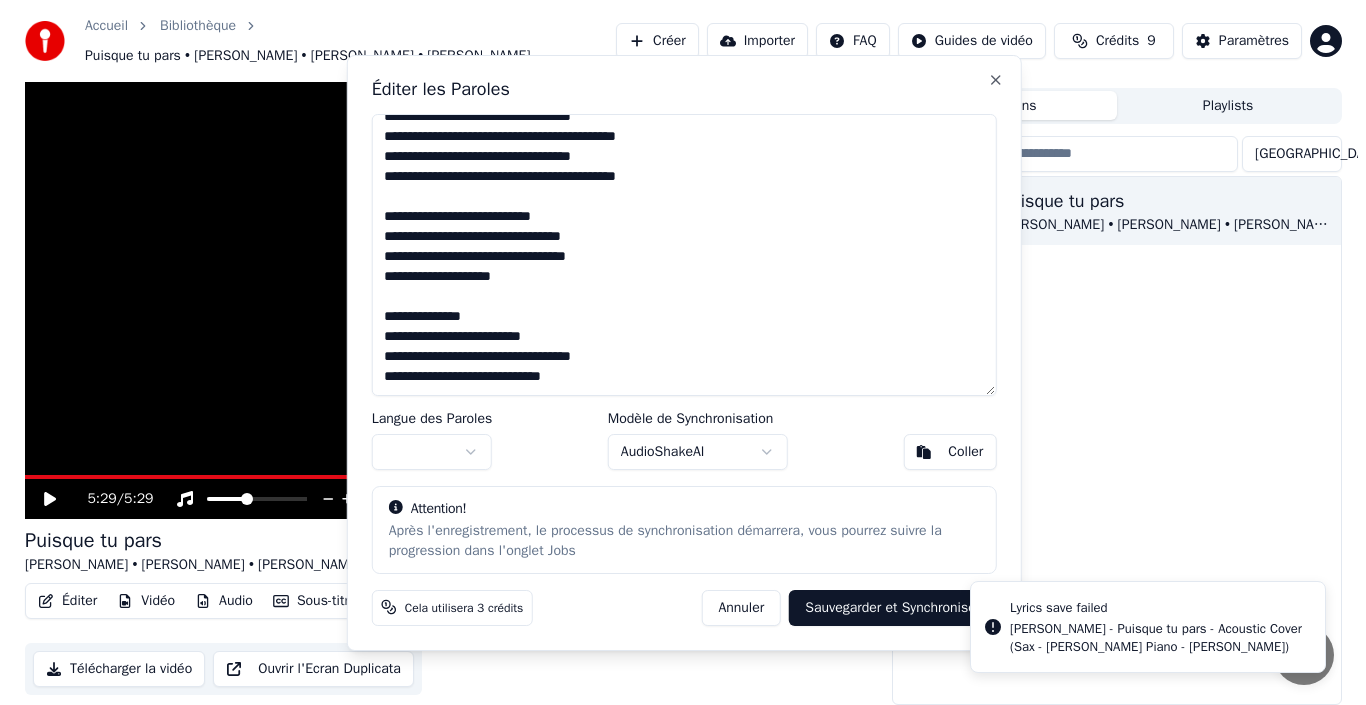 scroll, scrollTop: 555, scrollLeft: 0, axis: vertical 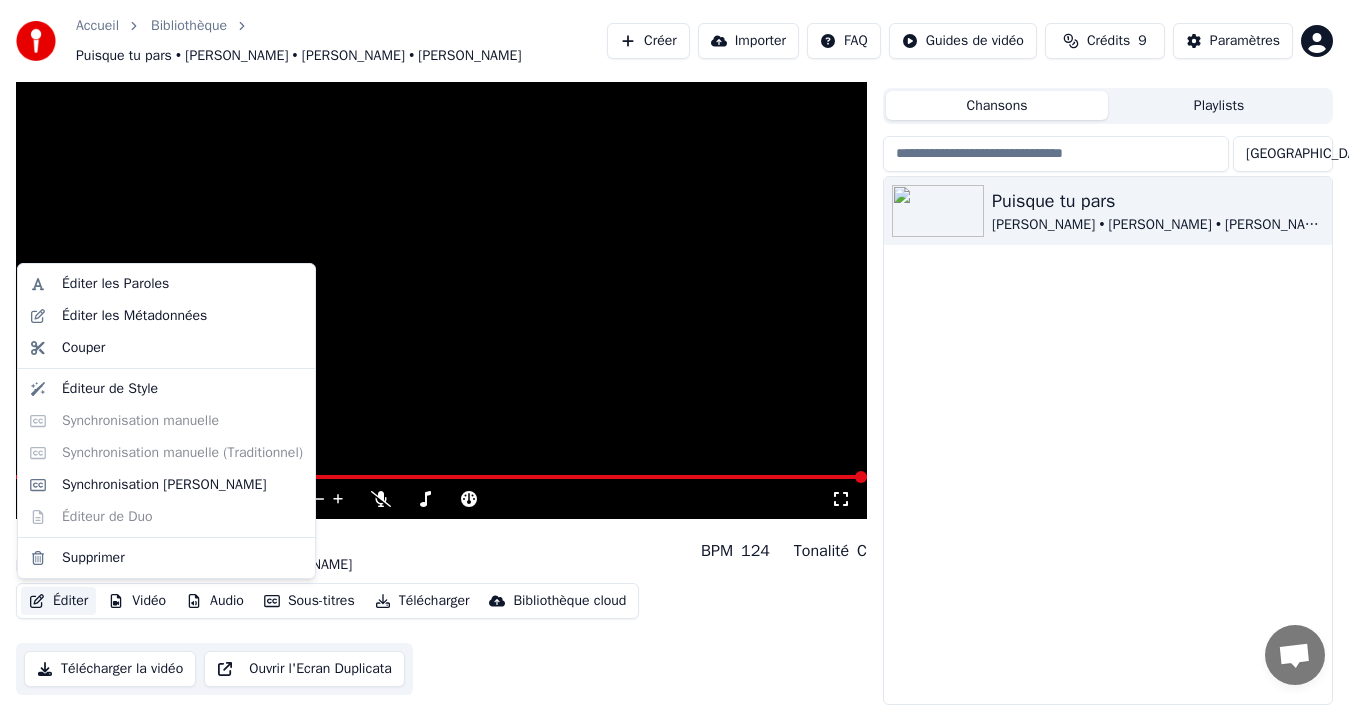 click on "Éditer" at bounding box center (58, 601) 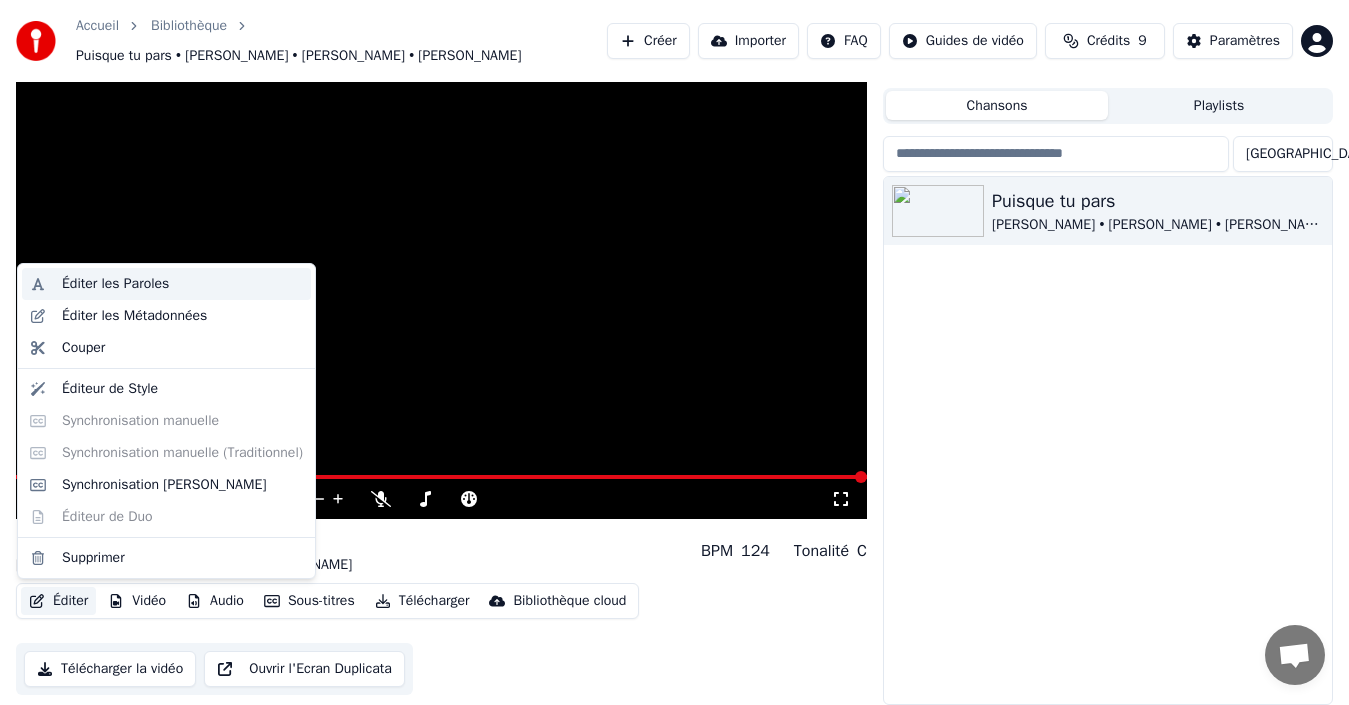 click on "Éditer les Paroles" at bounding box center (115, 284) 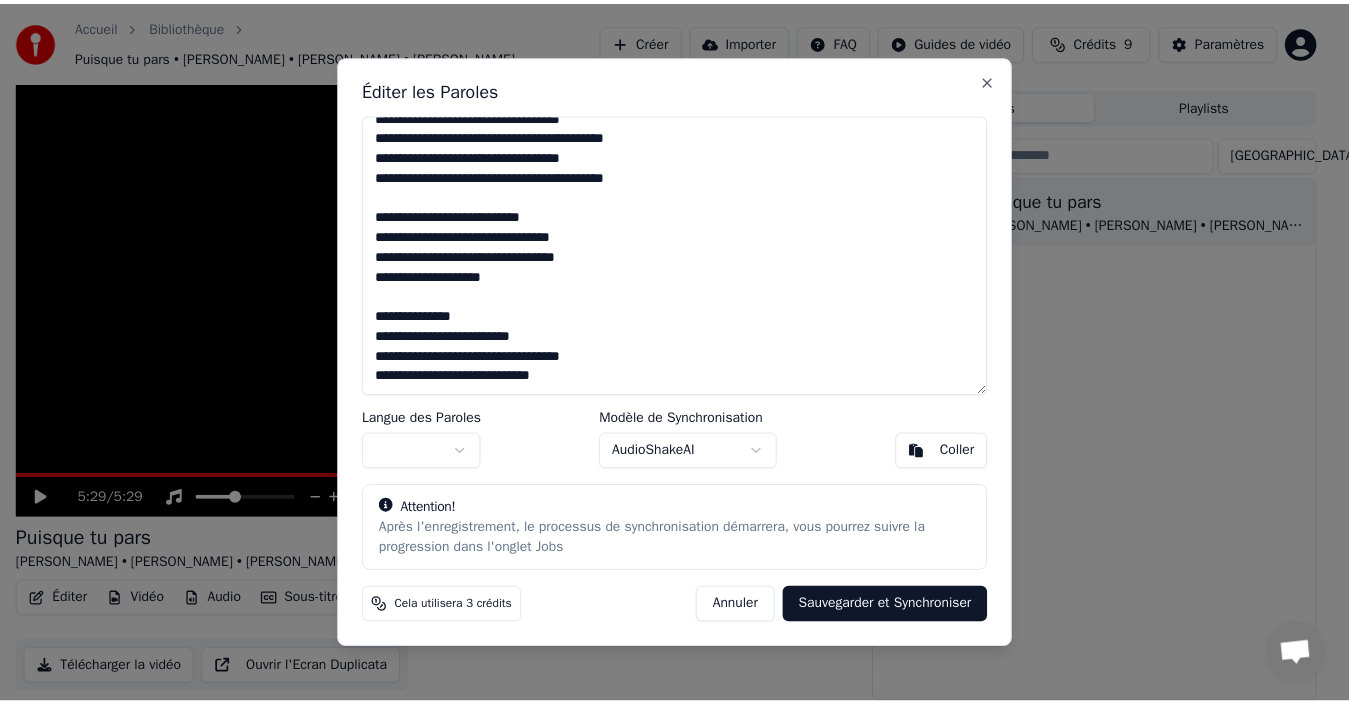 scroll, scrollTop: 555, scrollLeft: 0, axis: vertical 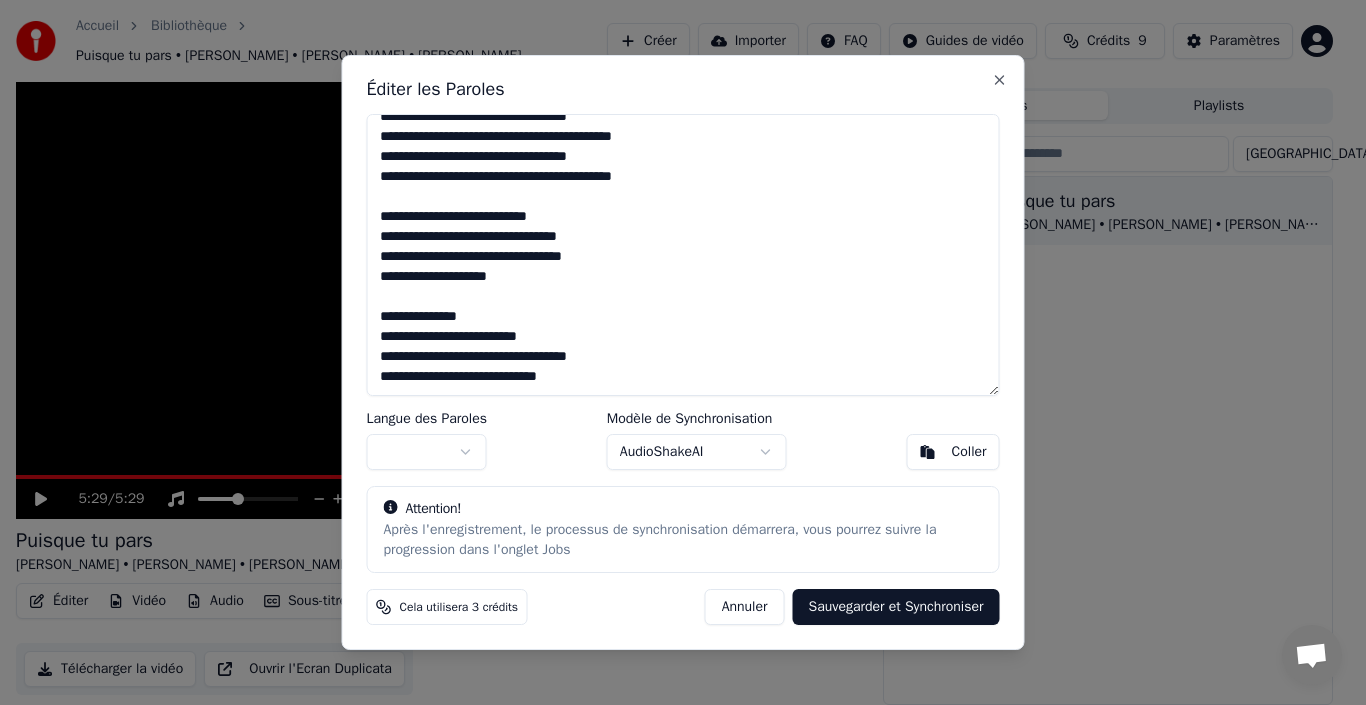 click on "Annuler" at bounding box center (745, 607) 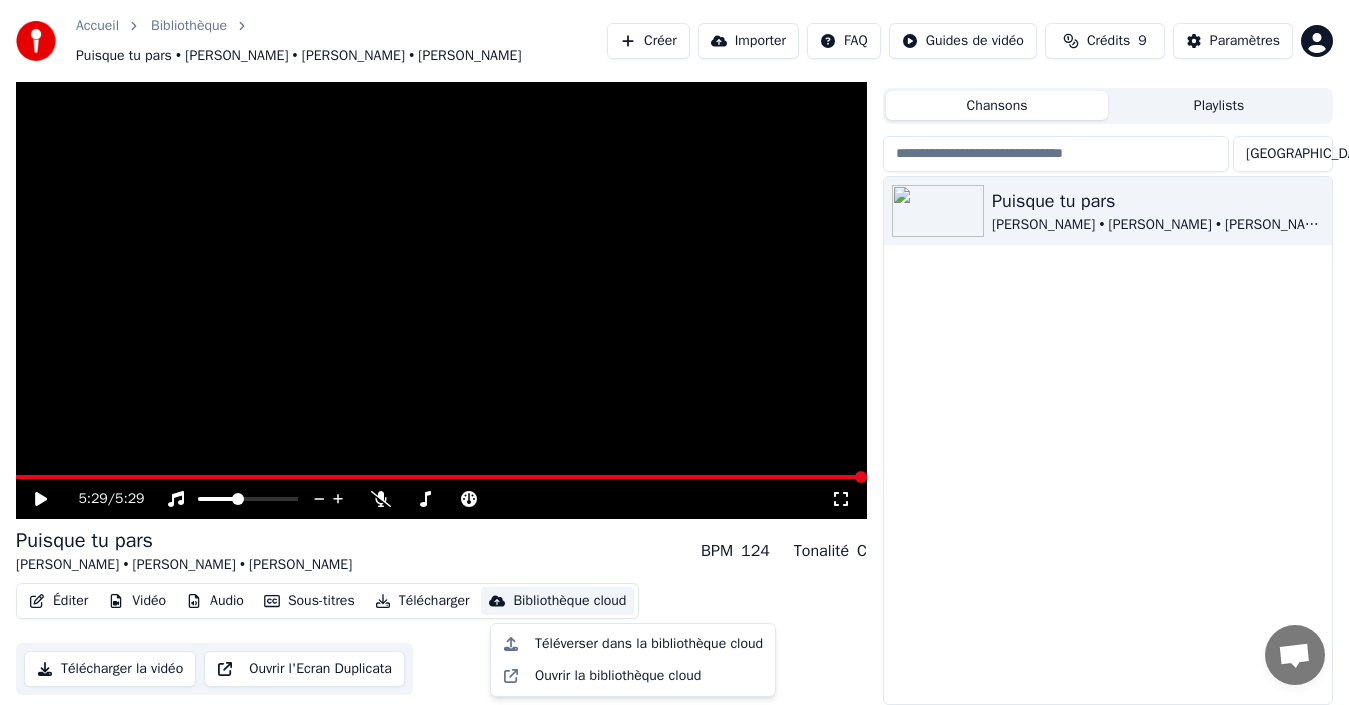click on "Bibliothèque cloud" at bounding box center [569, 601] 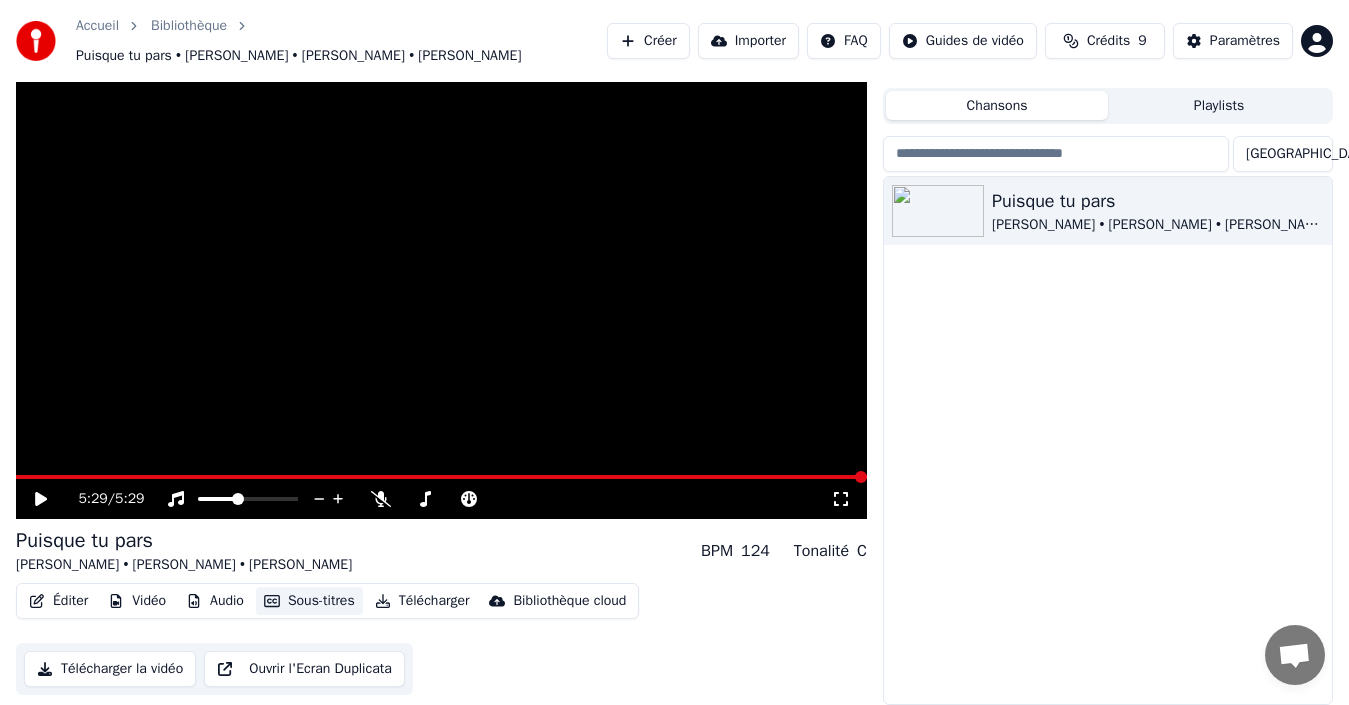 click on "Sous-titres" at bounding box center [309, 601] 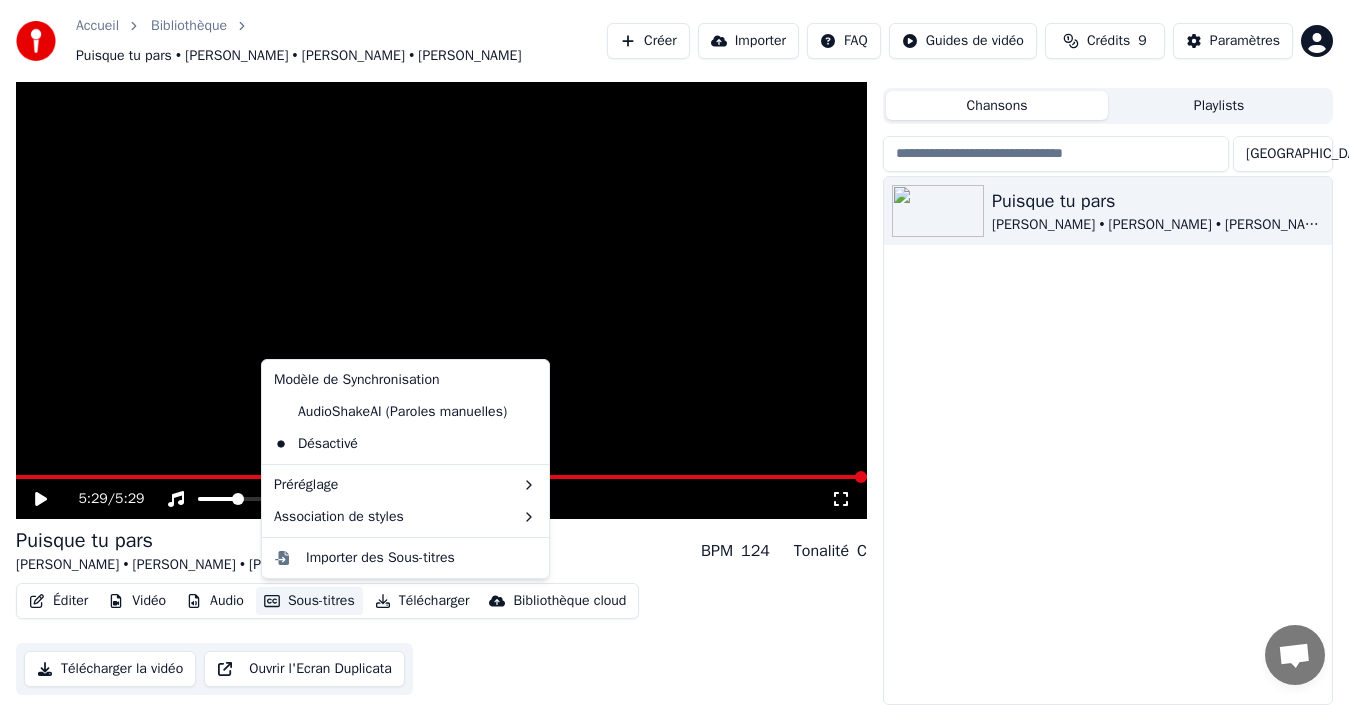 click on "Sous-titres" at bounding box center [309, 601] 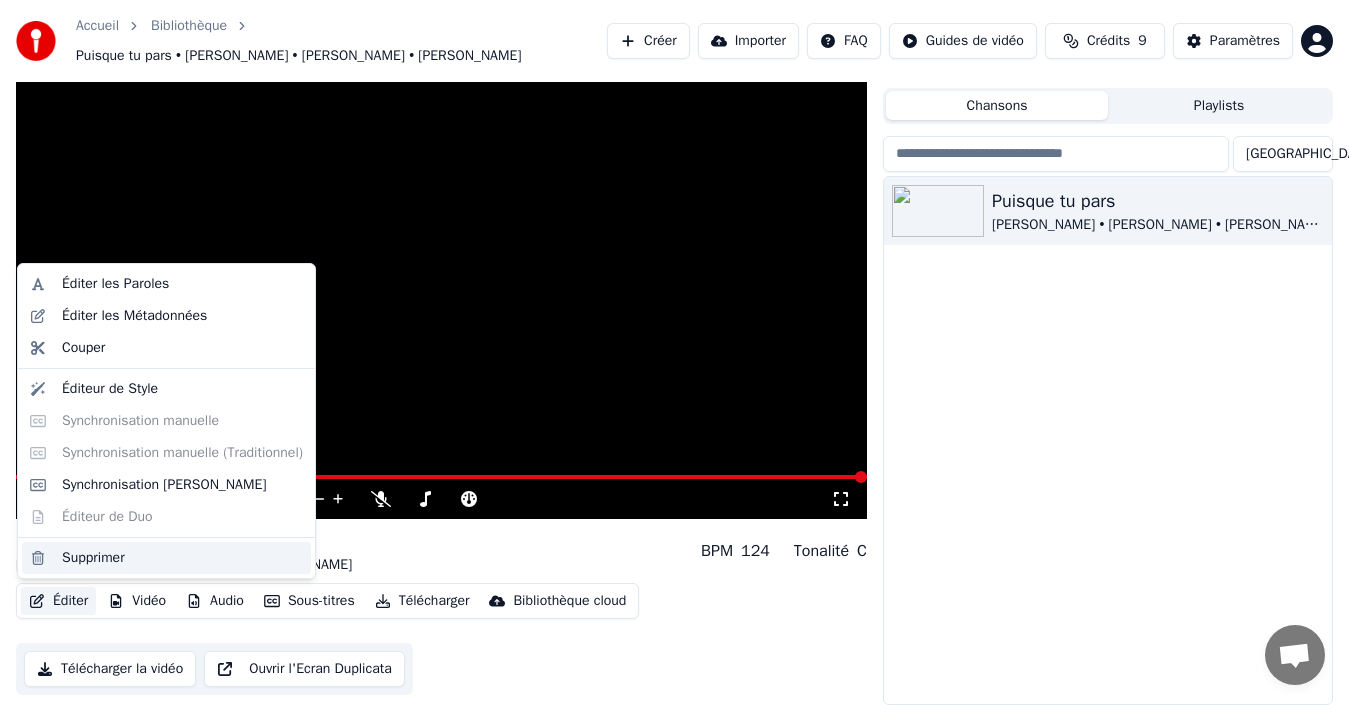 click on "Supprimer" at bounding box center (93, 558) 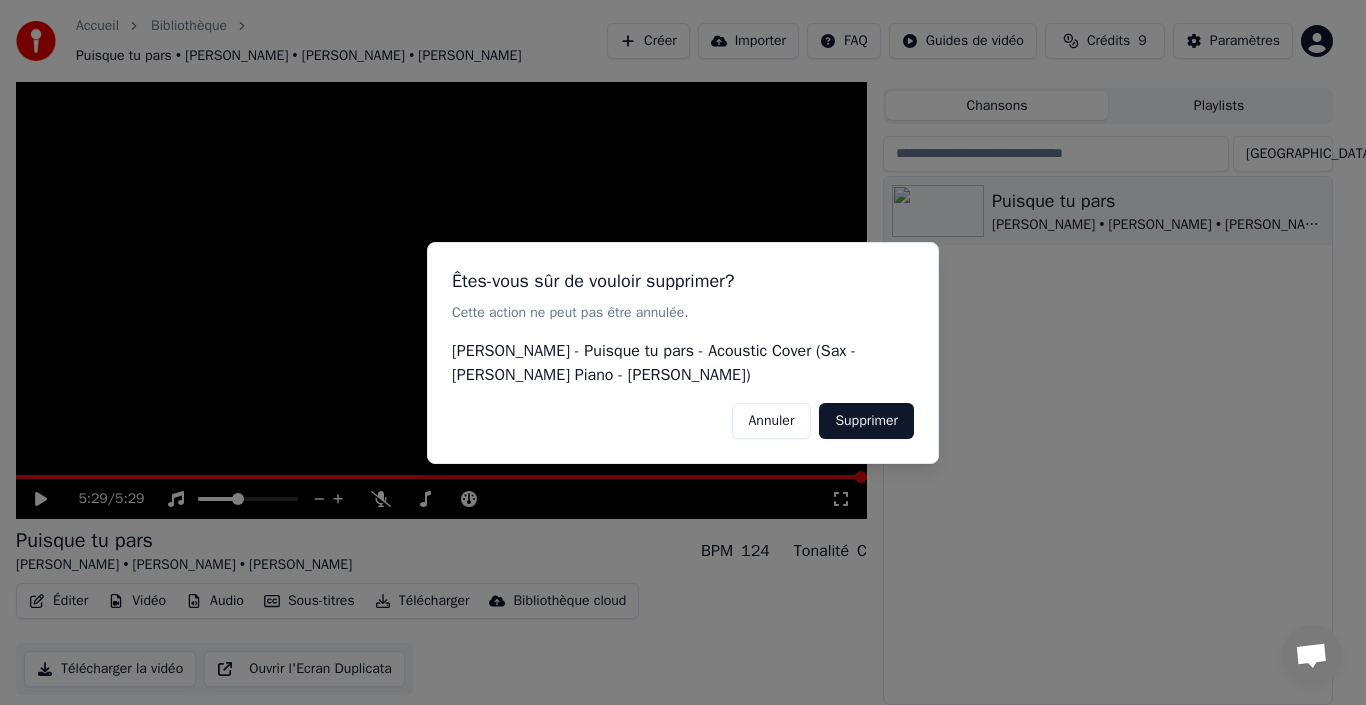 click on "Supprimer" at bounding box center [866, 420] 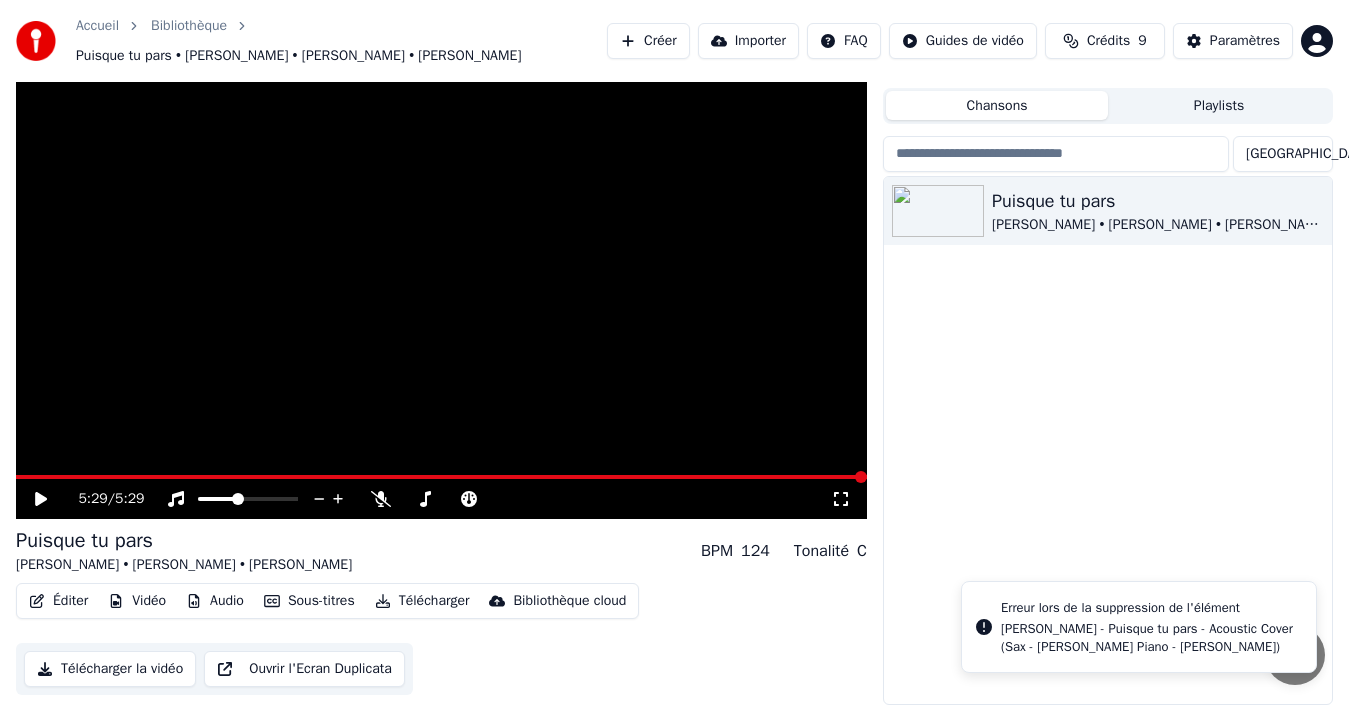 click on "Jean-Jacques Goldman - Puisque tu pars - Acoustic Cover (Sax - James E. Green  Piano - John Revy)" at bounding box center (1150, 638) 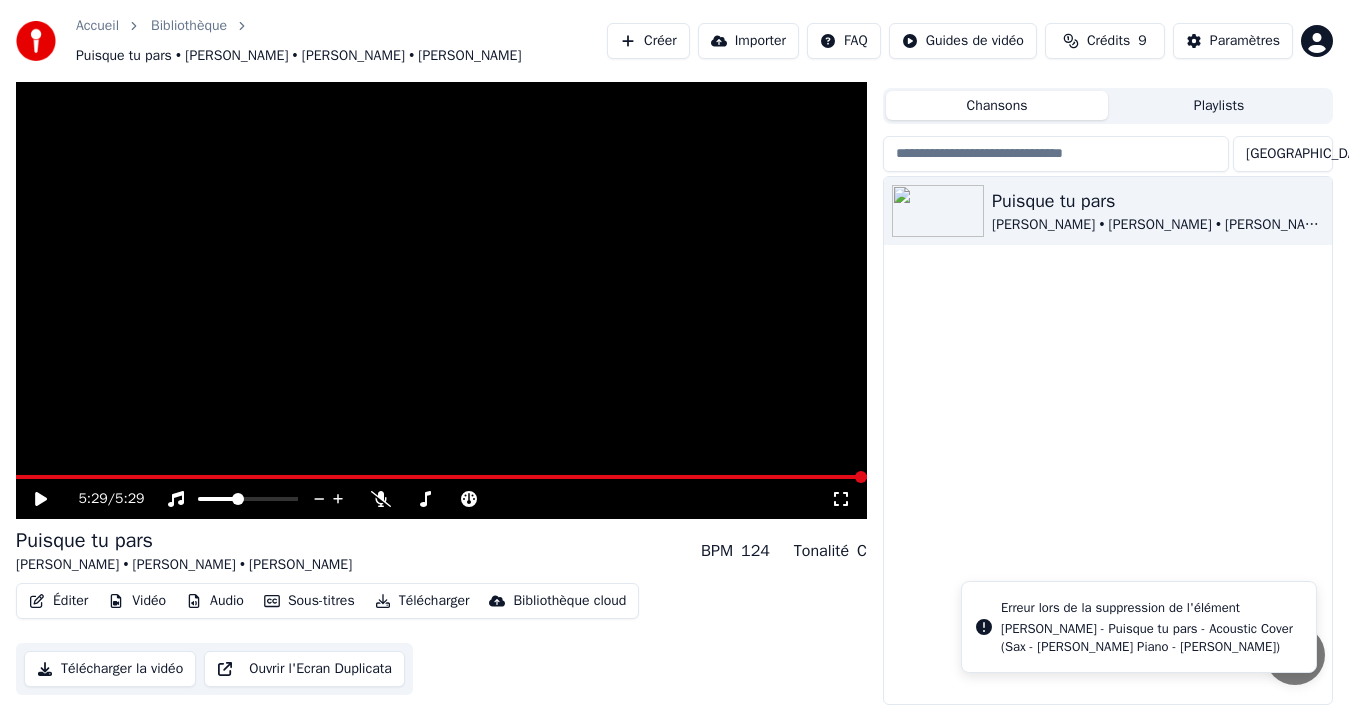 click on "Jean-Jacques Goldman - Puisque tu pars - Acoustic Cover (Sax - James E. Green  Piano - John Revy)" at bounding box center [1150, 638] 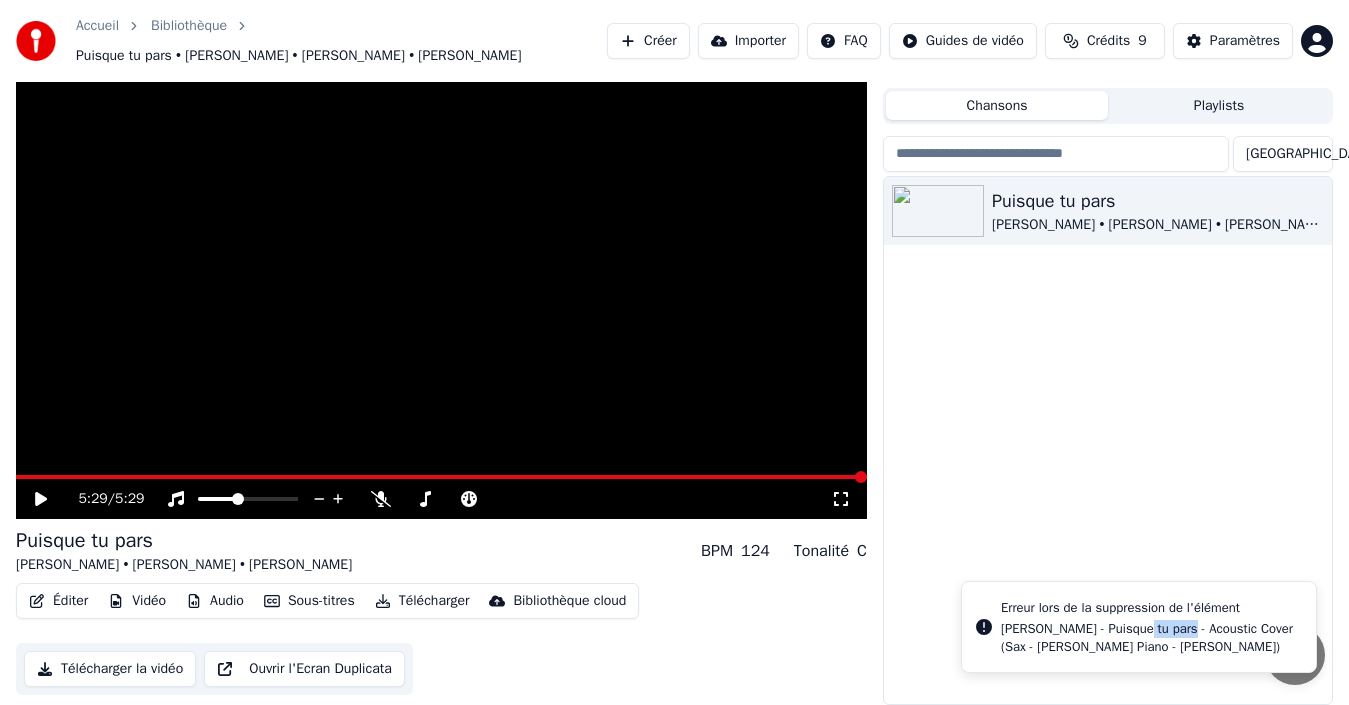 click on "Jean-Jacques Goldman - Puisque tu pars - Acoustic Cover (Sax - James E. Green  Piano - John Revy)" at bounding box center [1150, 638] 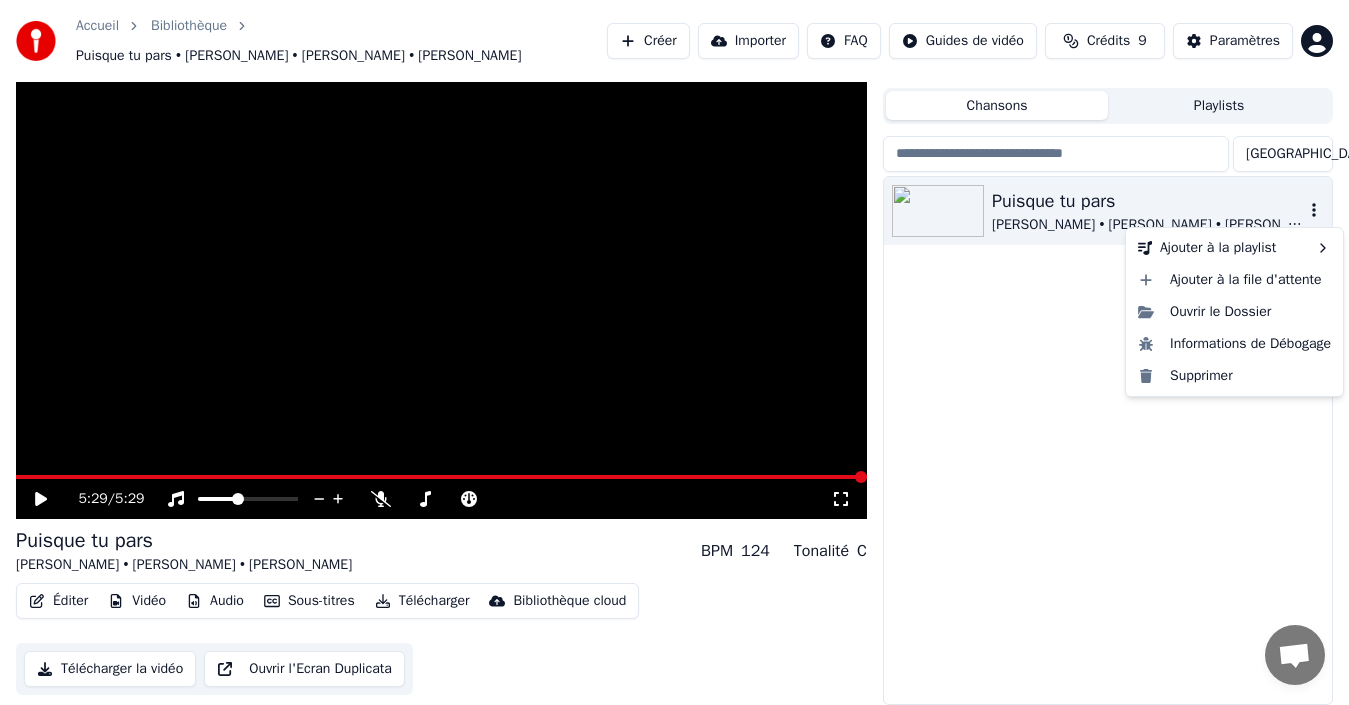 click 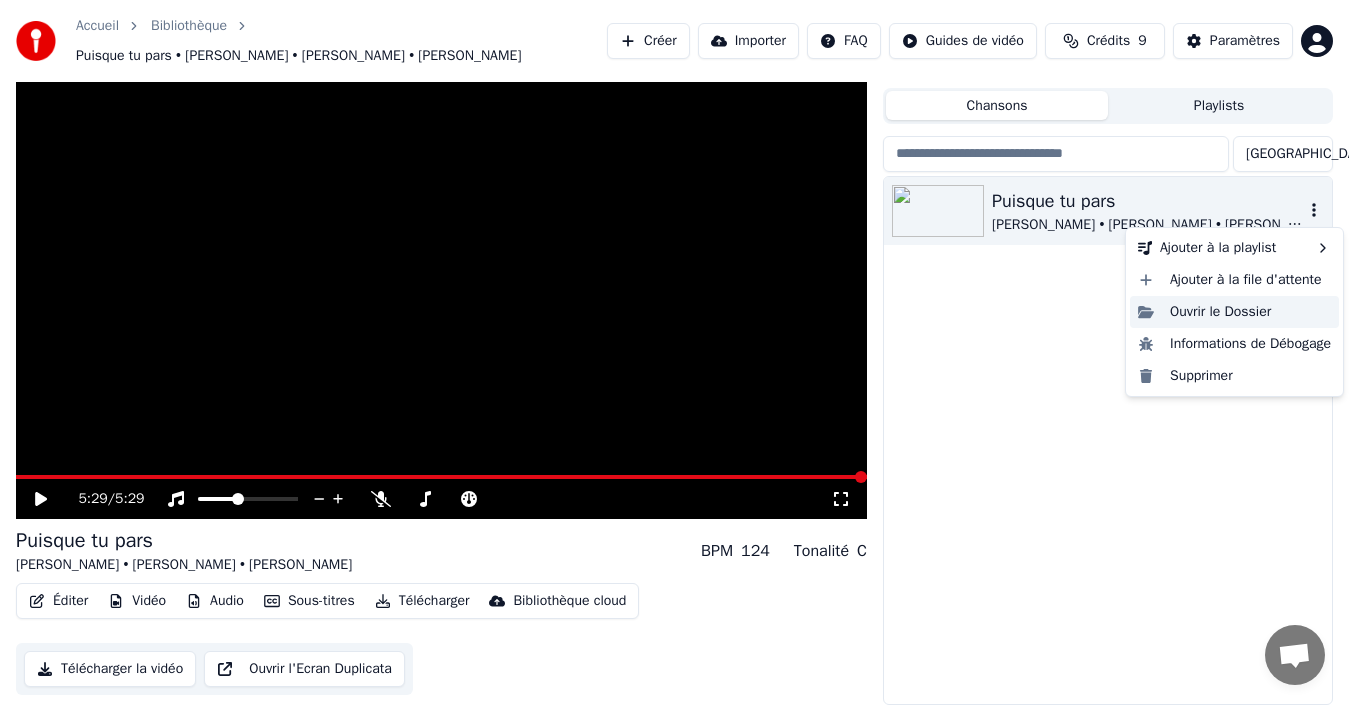 click on "Ouvrir le Dossier" at bounding box center (1234, 312) 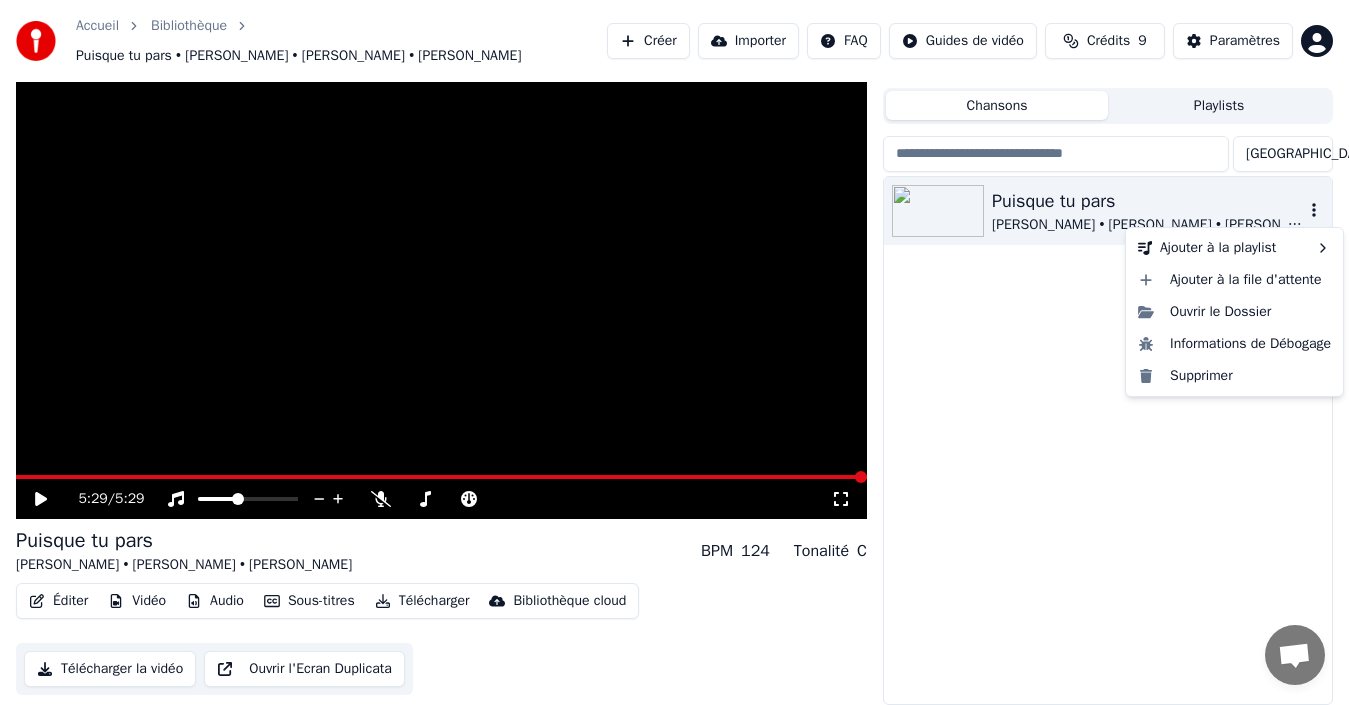 click 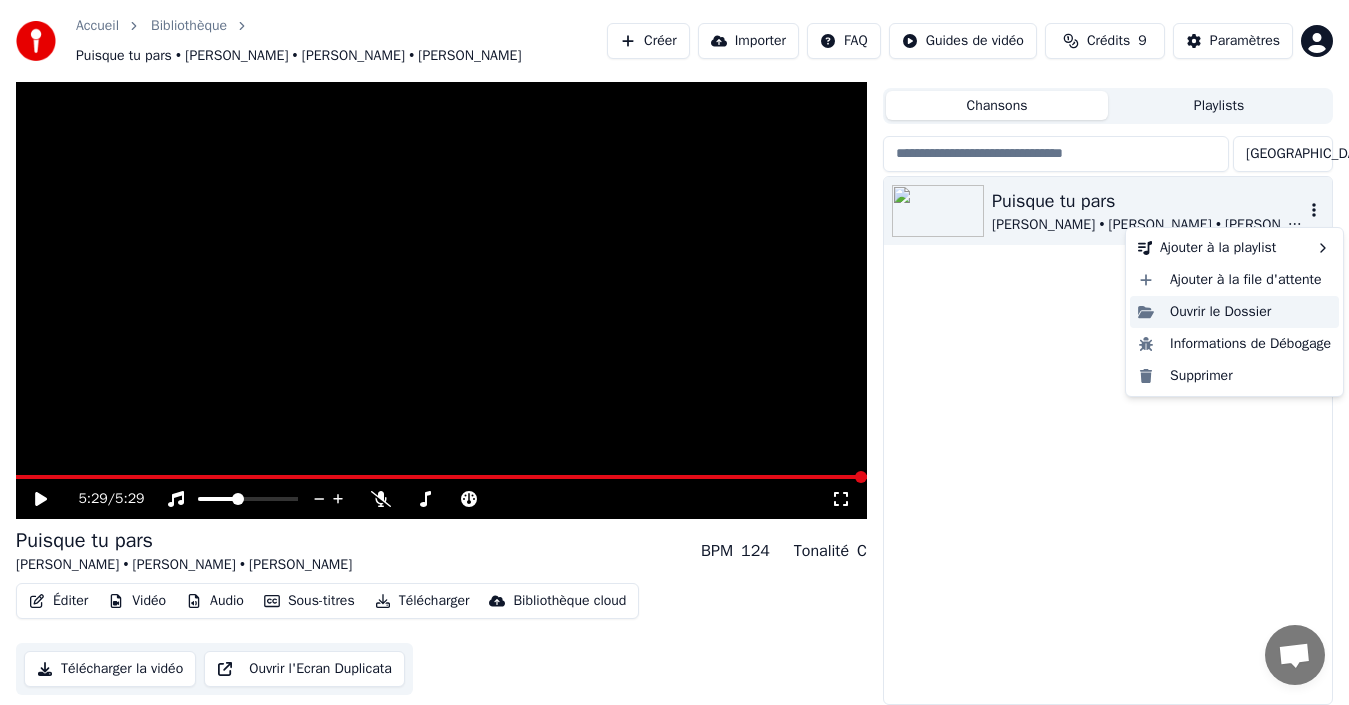 click on "Ouvrir le Dossier" at bounding box center [1234, 312] 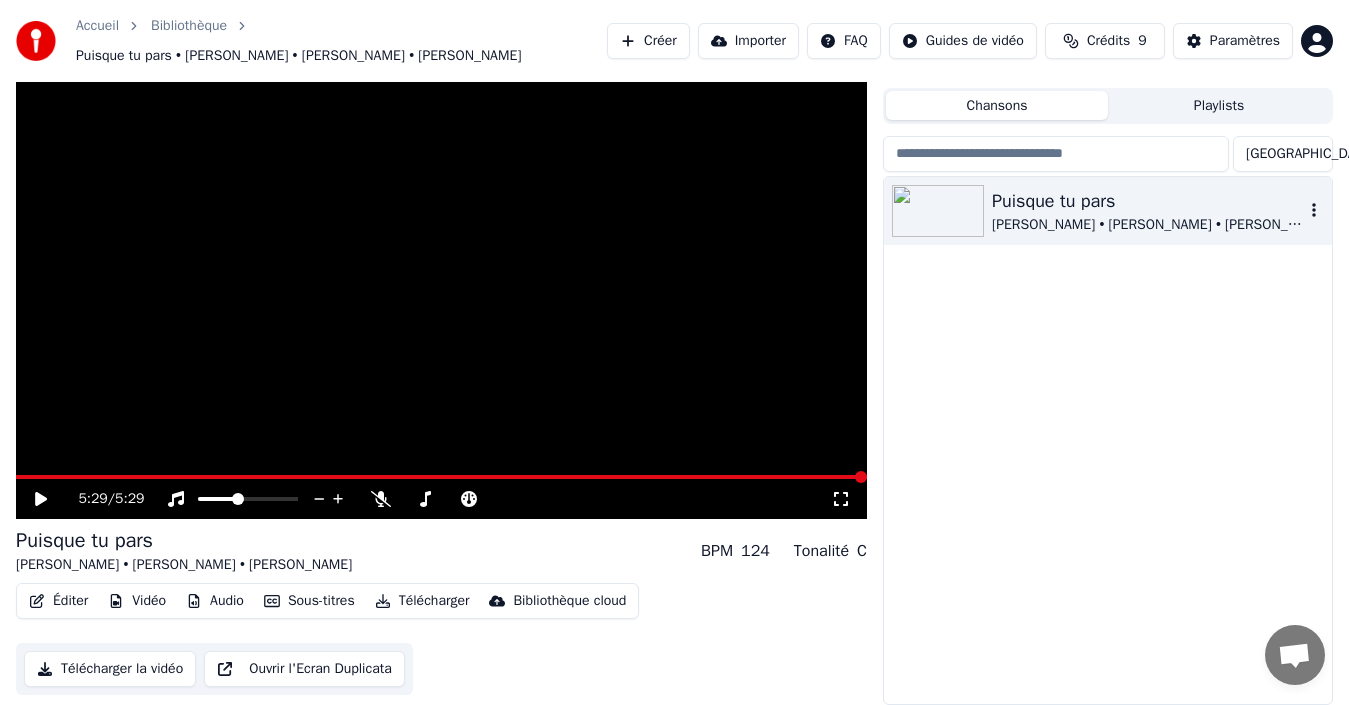 click on "Ouvrir l'Ecran Duplicata" at bounding box center (304, 669) 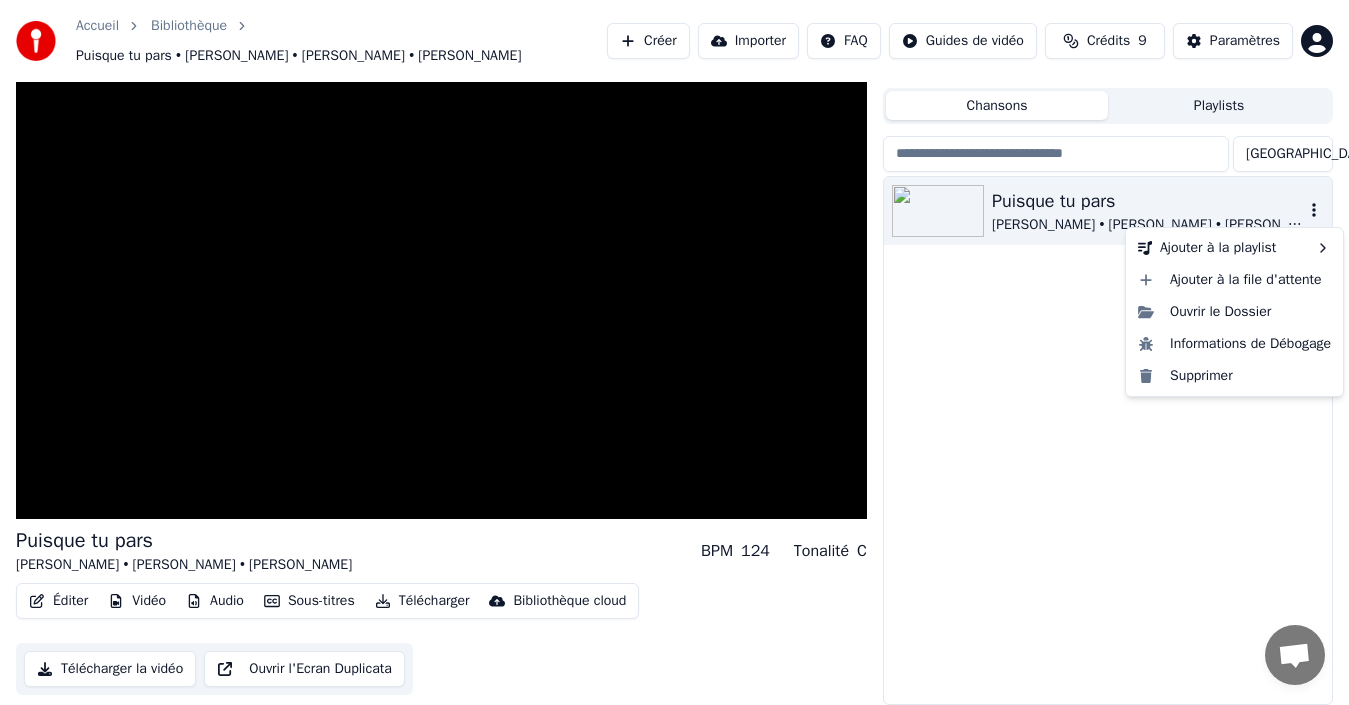 click 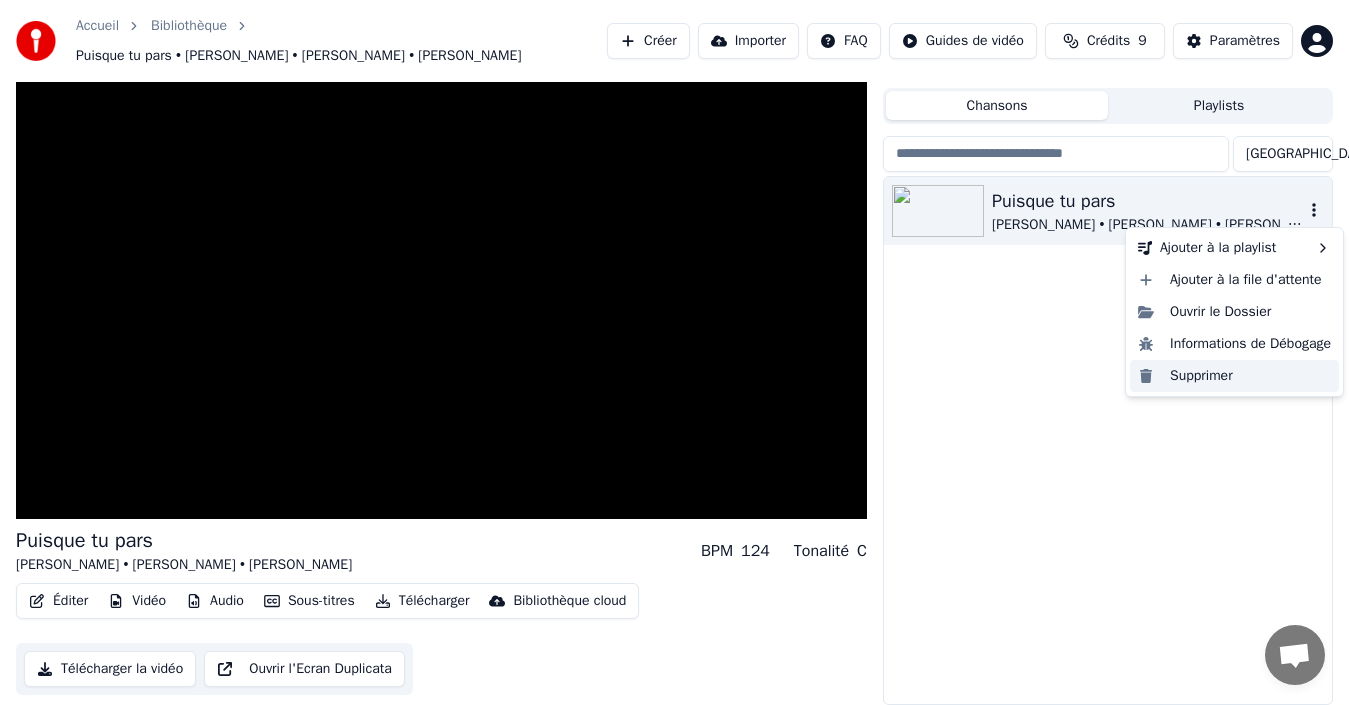 click on "Supprimer" at bounding box center (1234, 376) 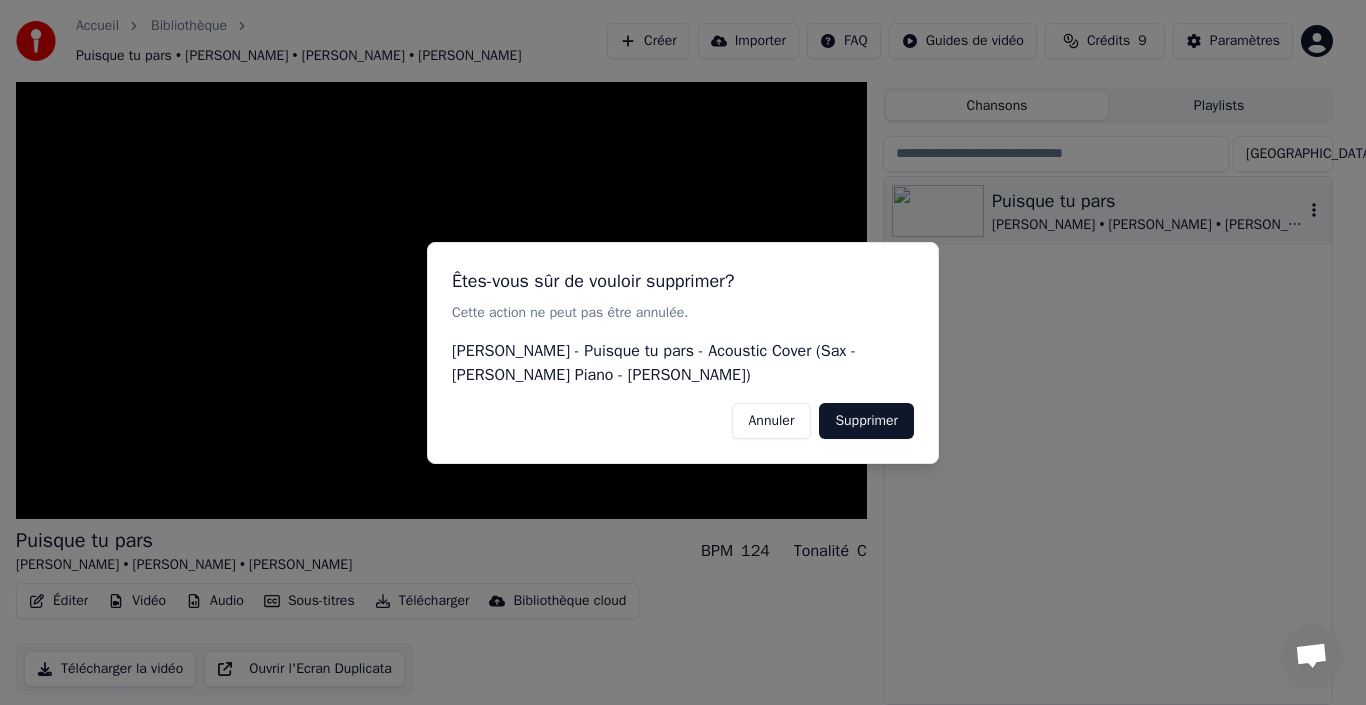 click on "Annuler" at bounding box center [772, 420] 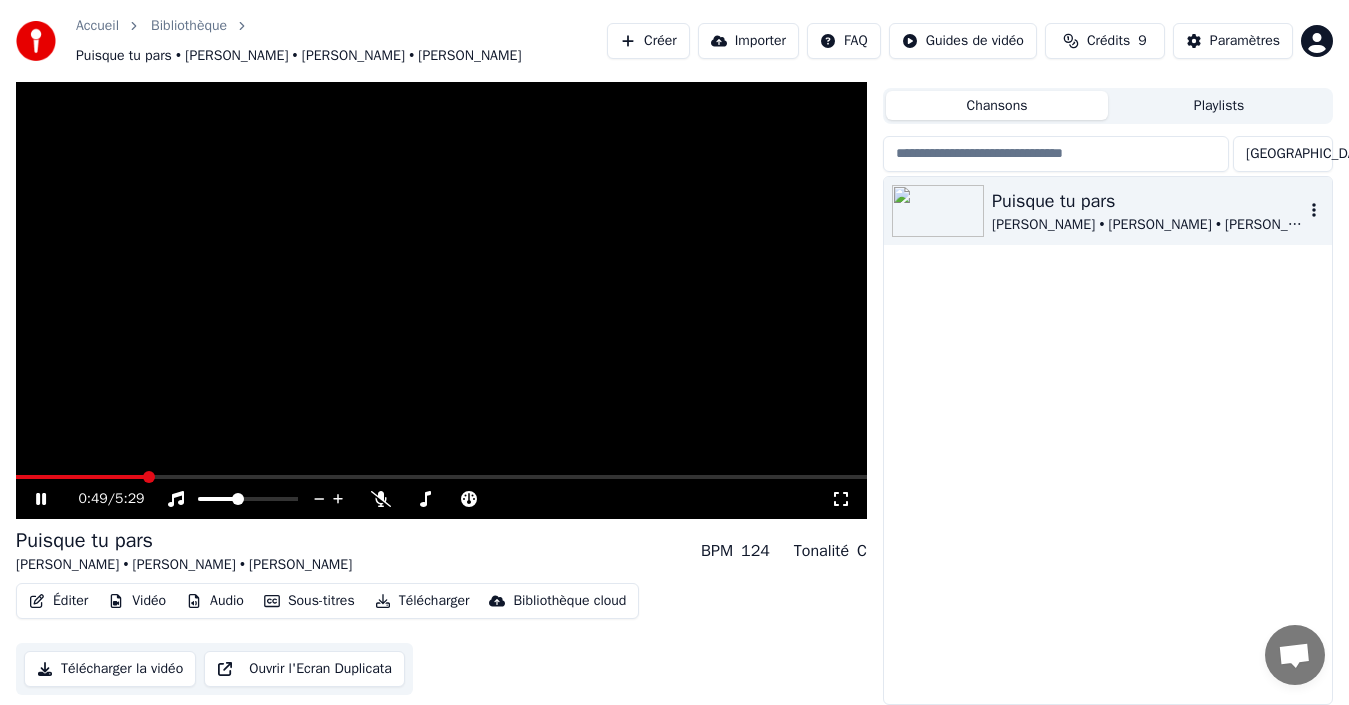 click on "Éditer" at bounding box center [58, 601] 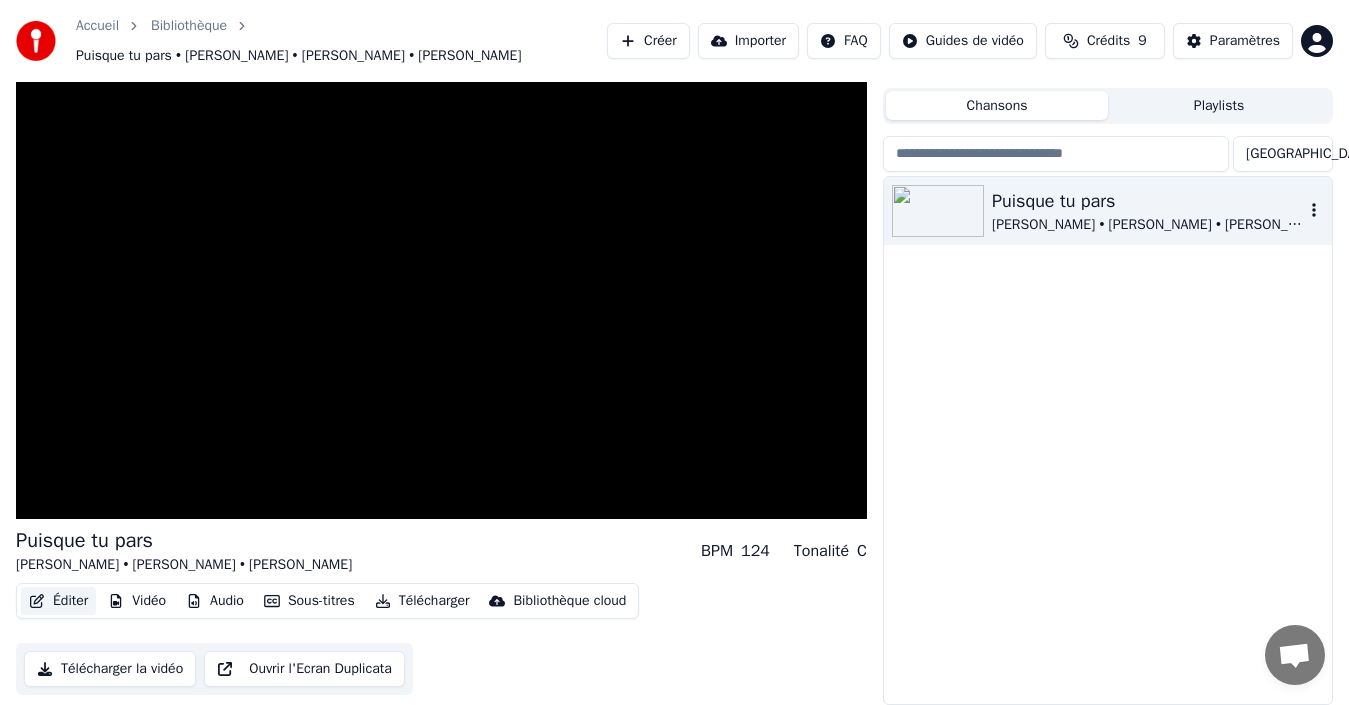 click on "Puisque tu pars Jean-Jacques Goldman • James E. Green • John Revy BPM 124 Tonalité C Éditer Vidéo Audio Sous-titres Télécharger Bibliothèque cloud Télécharger la vidéo Ouvrir l'Ecran Duplicata" at bounding box center [441, 372] 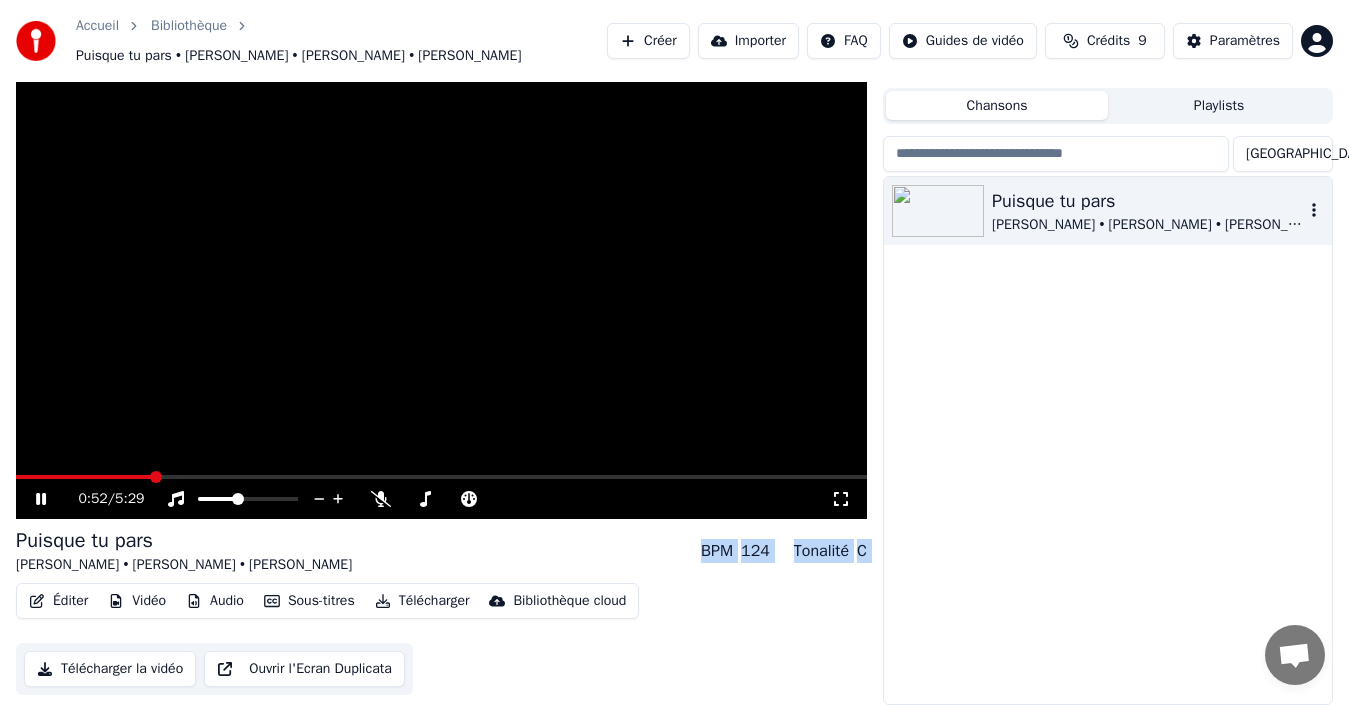drag, startPoint x: 98, startPoint y: 517, endPoint x: 74, endPoint y: 596, distance: 82.565125 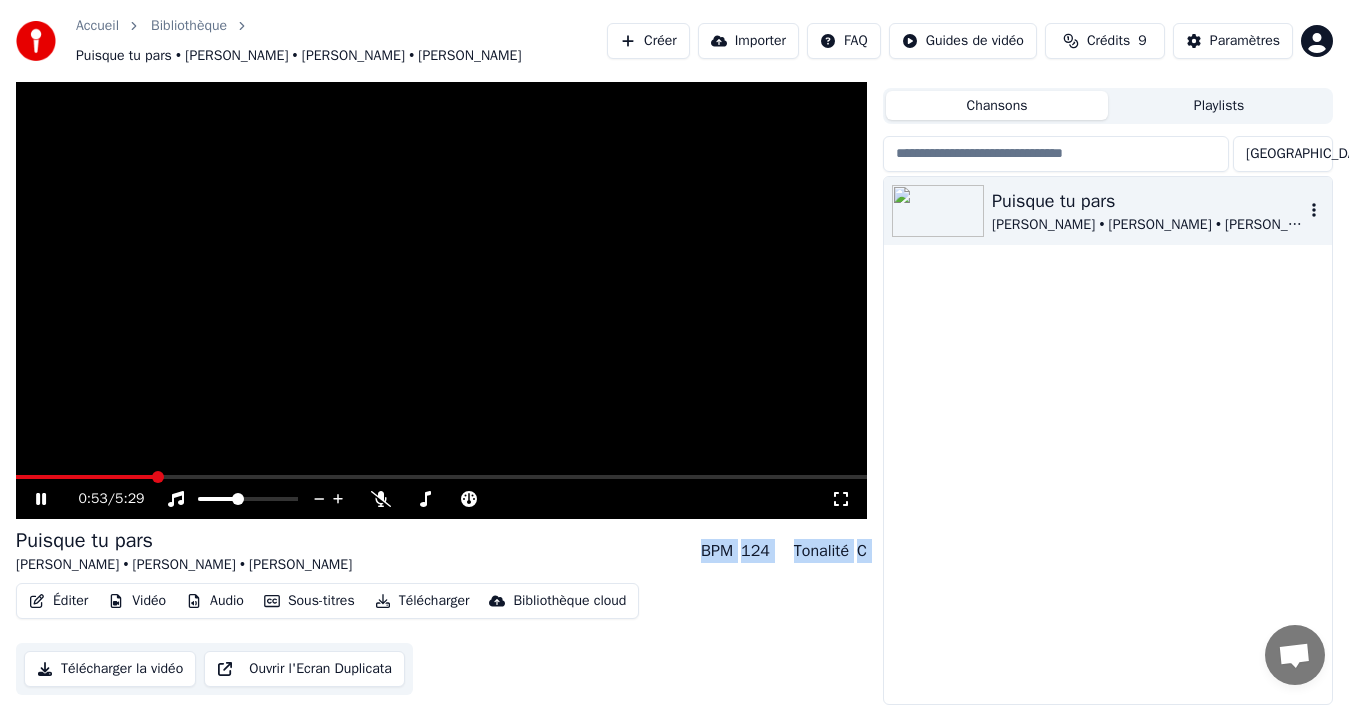 click on "Éditer" at bounding box center [58, 601] 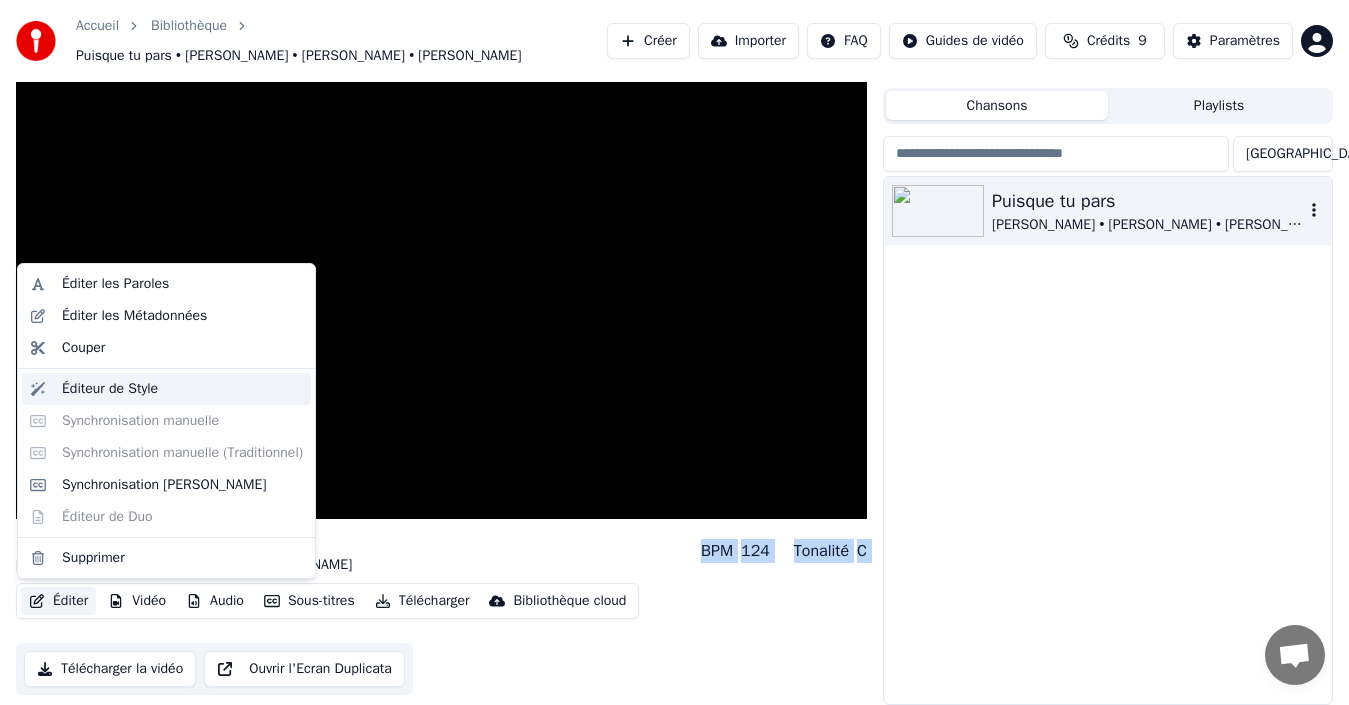 click on "Éditeur de Style" at bounding box center [110, 389] 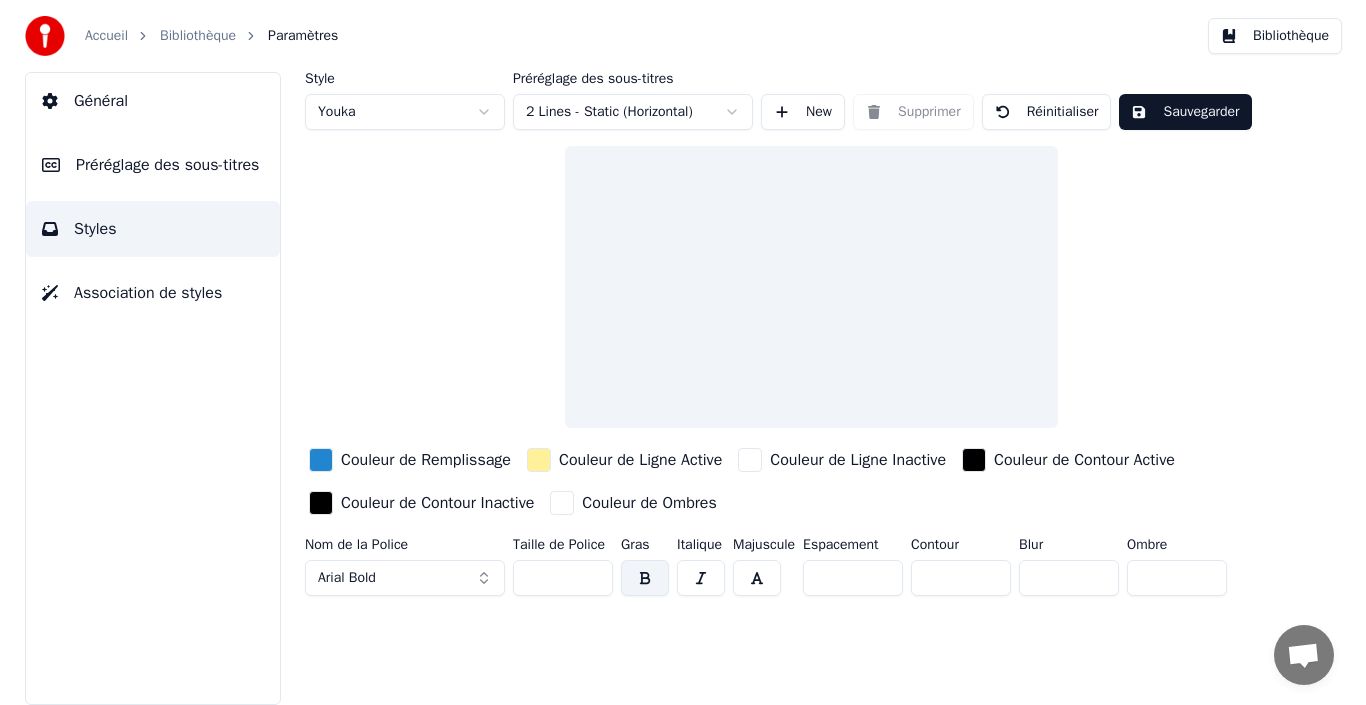 scroll, scrollTop: 0, scrollLeft: 0, axis: both 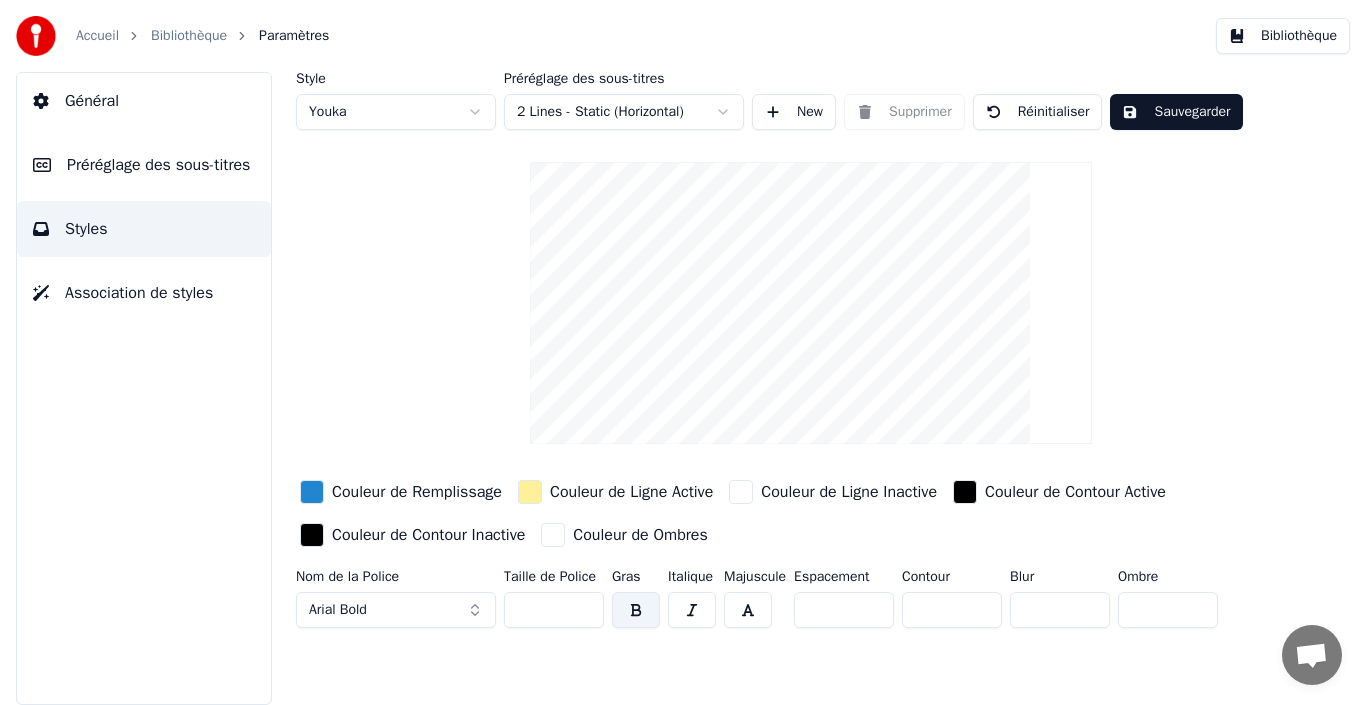 click on "Préréglage des sous-titres" at bounding box center (158, 165) 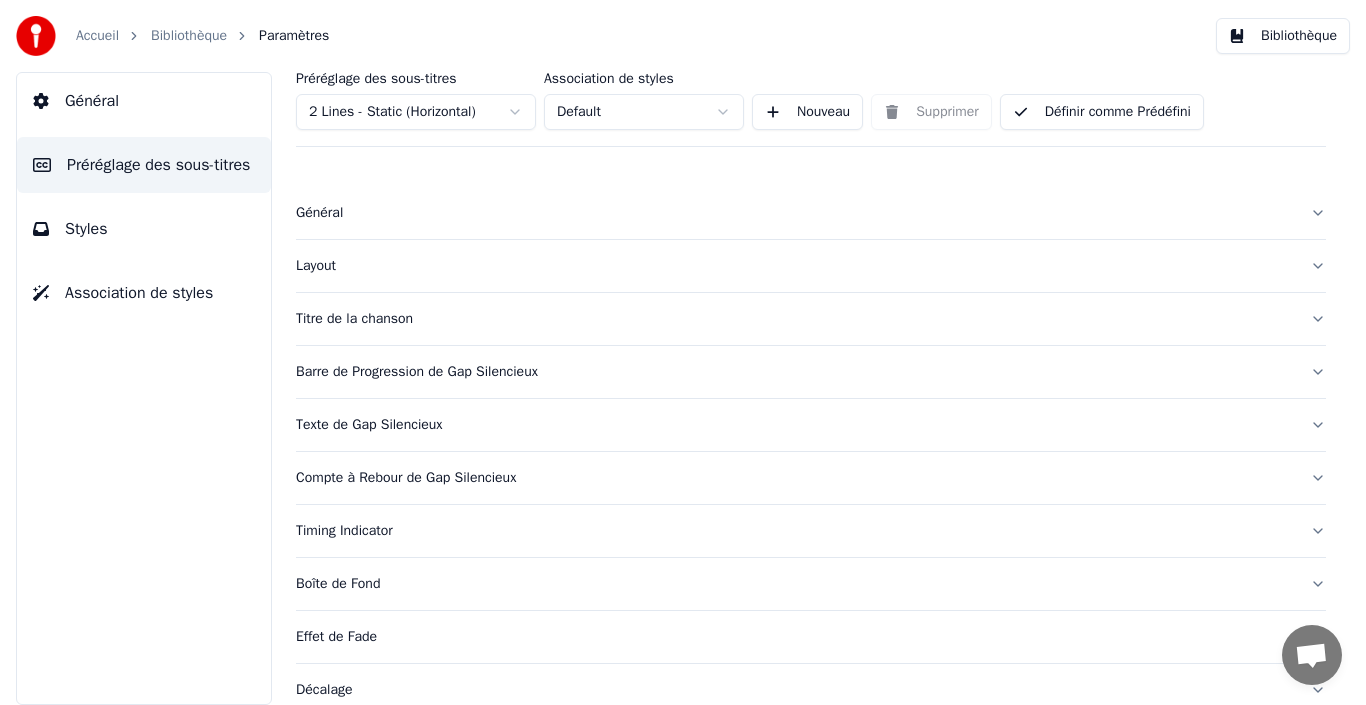 click on "Styles" at bounding box center [86, 229] 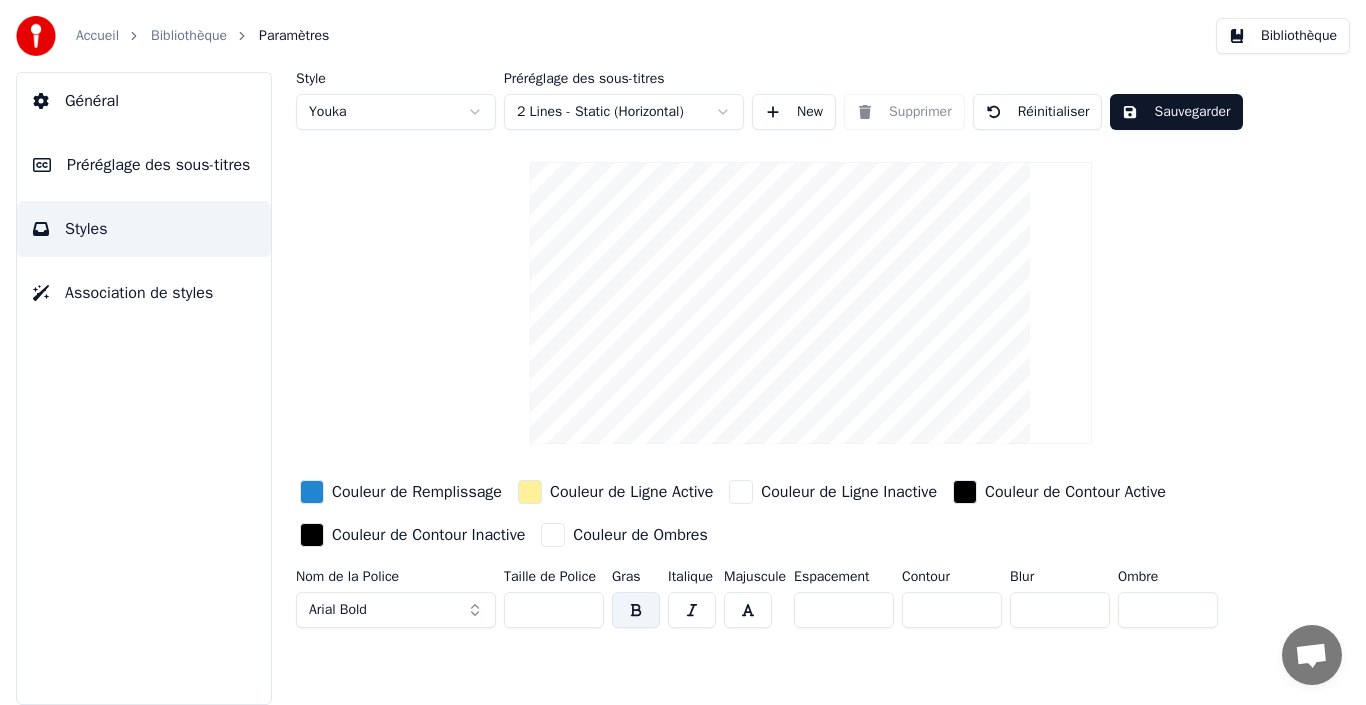 click on "Bibliothèque" at bounding box center (189, 36) 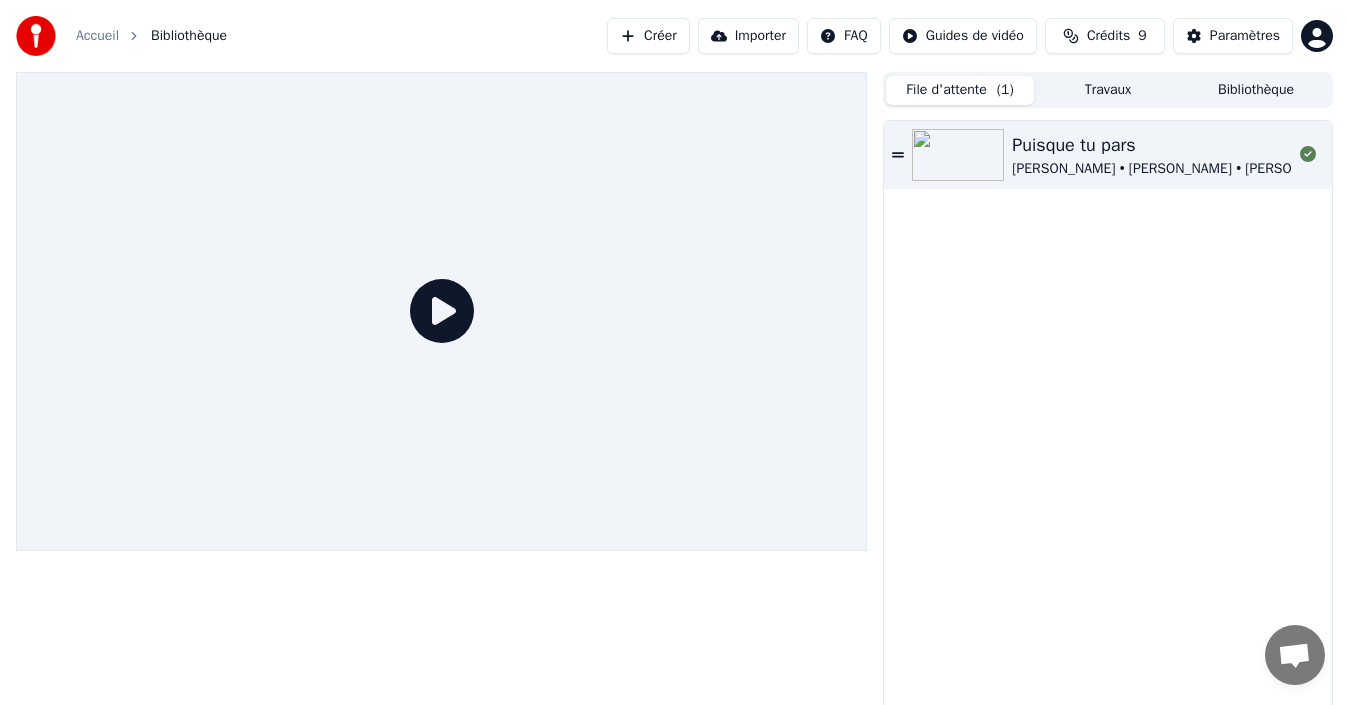 click on "File d'attente ( 1 )" at bounding box center [960, 90] 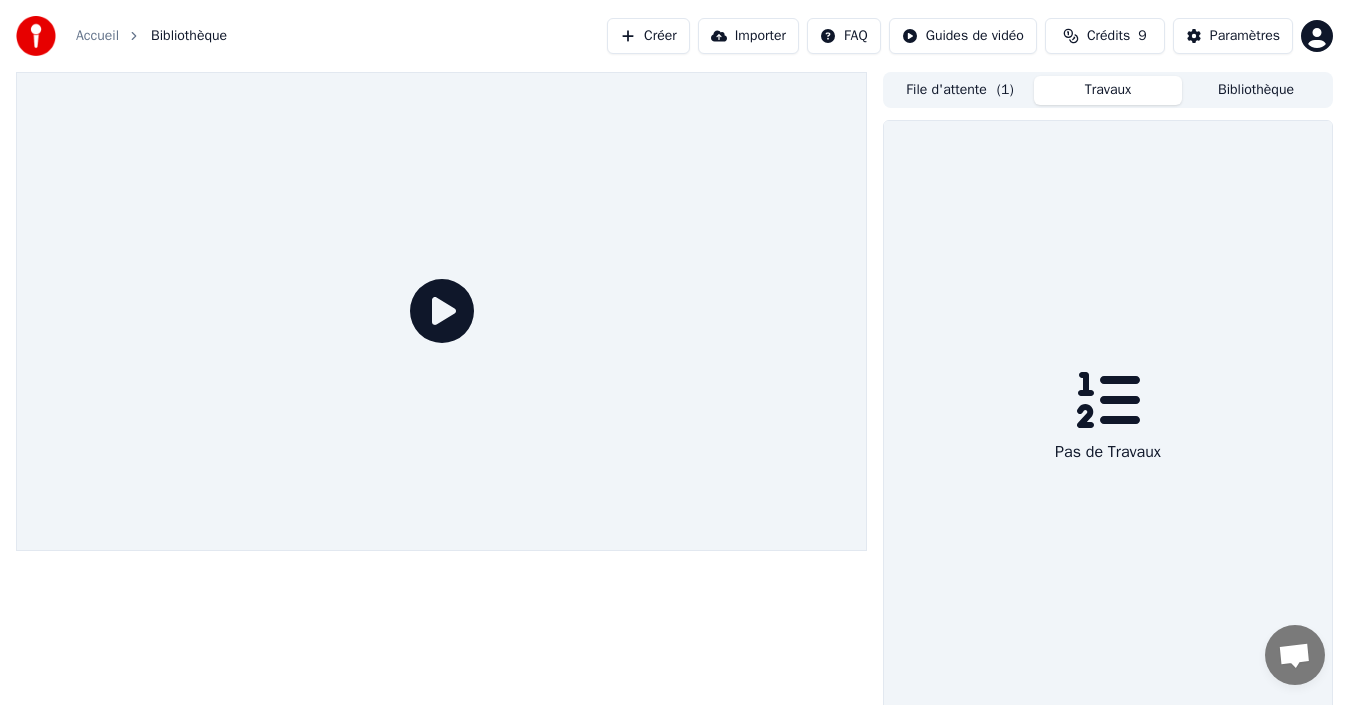 click on "Travaux" at bounding box center (1108, 90) 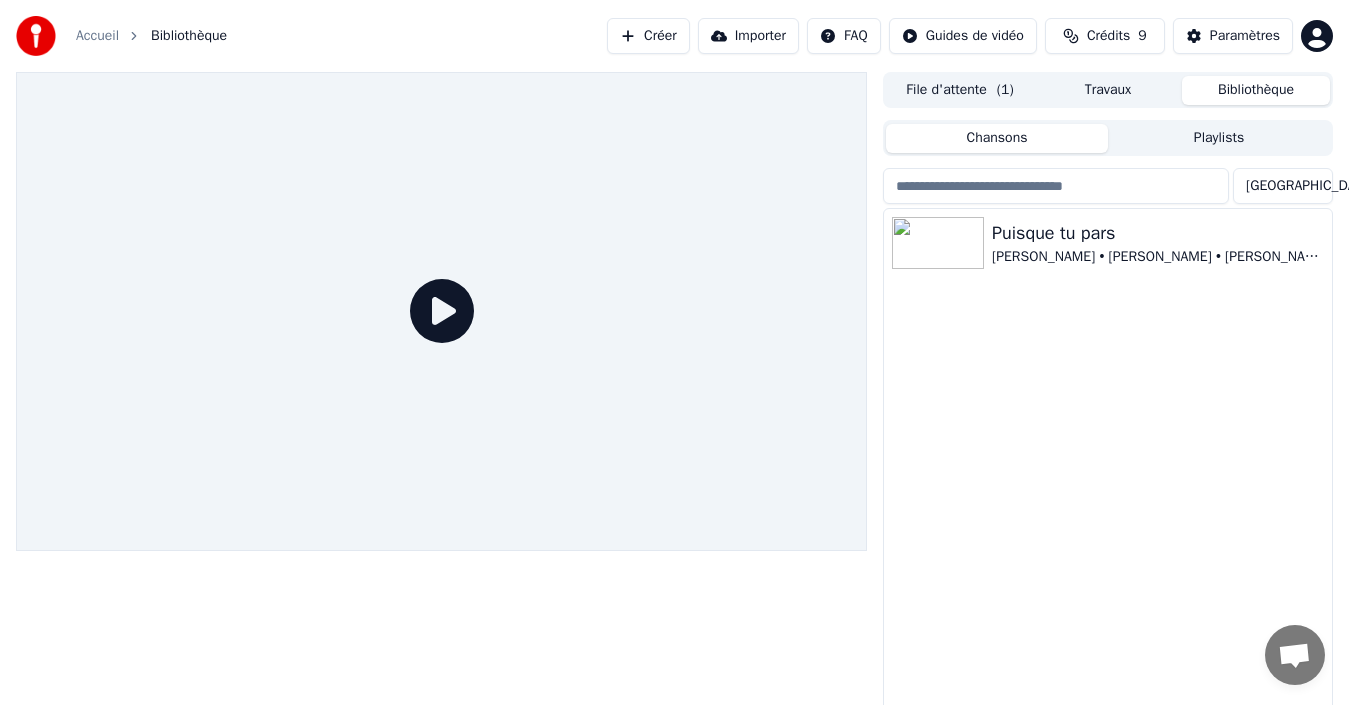 click on "Bibliothèque" at bounding box center [1256, 90] 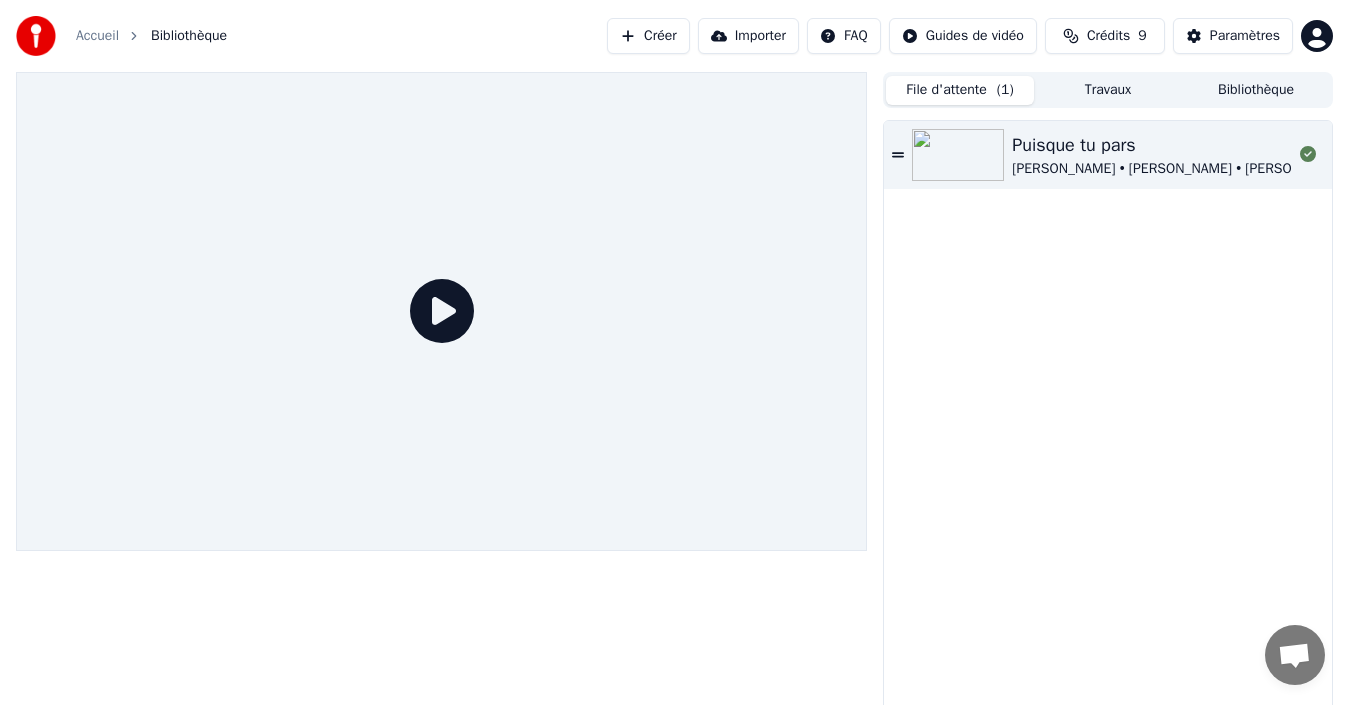 click on "( 1 )" at bounding box center (1005, 90) 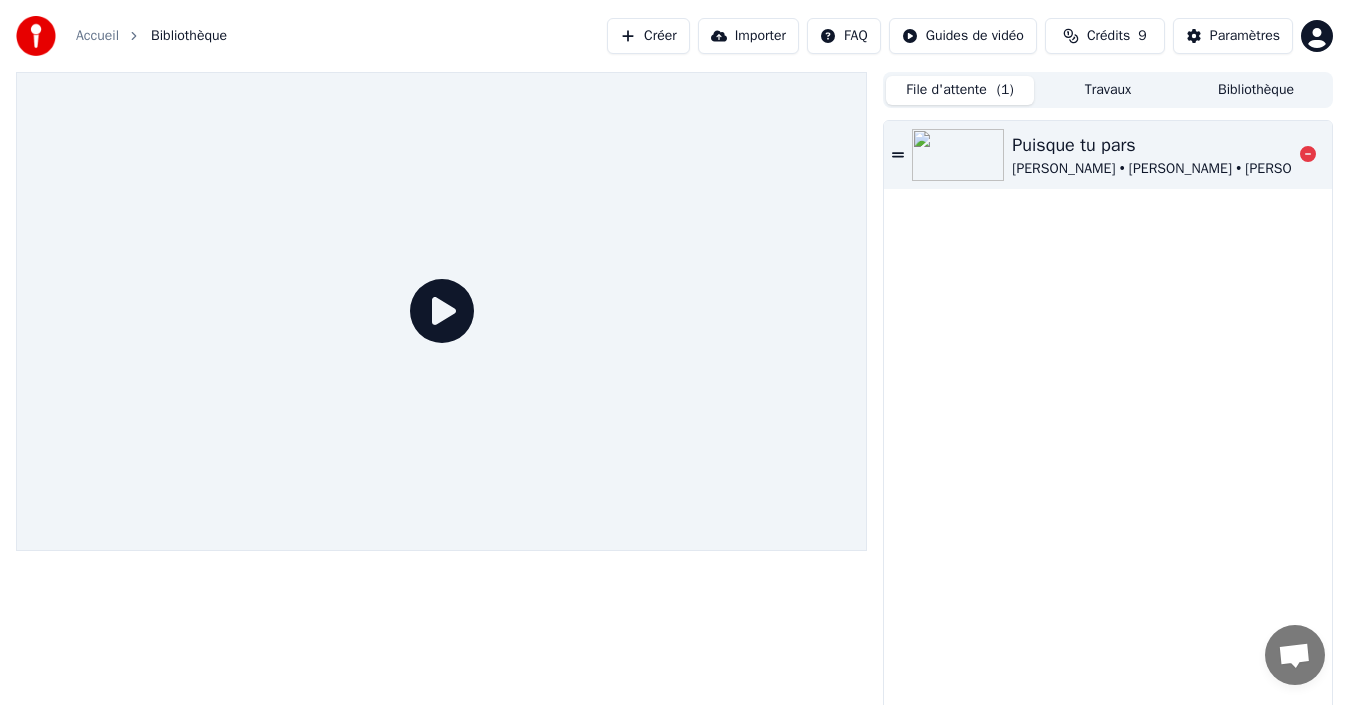 click on "Puisque tu pars" at bounding box center (1180, 145) 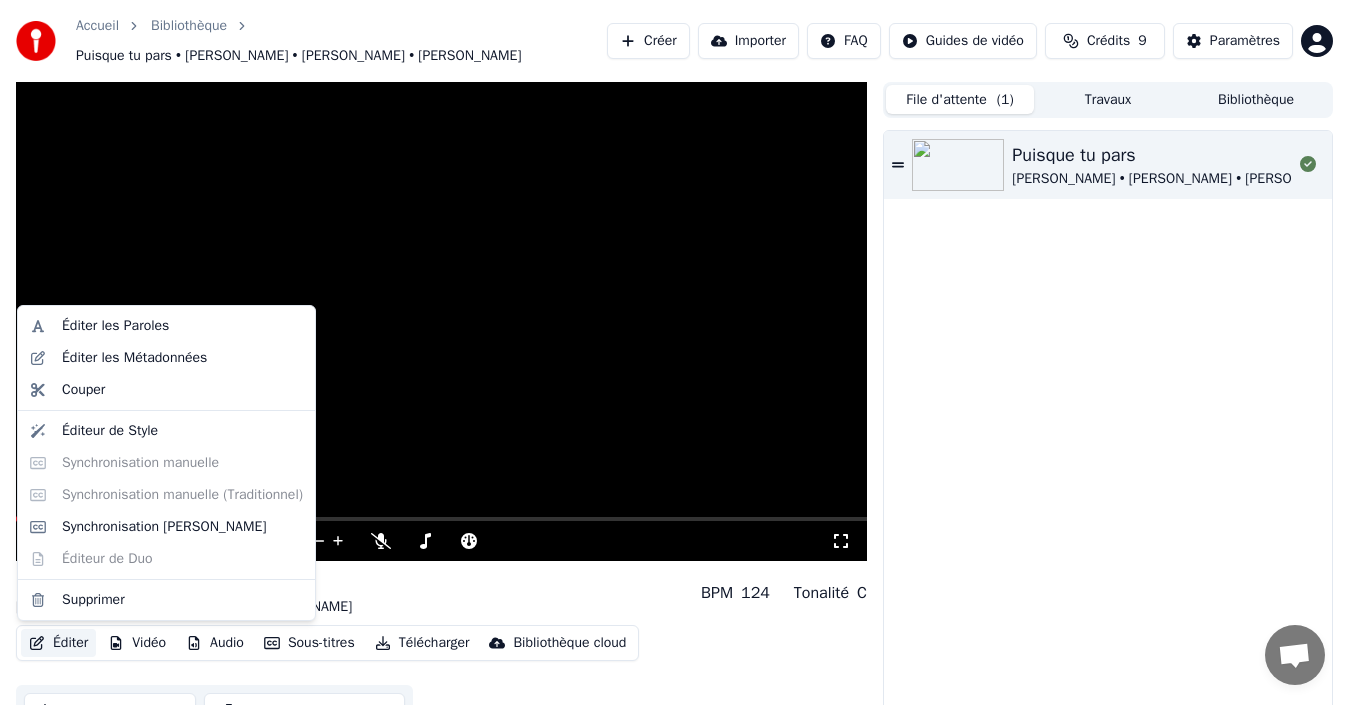 click on "Éditer" at bounding box center [58, 643] 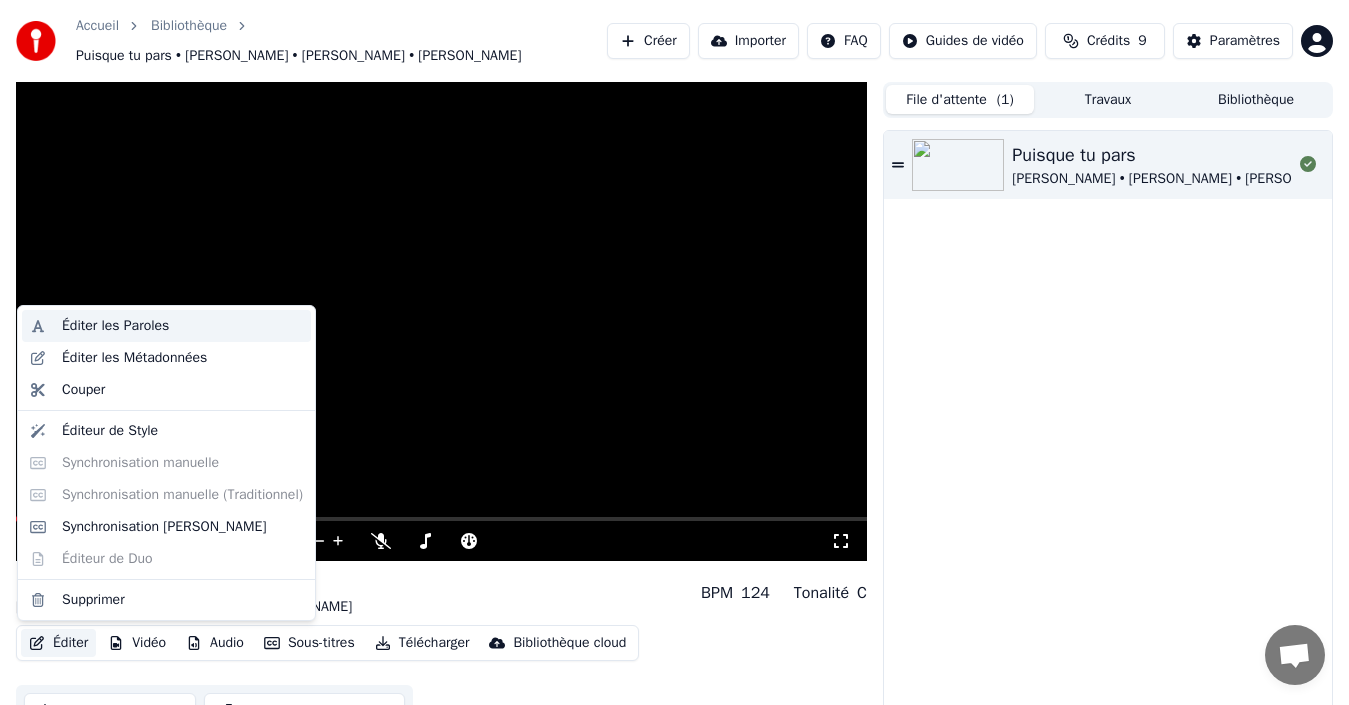 click on "Éditer les Paroles" at bounding box center [115, 326] 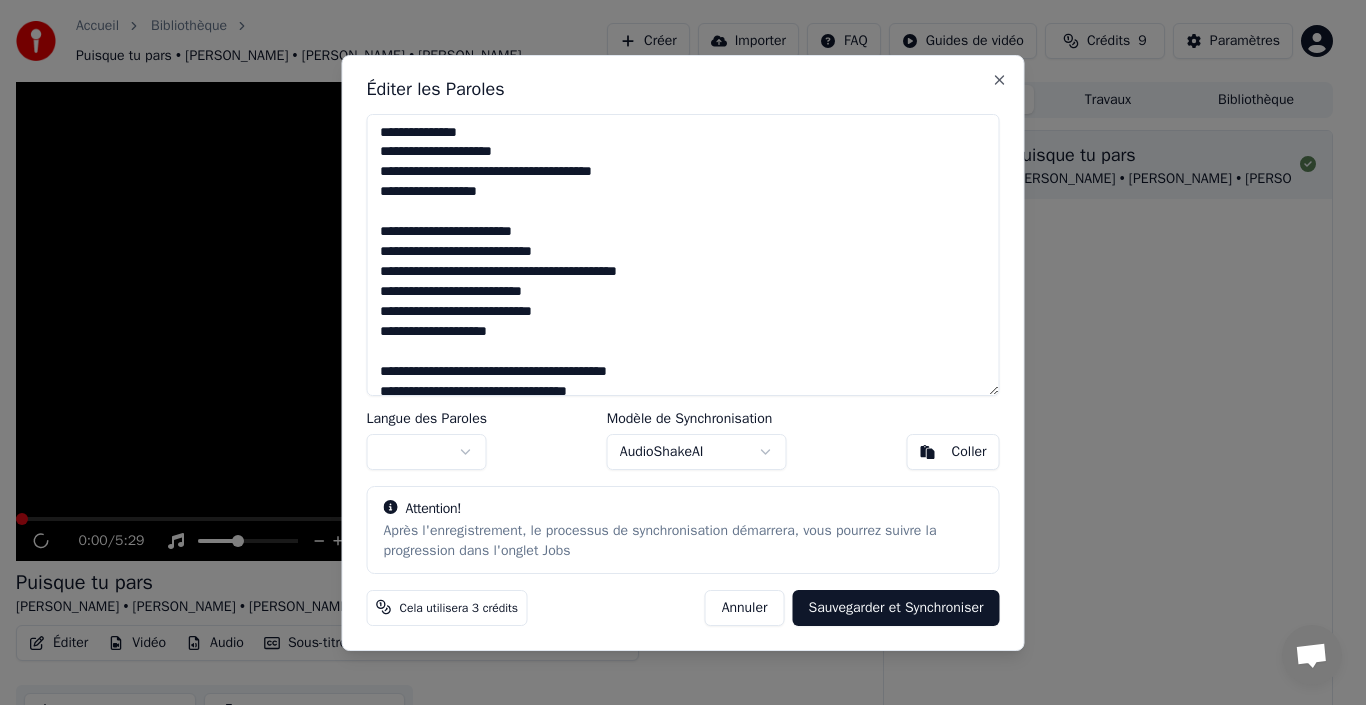 click on "Coller" at bounding box center (969, 452) 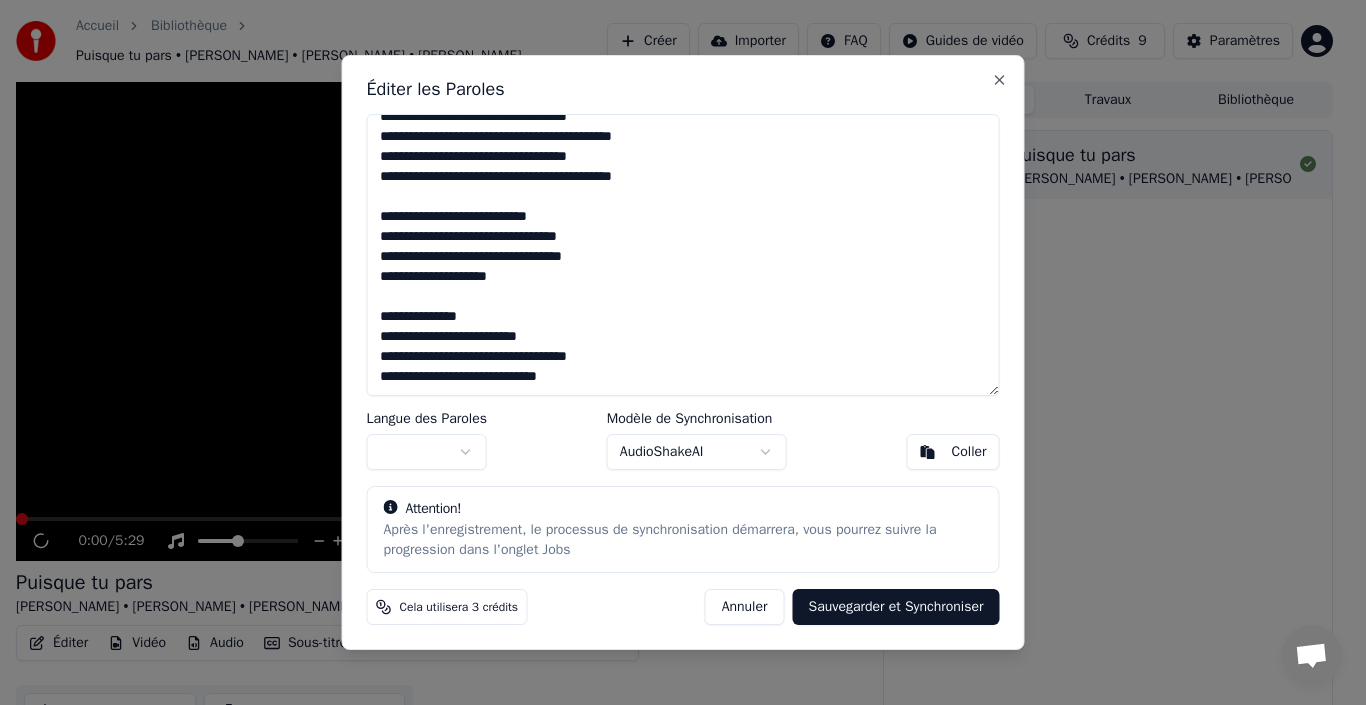 scroll, scrollTop: 555, scrollLeft: 0, axis: vertical 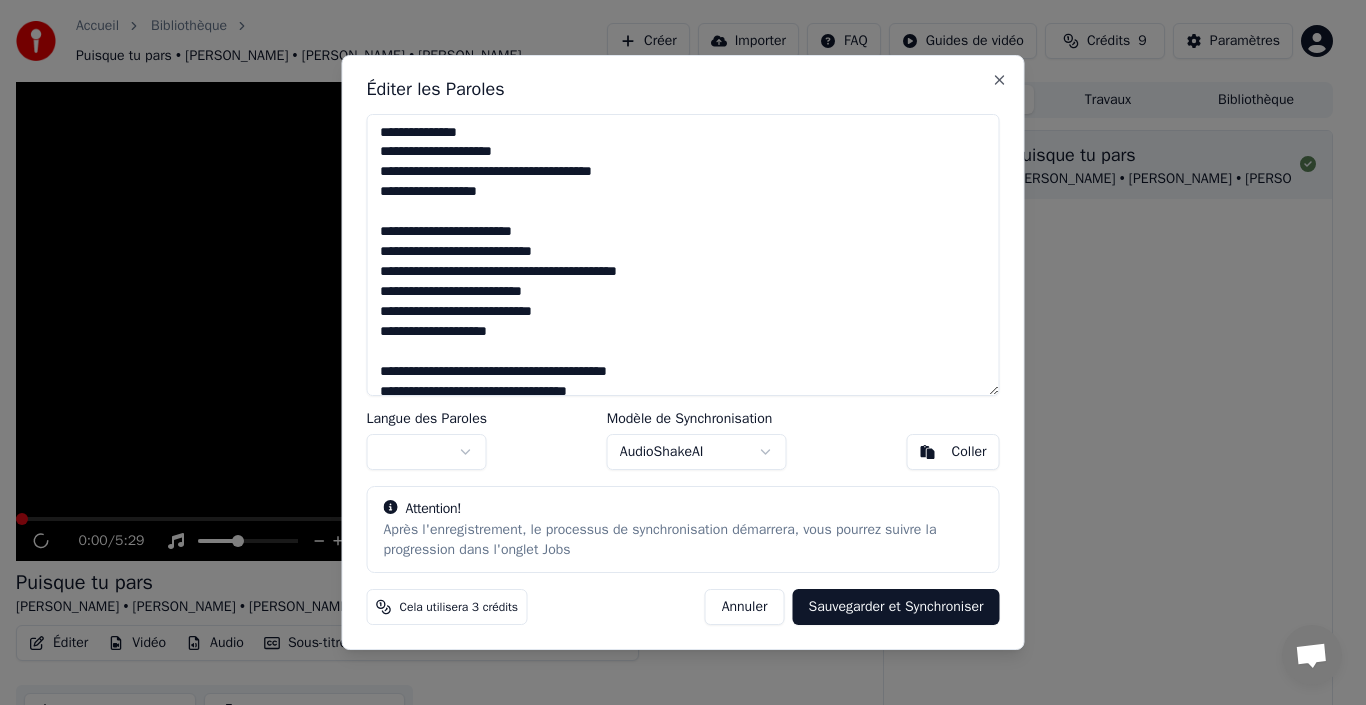 drag, startPoint x: 699, startPoint y: 364, endPoint x: 377, endPoint y: 86, distance: 425.40335 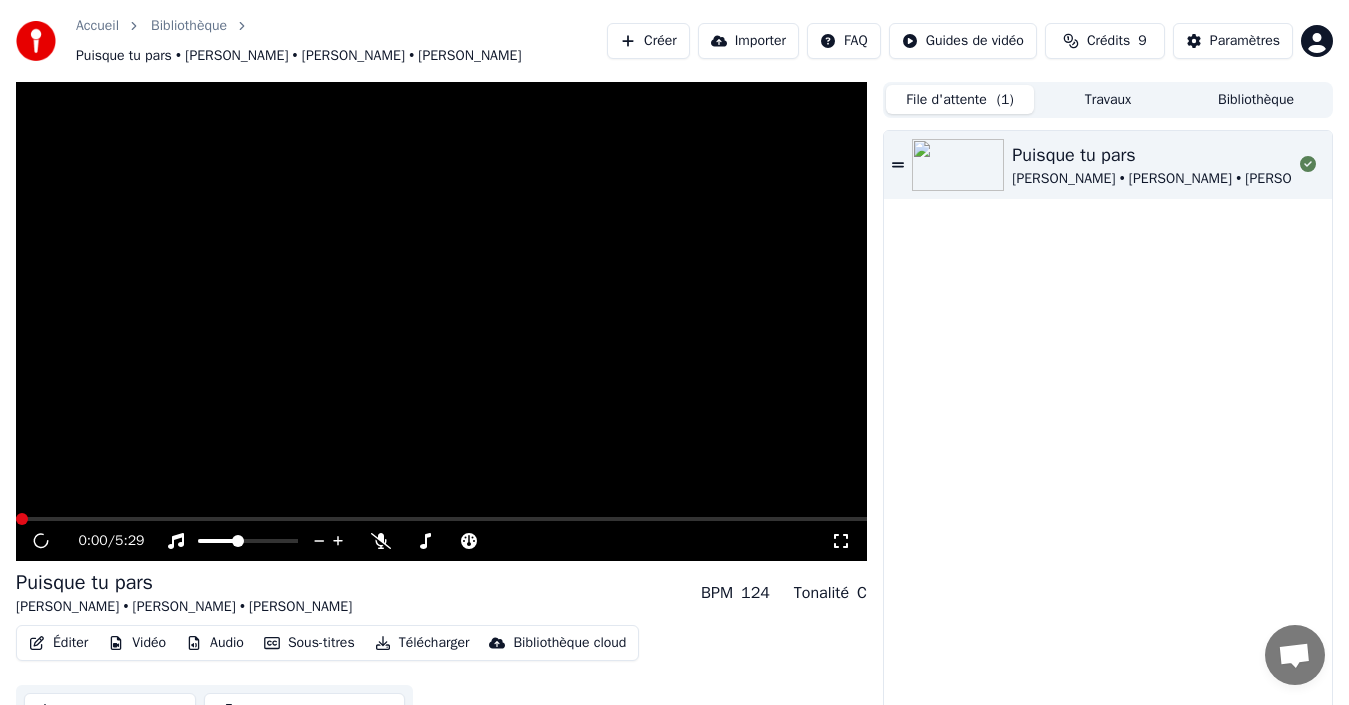 click on "Créer" at bounding box center (648, 41) 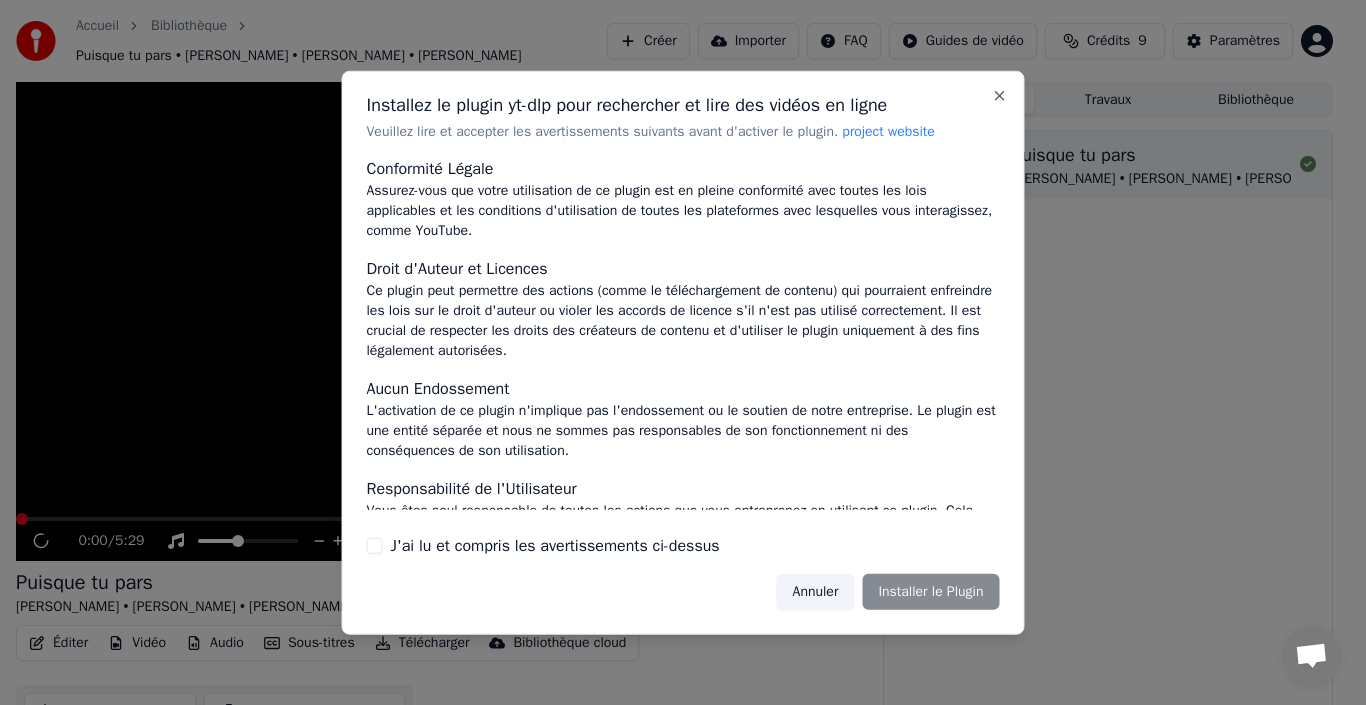 click on "J'ai lu et compris les avertissements ci-dessus" at bounding box center [375, 546] 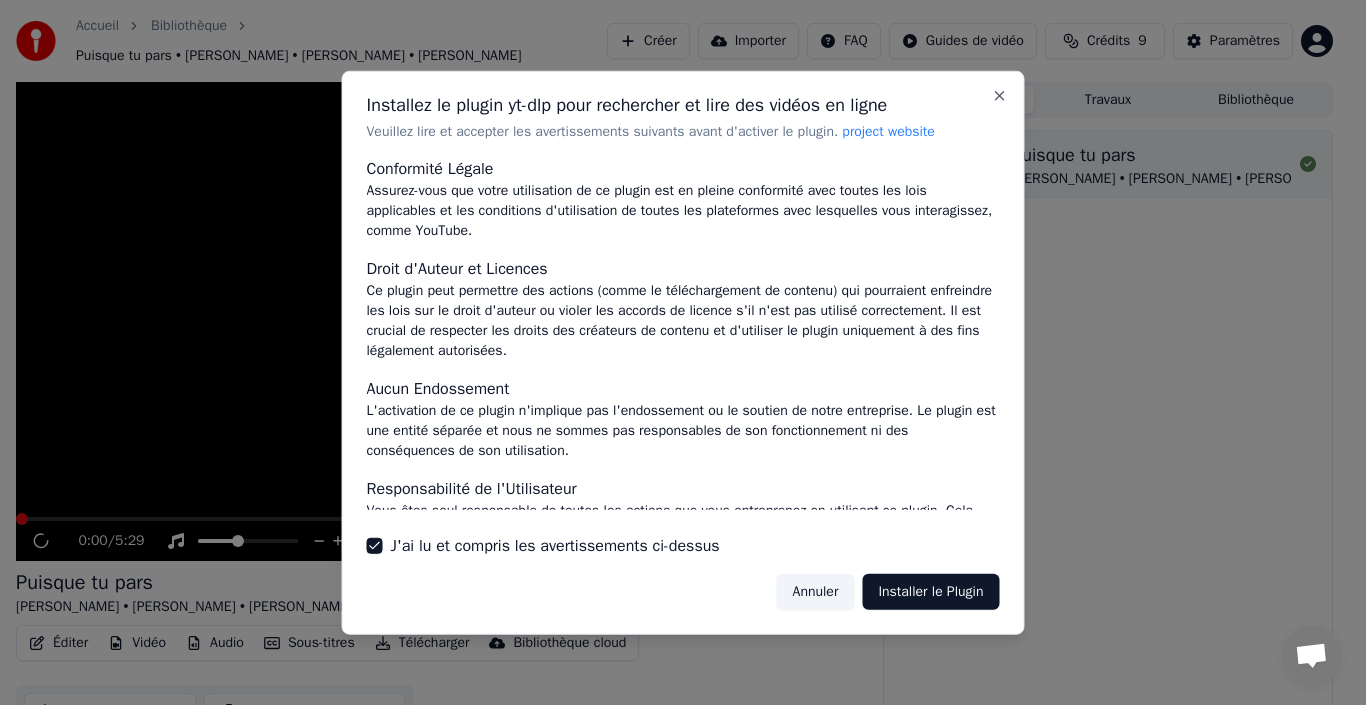 click on "Annuler" at bounding box center [816, 592] 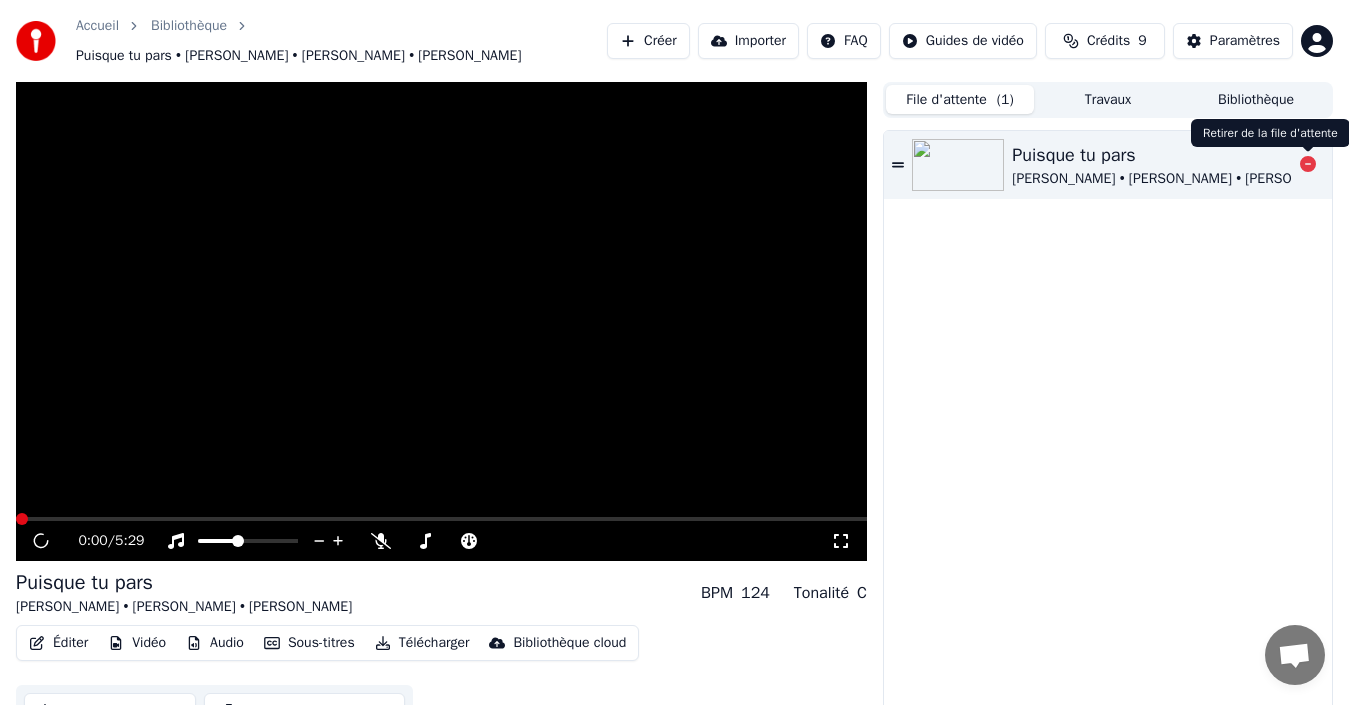 click 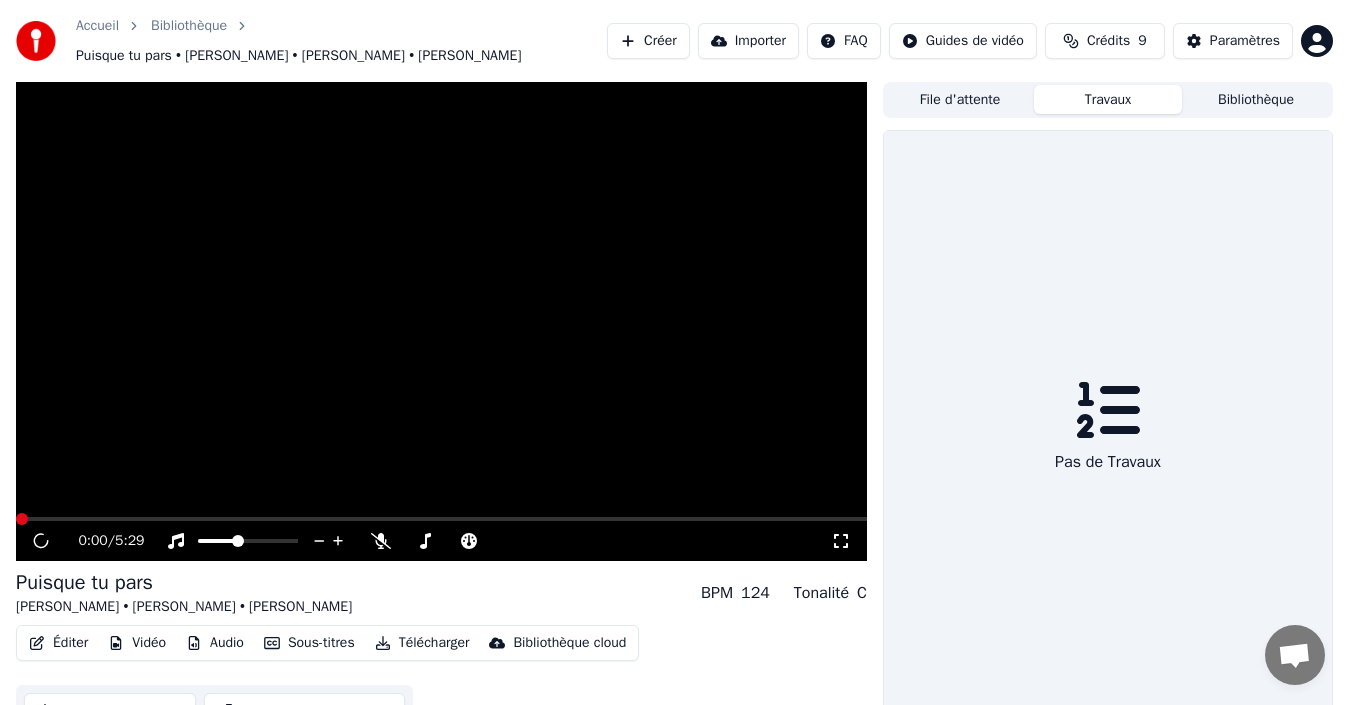 click on "Travaux" at bounding box center (1108, 99) 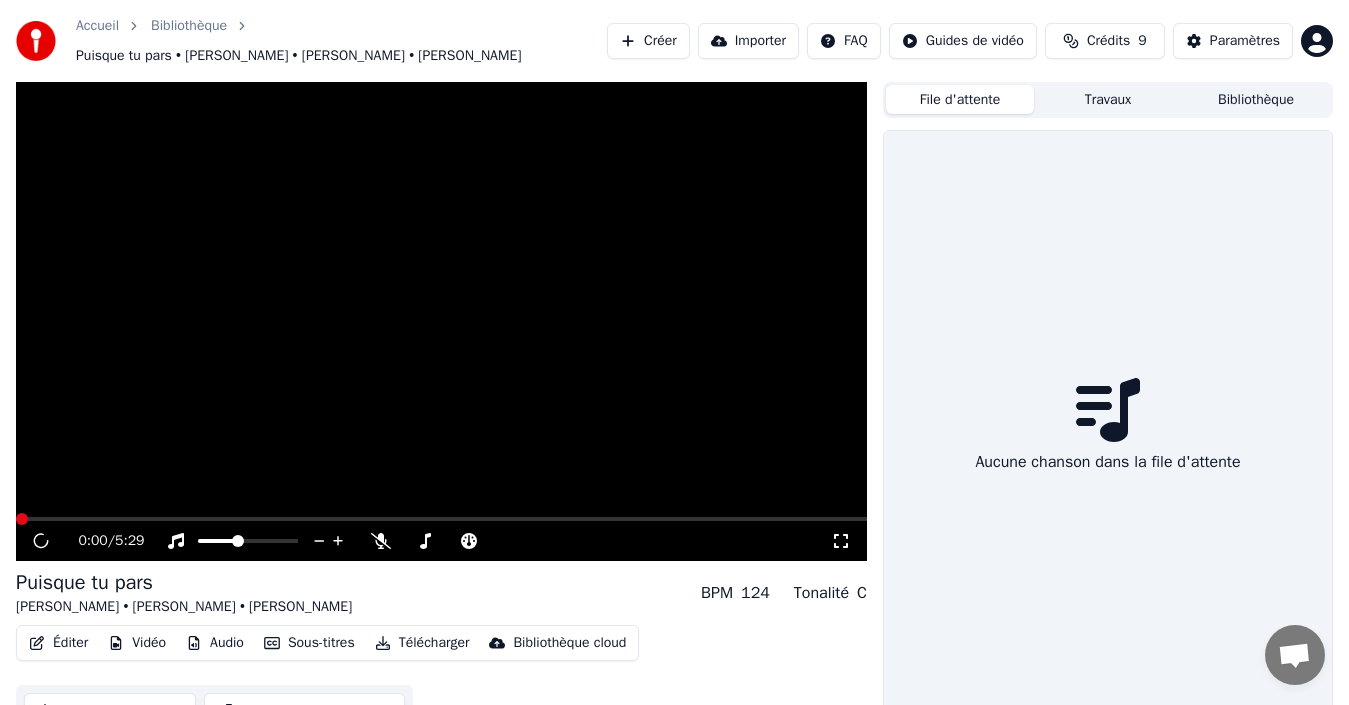 click on "File d'attente" at bounding box center [960, 99] 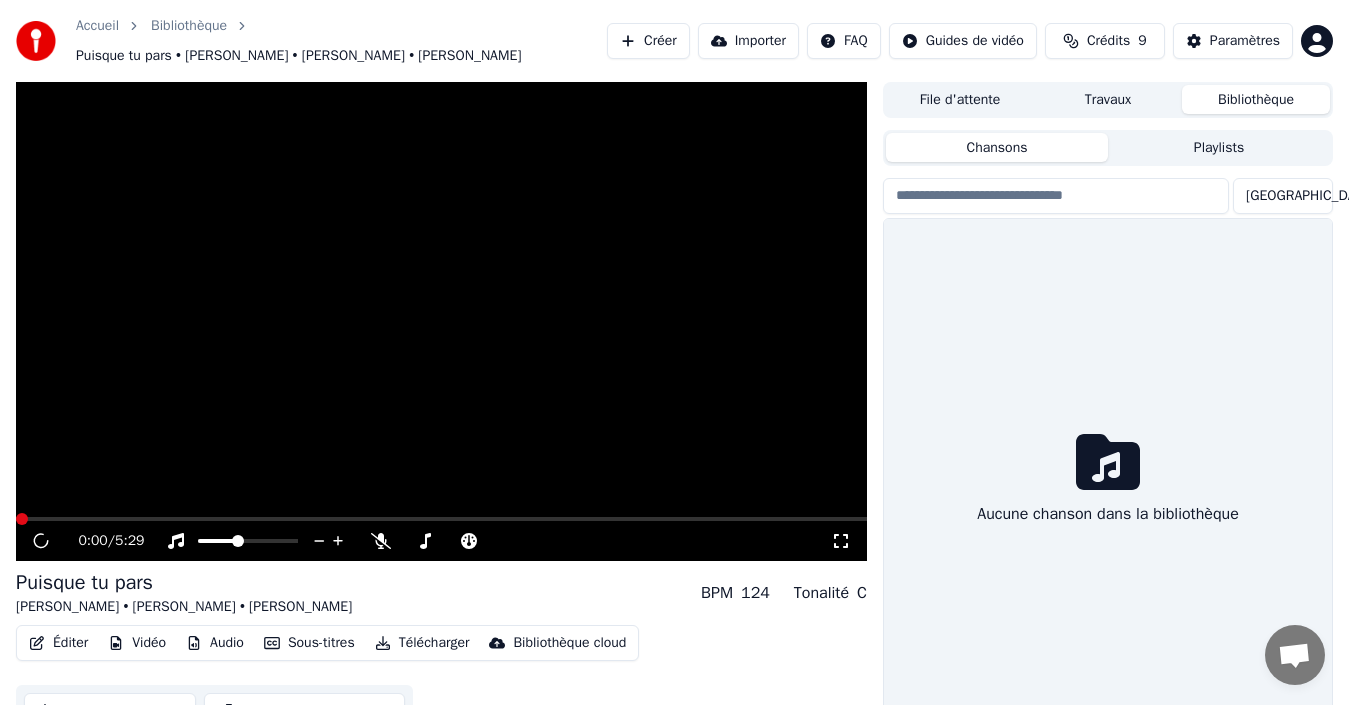 click on "Bibliothèque" at bounding box center [1256, 99] 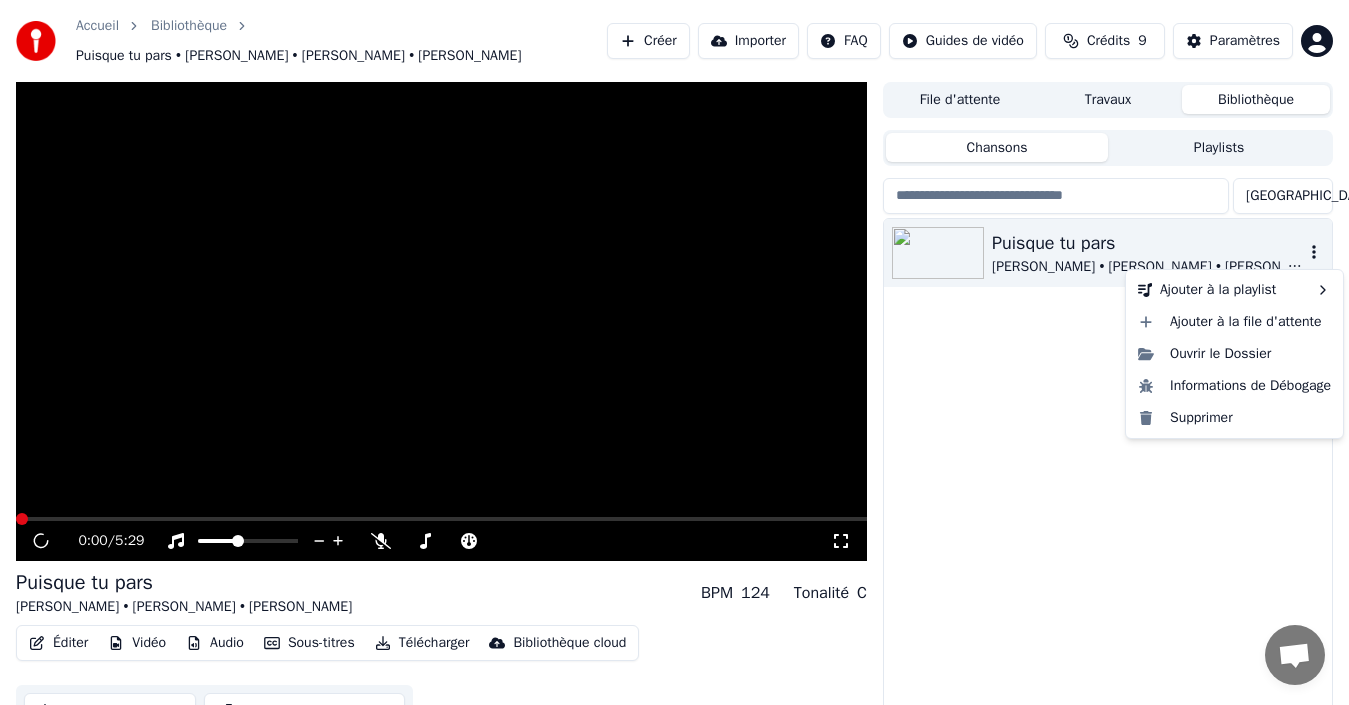 click 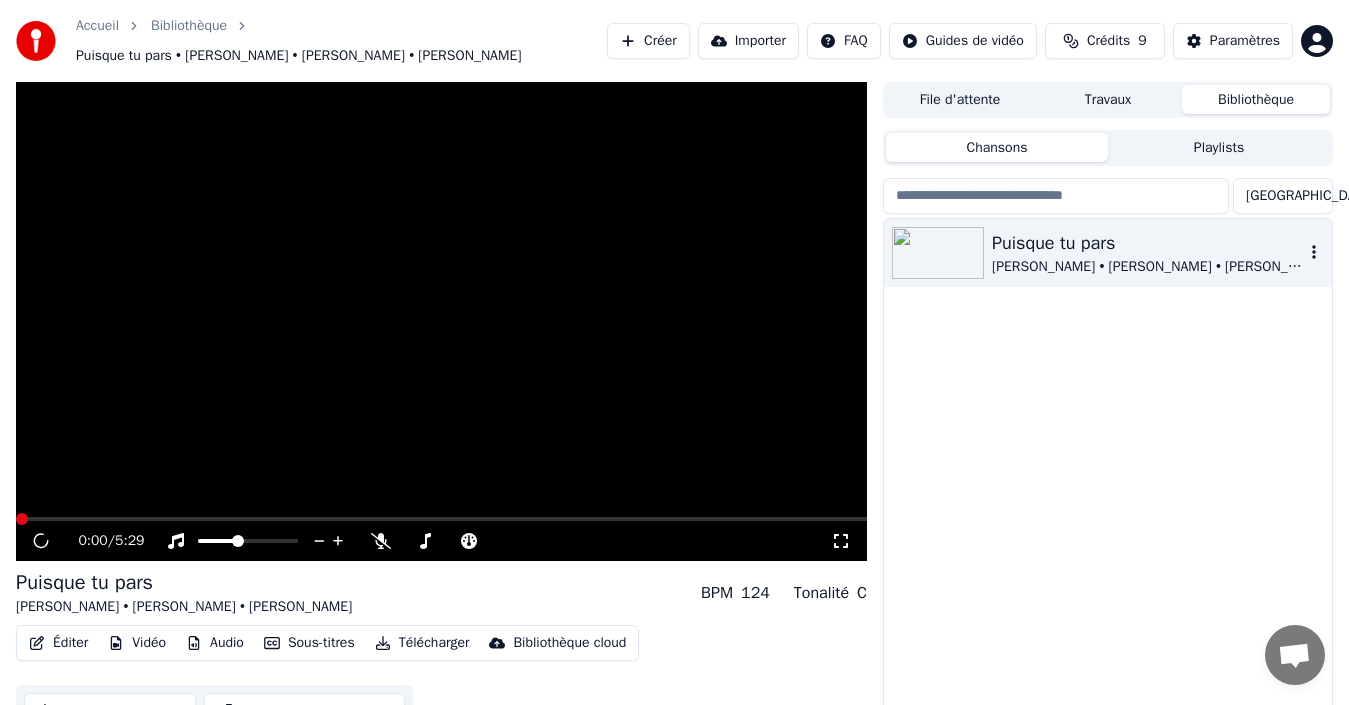 click 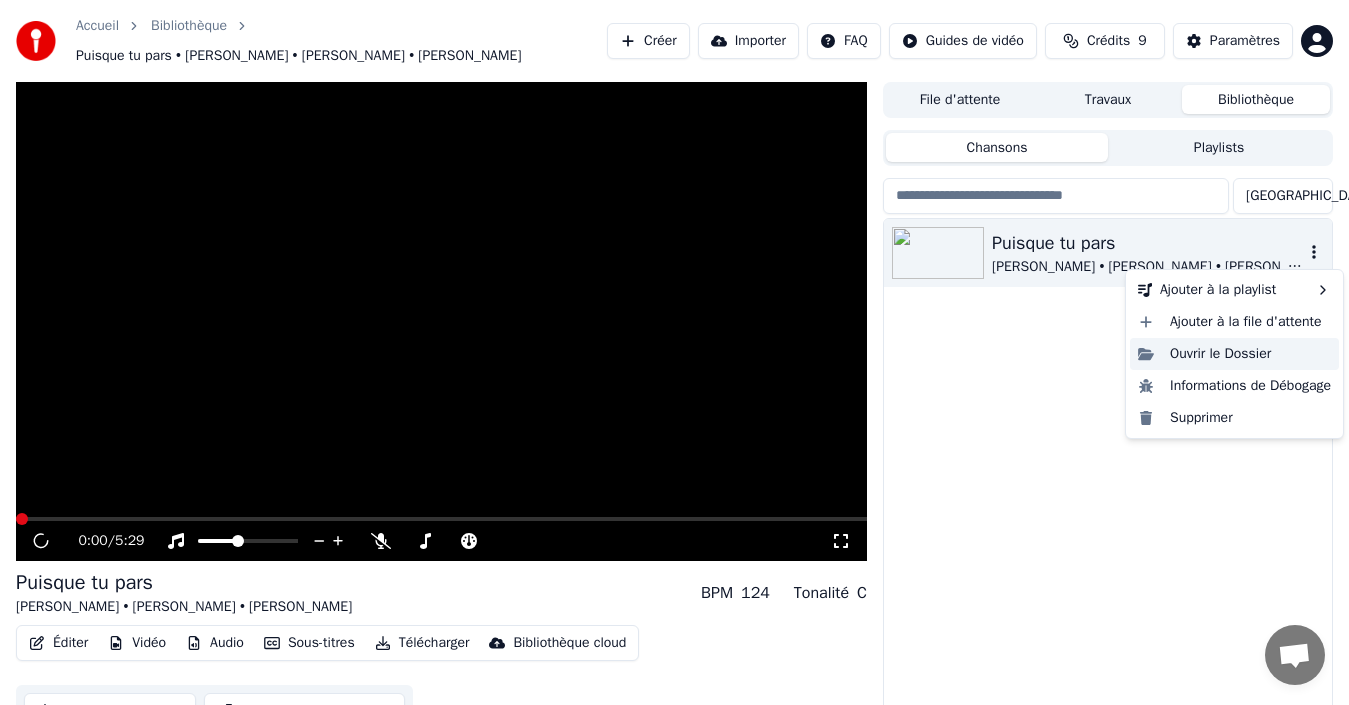click on "Ouvrir le Dossier" at bounding box center (1234, 354) 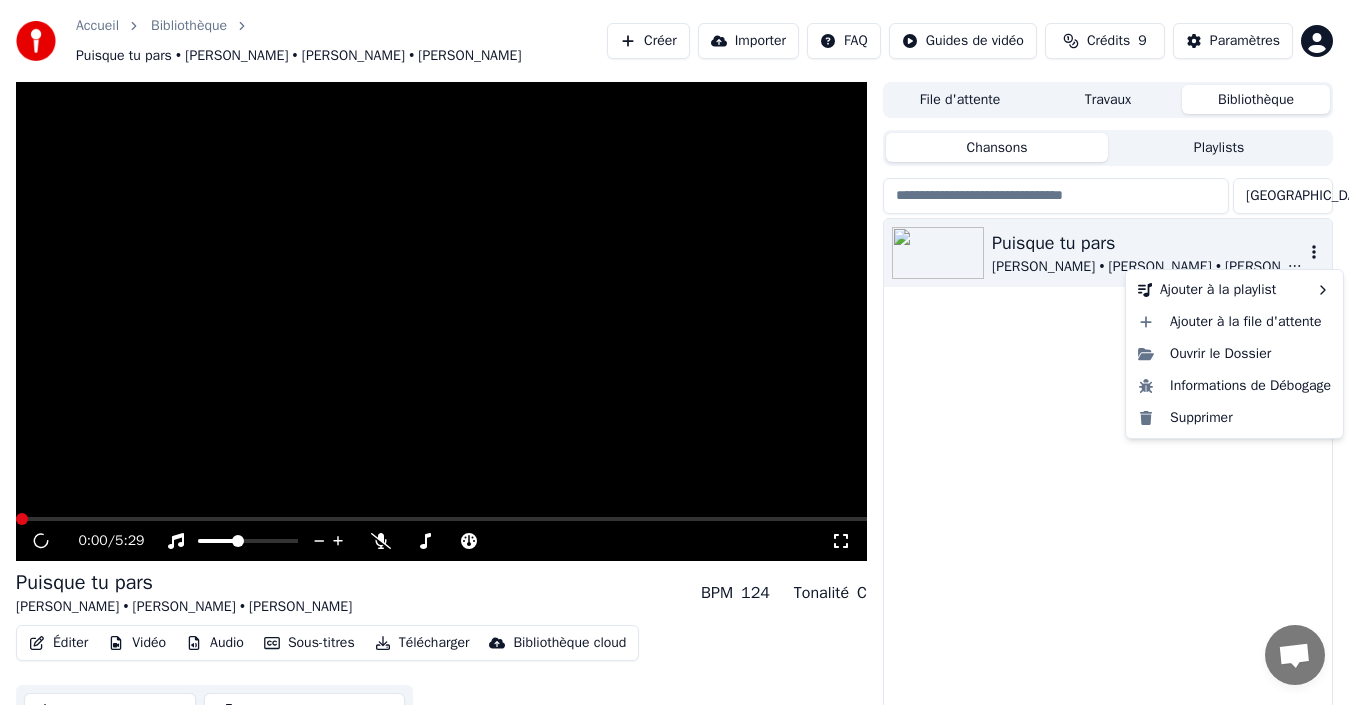 click 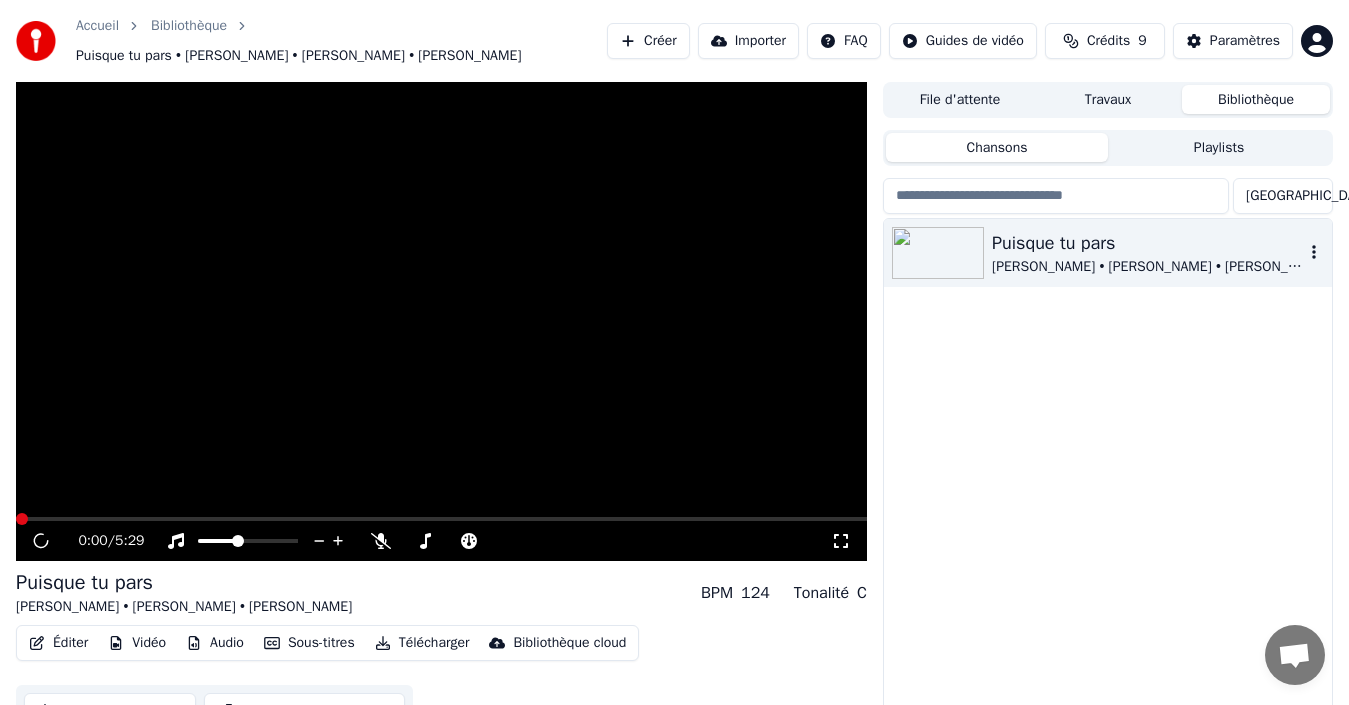 click on "Puisque tu pars Jean-Jacques Goldman • James E. Green • John Revy" at bounding box center [1108, 253] 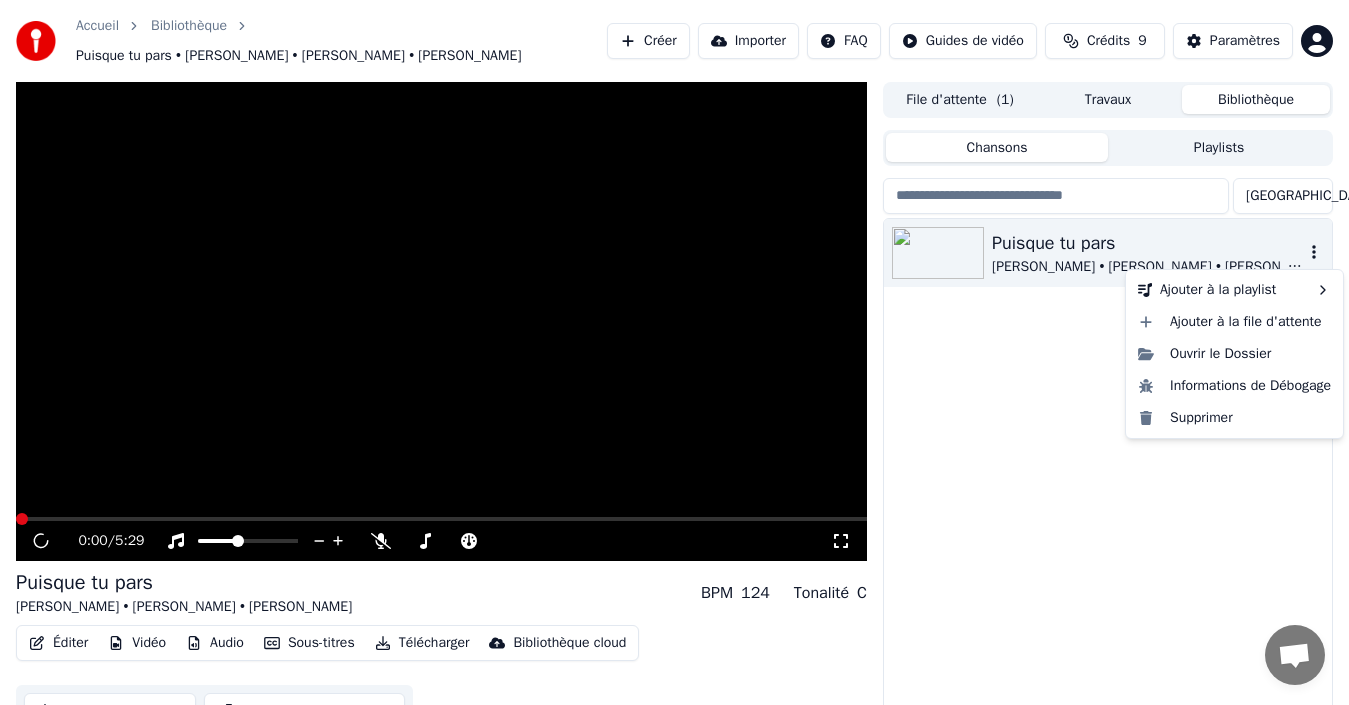 click 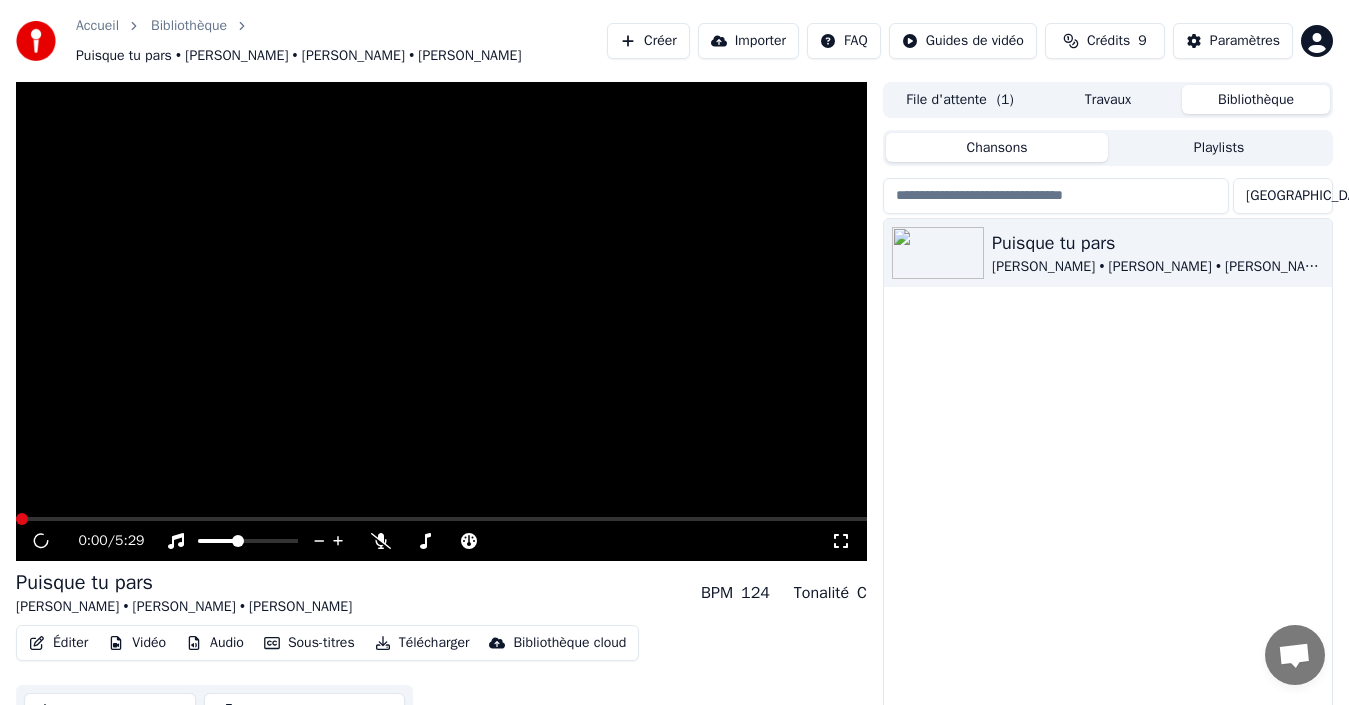 click 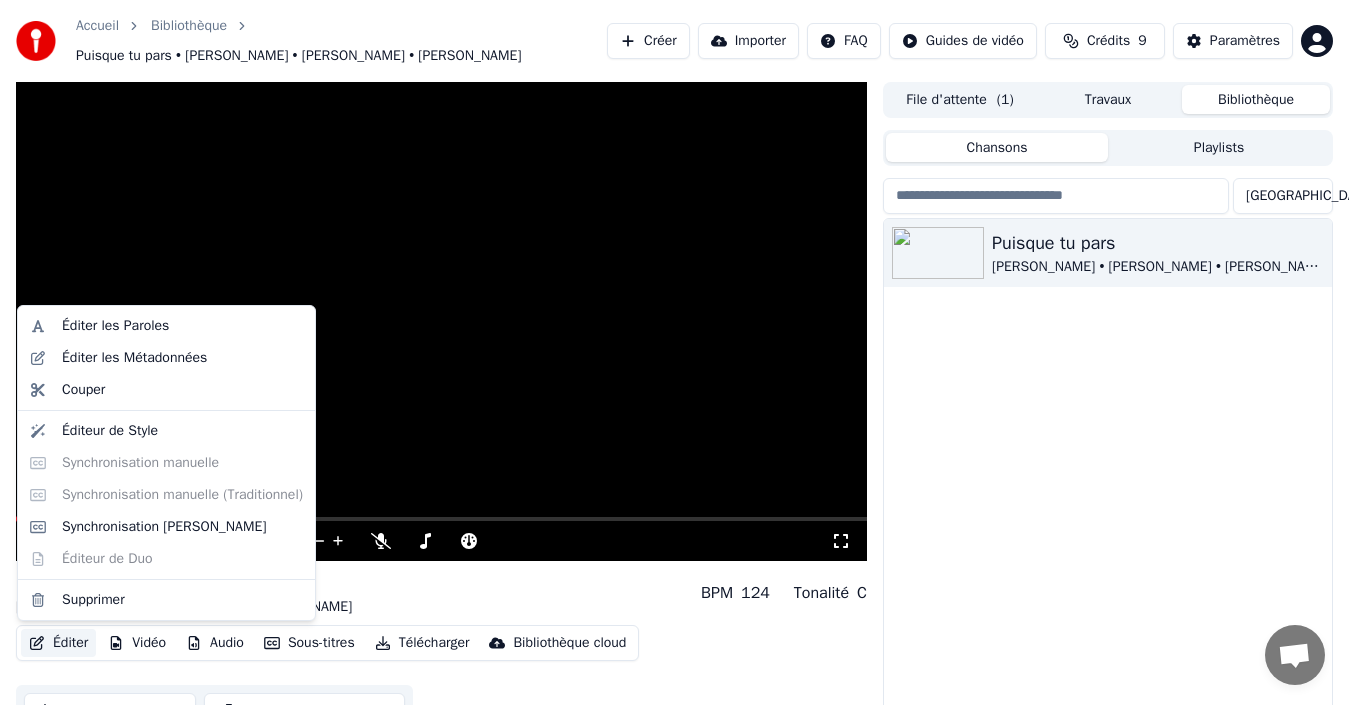 click on "Éditer" at bounding box center (58, 643) 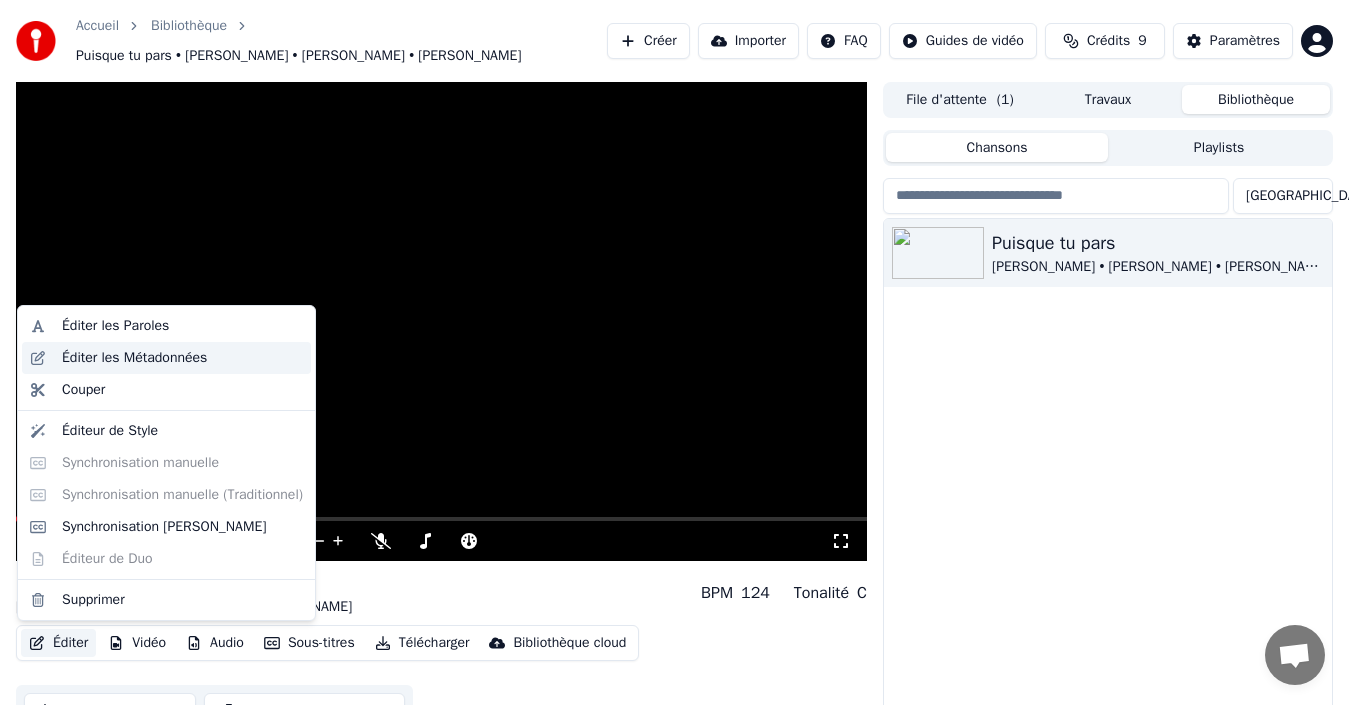 click on "Éditer les Métadonnées" at bounding box center [134, 358] 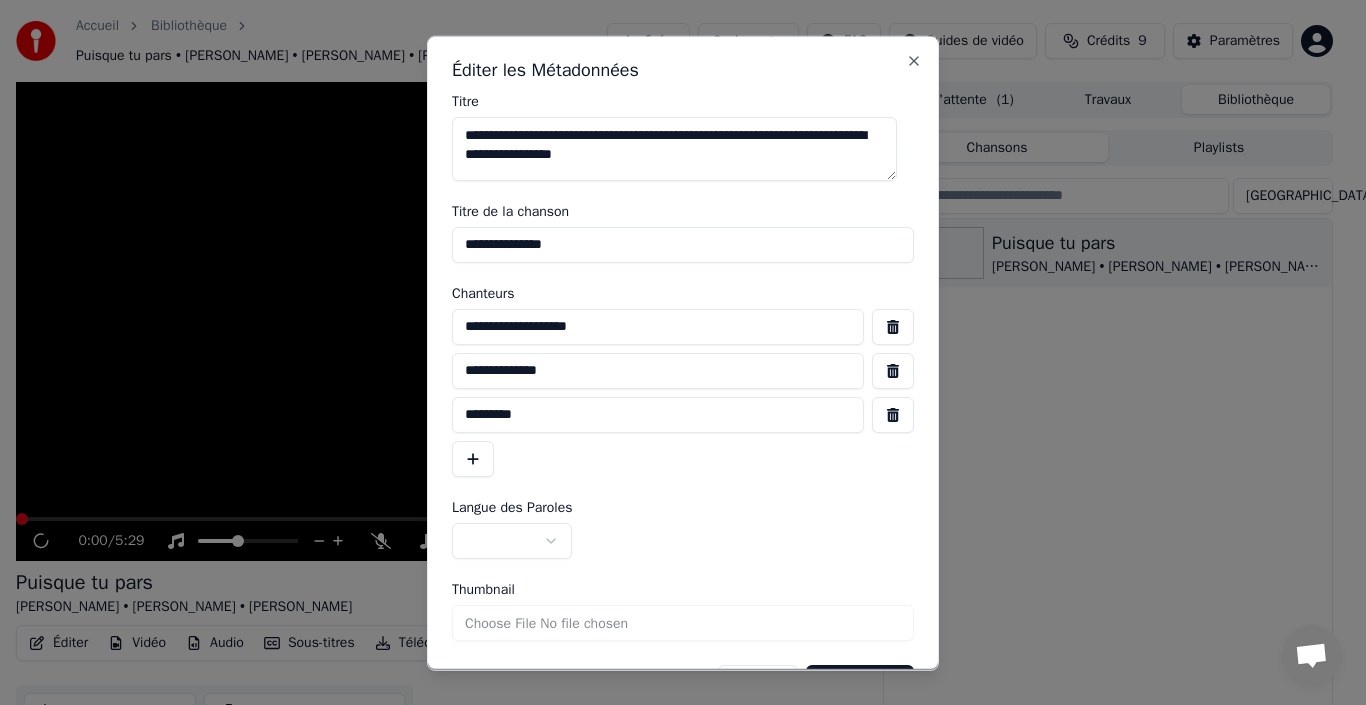 click on "**********" at bounding box center [674, 352] 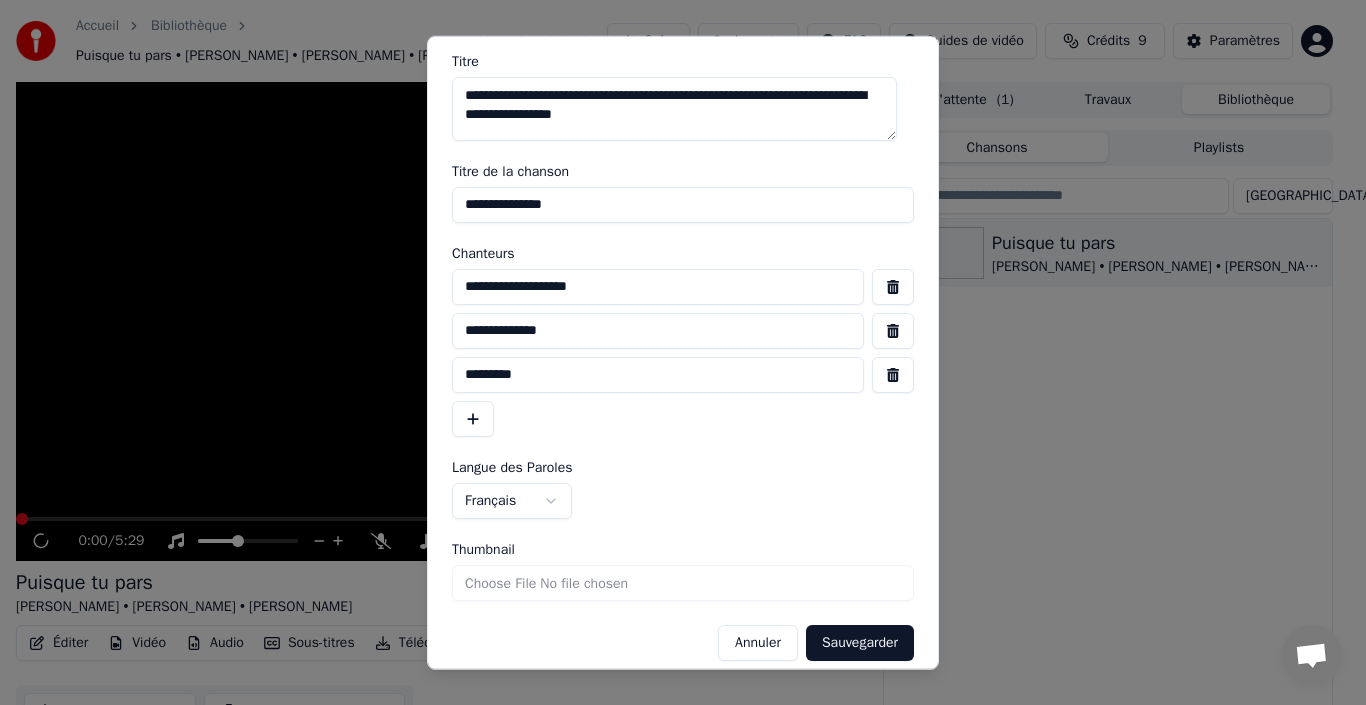 scroll, scrollTop: 55, scrollLeft: 0, axis: vertical 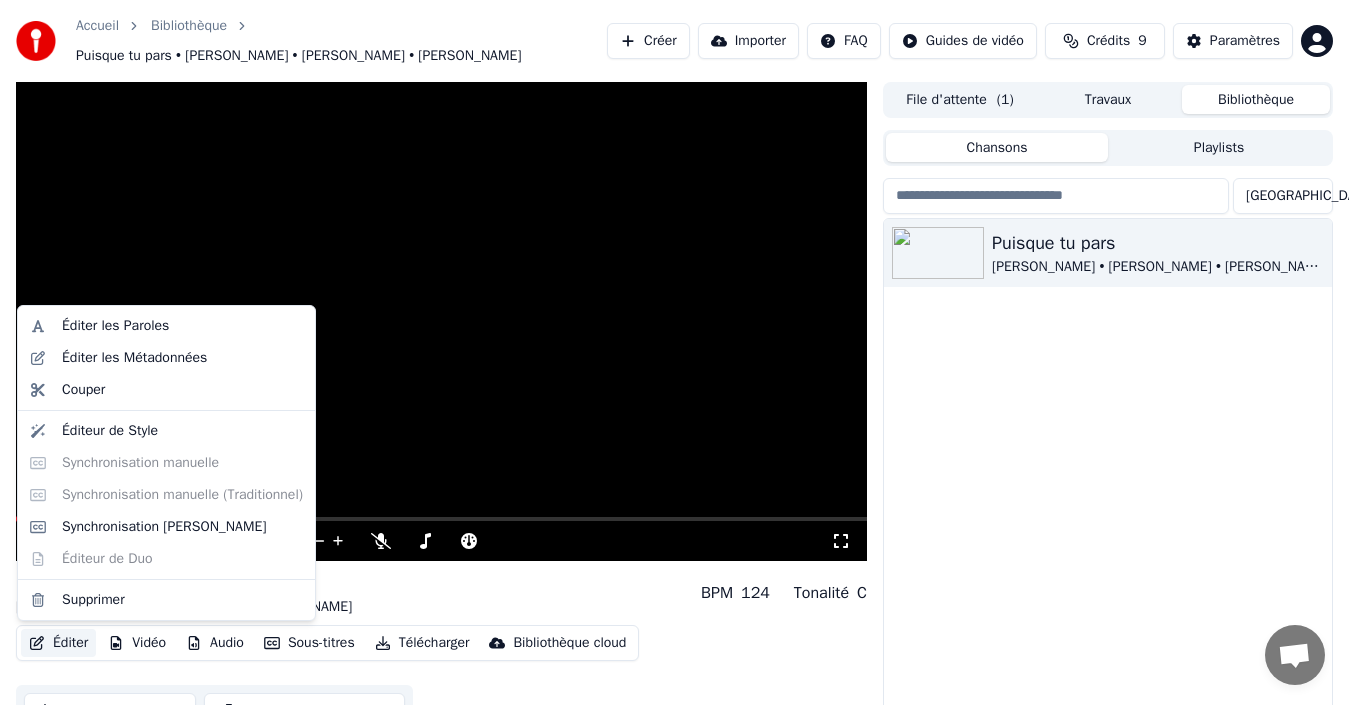 click on "Éditer" at bounding box center [58, 643] 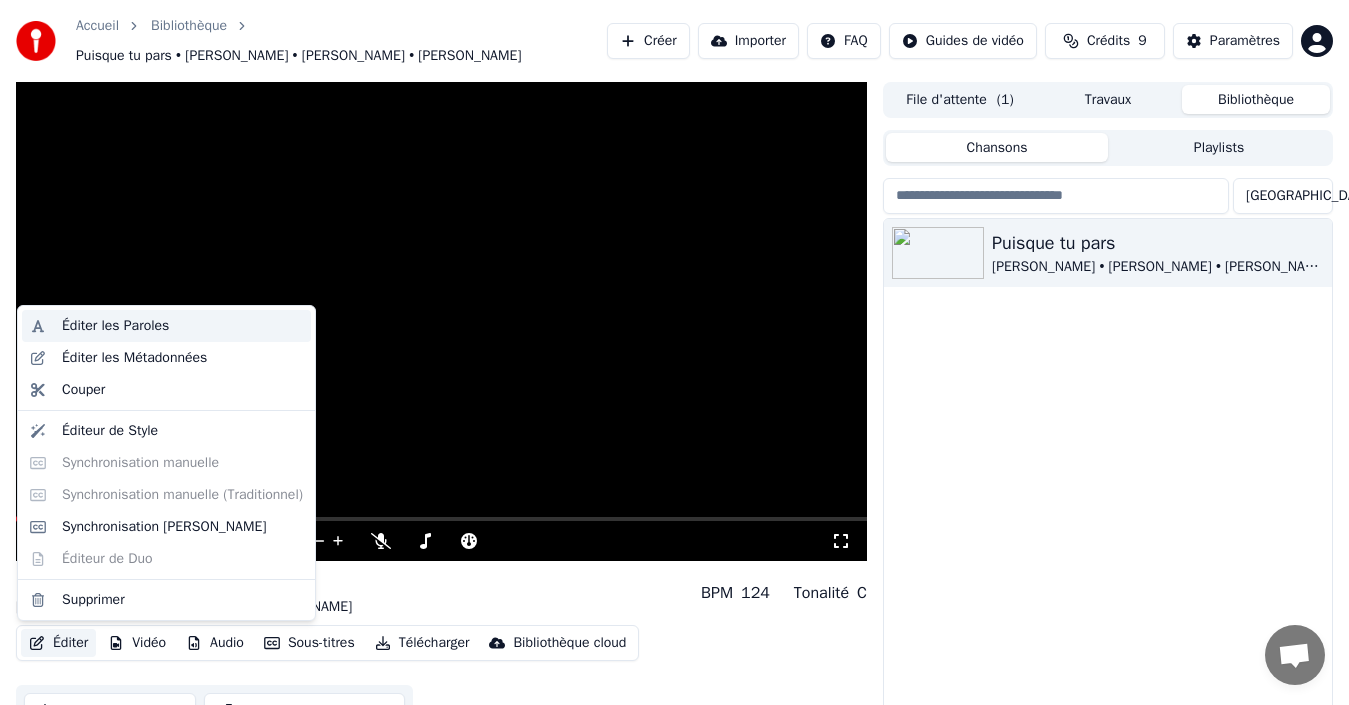 click on "Éditer les Paroles" at bounding box center [115, 326] 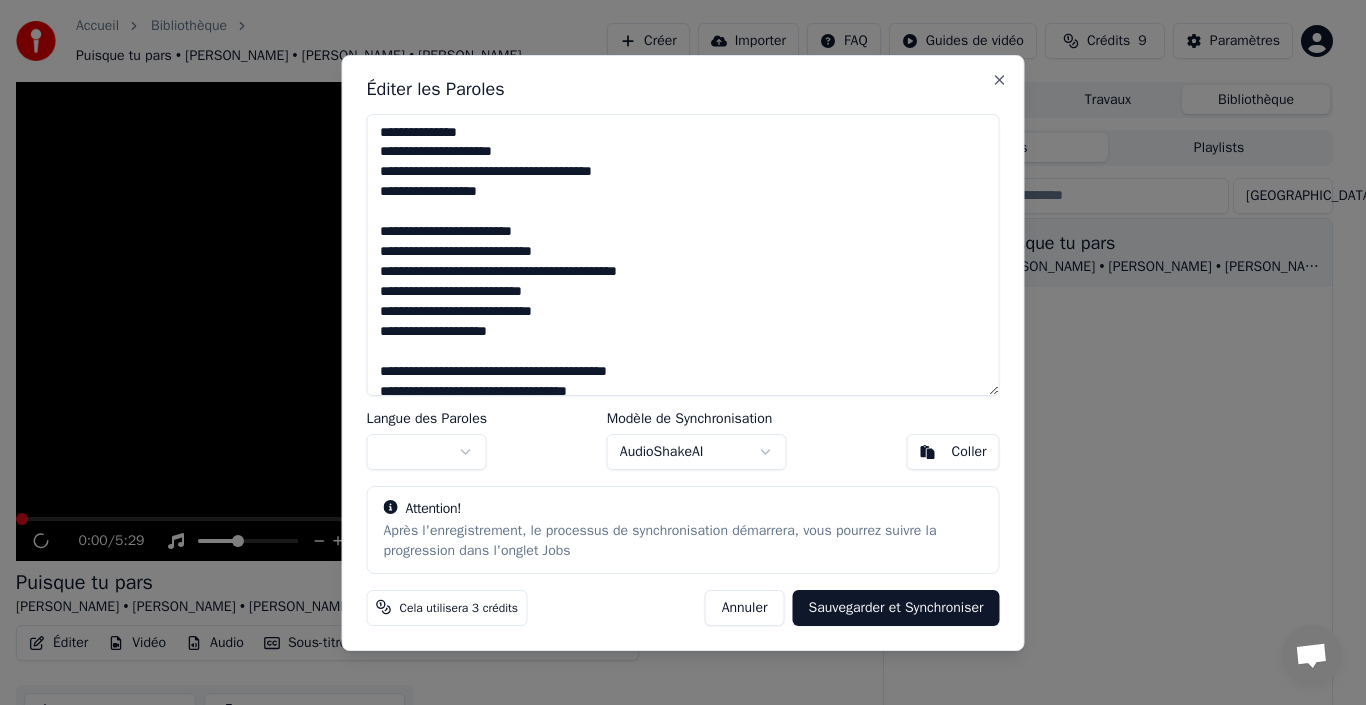 type on "**********" 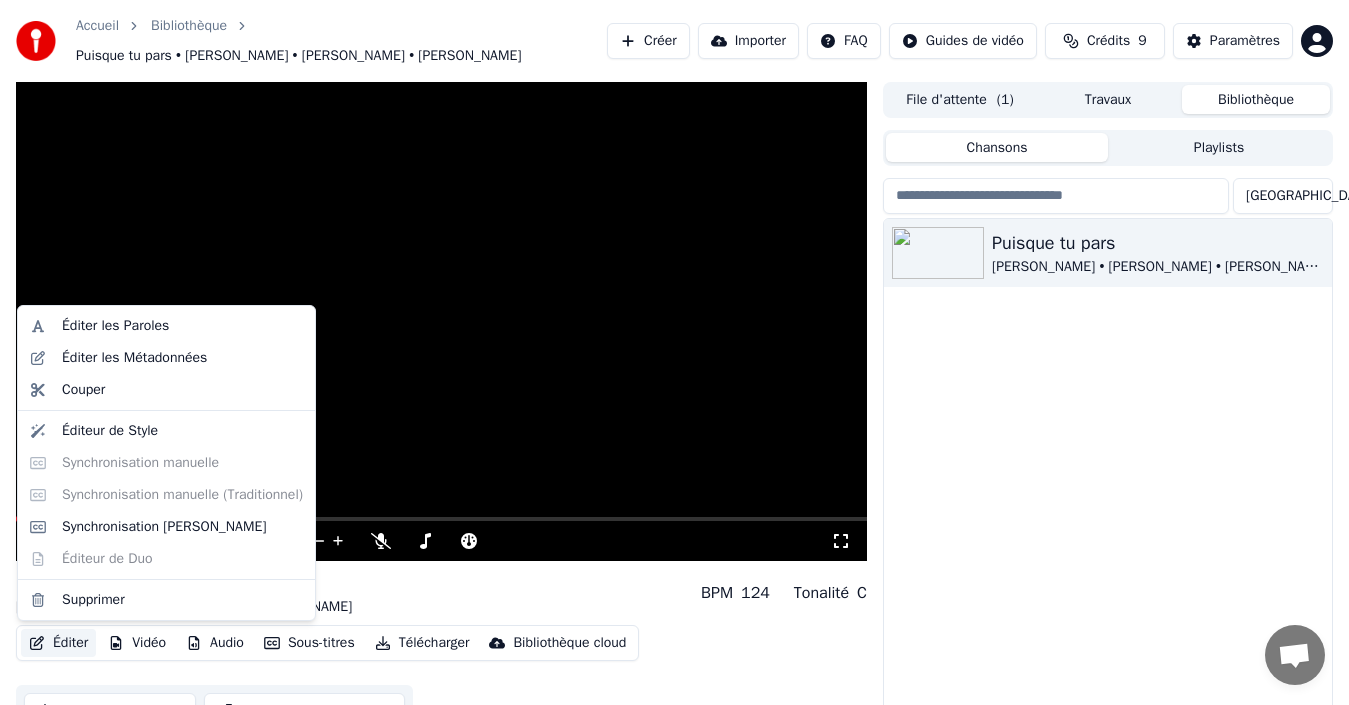 click on "Éditer" at bounding box center (58, 643) 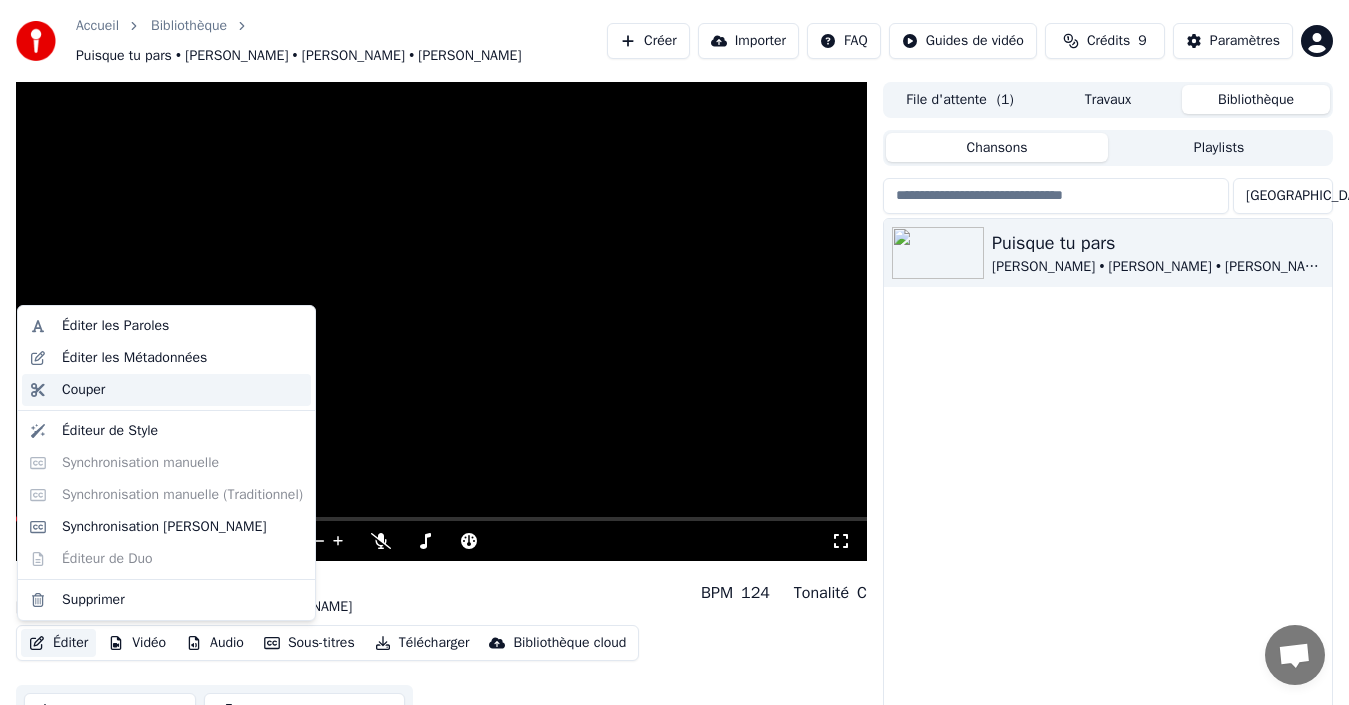 click on "Couper" at bounding box center [83, 390] 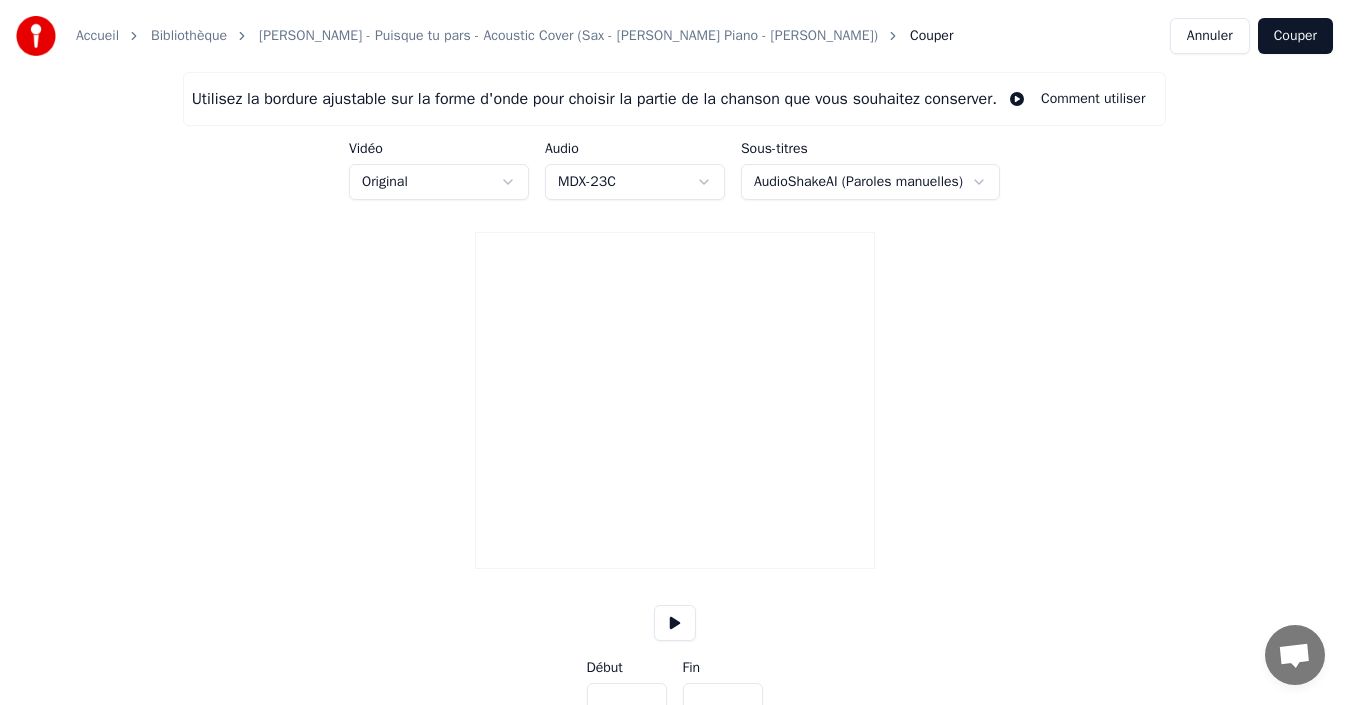 click at bounding box center [675, 332] 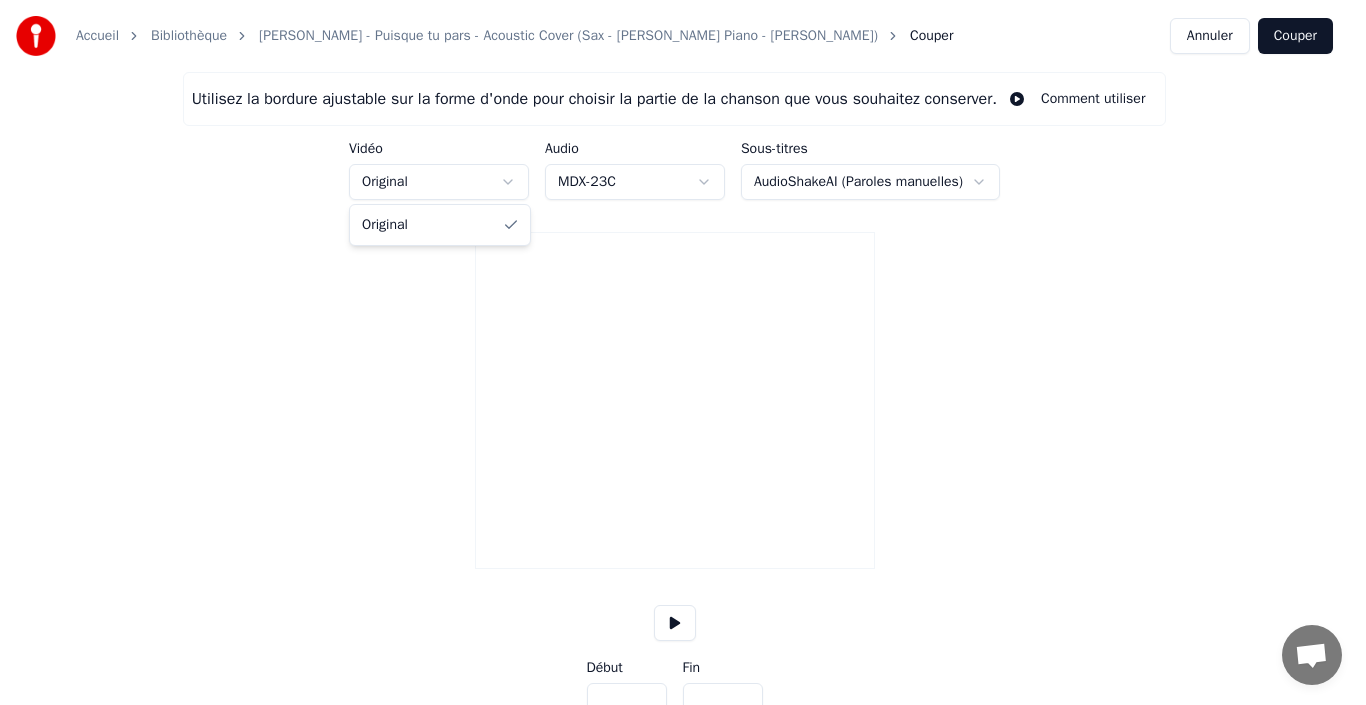 click on "Accueil Bibliothèque Jean-Jacques Goldman - Puisque tu pars - Acoustic Cover (Sax - James E. Green  Piano - John Revy) Couper Annuler Couper Utilisez la bordure ajustable sur la forme d'onde pour choisir la partie de la chanson que vous souhaitez conserver. Comment utiliser Vidéo Original Audio MDX-23C Sous-titres AudioShakeAI (Paroles manuelles) Début *** Fin *** Temps :  0:00 Début :  0:00 Fin :  0:00 Durée :  0:00 Original" at bounding box center (683, 379) 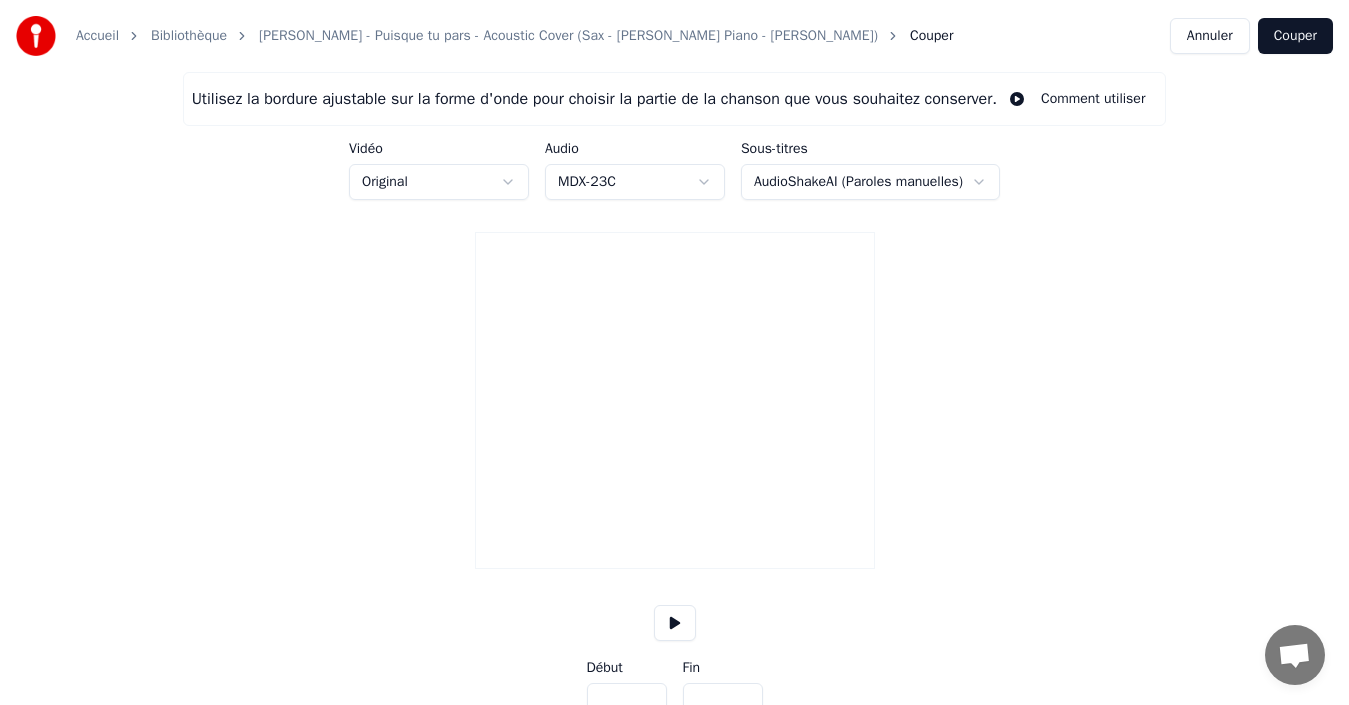 click on "Accueil Bibliothèque Jean-Jacques Goldman - Puisque tu pars - Acoustic Cover (Sax - James E. Green  Piano - John Revy) Couper Annuler Couper Utilisez la bordure ajustable sur la forme d'onde pour choisir la partie de la chanson que vous souhaitez conserver. Comment utiliser Vidéo Original Audio MDX-23C Sous-titres AudioShakeAI (Paroles manuelles) Début *** Fin *** Temps :  0:00 Début :  0:00 Fin :  0:00 Durée :  0:00" at bounding box center [674, 379] 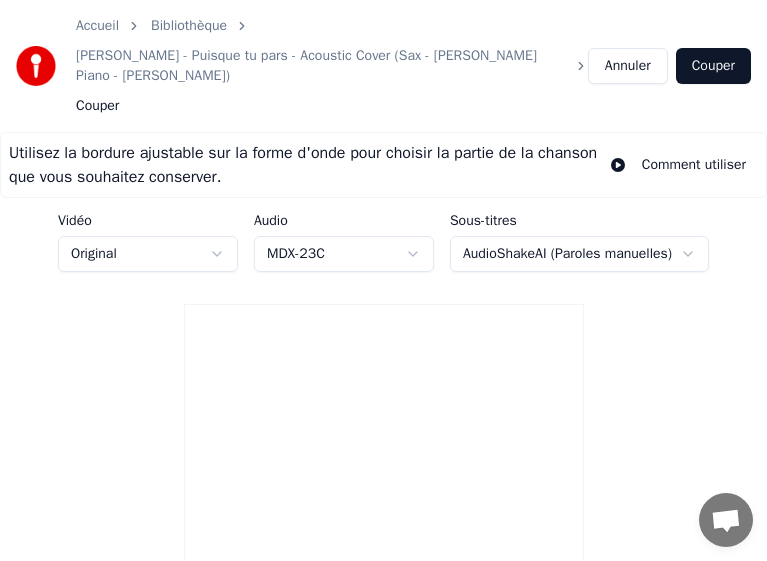 click on "Bibliothèque" at bounding box center (189, 26) 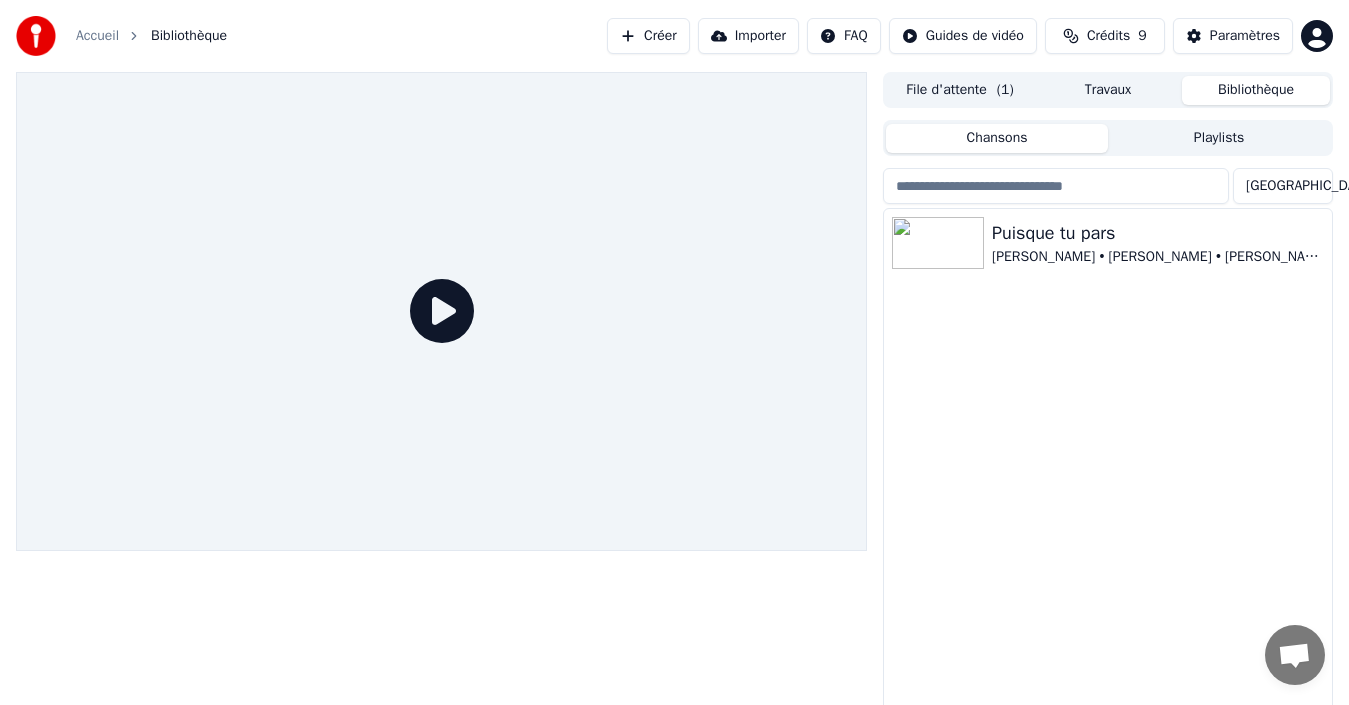 click on "Accueil Bibliothèque Créer Importer FAQ Guides de vidéo Crédits 9 Paramètres" at bounding box center [674, 36] 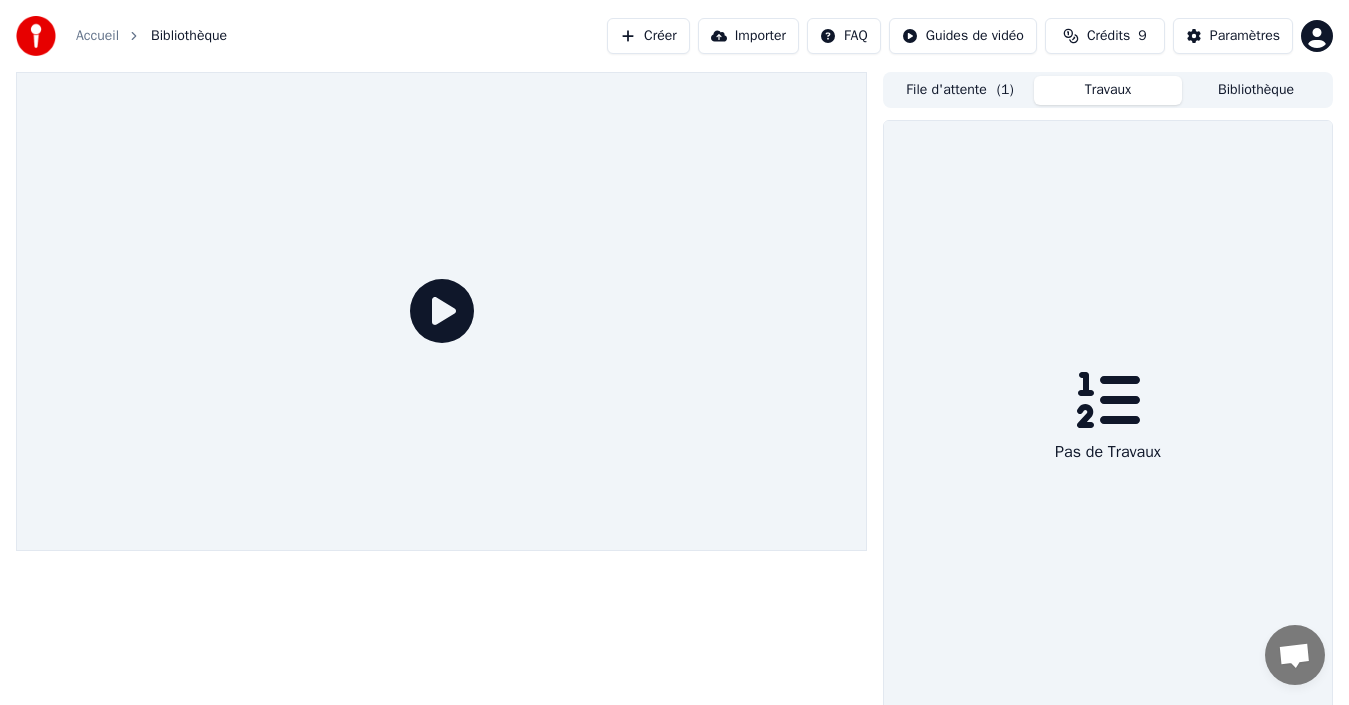 click on "Travaux" at bounding box center (1108, 90) 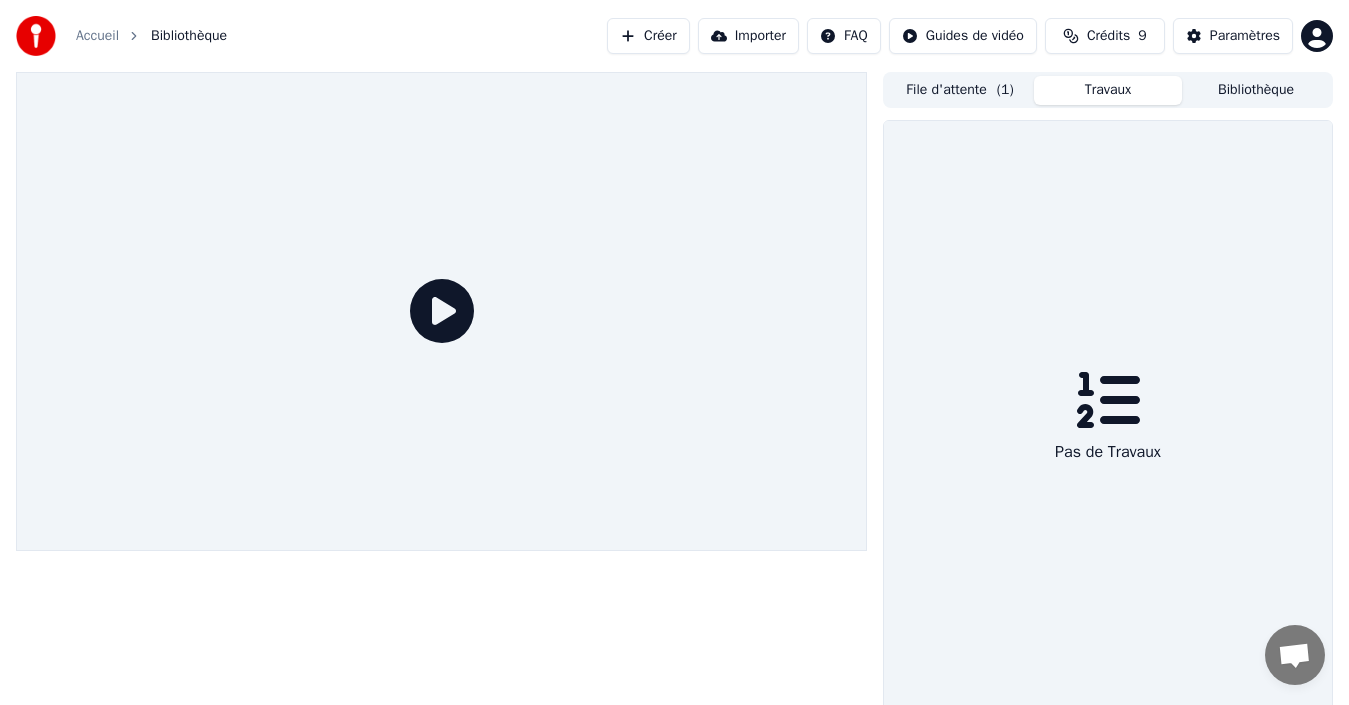 click on "Pas de Travaux" at bounding box center [1108, 452] 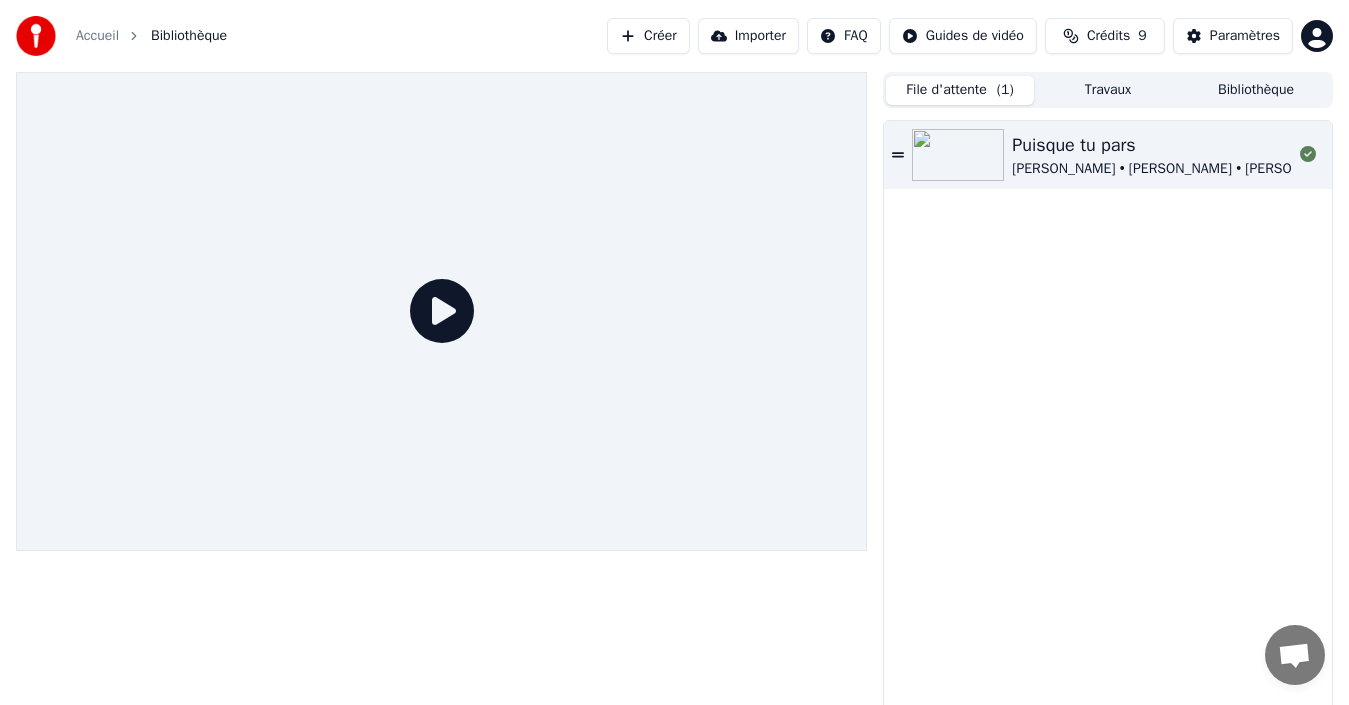 click on "File d'attente ( 1 )" at bounding box center (960, 90) 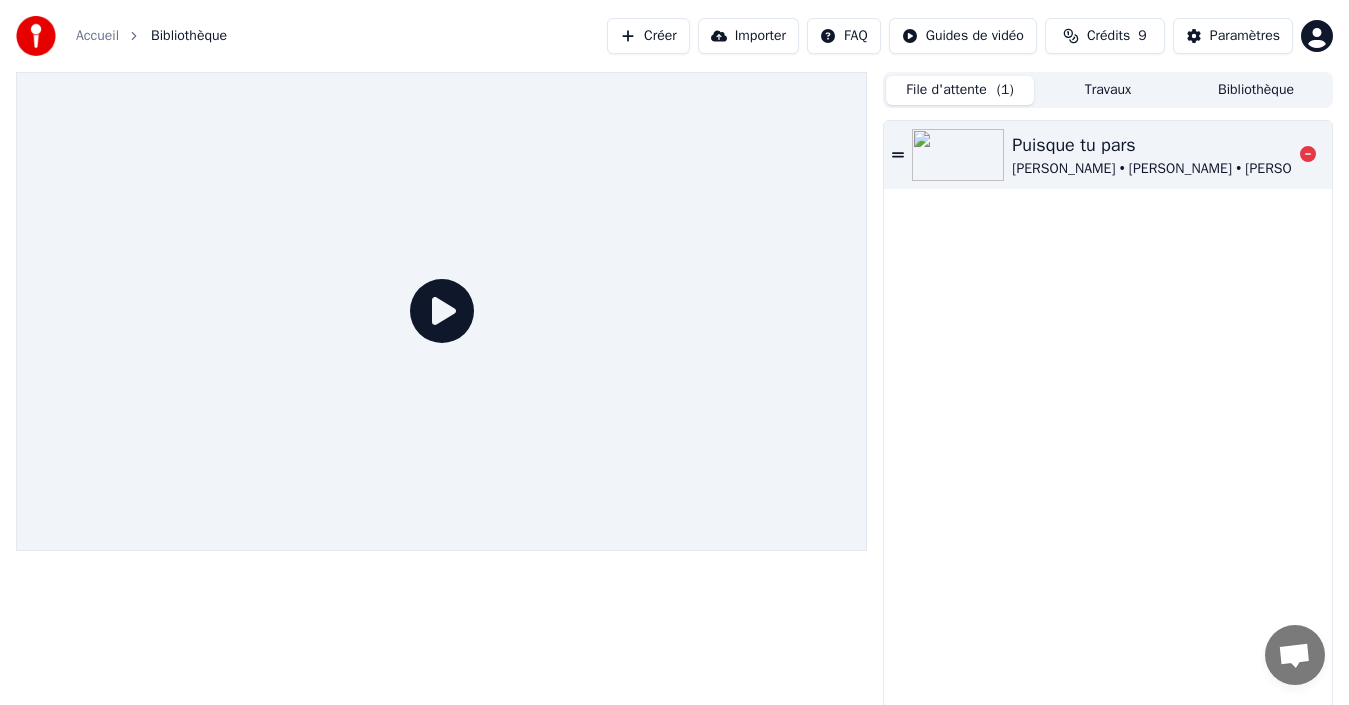 click on "Puisque tu pars" at bounding box center (1180, 145) 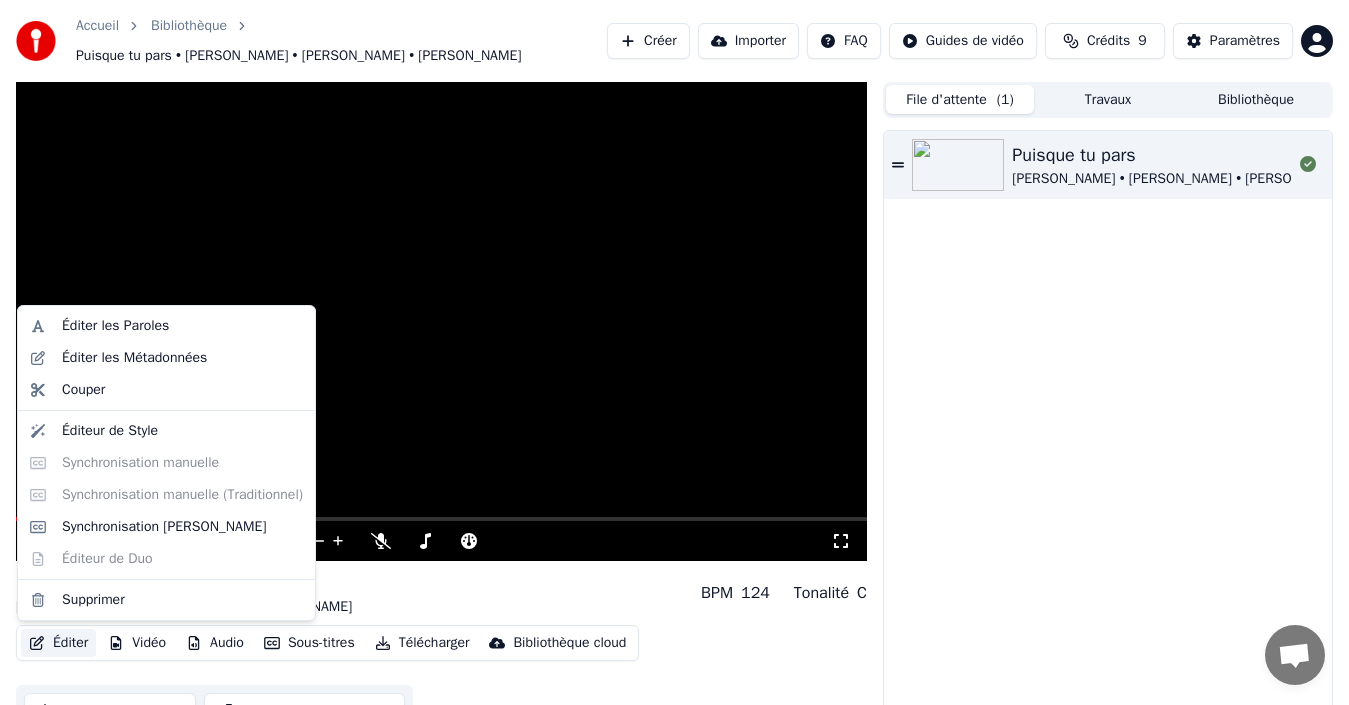 click on "Éditer" at bounding box center [58, 643] 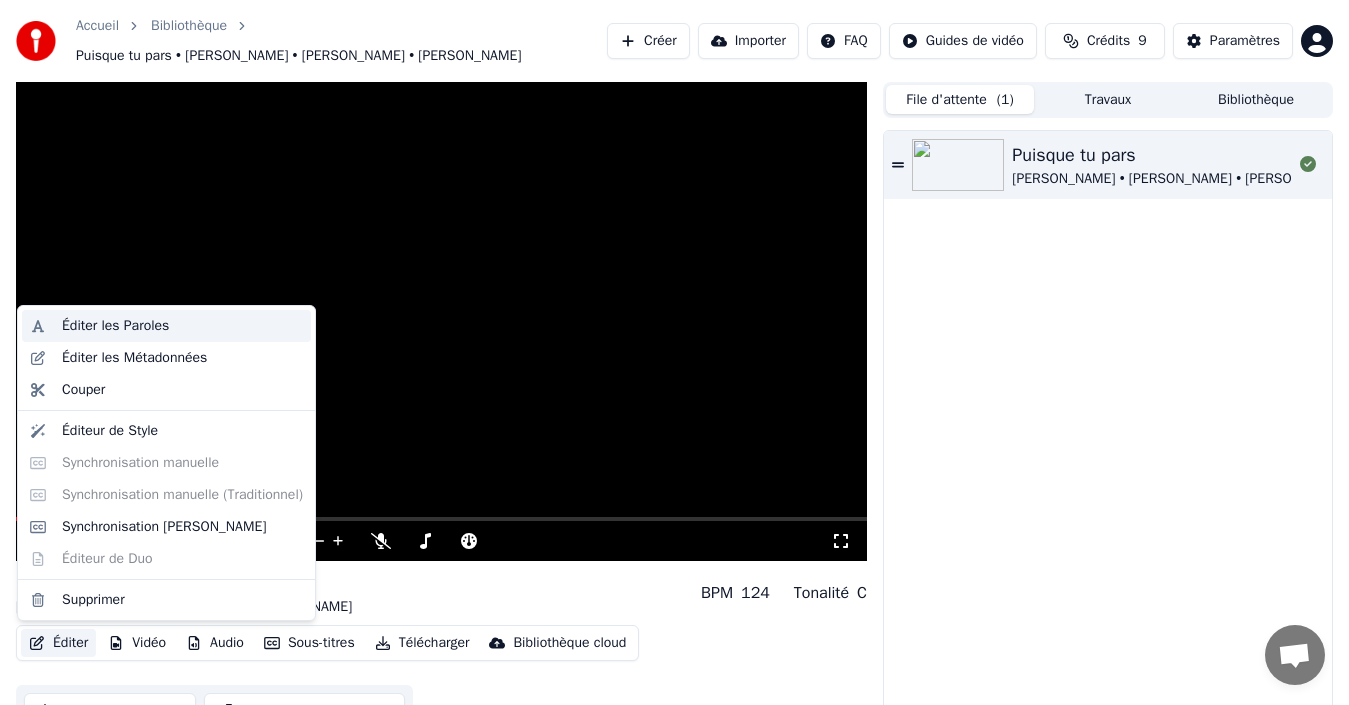 click on "Éditer les Paroles" at bounding box center (115, 326) 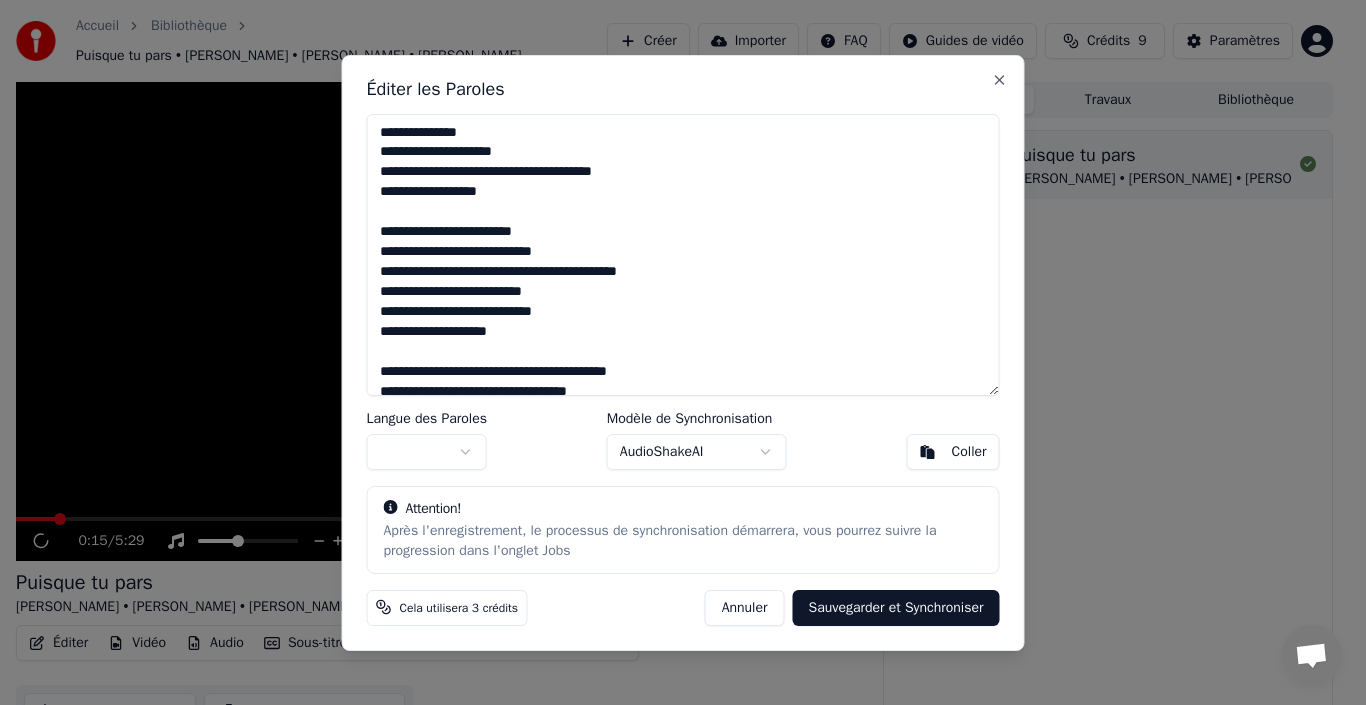 click at bounding box center [683, 255] 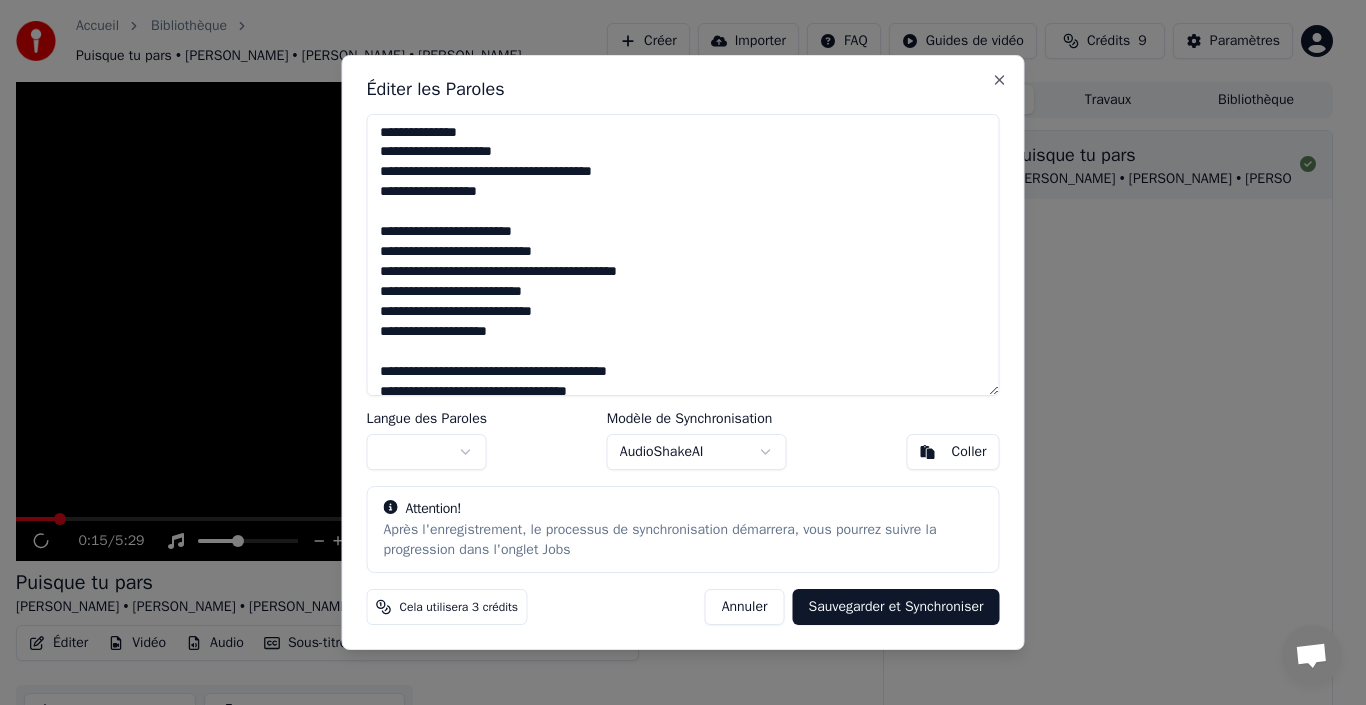 drag, startPoint x: 381, startPoint y: 129, endPoint x: 516, endPoint y: 190, distance: 148.14183 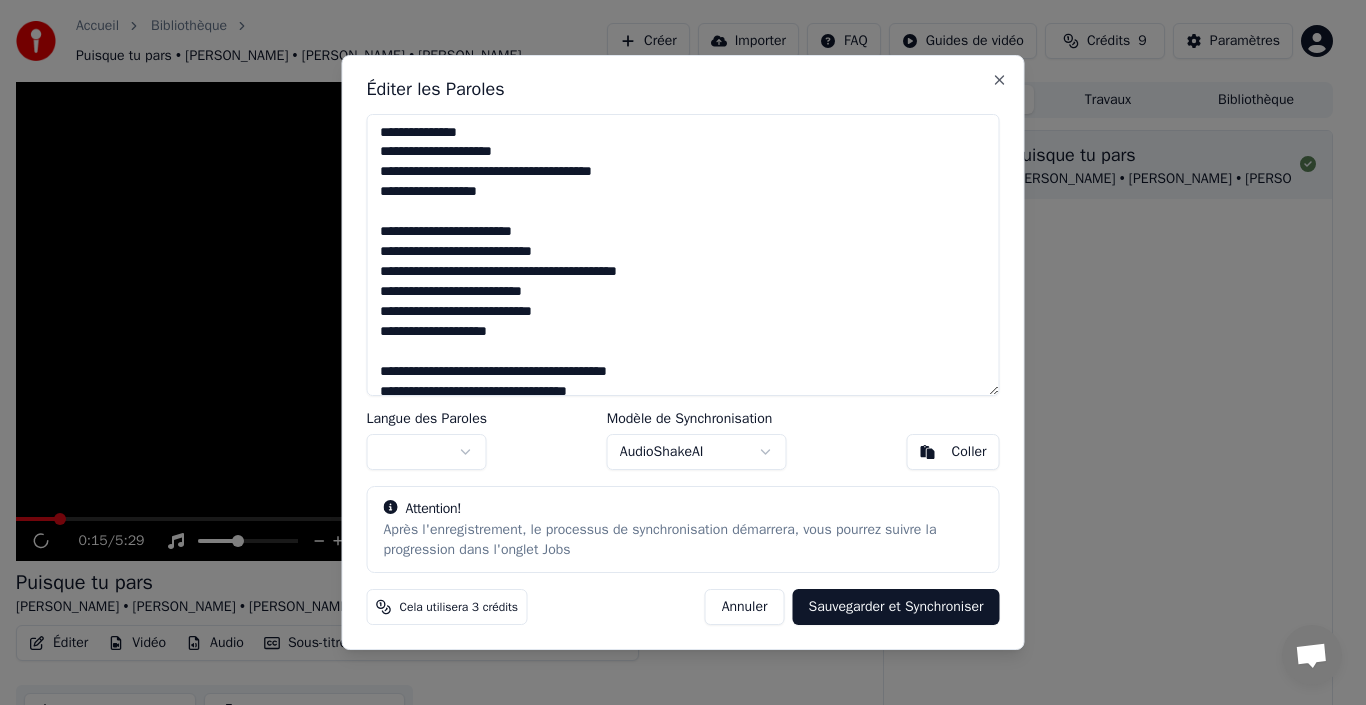 click at bounding box center [683, 255] 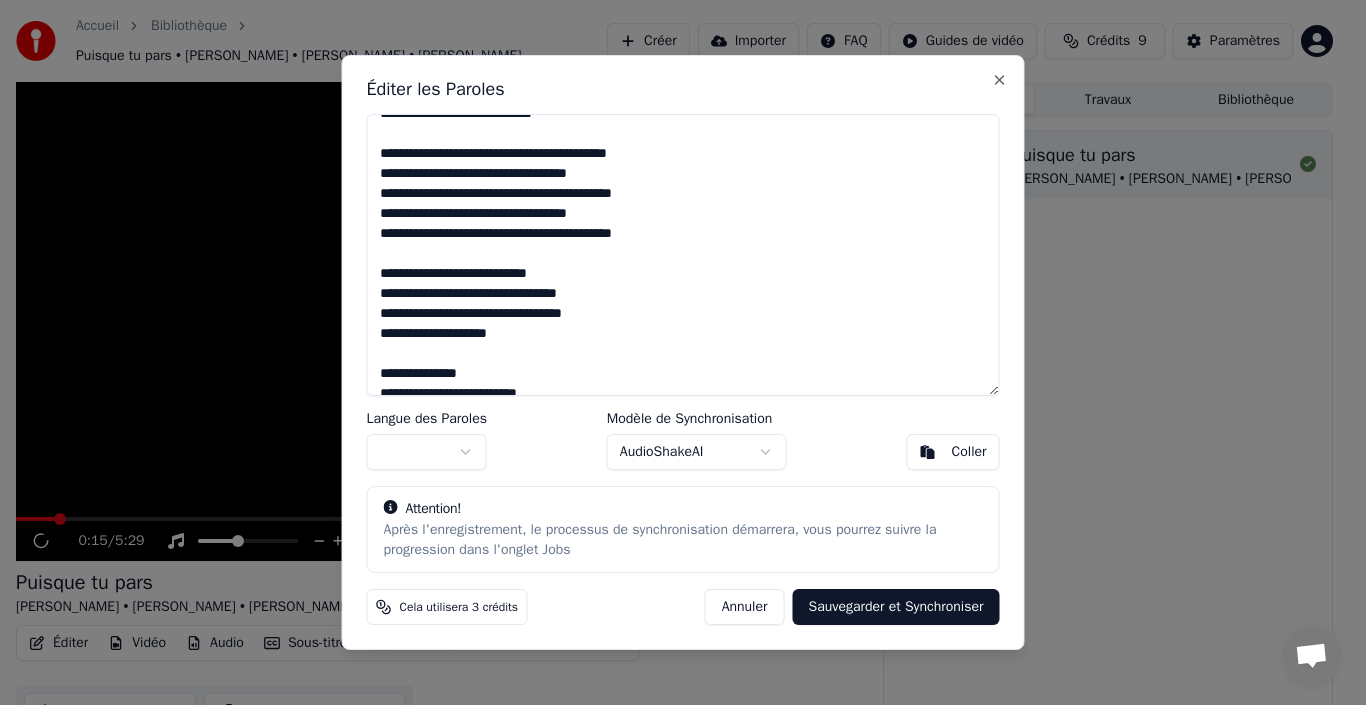 scroll, scrollTop: 482, scrollLeft: 0, axis: vertical 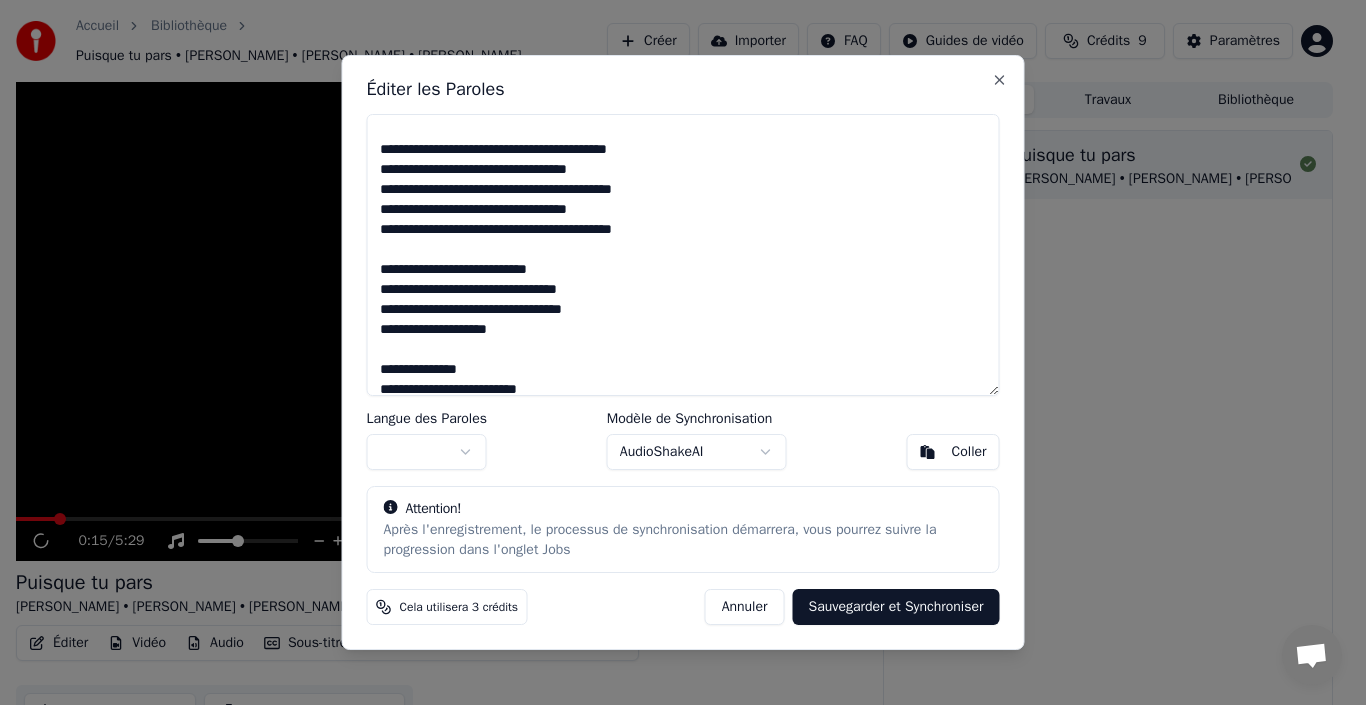 click at bounding box center [683, 255] 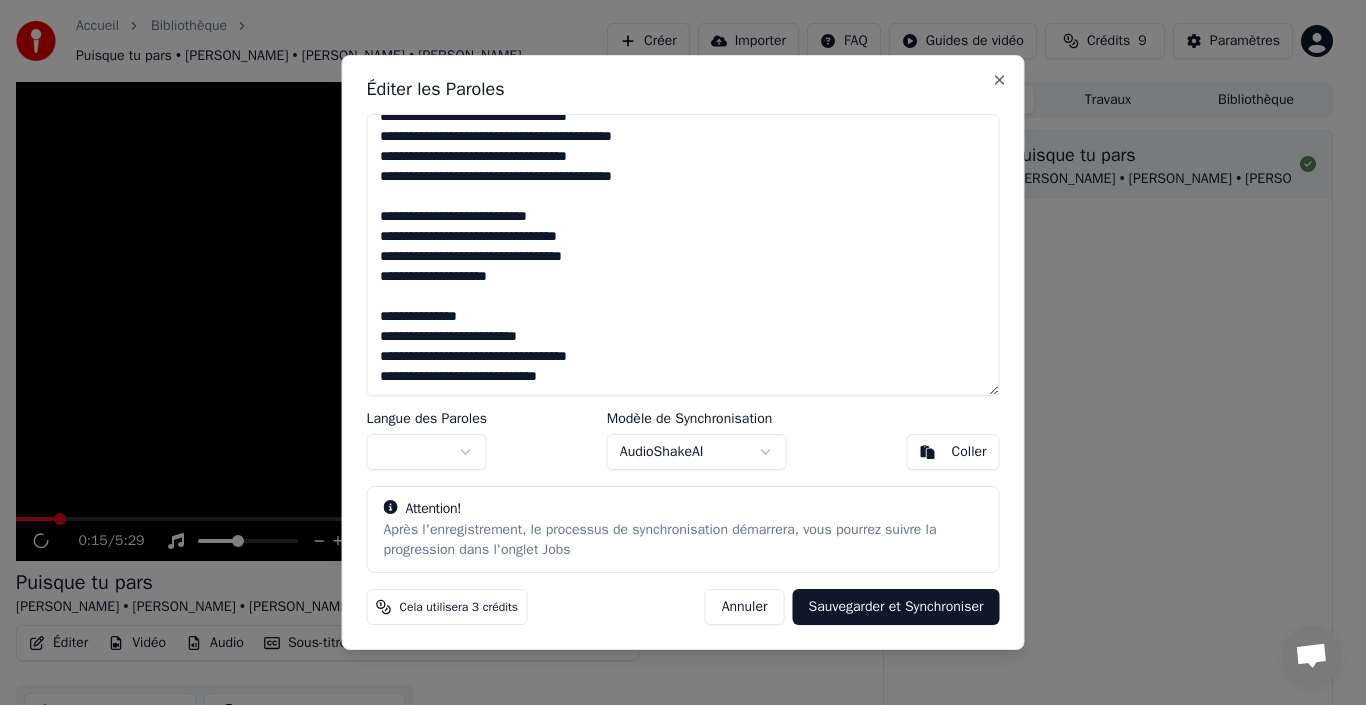 drag, startPoint x: 615, startPoint y: 363, endPoint x: 377, endPoint y: 293, distance: 248.08063 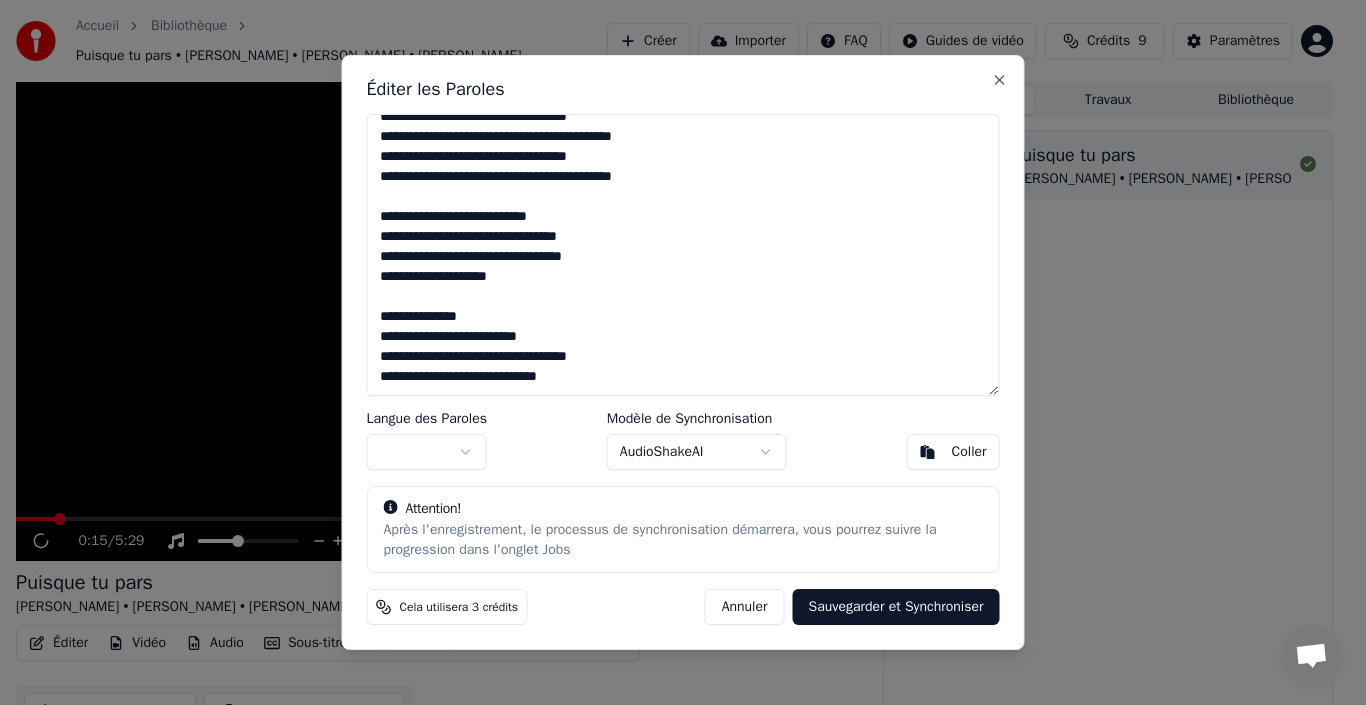 click at bounding box center (683, 255) 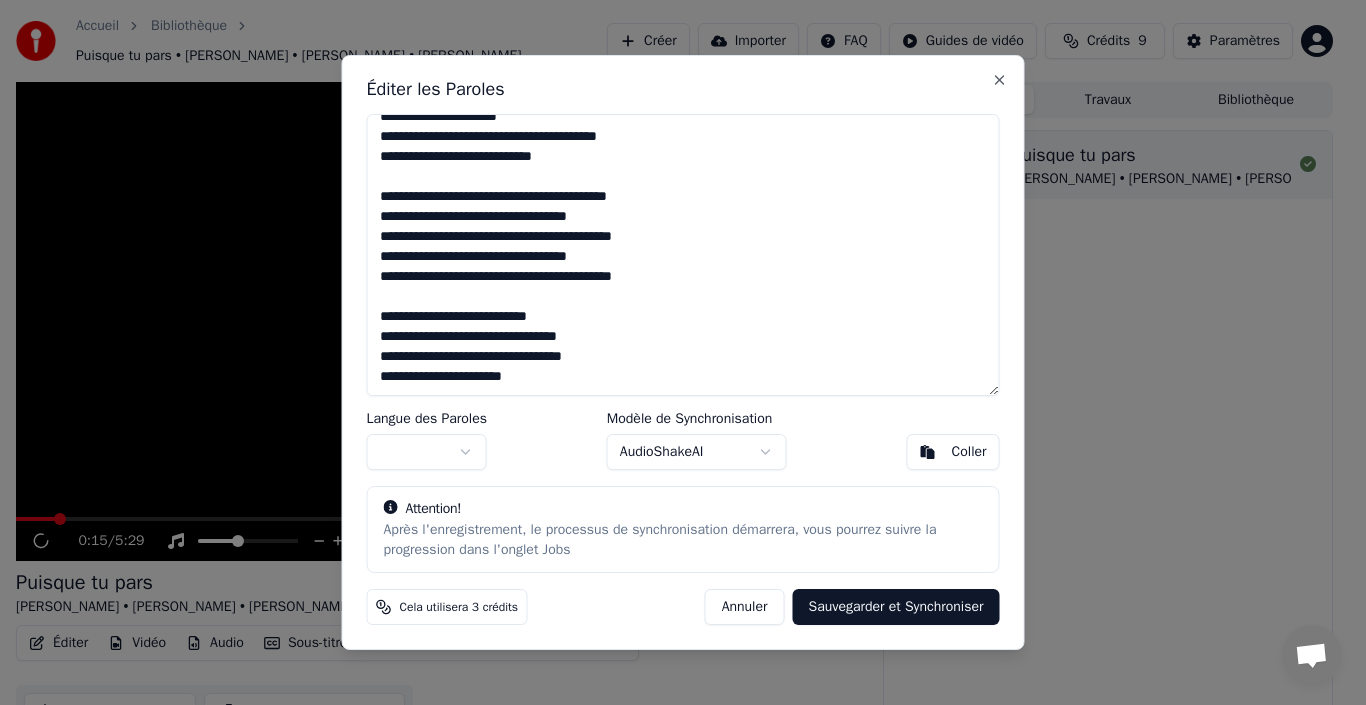 scroll, scrollTop: 495, scrollLeft: 0, axis: vertical 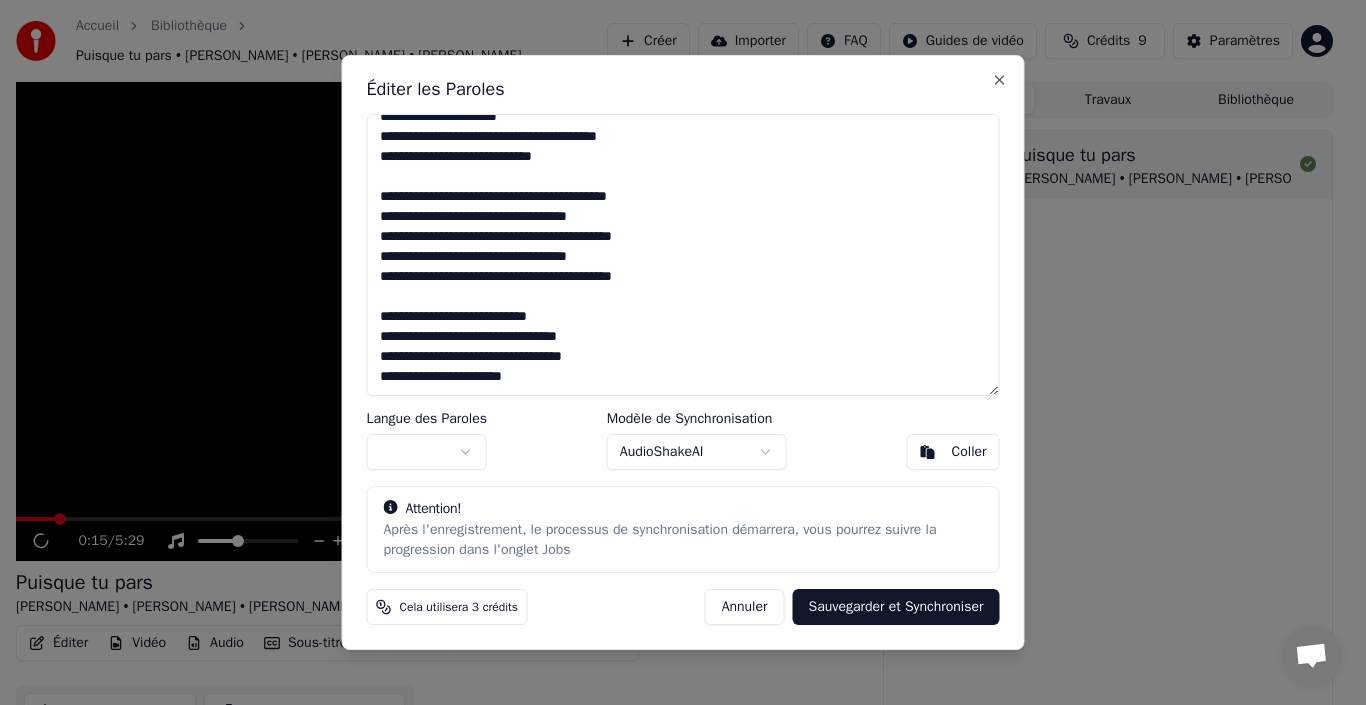 drag, startPoint x: 383, startPoint y: 142, endPoint x: 663, endPoint y: 305, distance: 323.9892 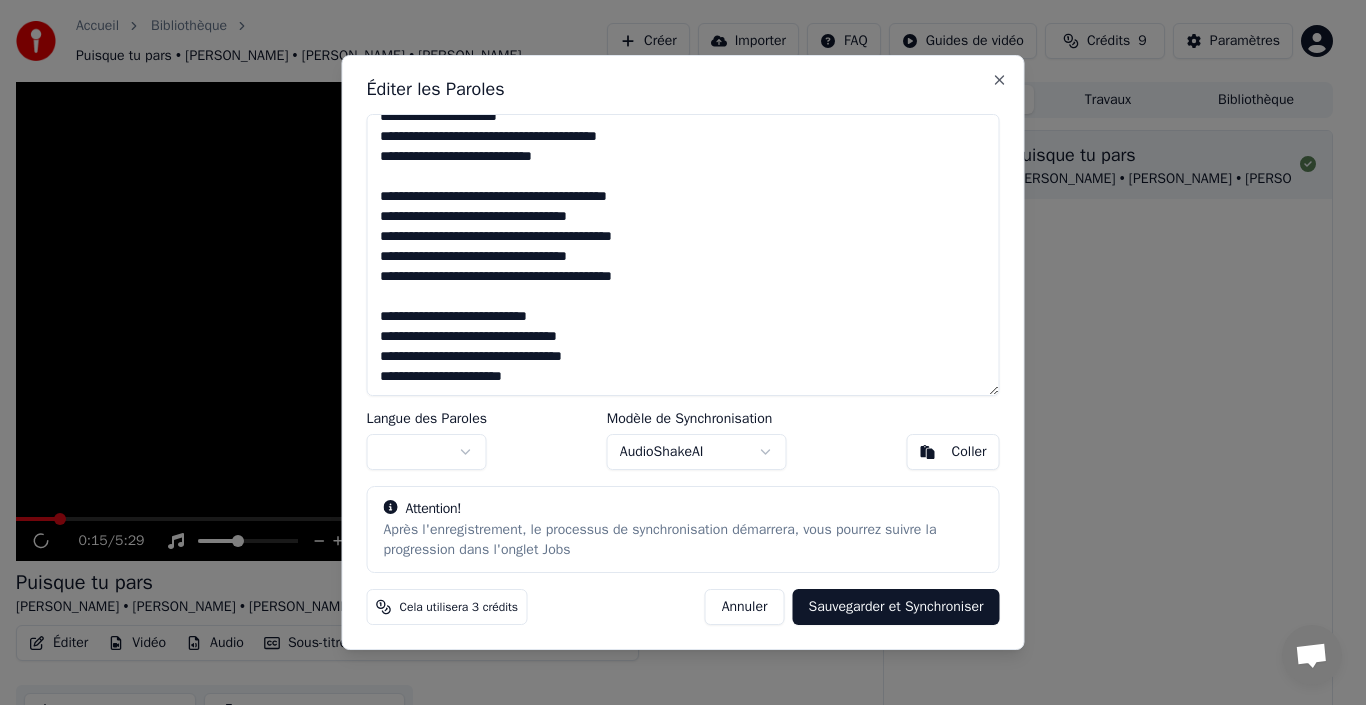 drag, startPoint x: 647, startPoint y: 225, endPoint x: 842, endPoint y: 272, distance: 200.58415 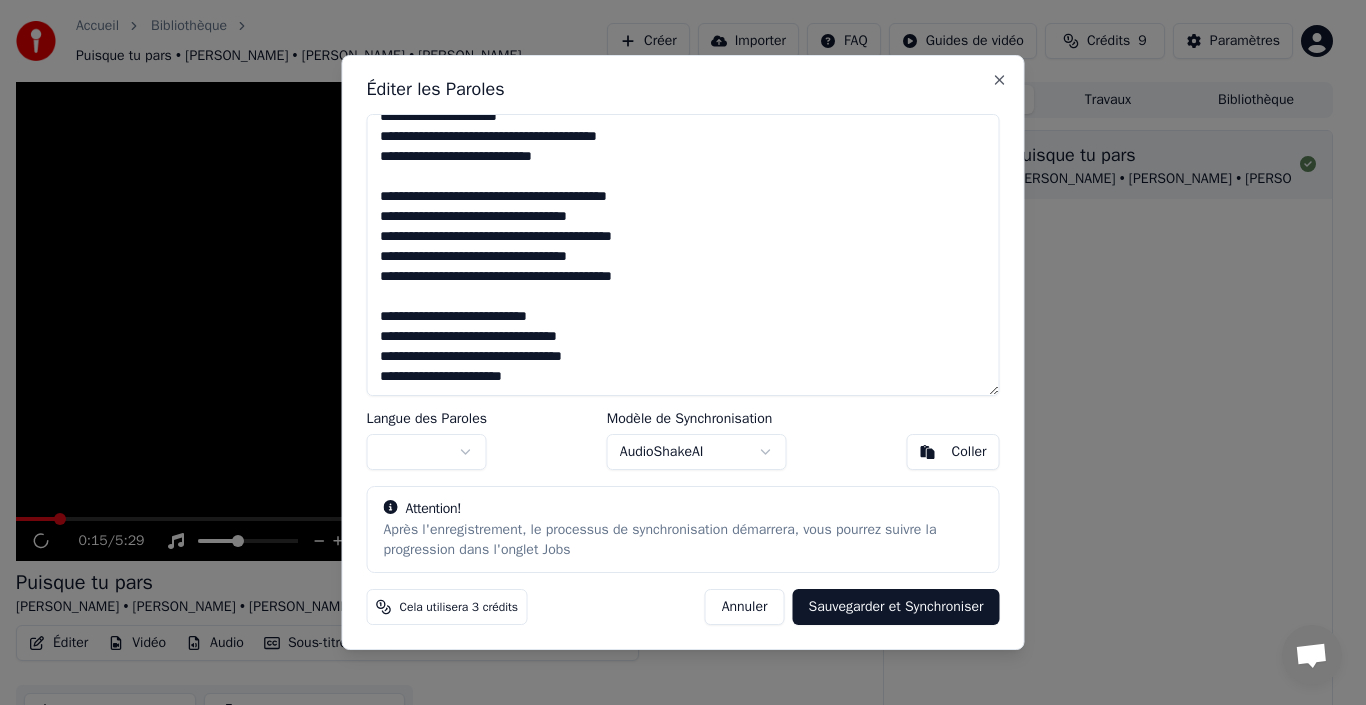 click at bounding box center [683, 255] 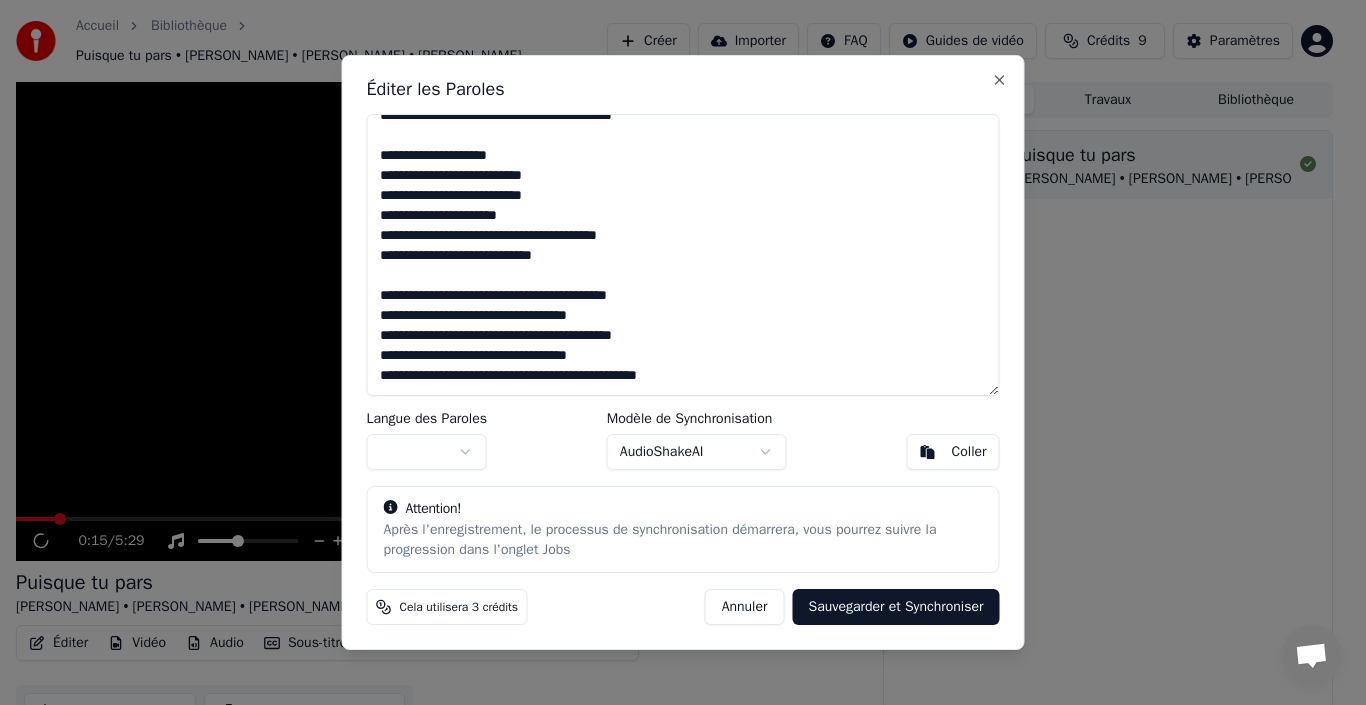 scroll, scrollTop: 435, scrollLeft: 0, axis: vertical 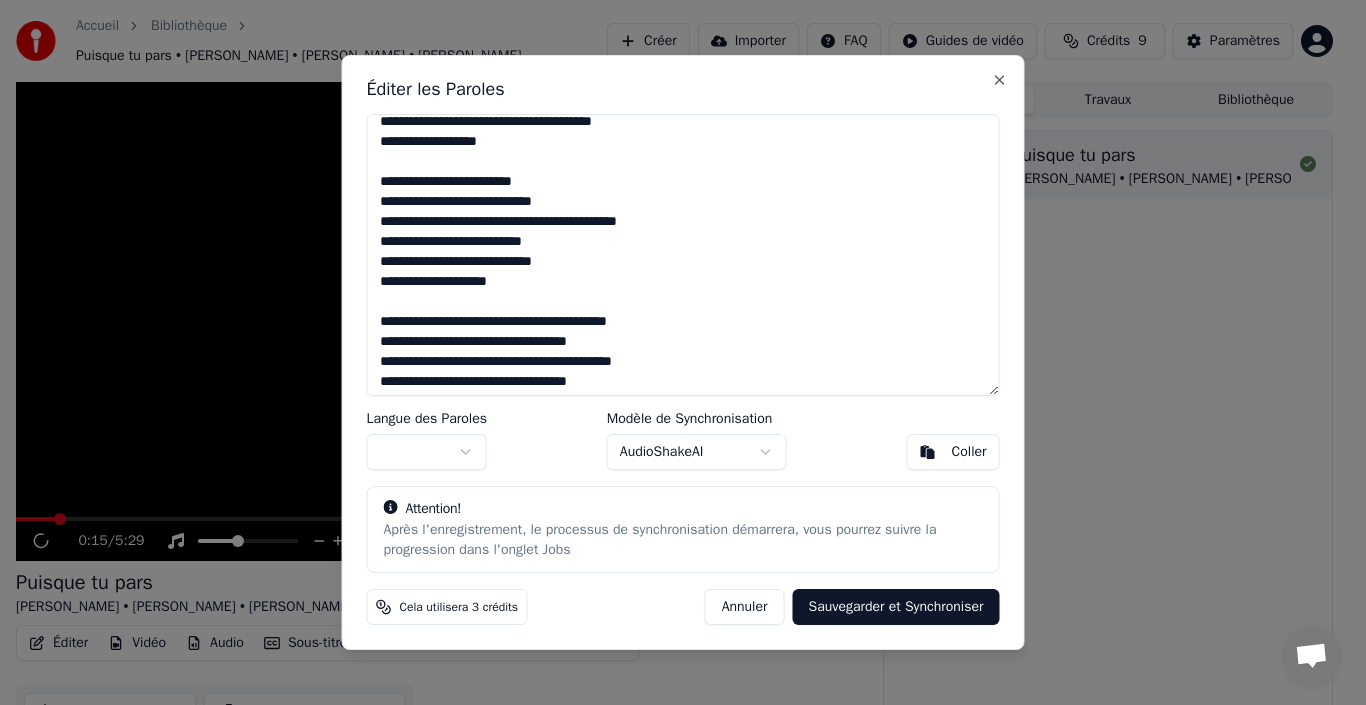 drag, startPoint x: 372, startPoint y: 178, endPoint x: 571, endPoint y: 288, distance: 227.37854 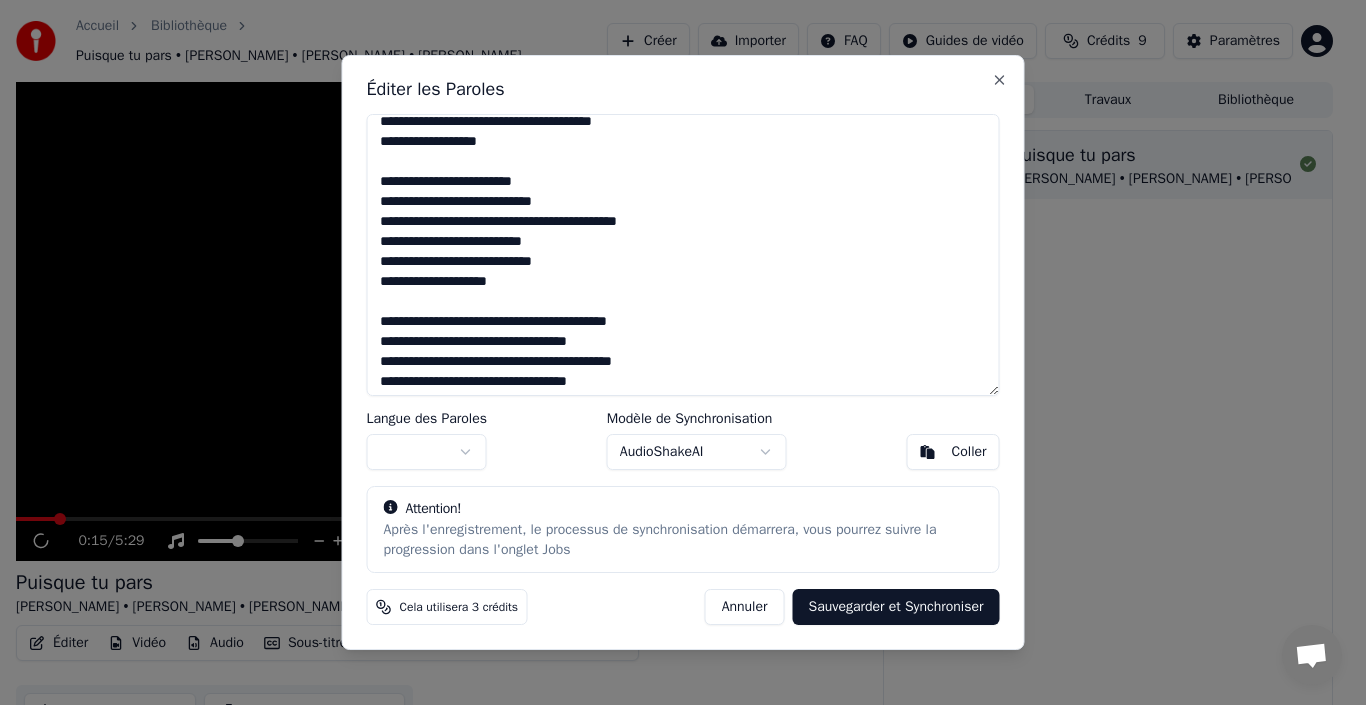click on "**********" at bounding box center (683, 255) 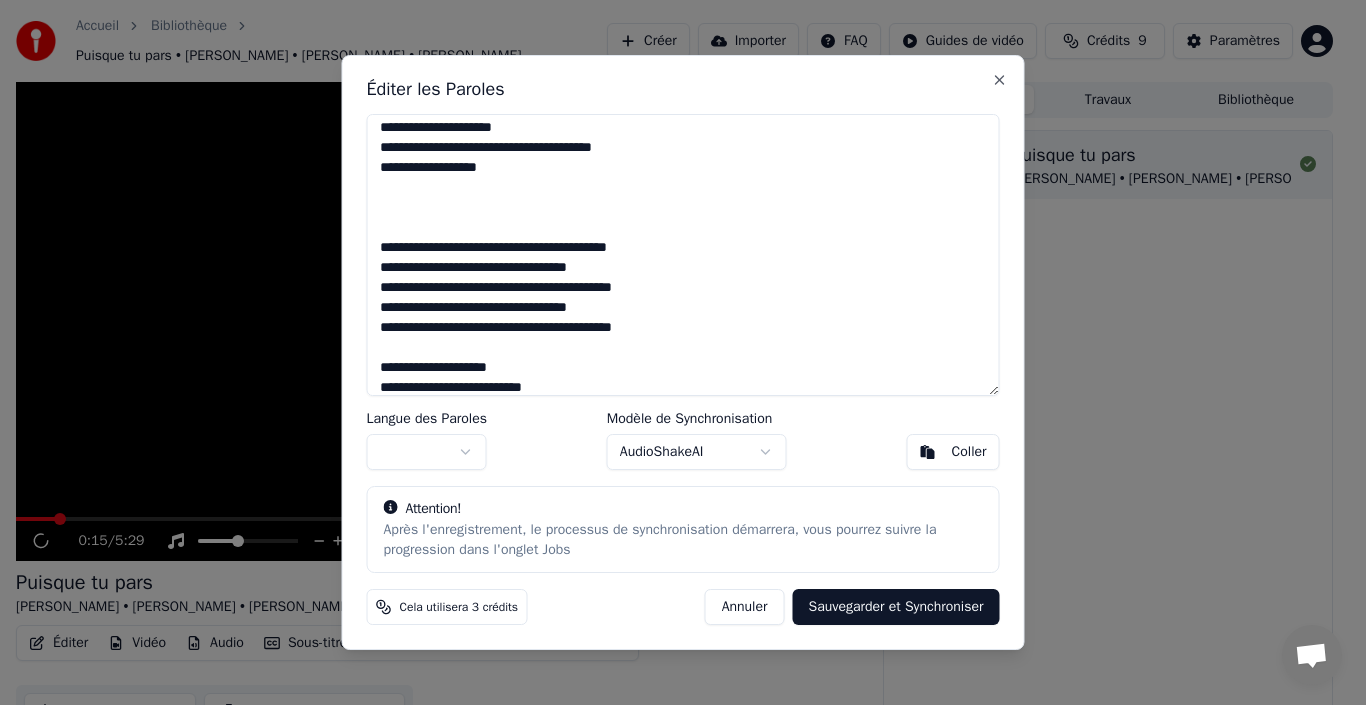 scroll, scrollTop: 0, scrollLeft: 0, axis: both 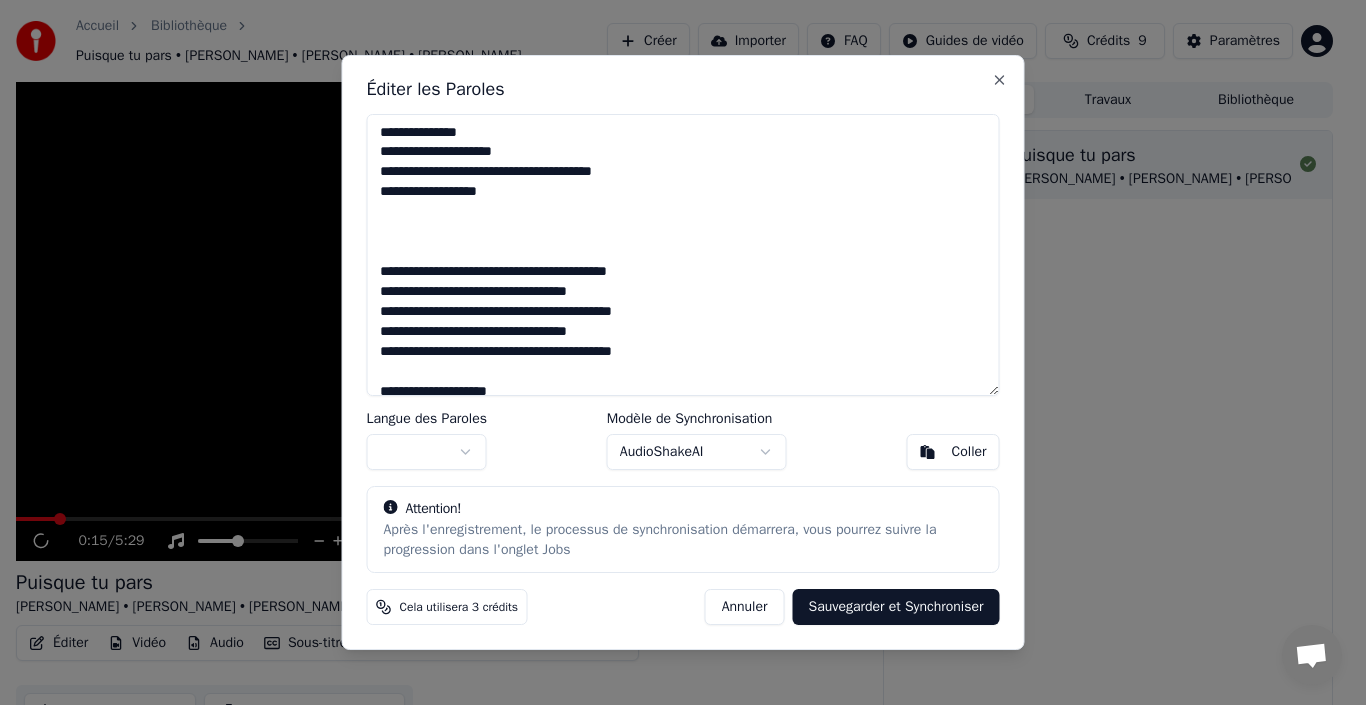 drag, startPoint x: 379, startPoint y: 147, endPoint x: 522, endPoint y: 193, distance: 150.2165 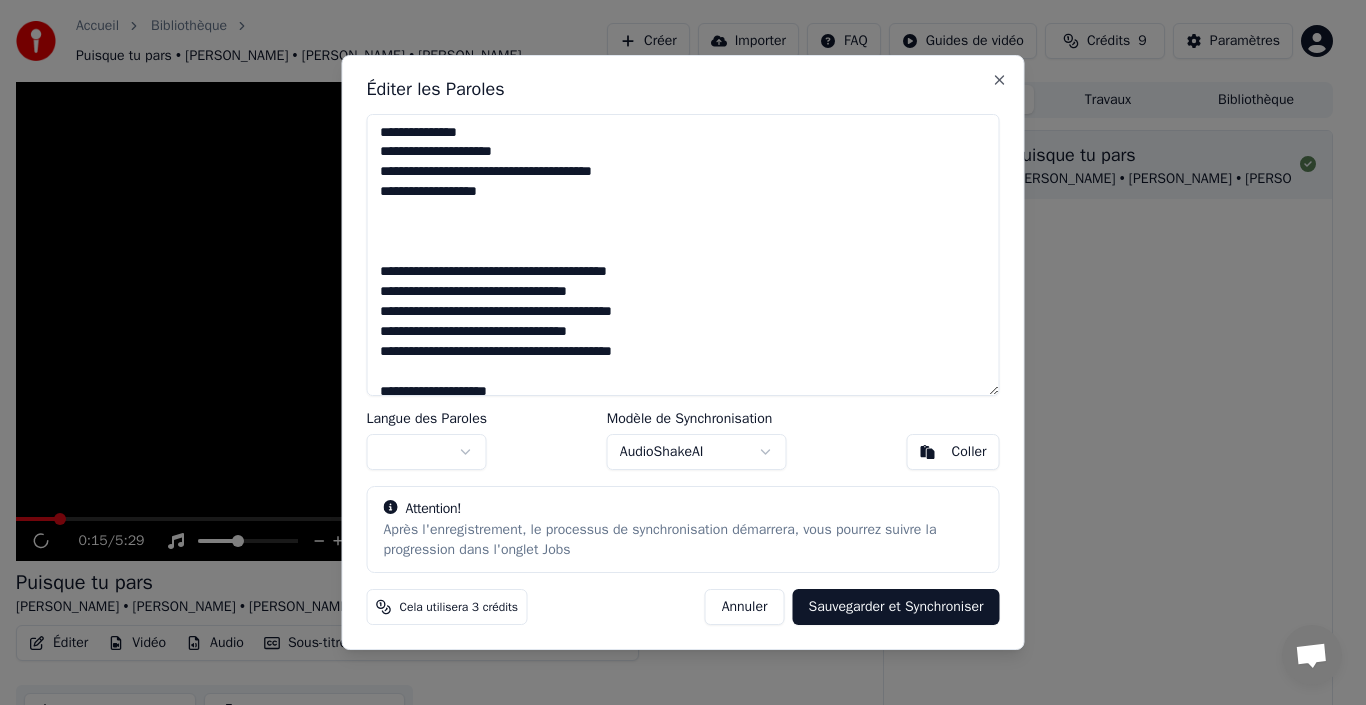 click on "**********" at bounding box center [683, 255] 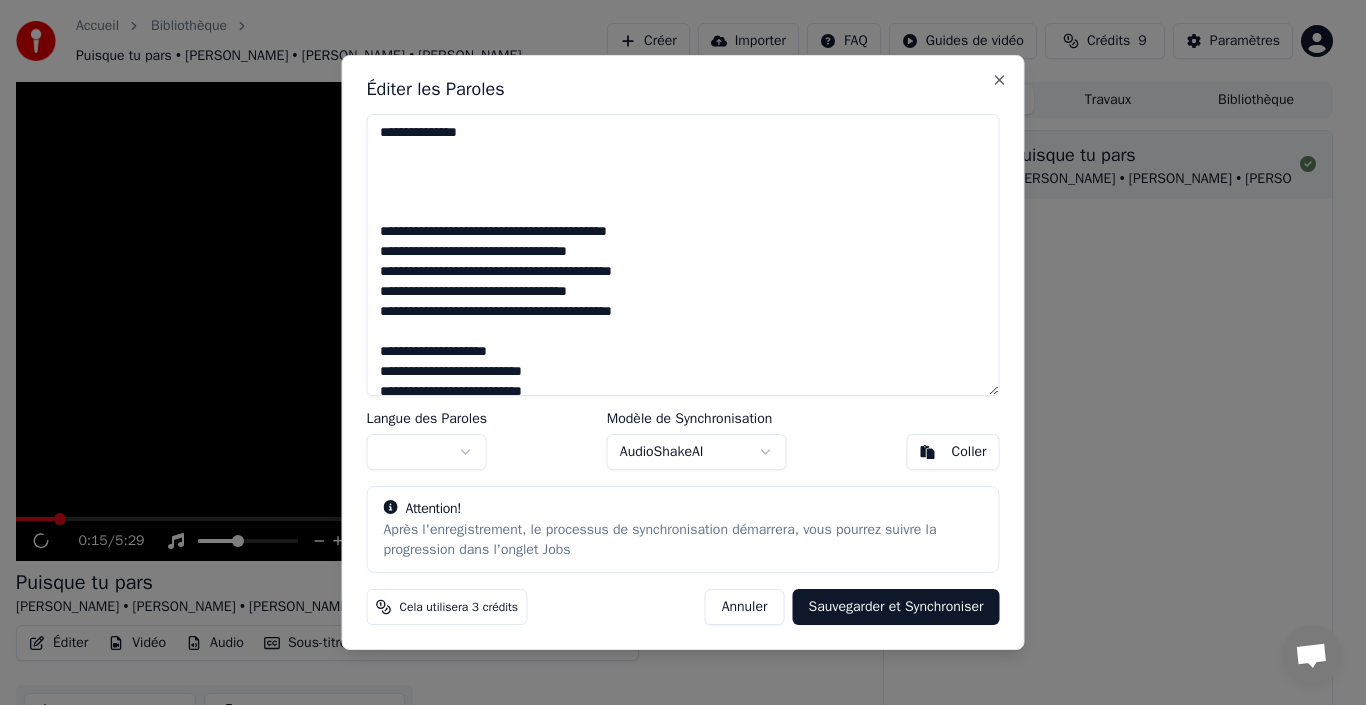 click on "**********" at bounding box center [683, 255] 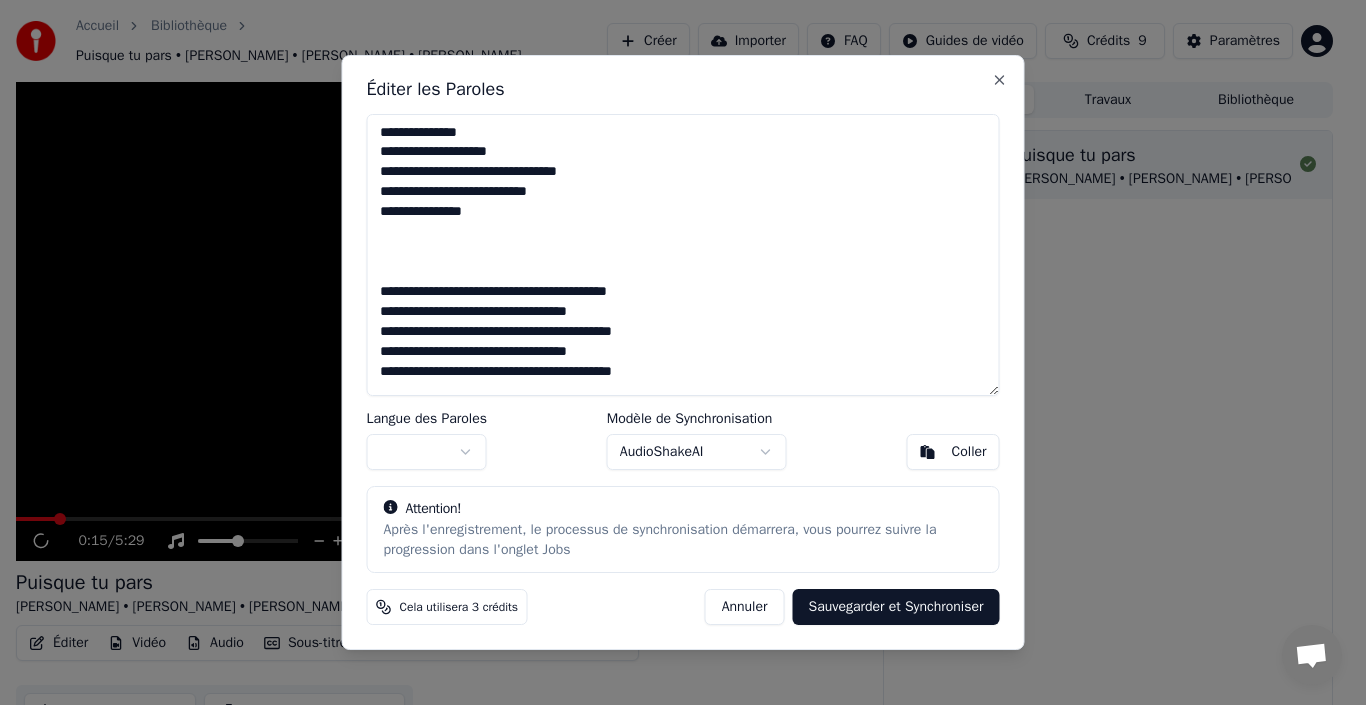 click on "**********" at bounding box center [683, 255] 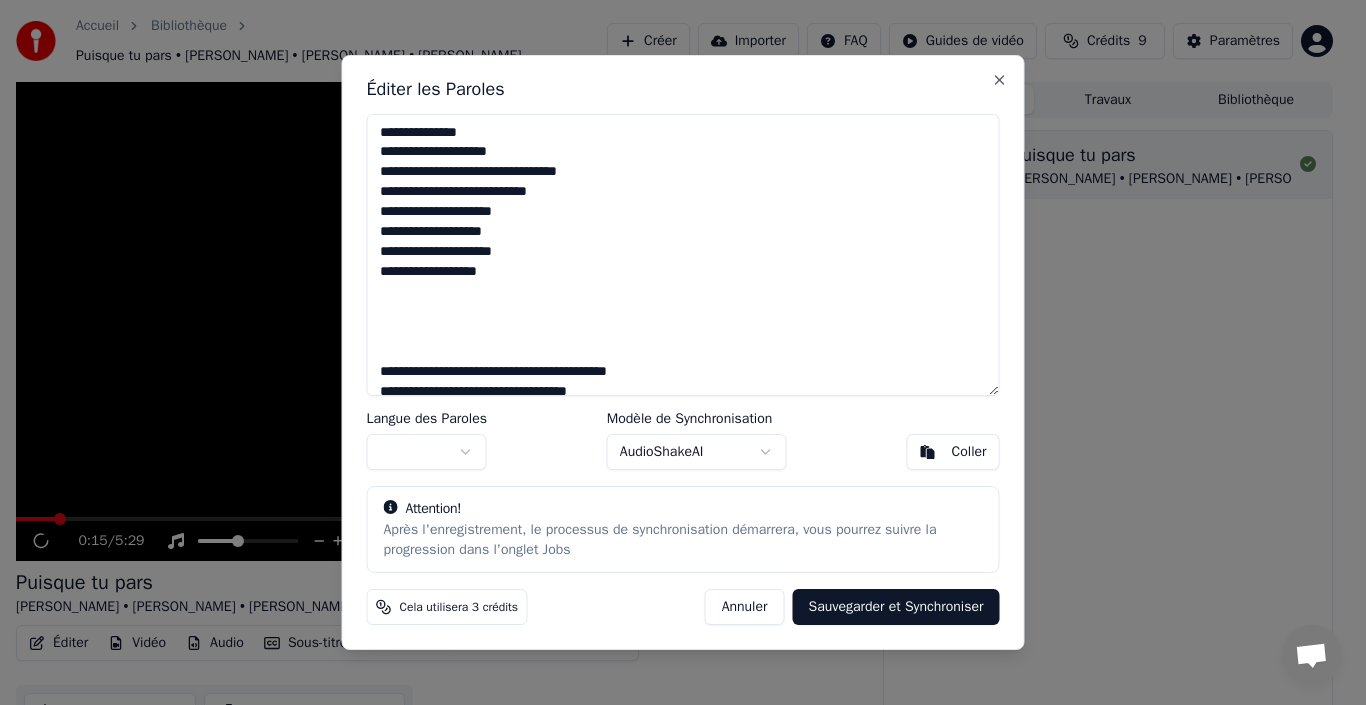 click on "**********" at bounding box center [683, 255] 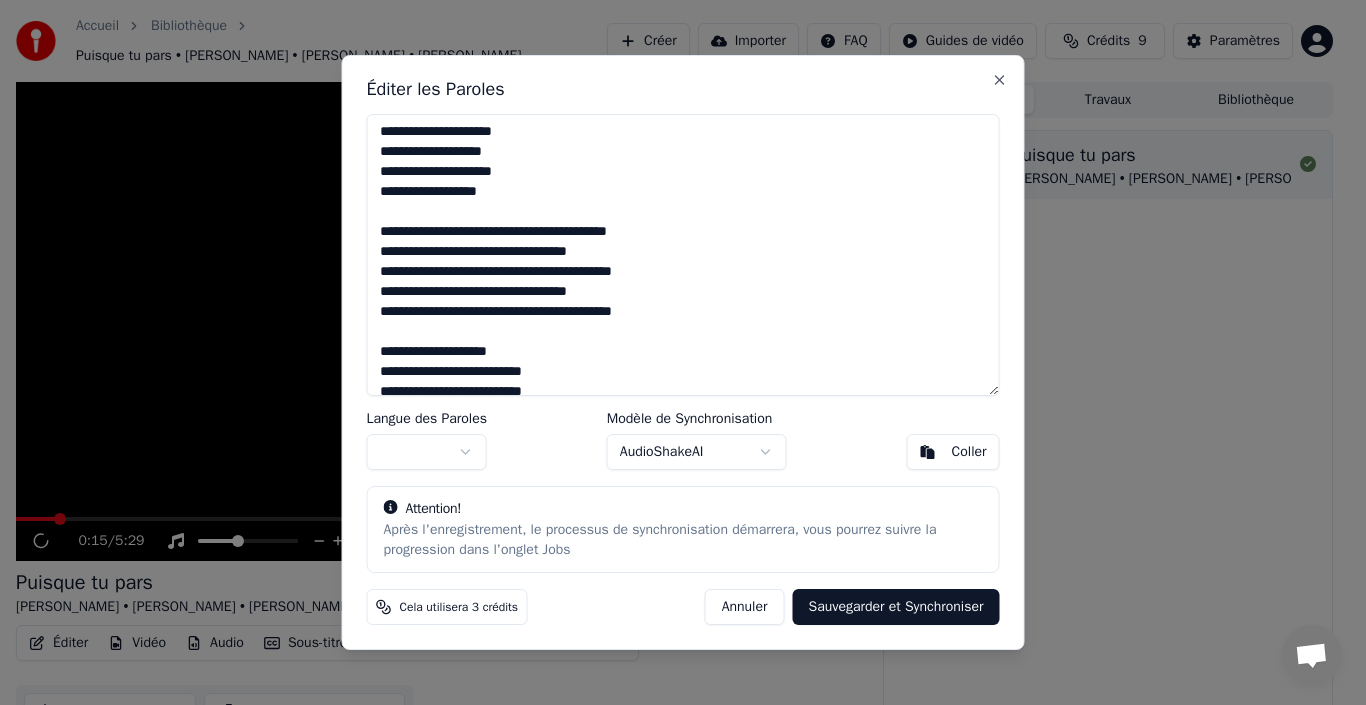 scroll, scrollTop: 120, scrollLeft: 0, axis: vertical 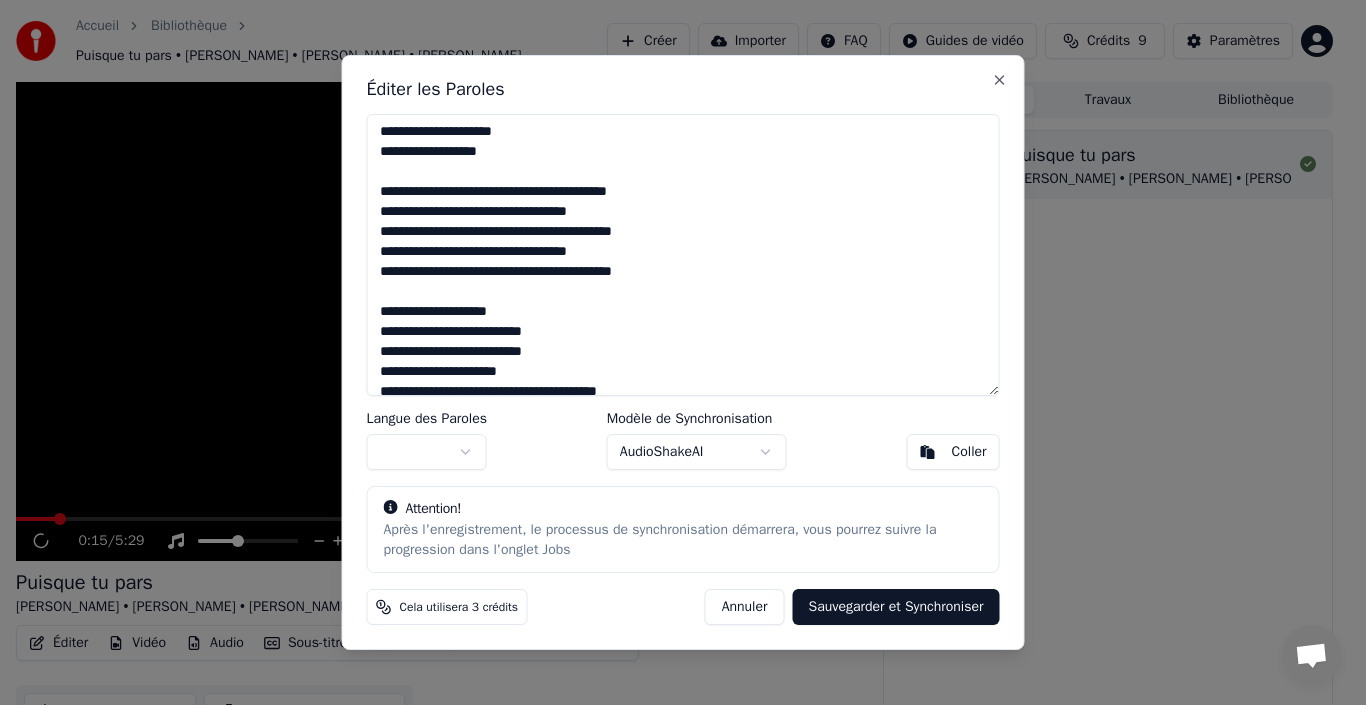 click on "**********" at bounding box center (683, 255) 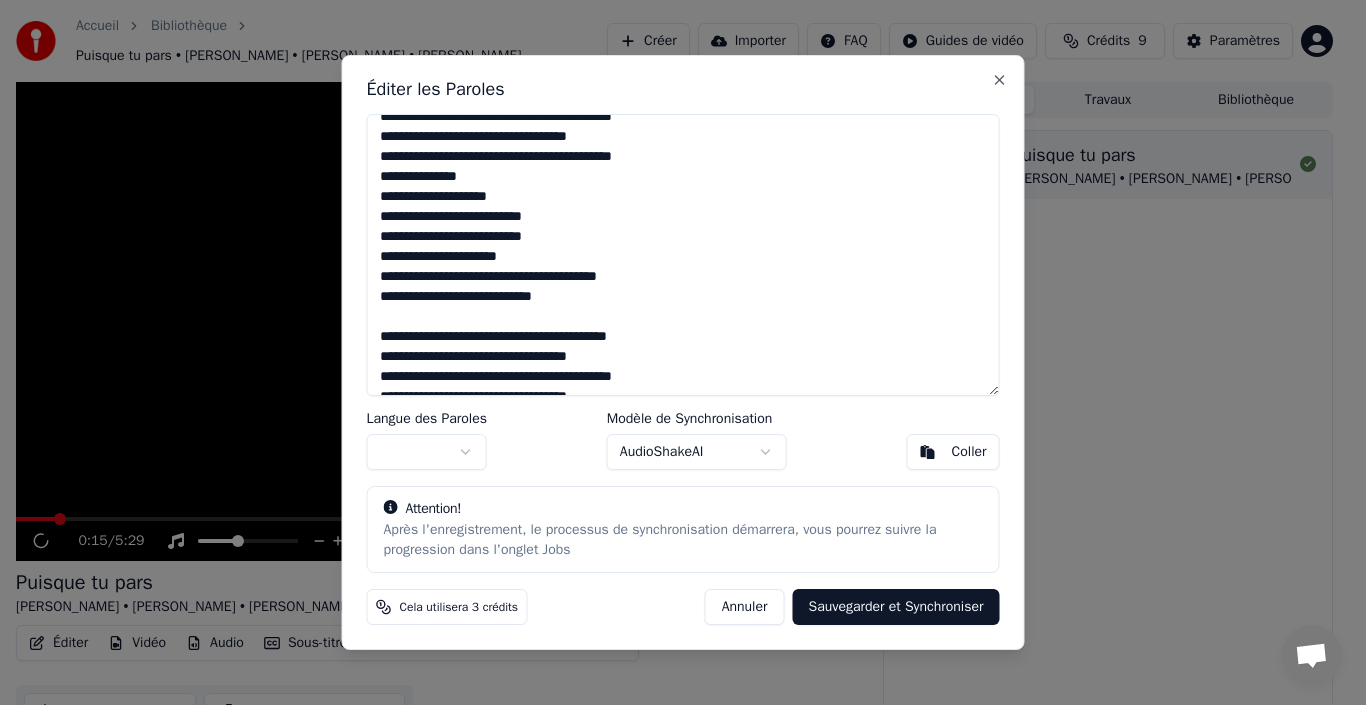 scroll, scrollTop: 240, scrollLeft: 0, axis: vertical 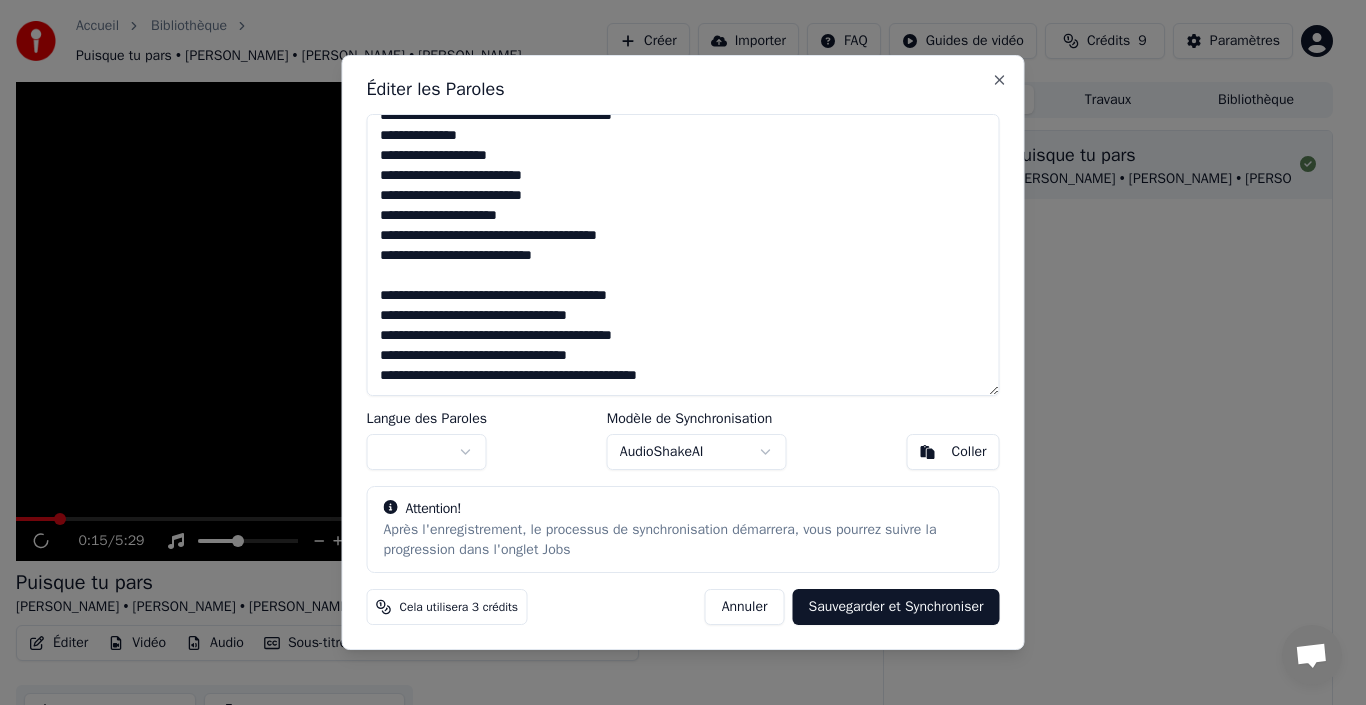 drag, startPoint x: 381, startPoint y: 289, endPoint x: 678, endPoint y: 376, distance: 309.48022 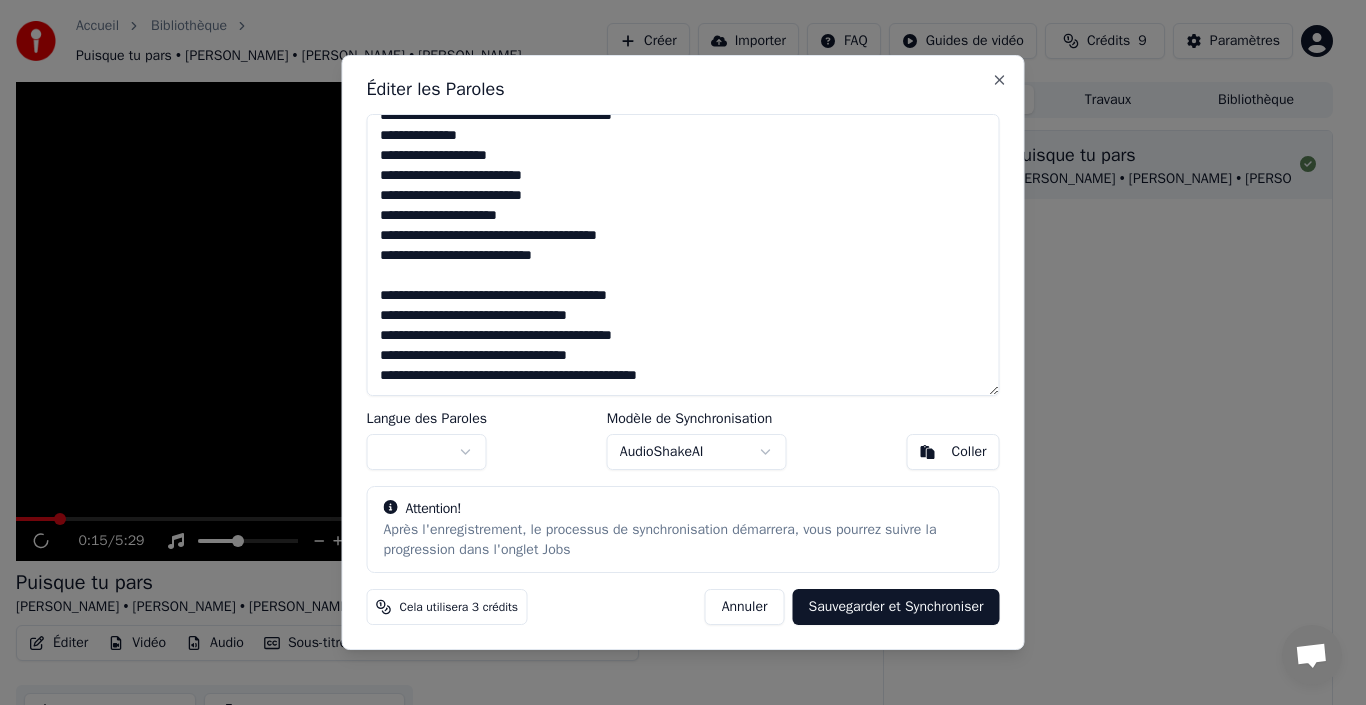 click on "**********" at bounding box center (683, 255) 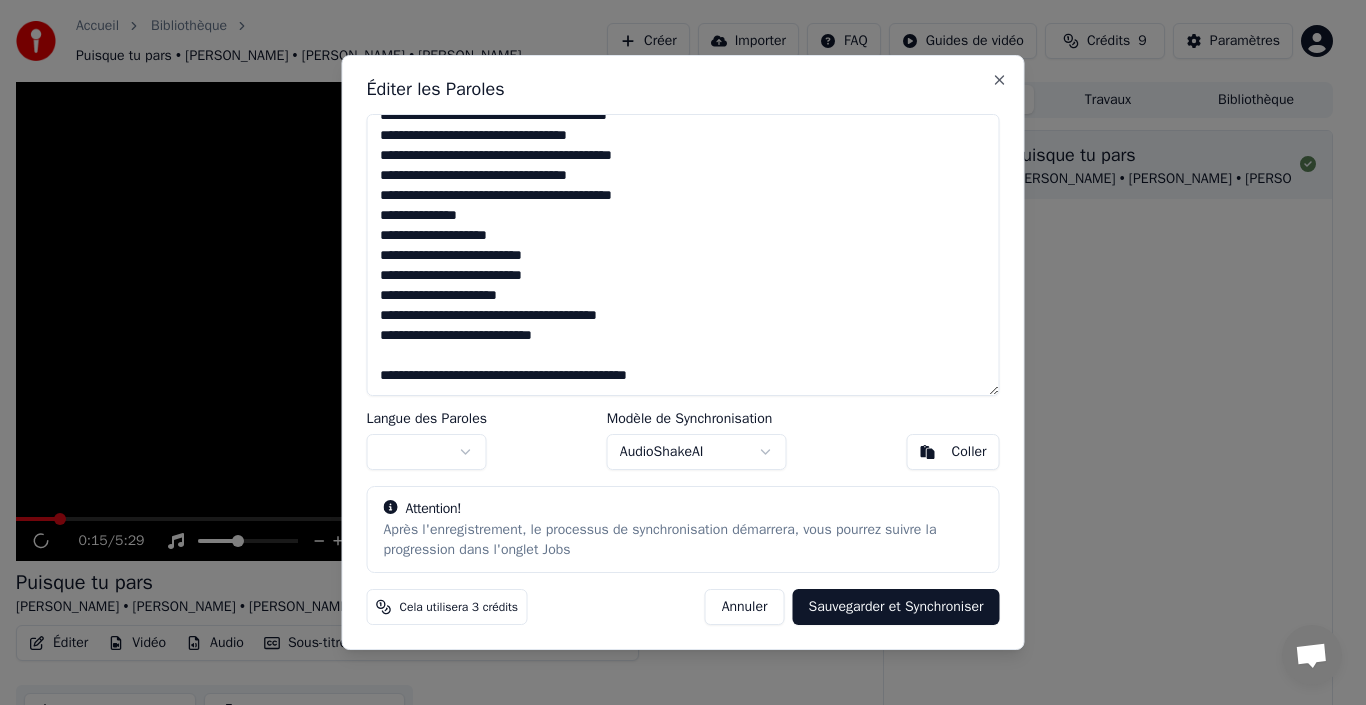 click on "**********" at bounding box center (683, 255) 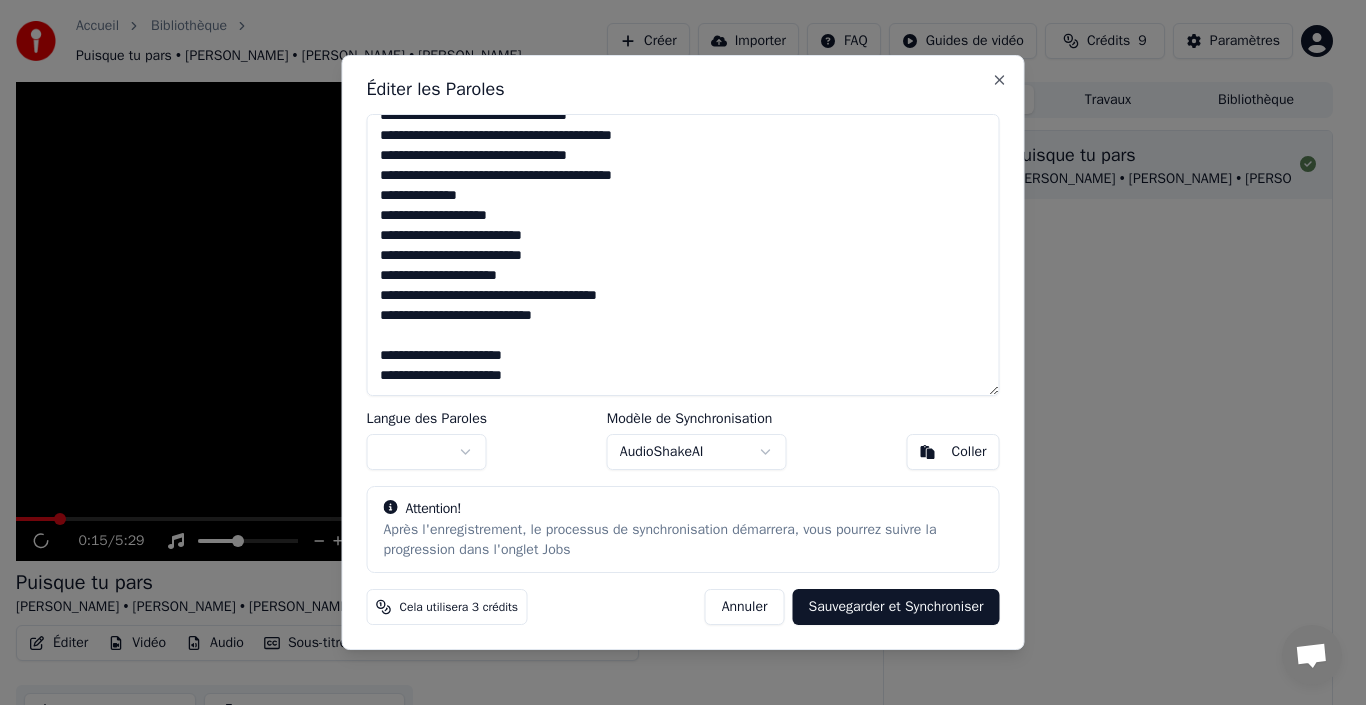 scroll, scrollTop: 316, scrollLeft: 0, axis: vertical 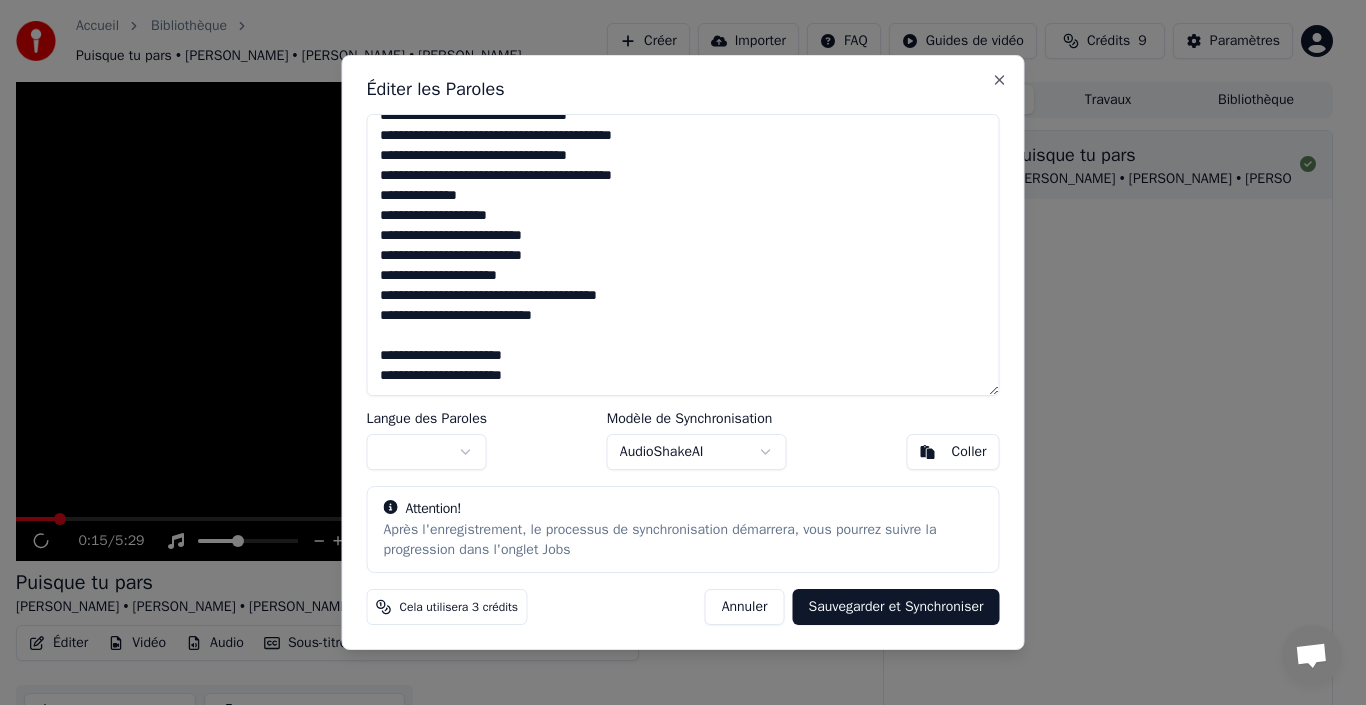 click on "**********" at bounding box center (683, 255) 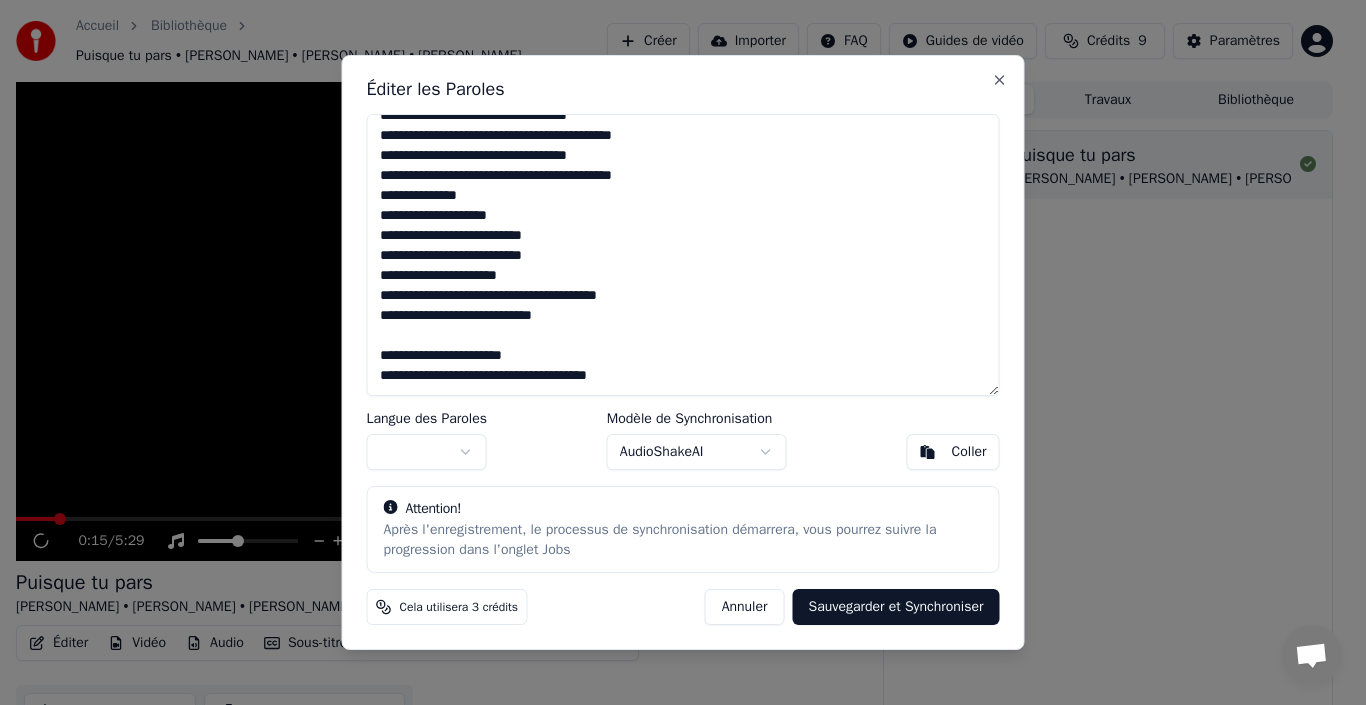 scroll, scrollTop: 227, scrollLeft: 0, axis: vertical 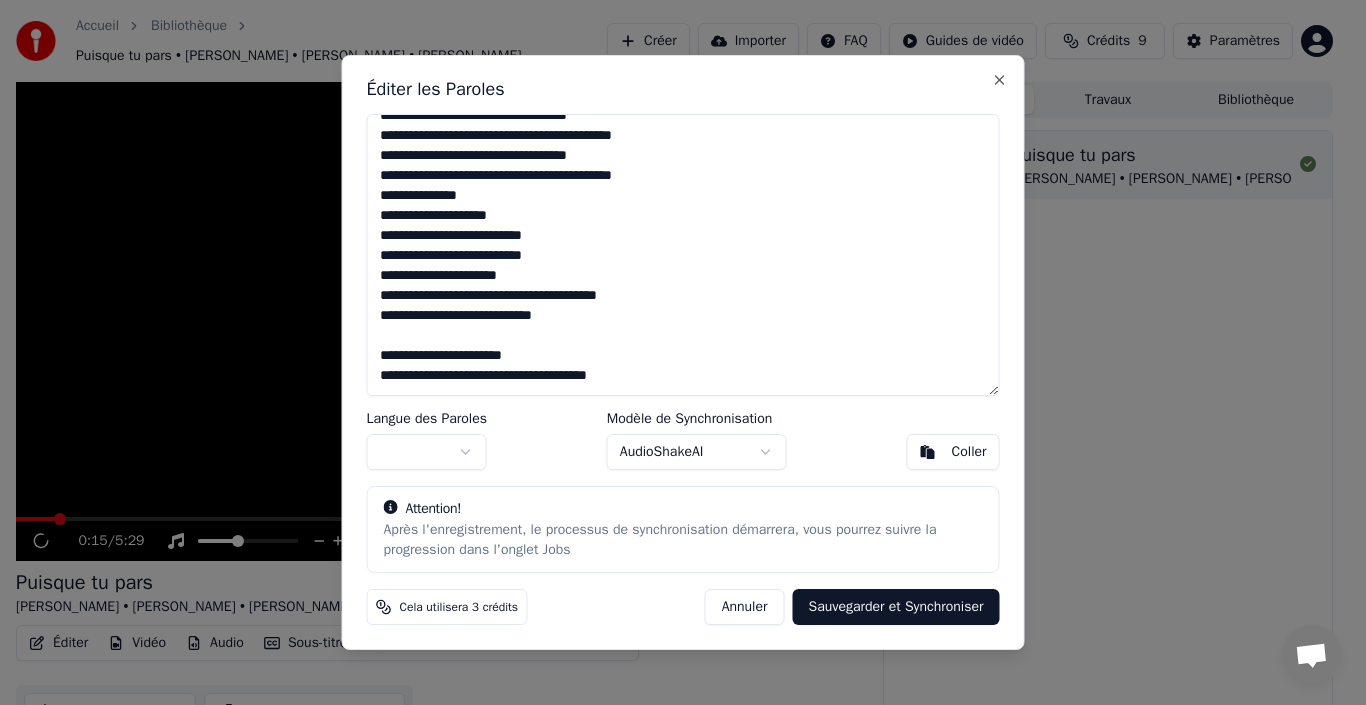 click on "**********" at bounding box center [683, 255] 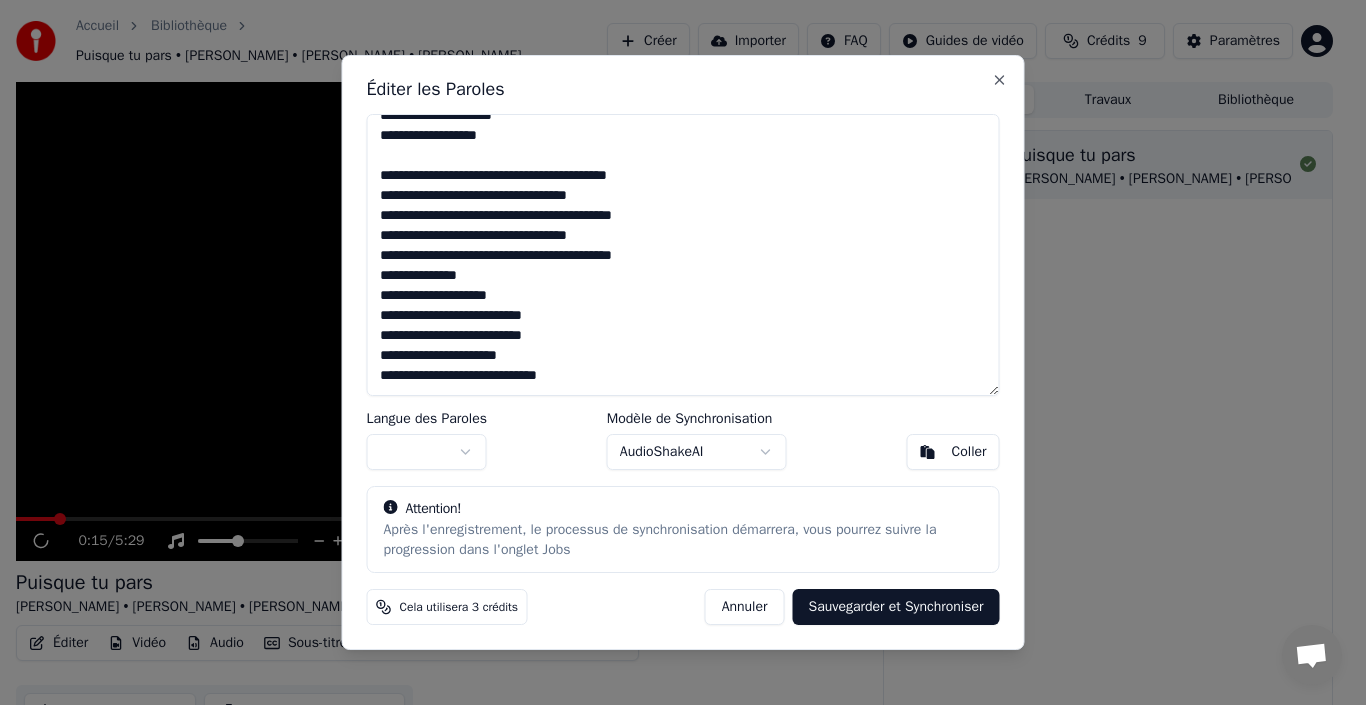 scroll, scrollTop: 235, scrollLeft: 0, axis: vertical 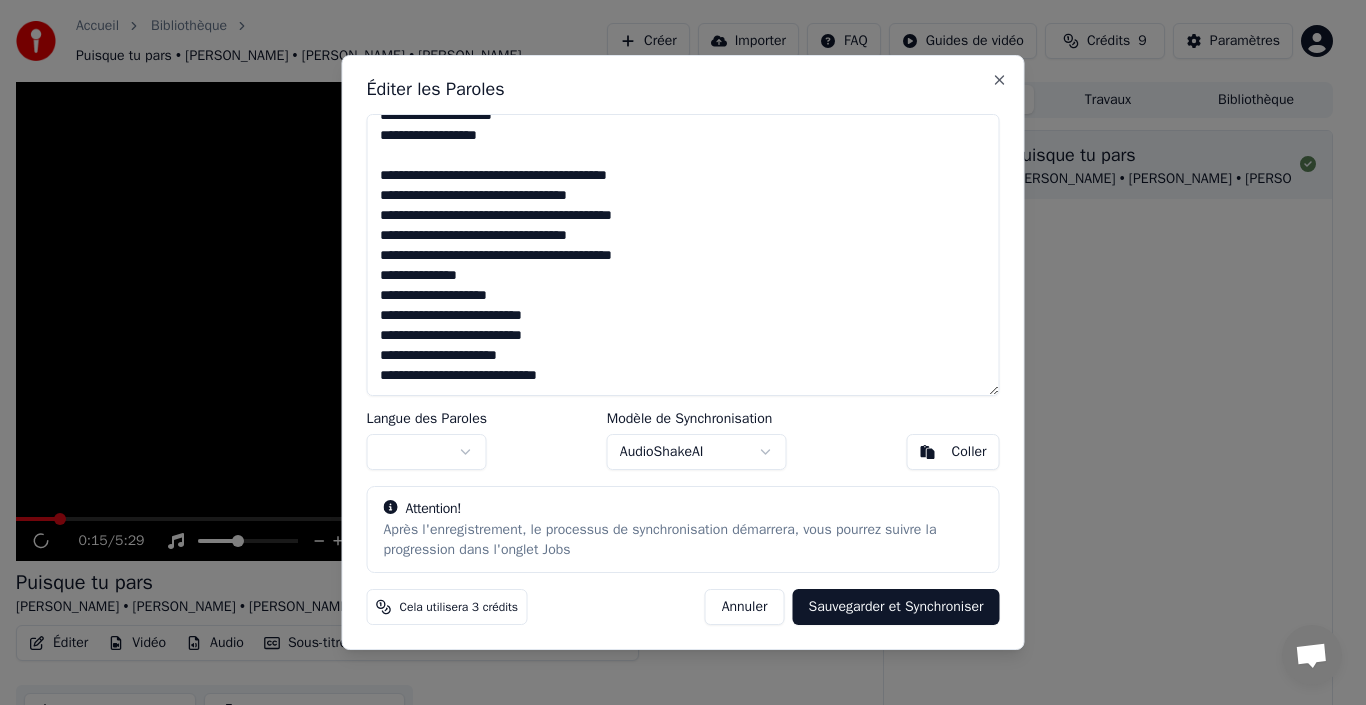 click on "**********" at bounding box center [683, 255] 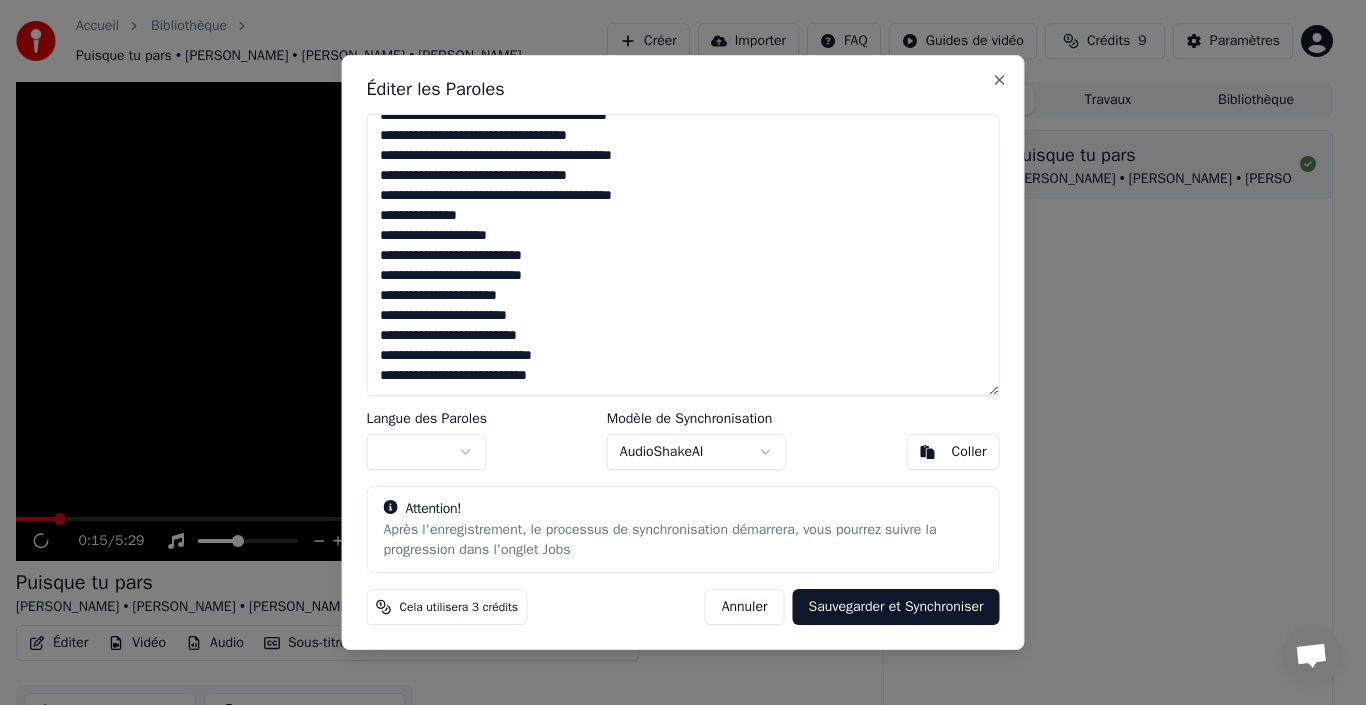 scroll, scrollTop: 315, scrollLeft: 0, axis: vertical 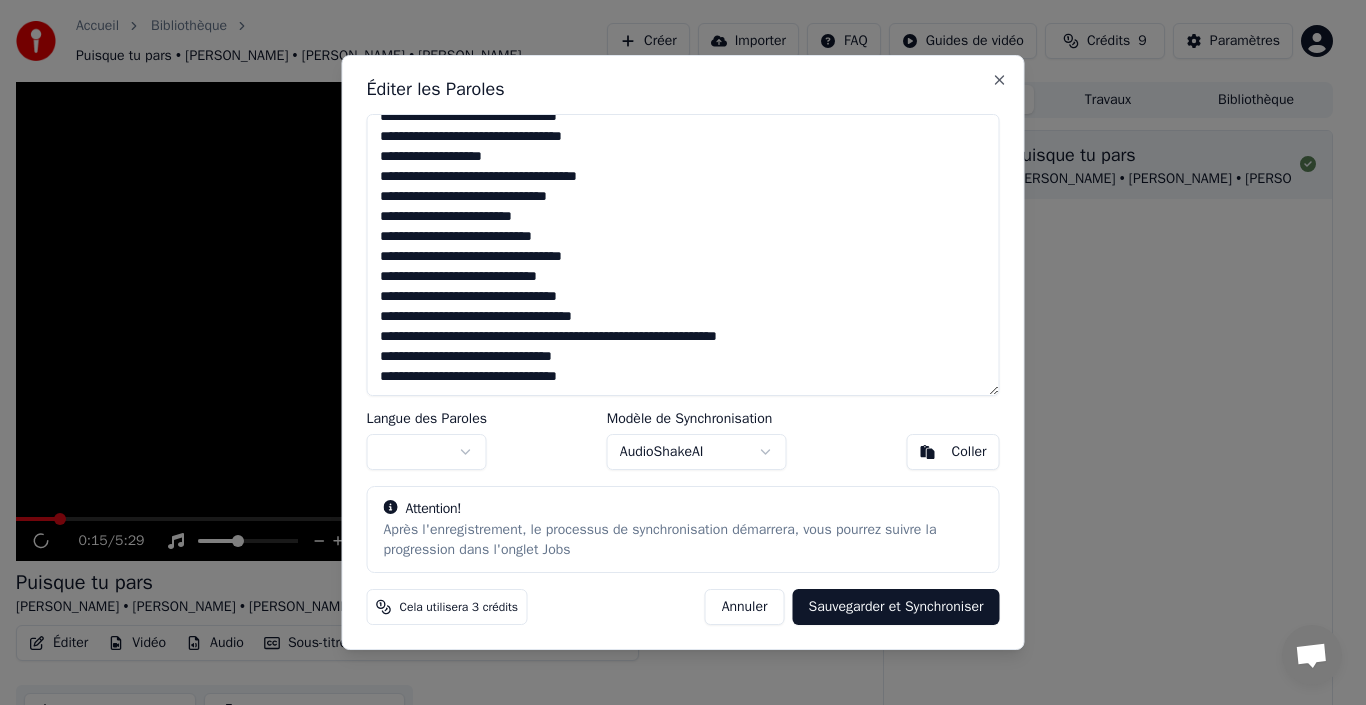 drag, startPoint x: 635, startPoint y: 368, endPoint x: 378, endPoint y: 257, distance: 279.9464 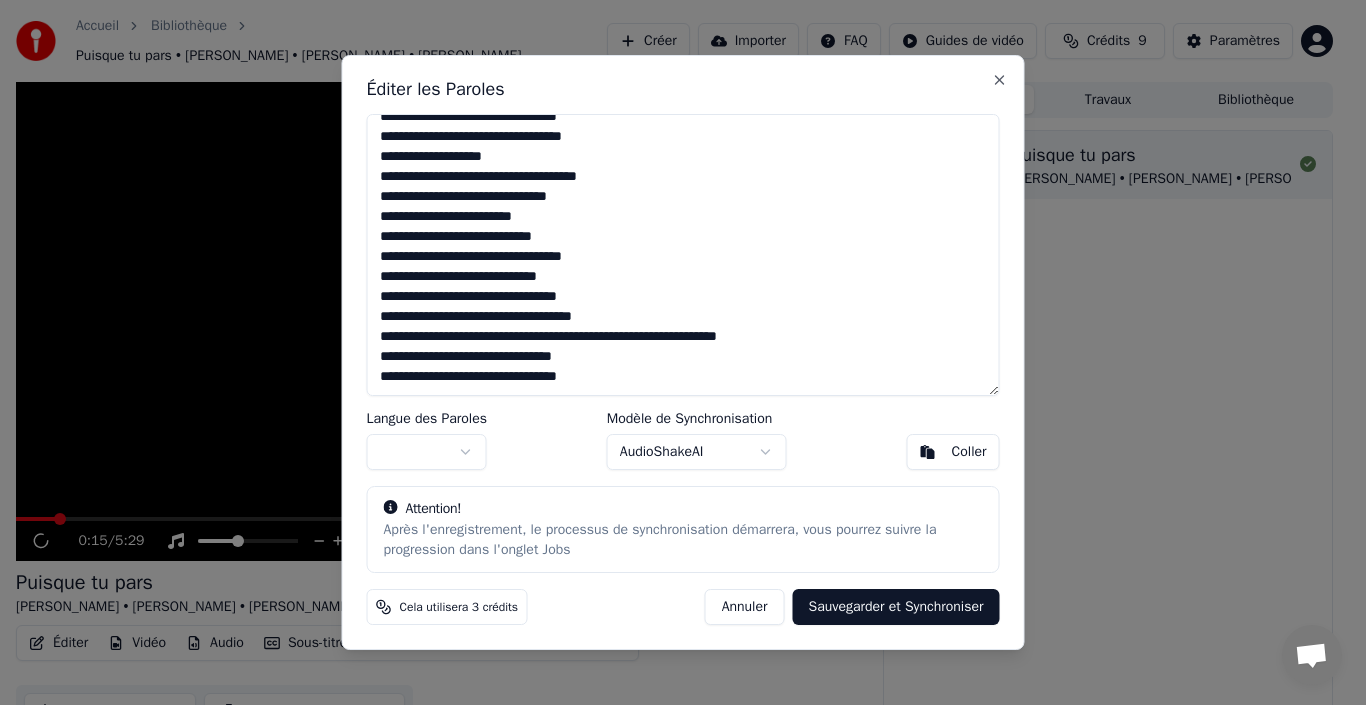 click at bounding box center (683, 255) 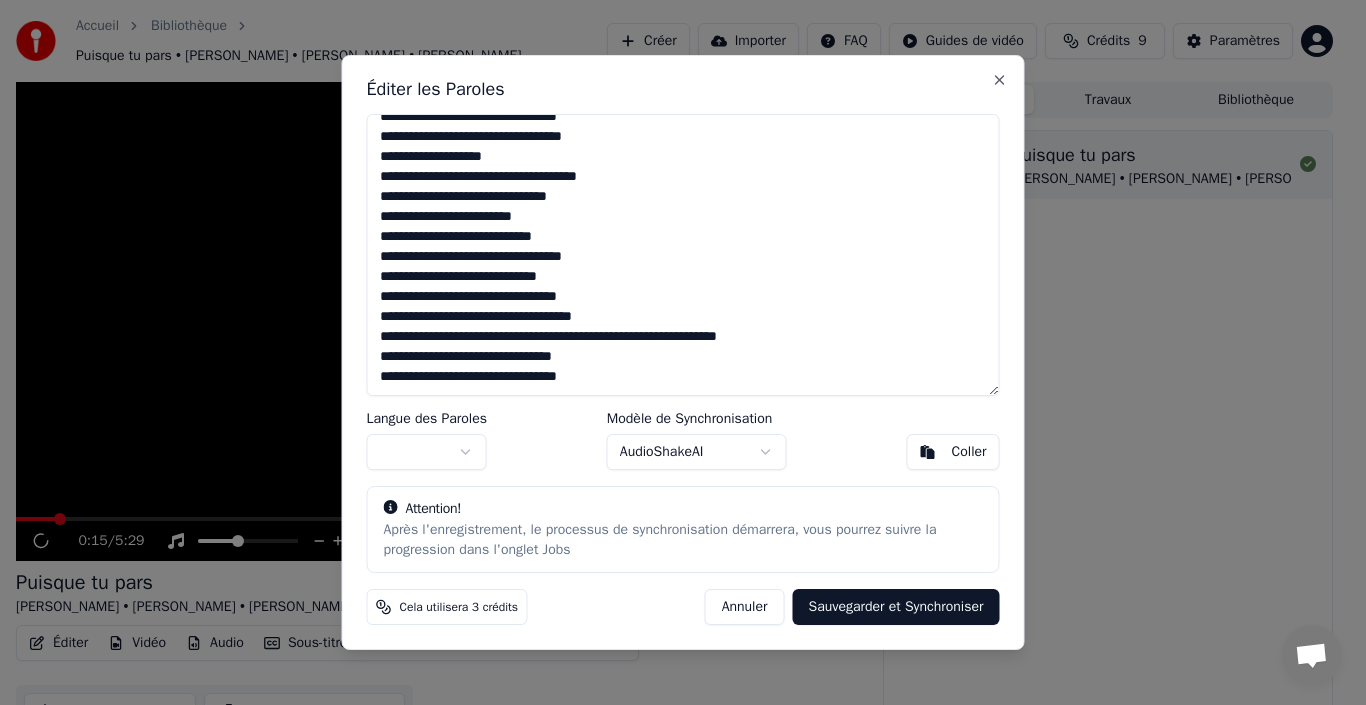 drag, startPoint x: 377, startPoint y: 255, endPoint x: 594, endPoint y: 287, distance: 219.34676 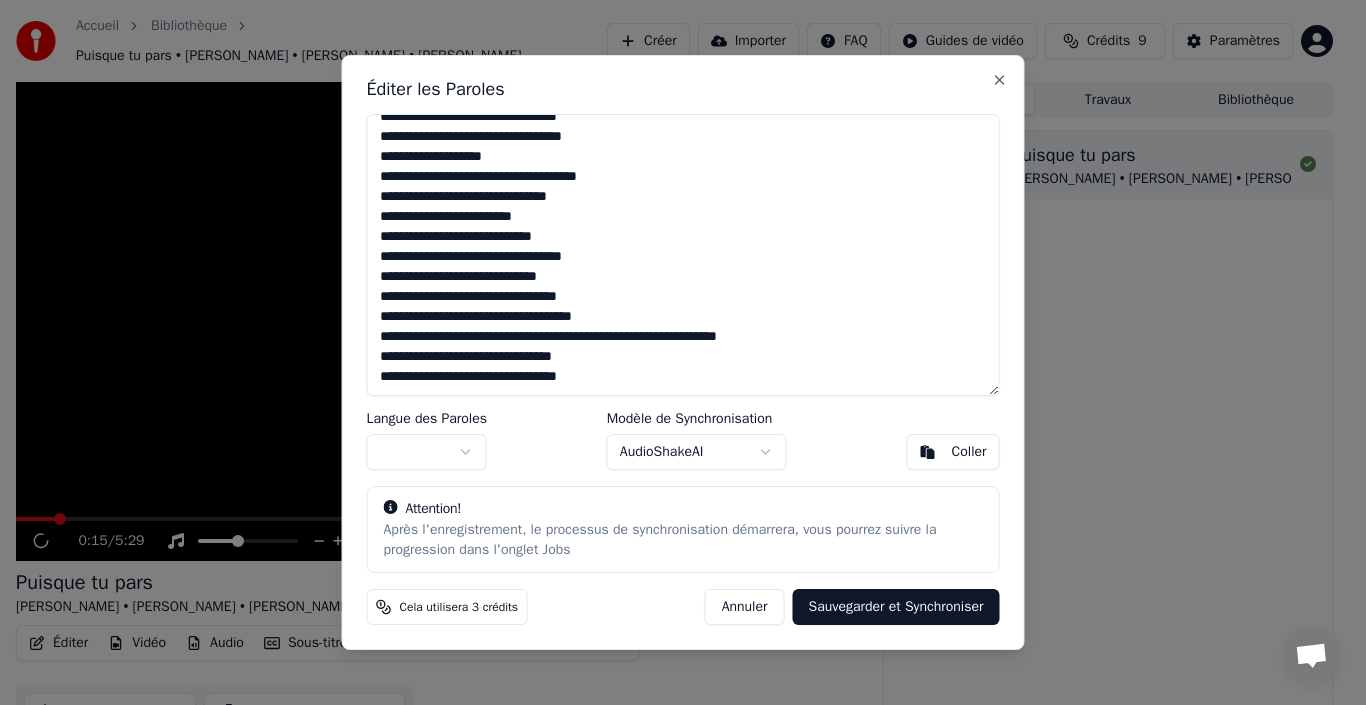 click at bounding box center (683, 255) 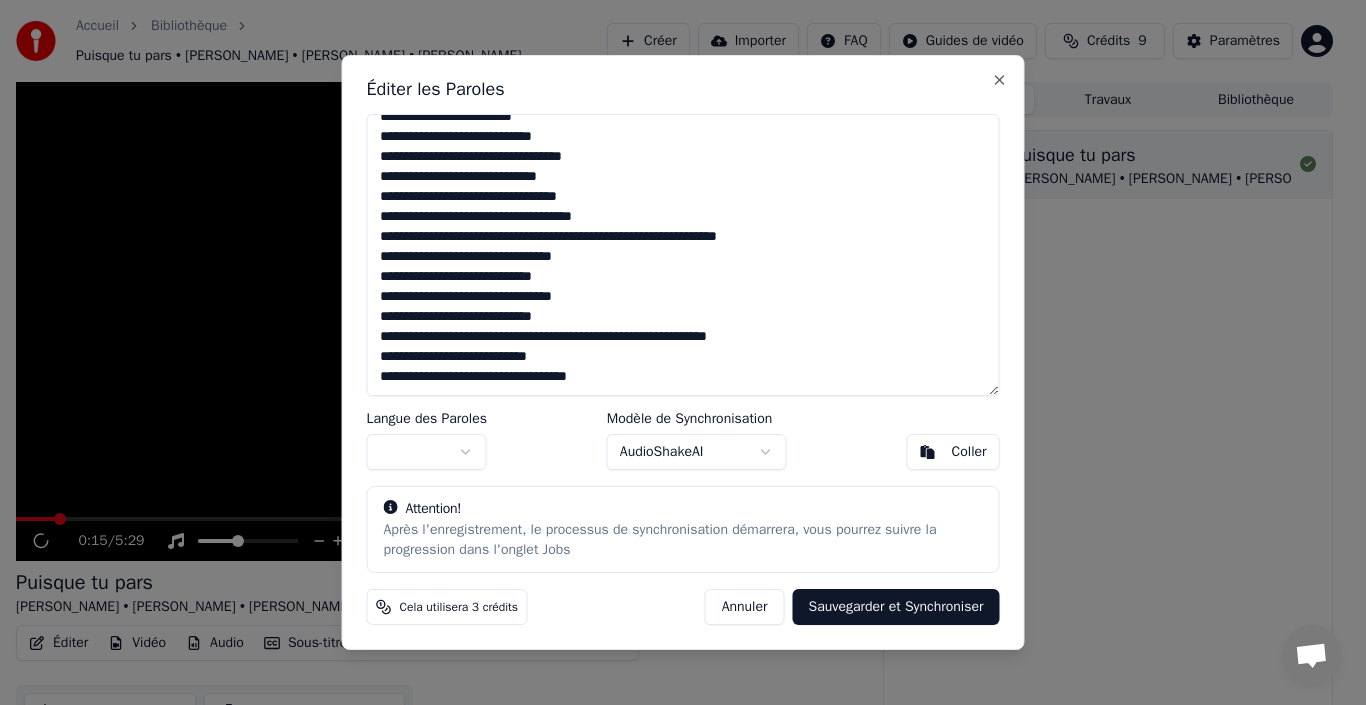 scroll, scrollTop: 586, scrollLeft: 0, axis: vertical 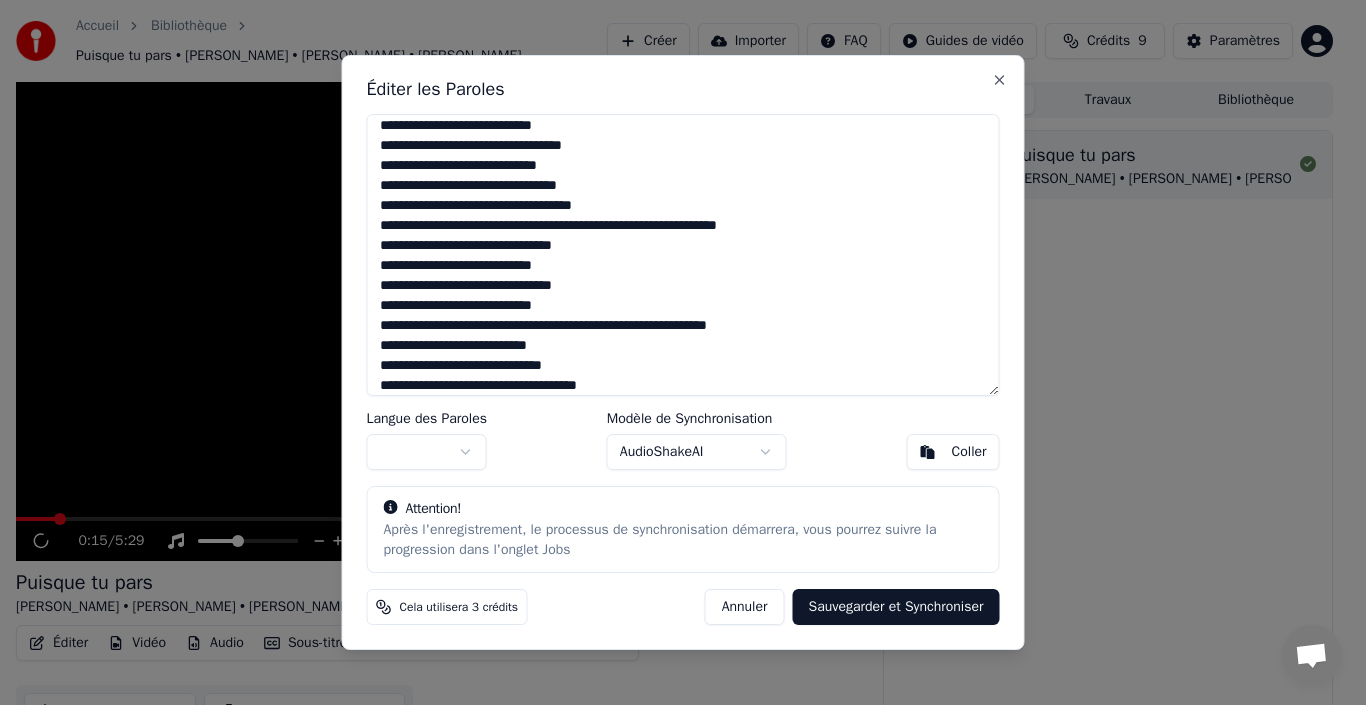 click at bounding box center (683, 255) 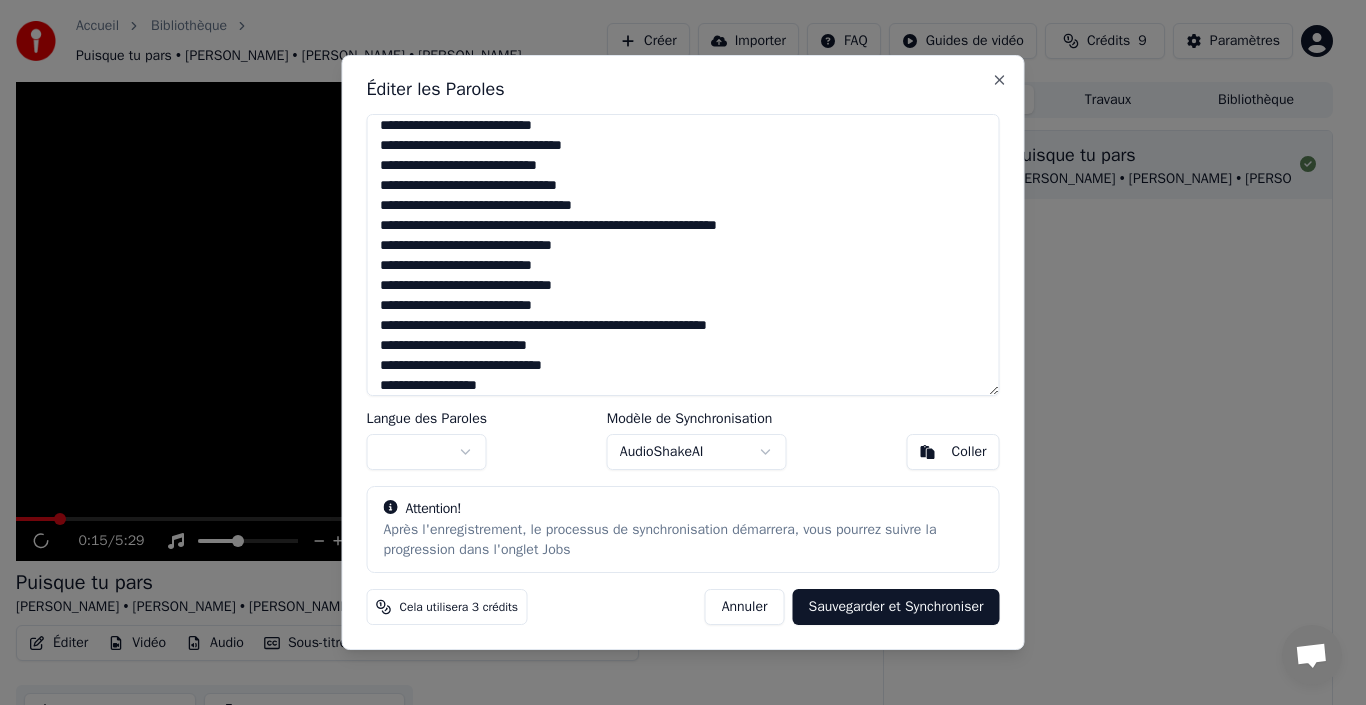 scroll, scrollTop: 606, scrollLeft: 0, axis: vertical 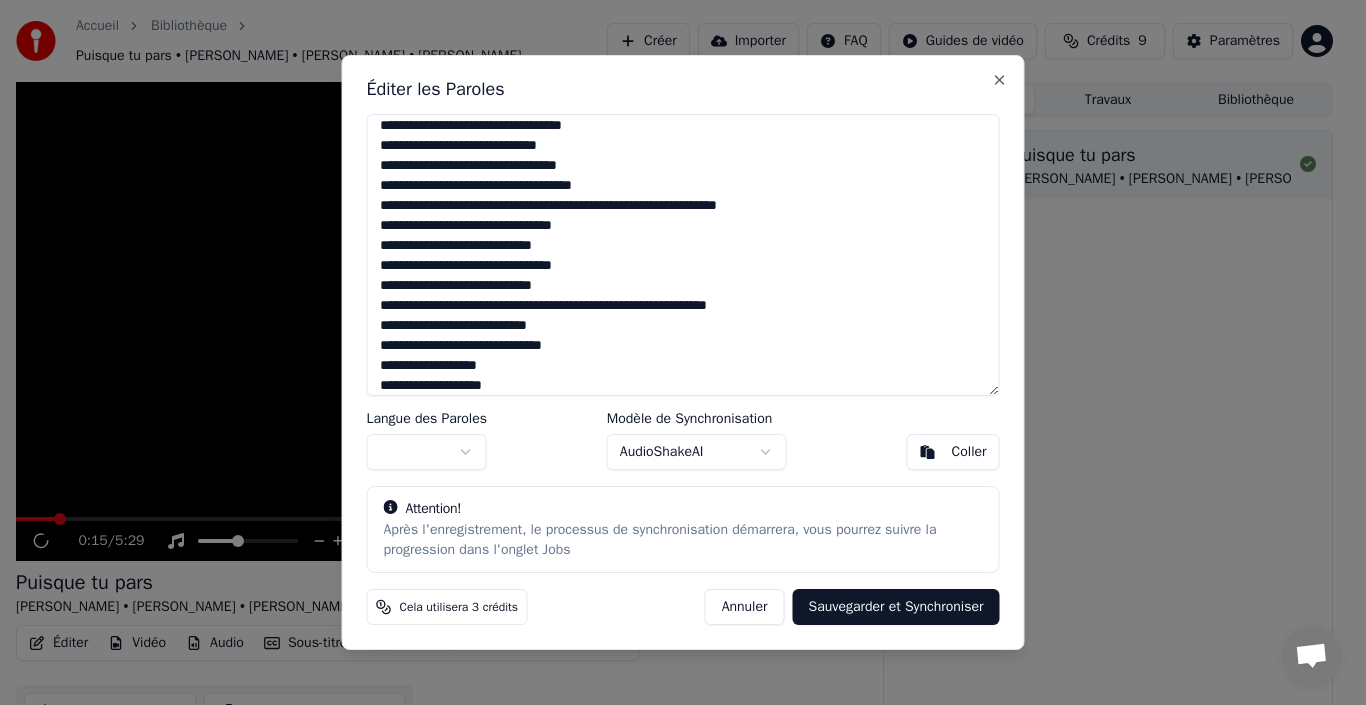 click at bounding box center (683, 255) 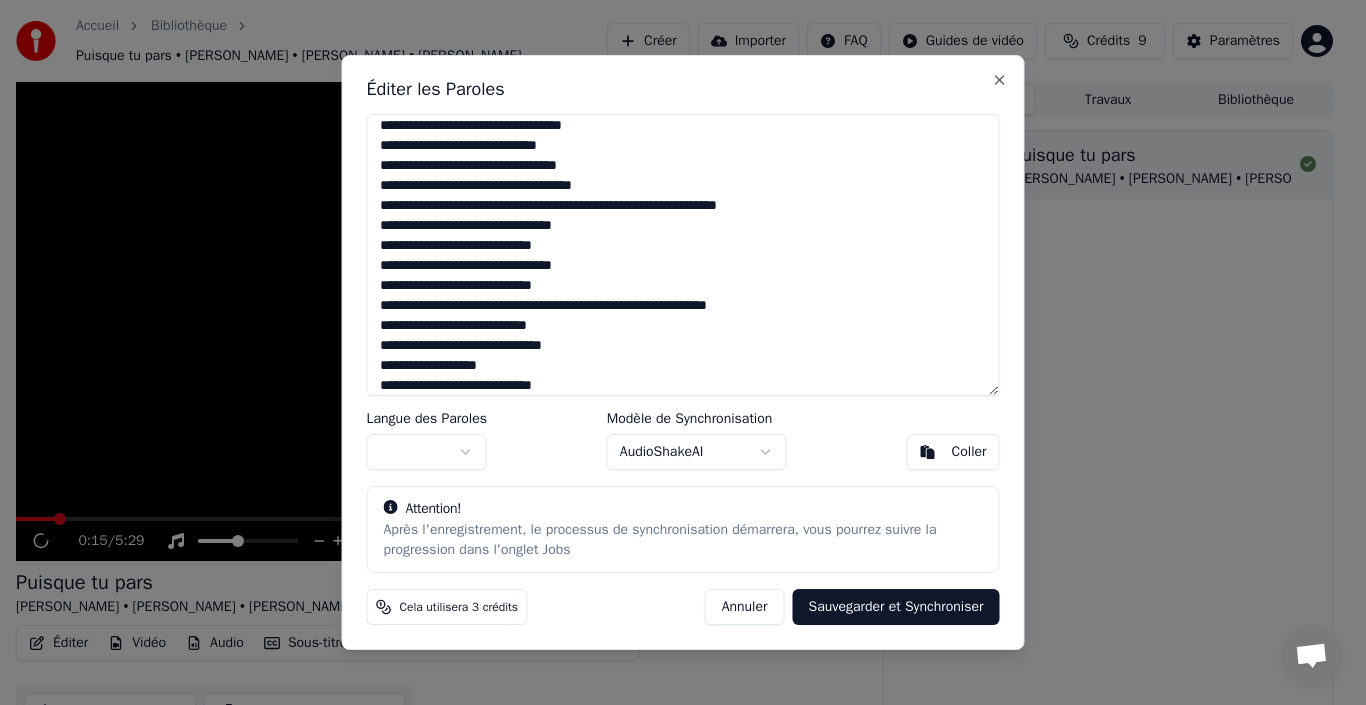 scroll, scrollTop: 626, scrollLeft: 0, axis: vertical 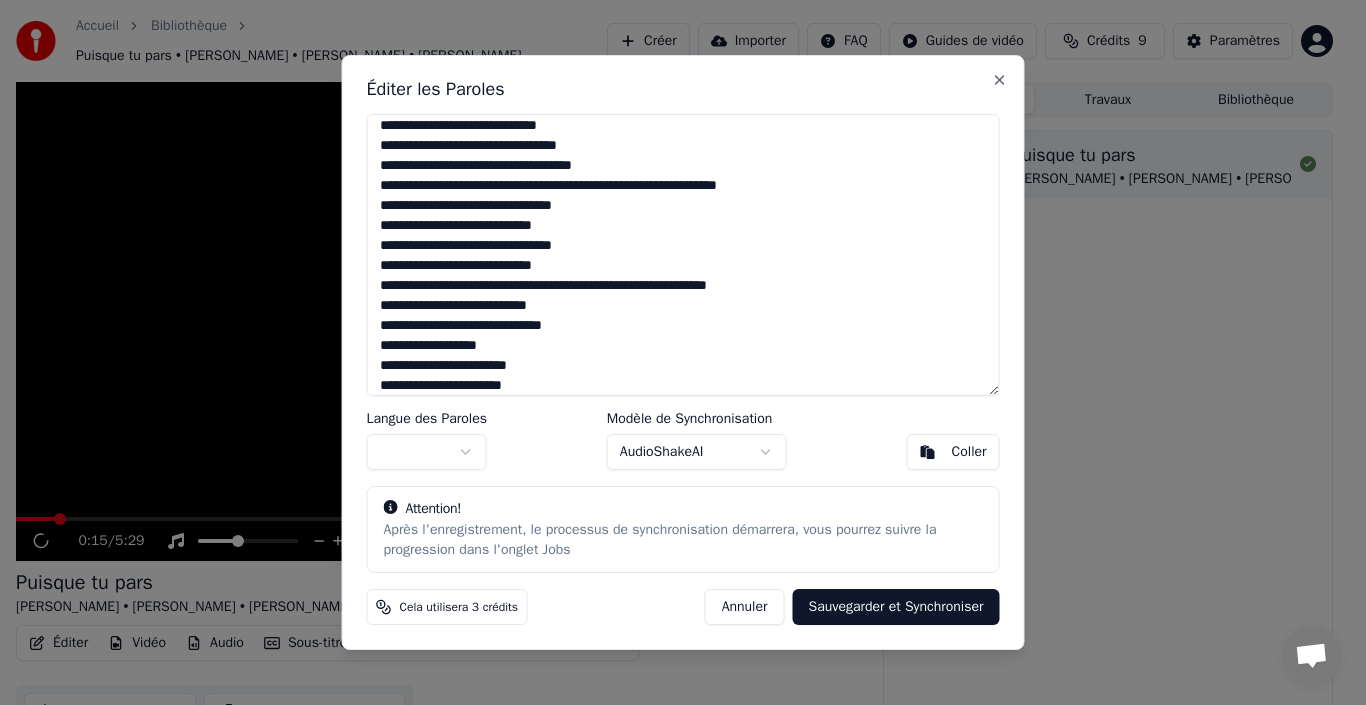 click at bounding box center [683, 255] 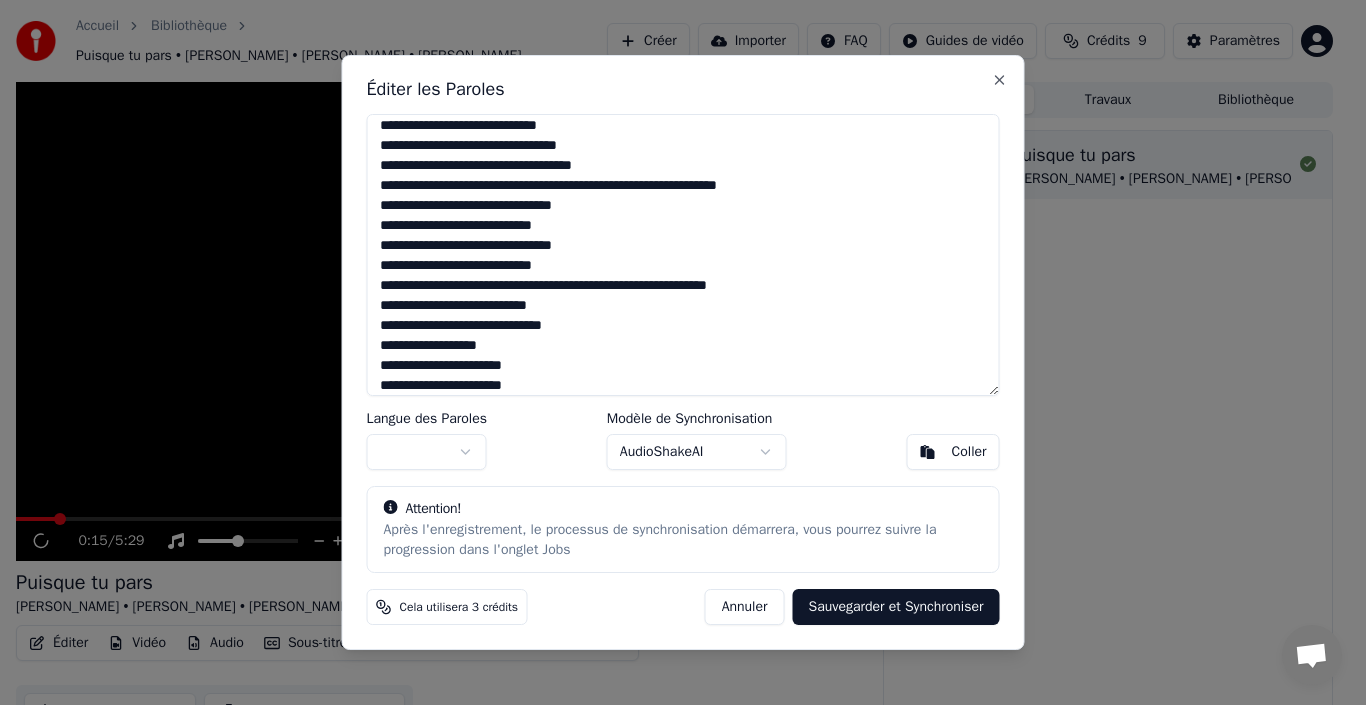 click at bounding box center (683, 255) 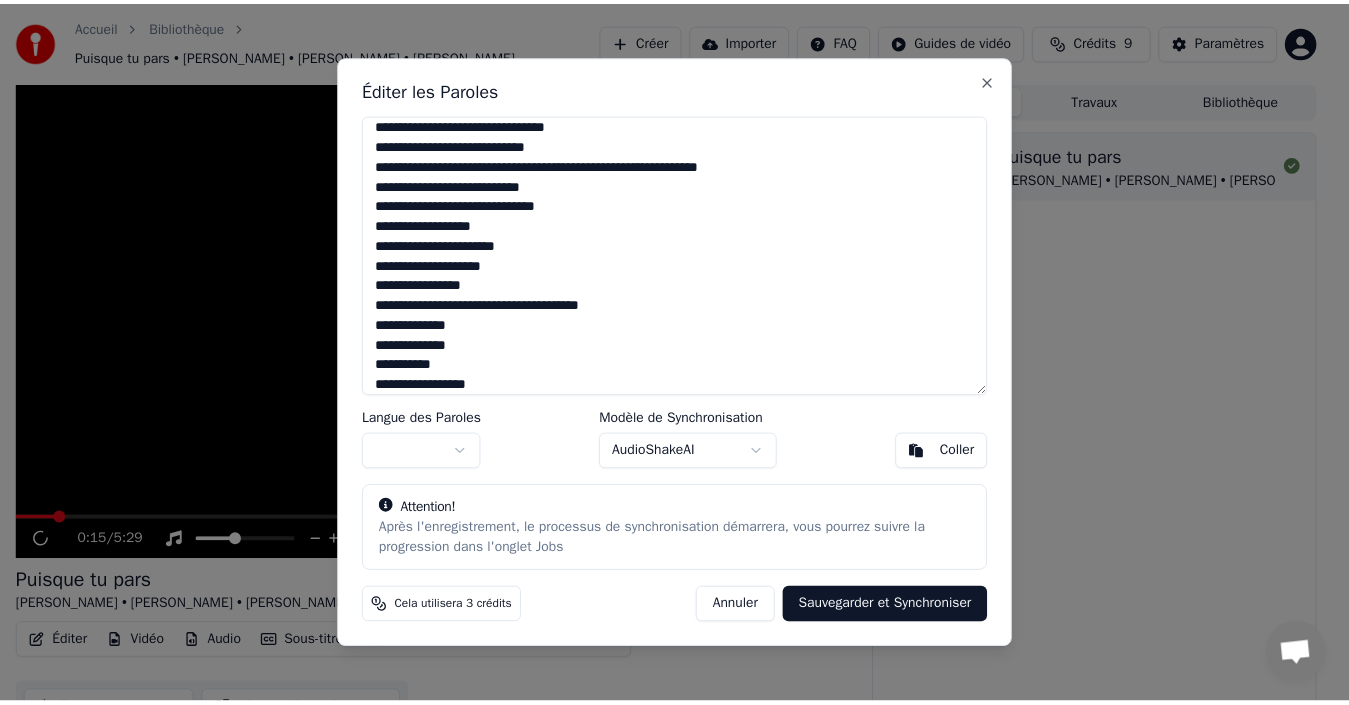 scroll, scrollTop: 766, scrollLeft: 0, axis: vertical 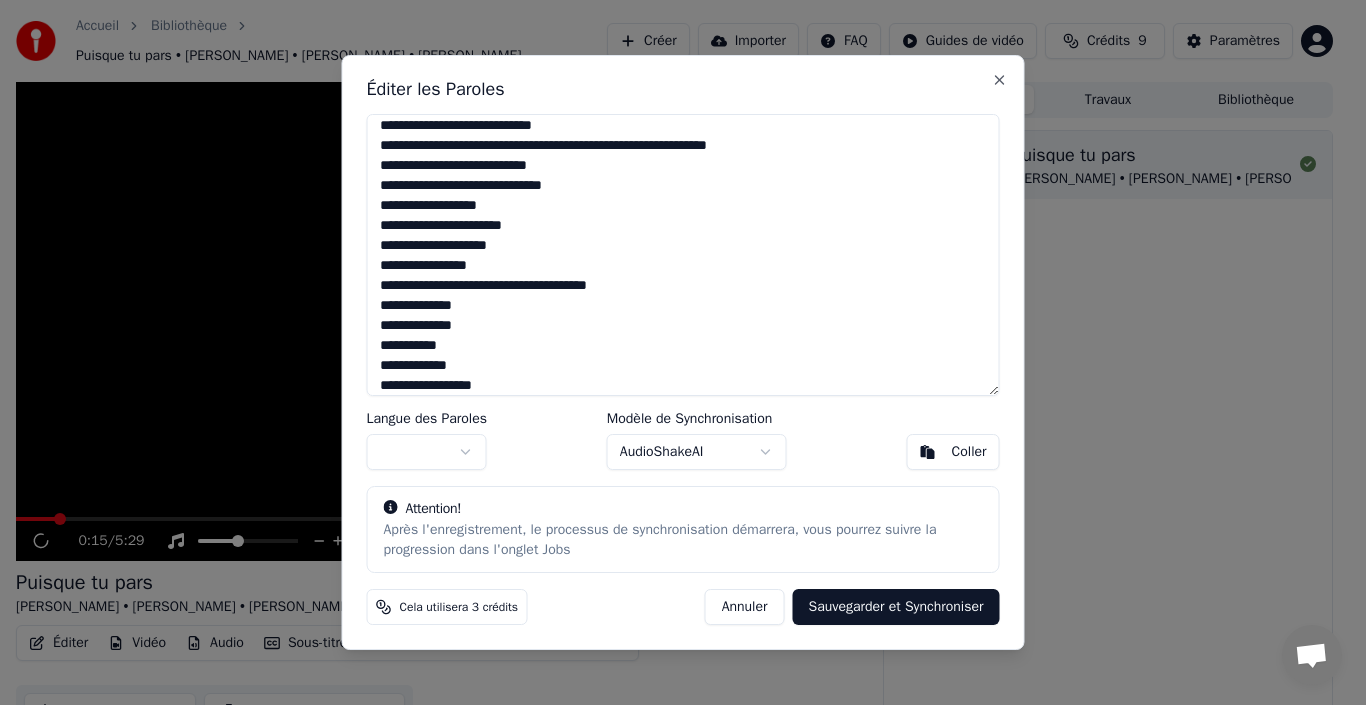 click on "Sauvegarder et Synchroniser" at bounding box center (895, 607) 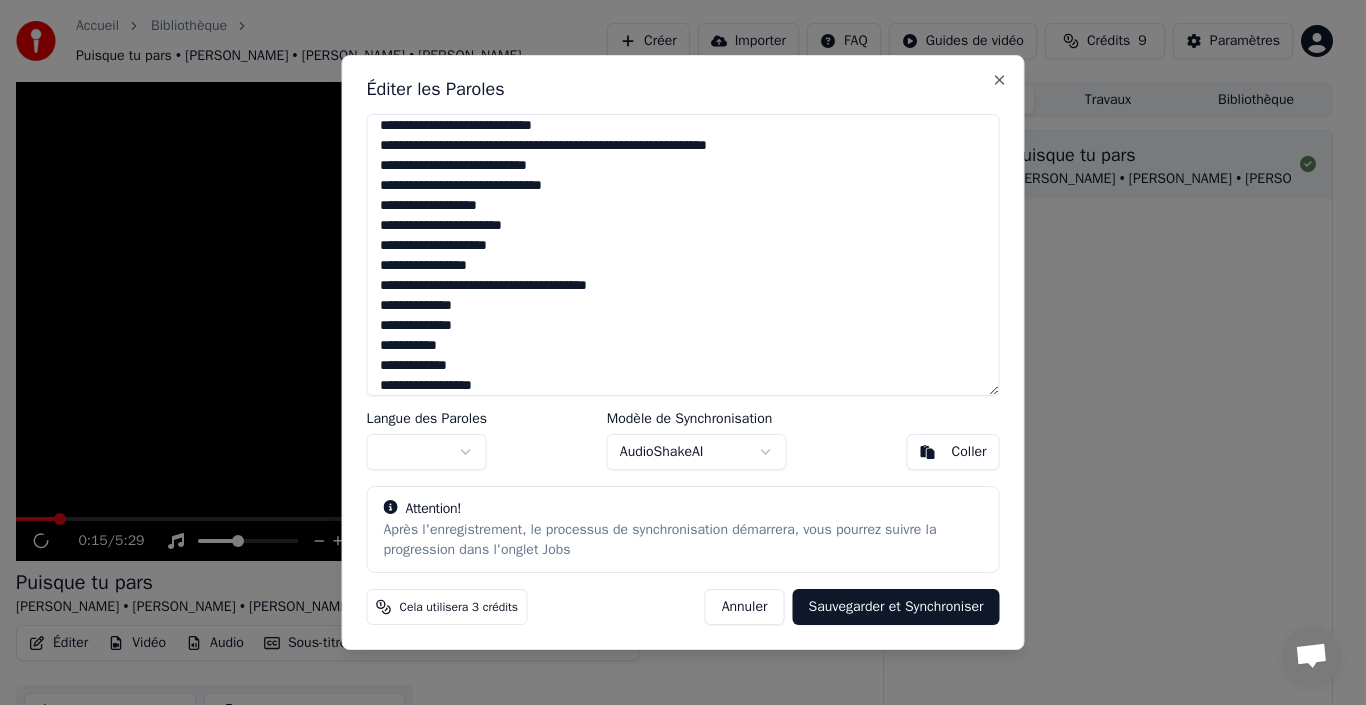 click on "Sauvegarder et Synchroniser" at bounding box center (895, 607) 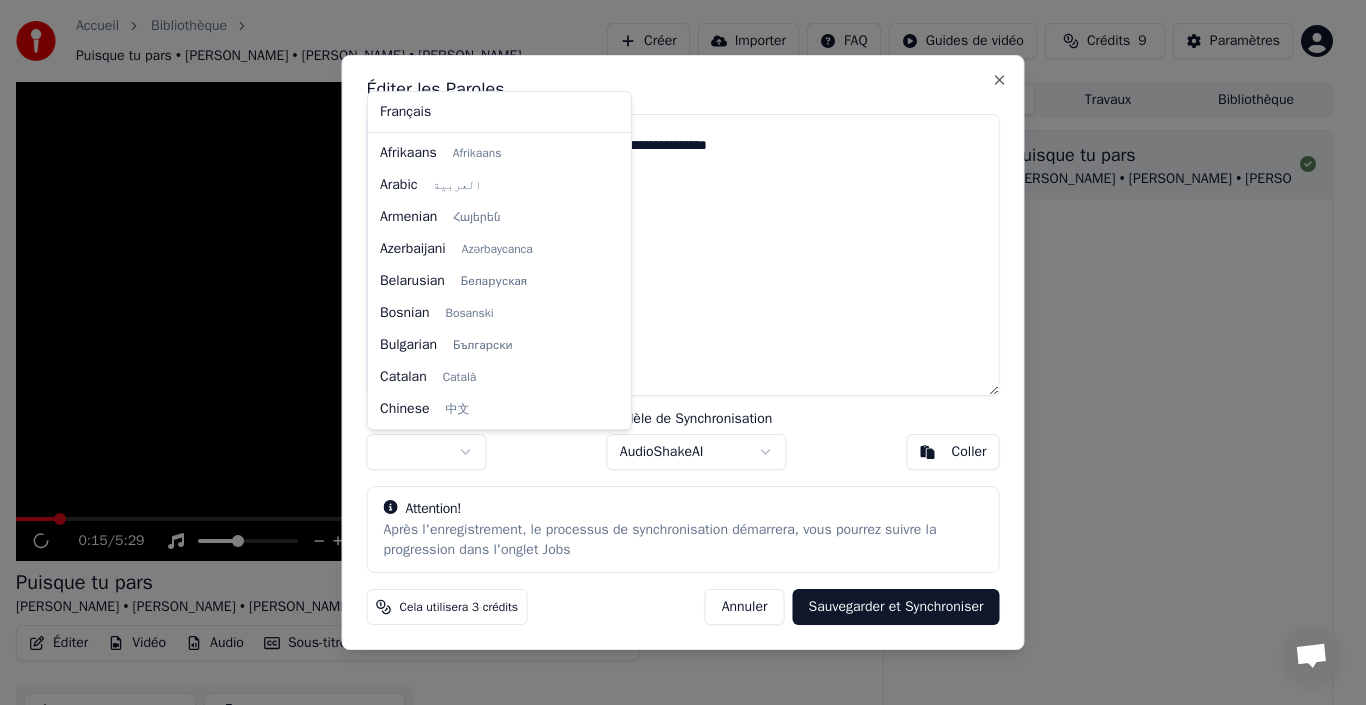 click on "Accueil Bibliothèque Puisque tu pars • Jean-Jacques Goldman • James E. Green • John Revy Créer Importer FAQ Guides de vidéo Crédits 9 Paramètres 0:15  /  5:29 Puisque tu pars Jean-Jacques Goldman • James E. Green • John Revy BPM 124 Tonalité C Éditer Vidéo Audio Sous-titres Télécharger Bibliothèque cloud Télécharger la vidéo Ouvrir l'Ecran Duplicata File d'attente ( 1 ) Travaux Bibliothèque Puisque tu pars Jean-Jacques Goldman • James E. Green • John Revy Éditer les Paroles Langue des Paroles Modèle de Synchronisation AudioShakeAI Coller Attention! Après l'enregistrement, le processus de synchronisation démarrera, vous pourrez suivre la progression dans l'onglet Jobs Cela utilisera 3 crédits Annuler Sauvegarder et Synchroniser Close Français Afrikaans Afrikaans Arabic العربية Armenian Հայերեն Azerbaijani Azərbaycanca Belarusian Беларуская Bosnian Bosanski Bulgarian Български Catalan Català Chinese 中文 Croatian Hrvatski Czech Čeština" at bounding box center (674, 352) 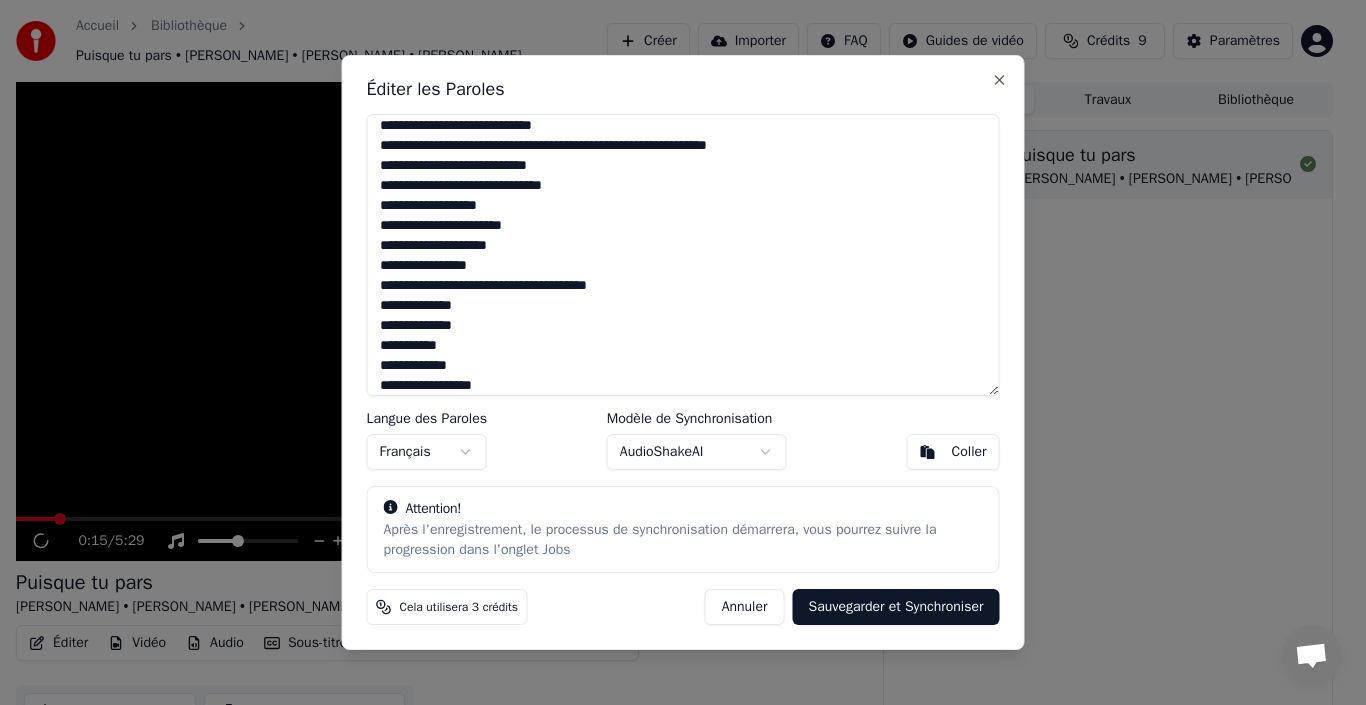 click on "Sauvegarder et Synchroniser" at bounding box center (895, 607) 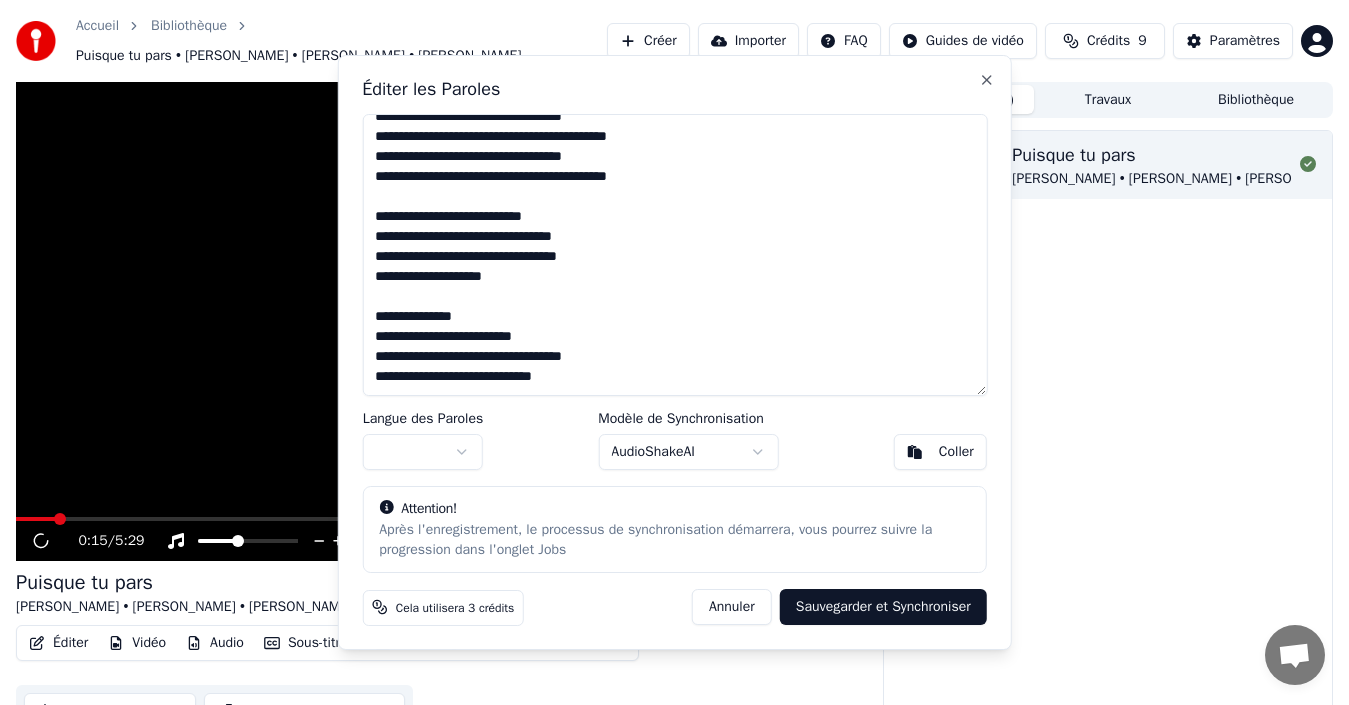 scroll, scrollTop: 555, scrollLeft: 0, axis: vertical 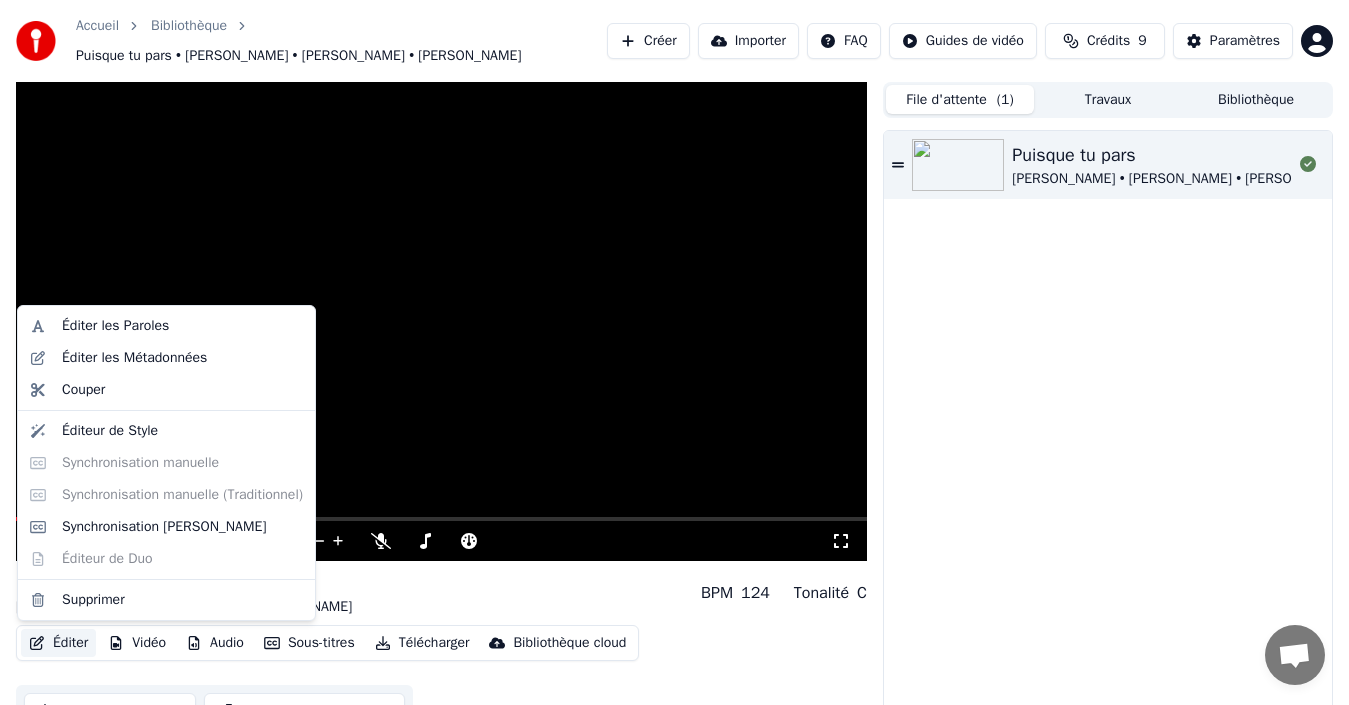 click on "Éditer" at bounding box center (58, 643) 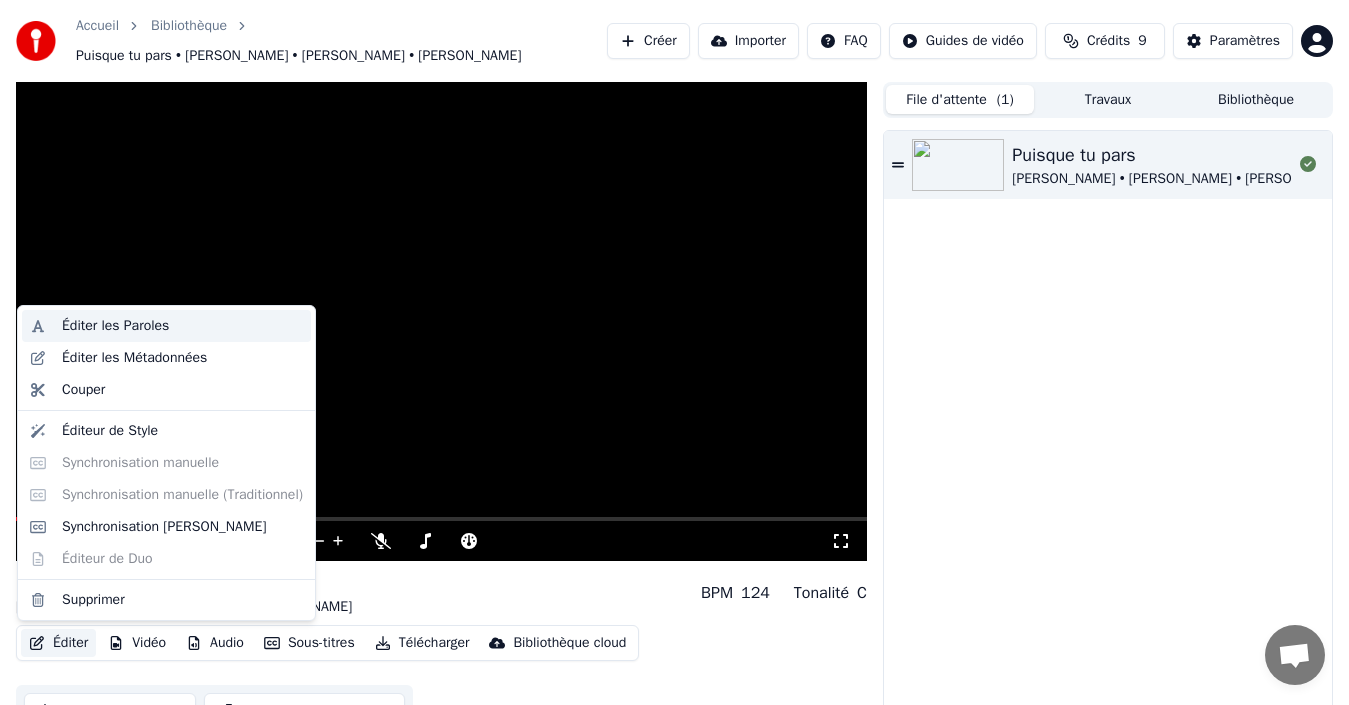click on "Éditer les Paroles" at bounding box center (115, 326) 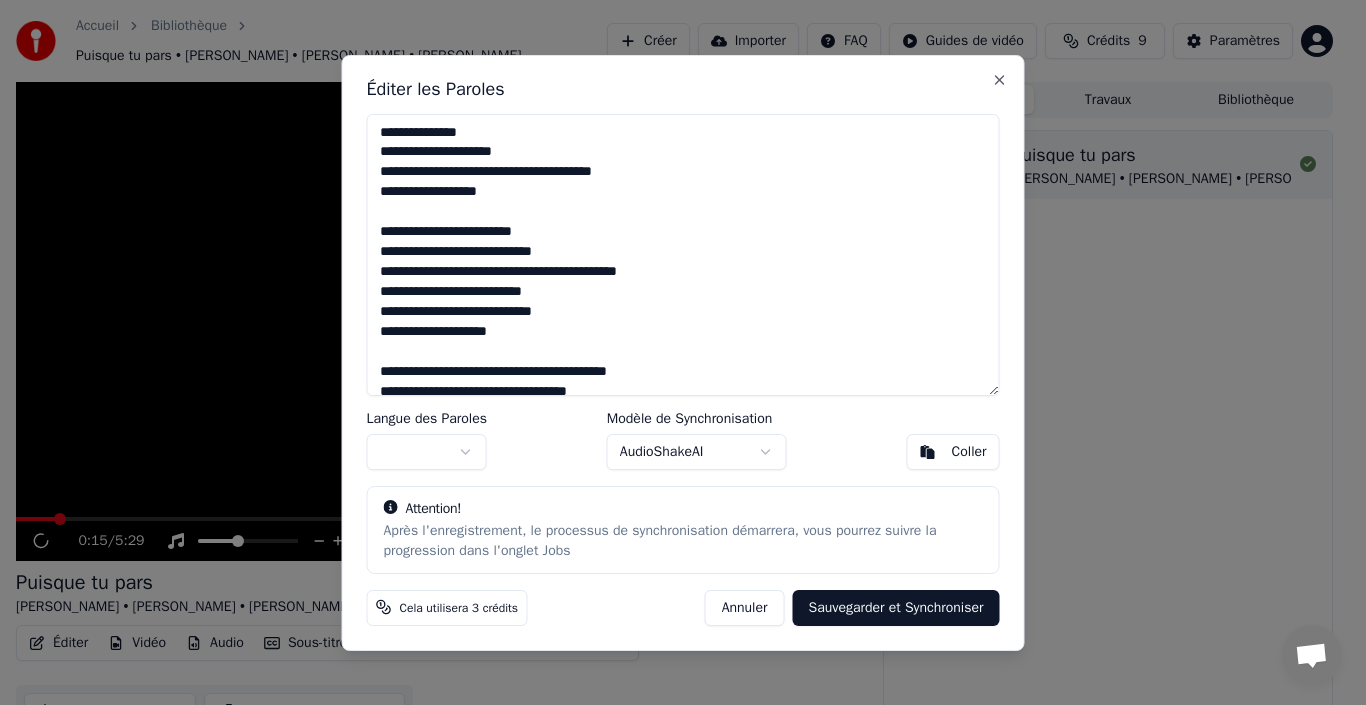 click on "Annuler" at bounding box center (745, 607) 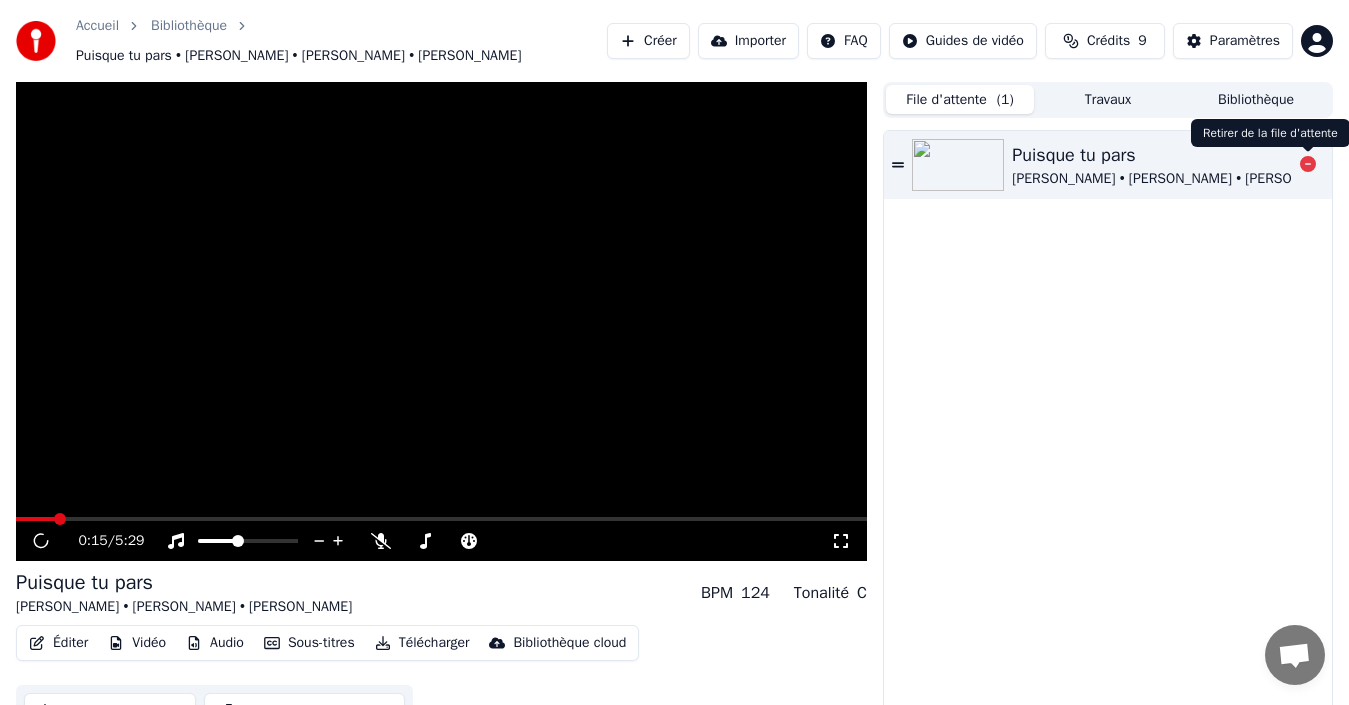 click 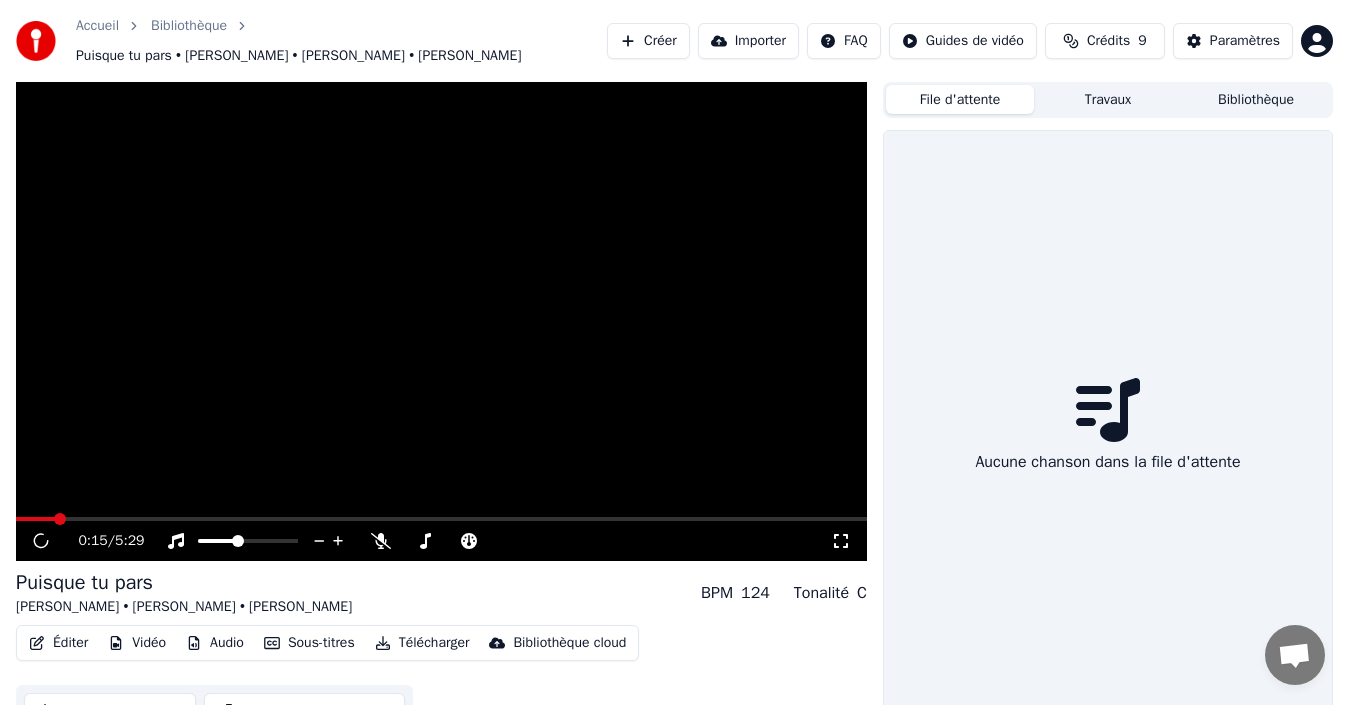 click on "File d'attente" at bounding box center [960, 99] 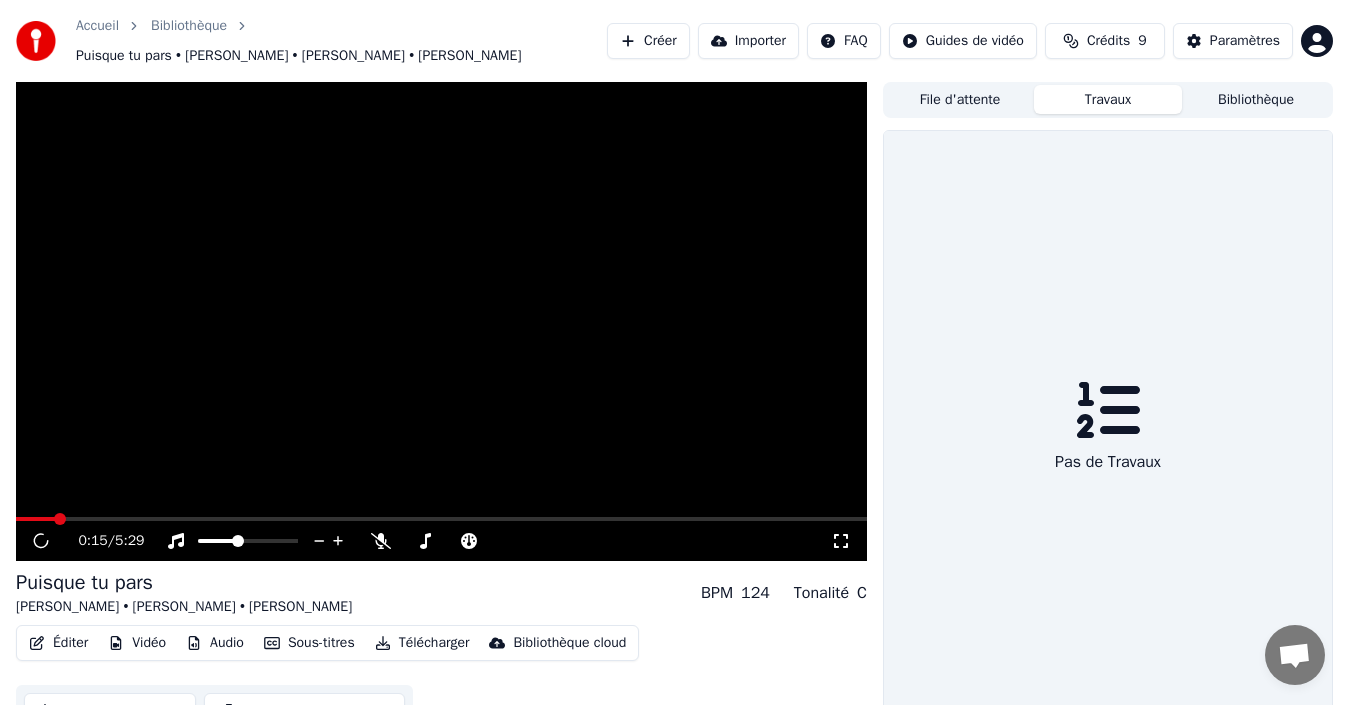 click on "Travaux" at bounding box center (1108, 99) 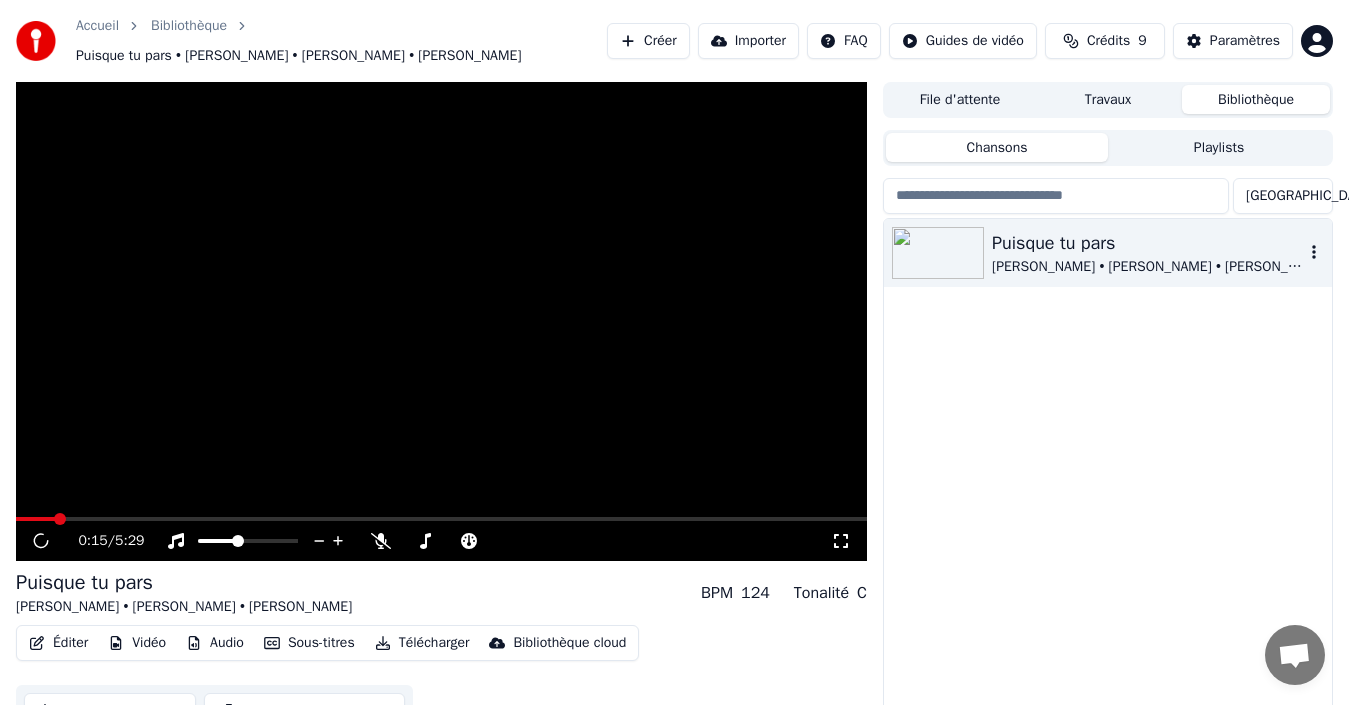 click 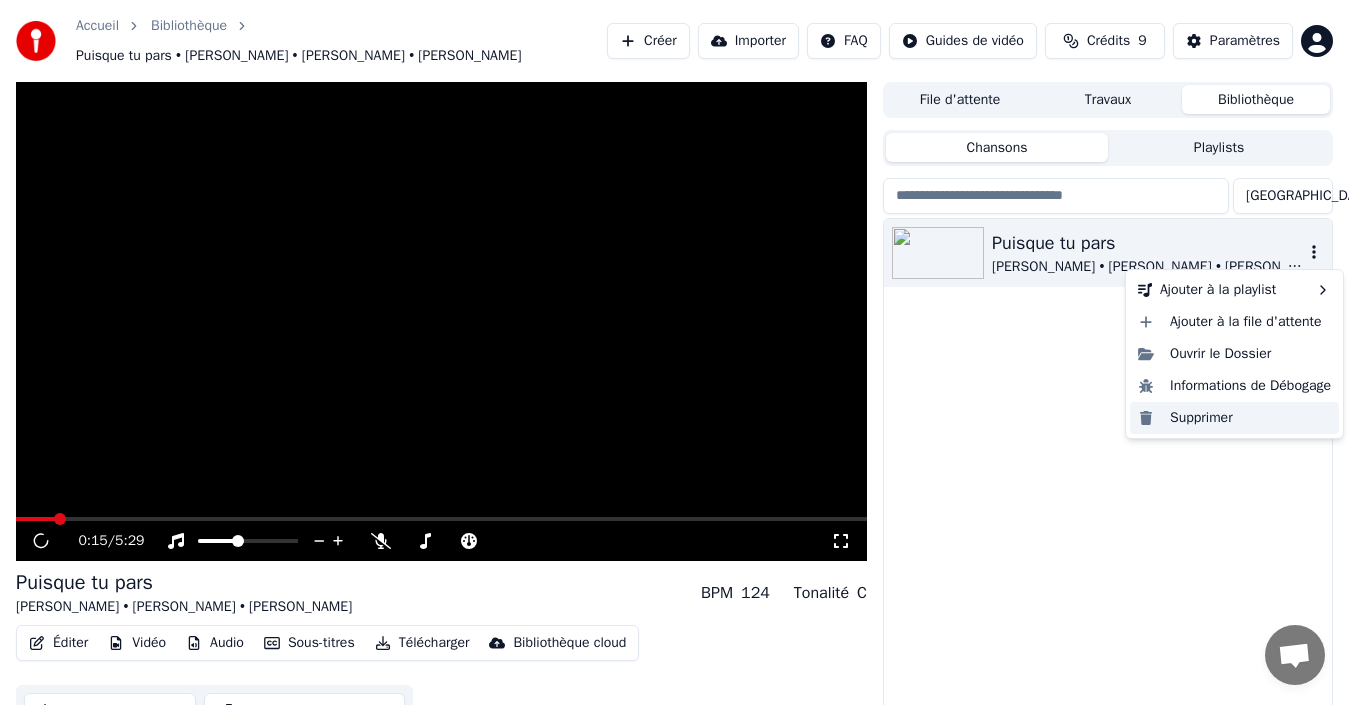 click on "Supprimer" at bounding box center (1234, 418) 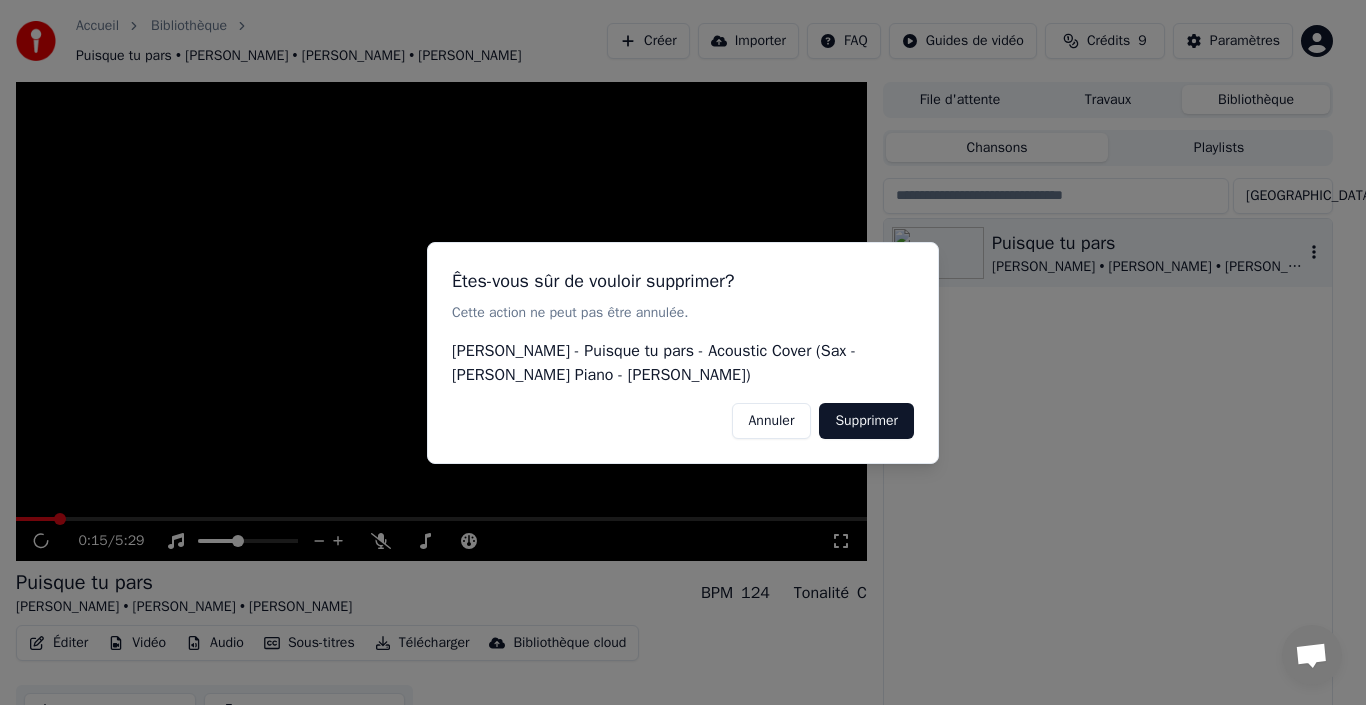 click on "Supprimer" at bounding box center (866, 420) 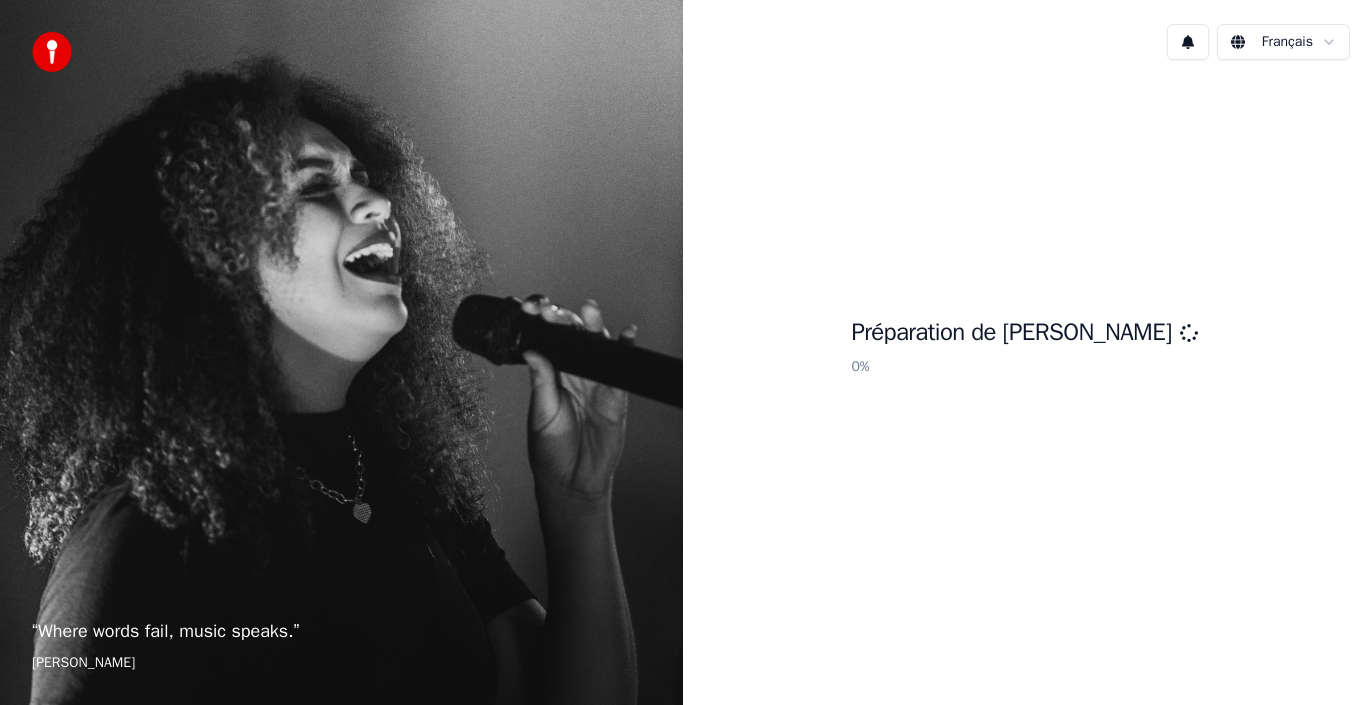 scroll, scrollTop: 0, scrollLeft: 0, axis: both 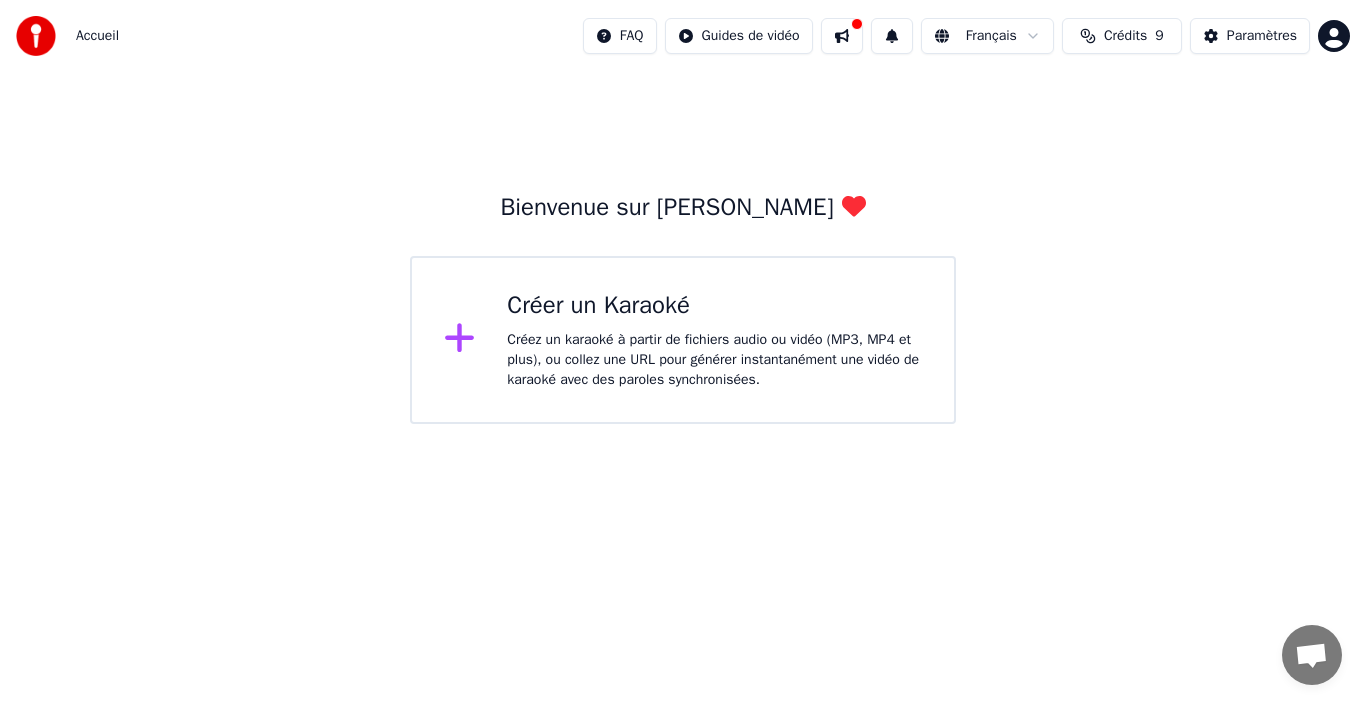 click on "Créer un Karaoké" at bounding box center (714, 306) 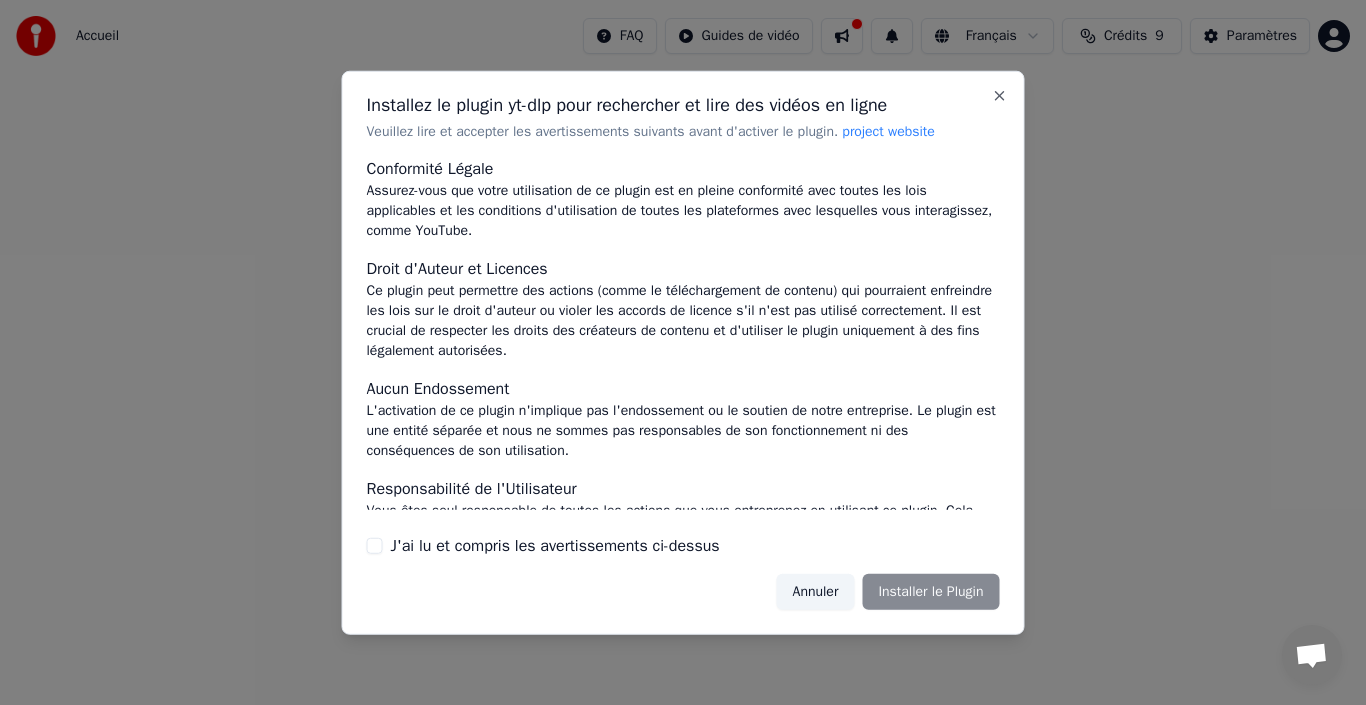 click on "J'ai lu et compris les avertissements ci-dessus" at bounding box center [375, 546] 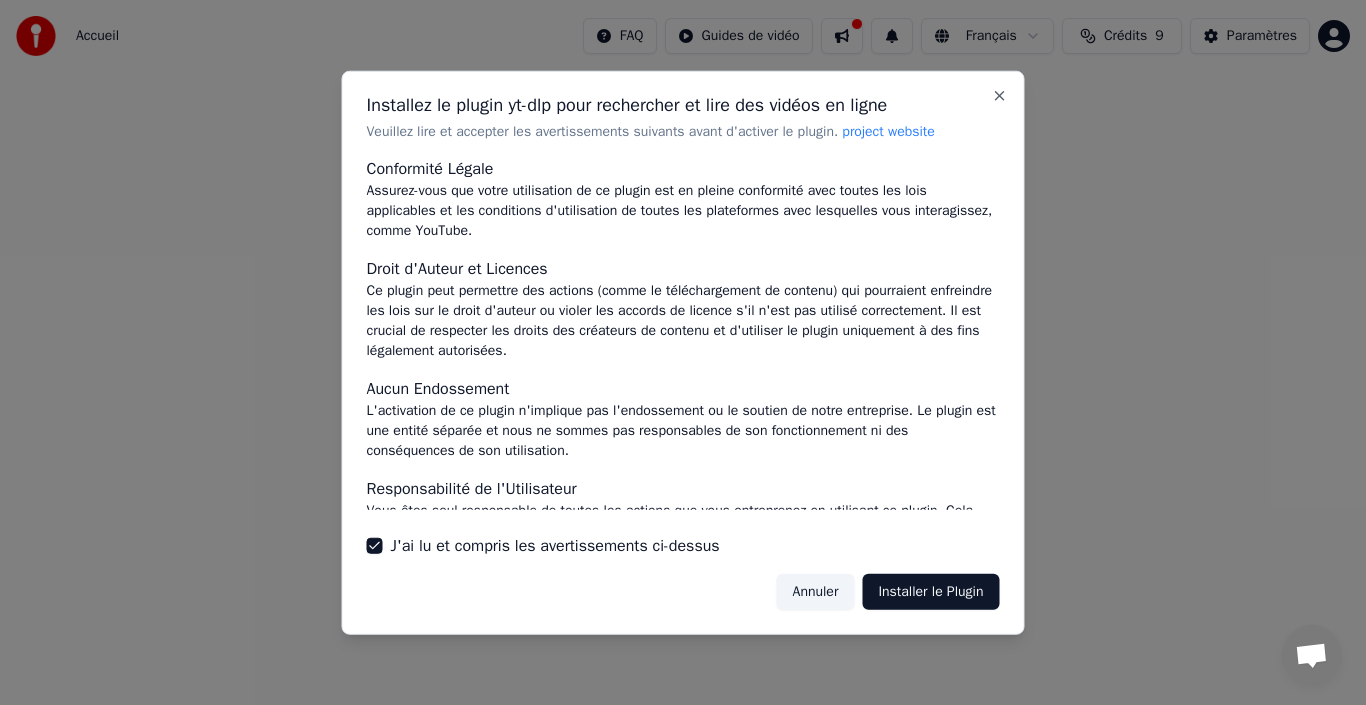 click on "Installer le Plugin" at bounding box center [930, 592] 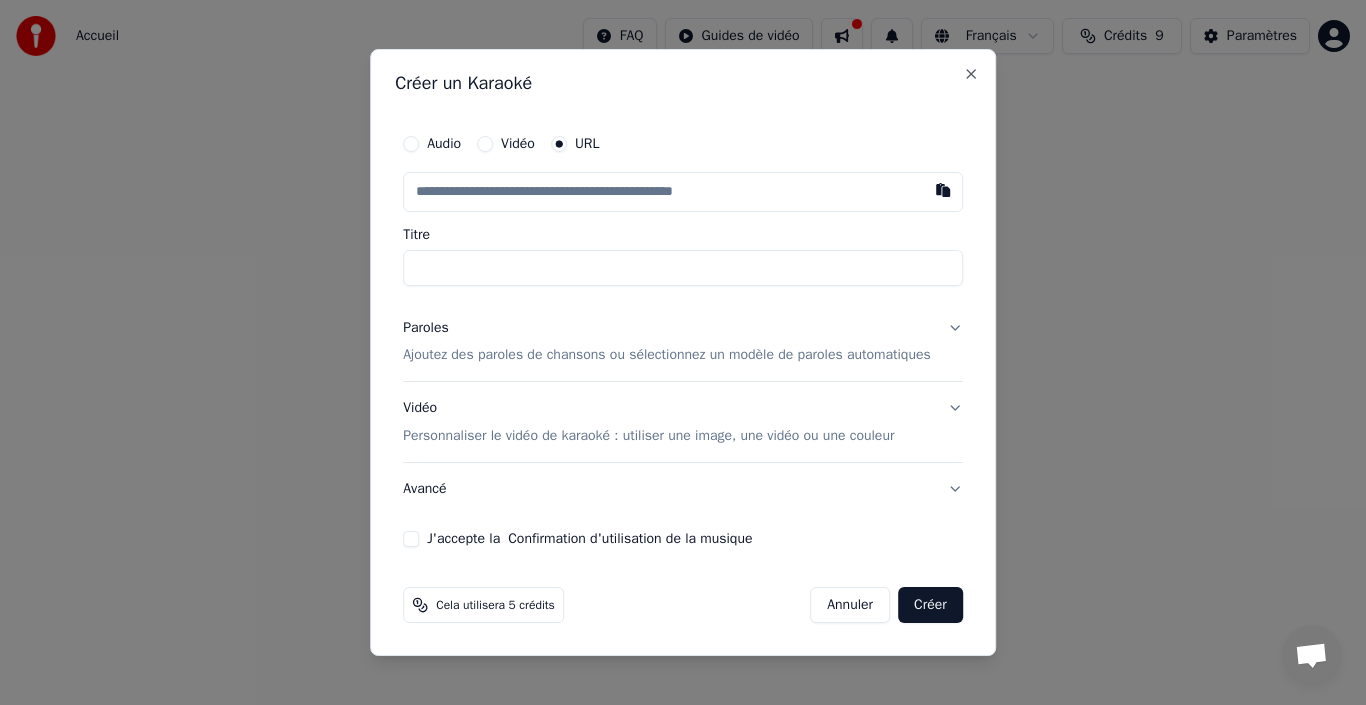 click on "Audio" at bounding box center [411, 144] 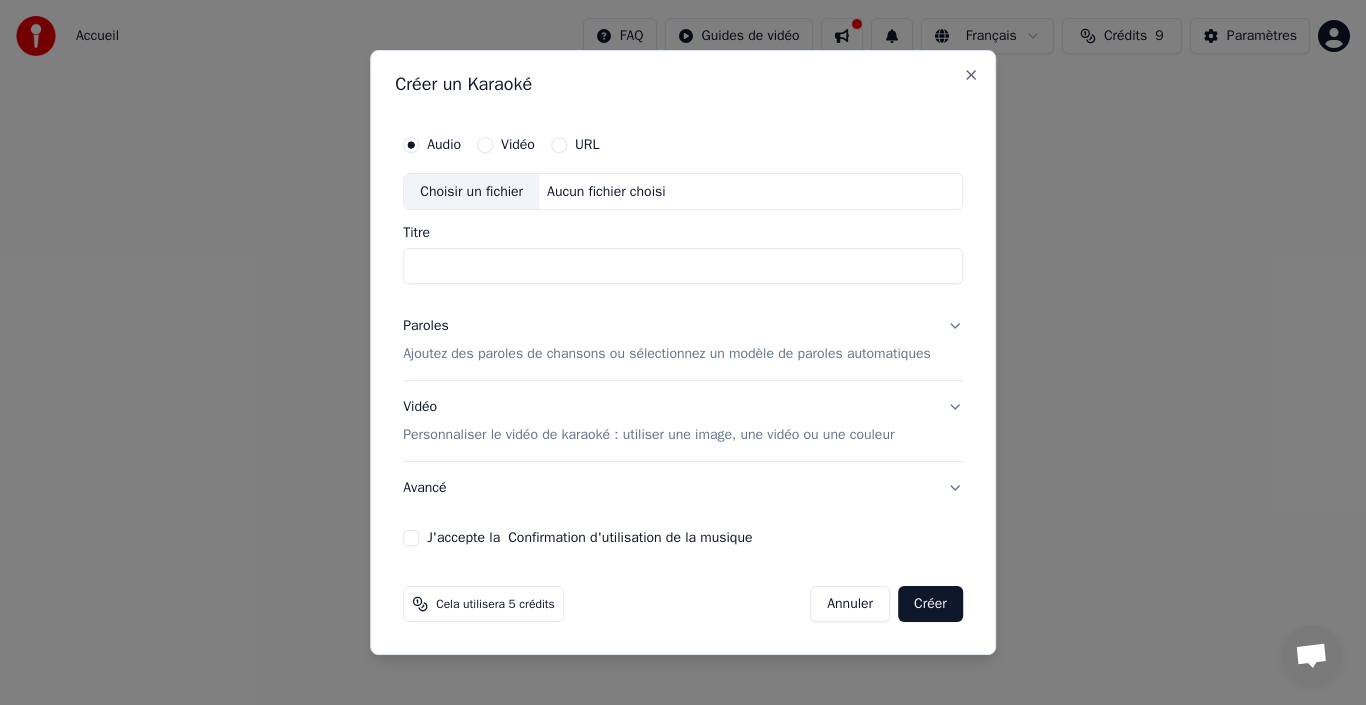 click on "Choisir un fichier" at bounding box center (471, 192) 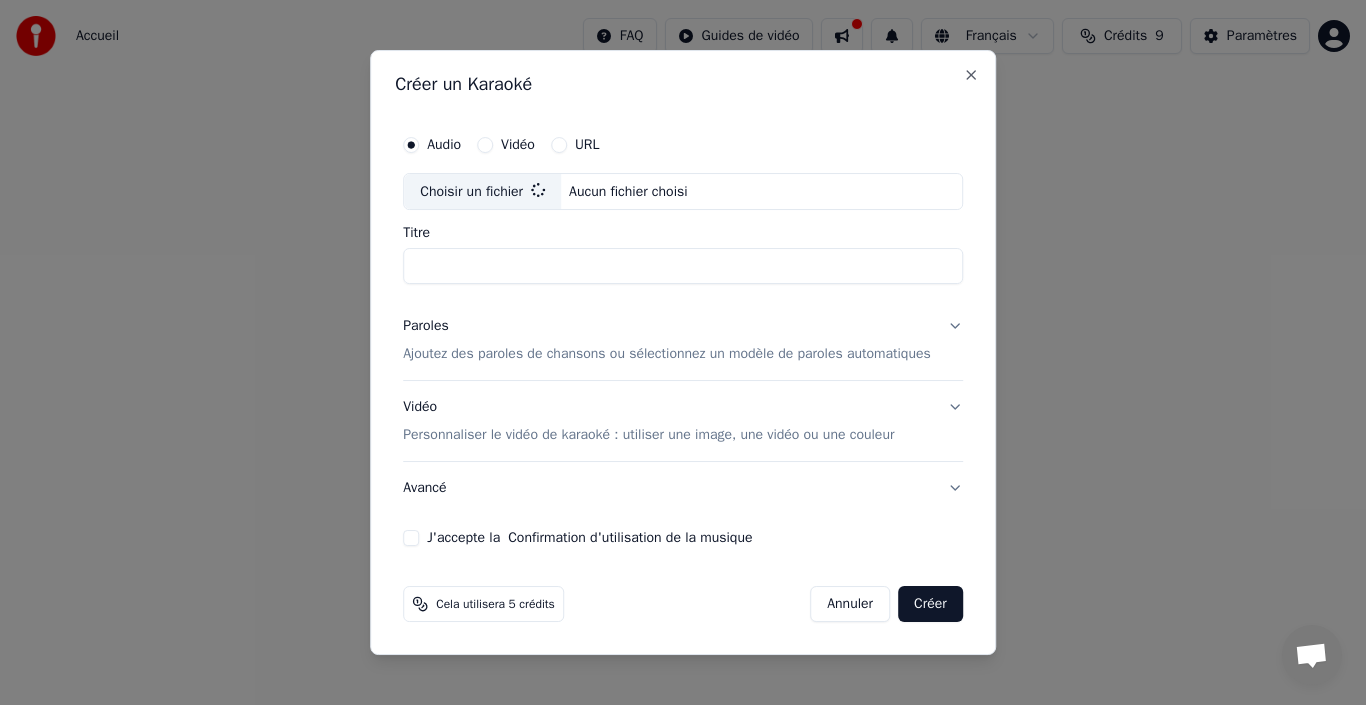 type on "**********" 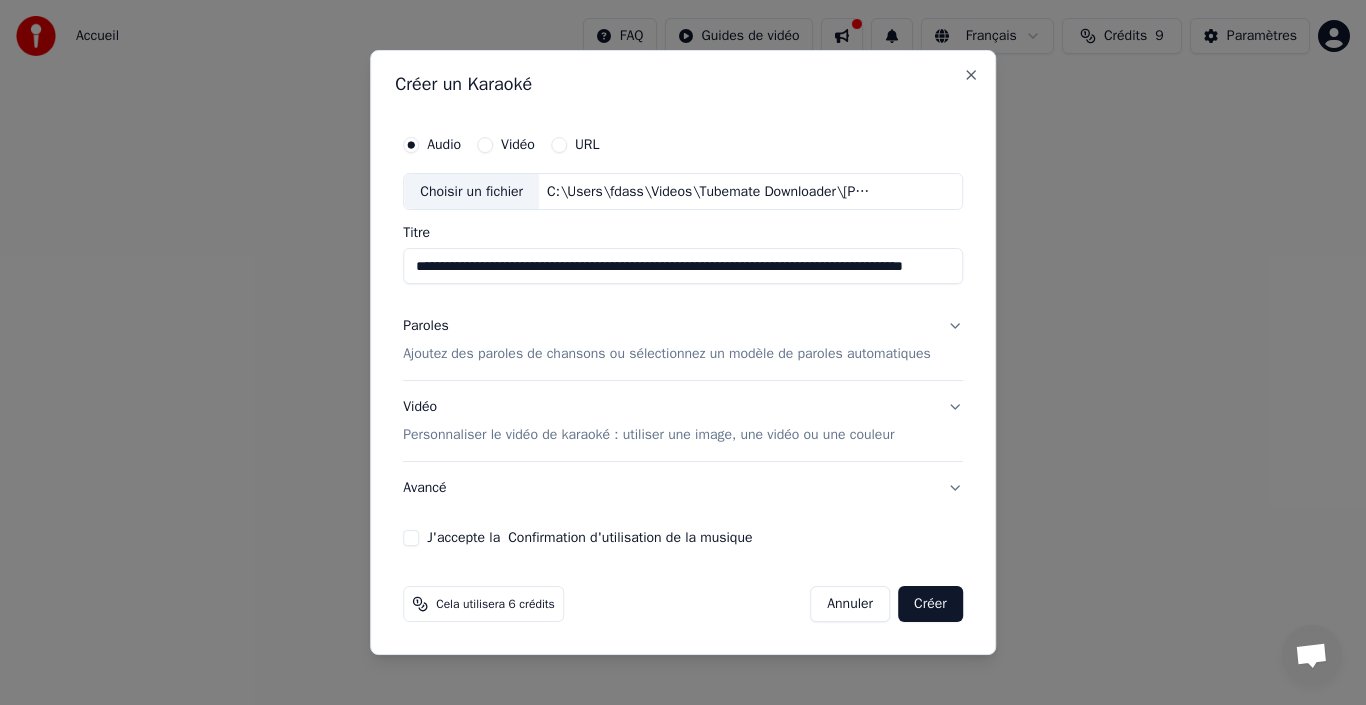 click on "C:\Users\fdass\Videos\Tubemate Downloader\[PERSON_NAME] - Puisque tu pars - Acoustic Cover (Sax - [PERSON_NAME]  Piano - [PERSON_NAME]).mp3" at bounding box center [709, 192] 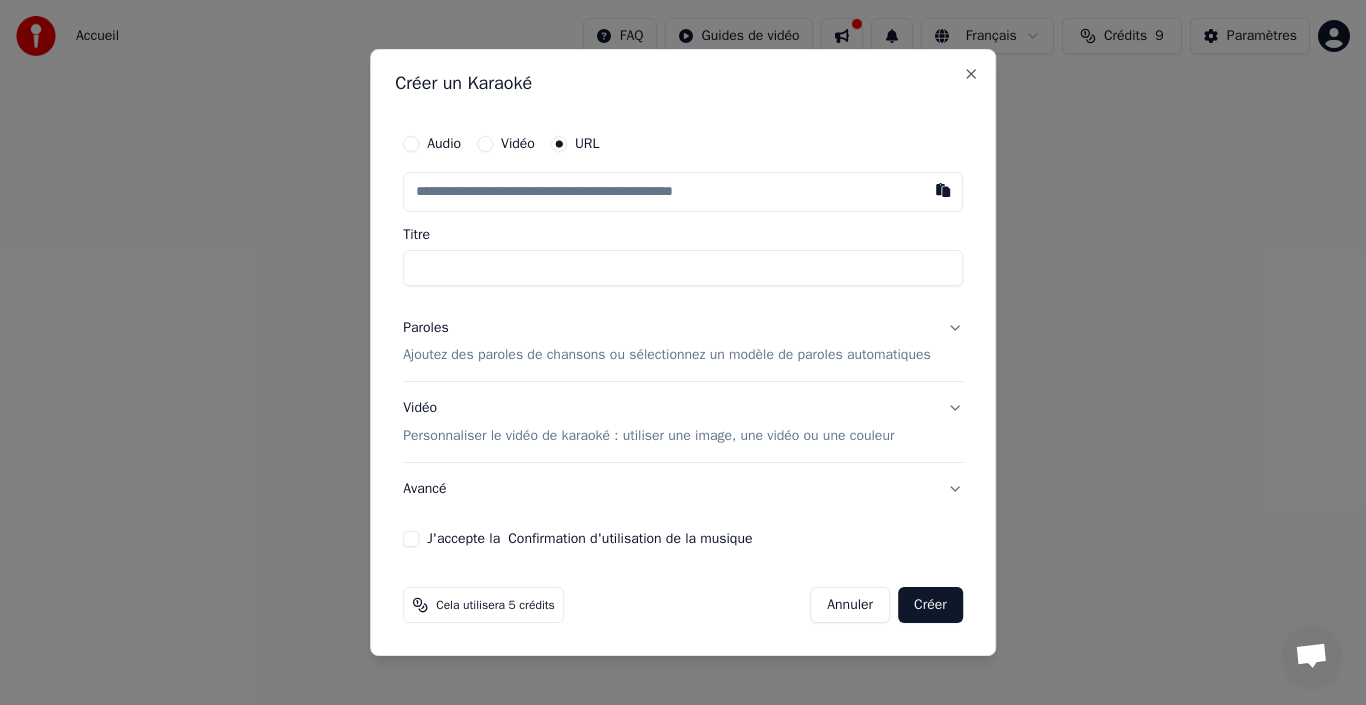 click at bounding box center (683, 192) 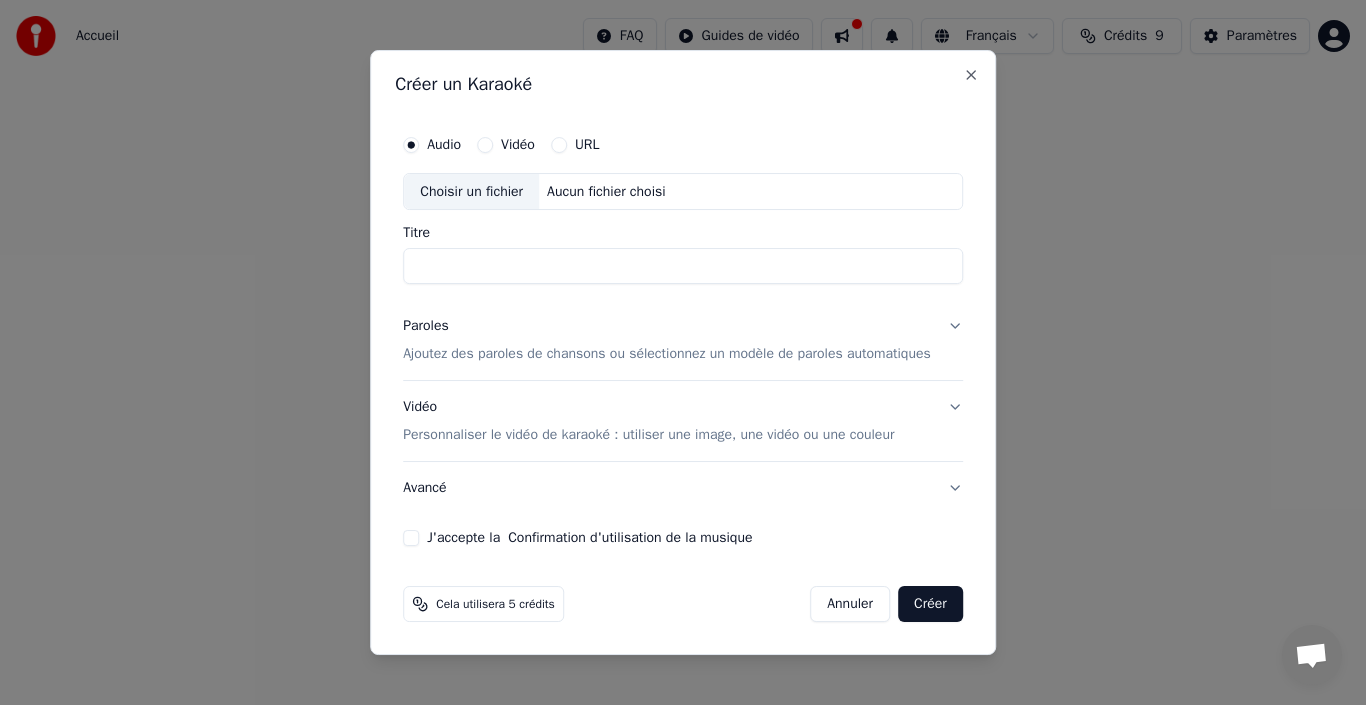 click on "Choisir un fichier" at bounding box center (471, 192) 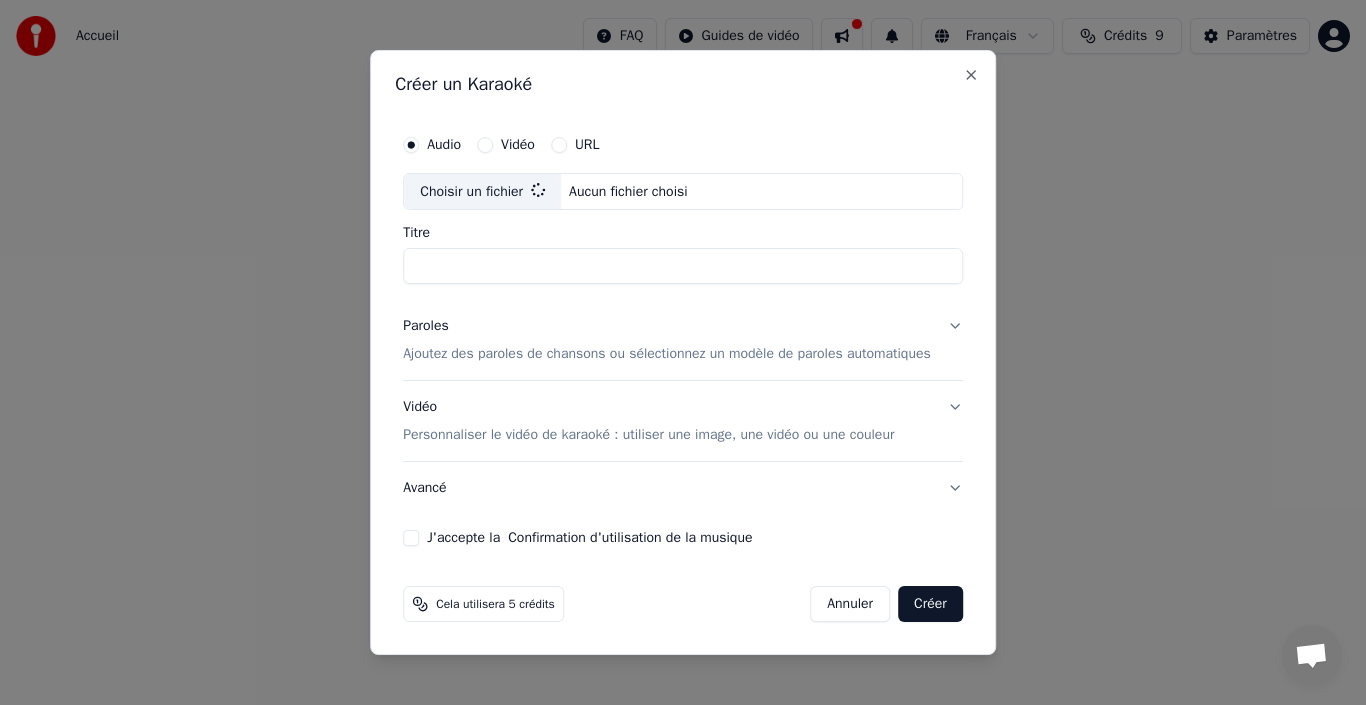 type on "**********" 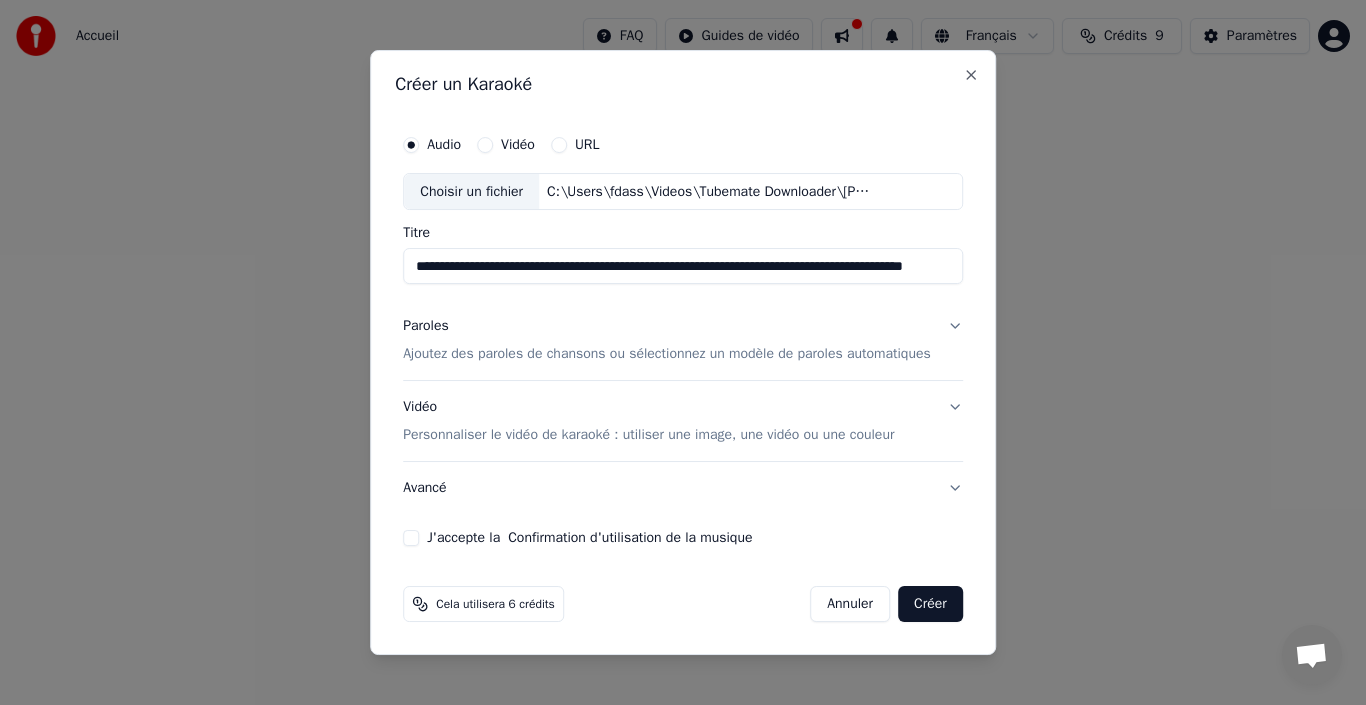 click on "Ajoutez des paroles de chansons ou sélectionnez un modèle de paroles automatiques" at bounding box center (667, 355) 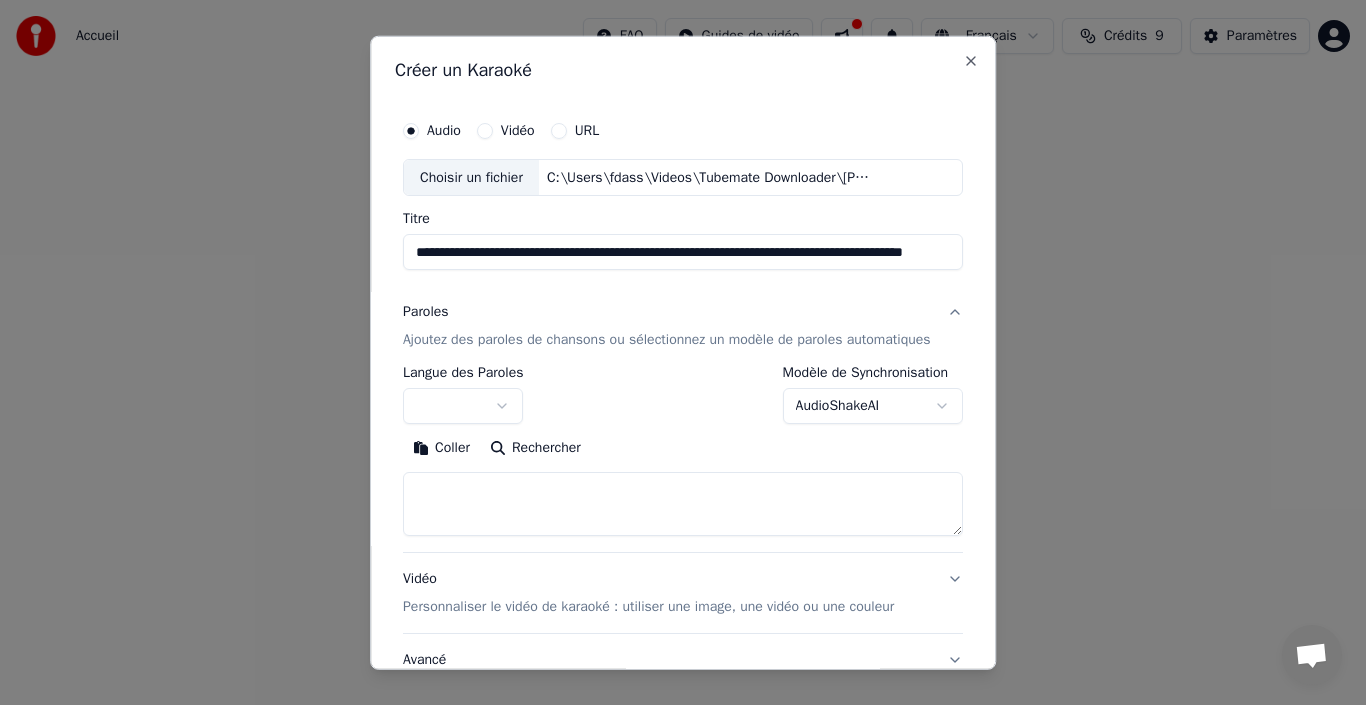click at bounding box center [463, 406] 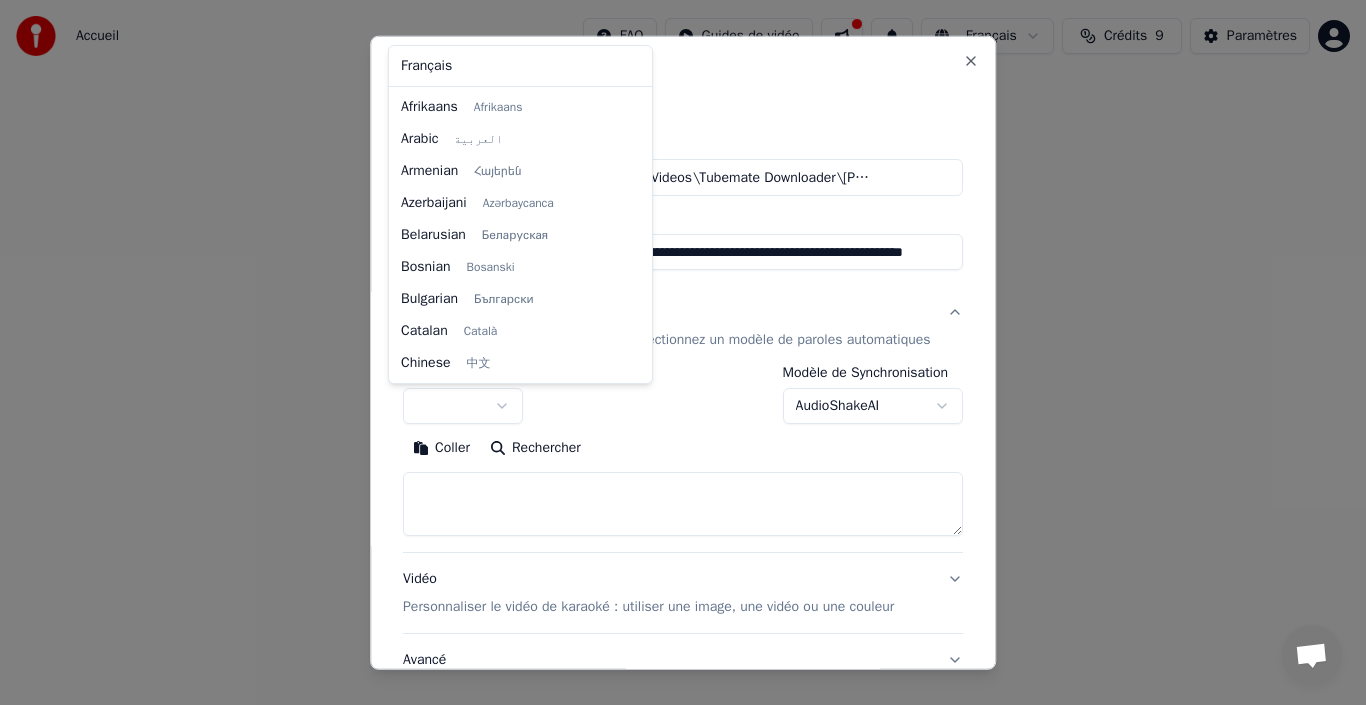 select on "**" 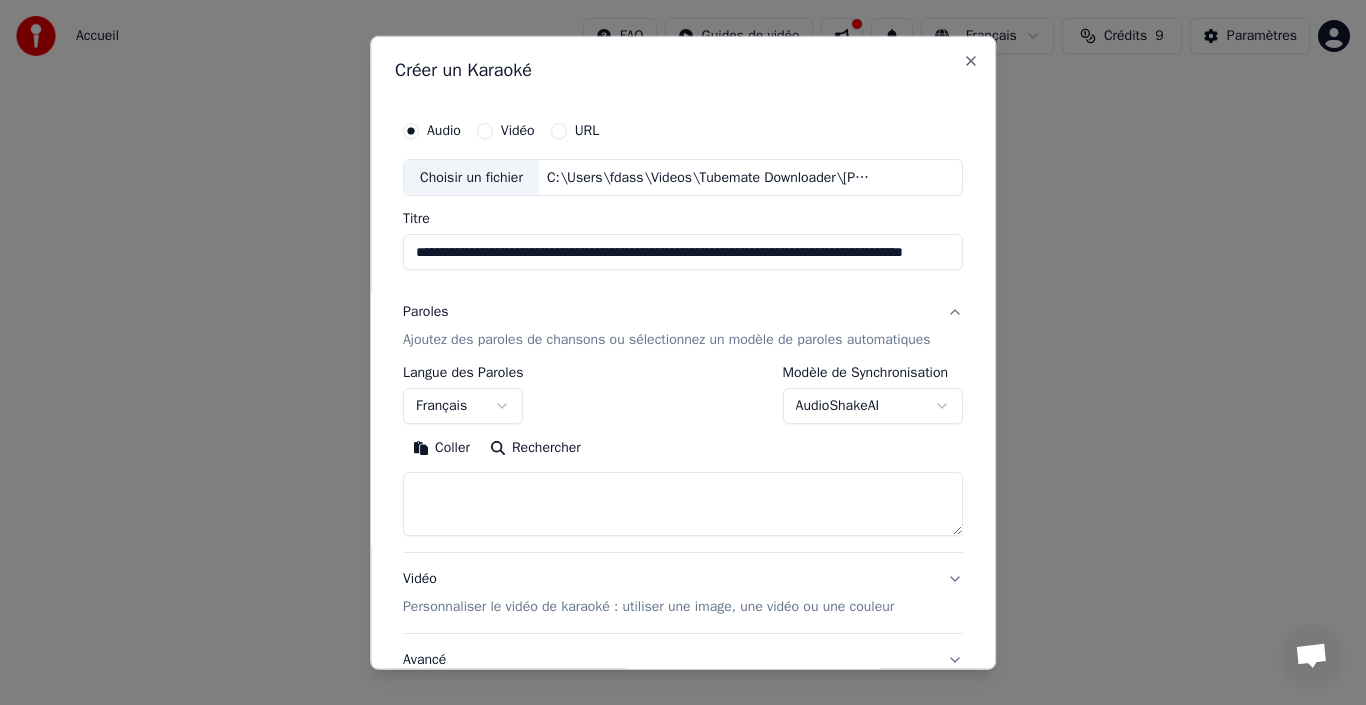 click at bounding box center (683, 504) 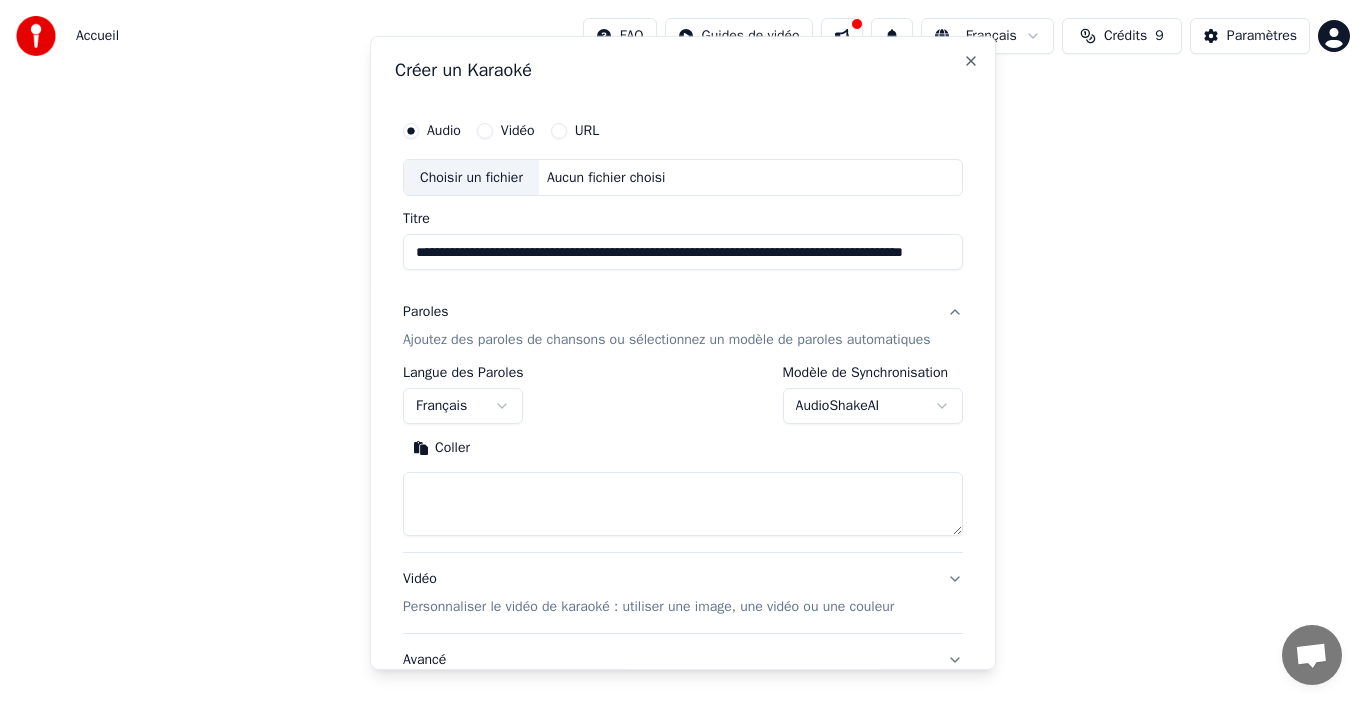 type 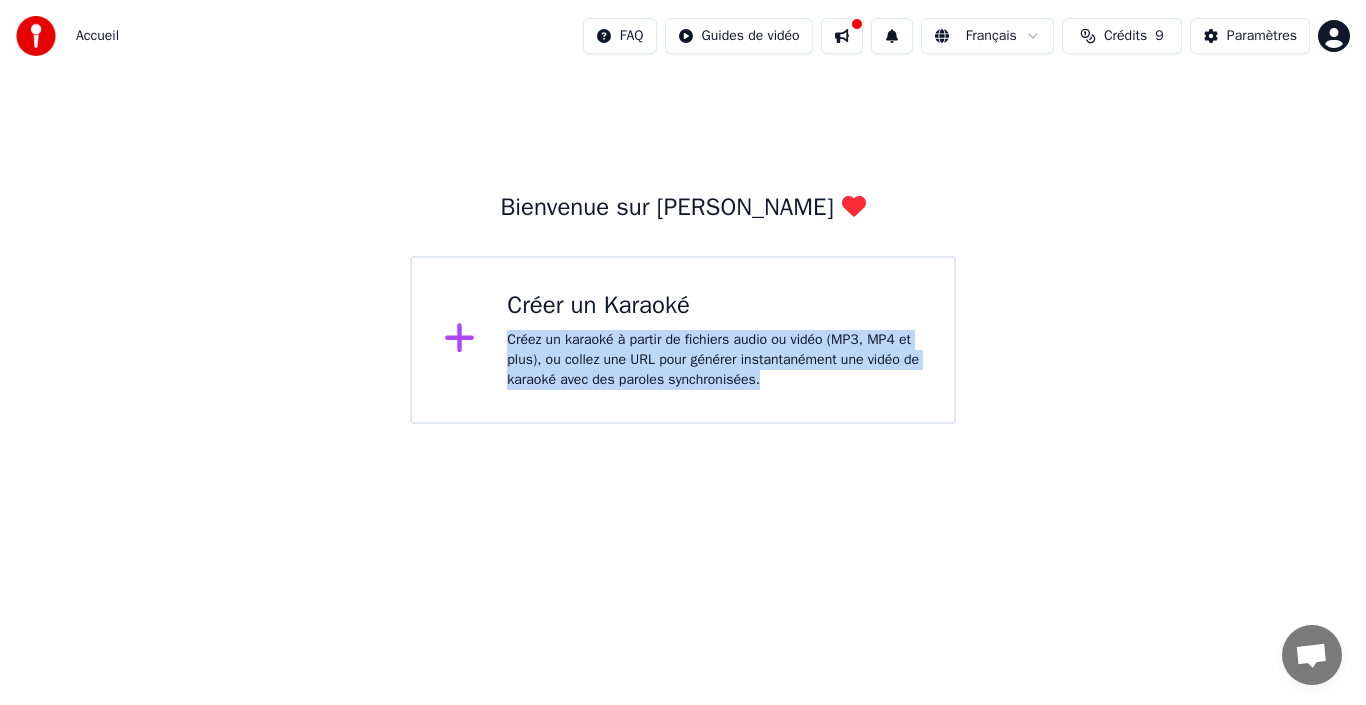drag, startPoint x: 1252, startPoint y: 182, endPoint x: 1127, endPoint y: 405, distance: 255.64429 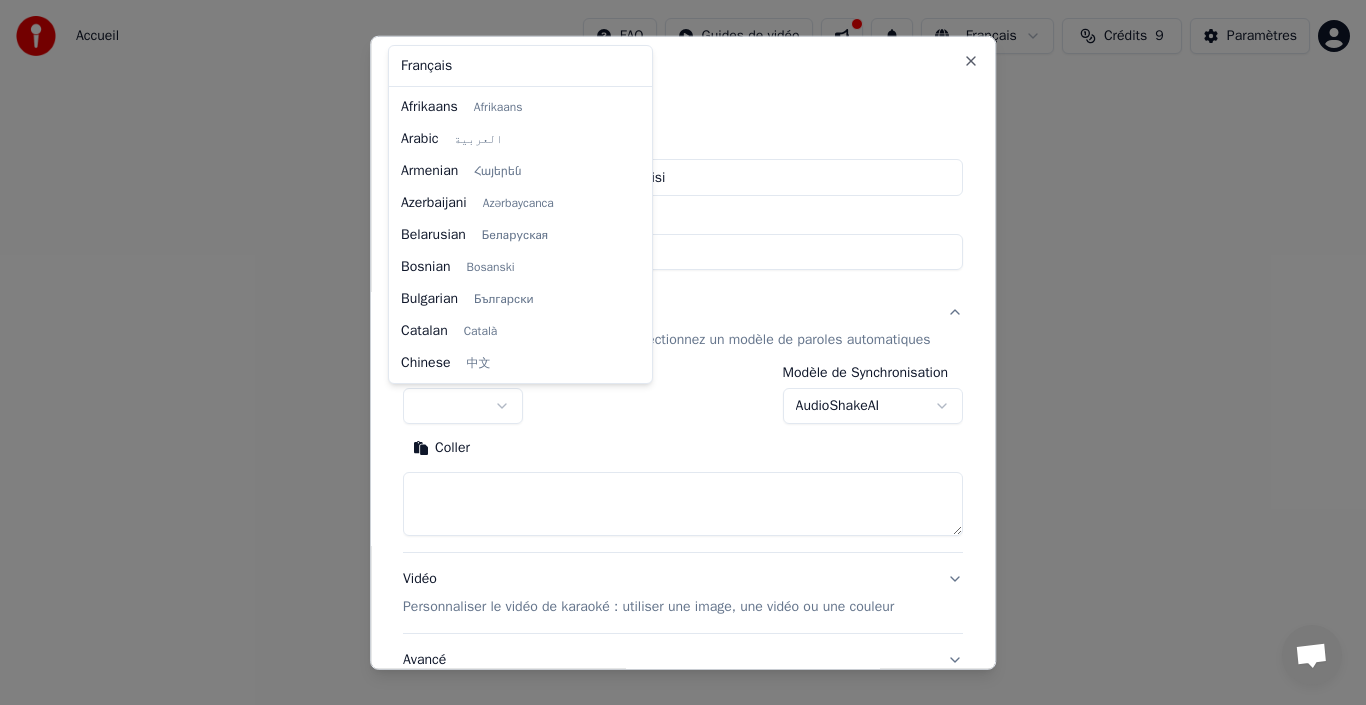 click on "**********" at bounding box center (683, 212) 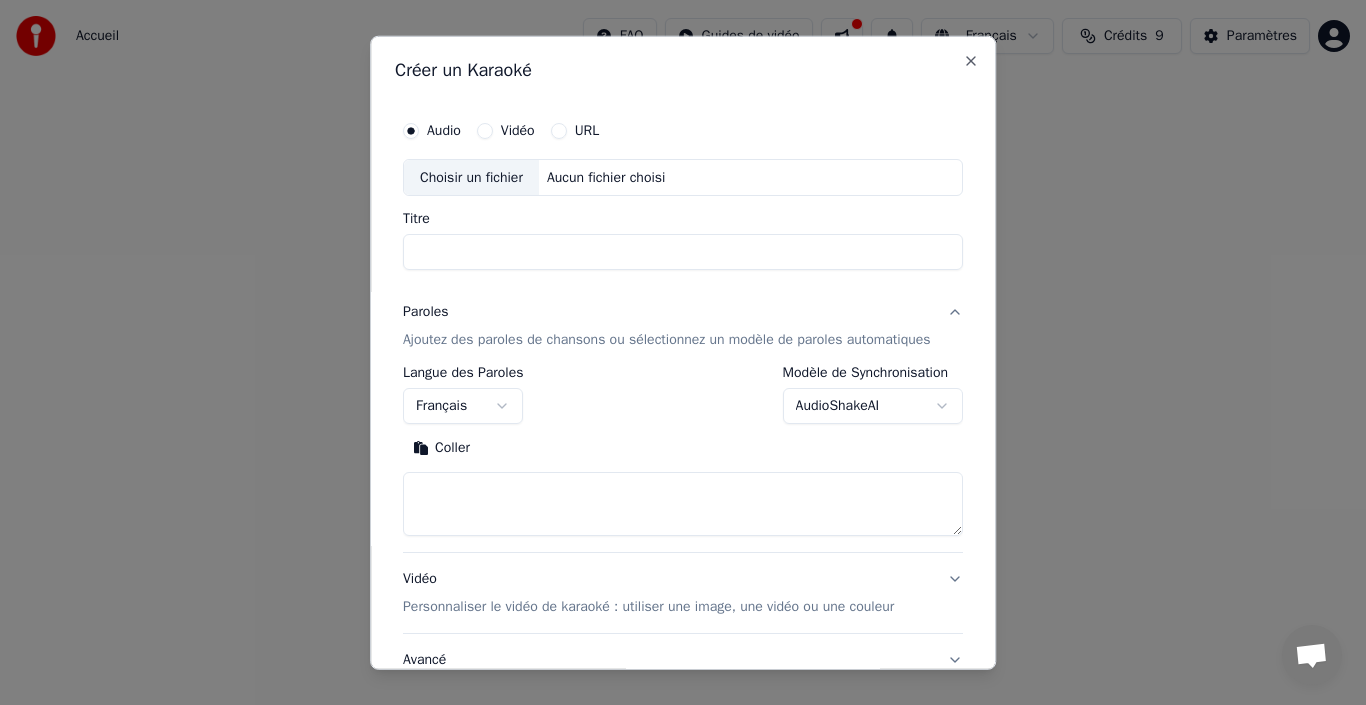 click at bounding box center [683, 504] 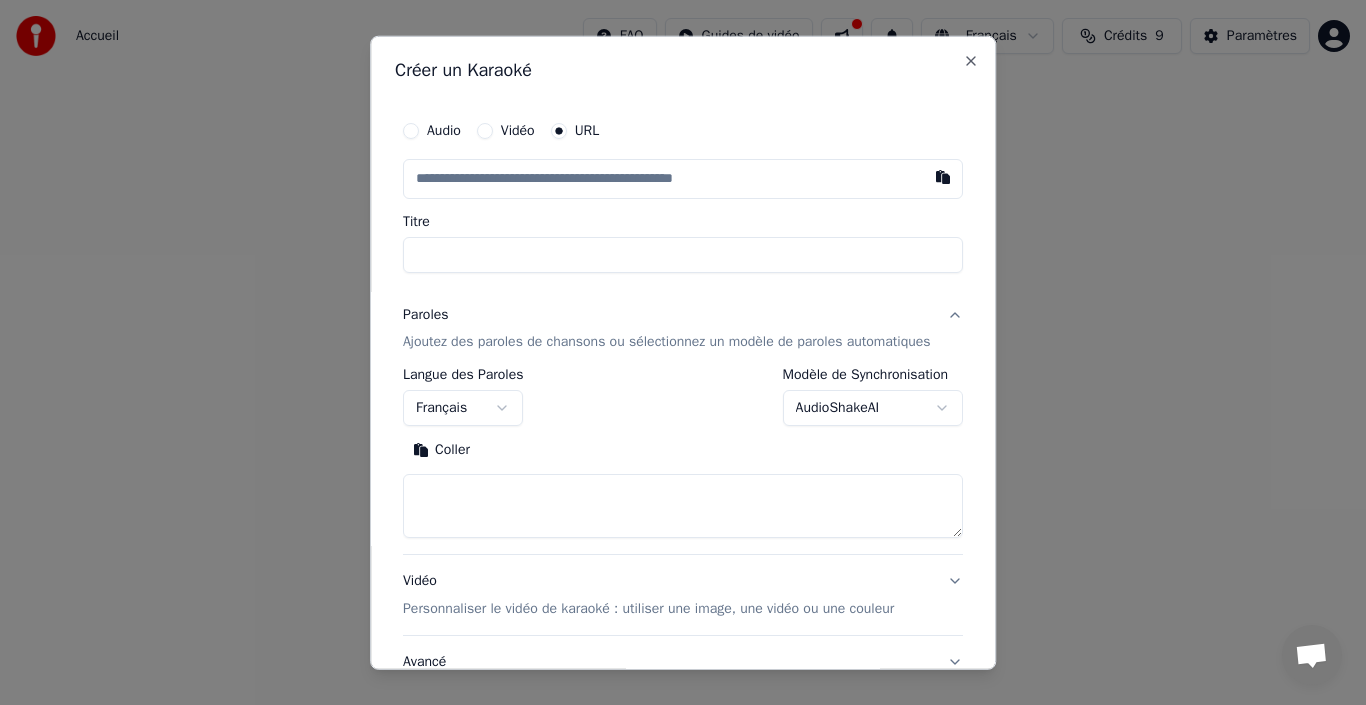 click at bounding box center (683, 178) 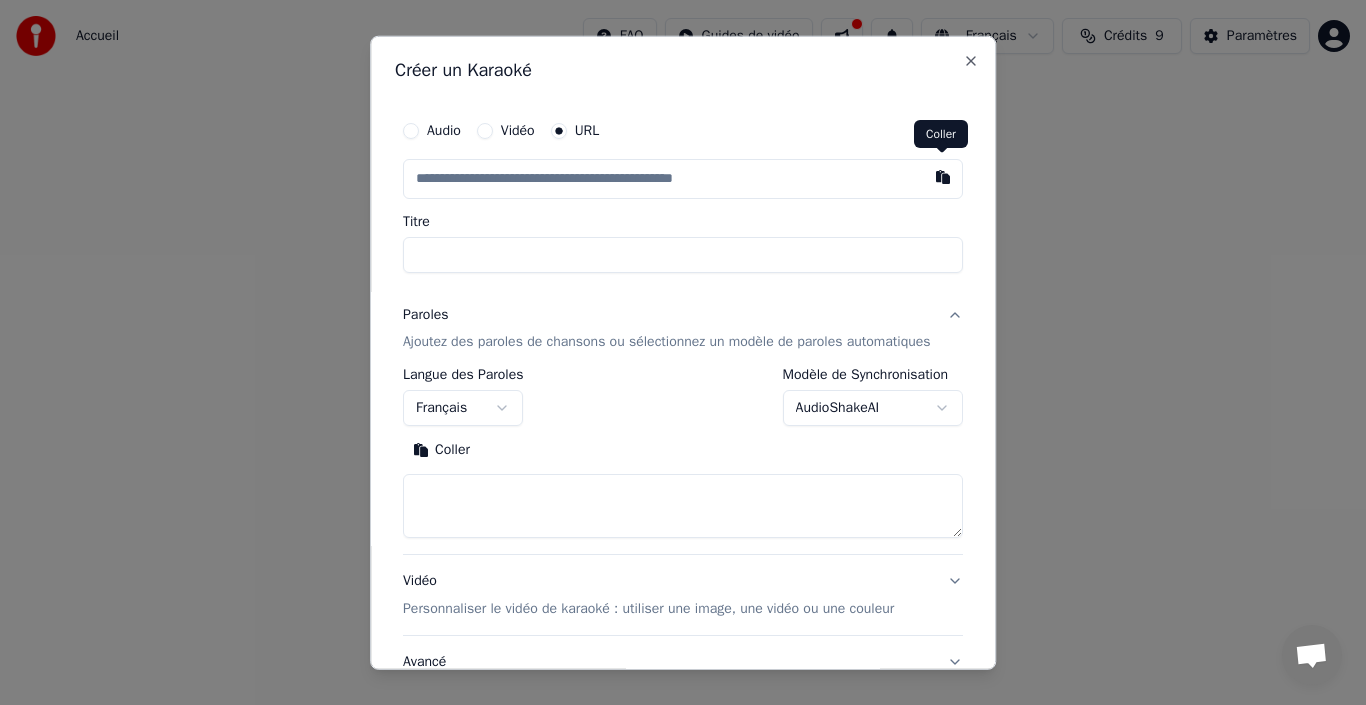 click at bounding box center (943, 176) 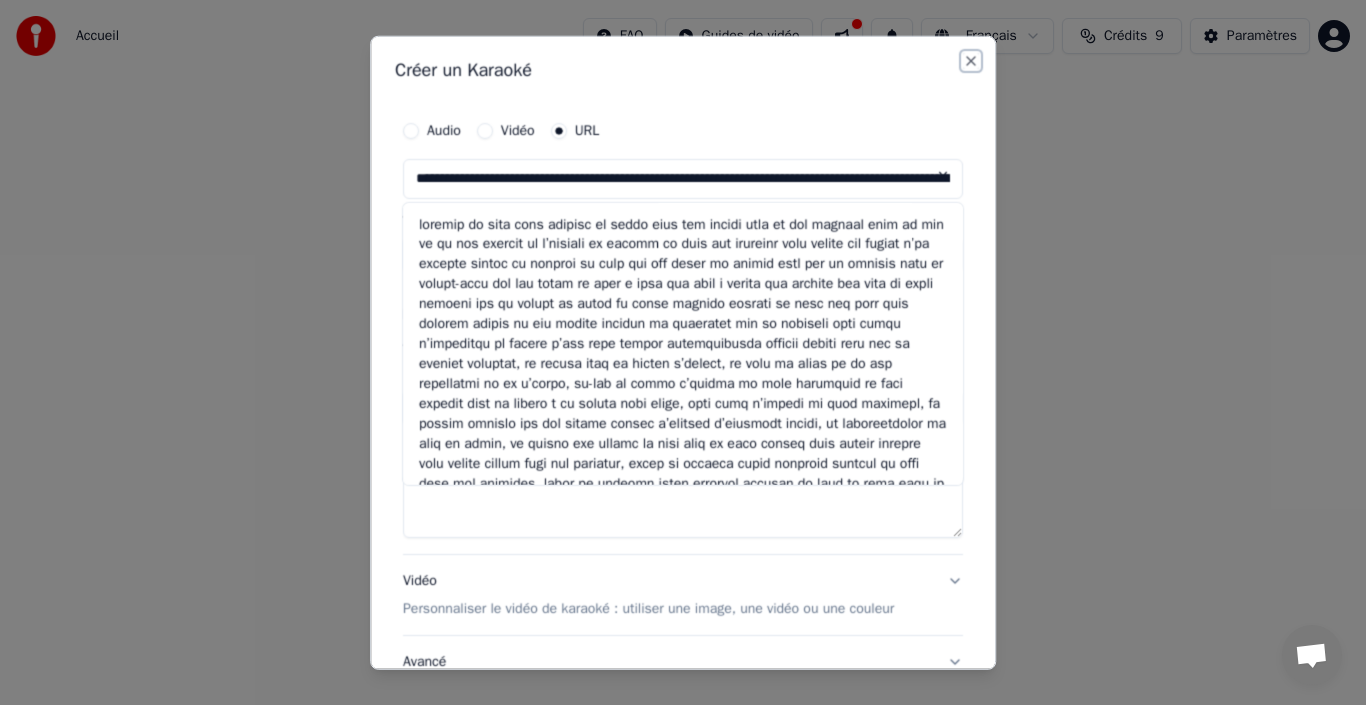 click on "Close" at bounding box center (971, 60) 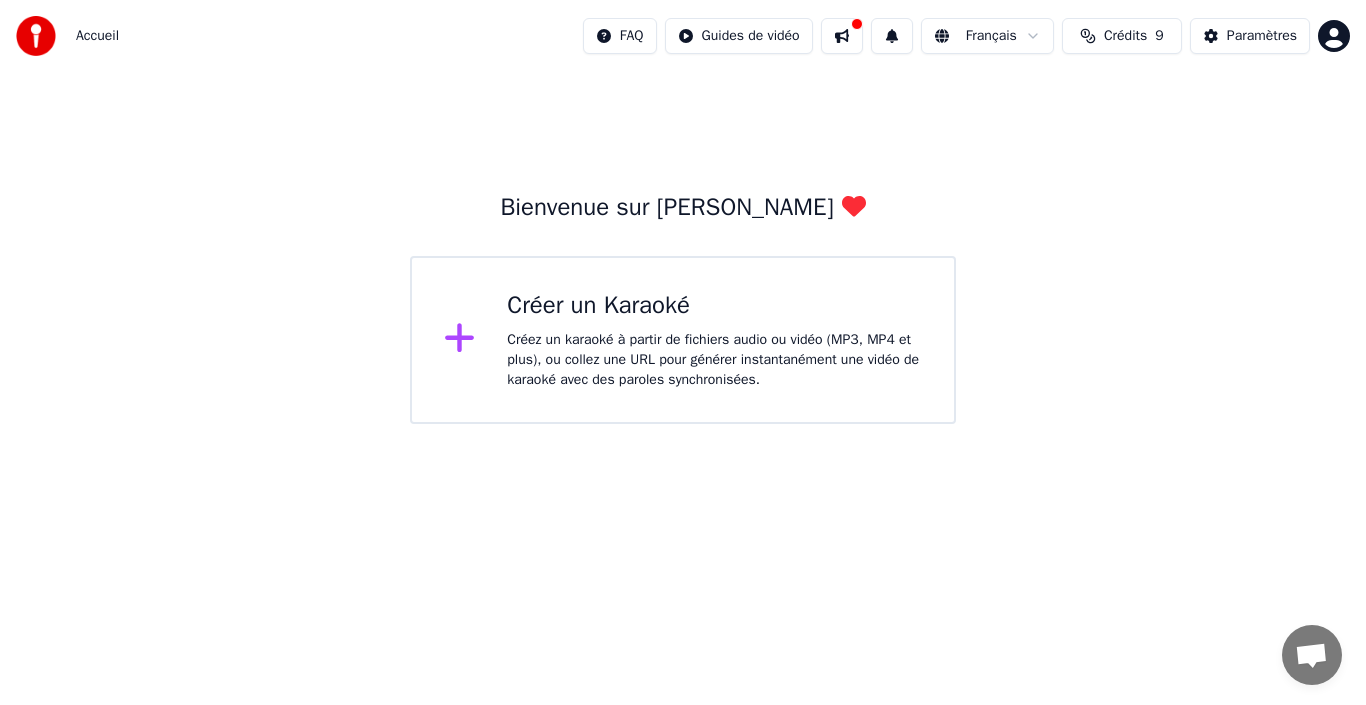 click on "Créer un Karaoké" at bounding box center (714, 306) 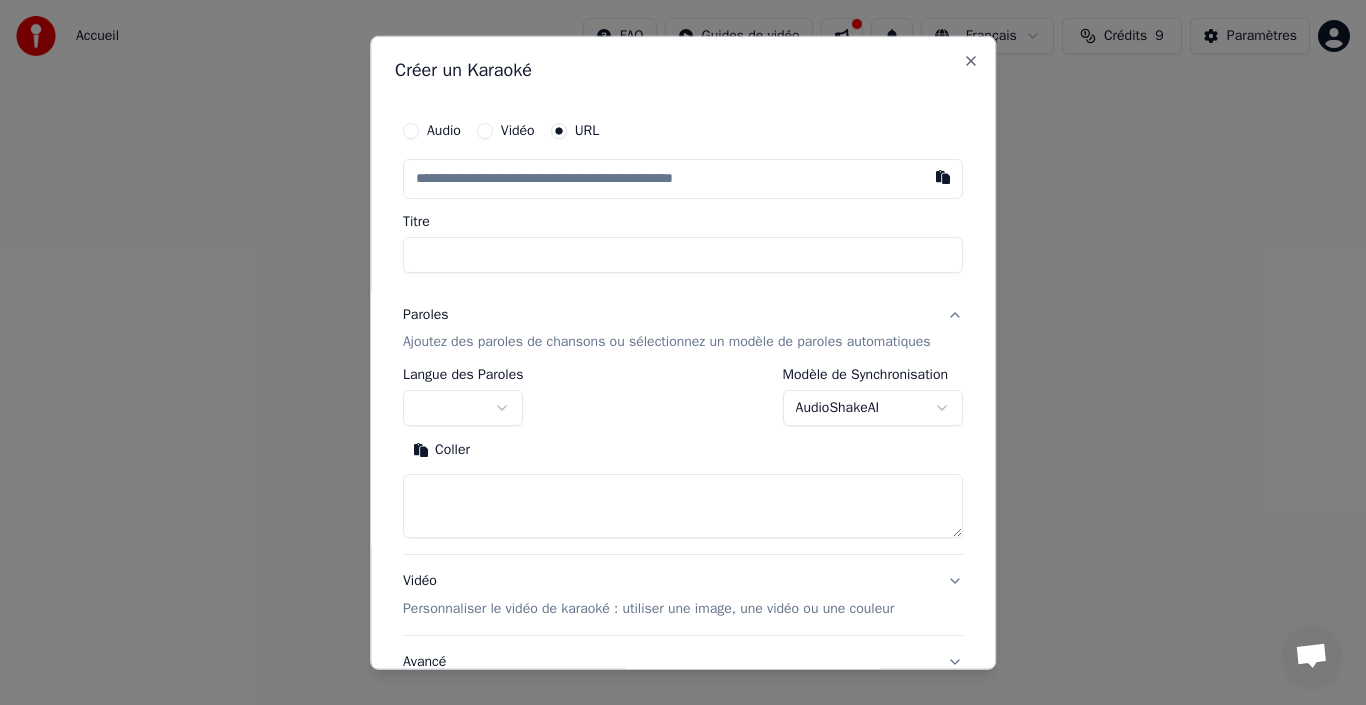 click on "Audio" at bounding box center [411, 130] 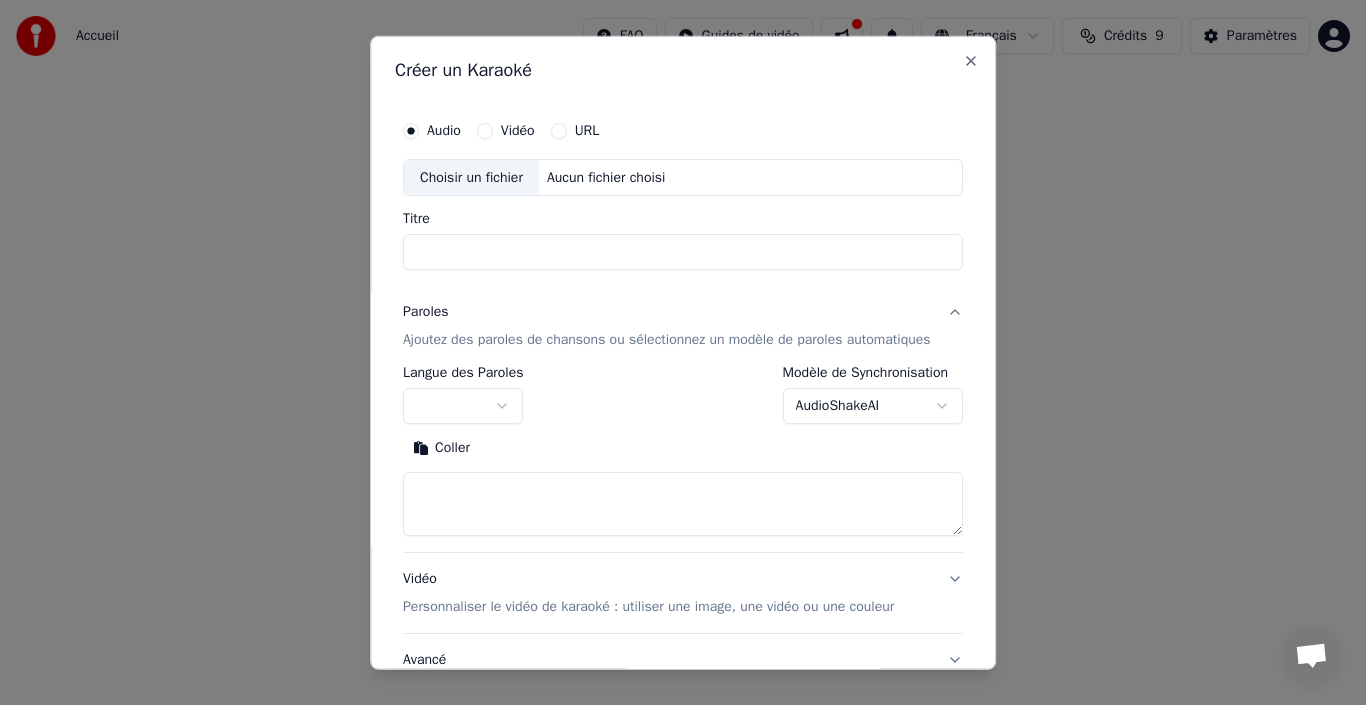 click on "Choisir un fichier" at bounding box center [471, 177] 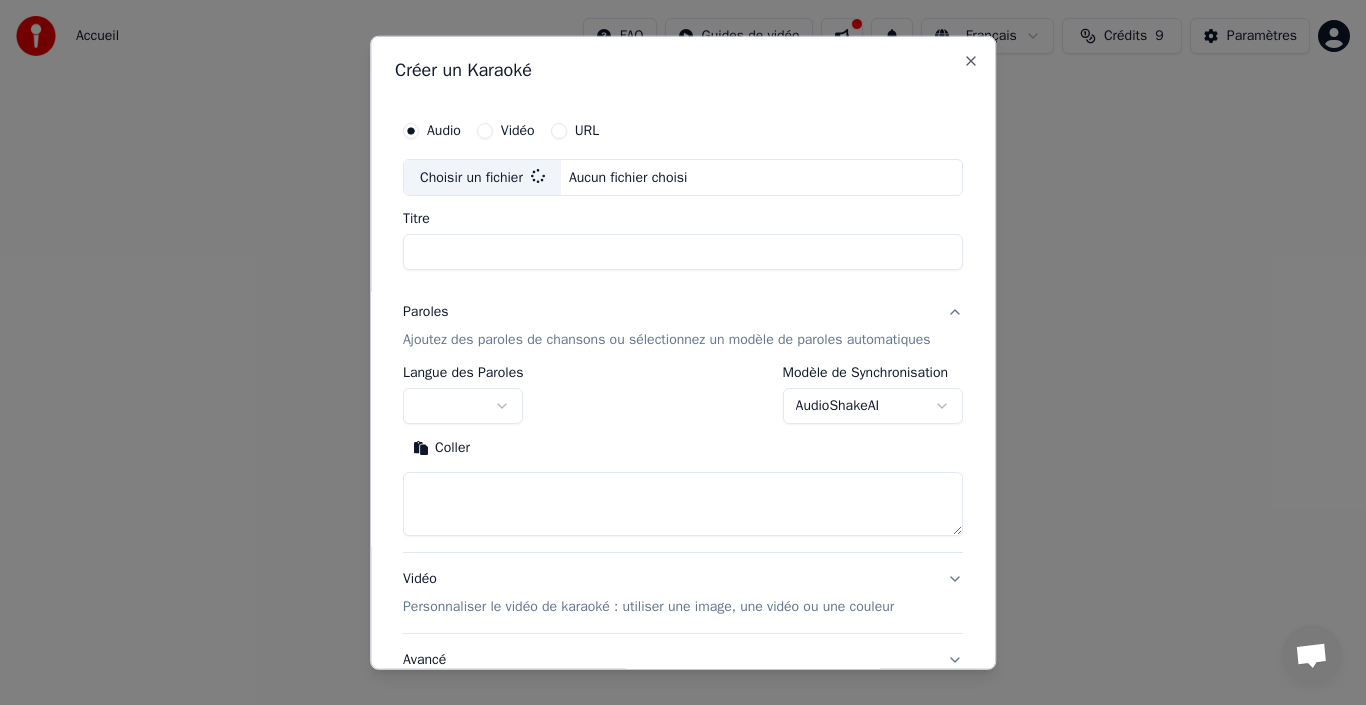 type on "**********" 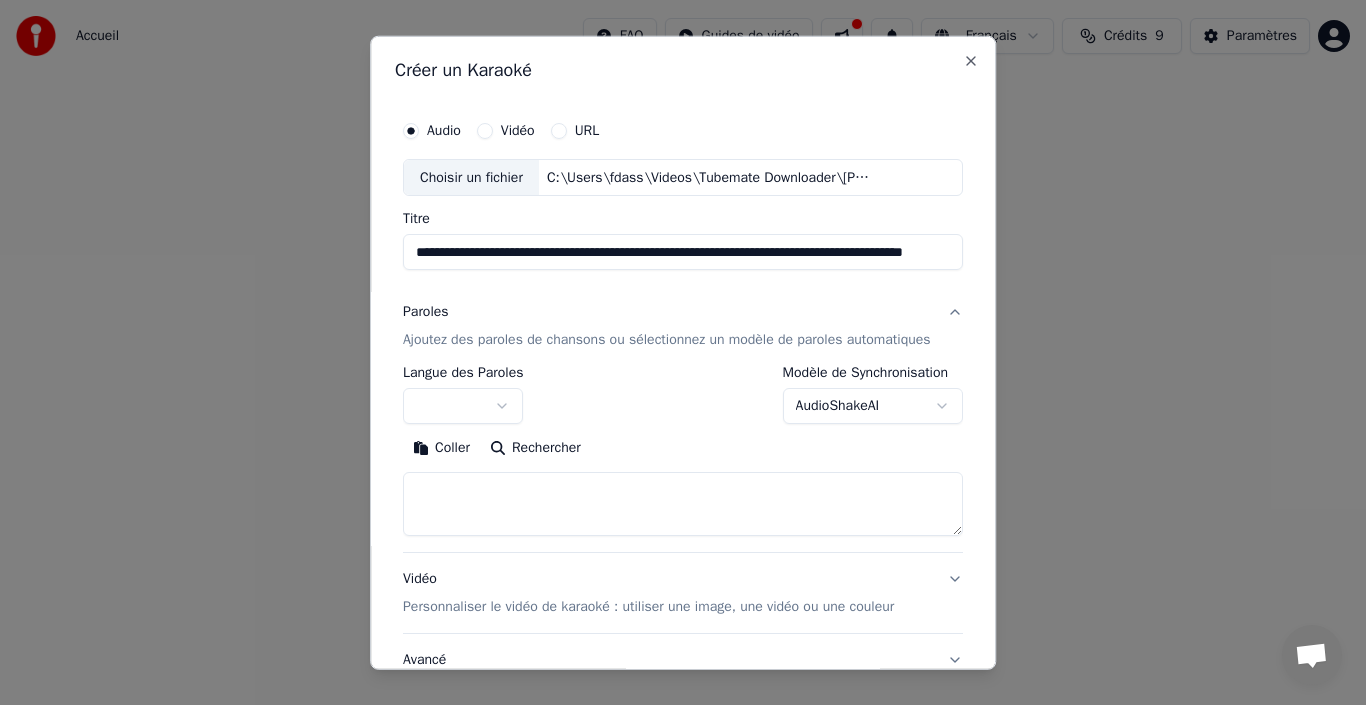 click on "Ajoutez des paroles de chansons ou sélectionnez un modèle de paroles automatiques" at bounding box center (667, 340) 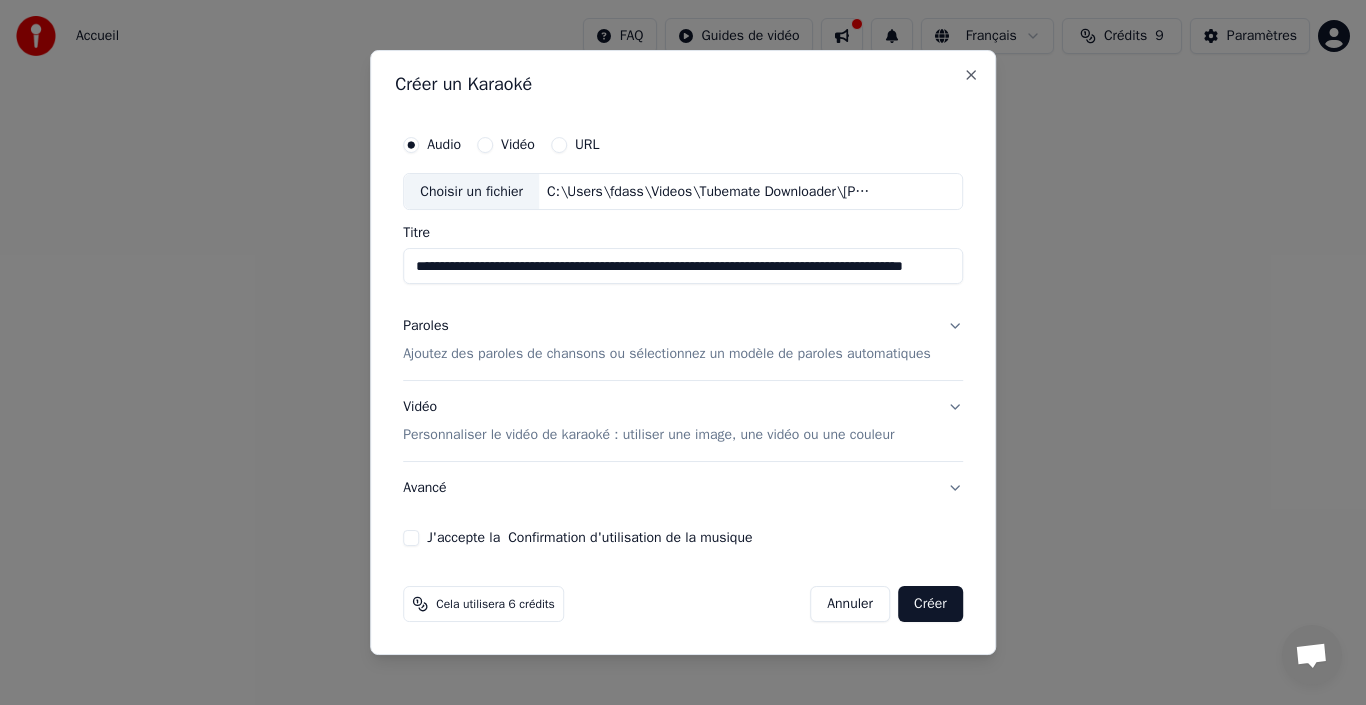 click on "Ajoutez des paroles de chansons ou sélectionnez un modèle de paroles automatiques" at bounding box center [667, 355] 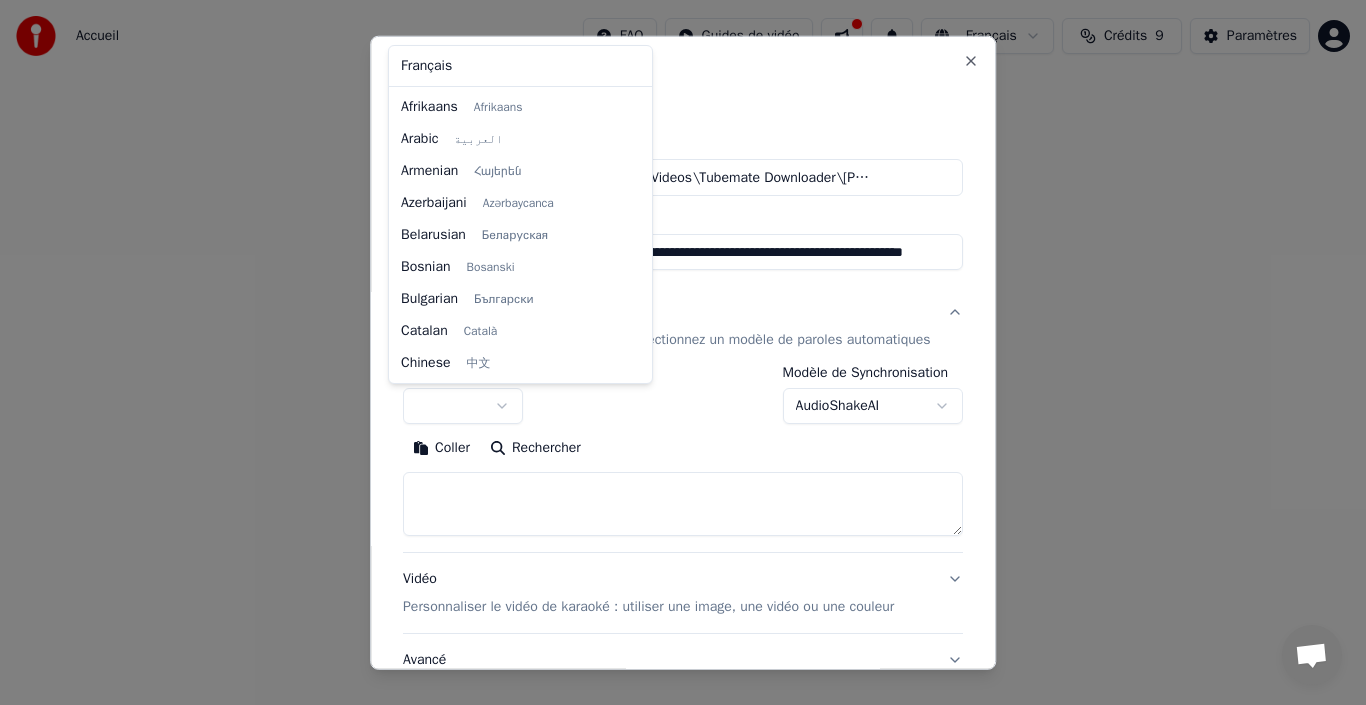 click on "**********" at bounding box center [683, 212] 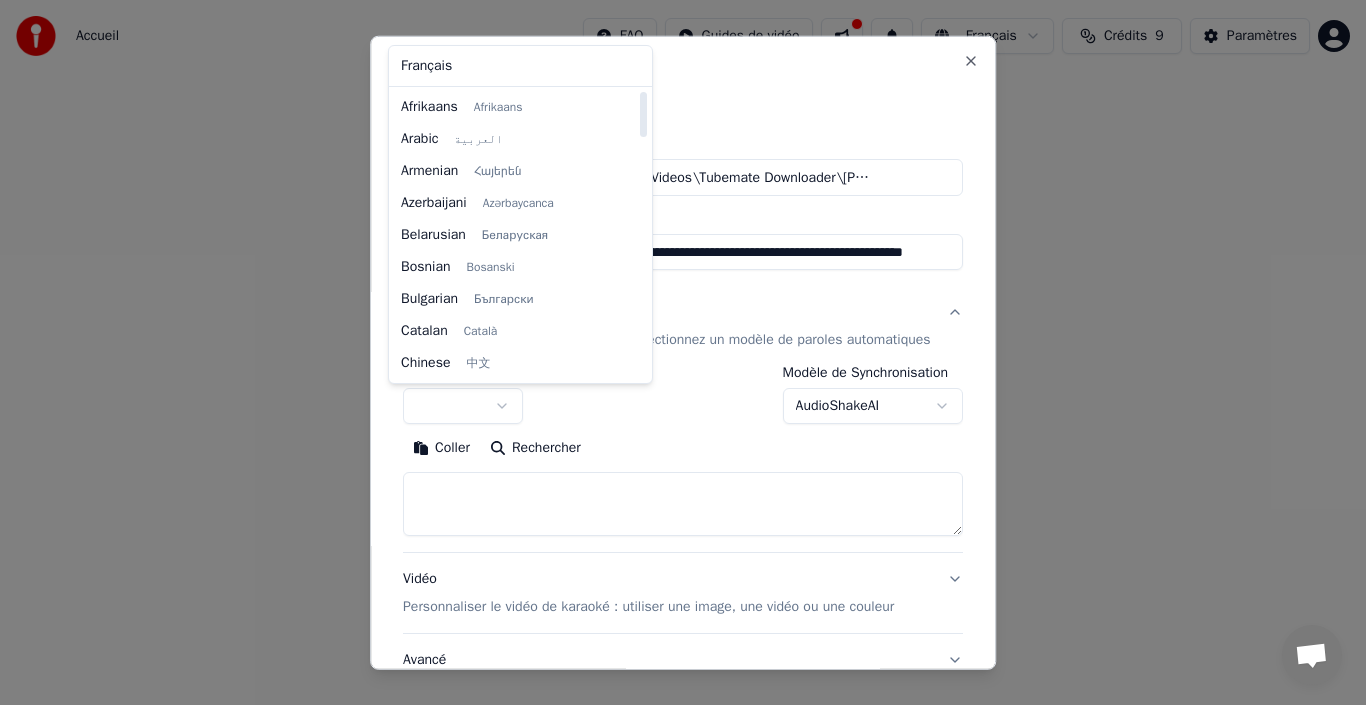 select on "**" 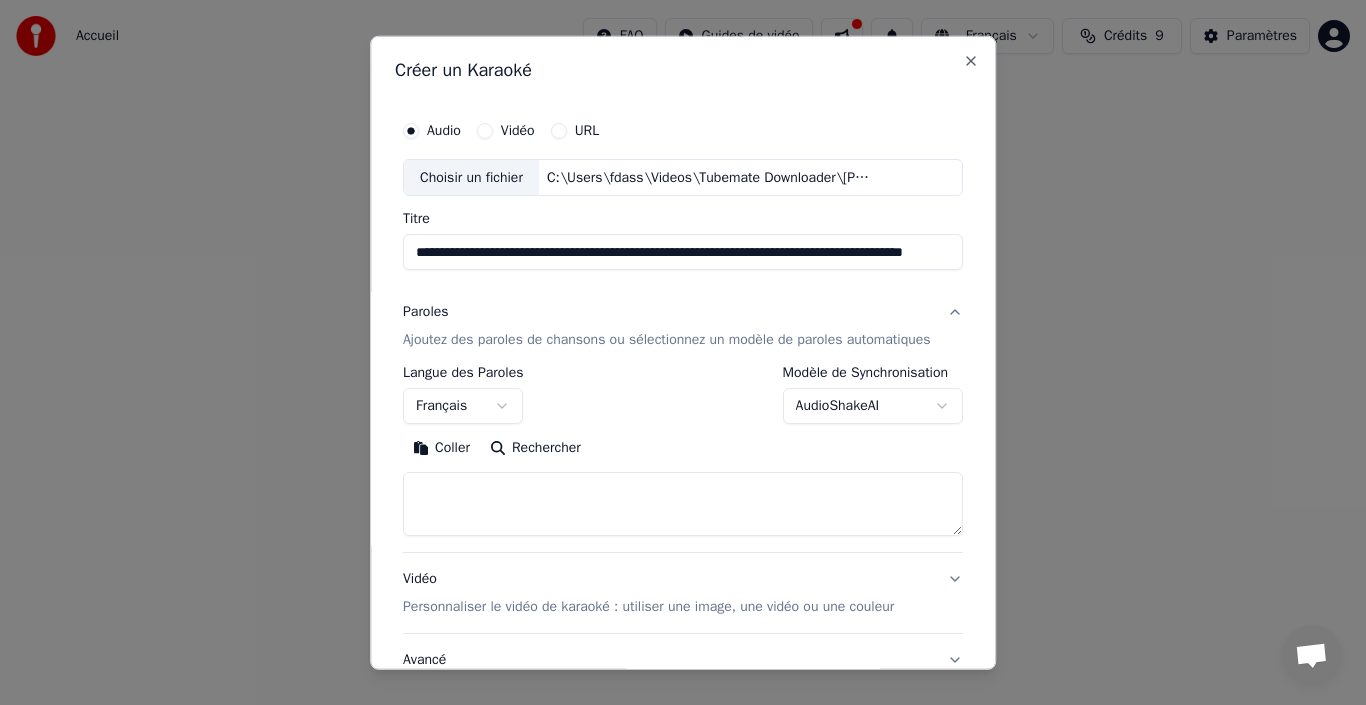 click at bounding box center [683, 504] 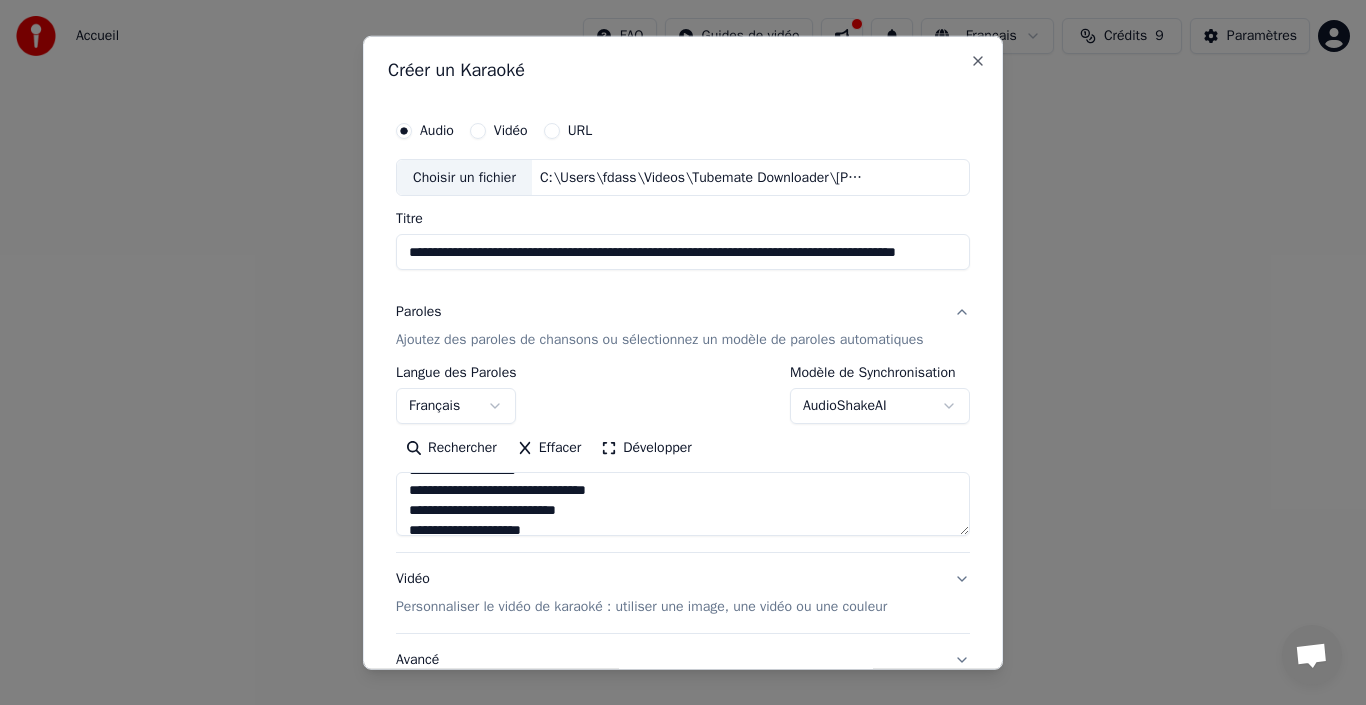 scroll, scrollTop: 80, scrollLeft: 0, axis: vertical 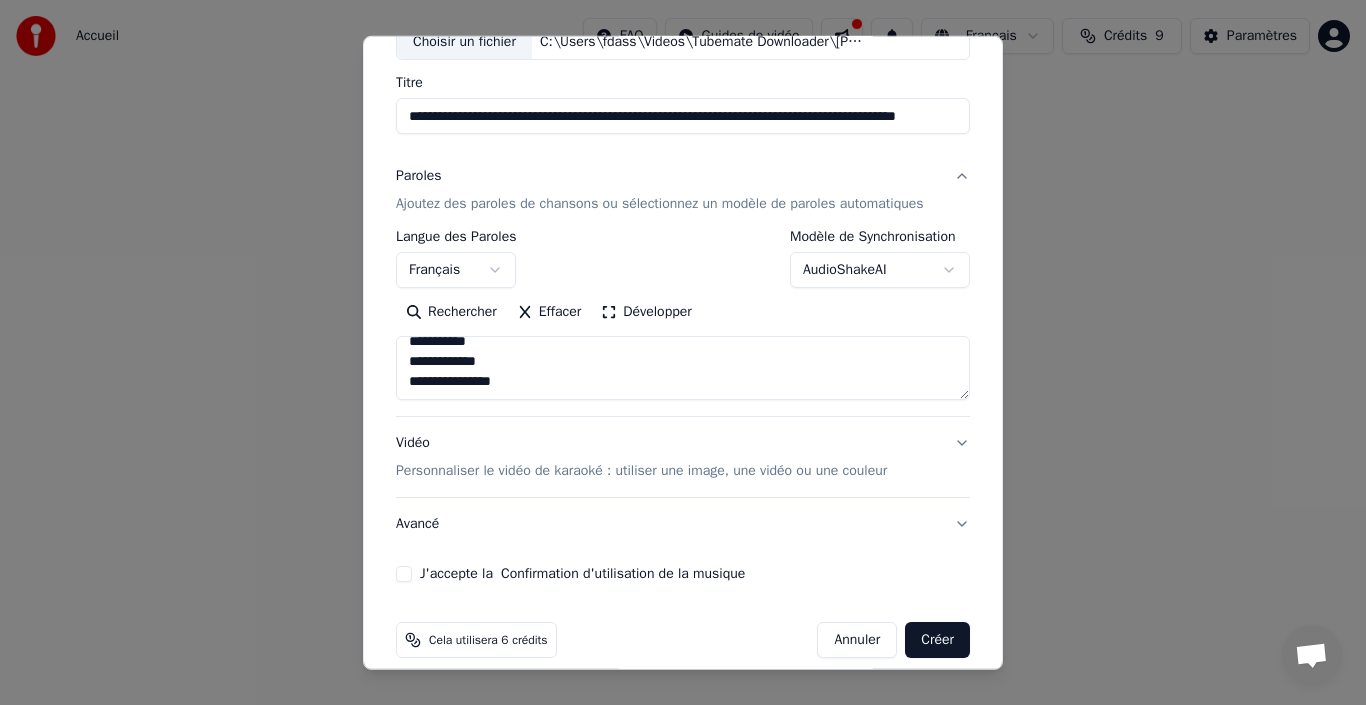 click on "J'accepte la   Confirmation d'utilisation de la musique" at bounding box center [404, 574] 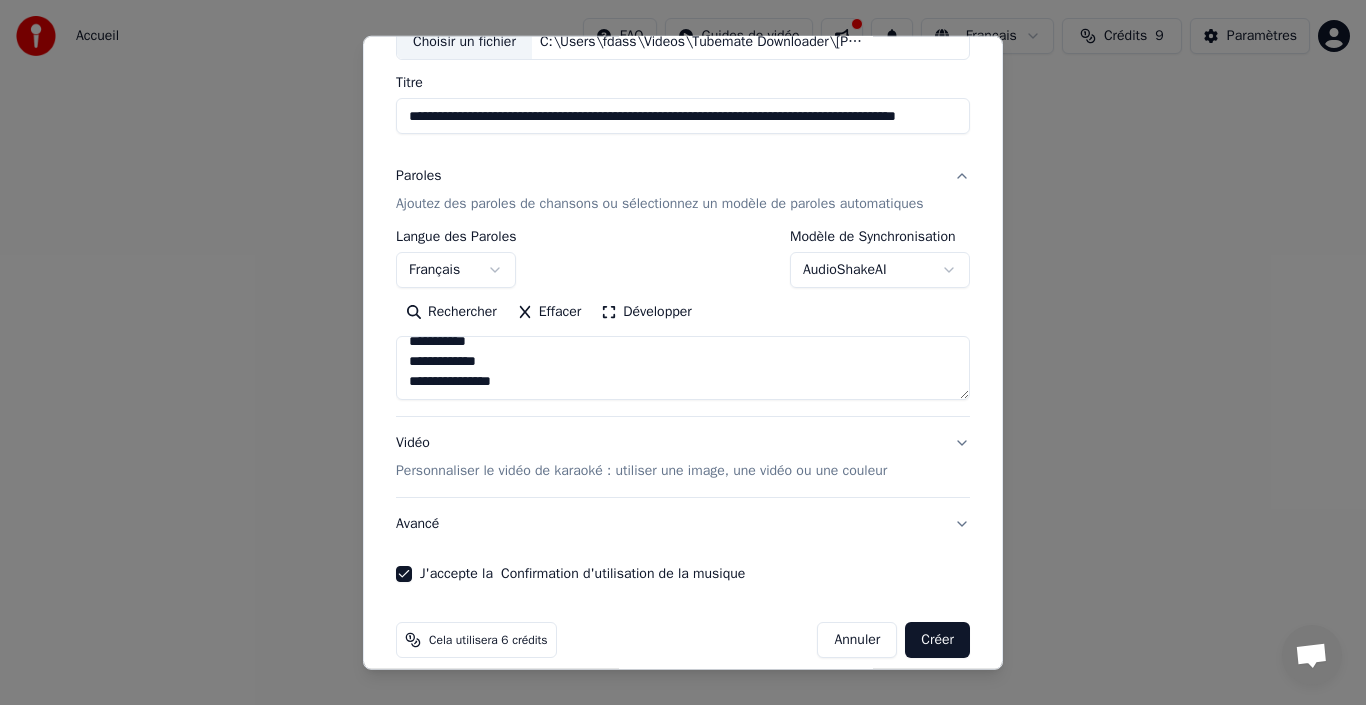 click on "Créer" at bounding box center (937, 640) 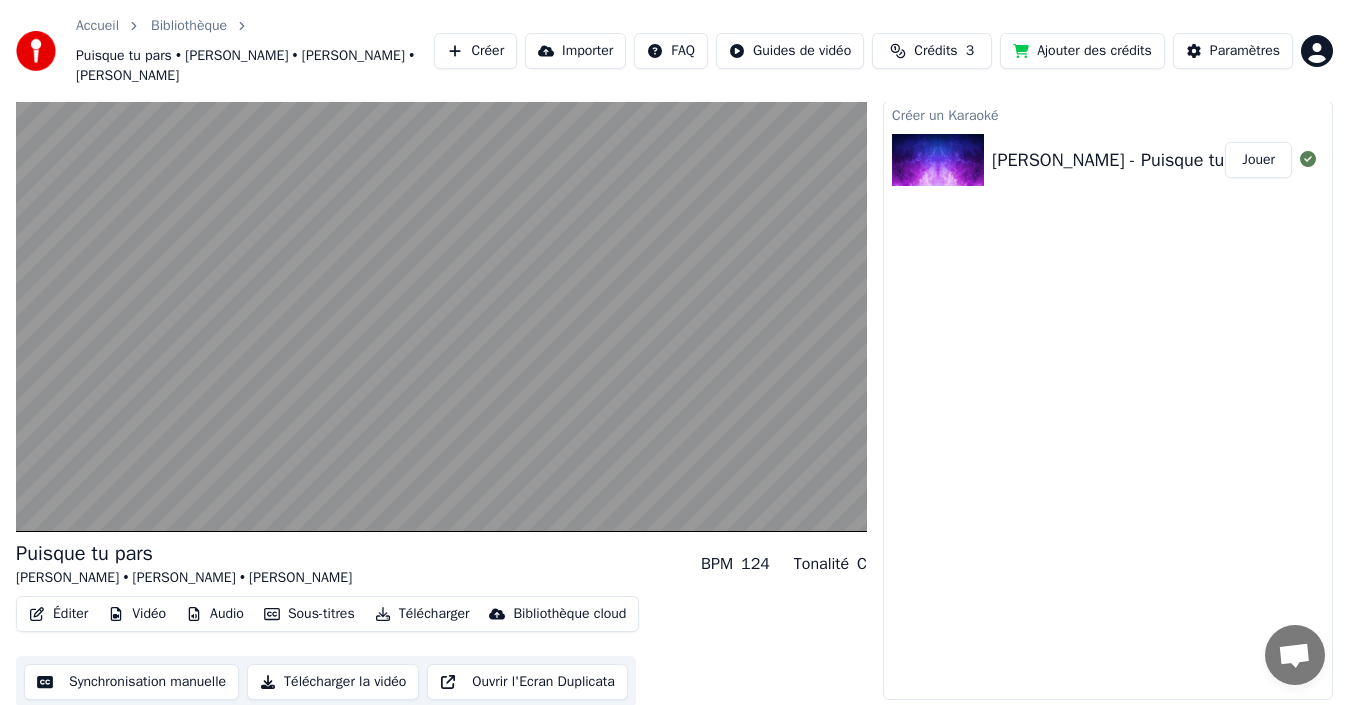 scroll, scrollTop: 52, scrollLeft: 0, axis: vertical 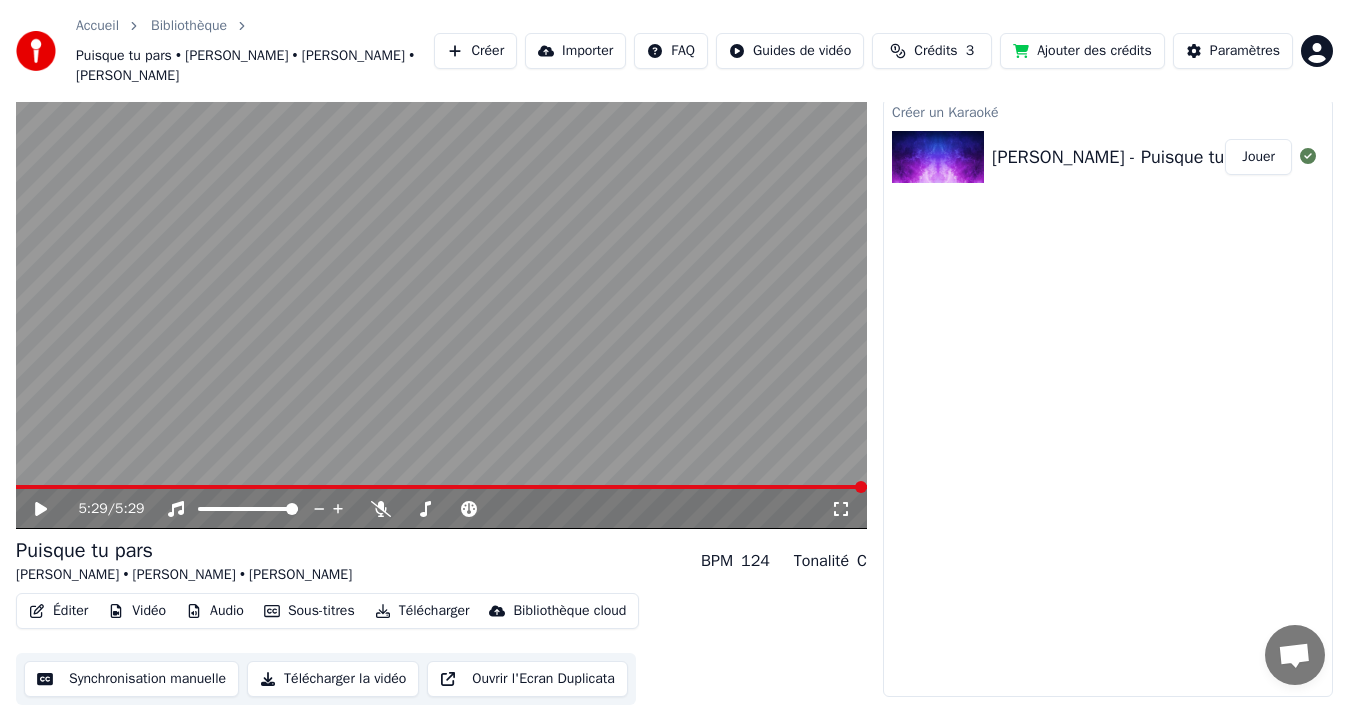 click on "Synchronisation manuelle" at bounding box center (131, 679) 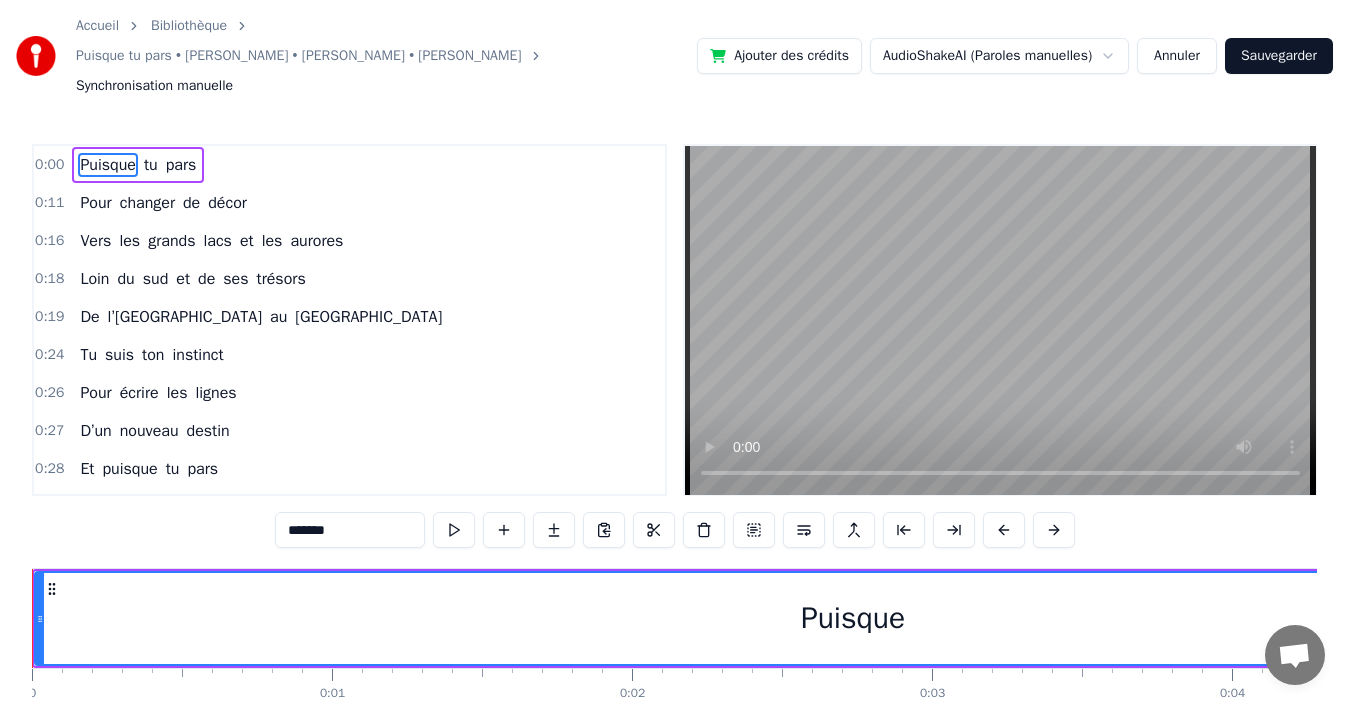 click on "0 0:01 0:02 0:03 0:04 0:05 0:06 0:07 0:08 0:09 0:10 0:11 0:12 0:13 0:14 0:15 0:16 0:17 0:18 0:19 0:20 0:21 0:22 0:23 0:24 0:25 0:26 0:27 0:28 0:29 0:30 0:31 0:32 0:33 0:34 0:35 0:36 0:37 0:38 0:39 0:40 0:41 0:42 0:43 0:44 0:45 0:46 0:47 0:48 0:49 0:50 0:51 0:52 0:53 0:54 0:55 0:56 0:57 0:58 0:59 1:00 1:01 1:02 1:03 1:04 1:05 1:06 1:07 1:08 1:09 1:10 1:11 1:12 1:13 1:14 1:15 1:16 1:17 1:18 1:19 1:20 1:21 1:22 1:23 1:24 1:25 1:26 1:27 1:28 1:29 1:30 1:31 1:32 1:33 1:34 1:35 1:36 1:37 1:38 1:39 1:40 1:41 1:42 1:43 1:44 1:45 1:46 1:47 1:48 1:49 1:50 1:51 1:52 1:53 1:54 1:55 1:56 1:57 1:58 1:59 2:00 2:01 2:02 2:03 2:04 2:05 2:06 2:07 2:08 2:09 2:10 2:11 2:12 2:13 2:14 2:15 2:16 2:17 2:18 2:19 2:20 2:21 2:22 2:23 2:24 2:25 2:26 2:27 2:28 2:29 2:30 2:31 2:32 2:33 2:34 2:35 2:36 2:37 2:38 2:39 2:40 2:41 2:42 2:43 2:44 2:45 2:46 2:47 2:48 2:49 2:50 2:51 2:52 2:53 2:54 2:55 2:56 2:57 2:58 2:59 3:00 3:01 3:02 3:03 3:04 3:05 3:06 3:07 3:08 3:09 3:10 3:11 3:12 3:13 3:14 3:15 3:16 3:17 3:18 3:19 3:20 3:21 3:22 3:23 3:24" at bounding box center (49395, 684) 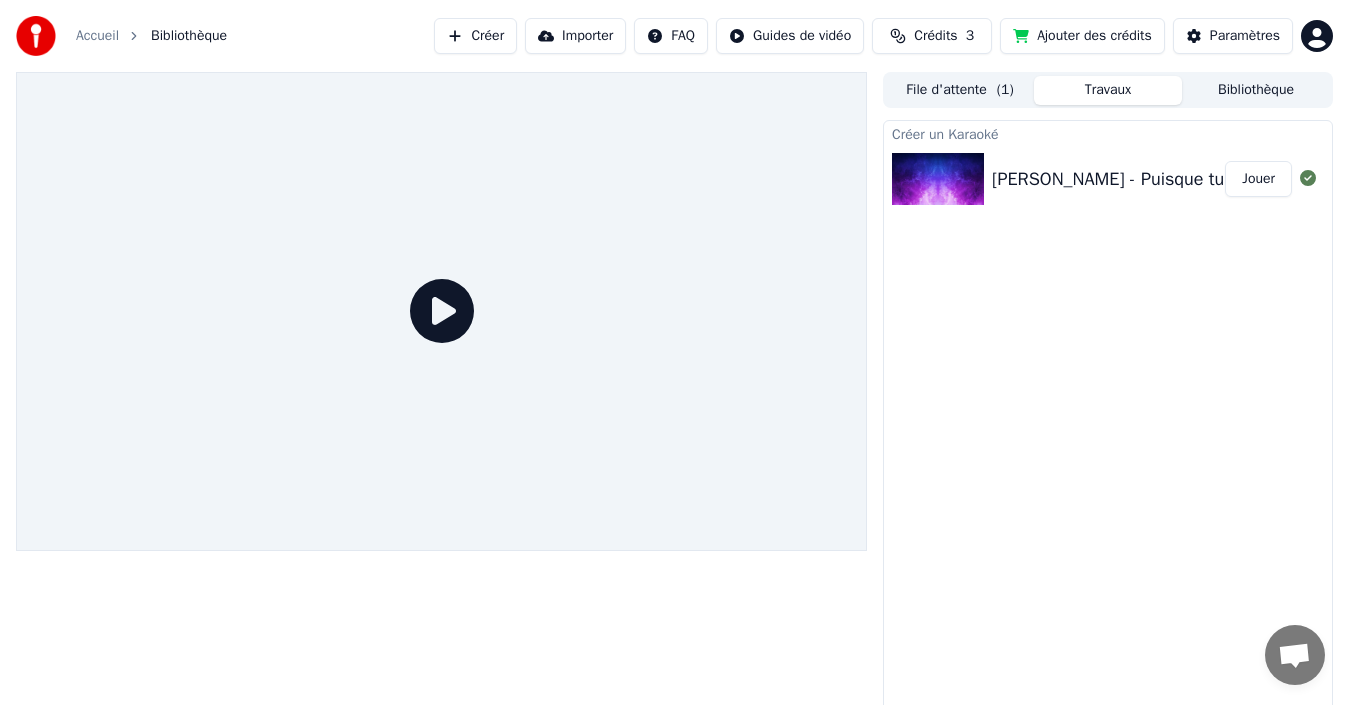 click on "Jean-Jacques Goldman - Puisque tu pars - Acoustic Cover (Sax - James E. Green  Piano - John Revy)" at bounding box center [1390, 179] 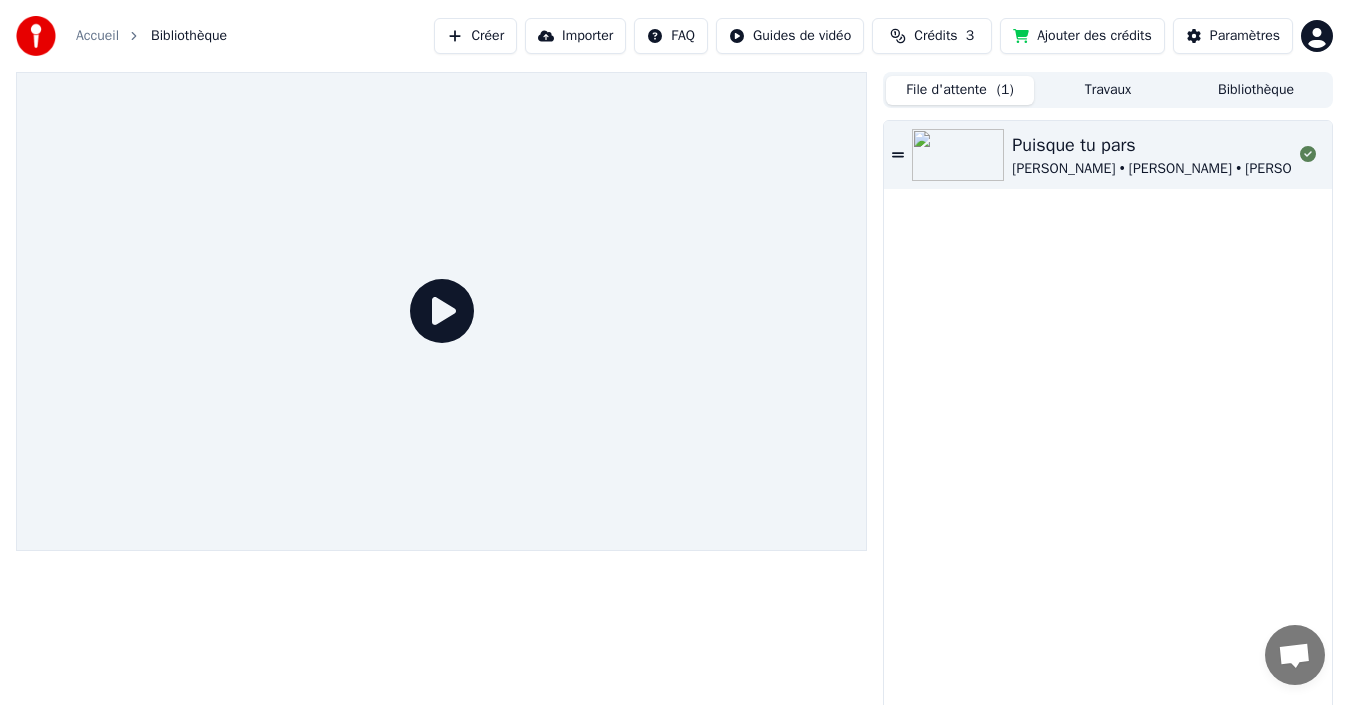 click on "File d'attente ( 1 )" at bounding box center [960, 90] 